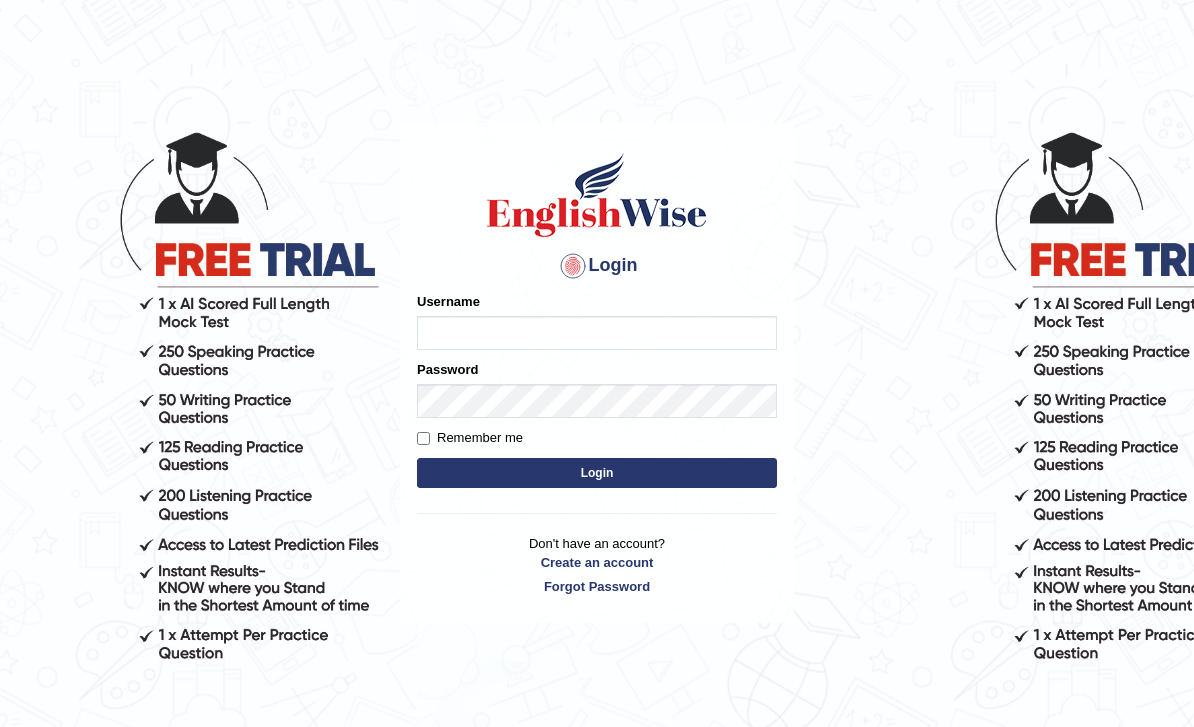 scroll, scrollTop: 149, scrollLeft: 0, axis: vertical 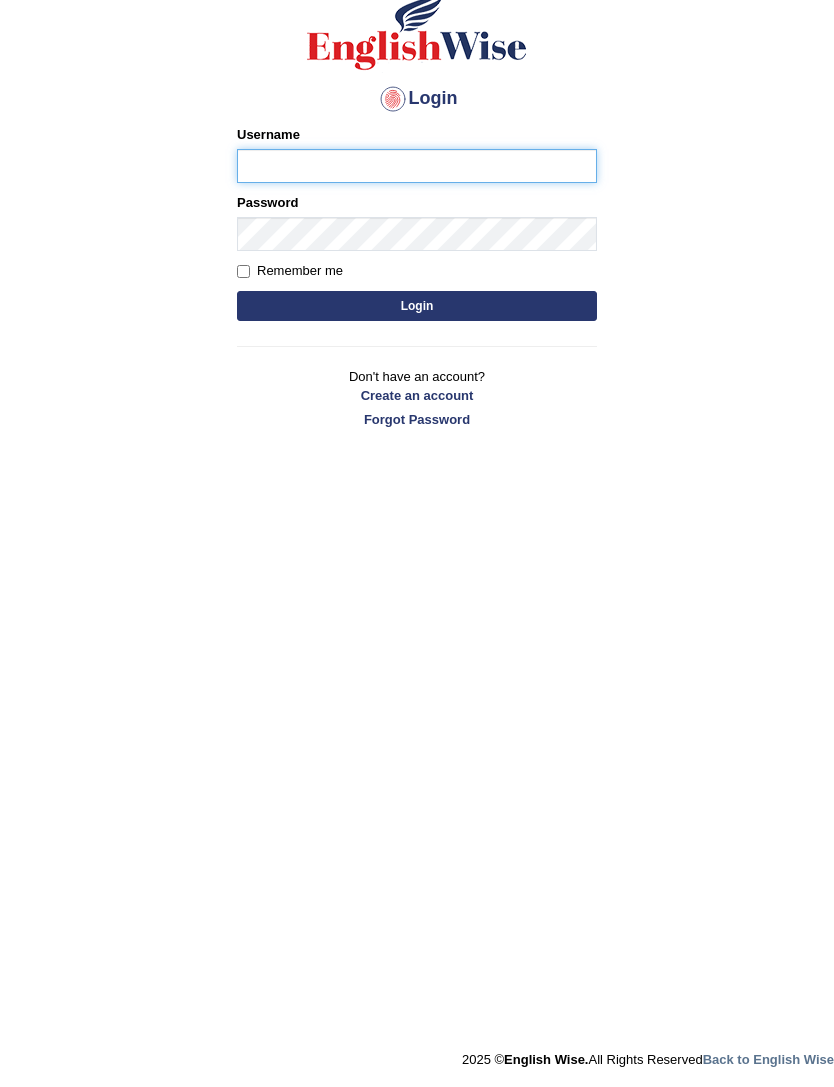 type on "RaiSanish" 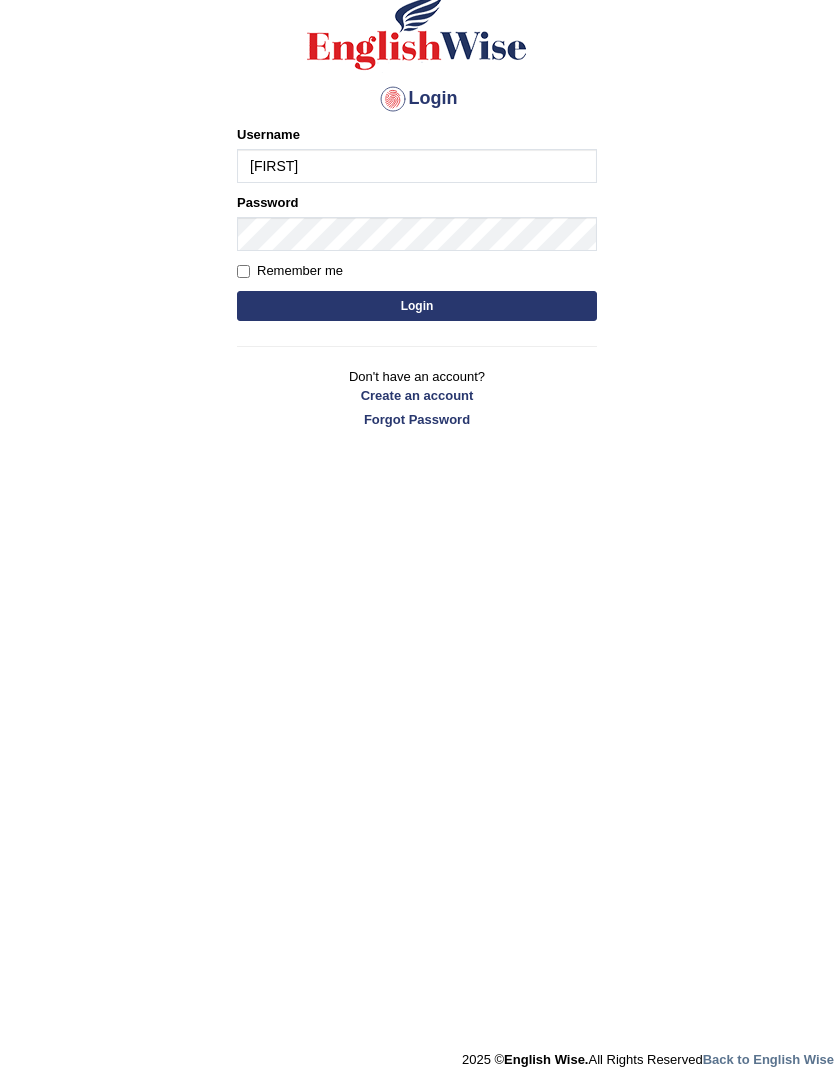 click on "Login" at bounding box center (417, 306) 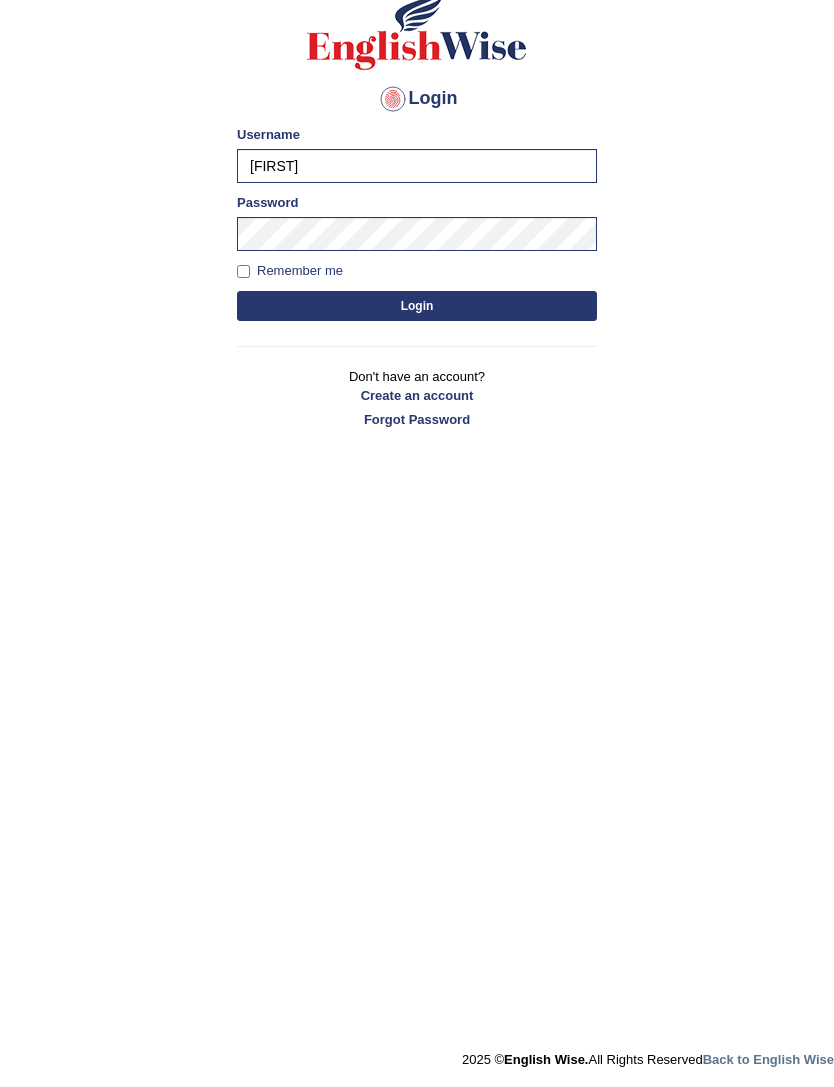 click on "Login" at bounding box center (417, 306) 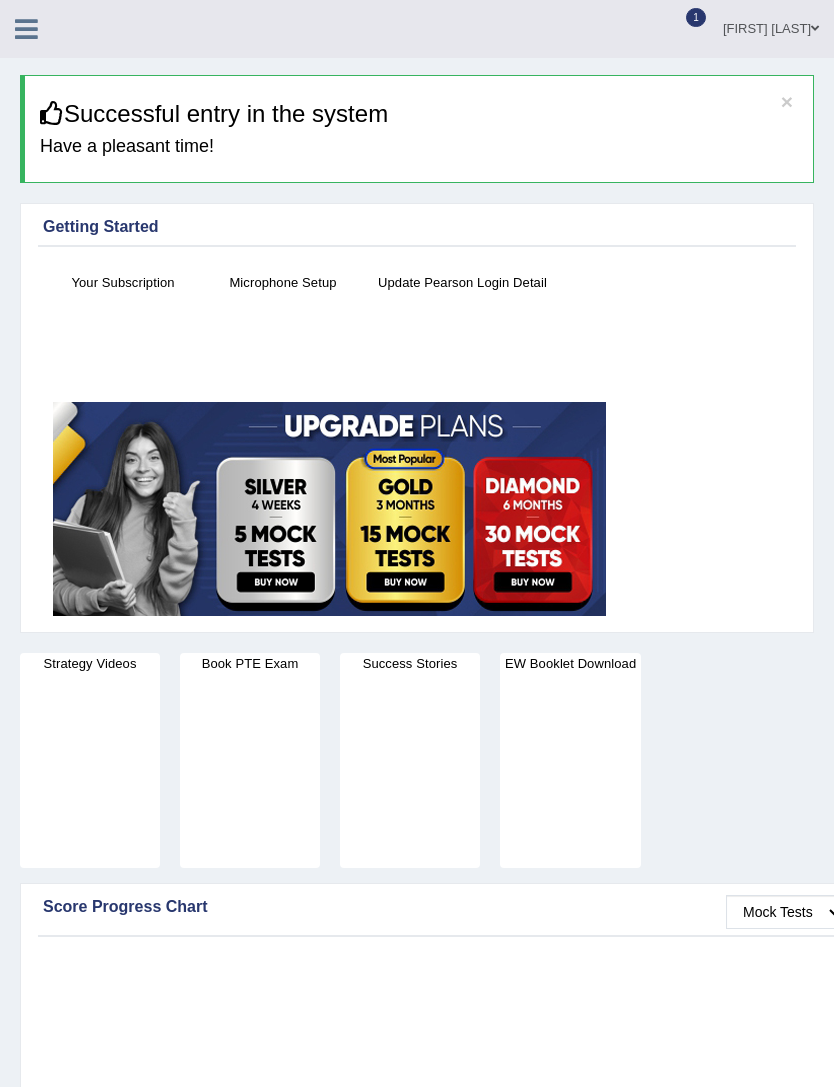 scroll, scrollTop: 0, scrollLeft: 0, axis: both 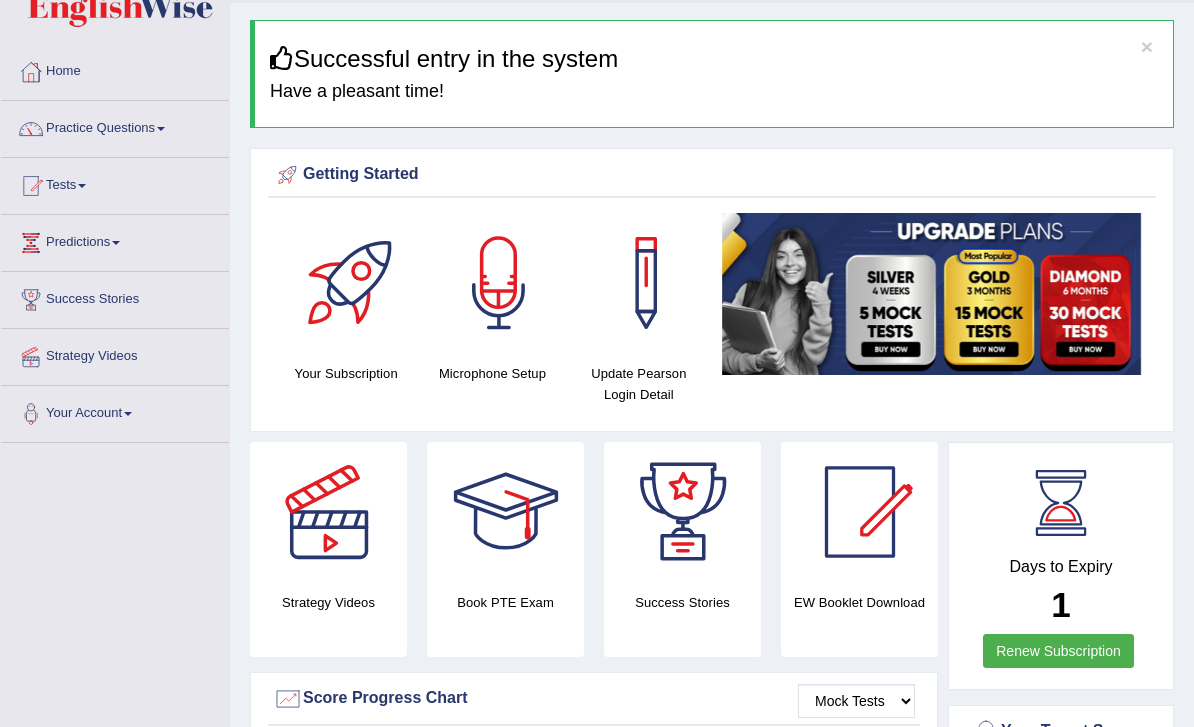 click on "Tests" at bounding box center (115, 183) 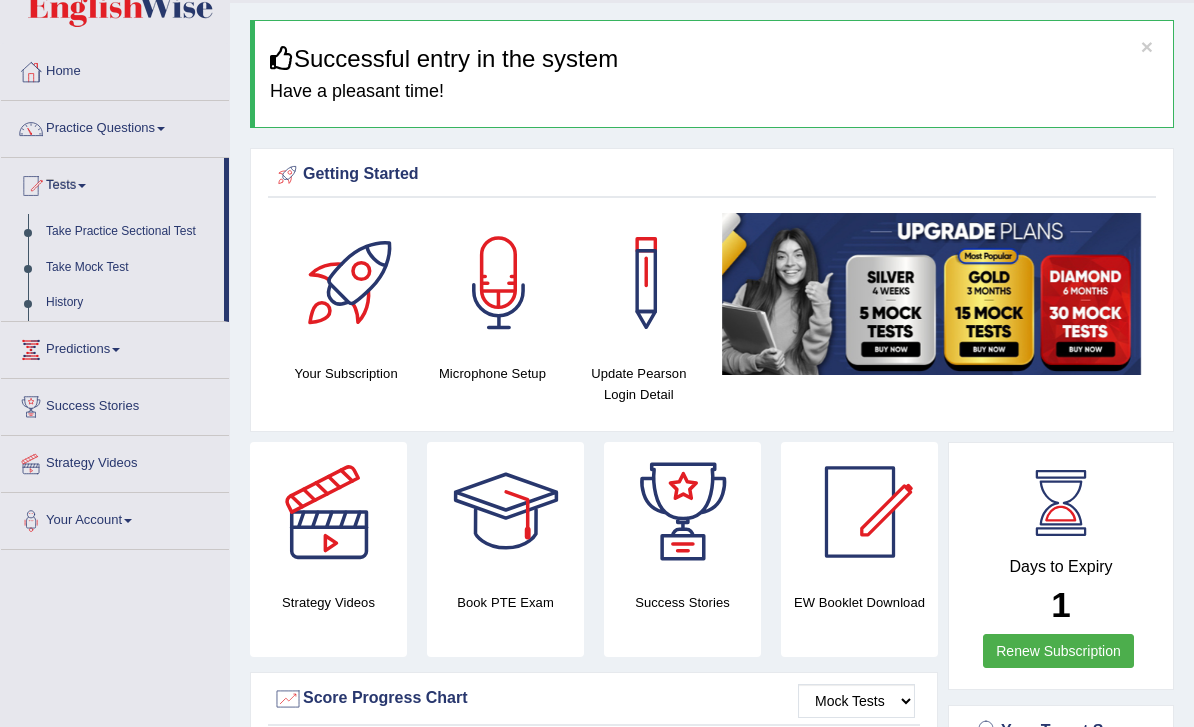 click at bounding box center [597, 363] 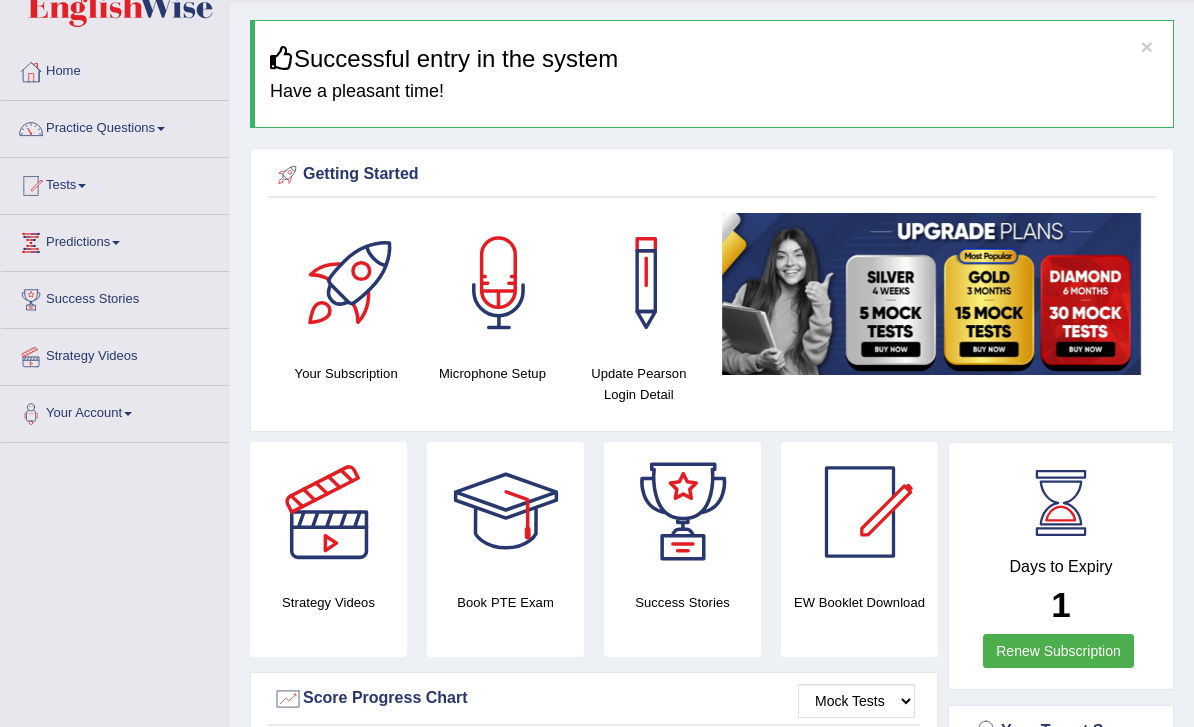 scroll, scrollTop: 0, scrollLeft: 0, axis: both 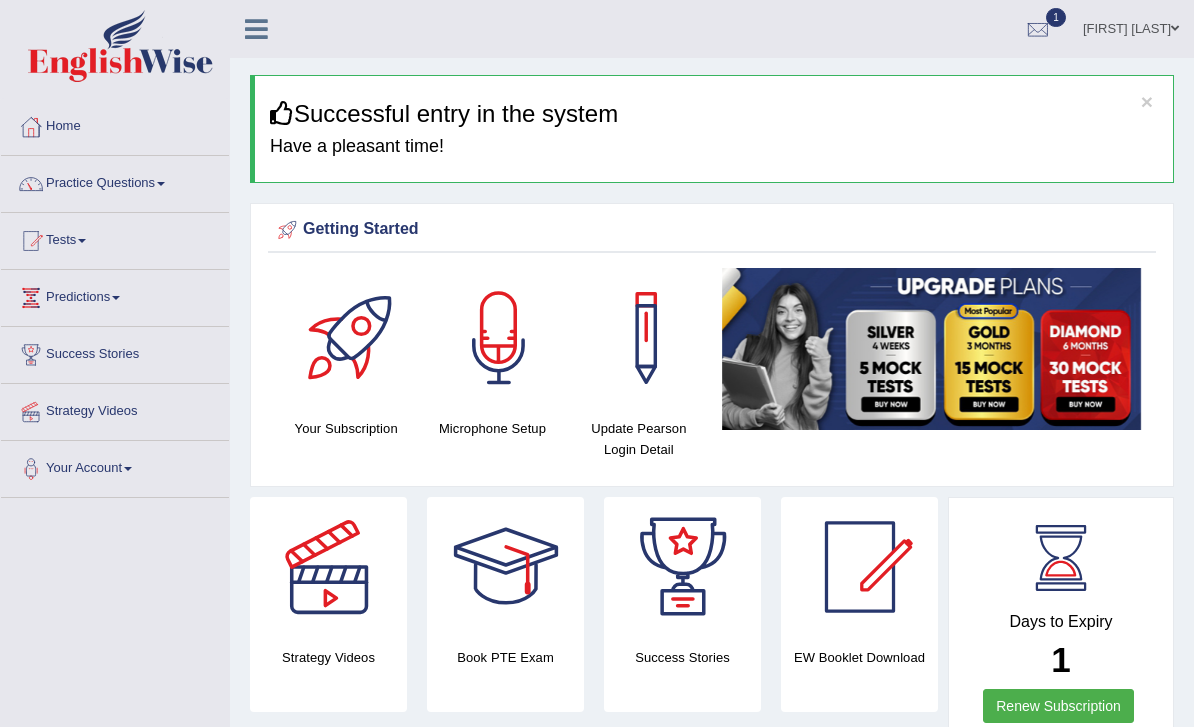 click at bounding box center (256, 29) 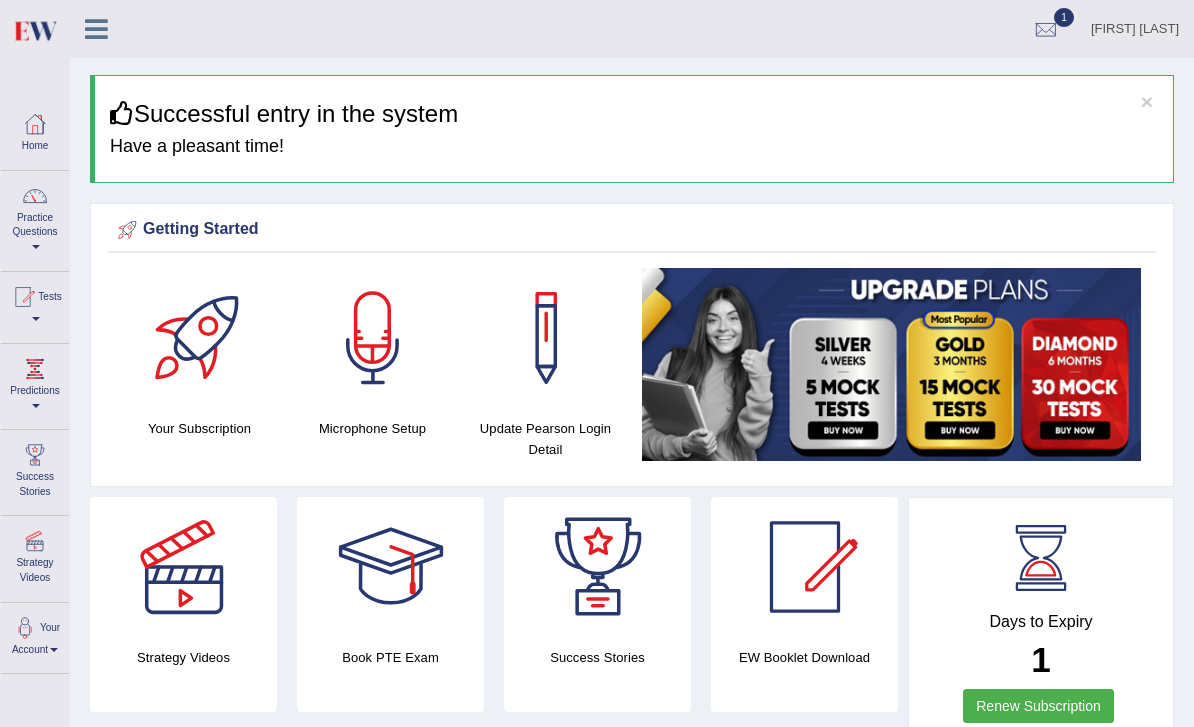 click on "Practice Questions" at bounding box center (35, 218) 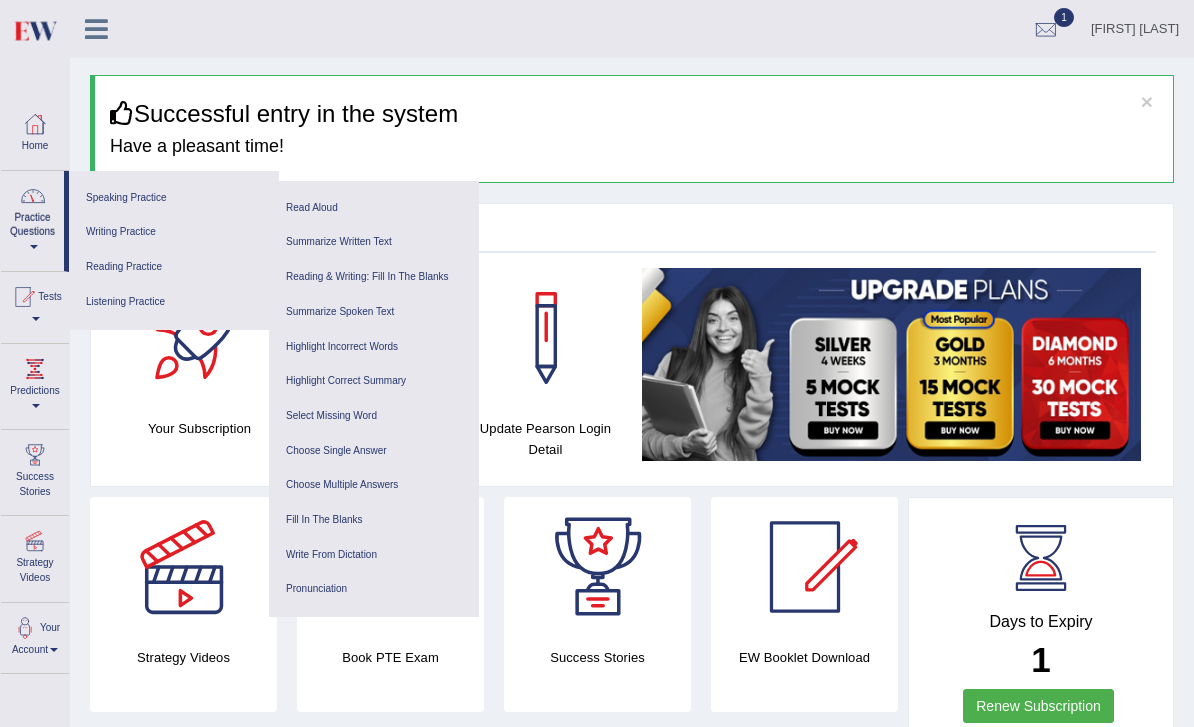 click at bounding box center [597, 363] 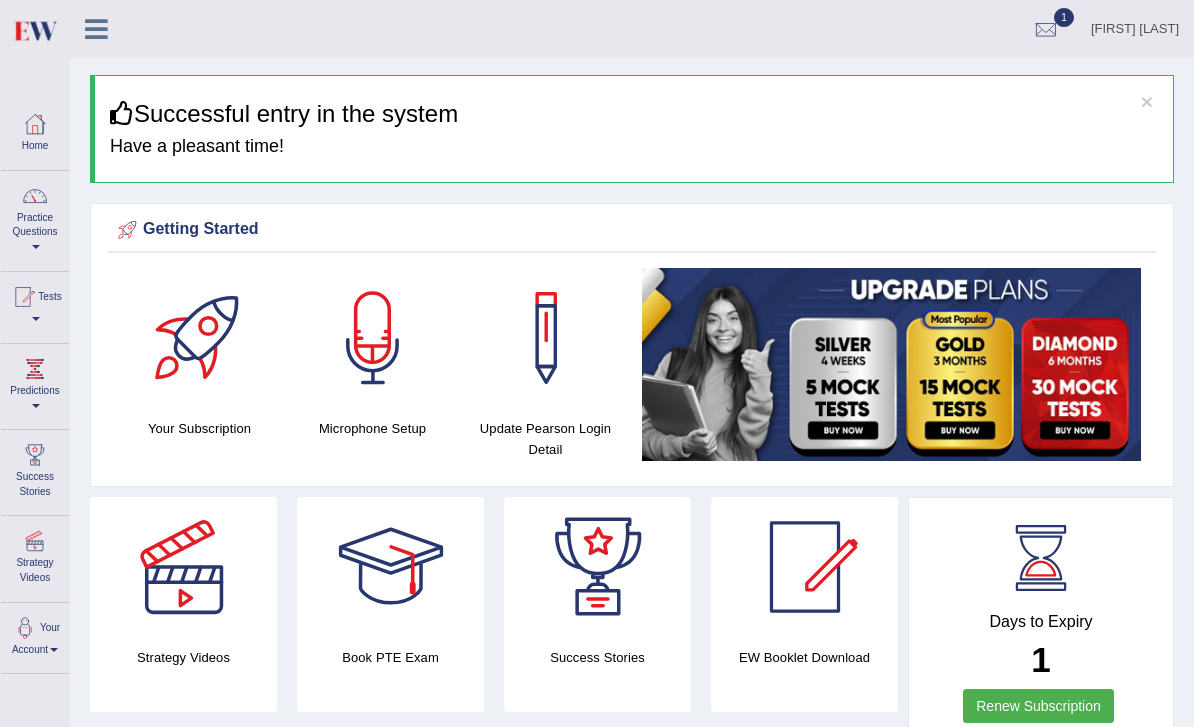 click at bounding box center (23, 297) 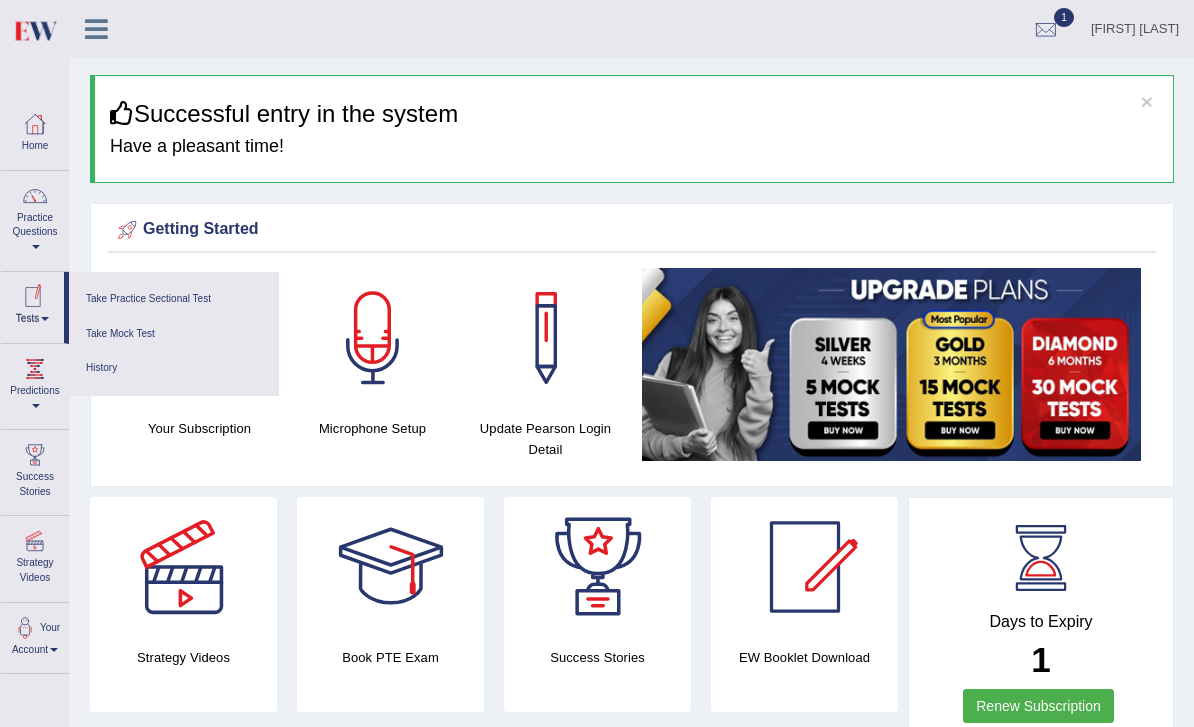 click on "Take Practice Sectional Test" at bounding box center [174, 299] 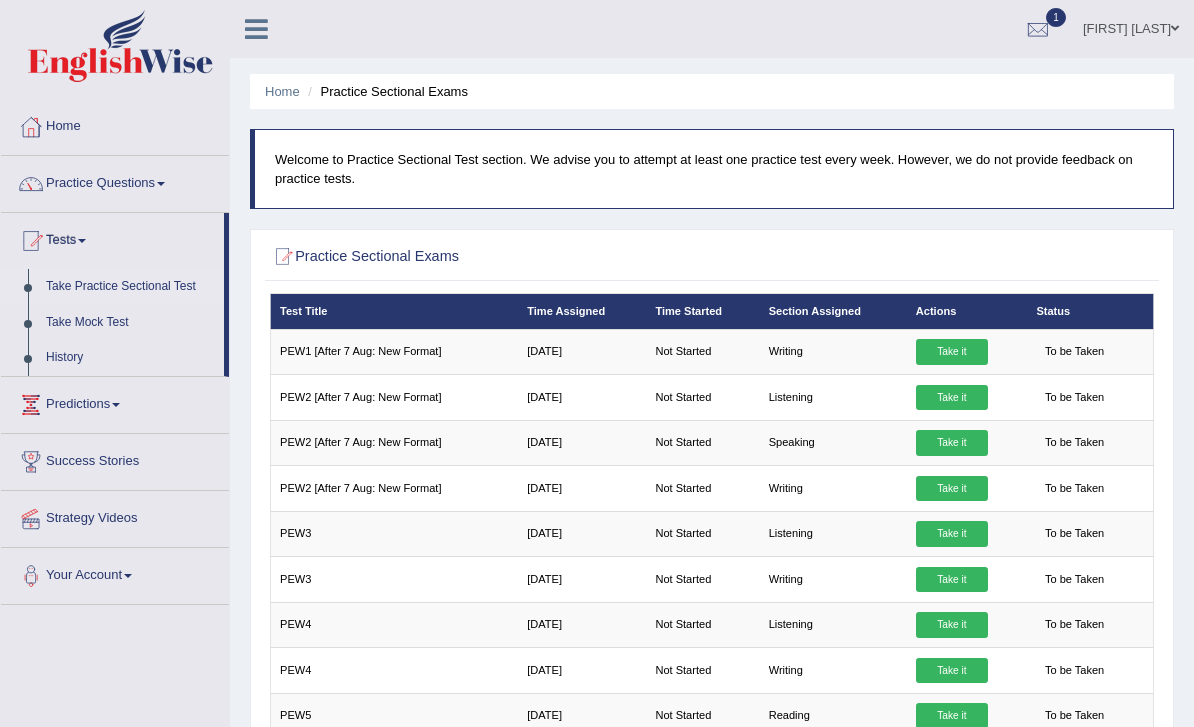 scroll, scrollTop: 63, scrollLeft: 0, axis: vertical 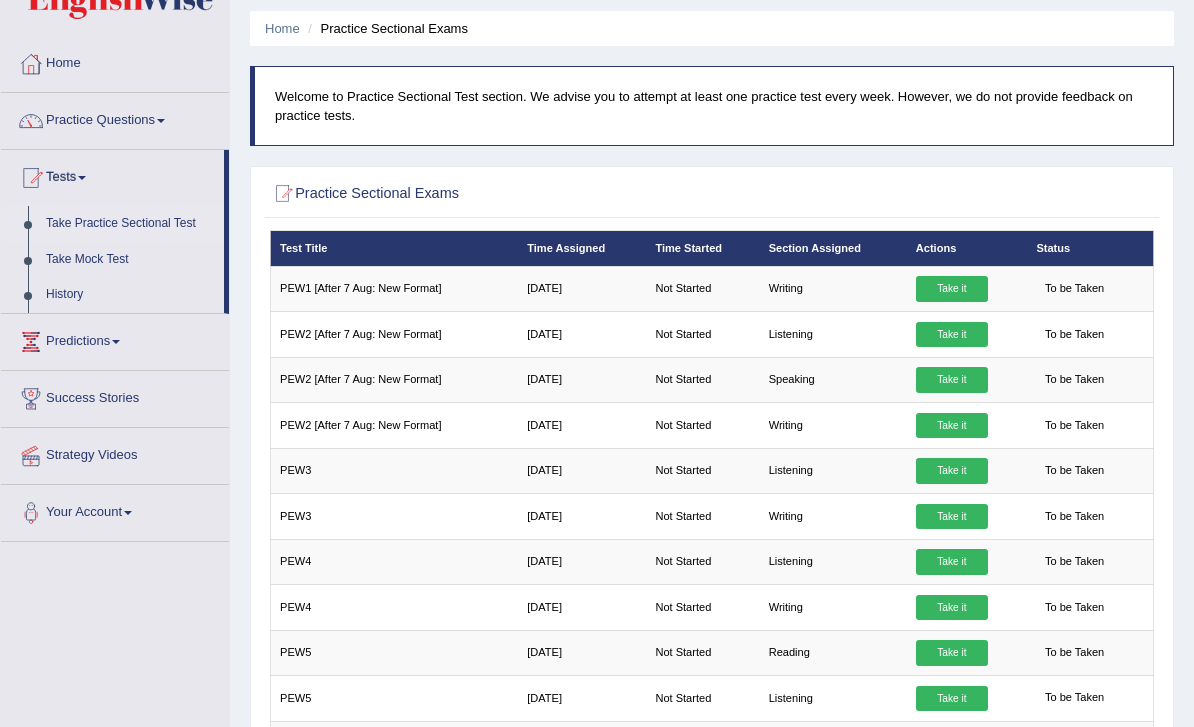 click on "Take it" at bounding box center (952, 471) 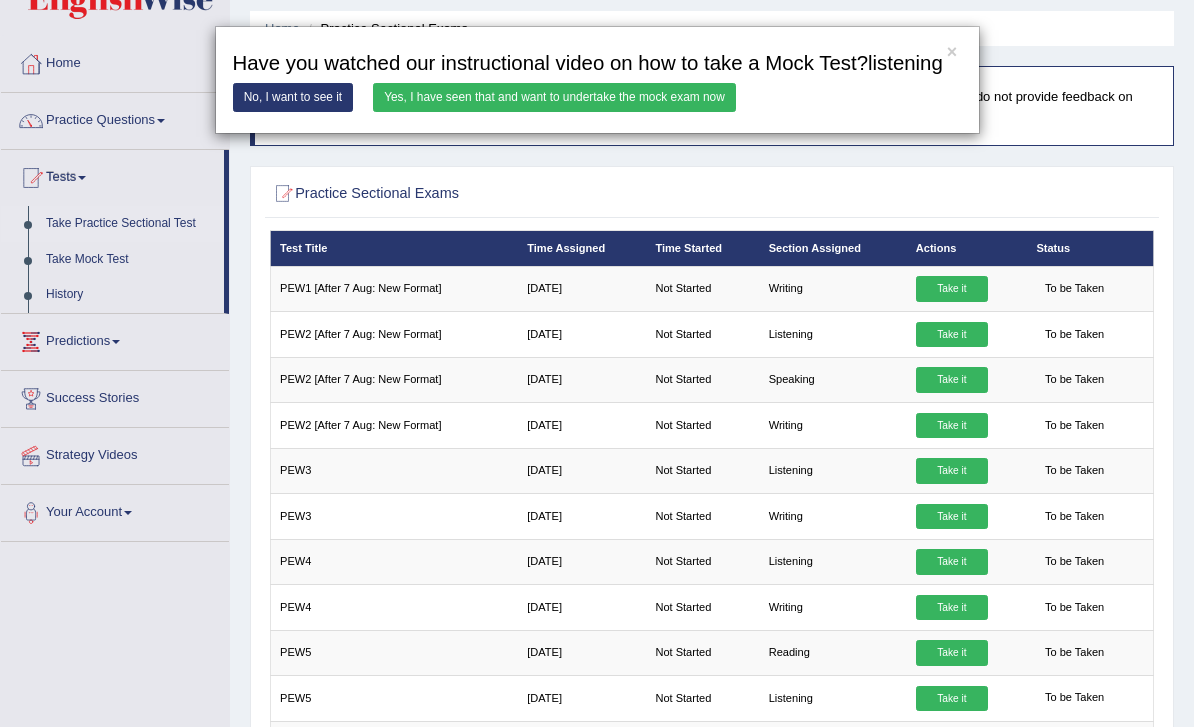 click on "Yes, I have seen that and want to undertake the mock exam now" at bounding box center [554, 97] 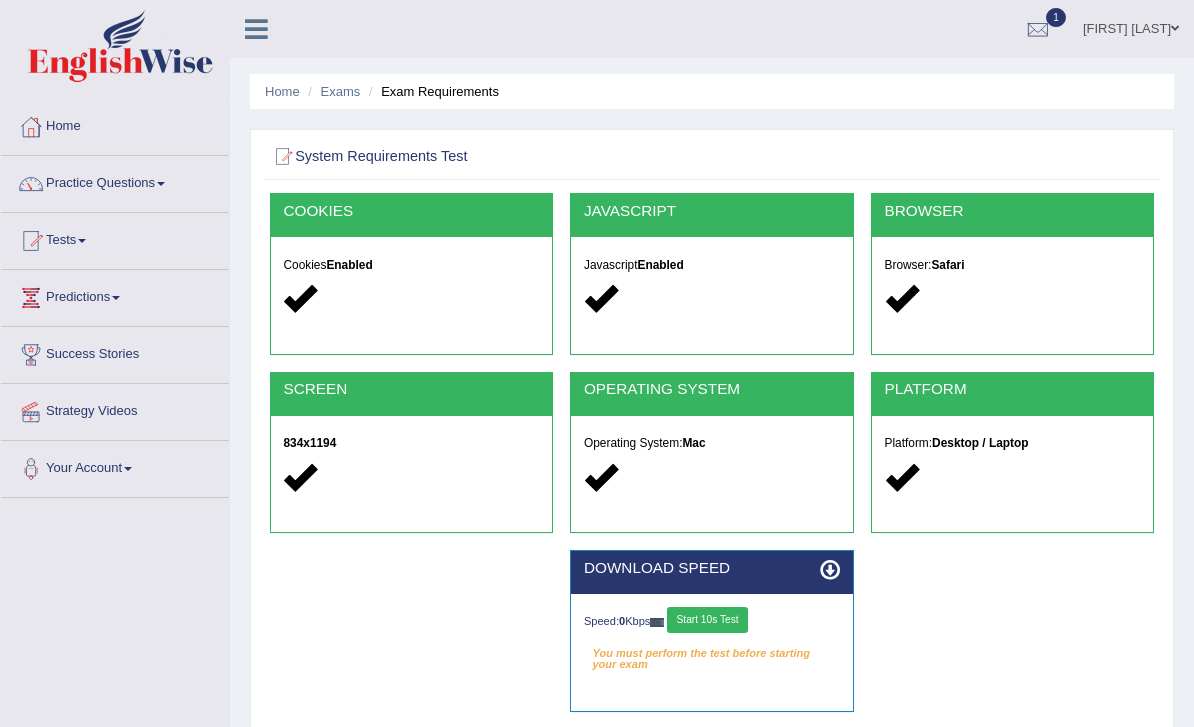 scroll, scrollTop: 0, scrollLeft: 0, axis: both 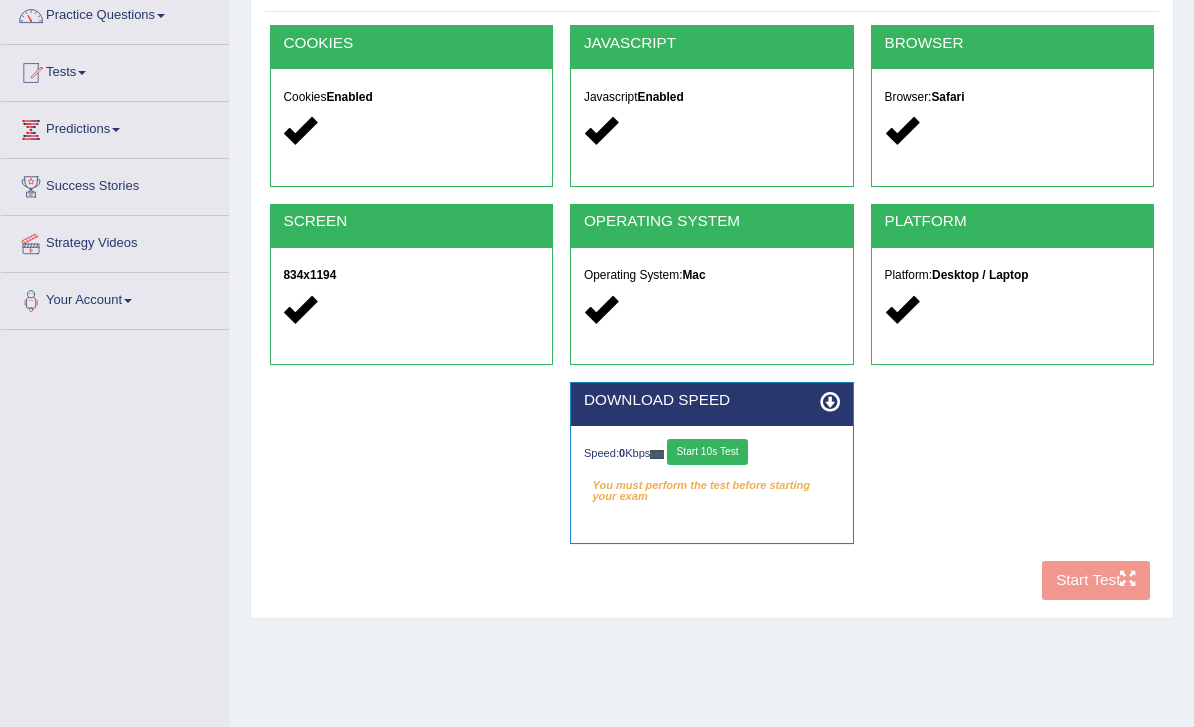 click on "Start 10s Test" at bounding box center [707, 453] 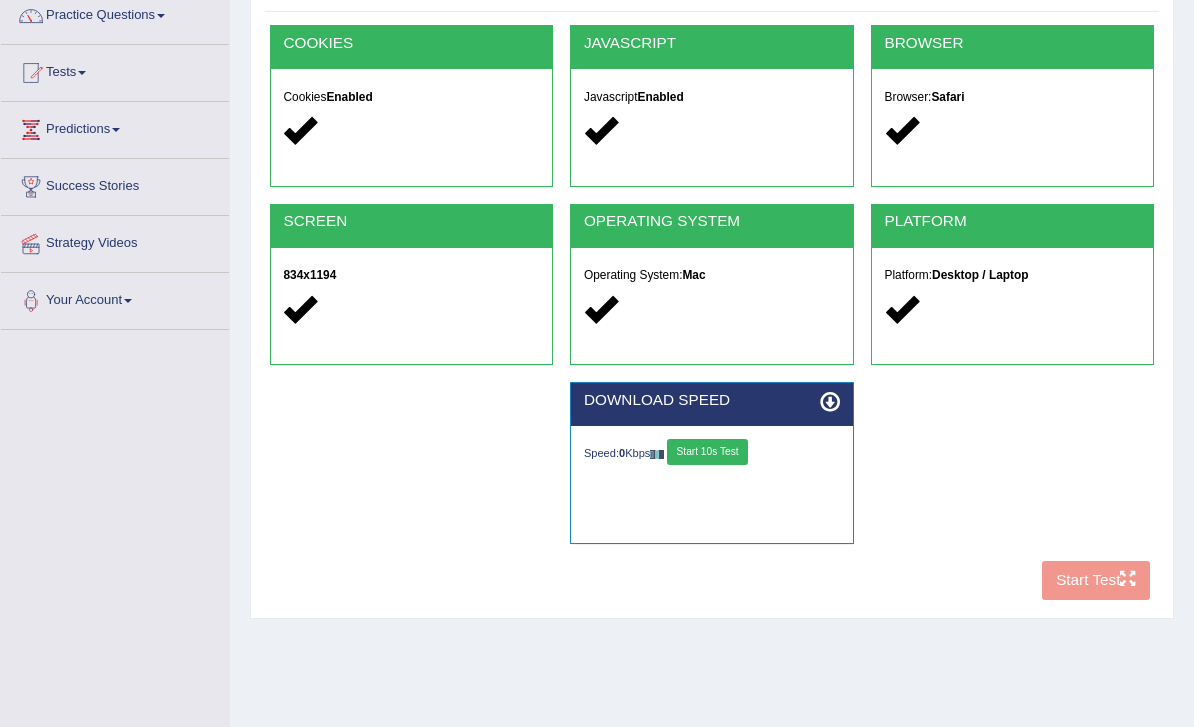 scroll, scrollTop: 168, scrollLeft: 0, axis: vertical 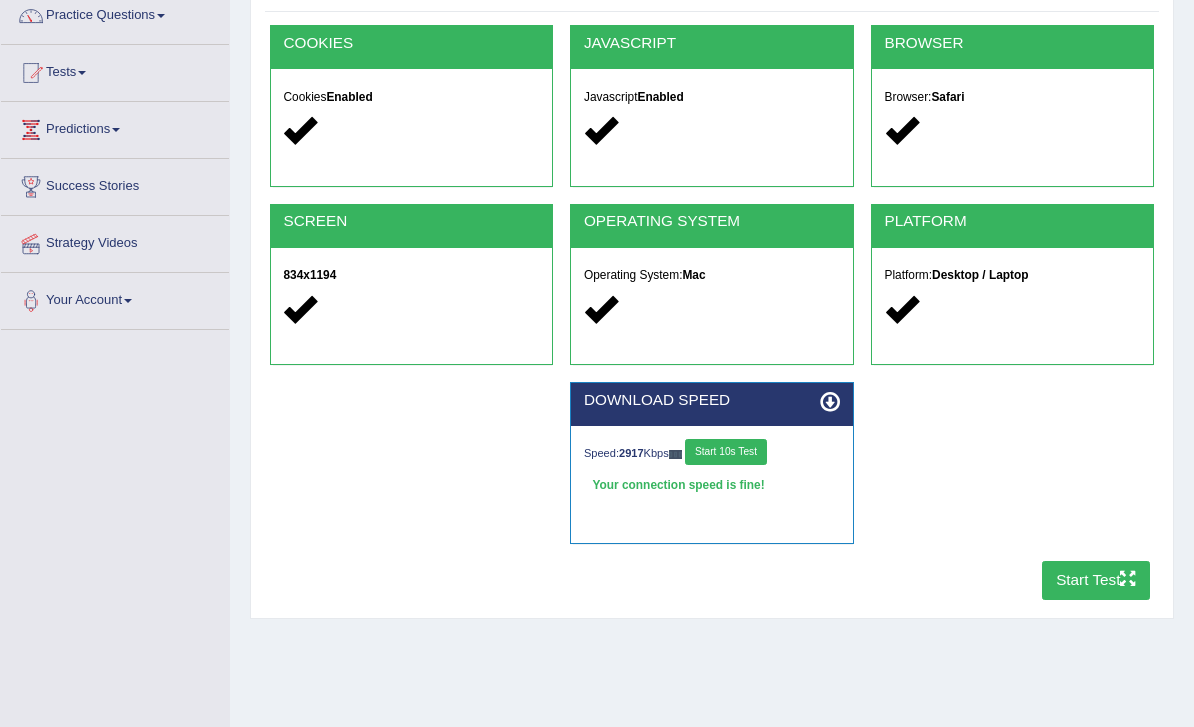 click on "Start Test" at bounding box center (1096, 580) 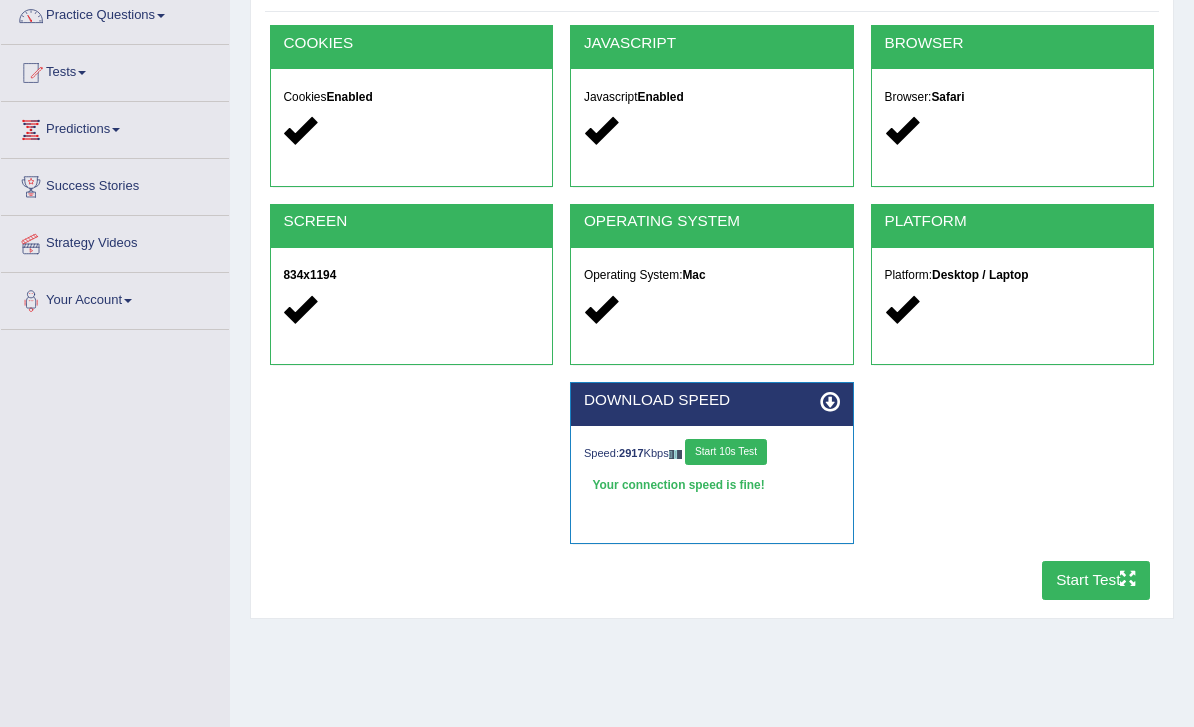 scroll, scrollTop: 199, scrollLeft: 0, axis: vertical 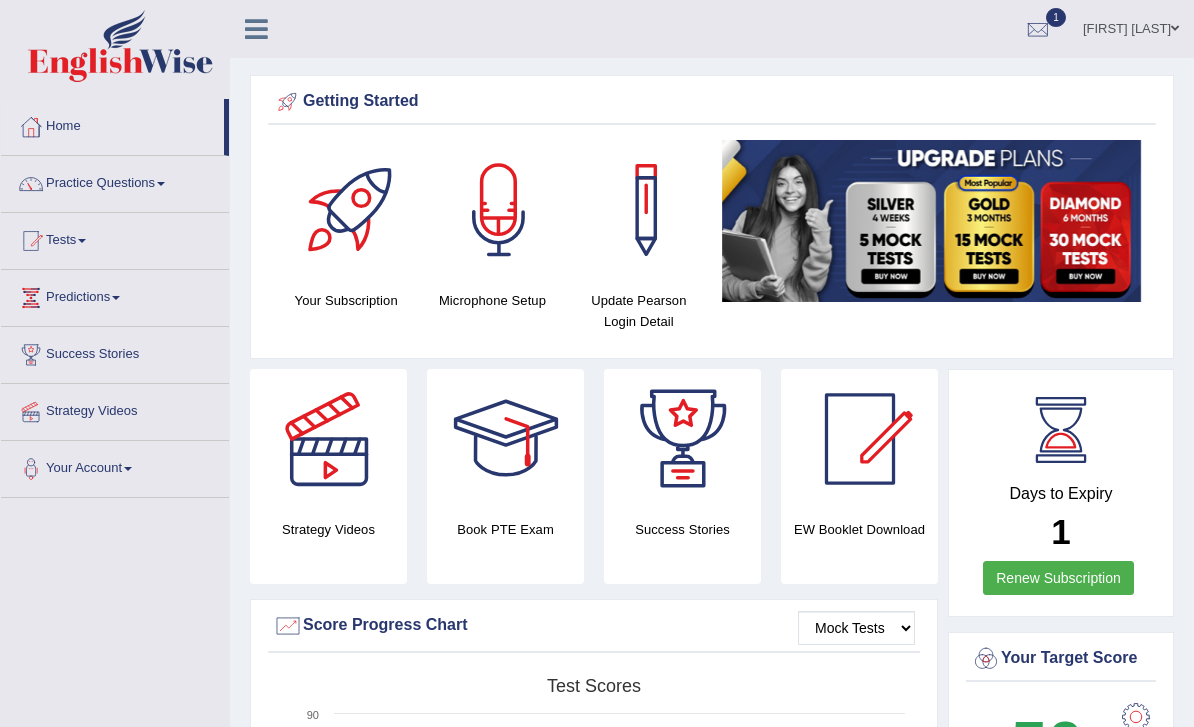 click at bounding box center (256, 29) 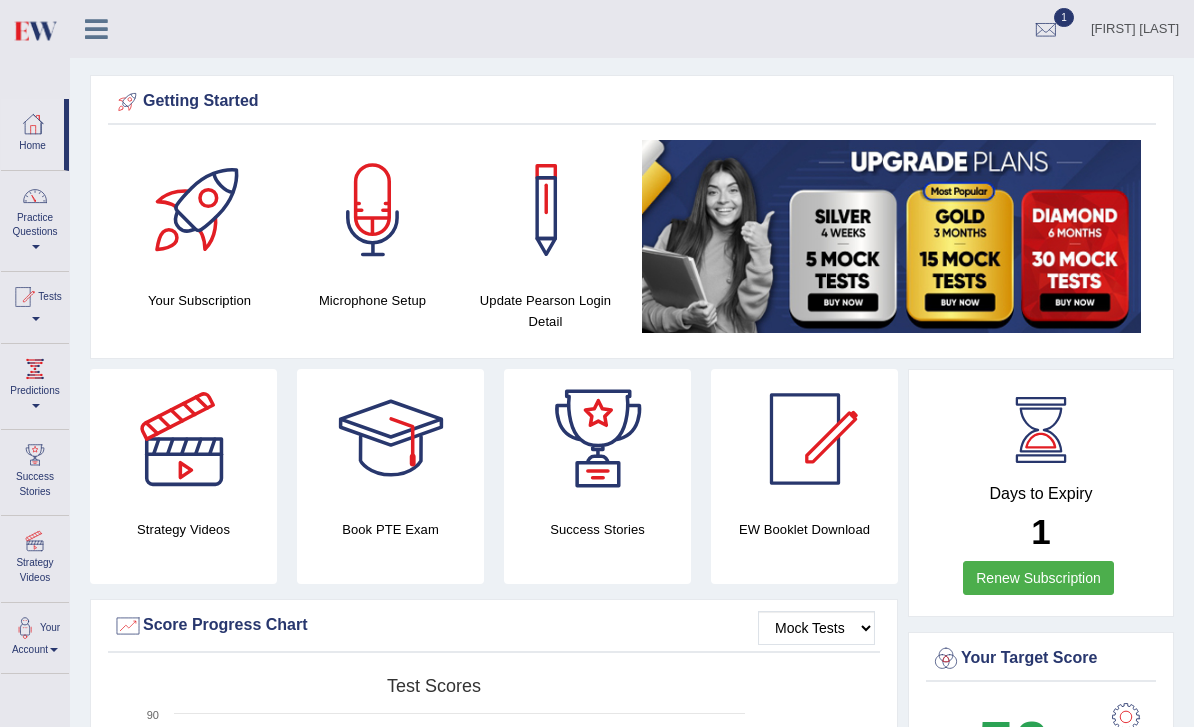 click on "Practice Questions" at bounding box center (35, 218) 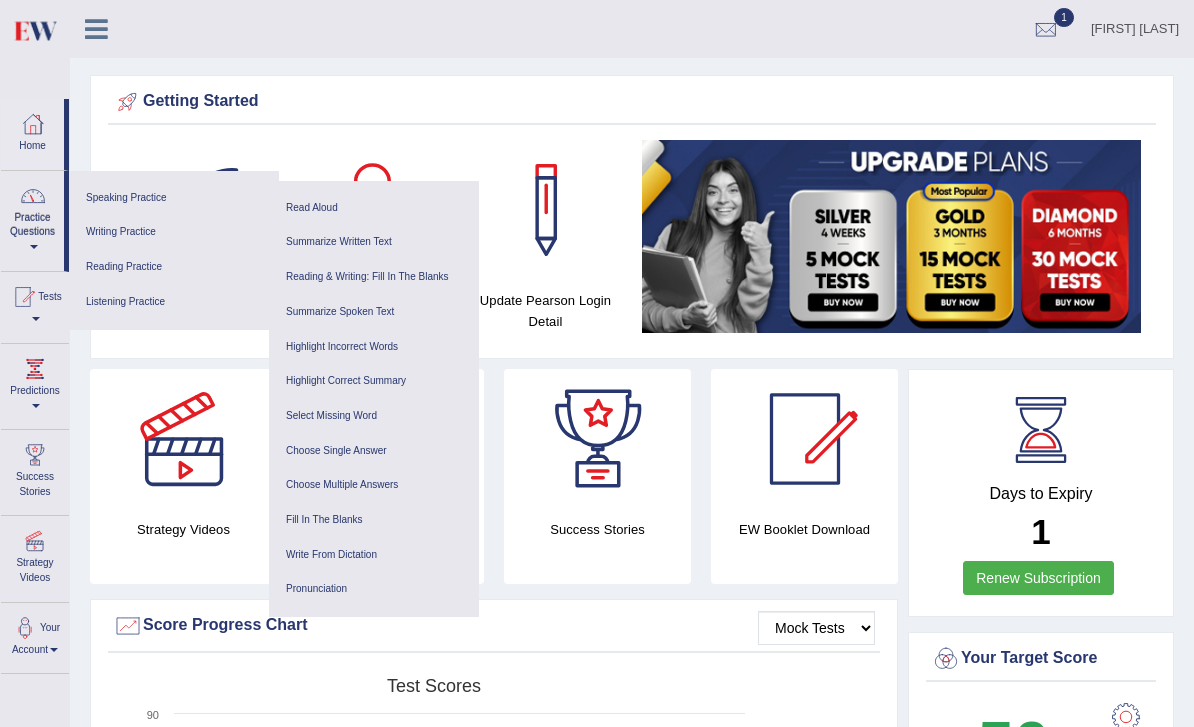 click on "Speaking Practice" at bounding box center [174, 198] 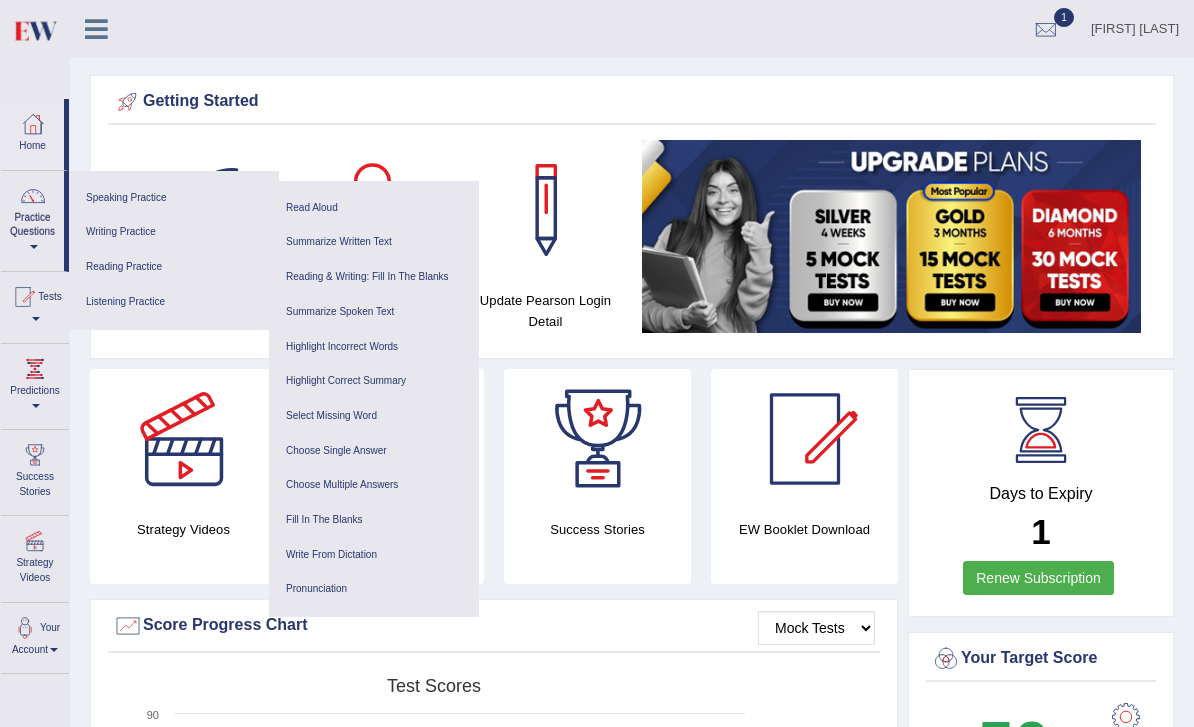 click on "Read Aloud" at bounding box center [374, 208] 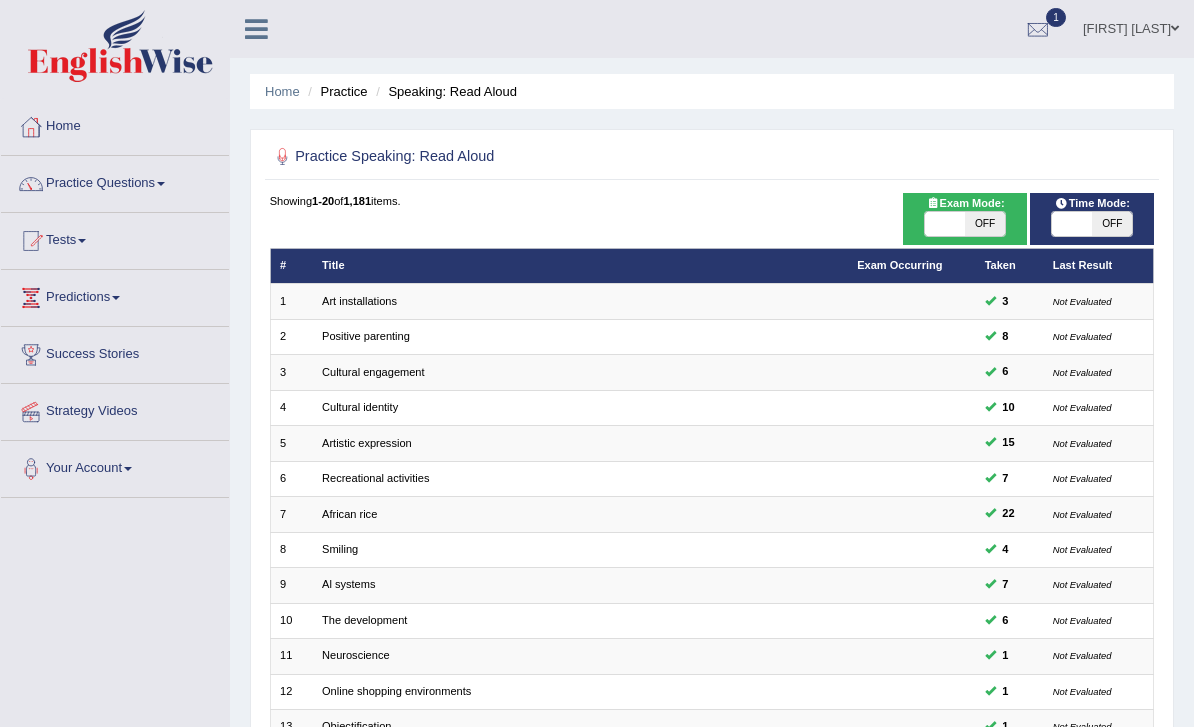 scroll, scrollTop: 0, scrollLeft: 0, axis: both 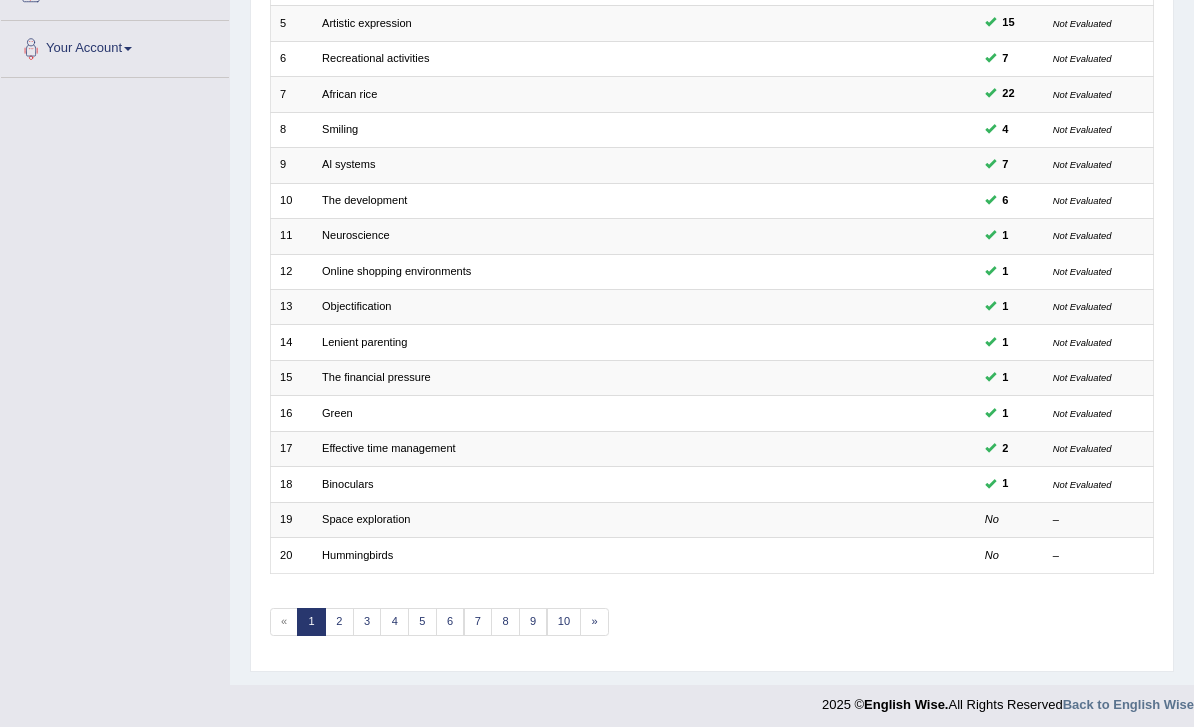 click on "Space exploration" at bounding box center [366, 519] 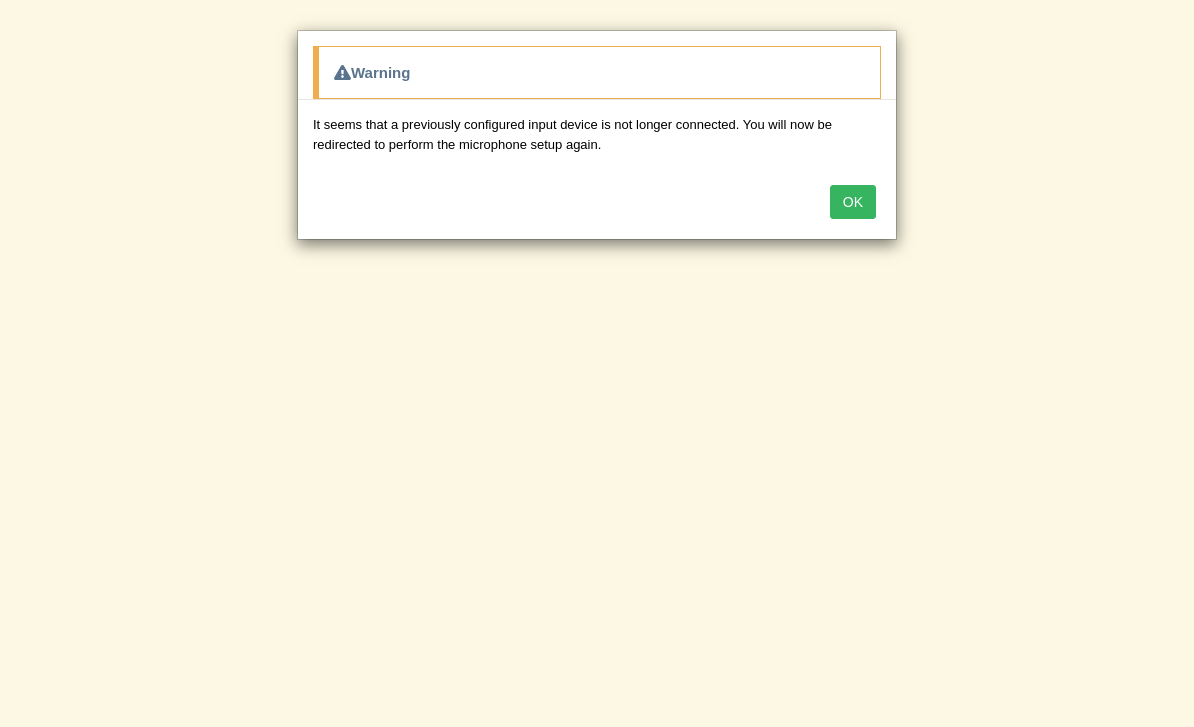 scroll, scrollTop: 0, scrollLeft: 0, axis: both 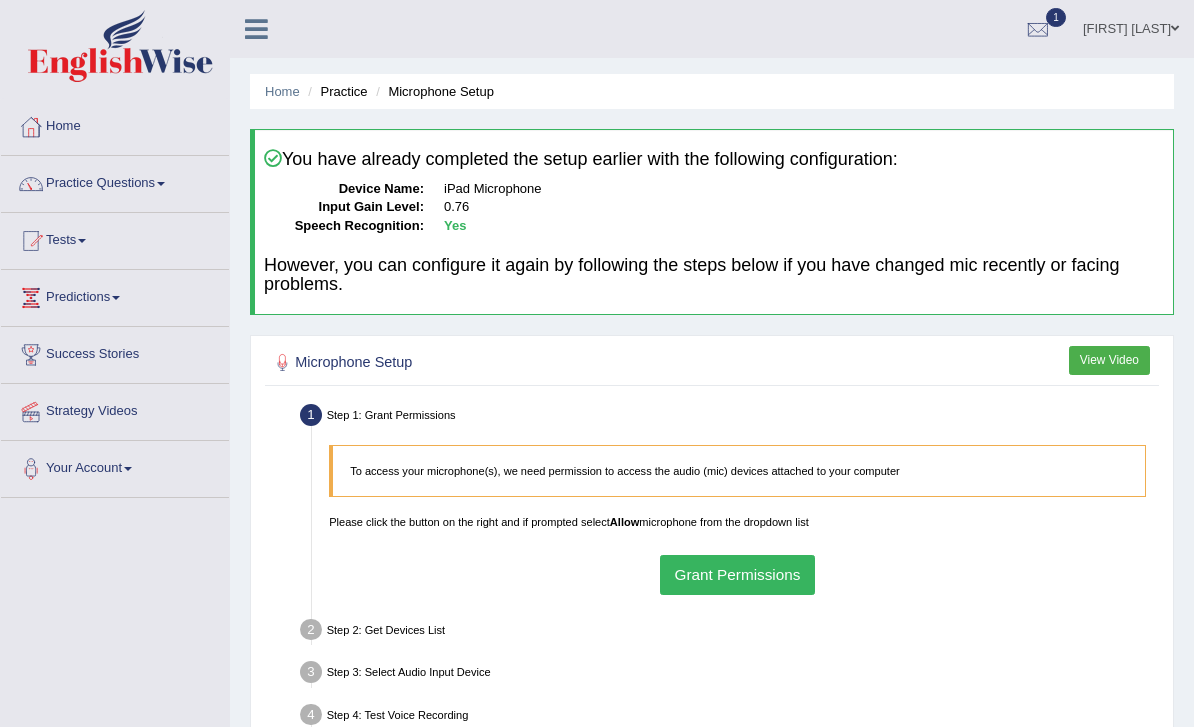 click at bounding box center [256, 29] 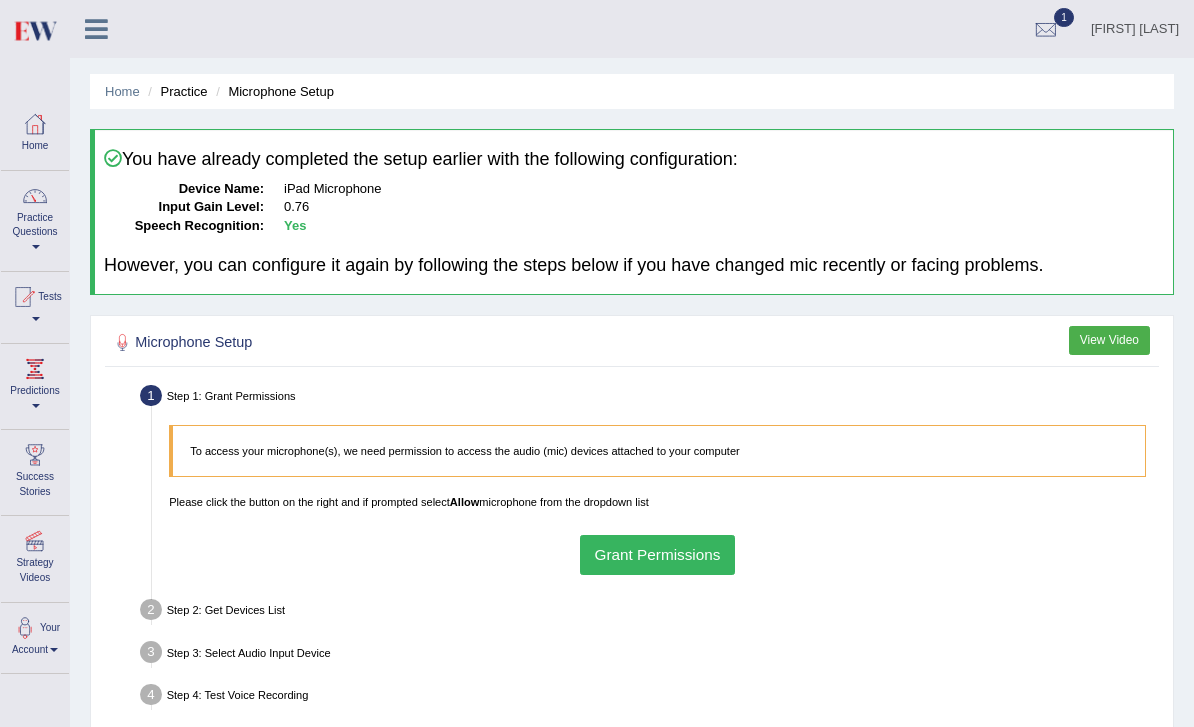click on "Practice Questions" at bounding box center (35, 218) 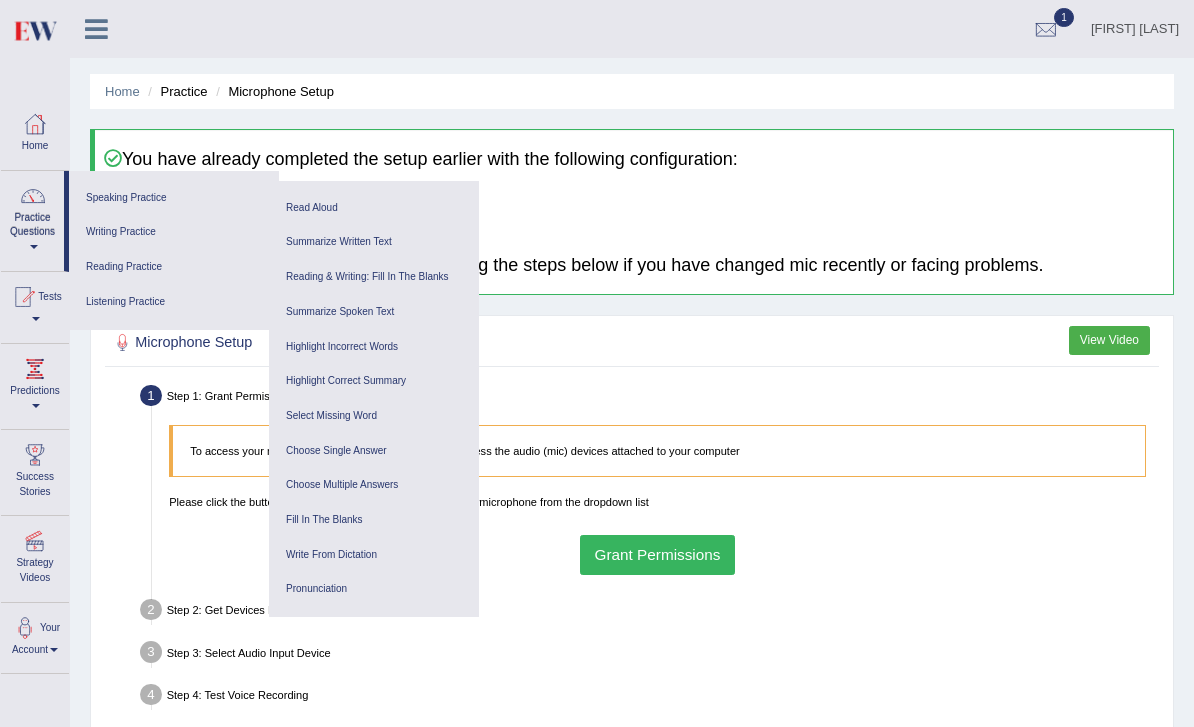 click at bounding box center [597, 363] 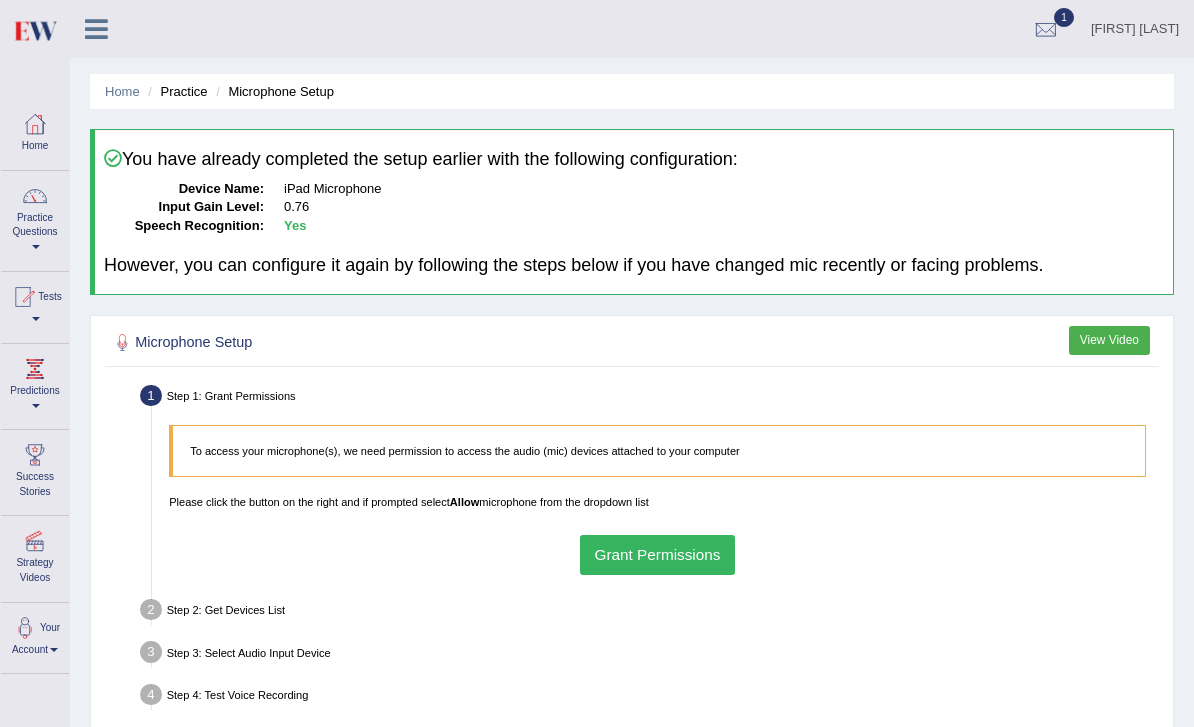 click on "Practice Questions" at bounding box center [35, 218] 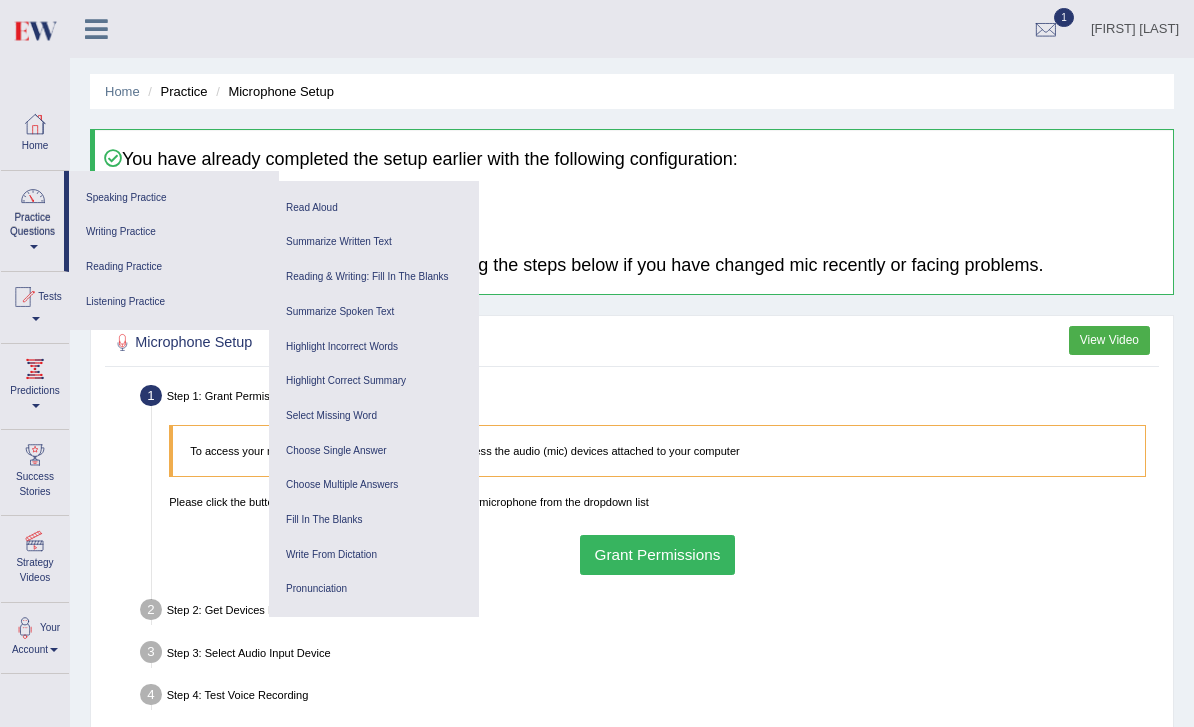 click at bounding box center (597, 363) 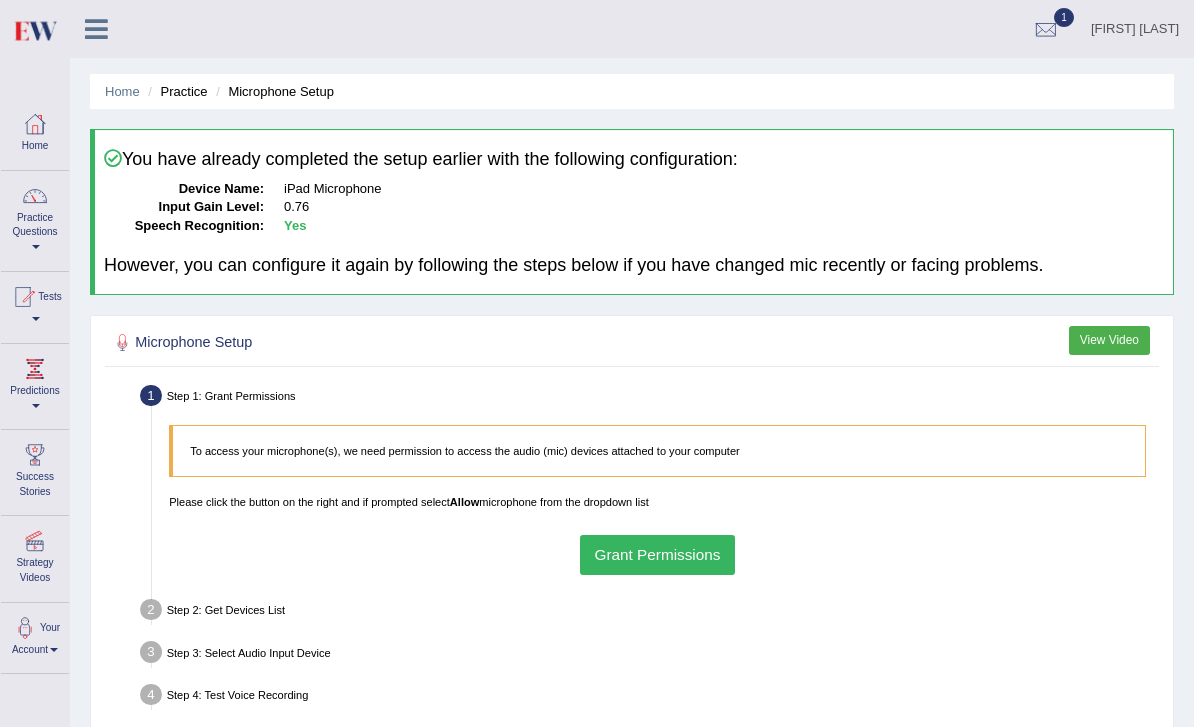 click at bounding box center (96, 29) 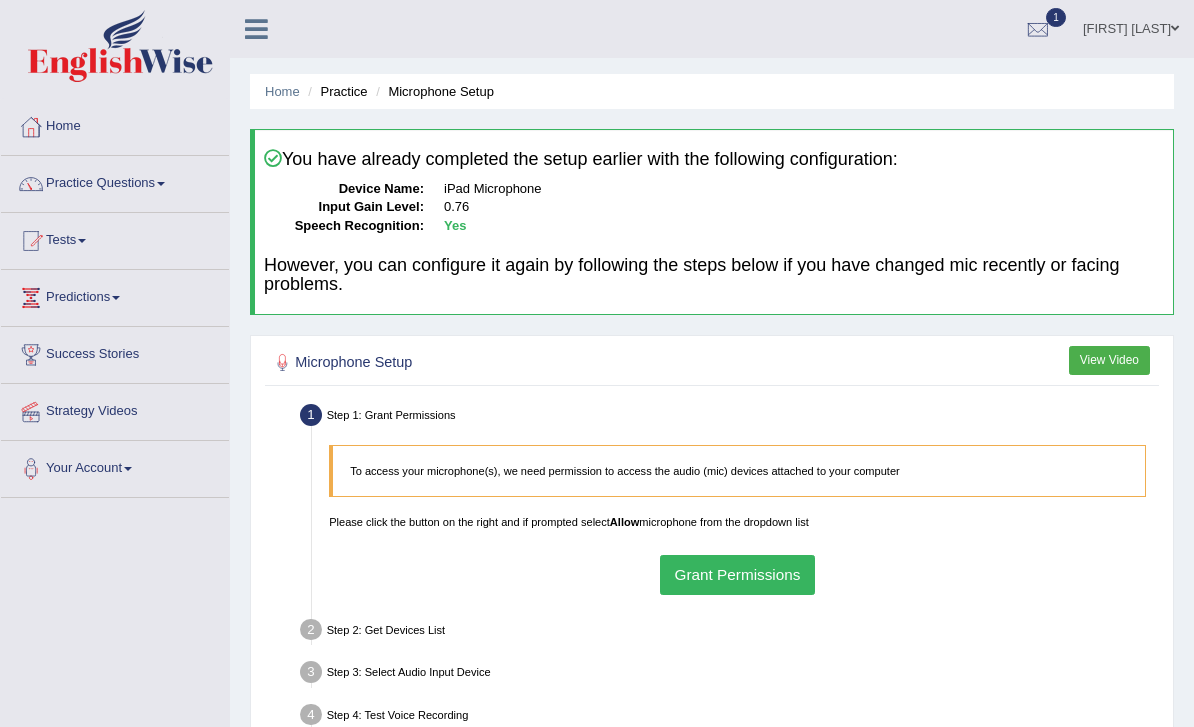 click on "Practice Questions" at bounding box center [115, 181] 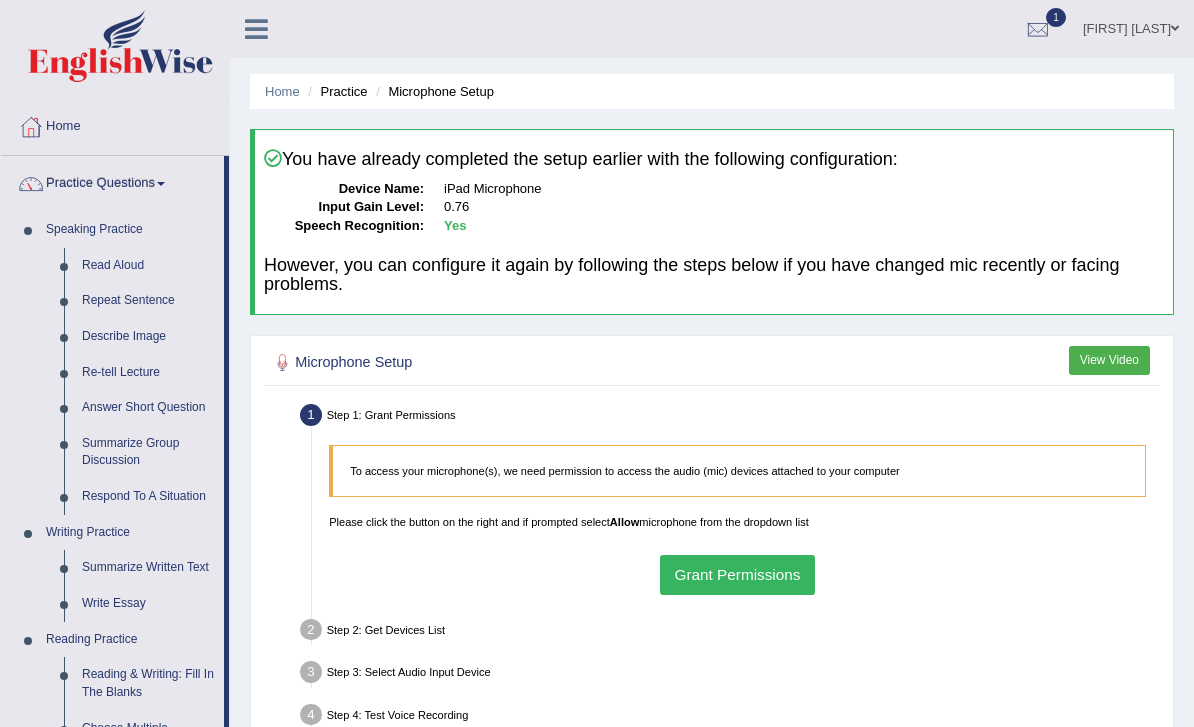 click at bounding box center (597, 363) 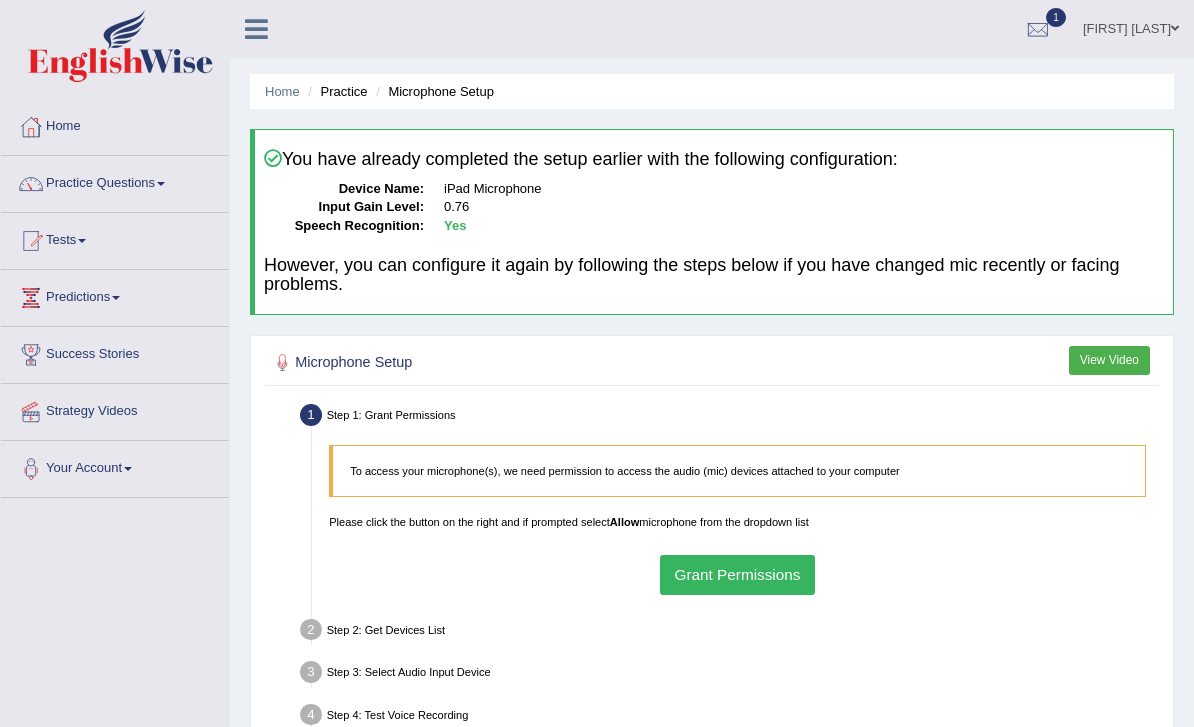 click at bounding box center (256, 27) 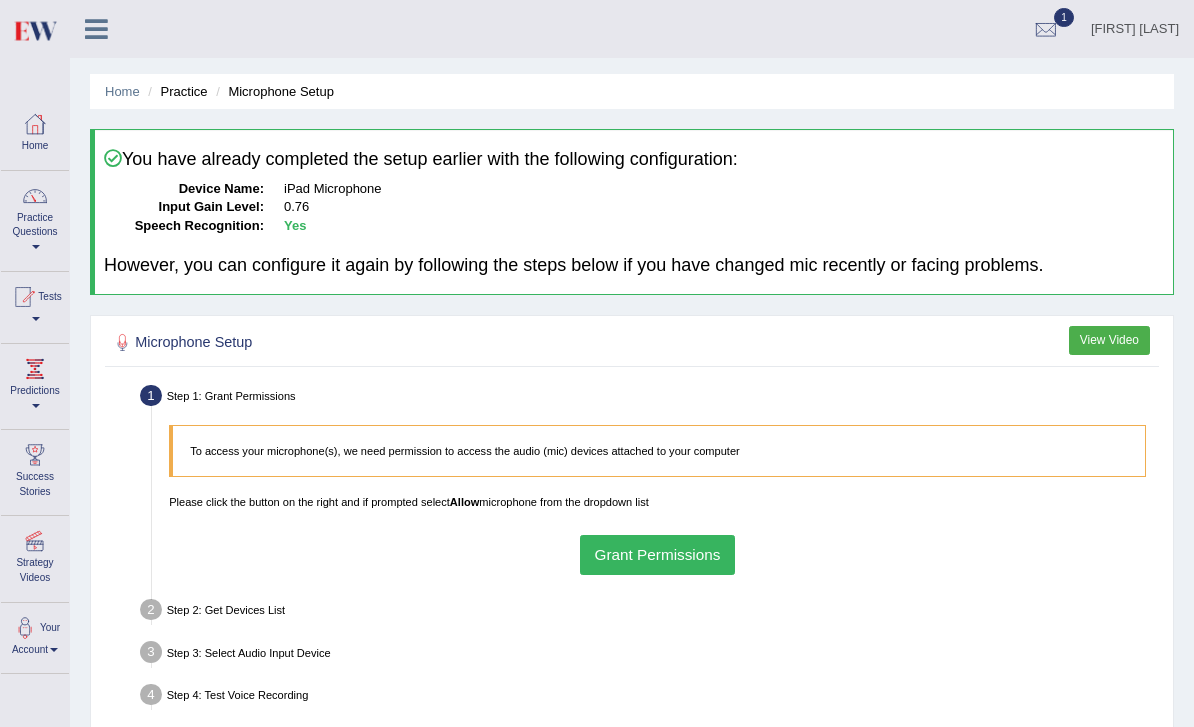 click on "Home" at bounding box center (122, 91) 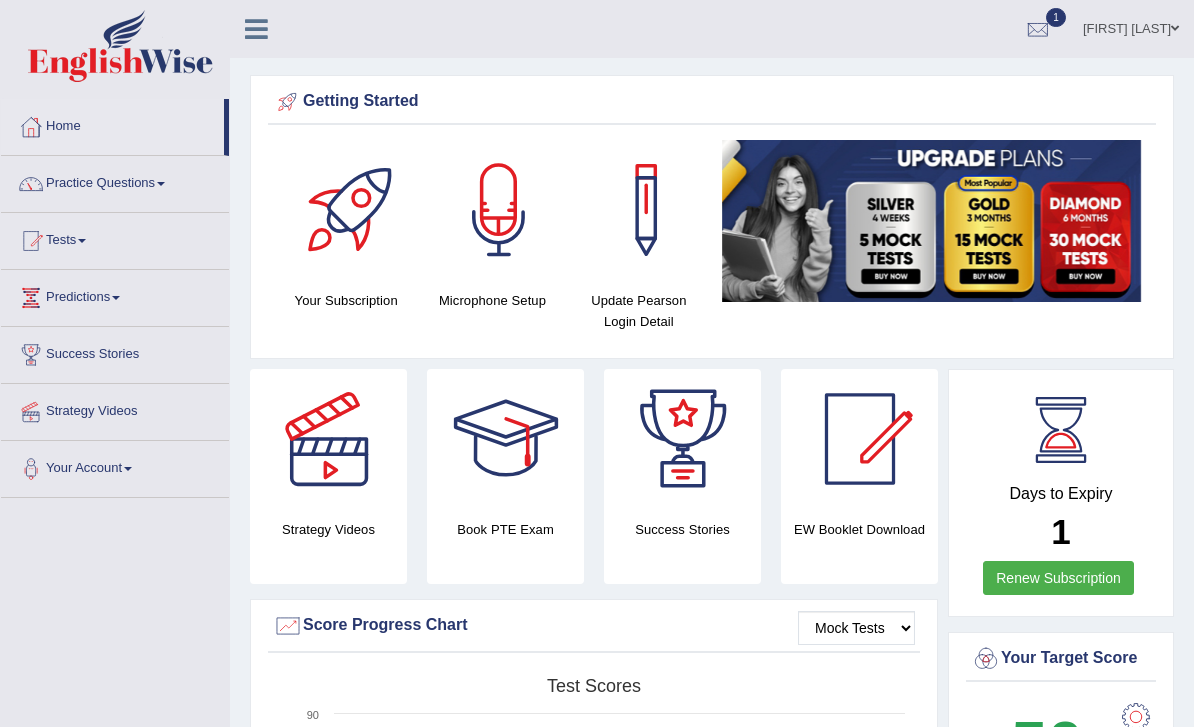 scroll, scrollTop: 0, scrollLeft: 0, axis: both 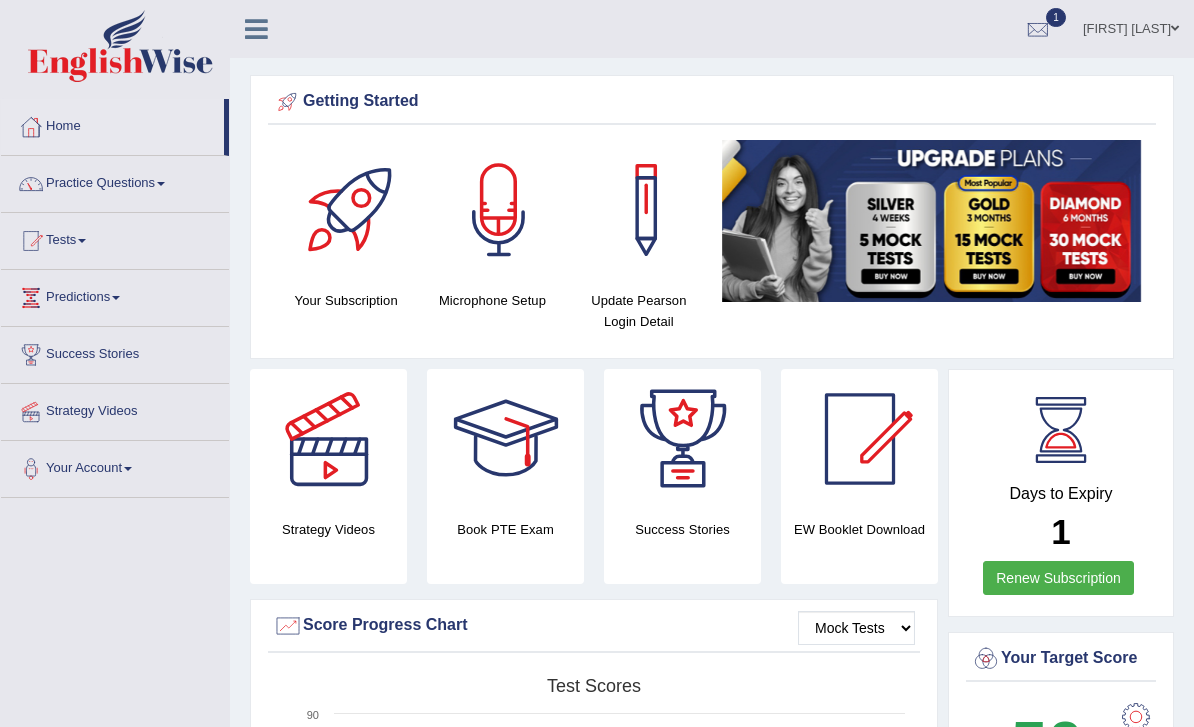 click at bounding box center [256, 29] 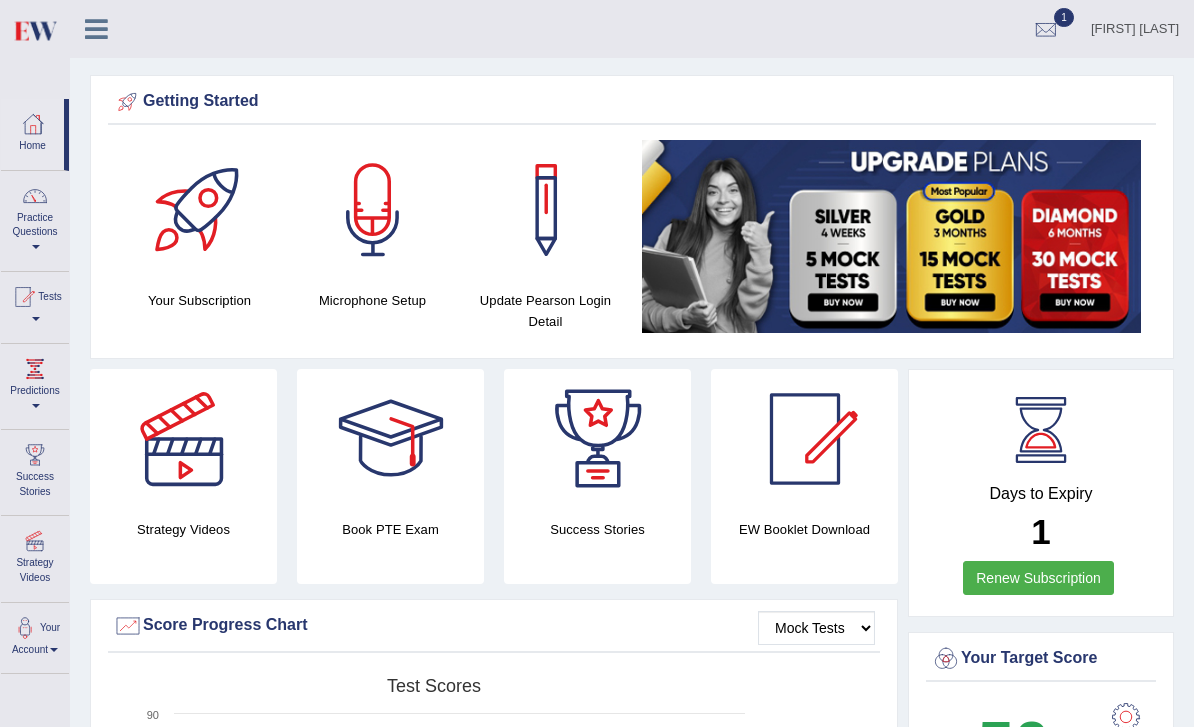 click on "Practice Questions" at bounding box center [35, 218] 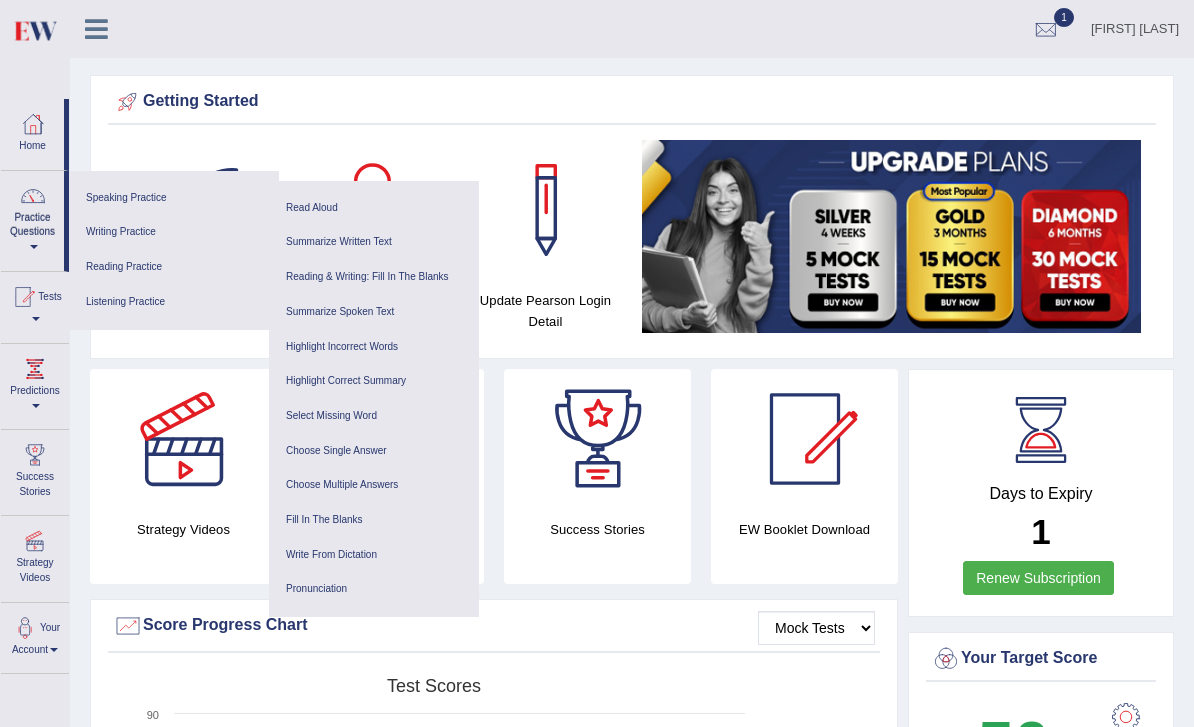 click on "Reading & Writing: Fill In The Blanks" at bounding box center [374, 277] 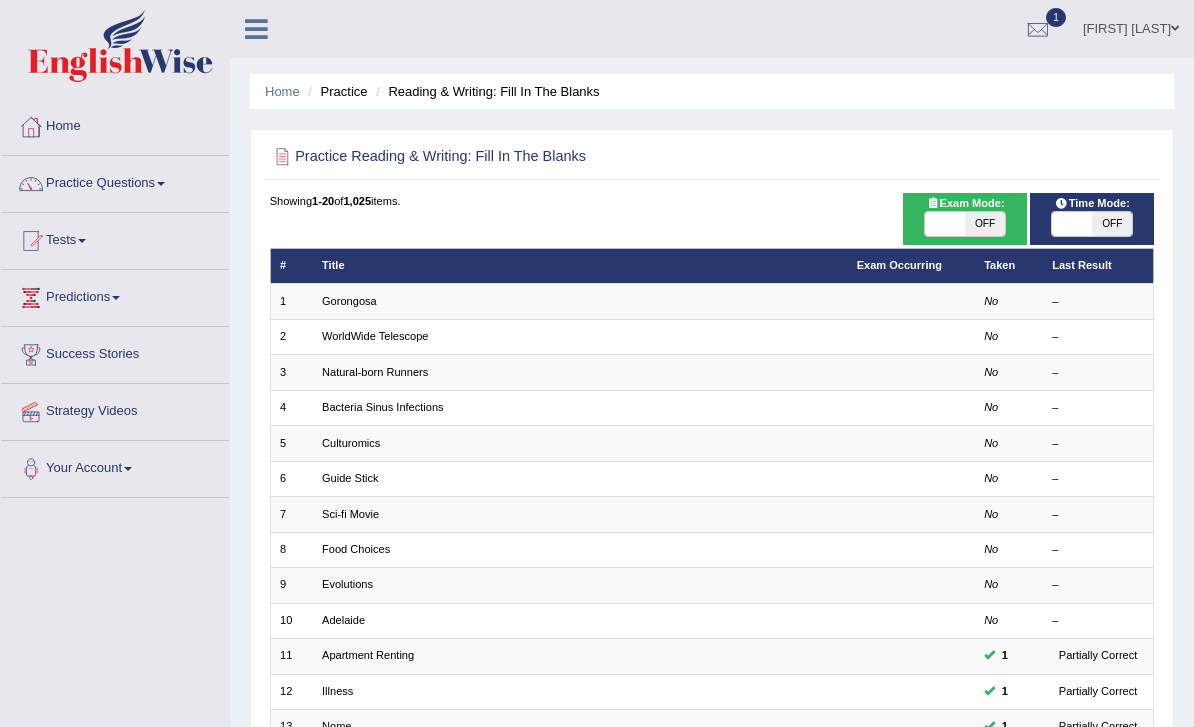 scroll, scrollTop: 0, scrollLeft: 0, axis: both 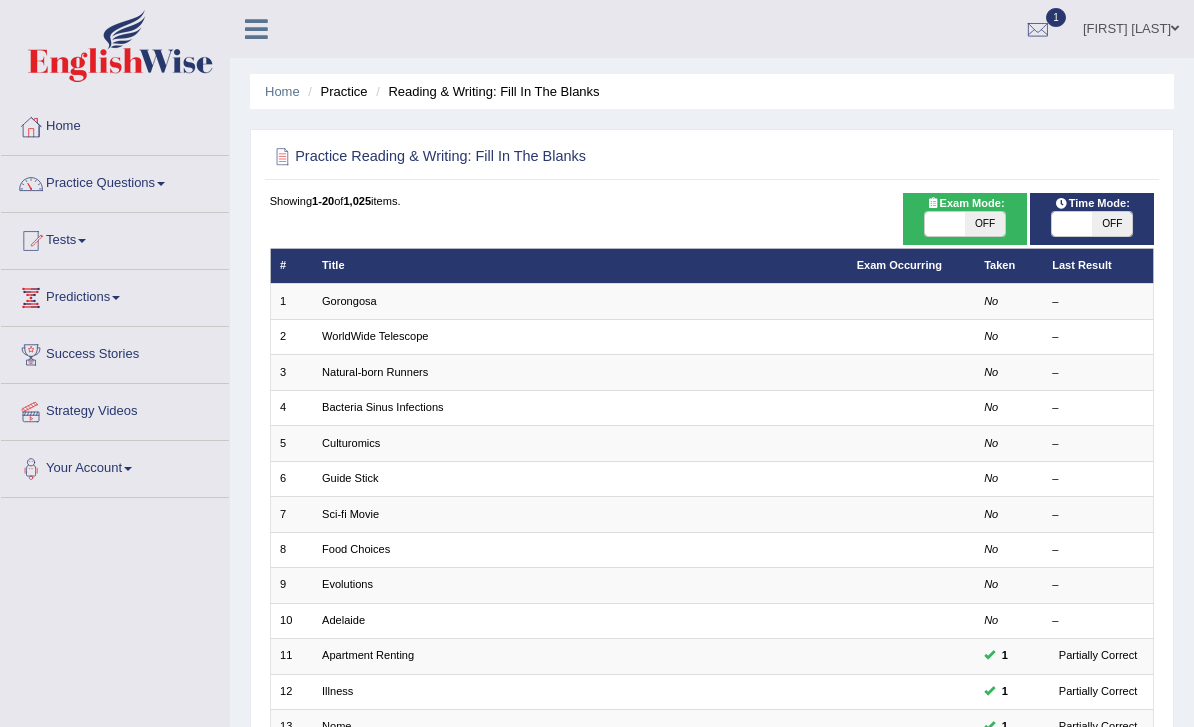 click on "Gorongosa" at bounding box center (349, 301) 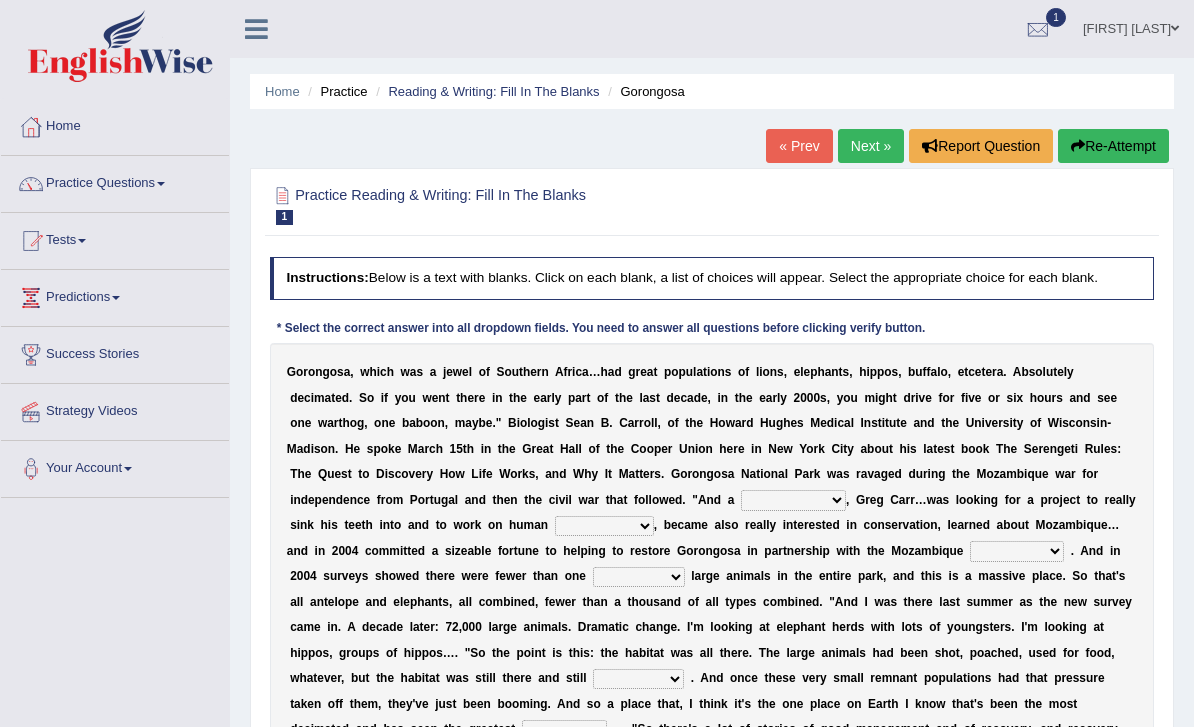 scroll, scrollTop: 0, scrollLeft: 0, axis: both 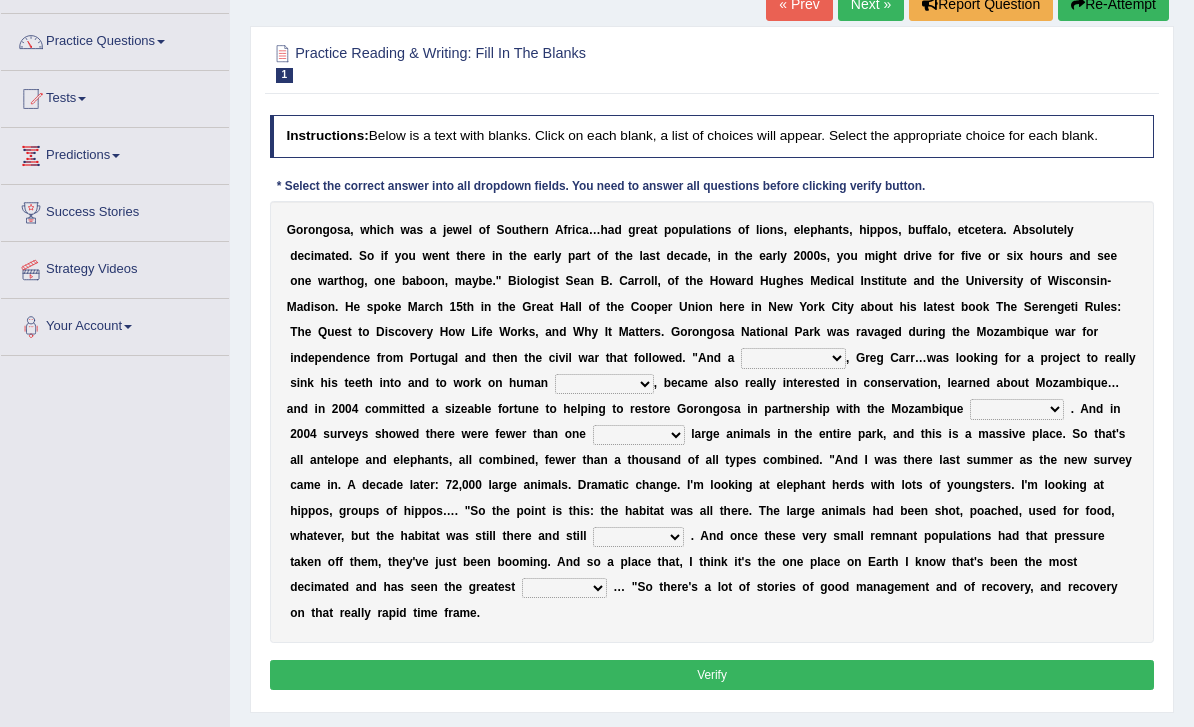 click on "passion solstice ballast philanthropist" at bounding box center [793, 358] 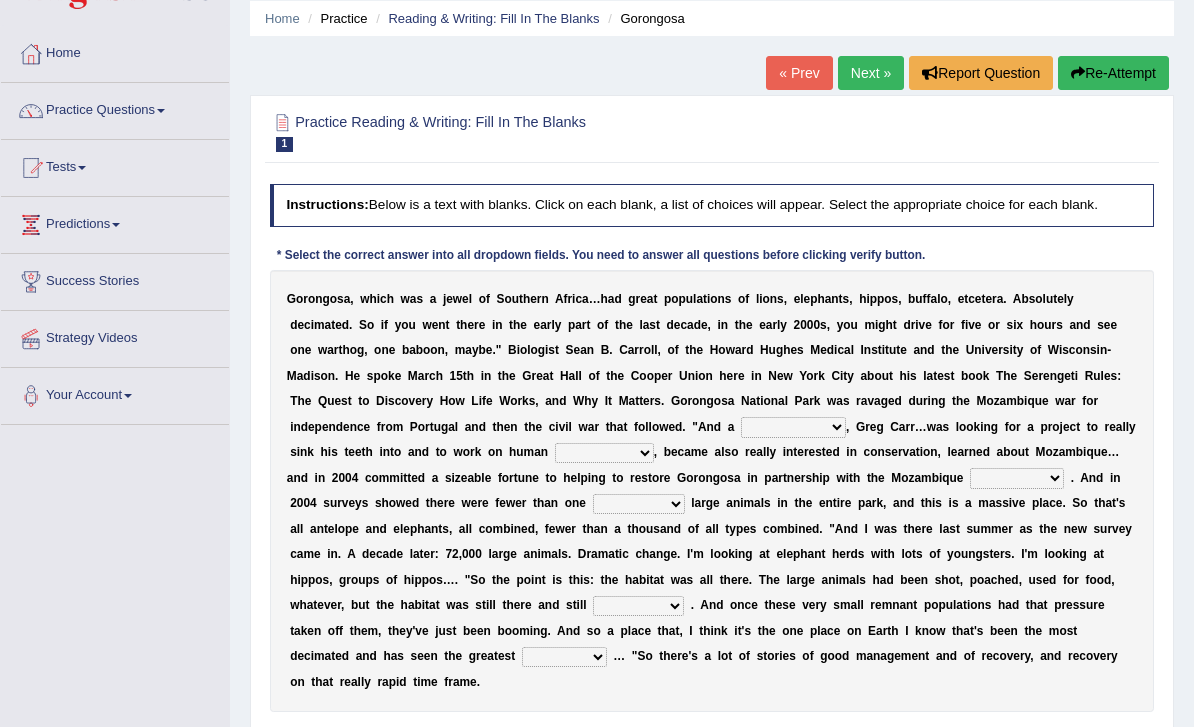 scroll, scrollTop: 73, scrollLeft: 0, axis: vertical 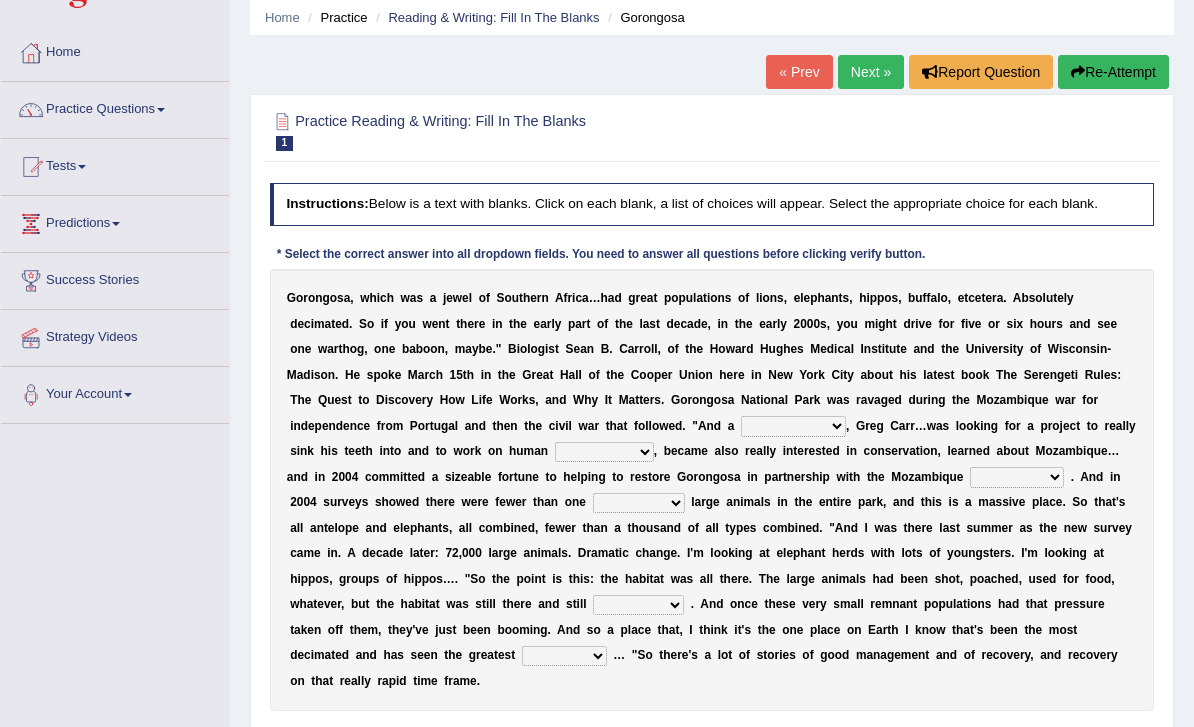 click on "passion solstice ballast philanthropist" at bounding box center [793, 427] 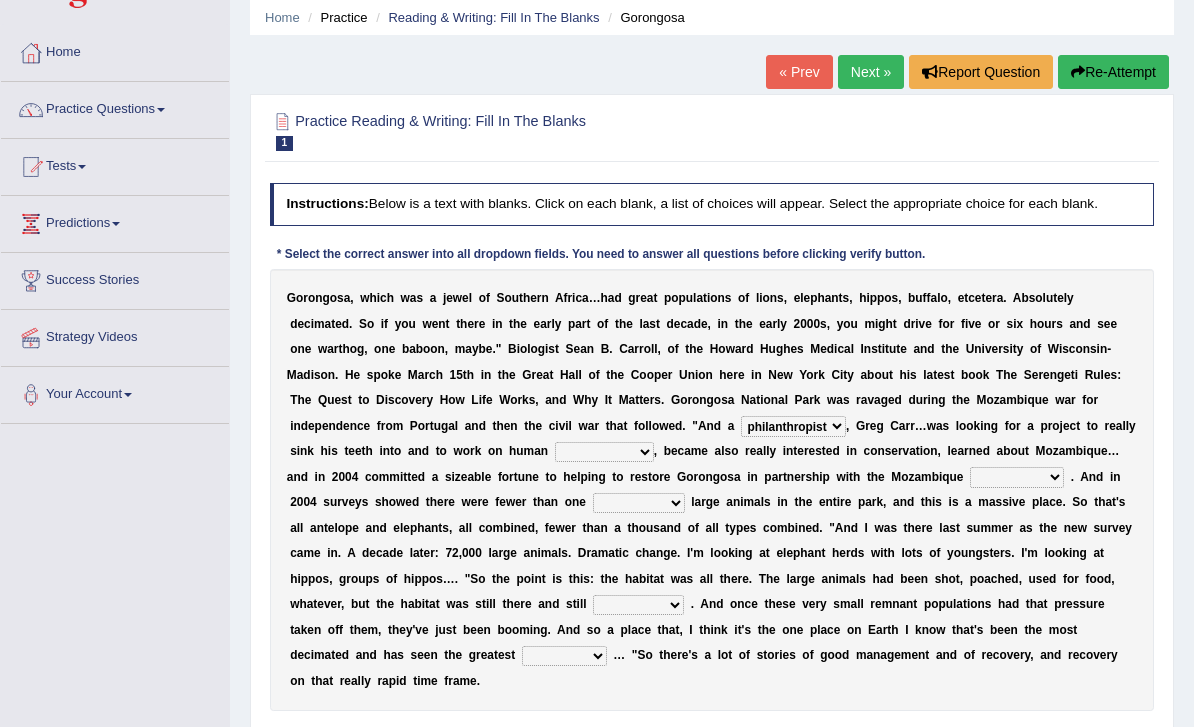 click on "negligence prevalence development malevolence" at bounding box center [604, 452] 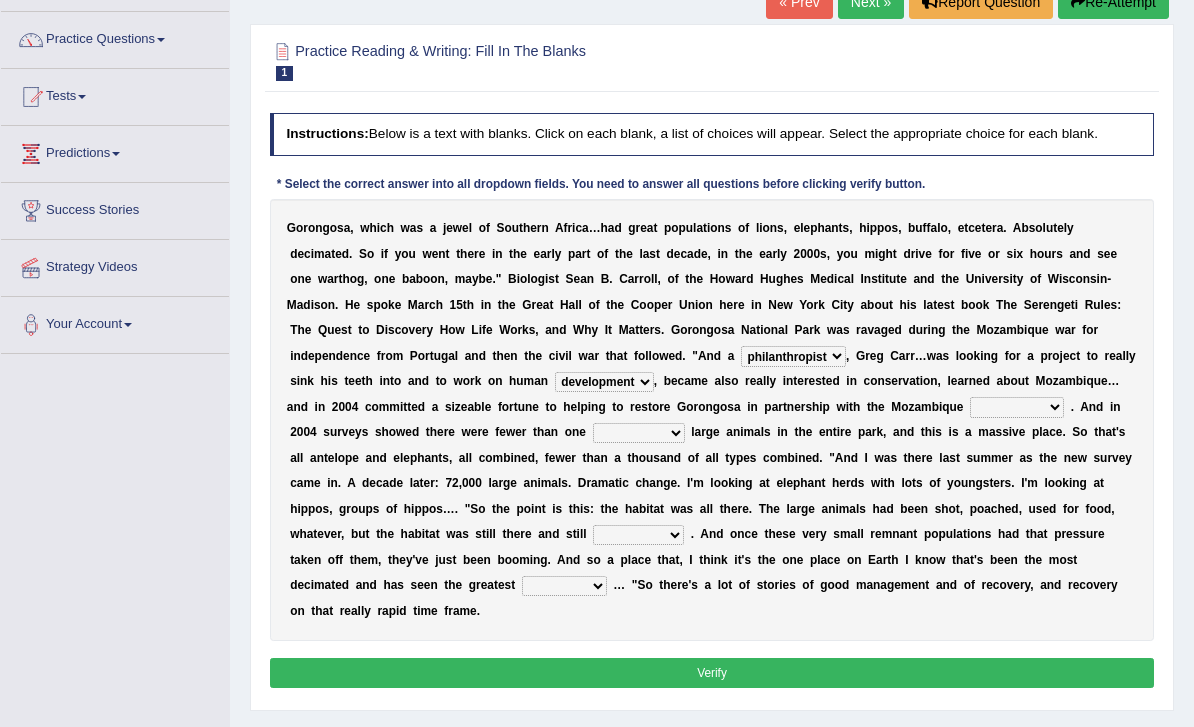 scroll, scrollTop: 151, scrollLeft: 0, axis: vertical 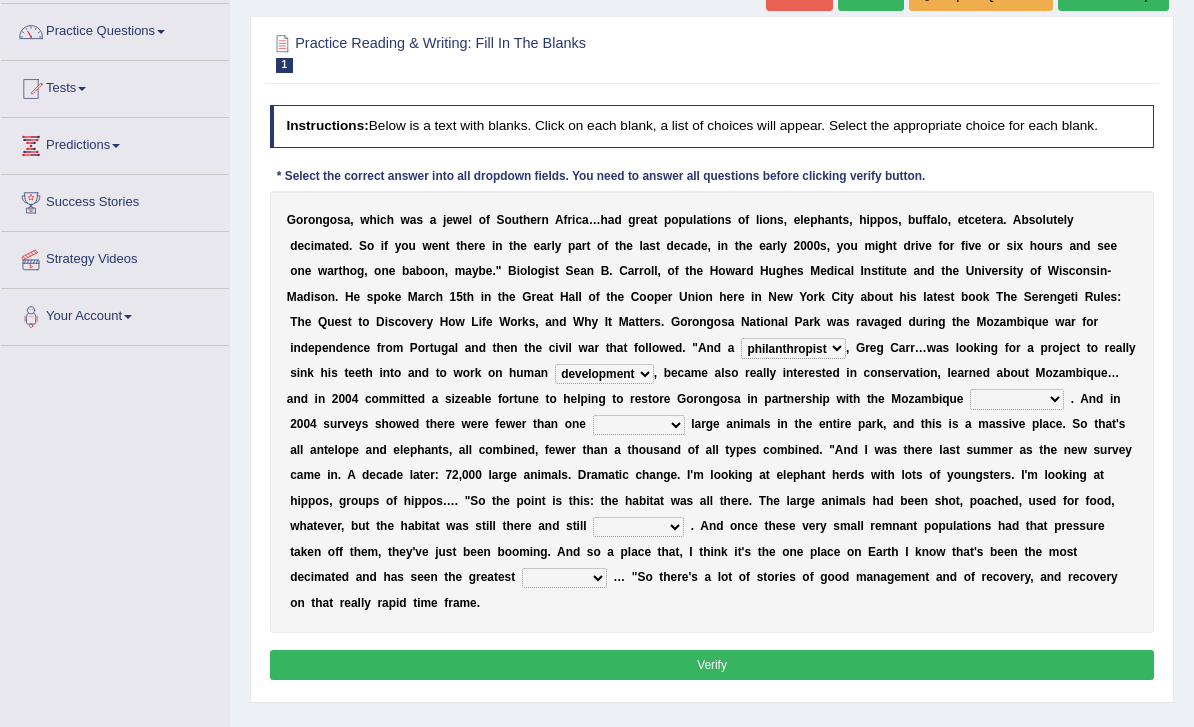 click on "parliament semanticist government journalist" at bounding box center (1017, 400) 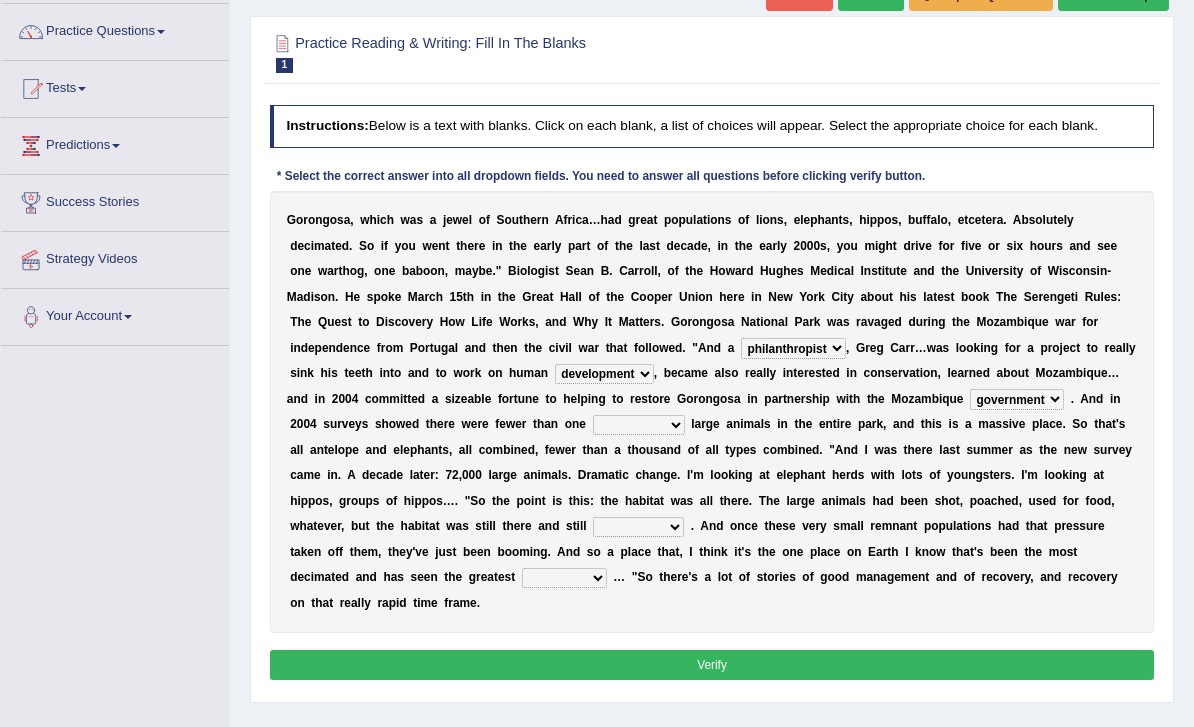 click on "deflowered embowered roundest thousand" at bounding box center (639, 425) 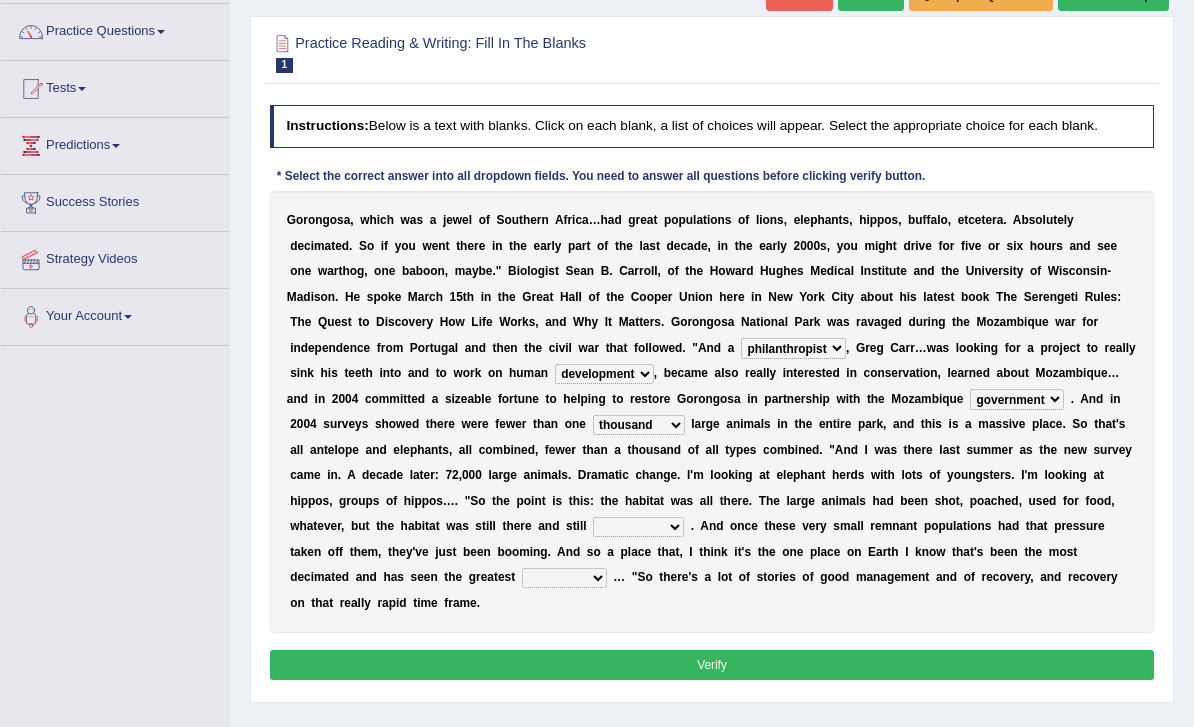 click on "assertive incidental compulsive productive" at bounding box center [638, 527] 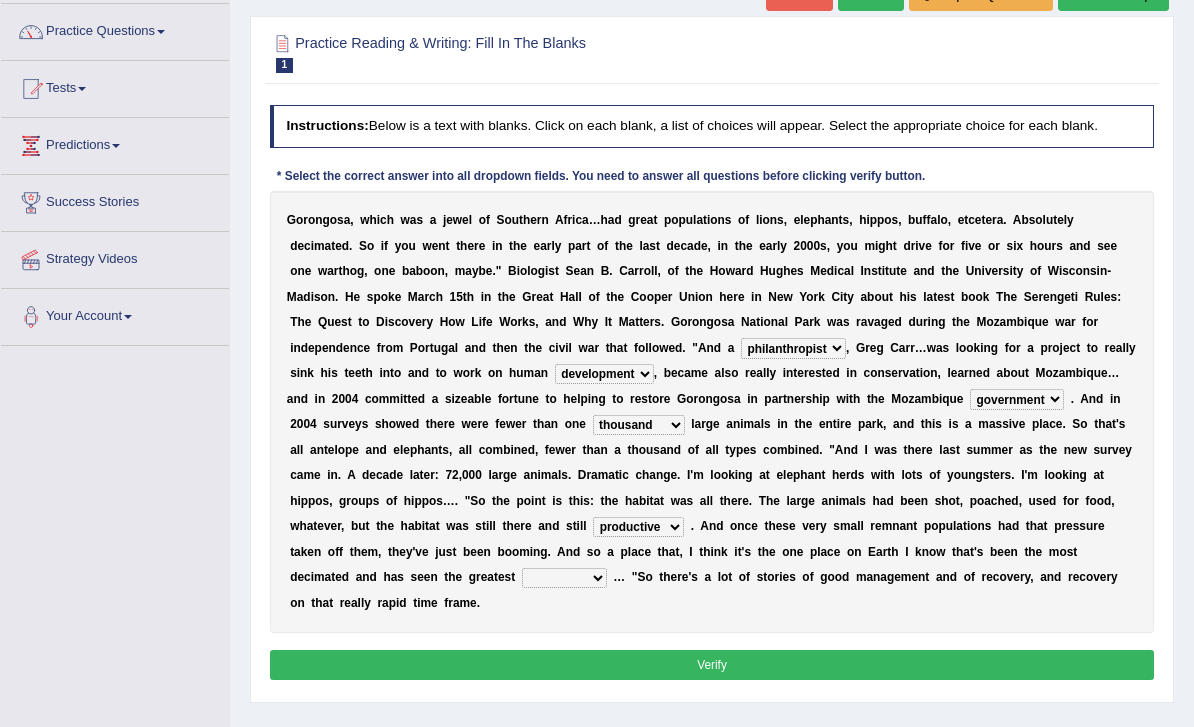 click on "recovery efficacy golly stumpy" at bounding box center (564, 578) 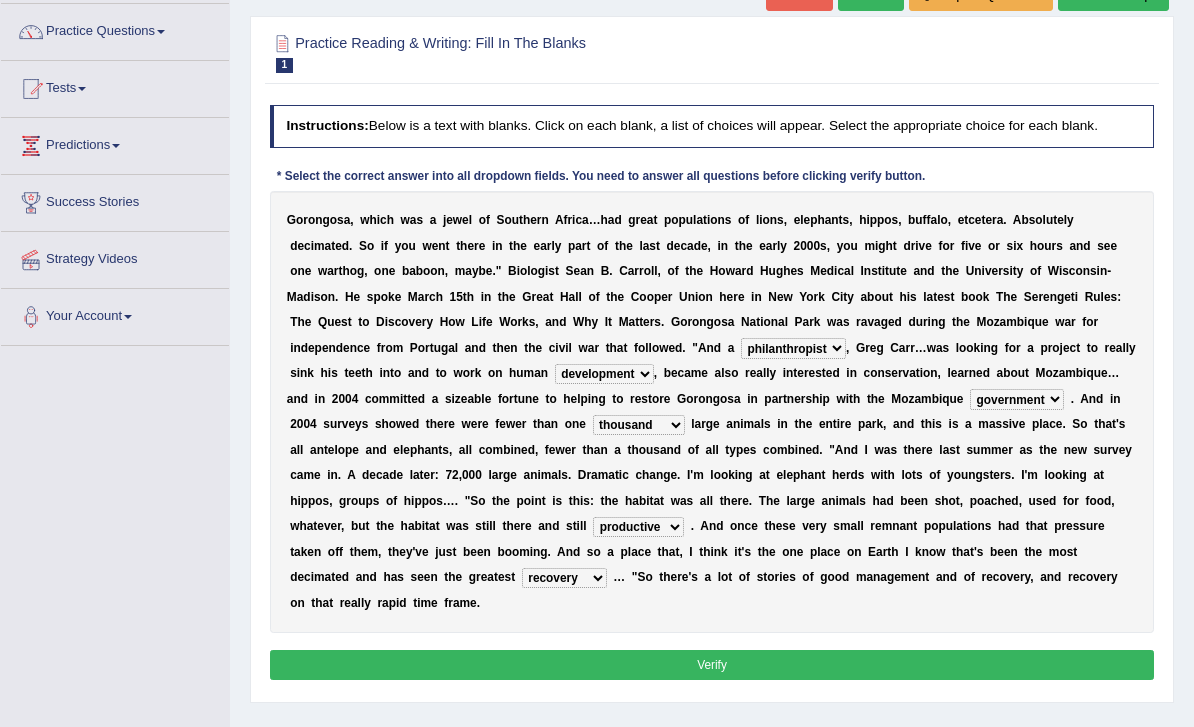 click on "Verify" at bounding box center (712, 664) 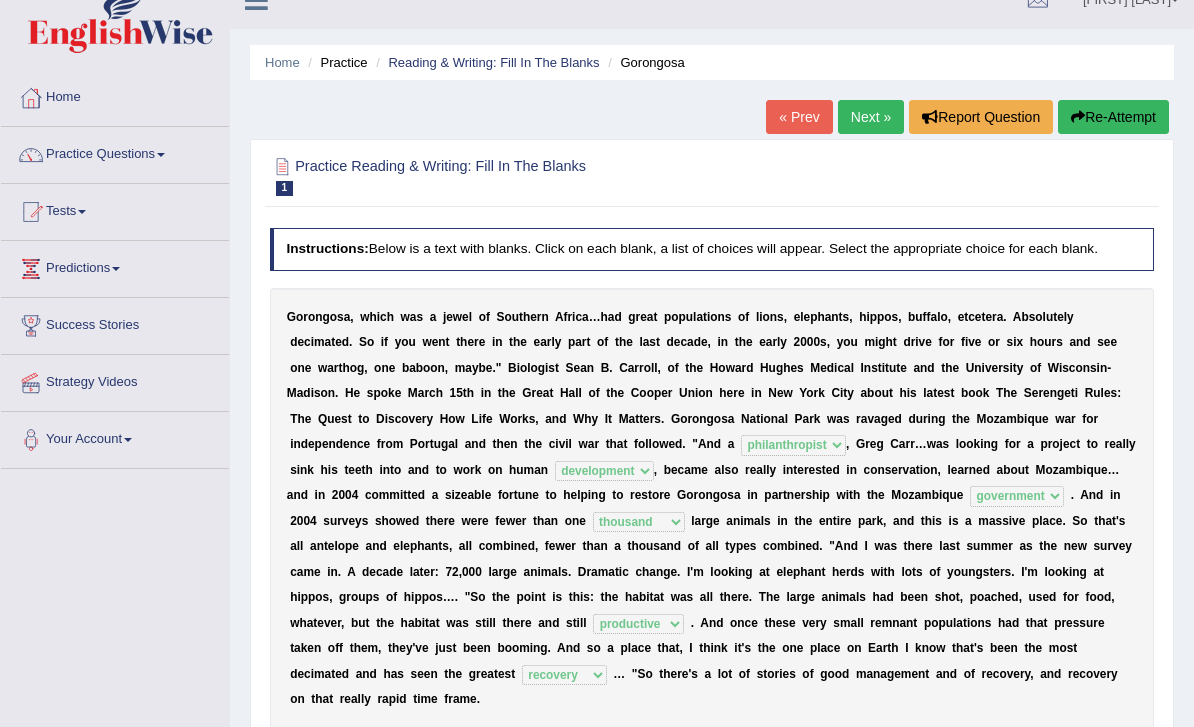 scroll, scrollTop: 0, scrollLeft: 0, axis: both 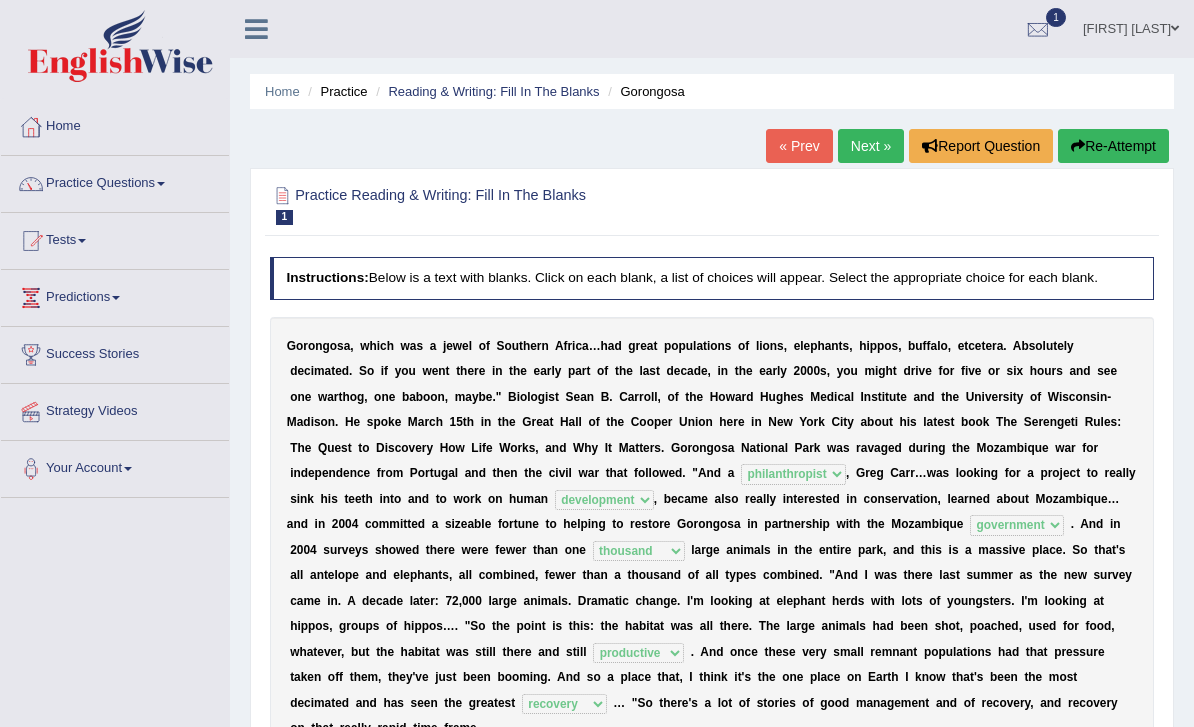 click on "Next »" at bounding box center (871, 146) 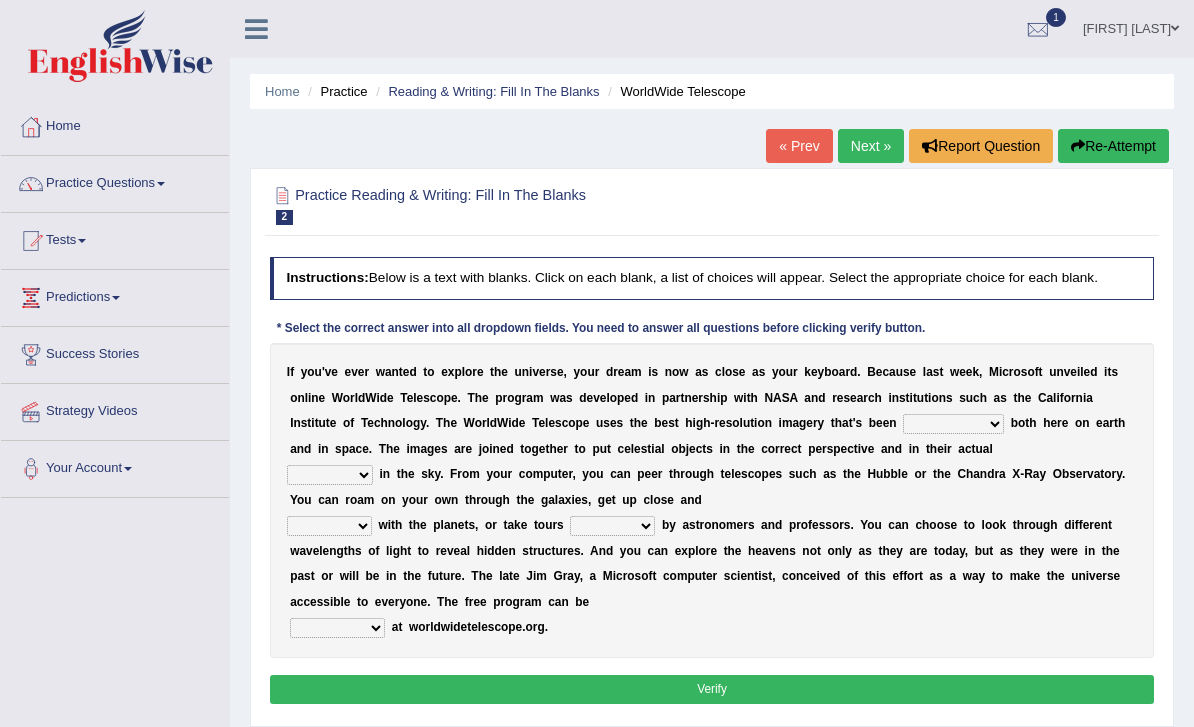scroll, scrollTop: 0, scrollLeft: 0, axis: both 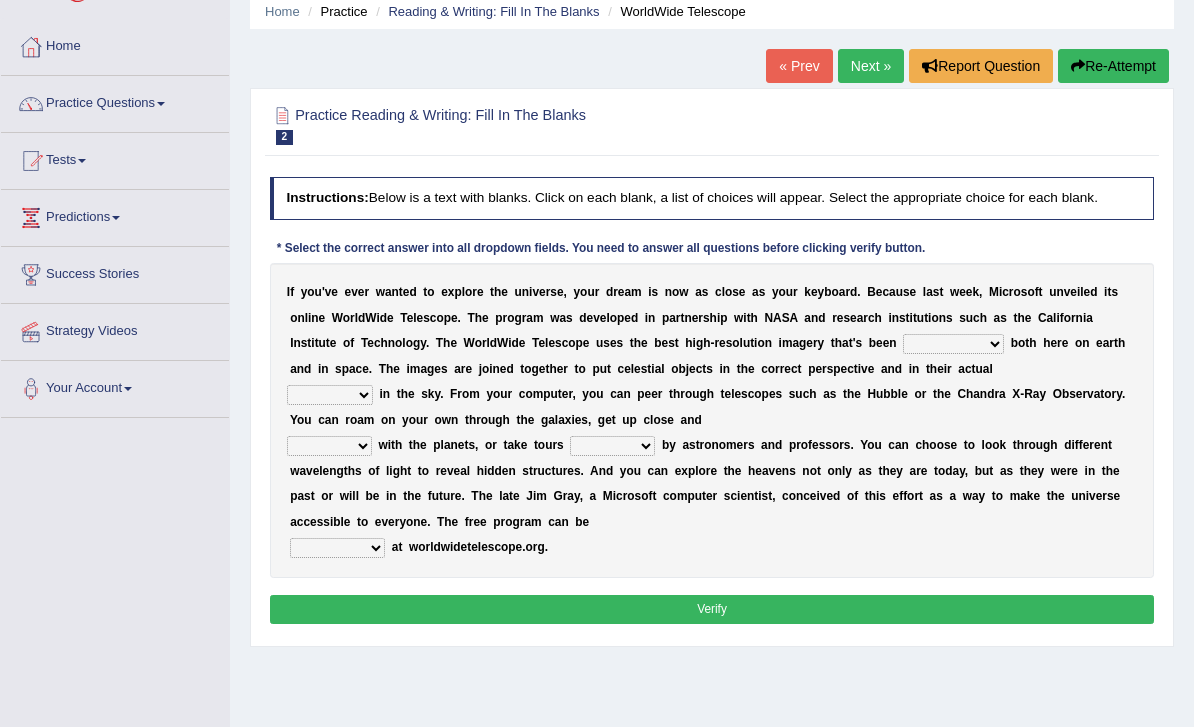click on "degraded ascended remonstrated generated" at bounding box center [953, 344] 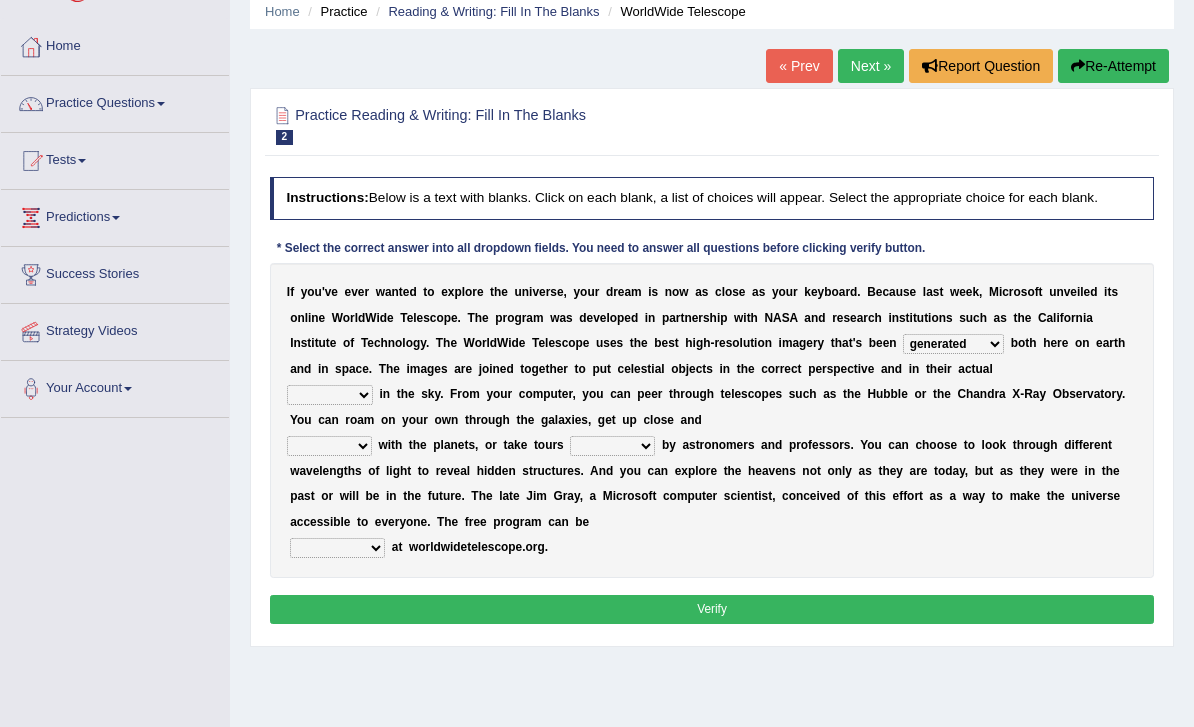 click on "aspects parts conditions positions" at bounding box center (330, 395) 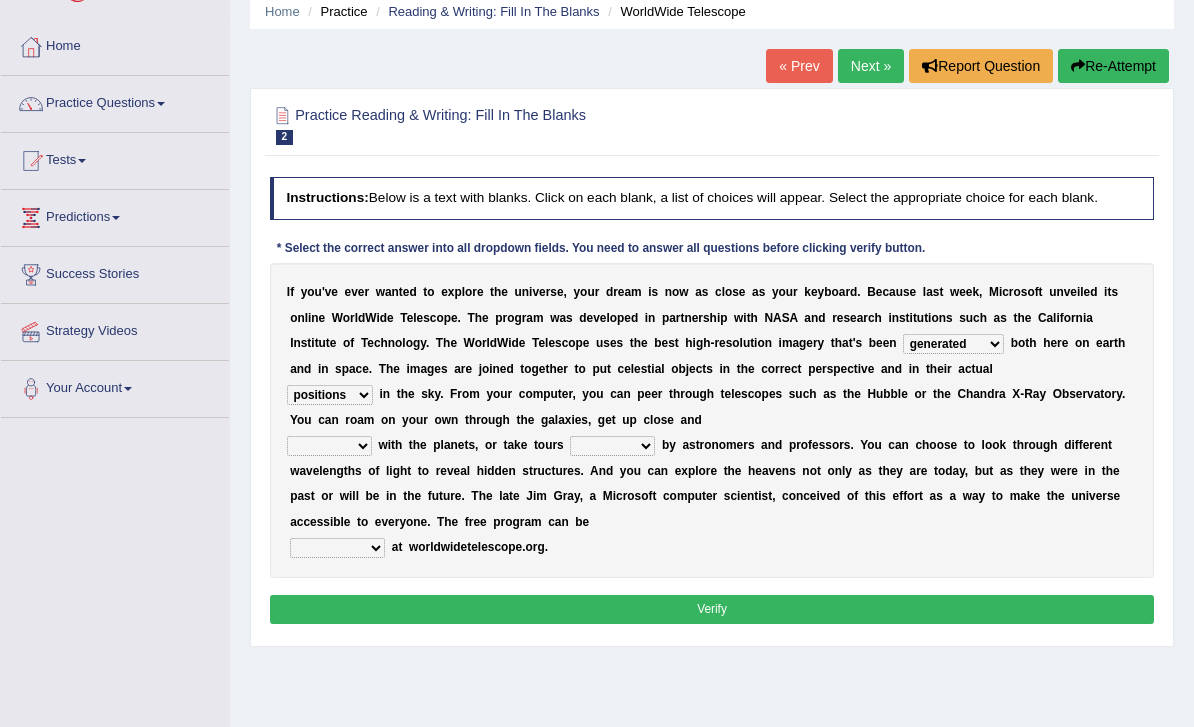 click on "personal individual apart polite" at bounding box center [329, 446] 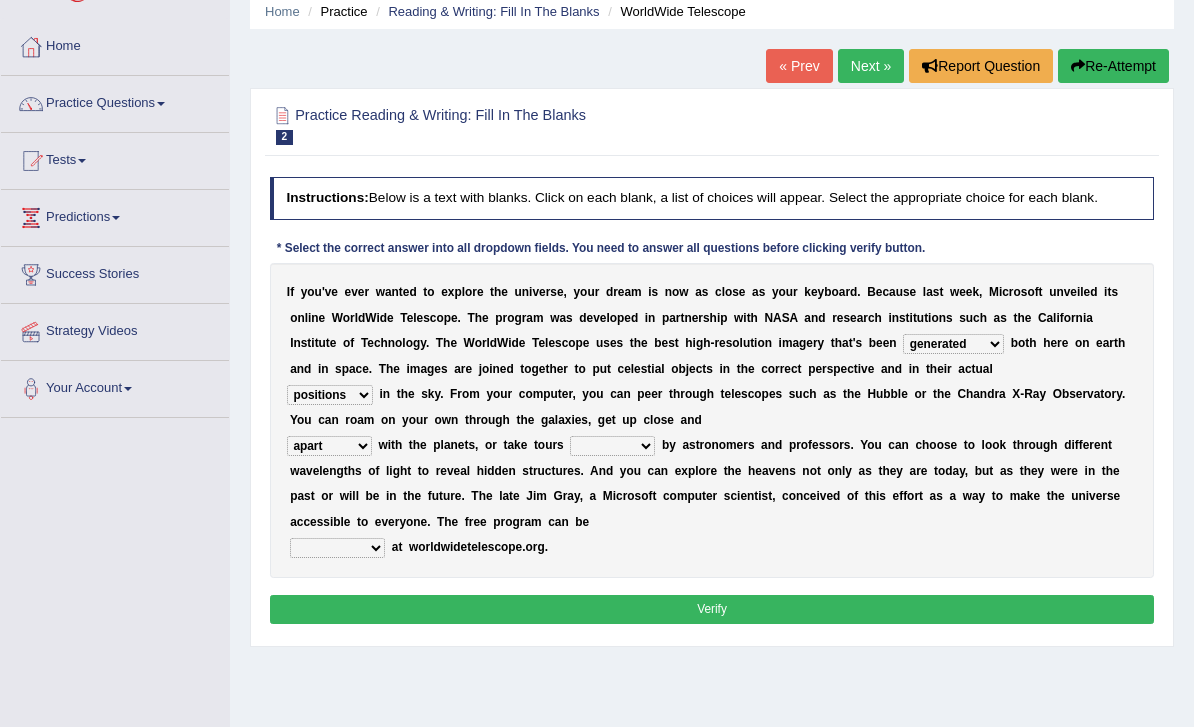 click on "guide guided guiding to guide" at bounding box center (612, 446) 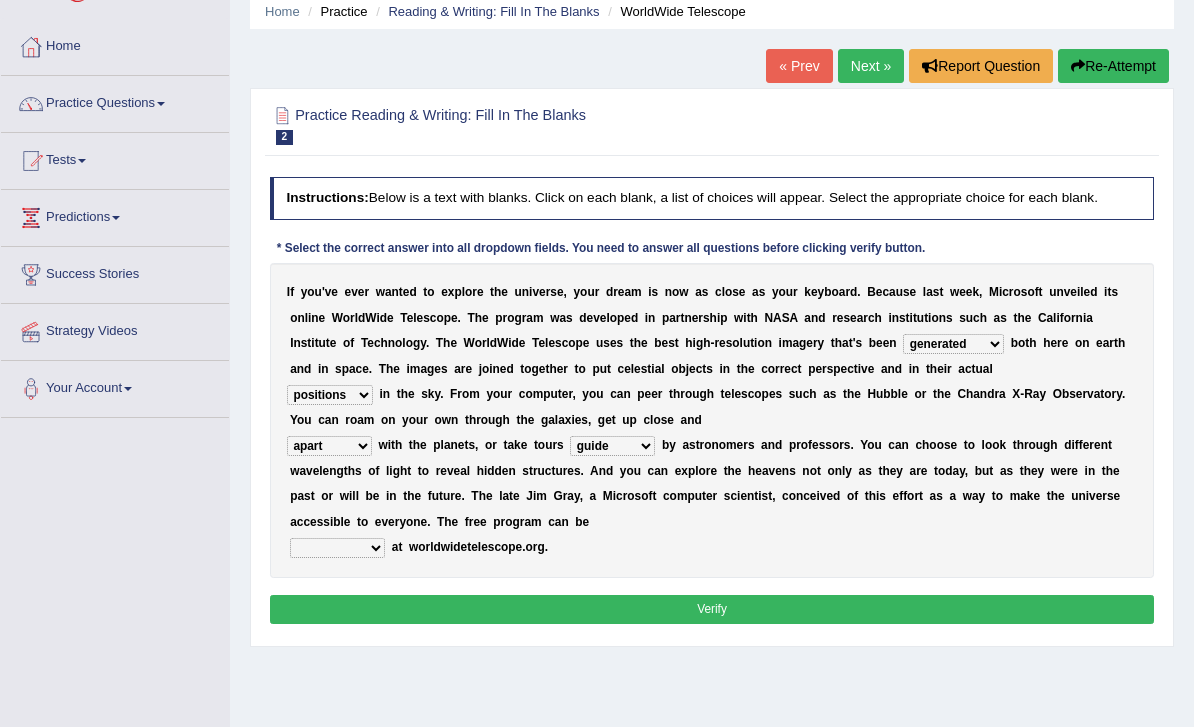 click on "upheld downloaded loaded posted" at bounding box center [337, 548] 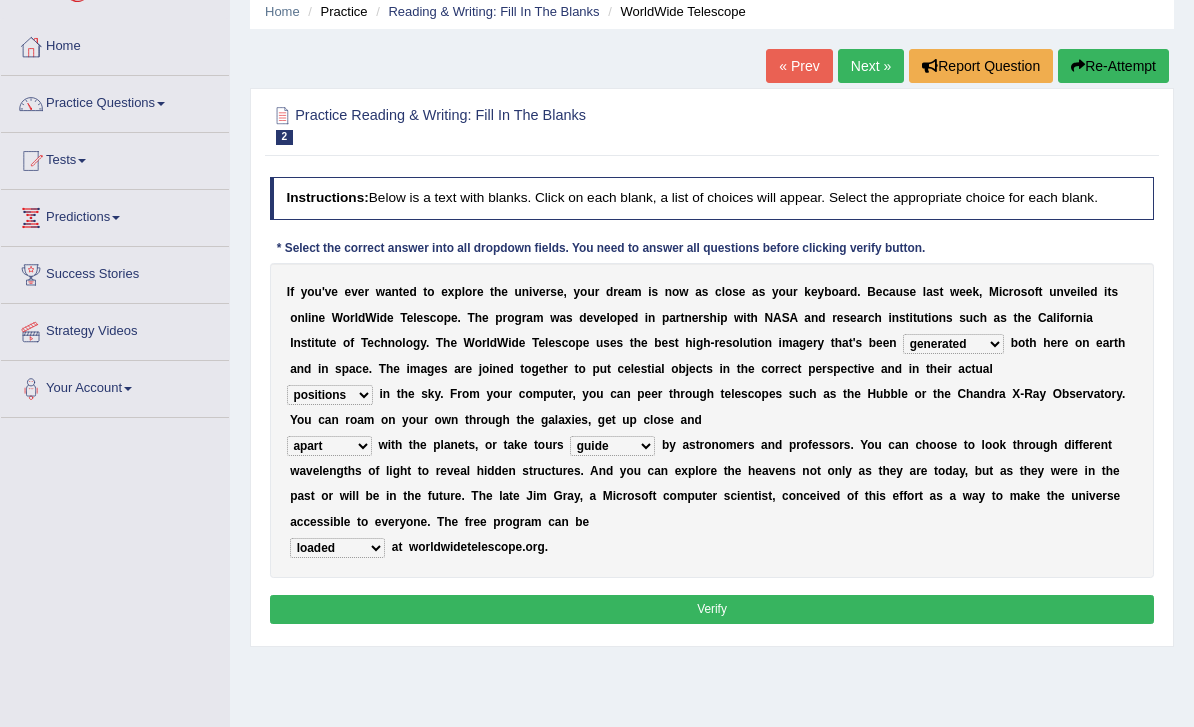 click on "personal individual apart polite" at bounding box center [329, 446] 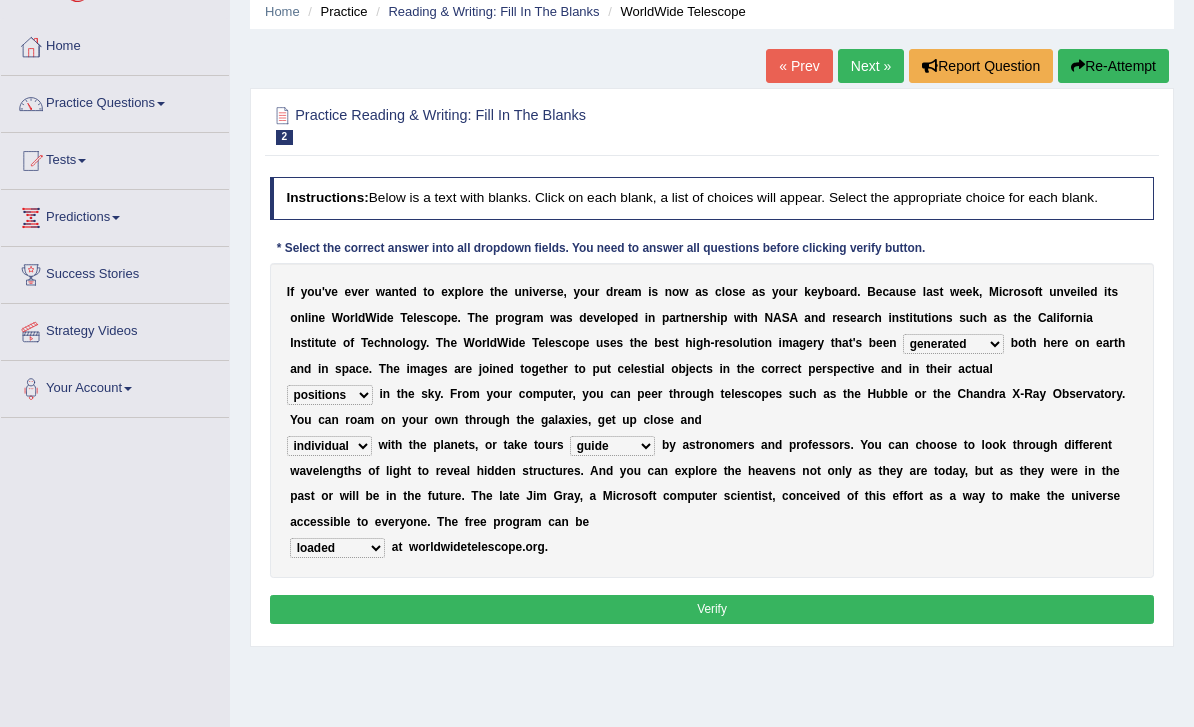 click on "Verify" at bounding box center [712, 609] 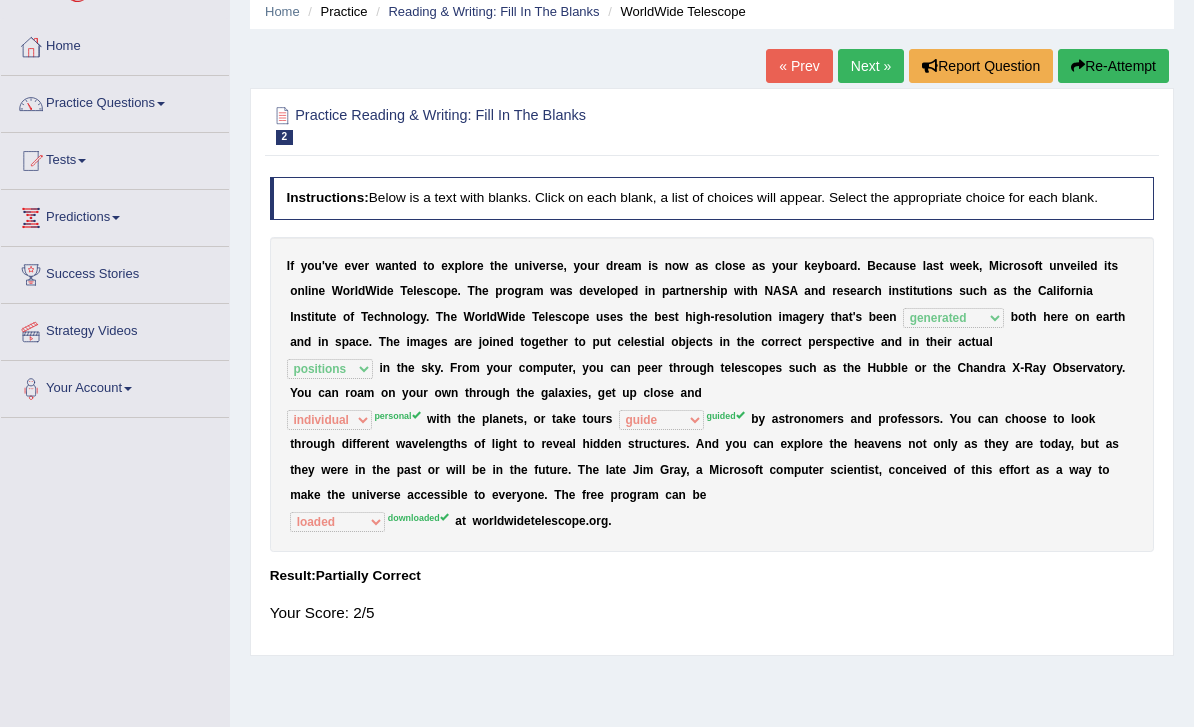 click on "Next »" at bounding box center [871, 66] 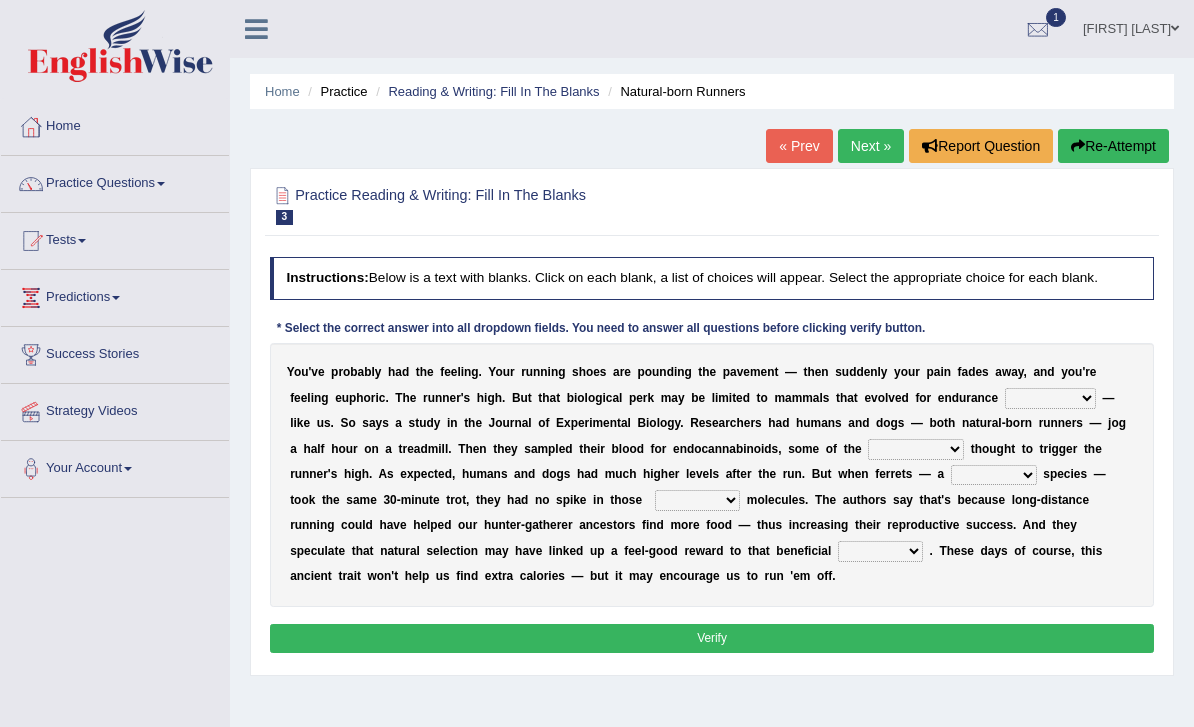 scroll, scrollTop: 0, scrollLeft: 0, axis: both 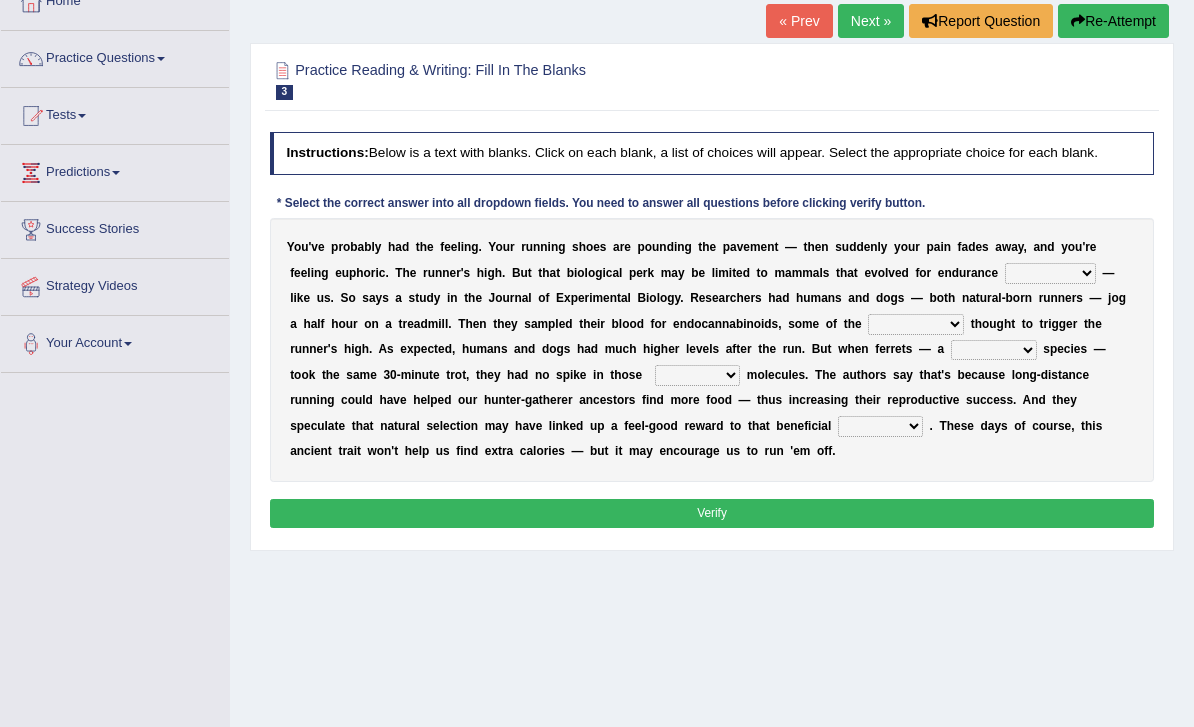 click on "dykes personalize classifies exercise" at bounding box center (1050, 273) 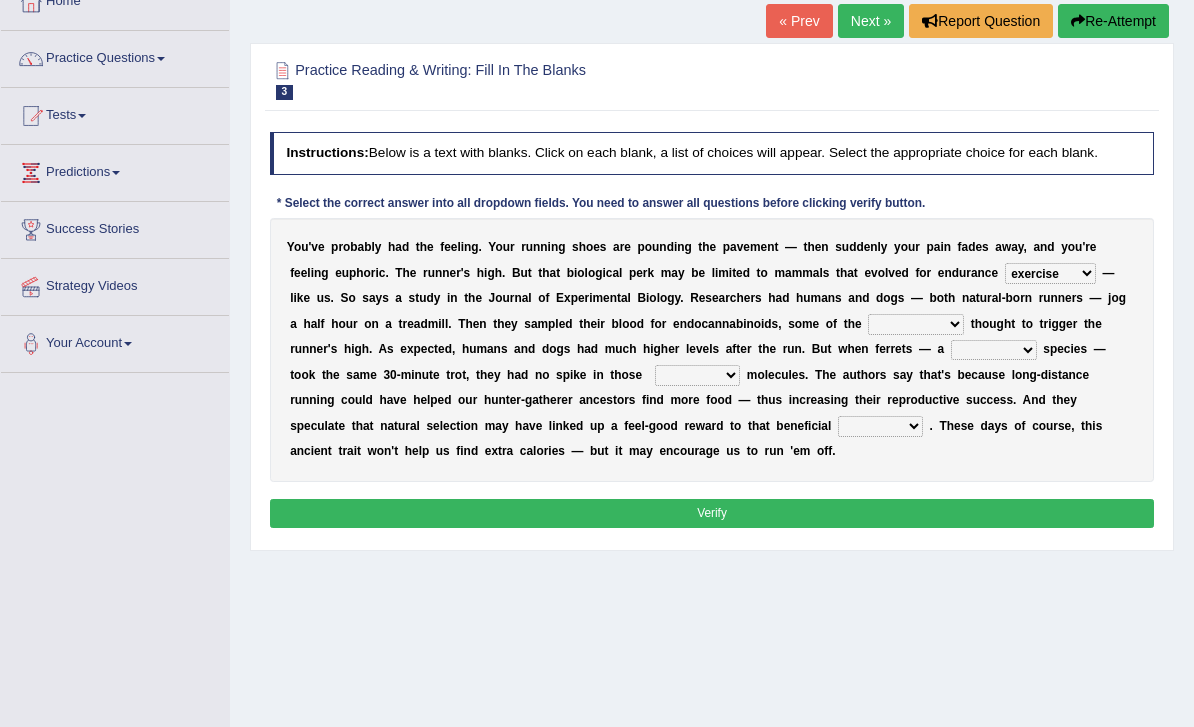 click on "almshouse turnarounds compounds foxhounds" at bounding box center (916, 324) 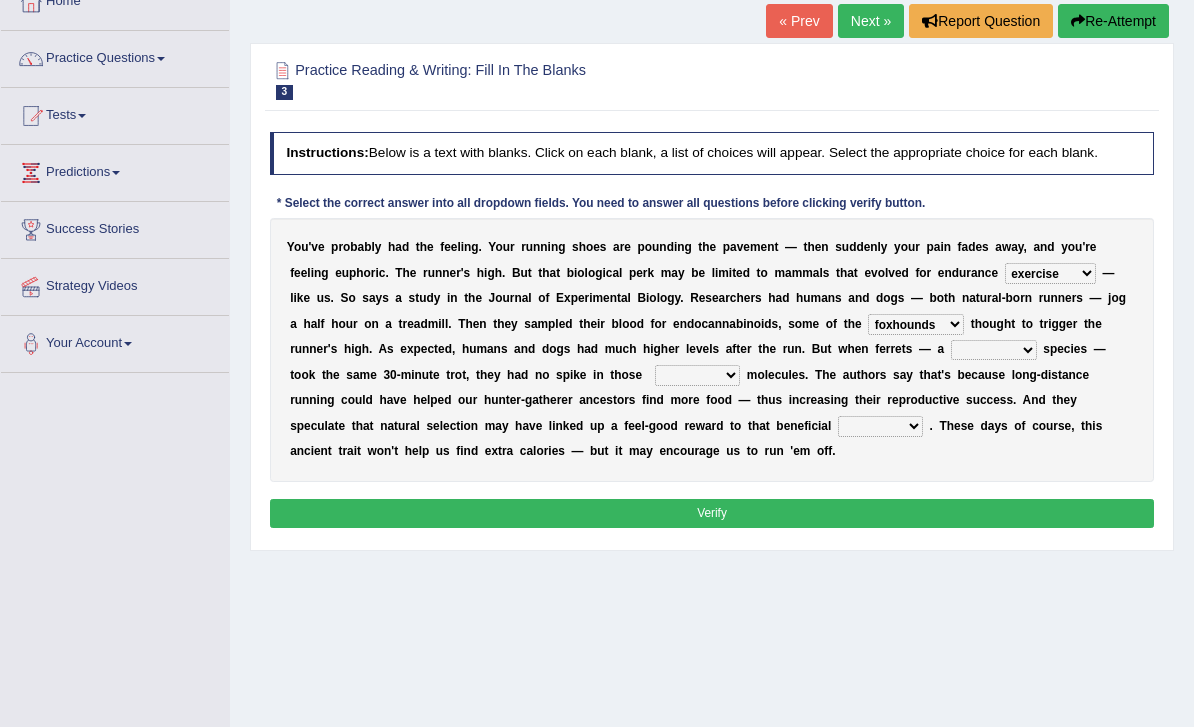 click on "excellency merely faerie sedentary" at bounding box center (994, 350) 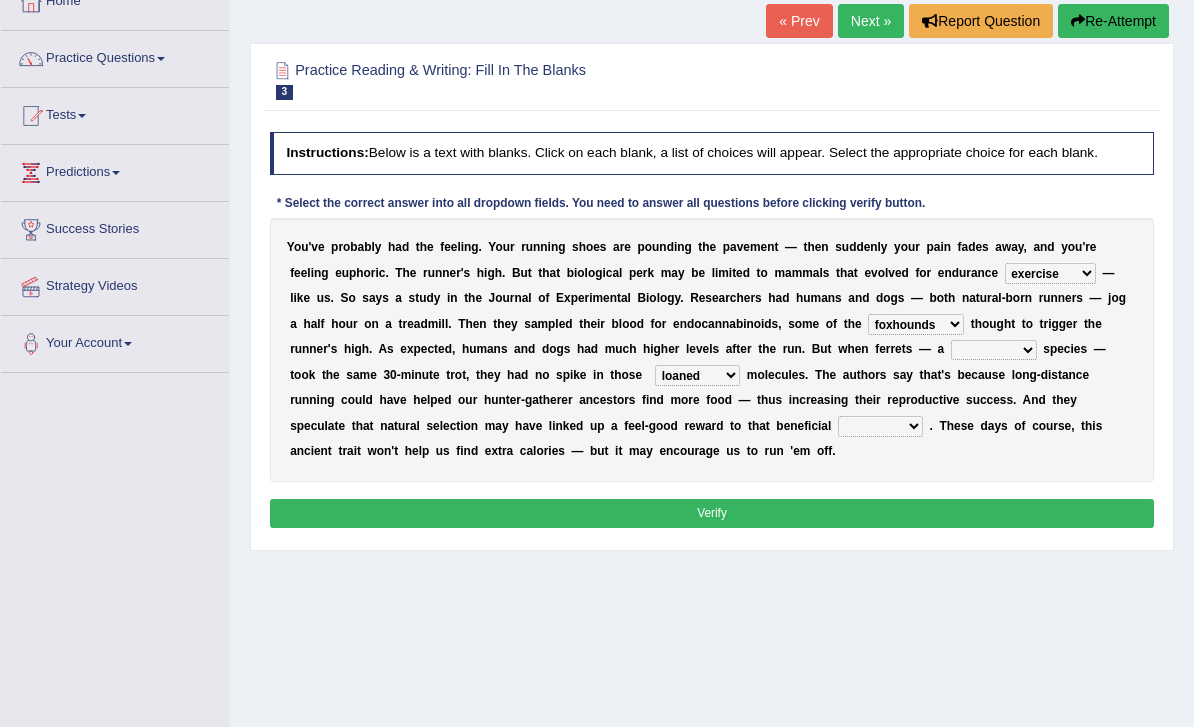 click on "excellency merely faerie sedentary" at bounding box center (994, 350) 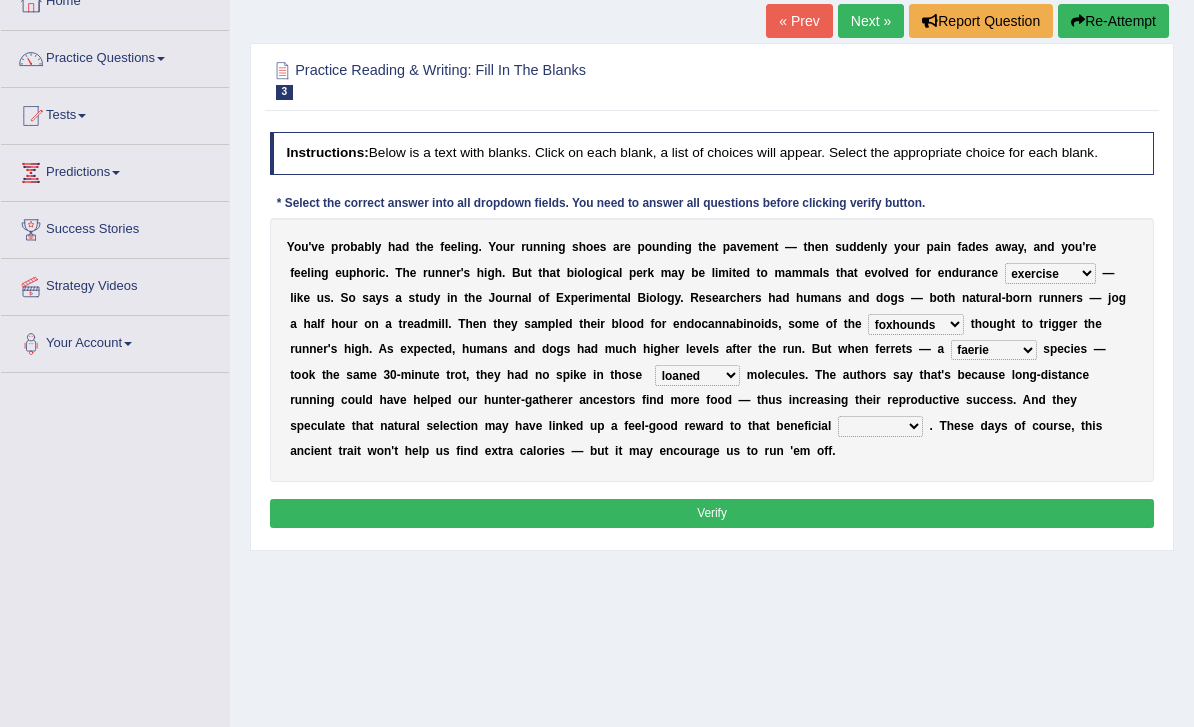 click on "wager exchanger behavior regulator" at bounding box center (880, 426) 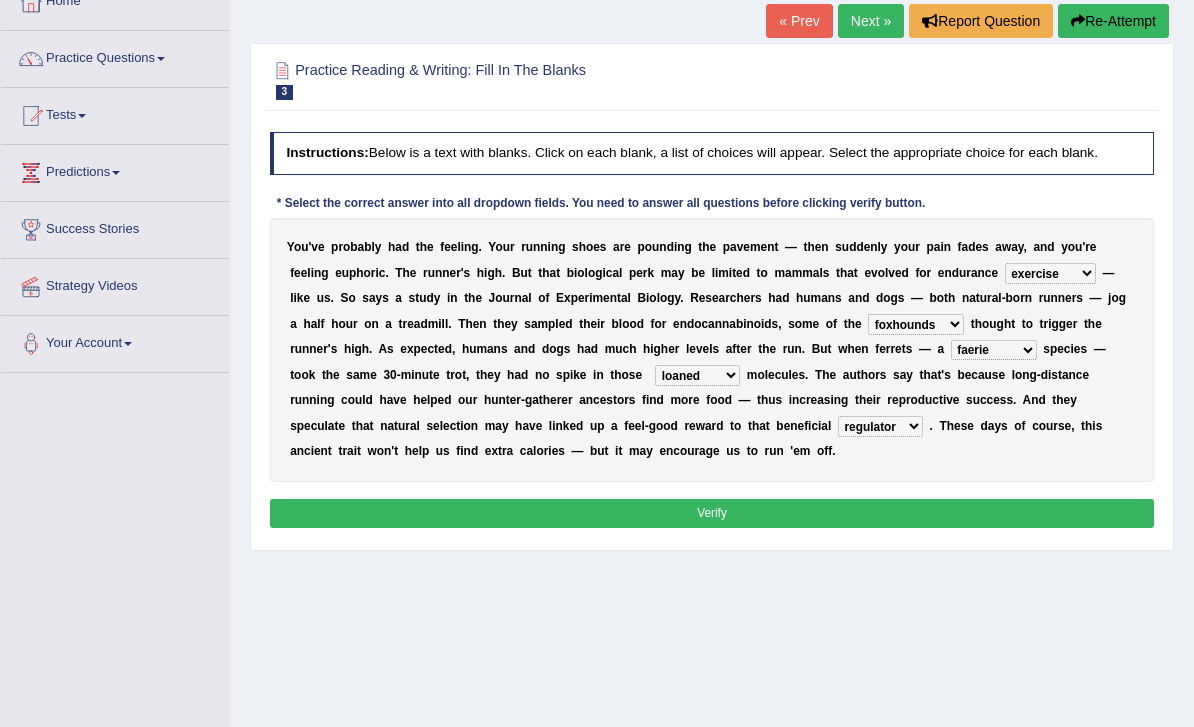 click on "Verify" at bounding box center (712, 513) 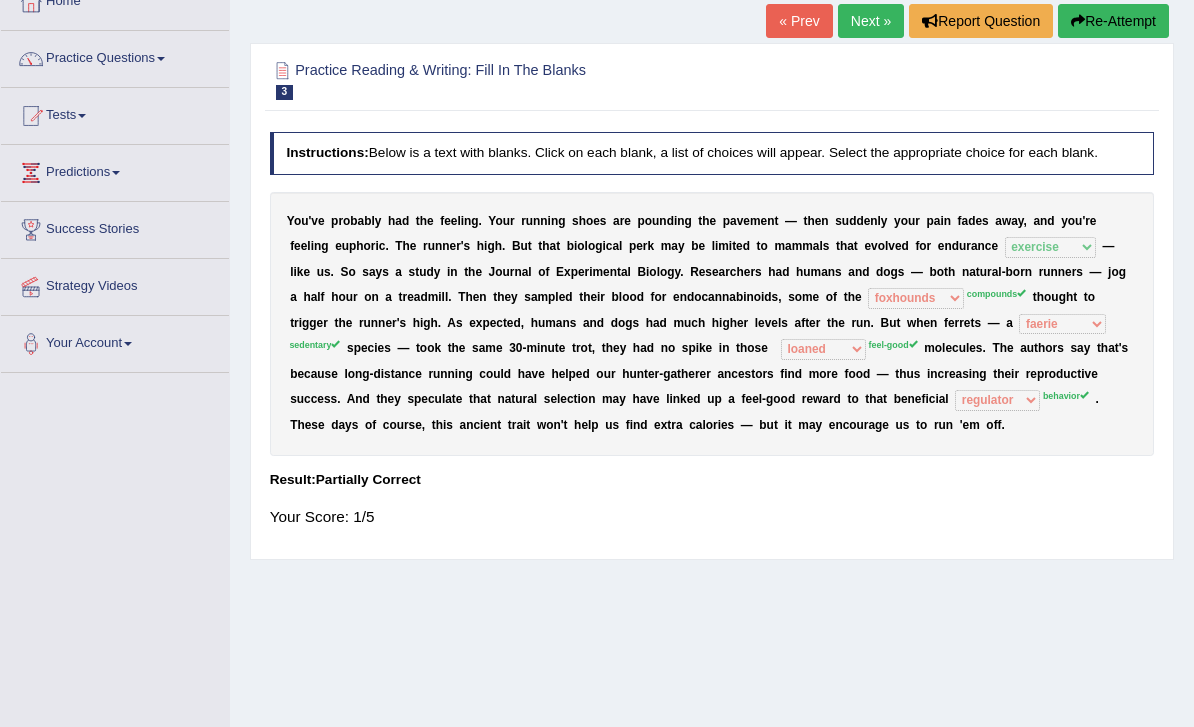 click on "Next »" at bounding box center [871, 21] 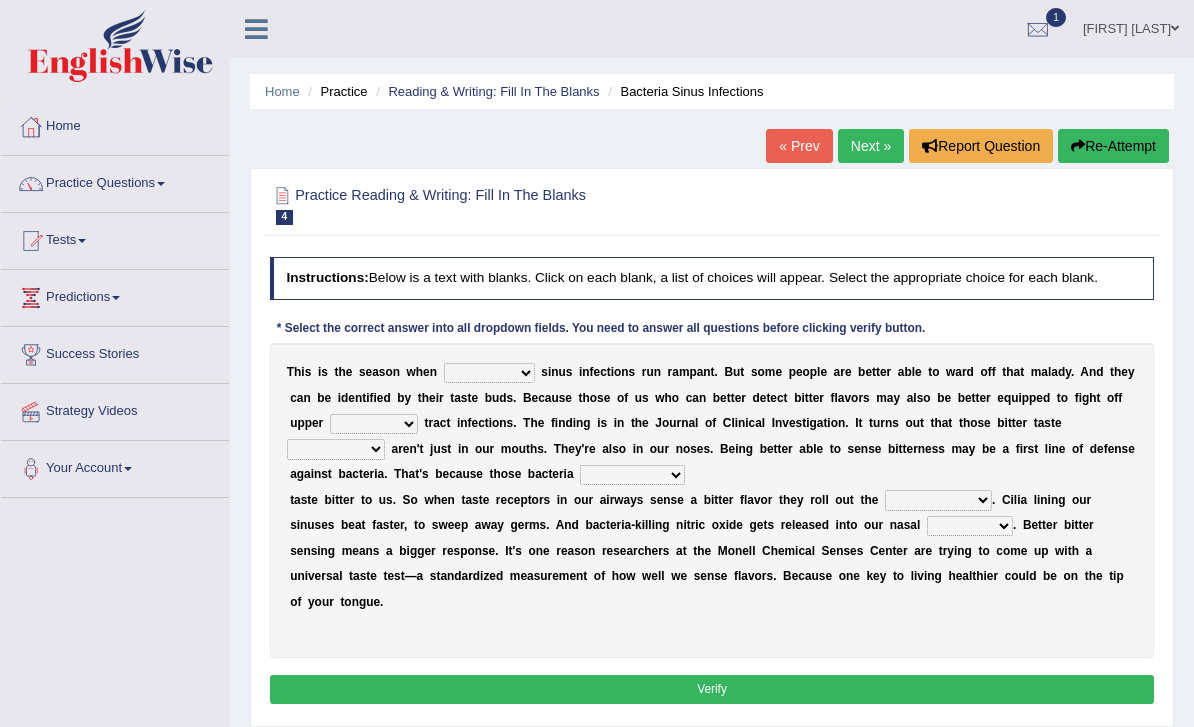 scroll, scrollTop: 0, scrollLeft: 0, axis: both 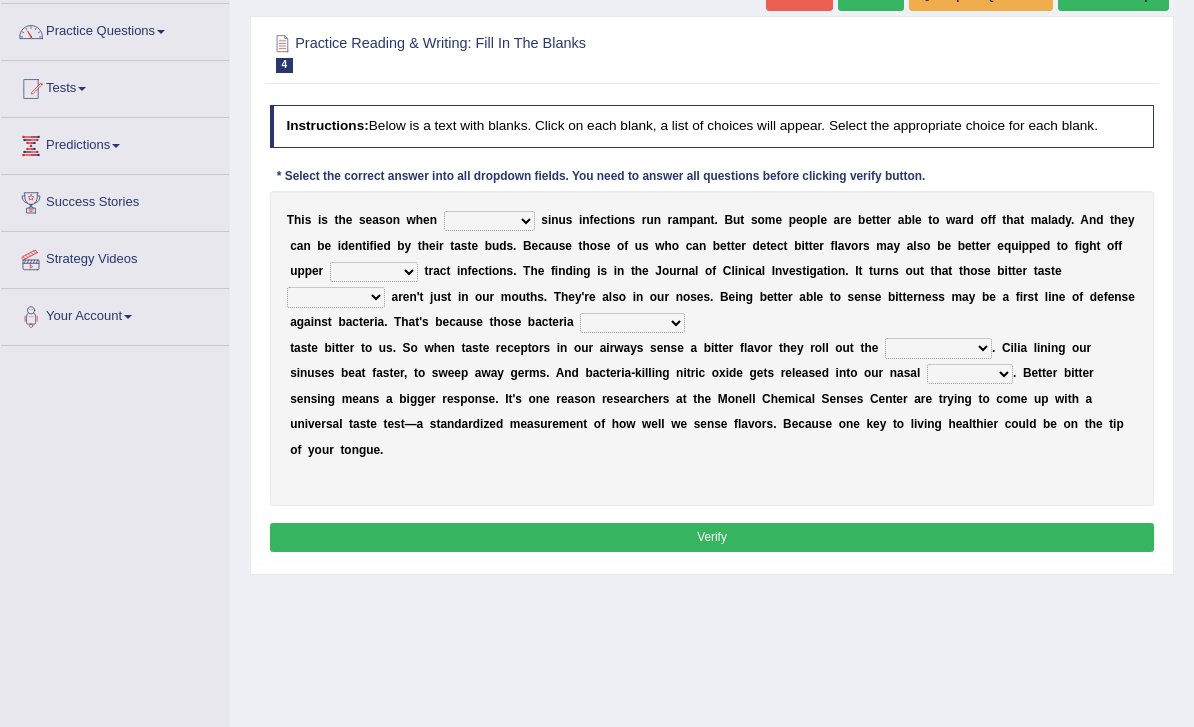 click on "conventicle atheist bacterial prissier" at bounding box center (489, 222) 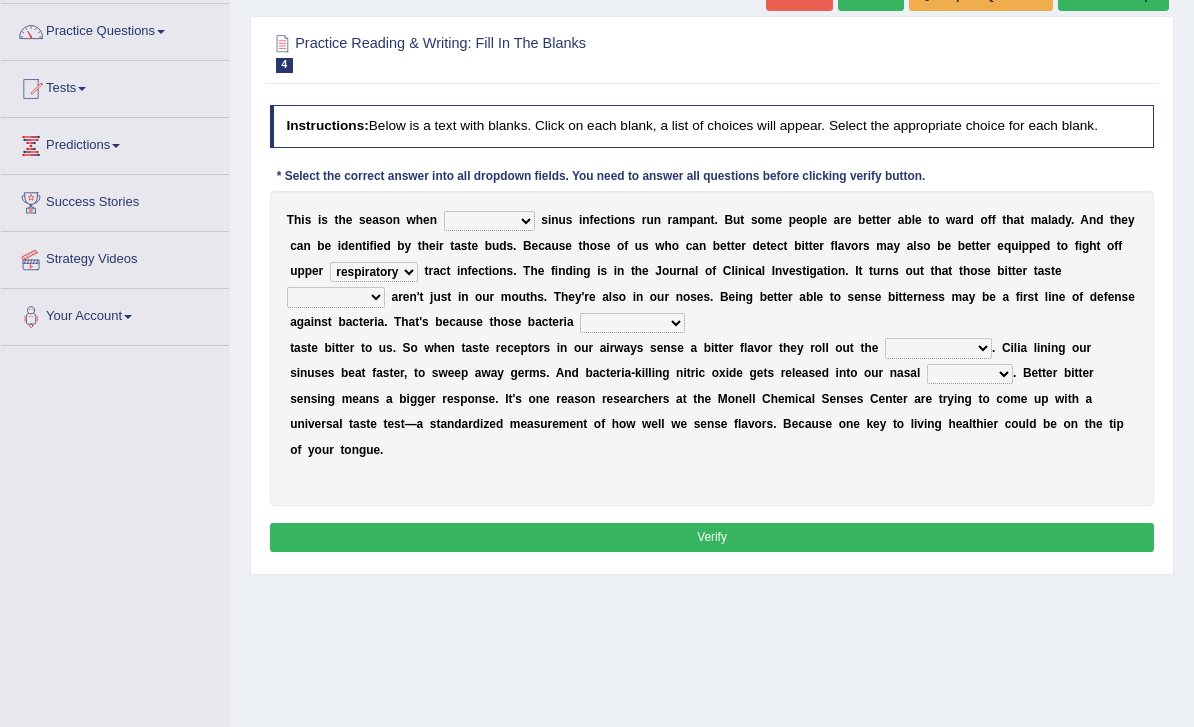 click on "depressions dinners submissions receptors" at bounding box center (336, 297) 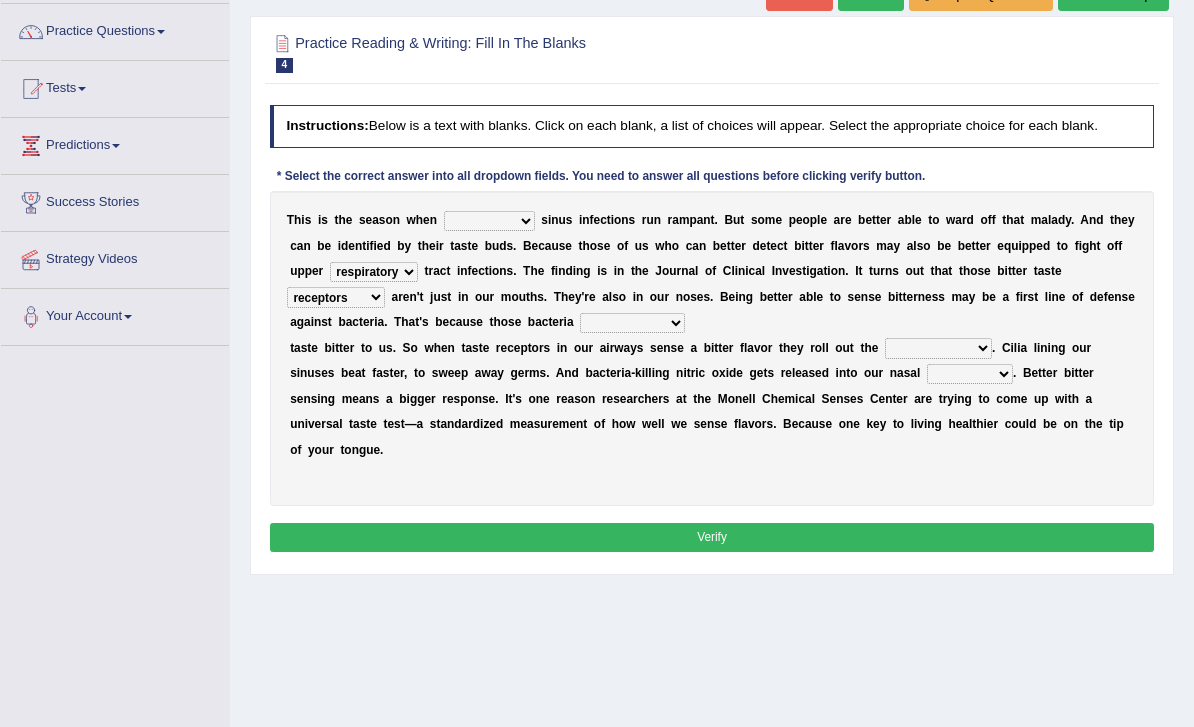 click on "purposelessly actually diagonally providently" at bounding box center [632, 323] 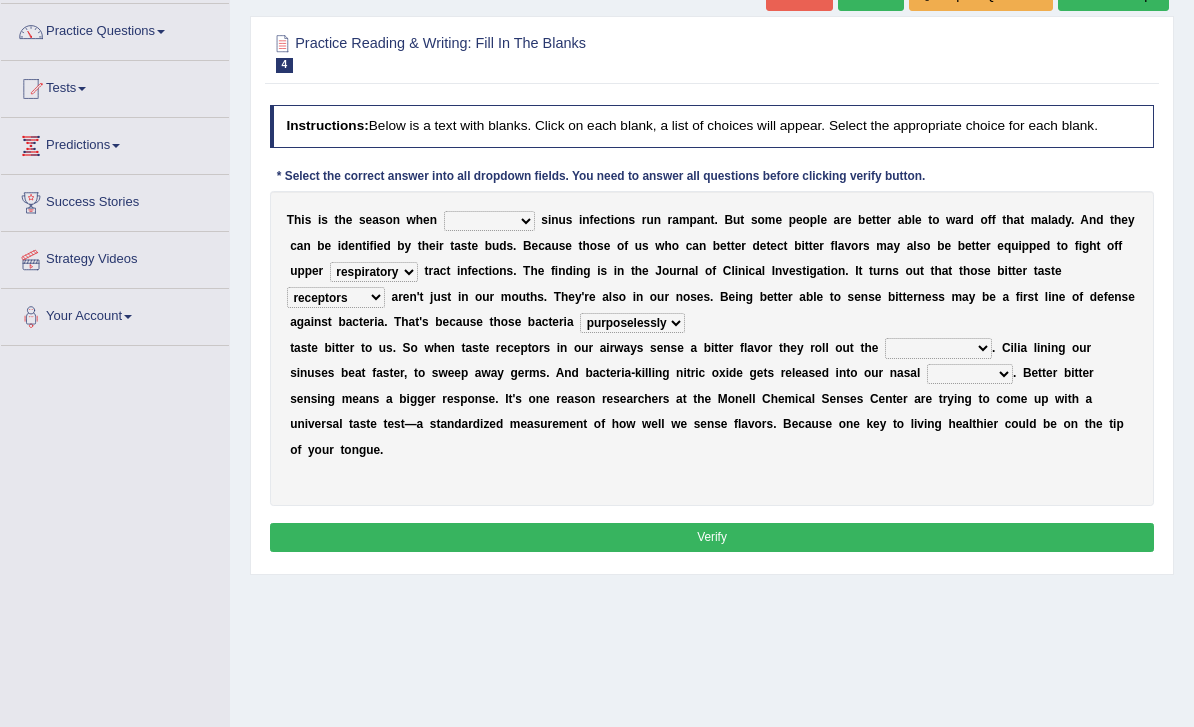 click on "defenses contradictions chestnuts pelvis" at bounding box center (938, 348) 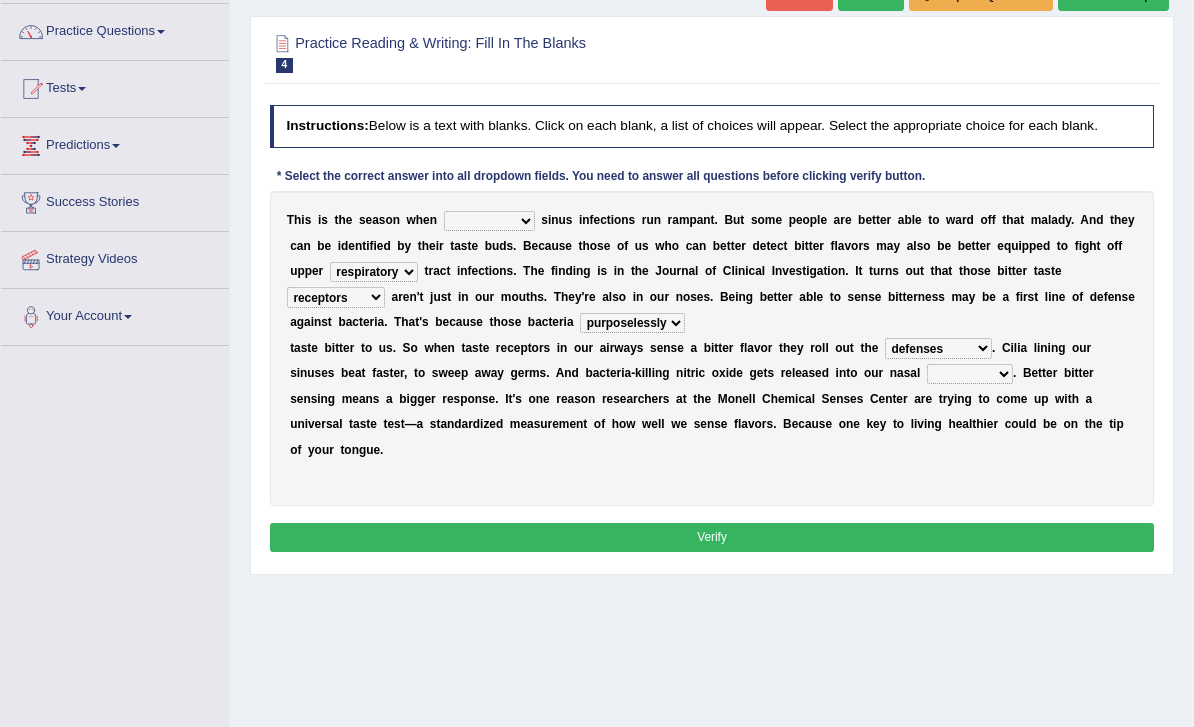 click on "causalities localities infirmities cavities" at bounding box center (970, 374) 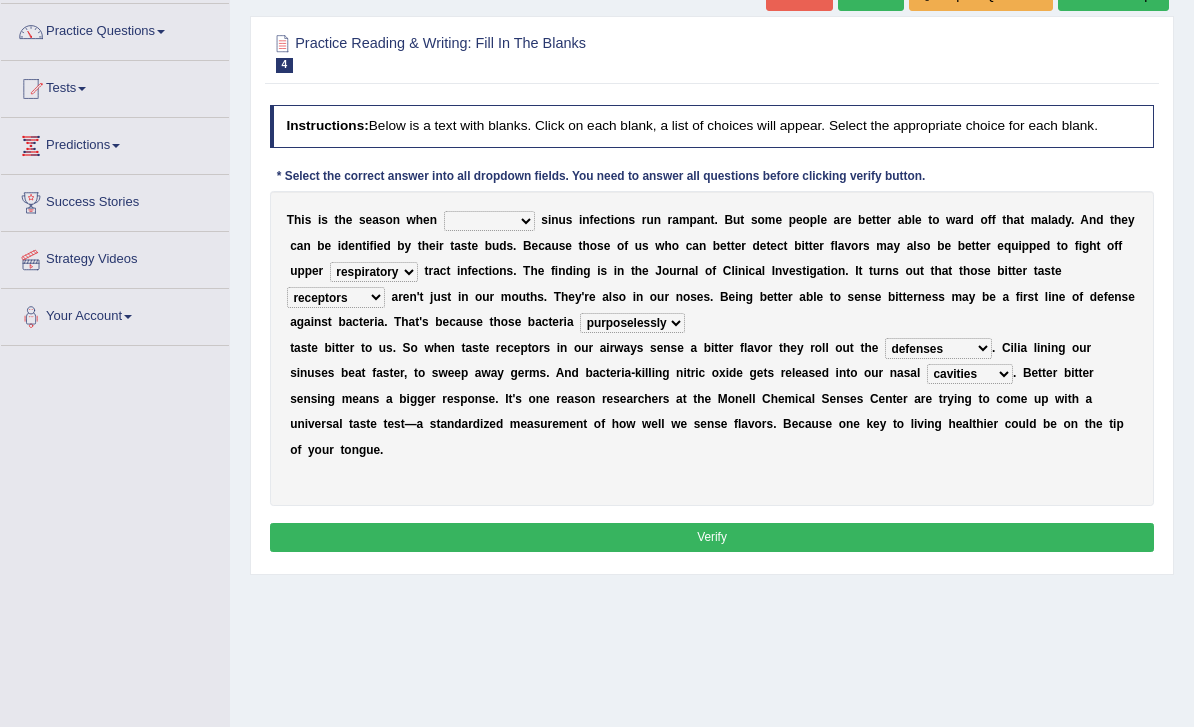 click on "conventicle atheist bacterial prissier" at bounding box center [489, 221] 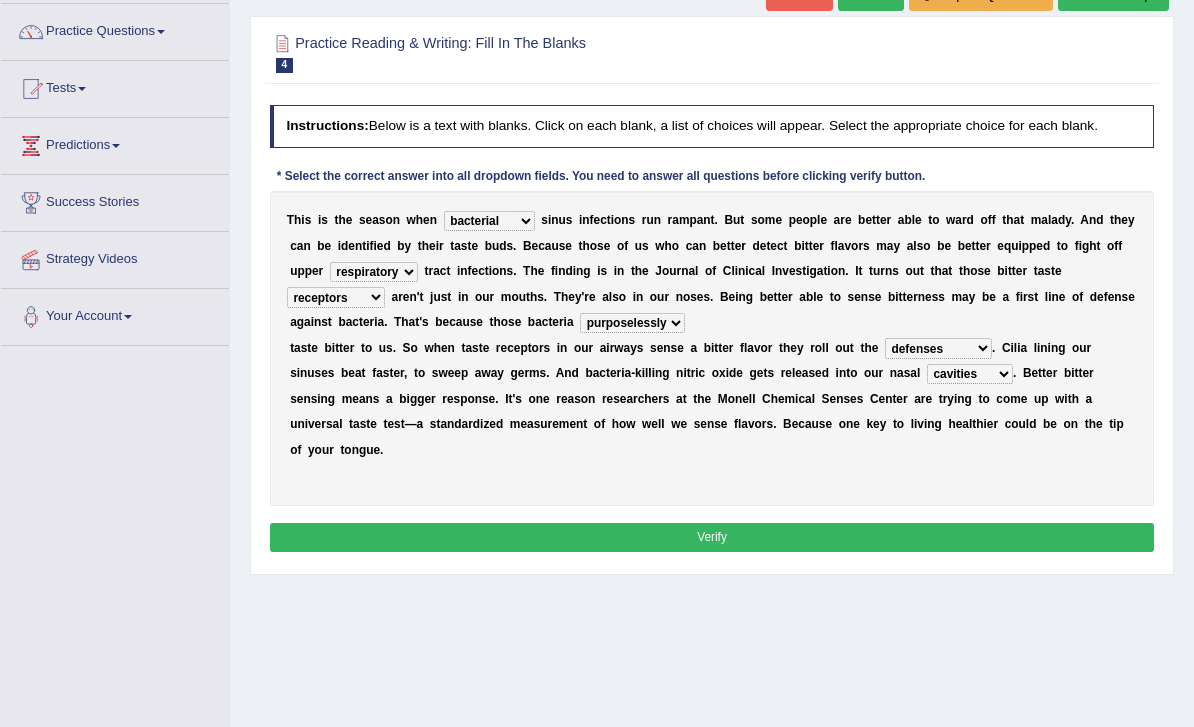 click on "Verify" at bounding box center [712, 537] 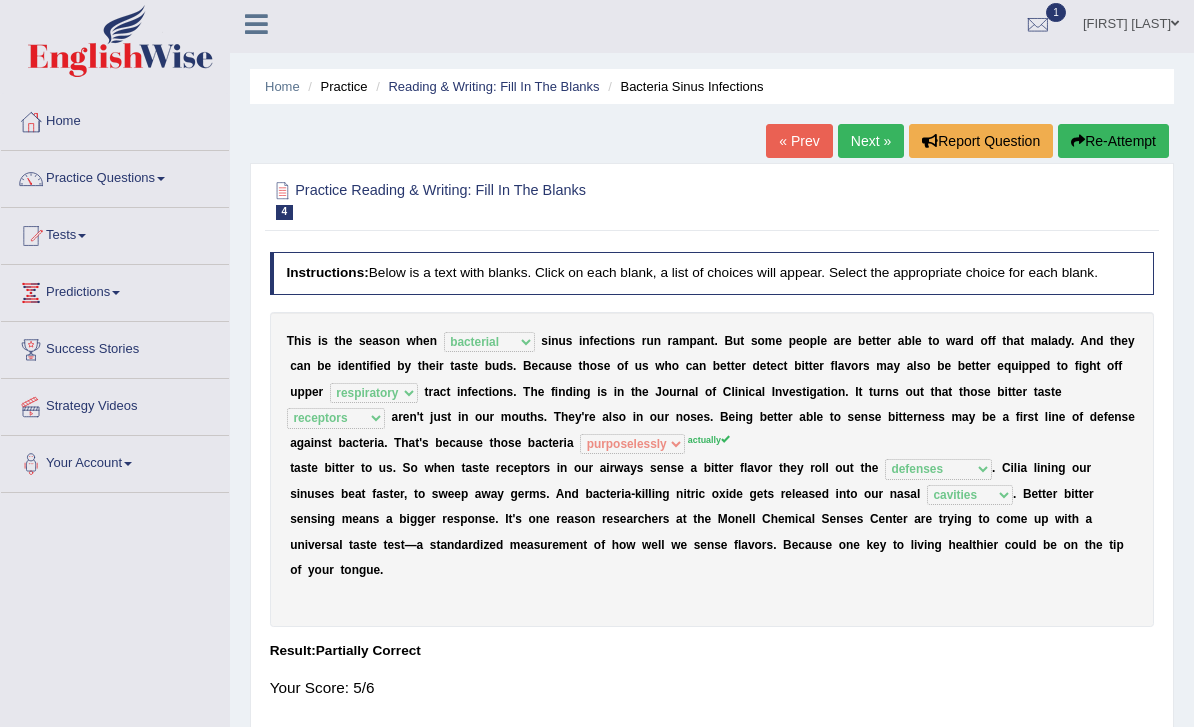 scroll, scrollTop: 0, scrollLeft: 0, axis: both 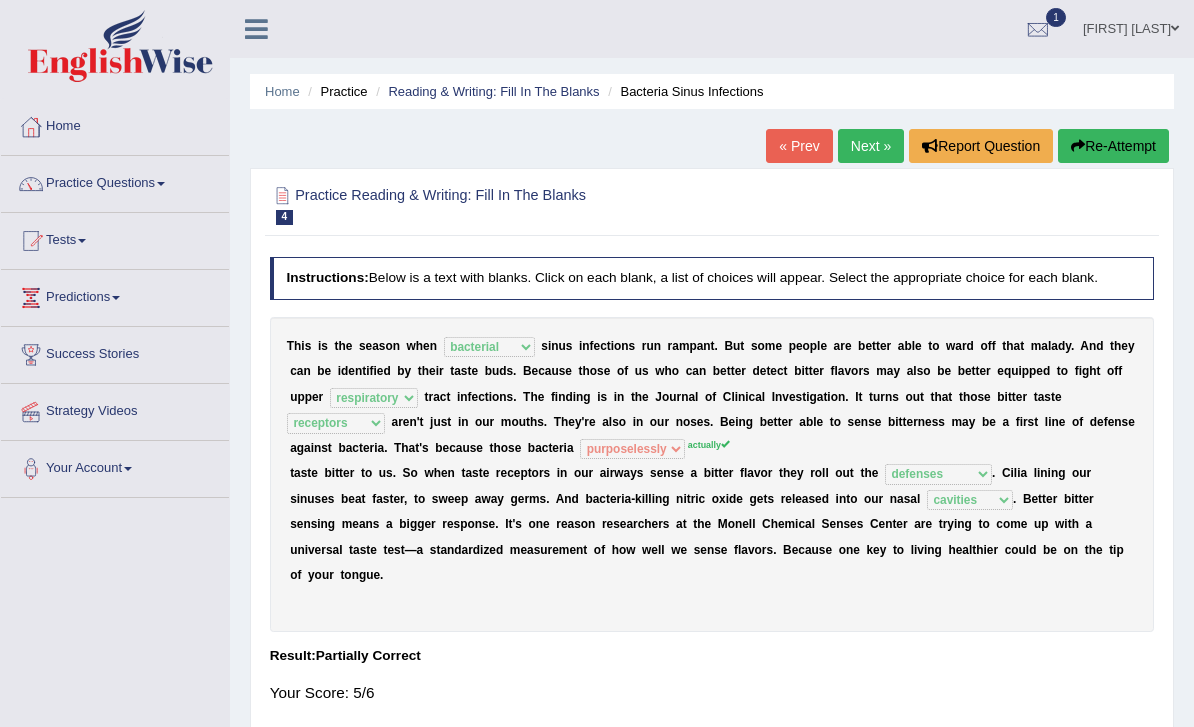 click on "Practice" at bounding box center (335, 91) 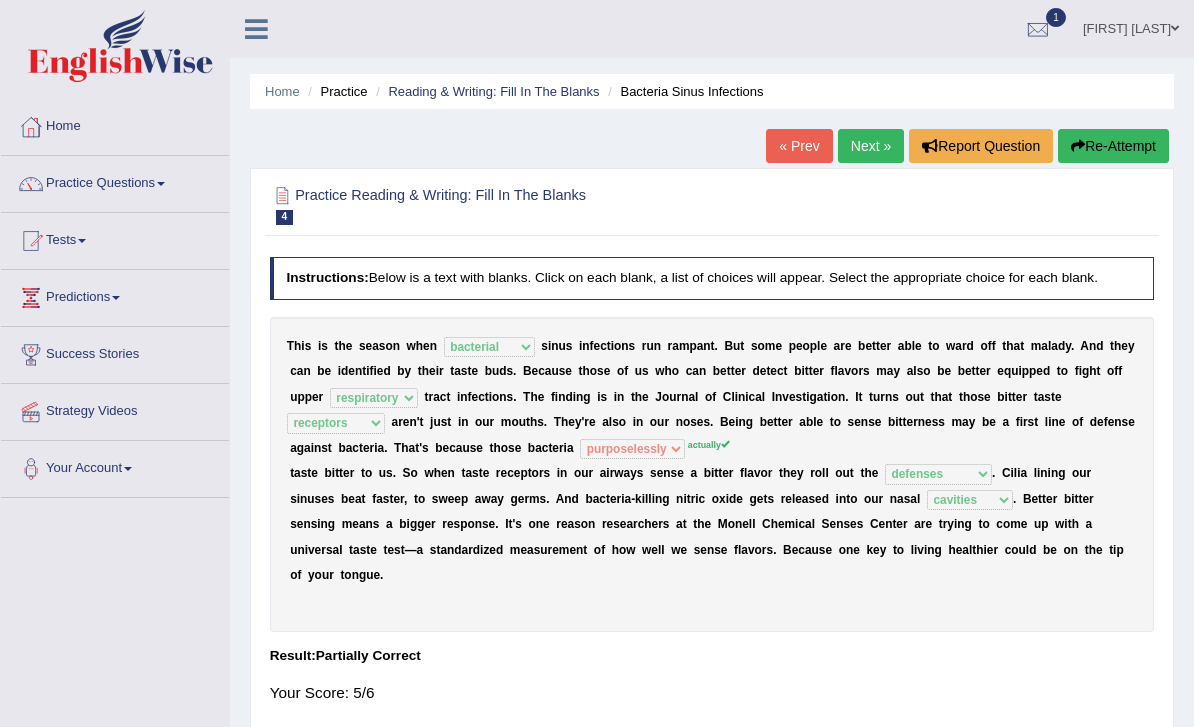 click on "Practice" at bounding box center [335, 91] 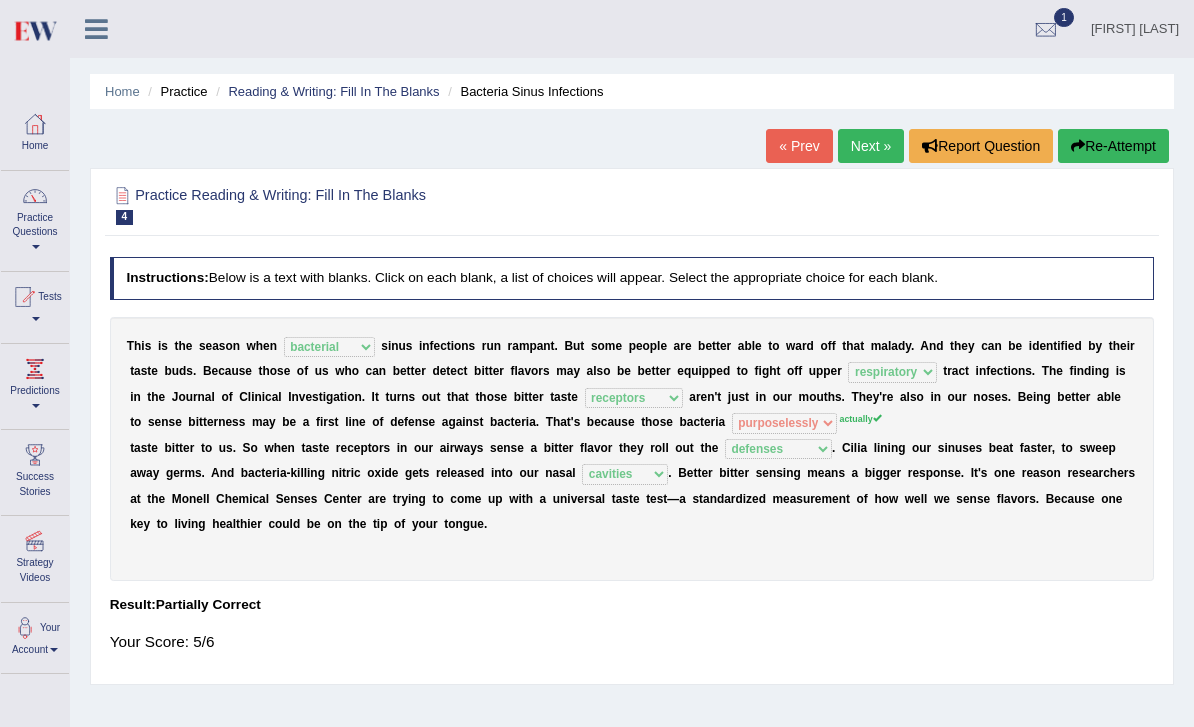 click on "Practice Questions" at bounding box center [35, 218] 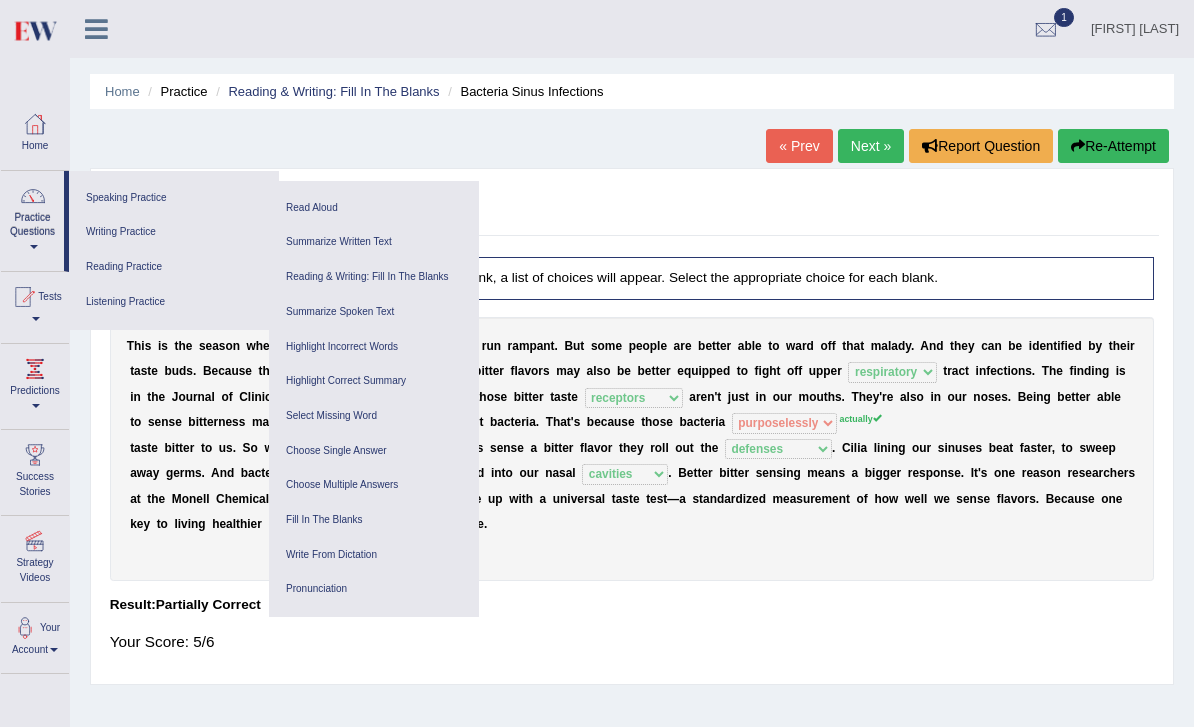 click on "Highlight Incorrect Words" at bounding box center (374, 347) 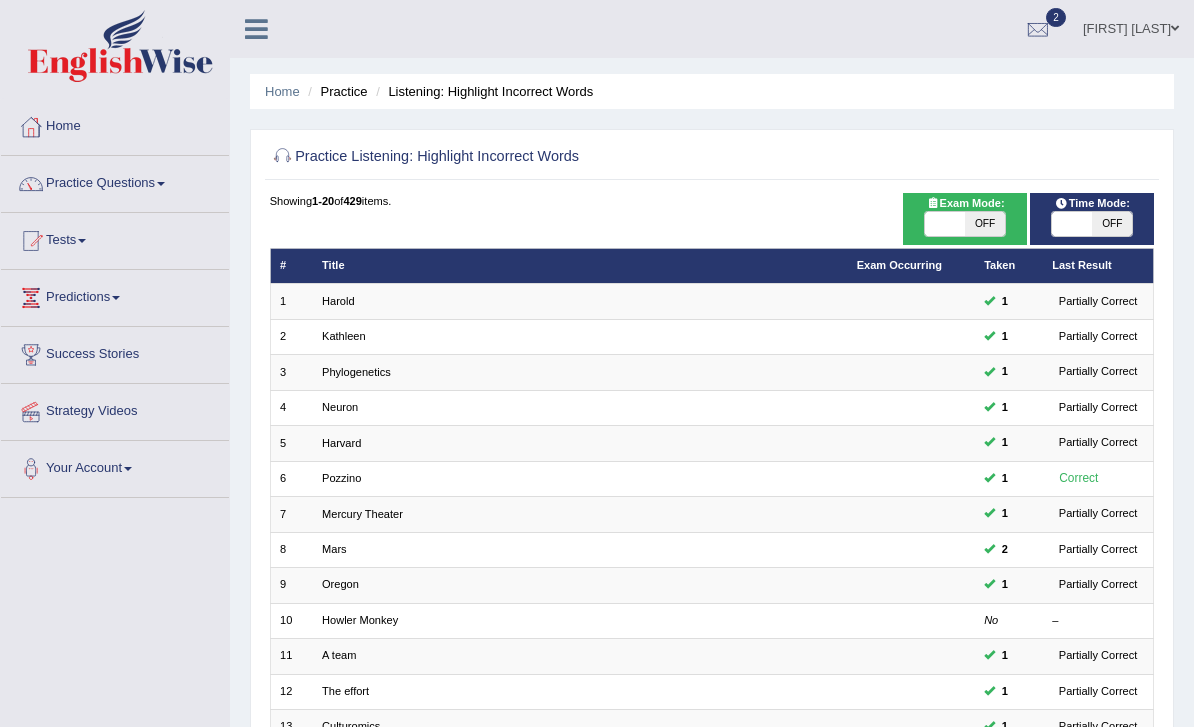 scroll, scrollTop: 0, scrollLeft: 0, axis: both 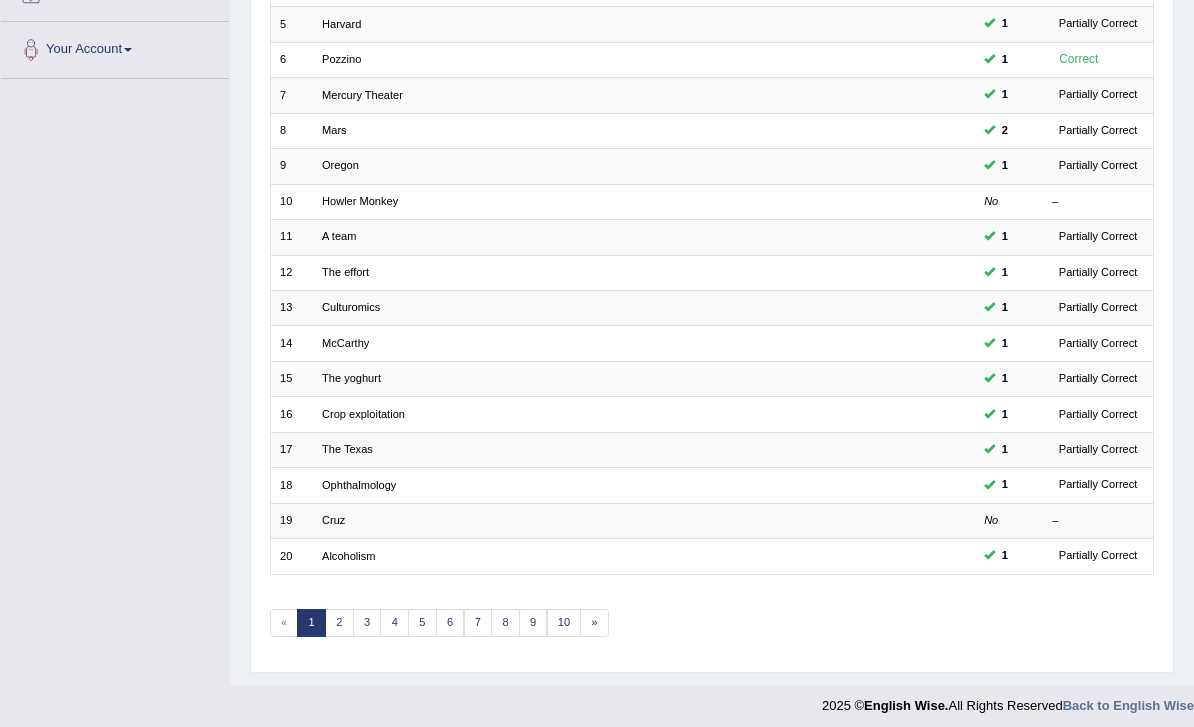 click on "5" at bounding box center [422, 623] 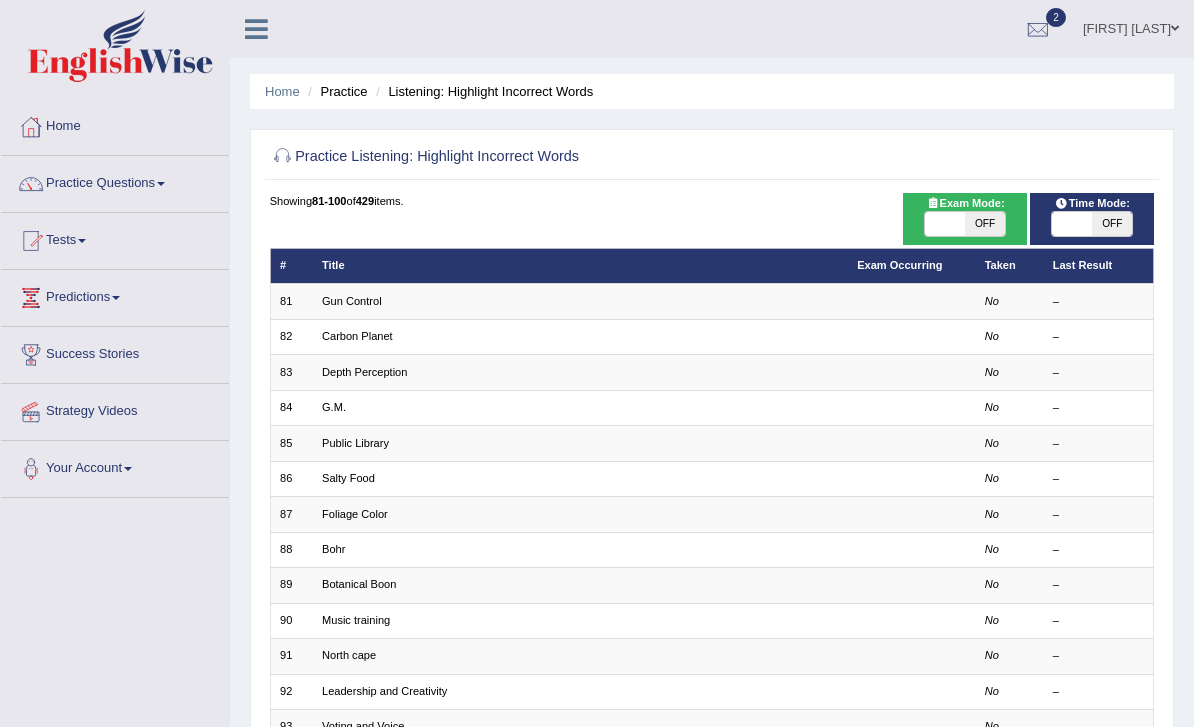 scroll, scrollTop: 0, scrollLeft: 0, axis: both 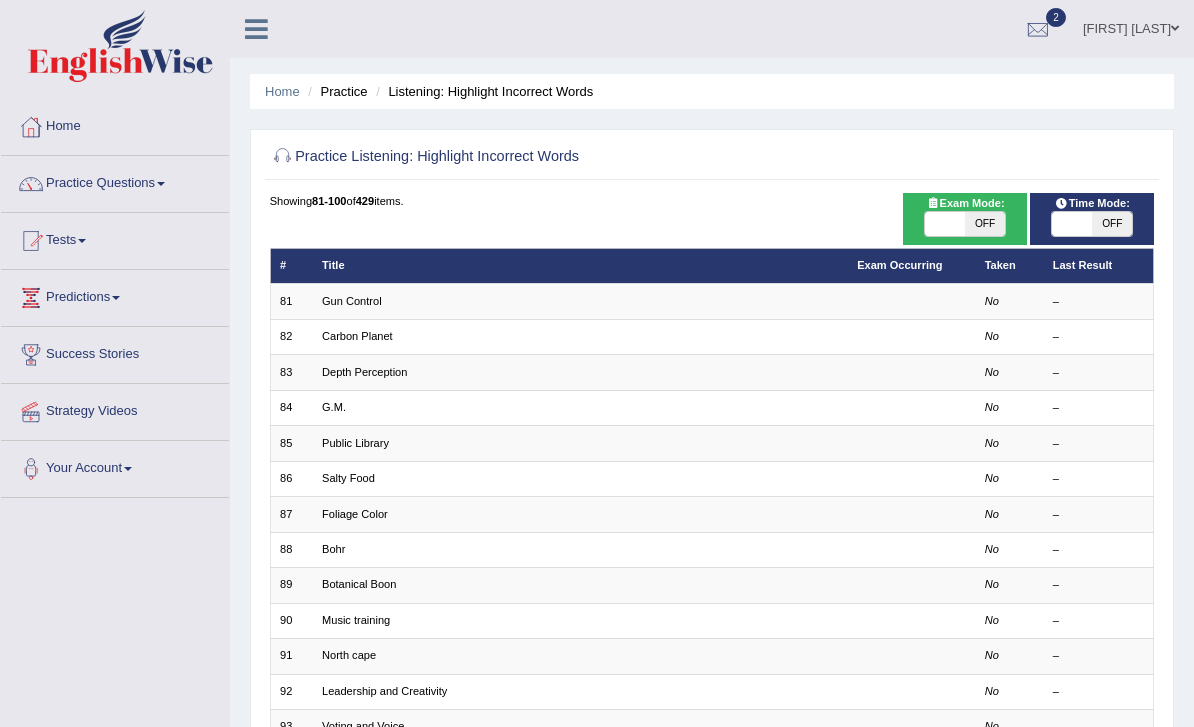 click on "Gun Control" at bounding box center [352, 301] 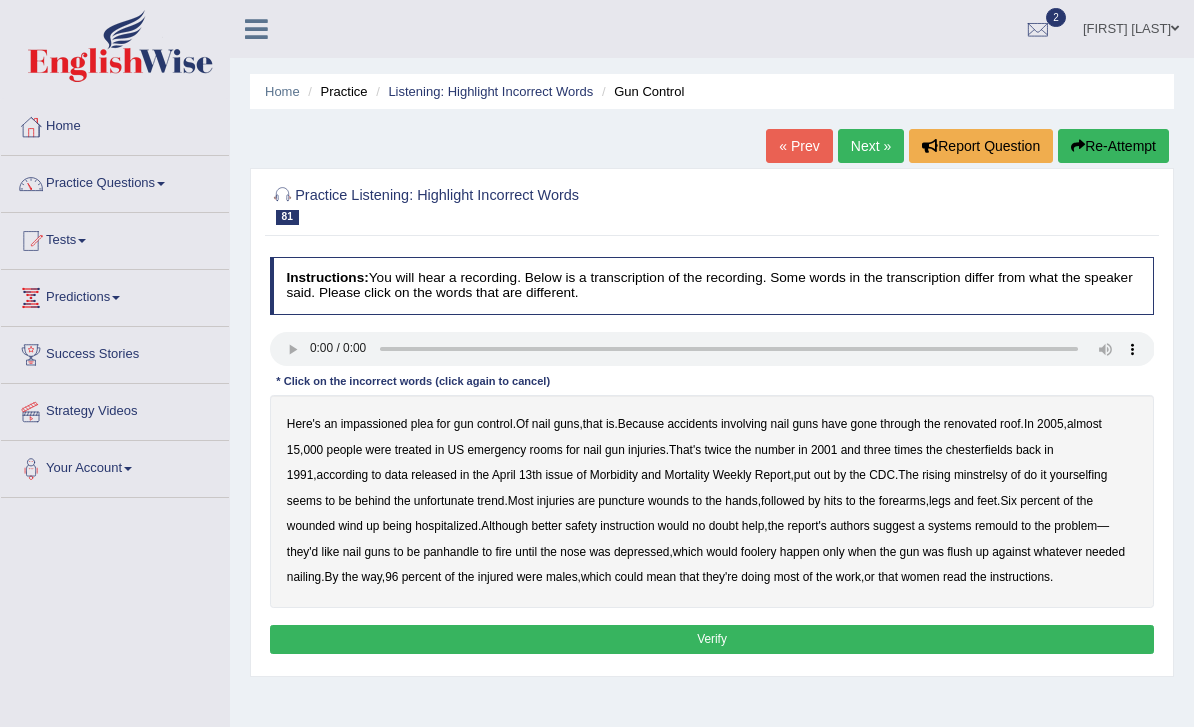 scroll, scrollTop: 0, scrollLeft: 0, axis: both 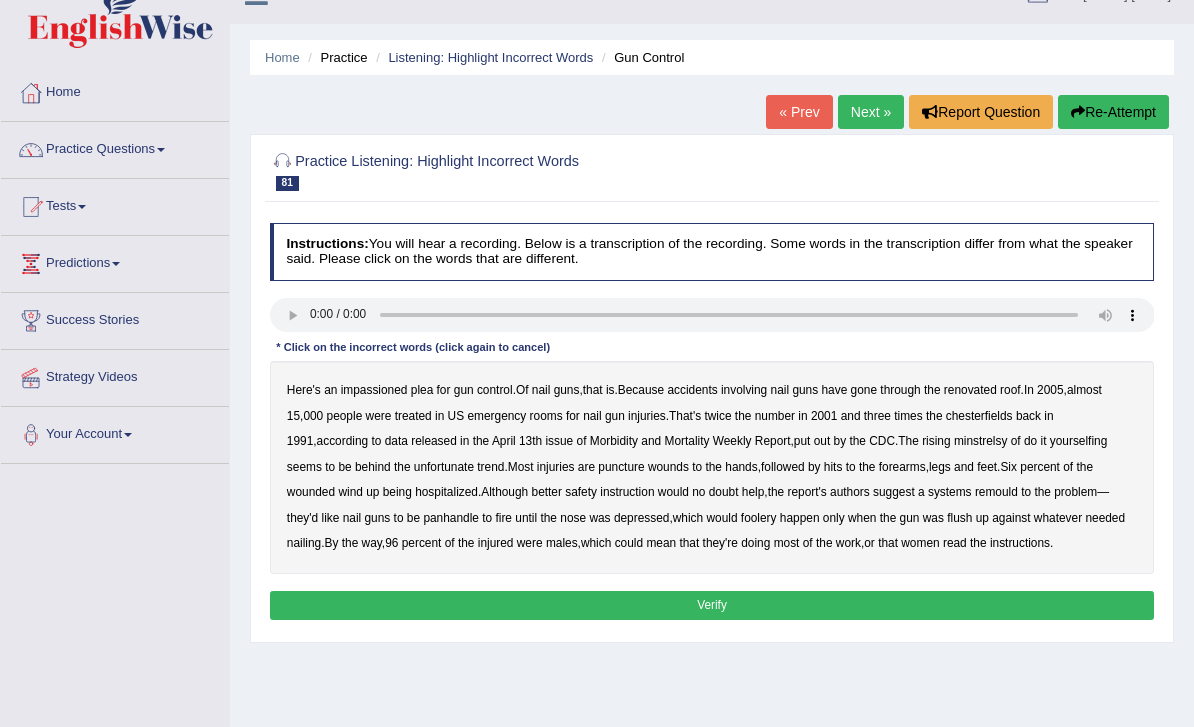 click at bounding box center (712, 315) 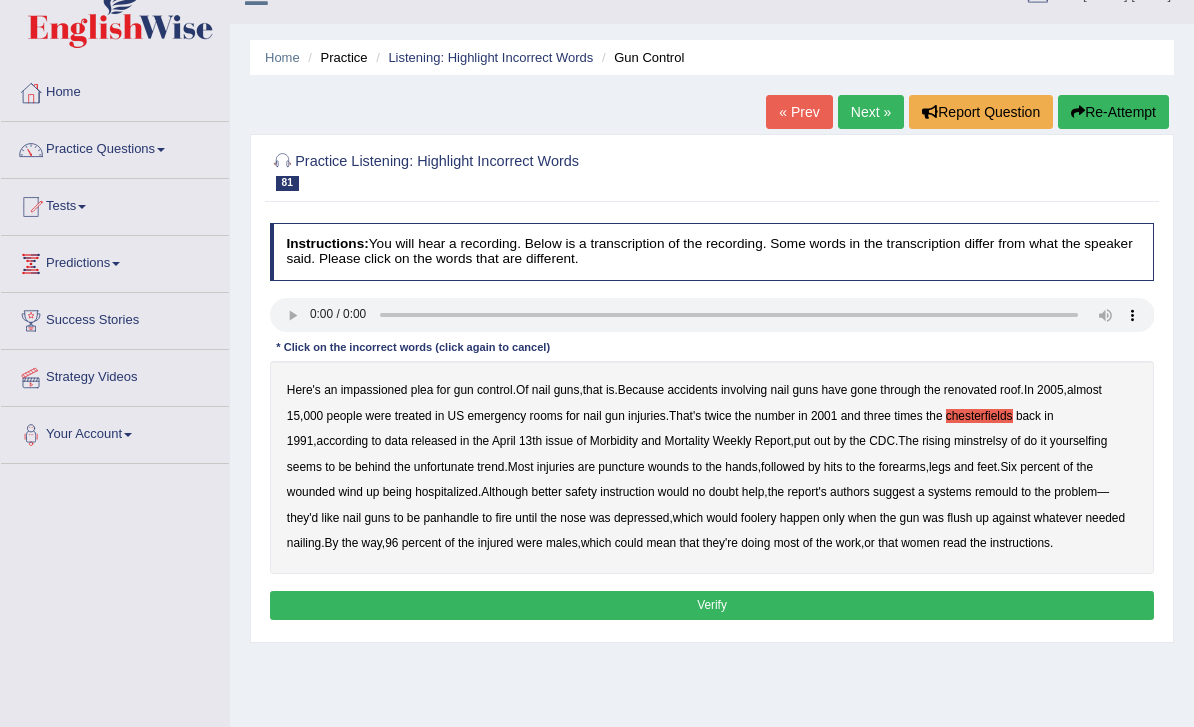 click on "minstrelsy" at bounding box center [981, 441] 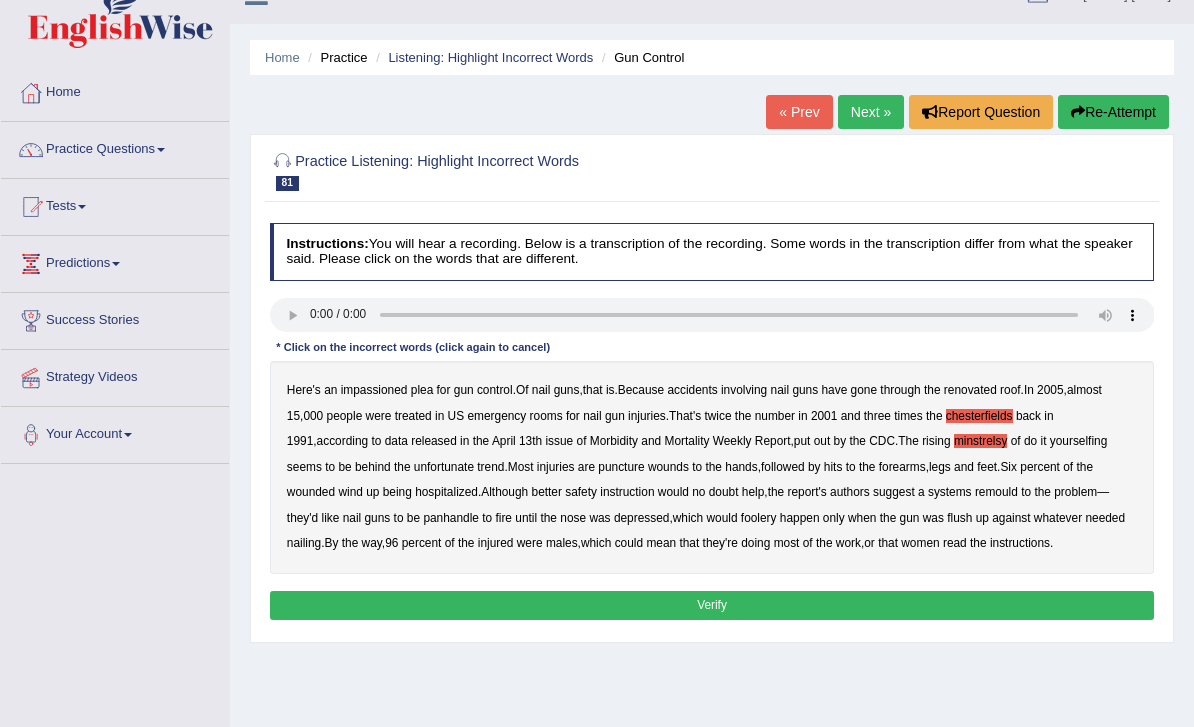 click on "Here's   an   impassioned   plea   for   gun   control .  Of   nail   guns ,  that   is .  Because   accidents   involving   nail   guns   have   gone   through   the   renovated   roof .  In   2005 ,  almost   15 , 000   people   were   treated   in   US   emergency   rooms   for   nail   gun   injuries .  That's   twice   the   number   in   2001   and   three   times   the   chesterfields   back   in   1991 ,  according   to   data   released   in   the   April   13th   issue   of   Morbidity   and   Mortality   Weekly   Report ,  put   out   by   the   CDC .  The   rising   minstrelsy   of   do   it   yourselfing   seems   to   be   behind   the   unfortunate   trend .  Most   injuries   are   puncture   wounds   to   the   hands ,  followed   by   hits   to   the   forearms ,  legs   and   feet .  Six   percent   of   the   wounded   wind   up   being   hospitalized .  Although   better   safety   instruction   would   no   doubt   help ,  the   report's   authors   suggest   a   systems   remould   to" at bounding box center (712, 467) 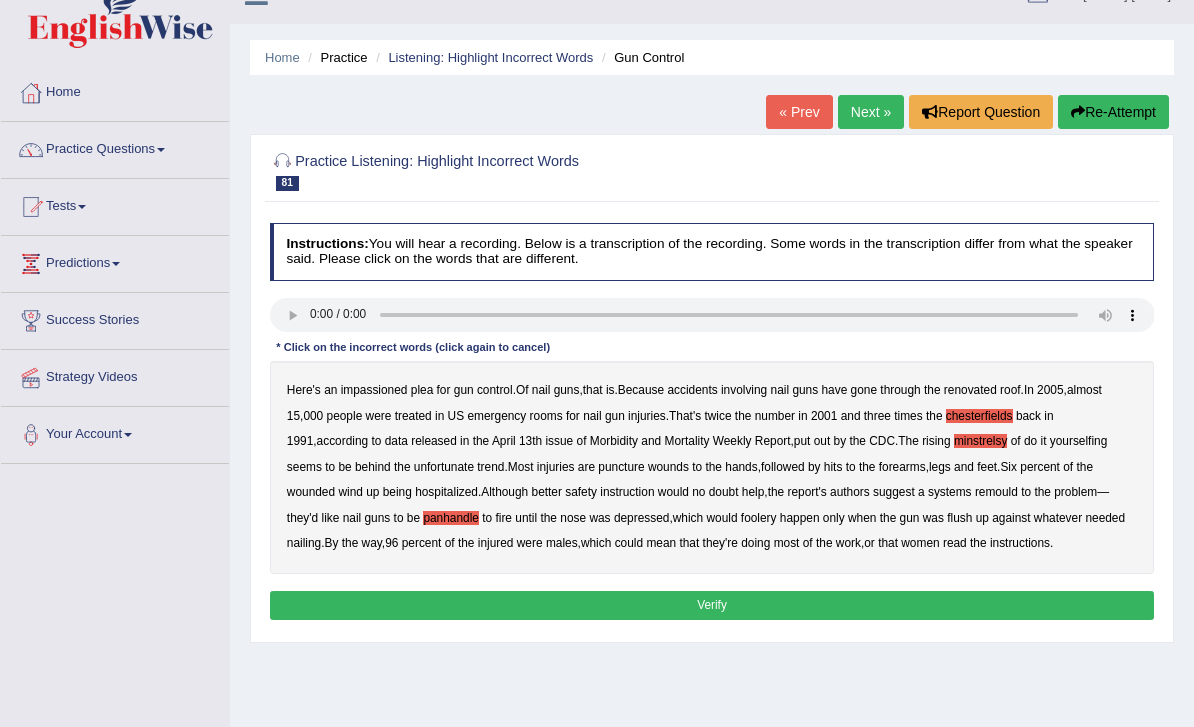 click at bounding box center (712, 315) 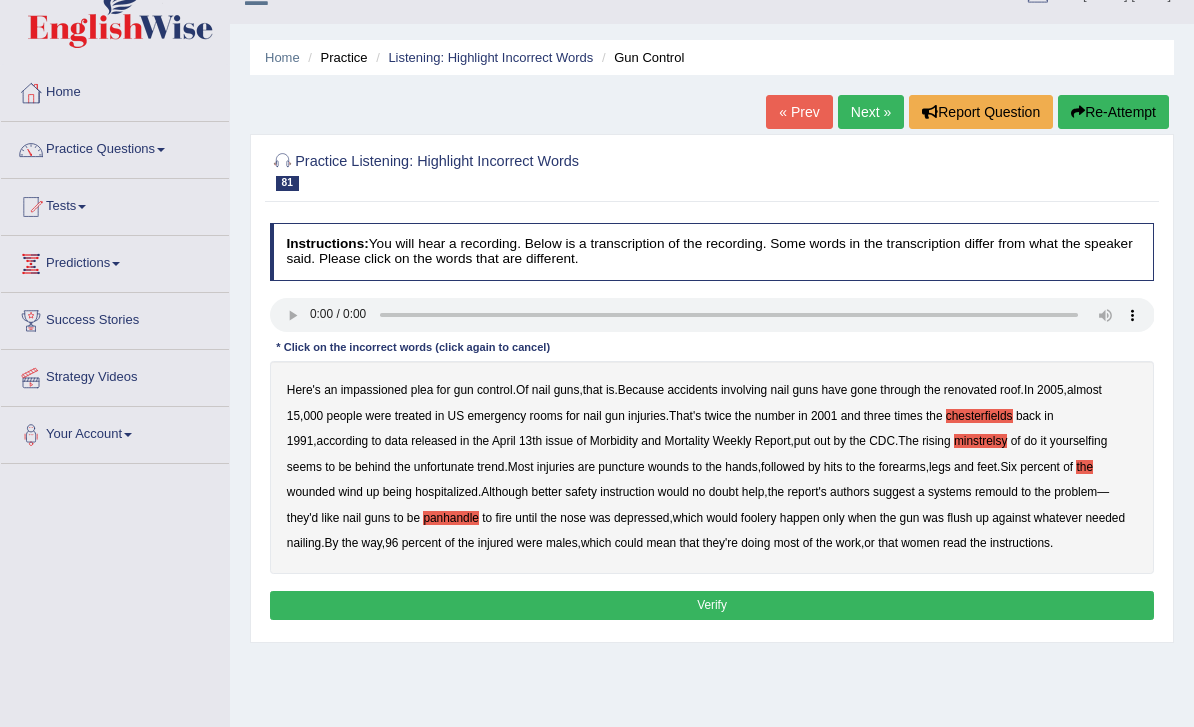 click on "the" at bounding box center (1084, 467) 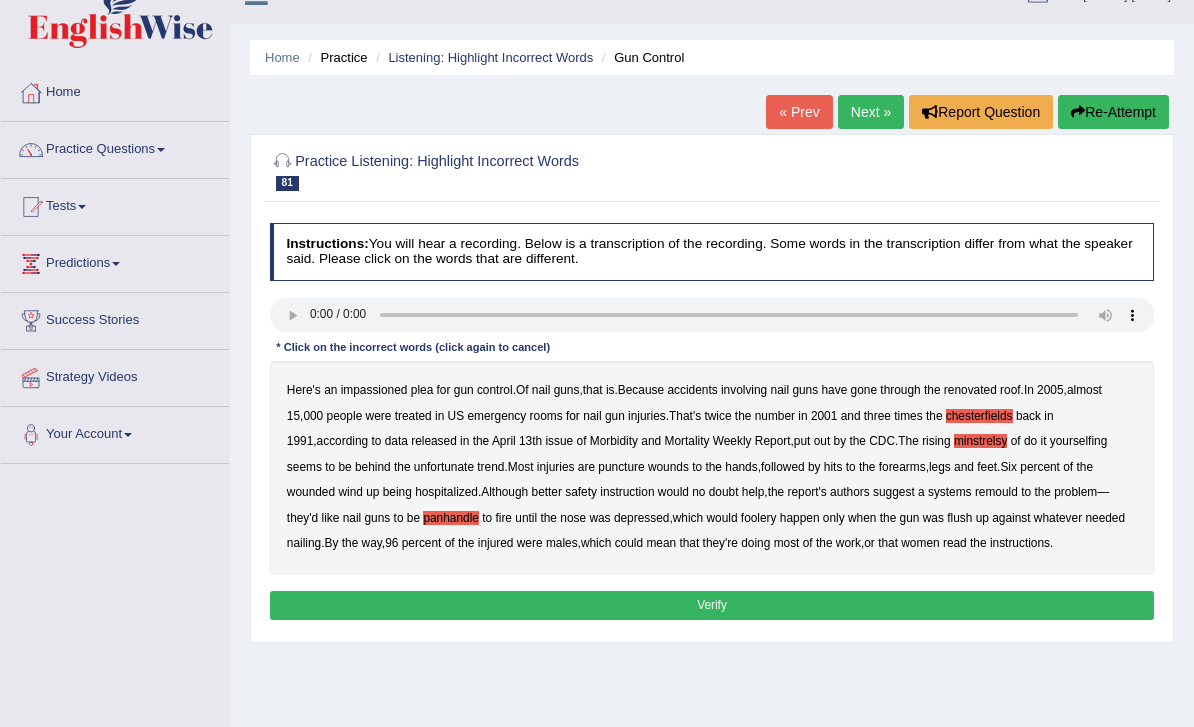 click on "suggest" at bounding box center [894, 492] 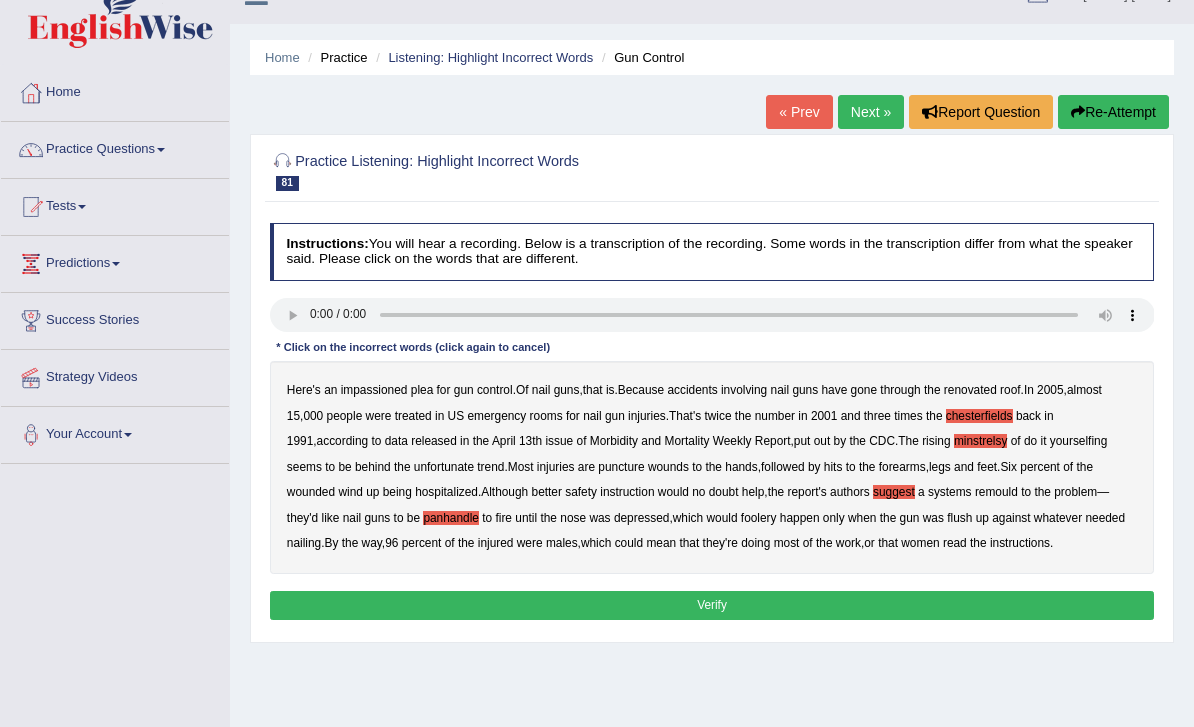 click on "suggest" at bounding box center [894, 492] 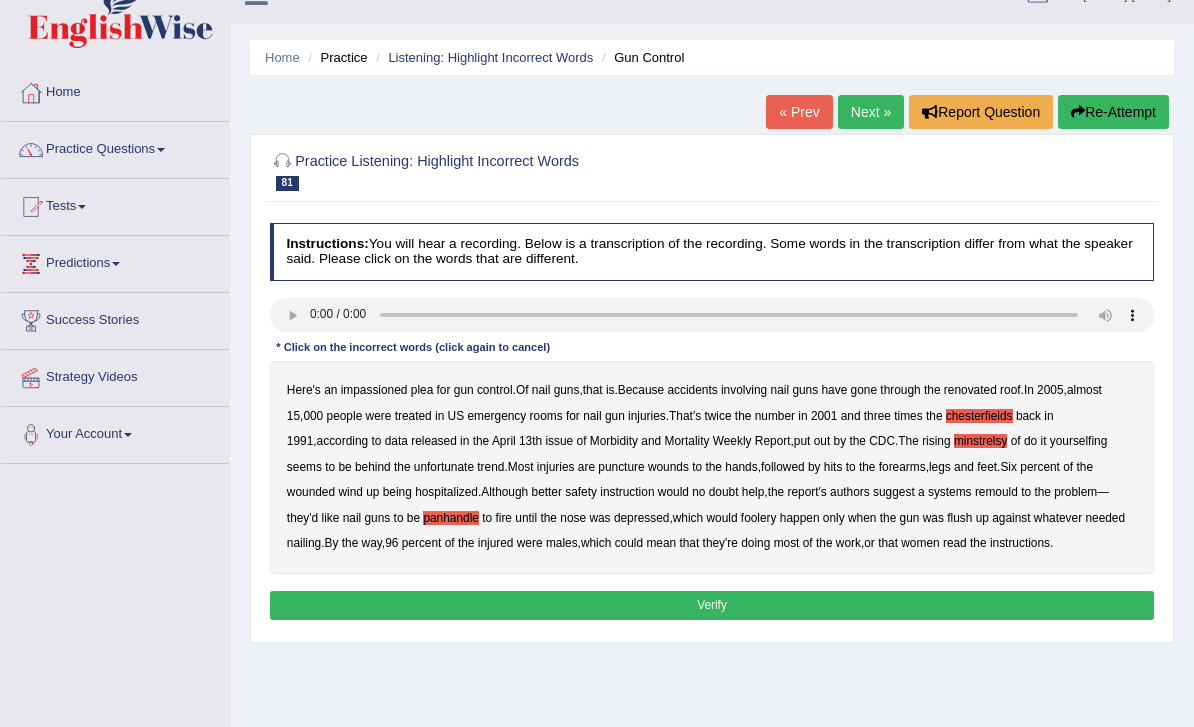 click on "Here's   an   impassioned   plea   for   gun   control .  Of   nail   guns ,  that   is .  Because   accidents   involving   nail   guns   have   gone   through   the   renovated   roof .  In   2005 ,  almost   15 , 000   people   were   treated   in   US   emergency   rooms   for   nail   gun   injuries .  That's   twice   the   number   in   2001   and   three   times   the   chesterfields   back   in   1991 ,  according   to   data   released   in   the   April   13th   issue   of   Morbidity   and   Mortality   Weekly   Report ,  put   out   by   the   CDC .  The   rising   minstrelsy   of   do   it   yourselfing   seems   to   be   behind   the   unfortunate   trend .  Most   injuries   are   puncture   wounds   to   the   hands ,  followed   by   hits   to   the   forearms ,  legs   and   feet .  Six   percent   of   the   wounded   wind   up   being   hospitalized .  Although   better   safety   instruction   would   no   doubt   help ,  the   report's   authors   suggest   a   systems   remould   to" at bounding box center [712, 467] 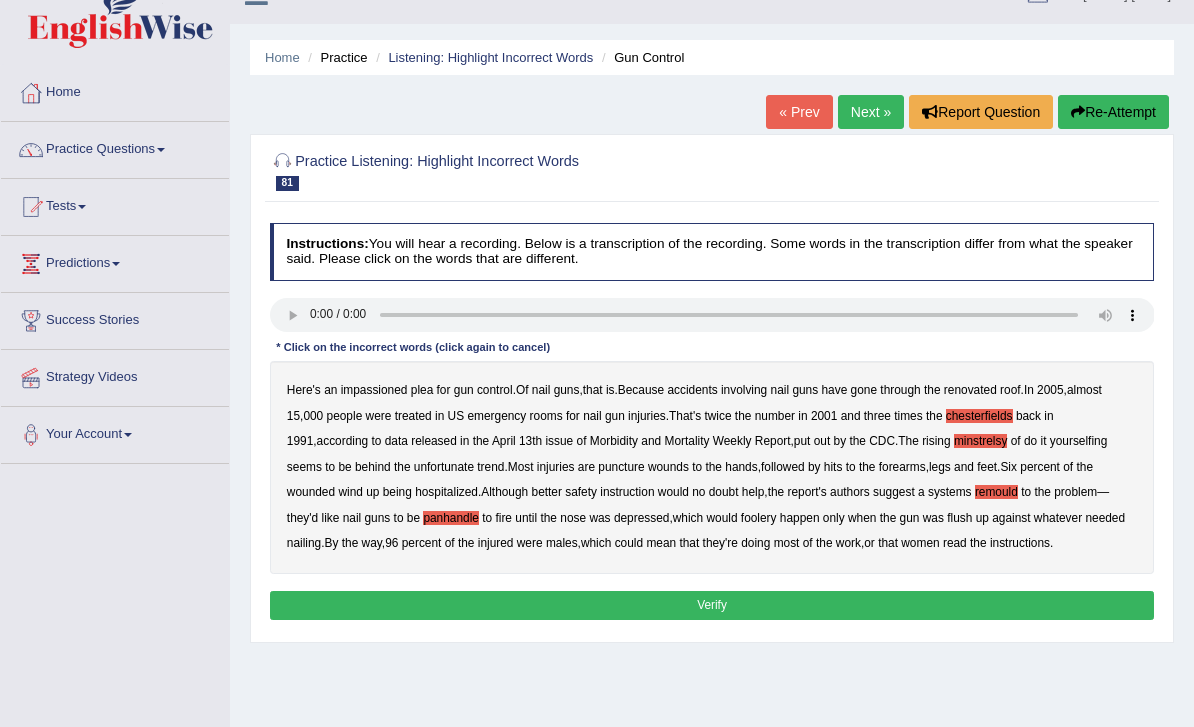 click on "Here's   an   impassioned   plea   for   gun   control .  Of   nail   guns ,  that   is .  Because   accidents   involving   nail   guns   have   gone   through   the   renovated   roof .  In   2005 ,  almost   15 , 000   people   were   treated   in   US   emergency   rooms   for   nail   gun   injuries .  That's   twice   the   number   in   2001   and   three   times   the   chesterfields   back   in   1991 ,  according   to   data   released   in   the   April   13th   issue   of   Morbidity   and   Mortality   Weekly   Report ,  put   out   by   the   CDC .  The   rising   minstrelsy   of   do   it   yourselfing   seems   to   be   behind   the   unfortunate   trend .  Most   injuries   are   puncture   wounds   to   the   hands ,  followed   by   hits   to   the   forearms ,  legs   and   feet .  Six   percent   of   the   wounded   wind   up   being   hospitalized .  Although   better   safety   instruction   would   no   doubt   help ,  the   report's   authors   suggest   a   systems   remould   to" at bounding box center [712, 467] 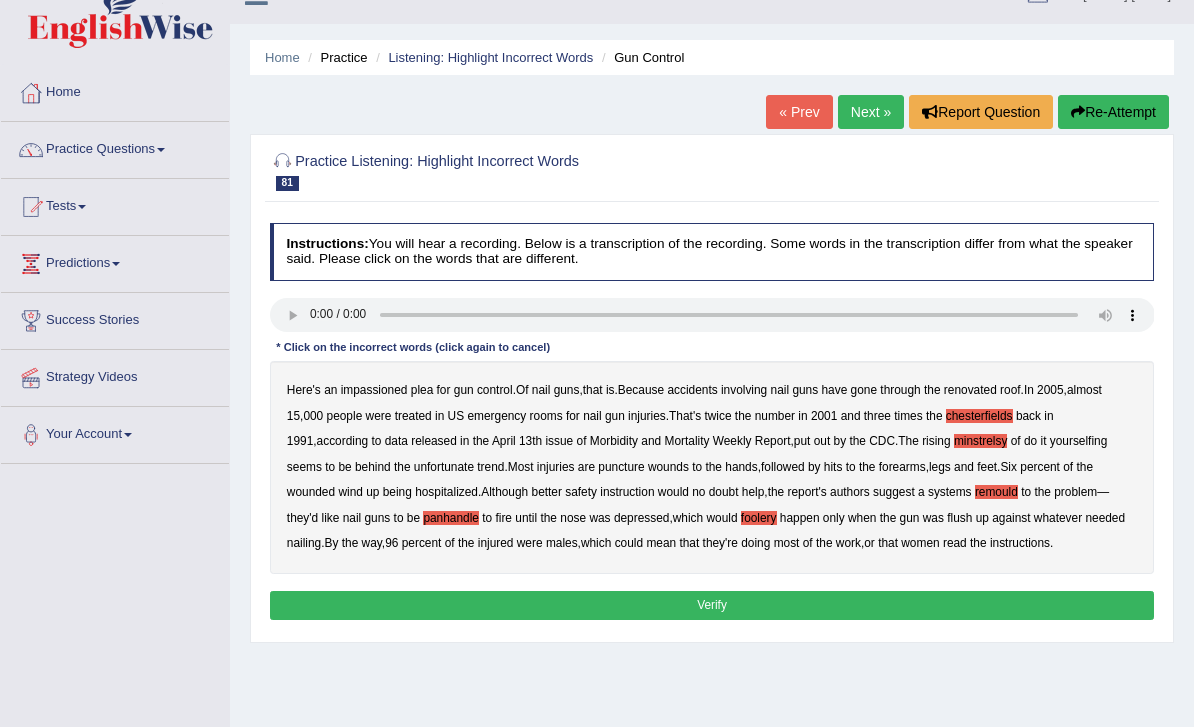 click on "Verify" at bounding box center (712, 605) 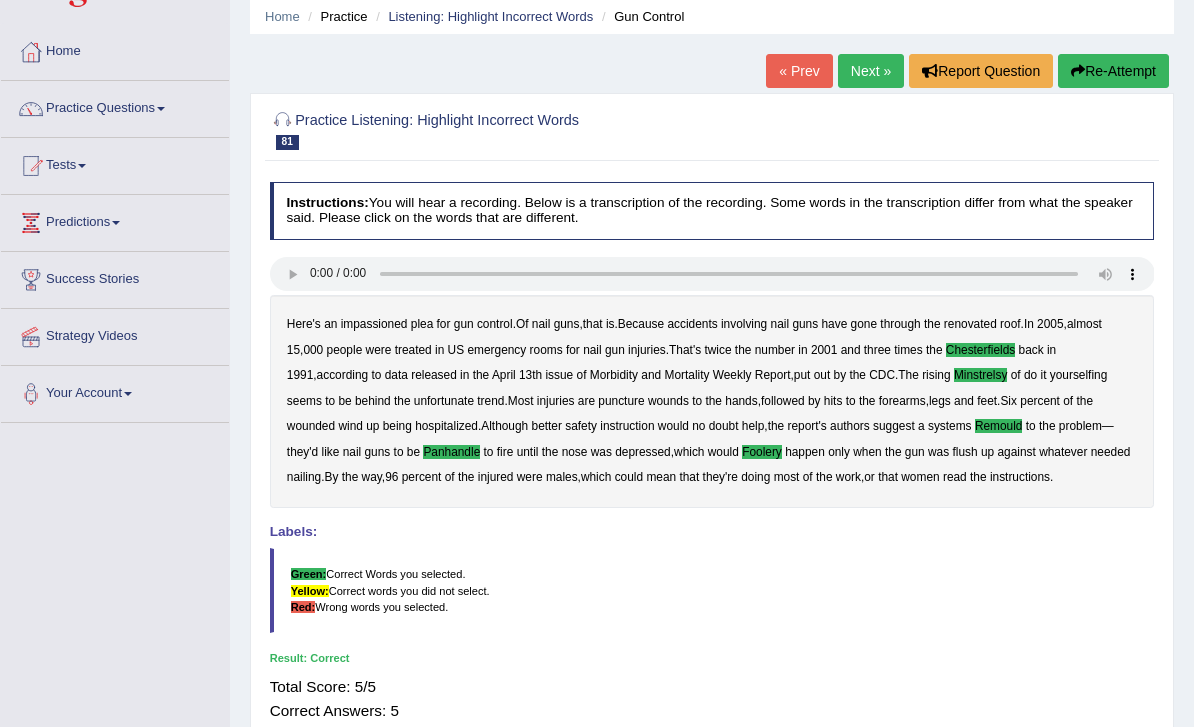 scroll, scrollTop: 0, scrollLeft: 0, axis: both 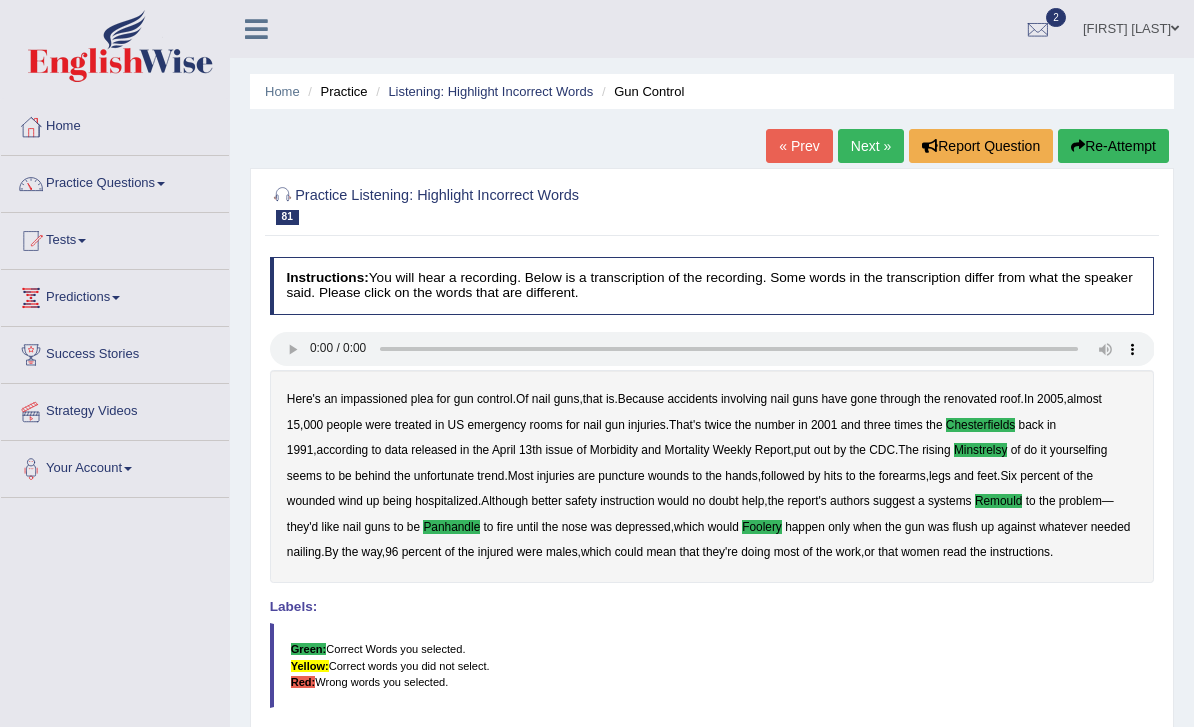 click at bounding box center [256, 29] 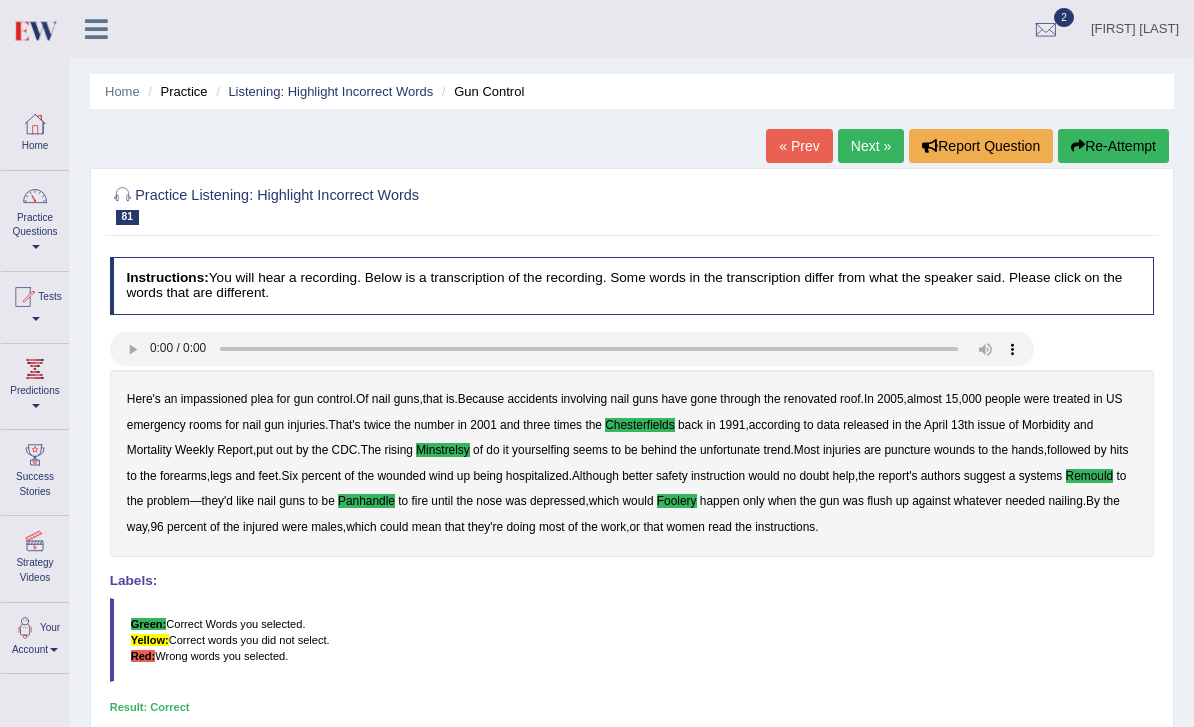 click on "Practice Questions" at bounding box center [35, 218] 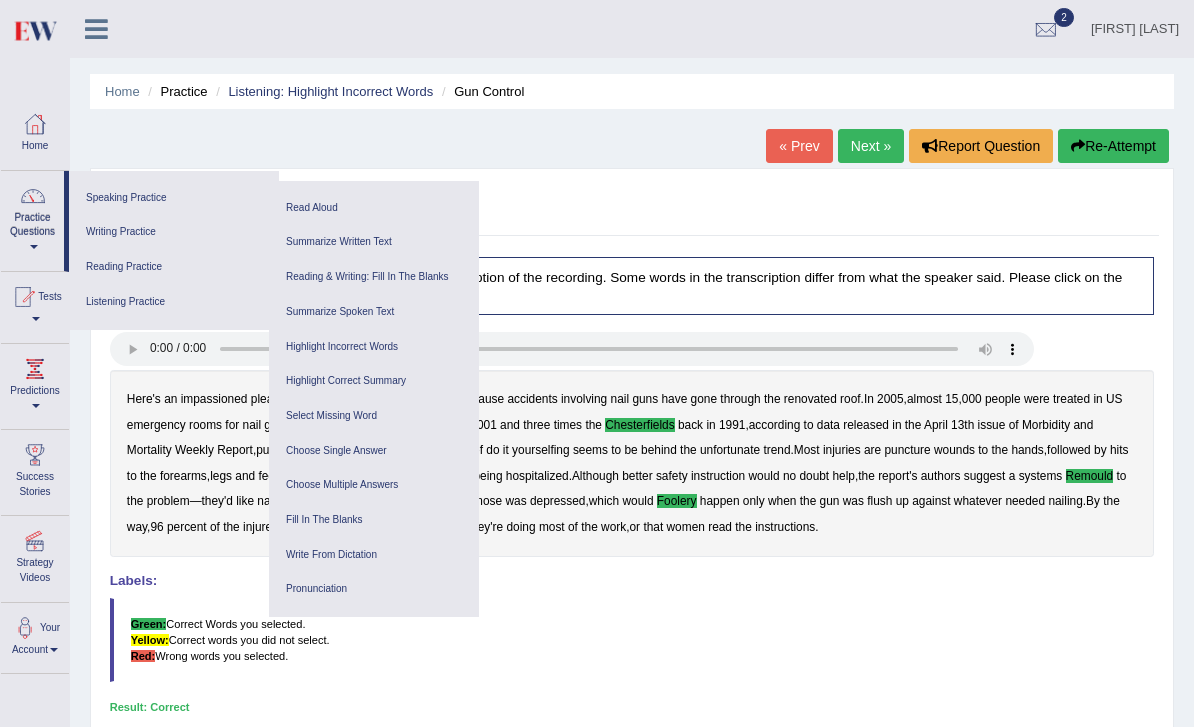 click on "Select Missing Word" at bounding box center (374, 416) 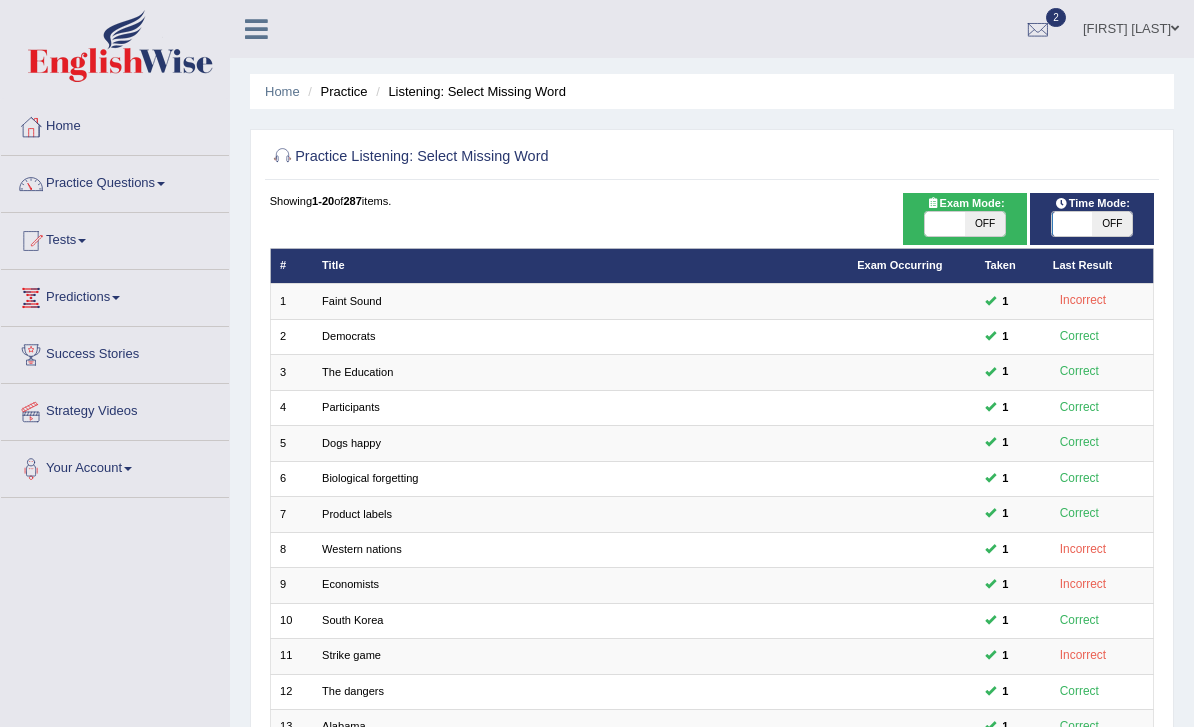 scroll, scrollTop: 0, scrollLeft: 0, axis: both 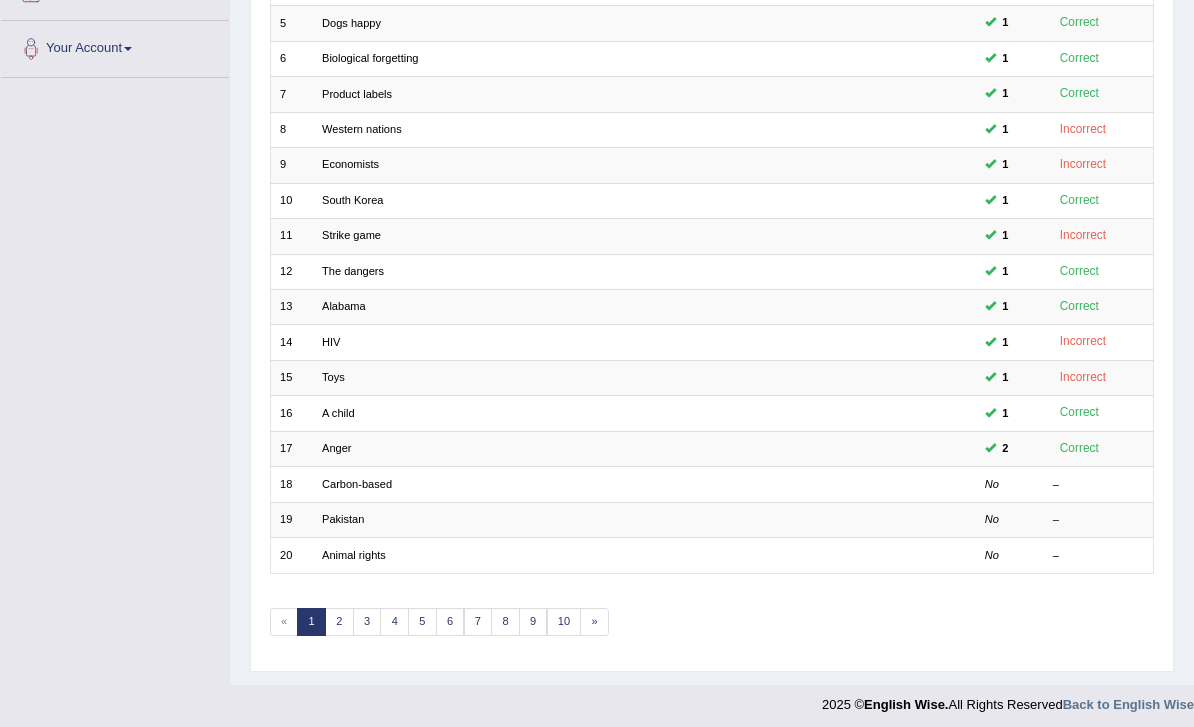 click on "Carbon-based" at bounding box center [357, 484] 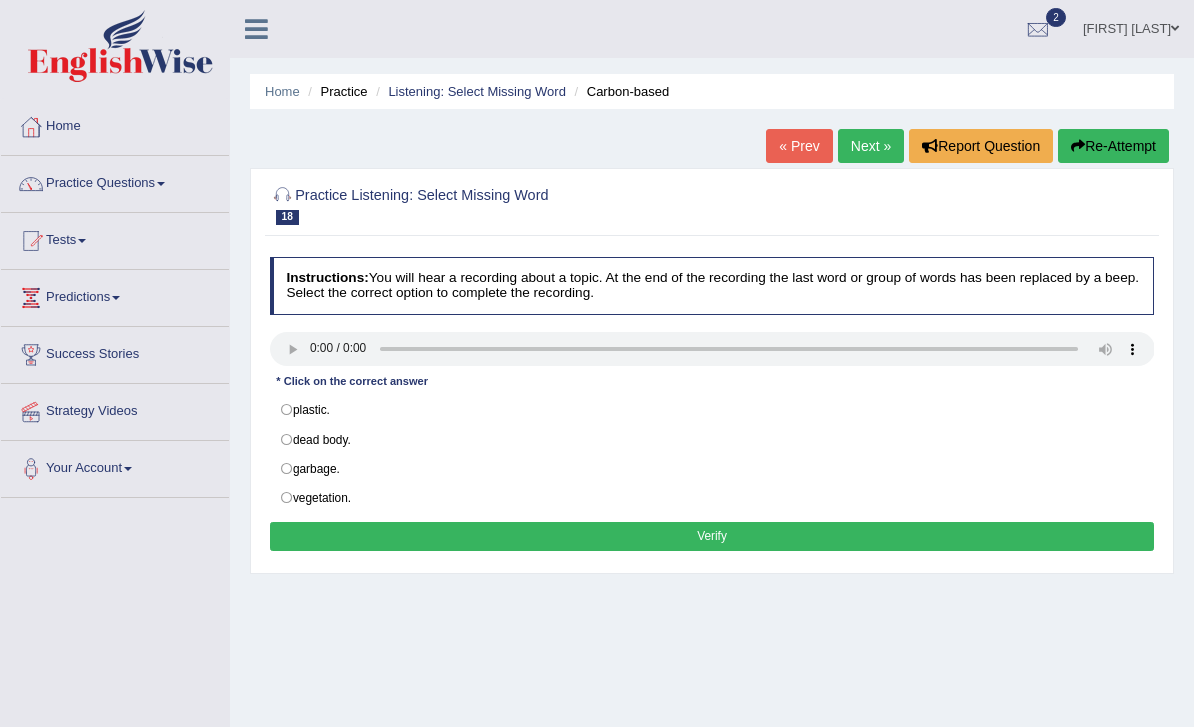 scroll, scrollTop: 0, scrollLeft: 0, axis: both 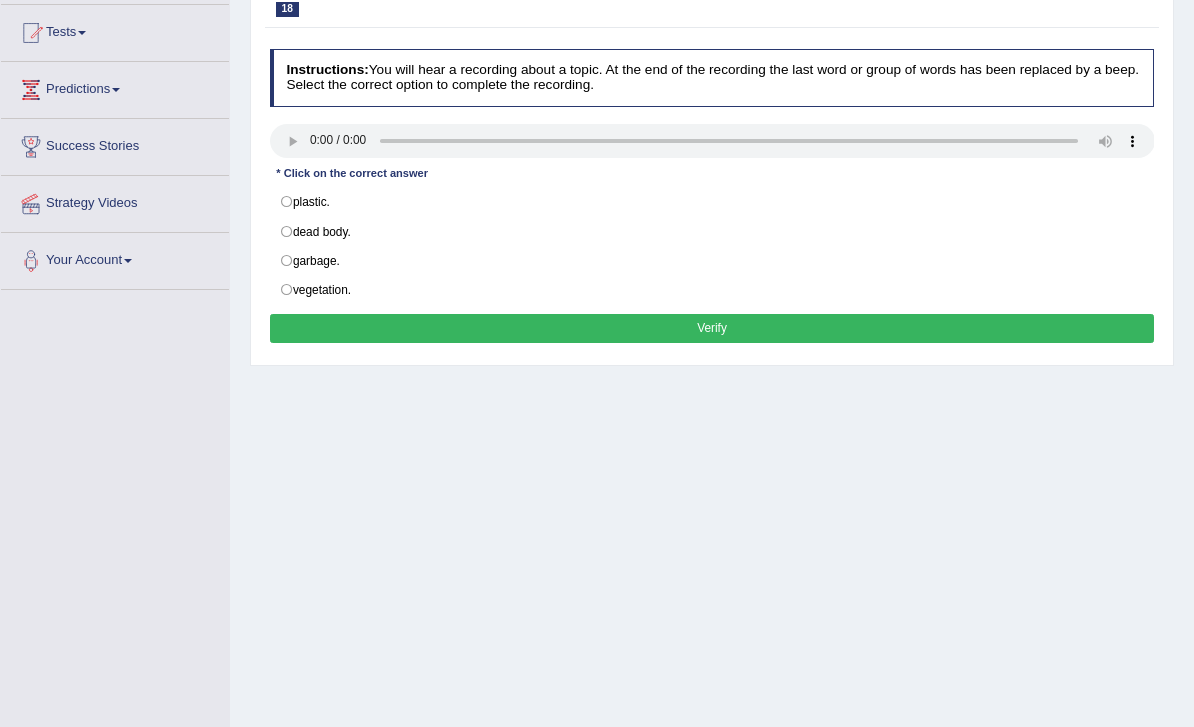 click at bounding box center [712, 141] 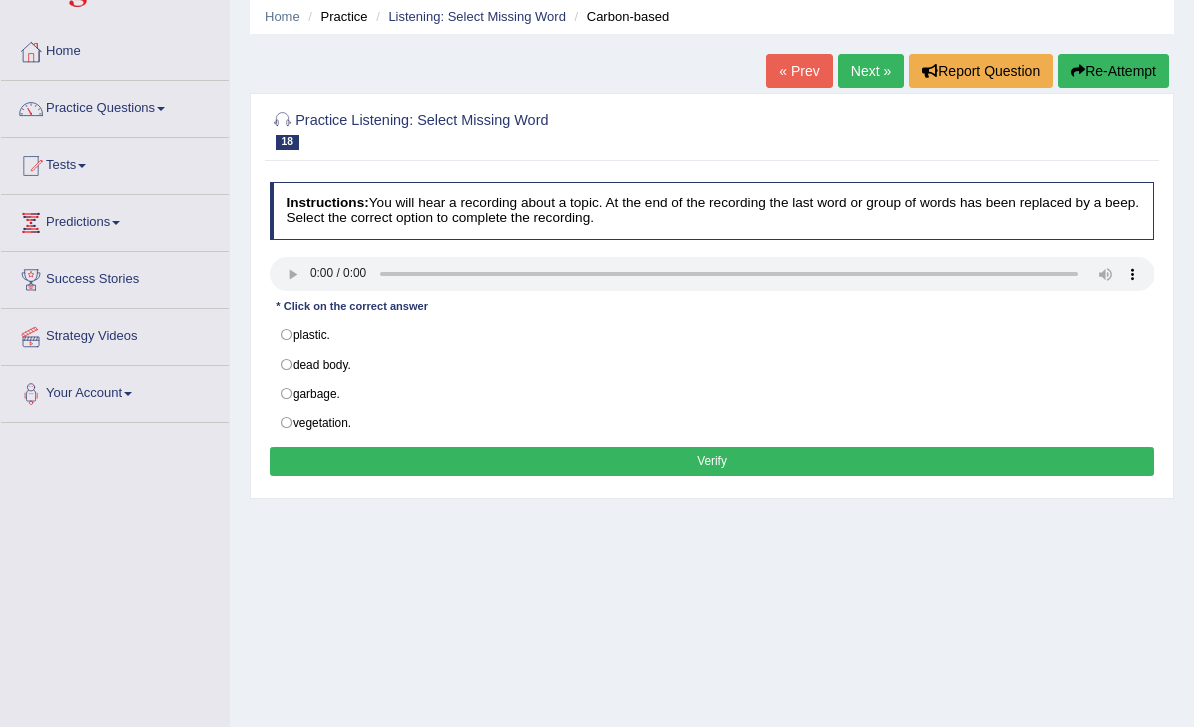 scroll, scrollTop: 75, scrollLeft: 0, axis: vertical 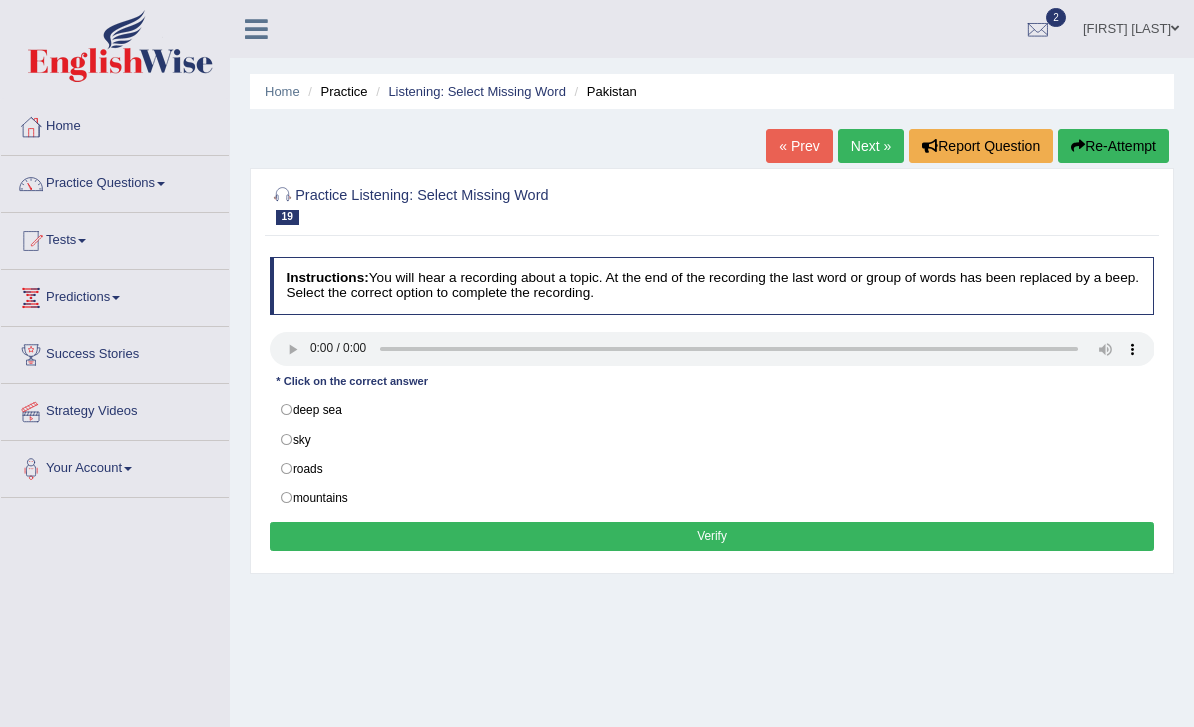 click on "Next »" at bounding box center [871, 146] 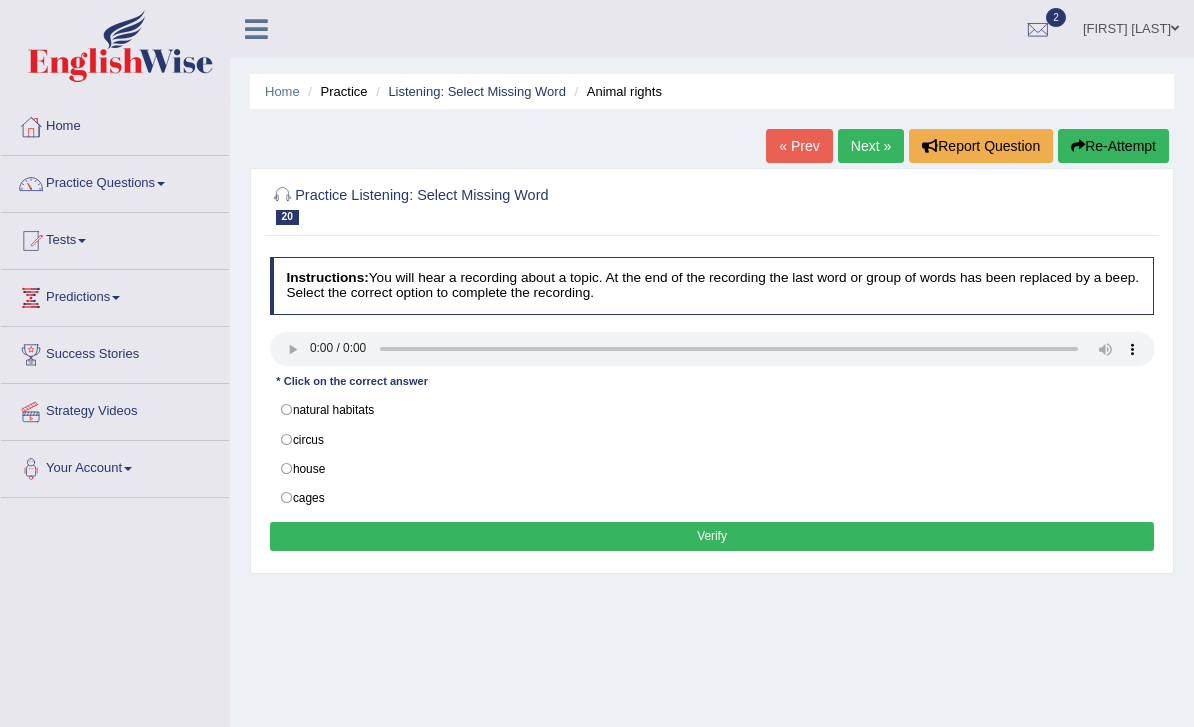 scroll, scrollTop: 0, scrollLeft: 0, axis: both 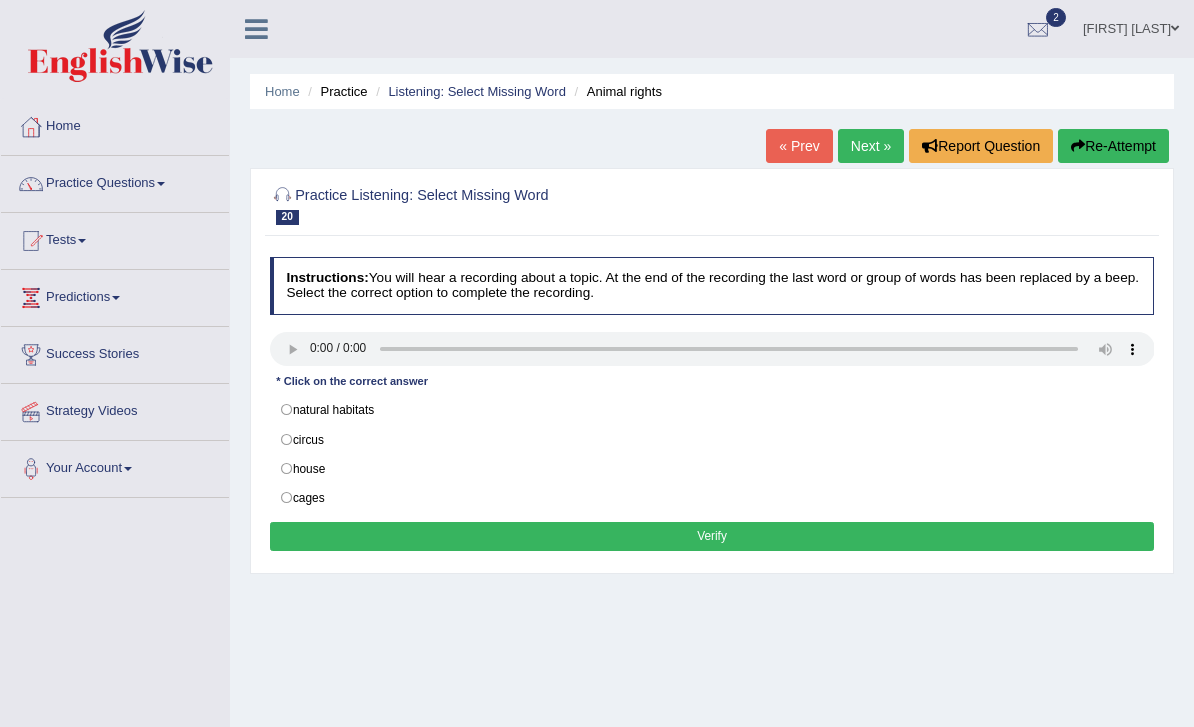 click on "Next »" at bounding box center [871, 146] 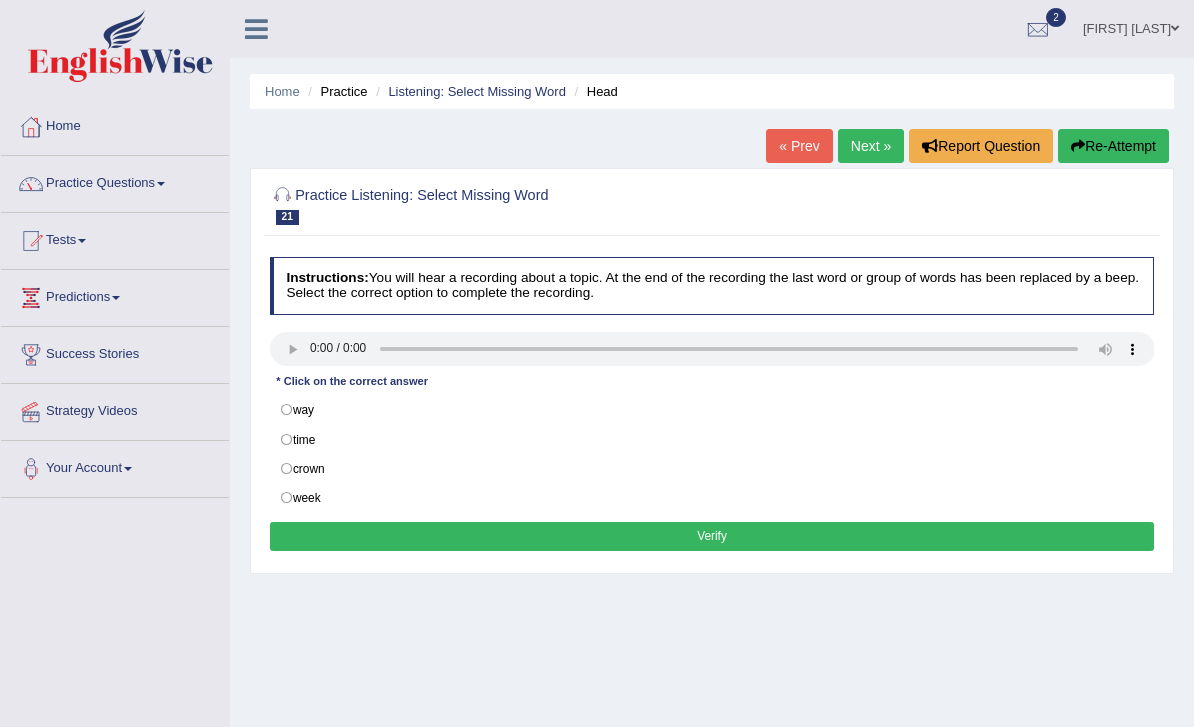 scroll, scrollTop: 0, scrollLeft: 0, axis: both 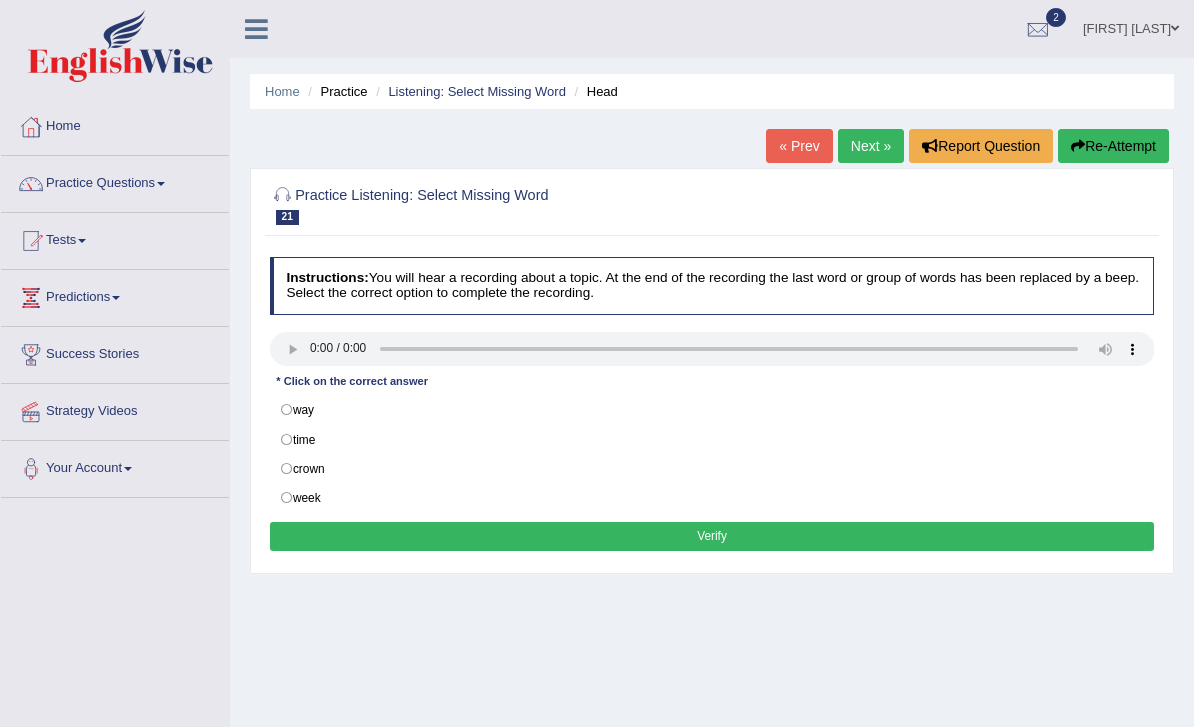 click at bounding box center (712, 349) 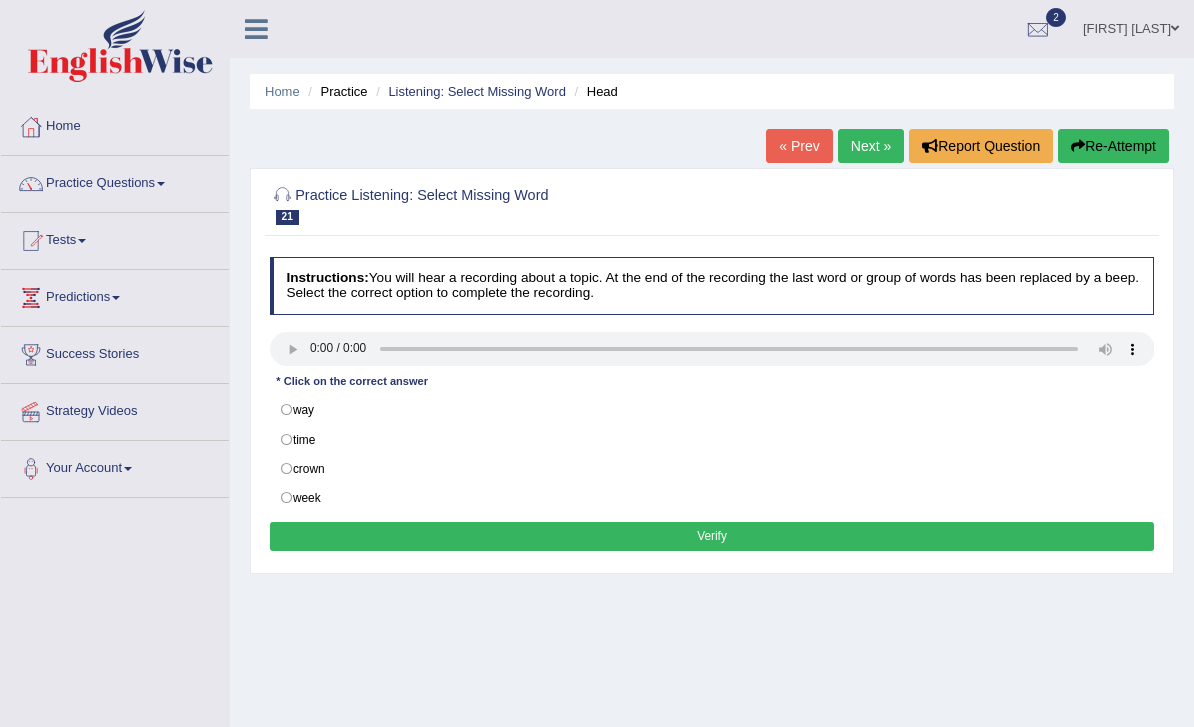 click on "week" at bounding box center [712, 498] 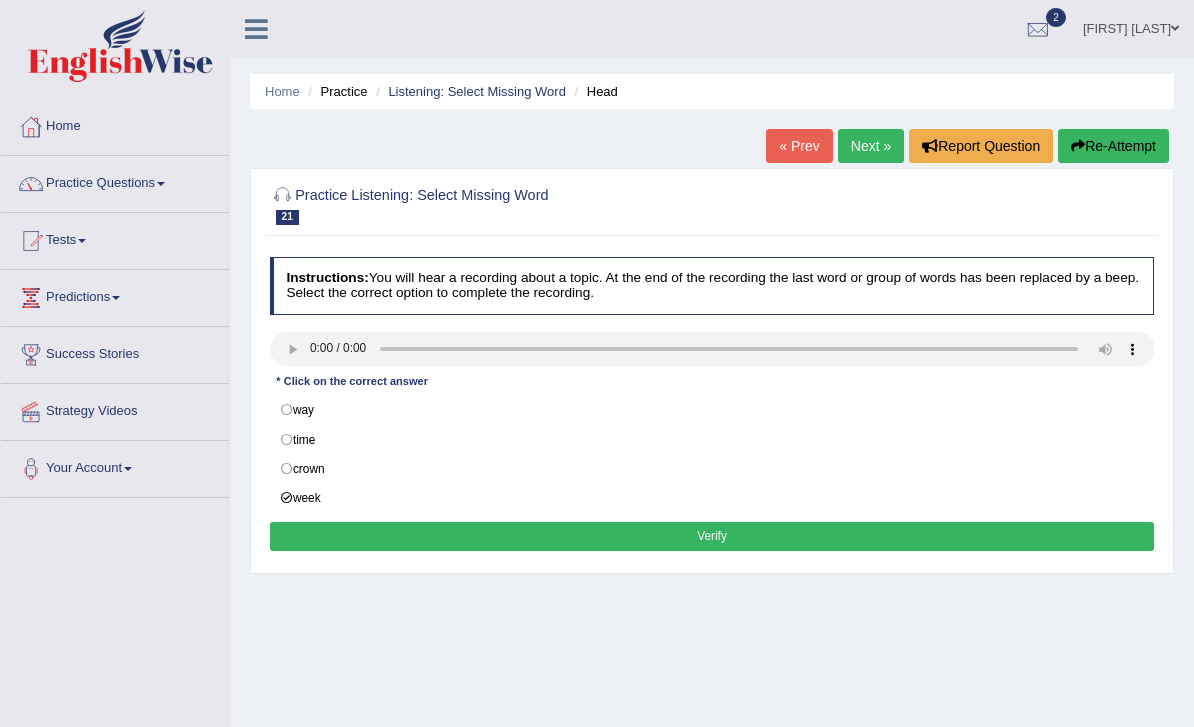 click on "Verify" at bounding box center (712, 536) 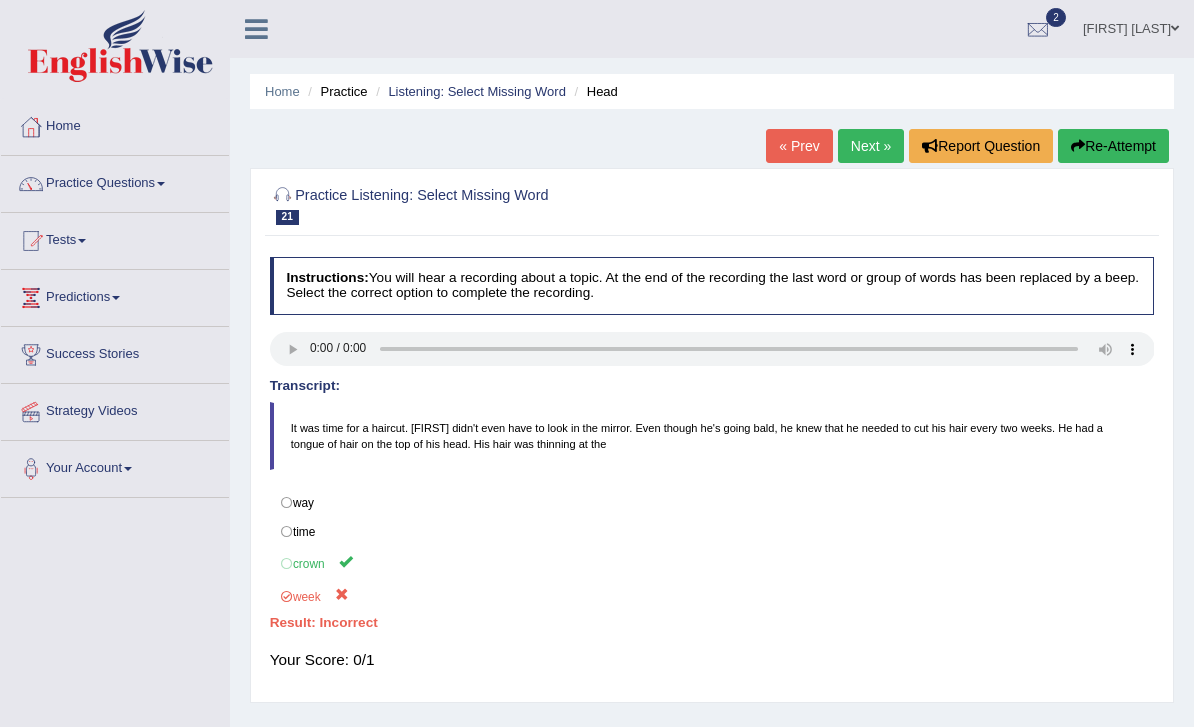 click on "Next »" at bounding box center [871, 146] 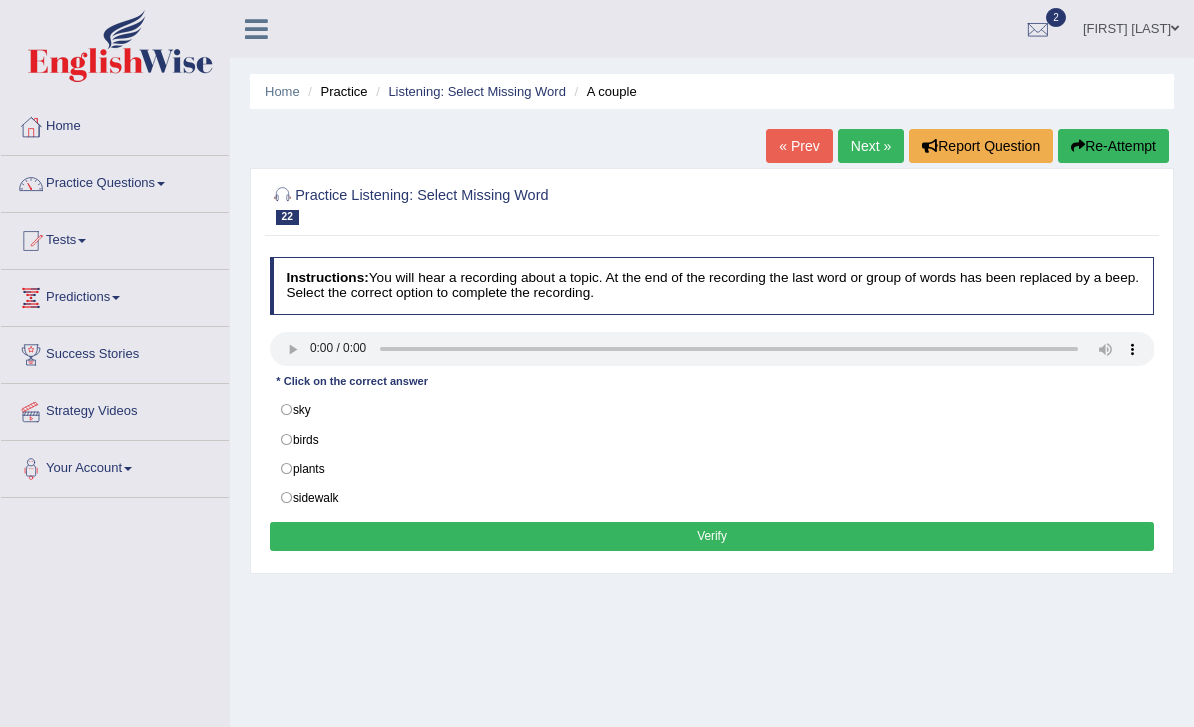 scroll, scrollTop: 0, scrollLeft: 0, axis: both 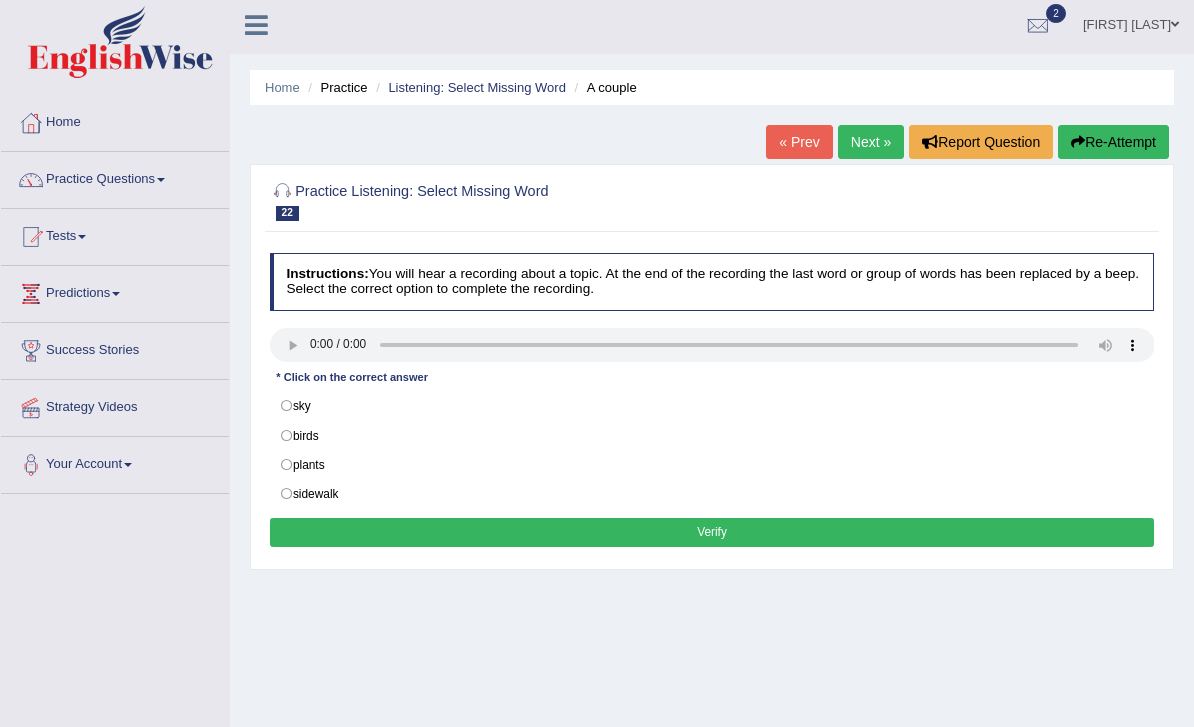 click at bounding box center [712, 345] 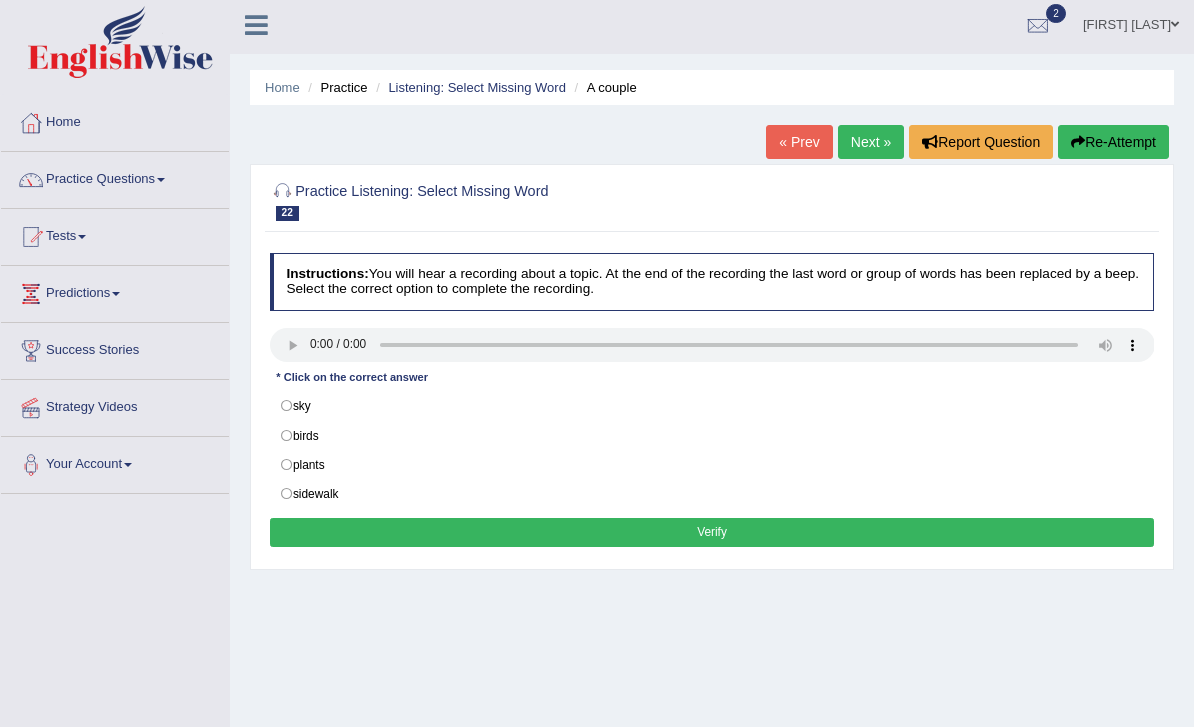 click on "plants" at bounding box center (712, 465) 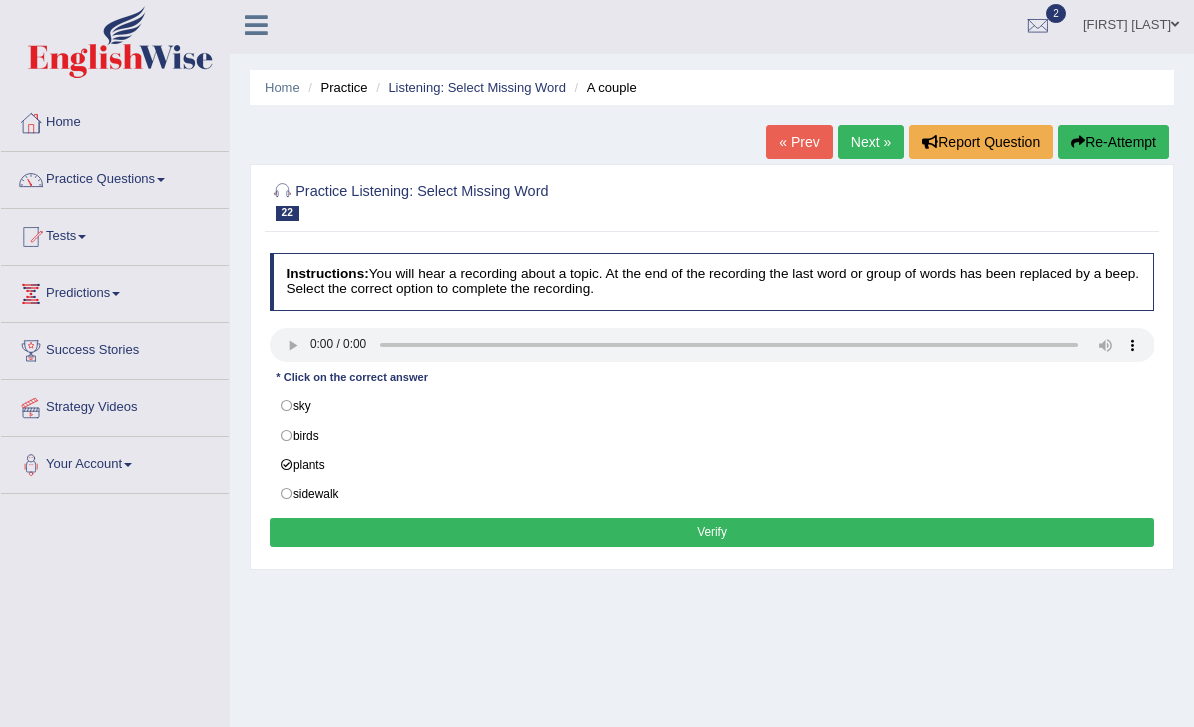 click on "Verify" at bounding box center [712, 532] 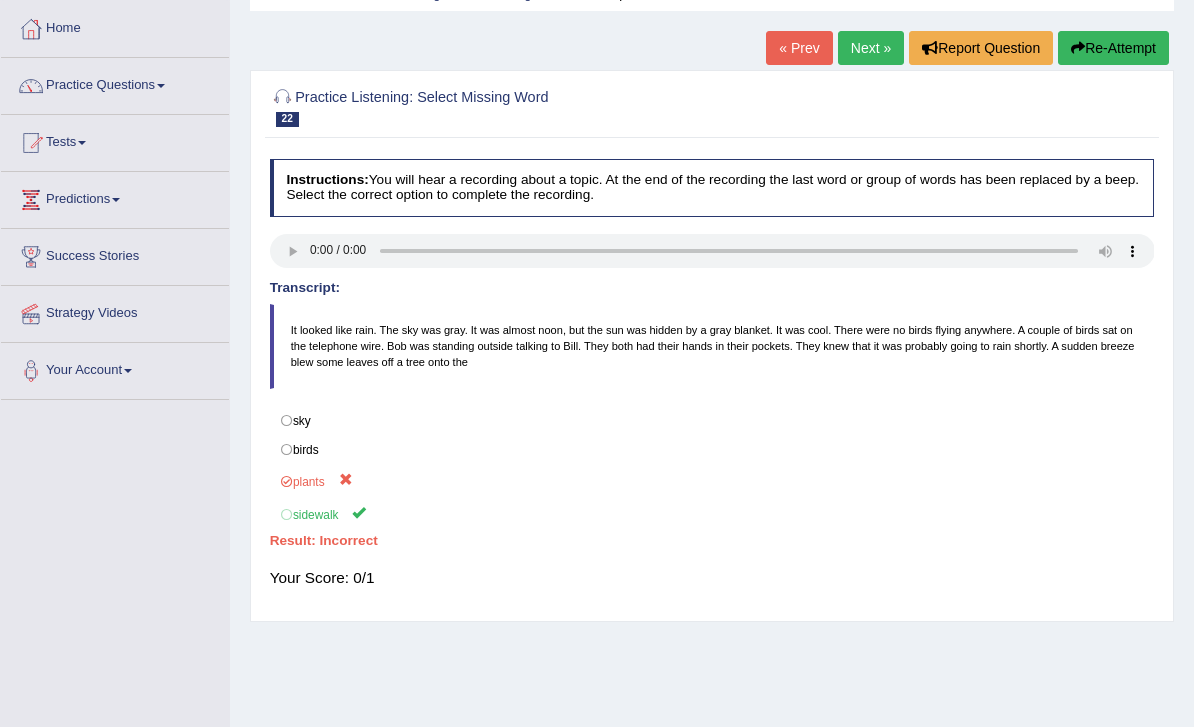 scroll, scrollTop: 116, scrollLeft: 0, axis: vertical 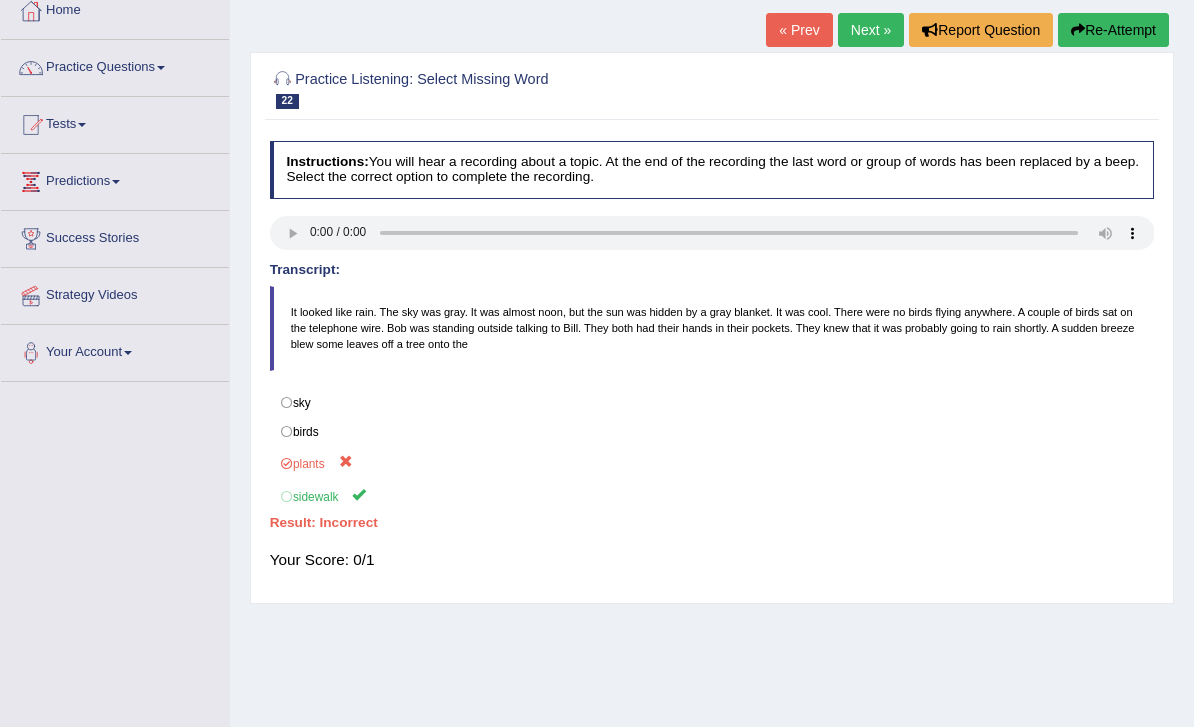 click on "Next »" at bounding box center (871, 30) 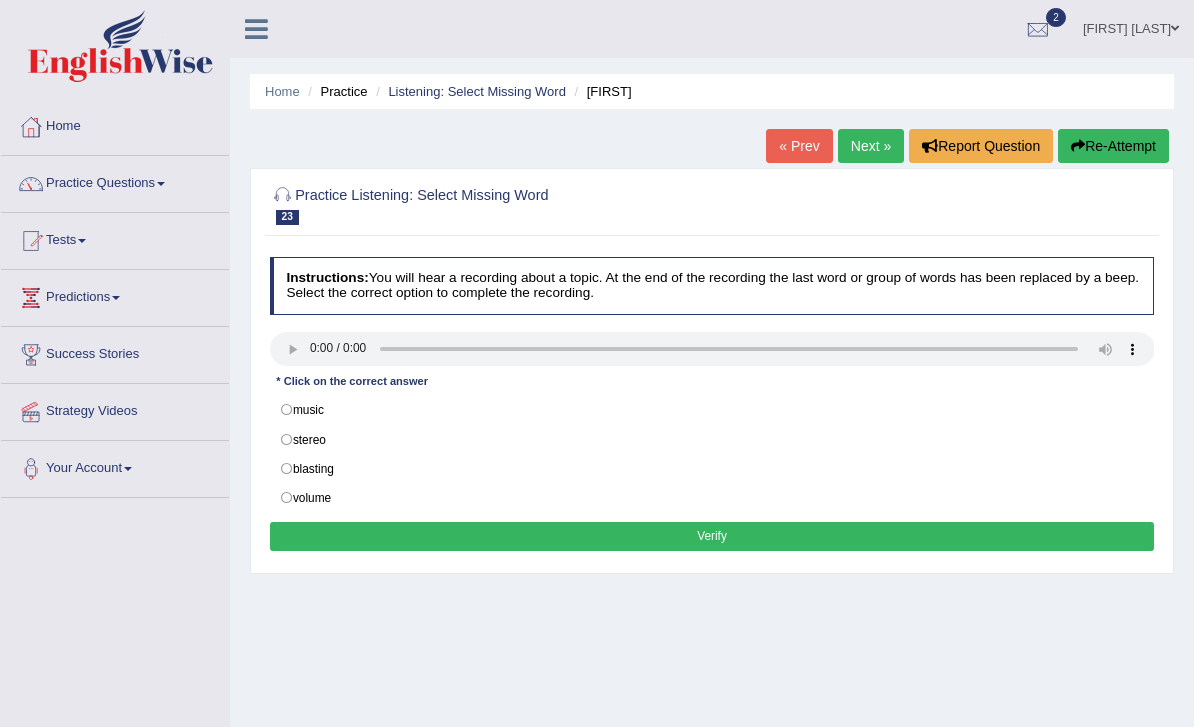 scroll, scrollTop: 0, scrollLeft: 0, axis: both 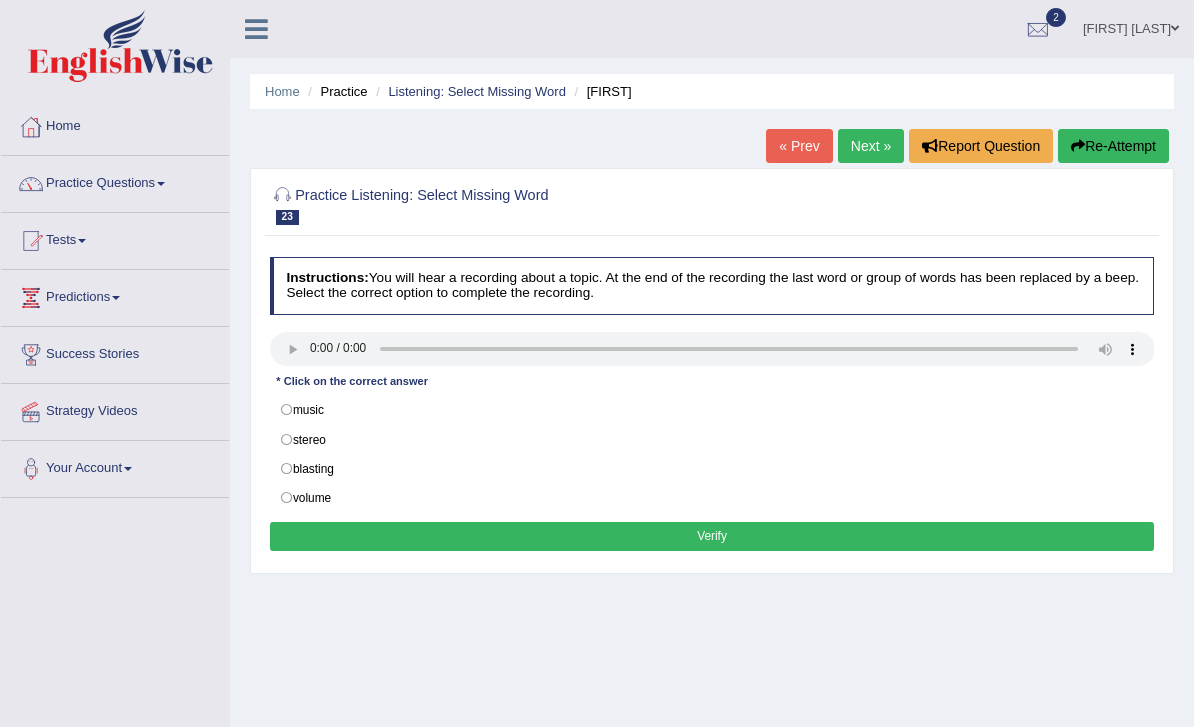 click at bounding box center (712, 349) 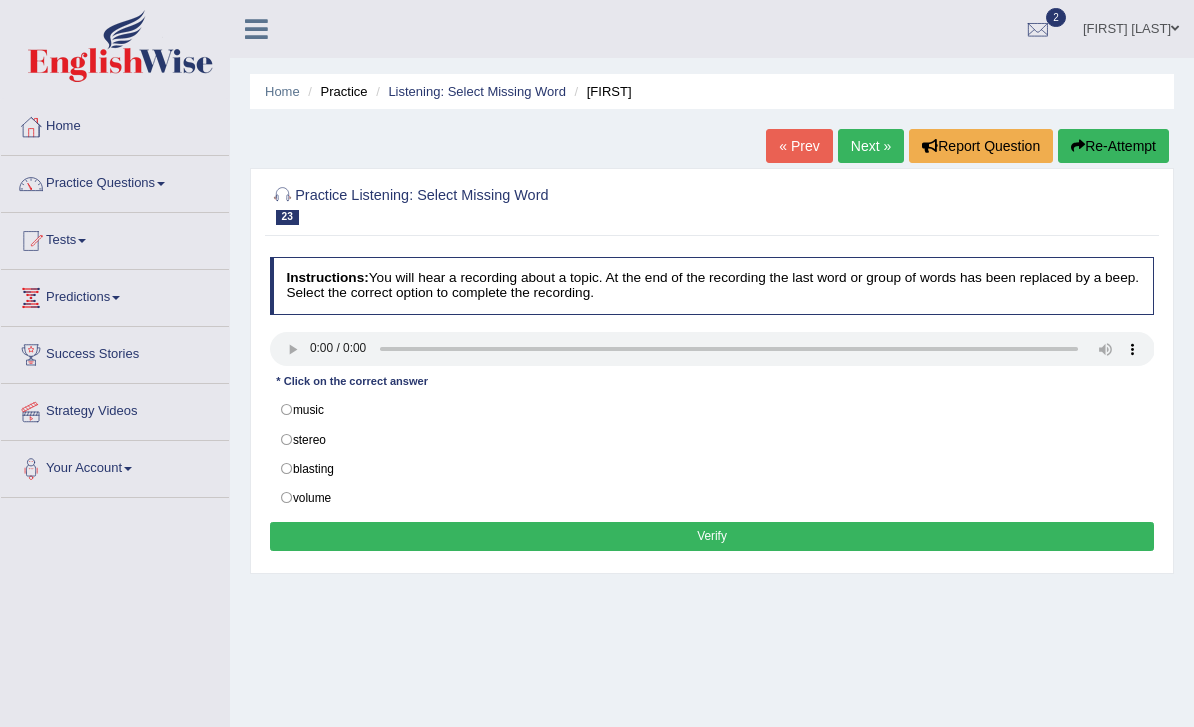 click on "music" at bounding box center (712, 410) 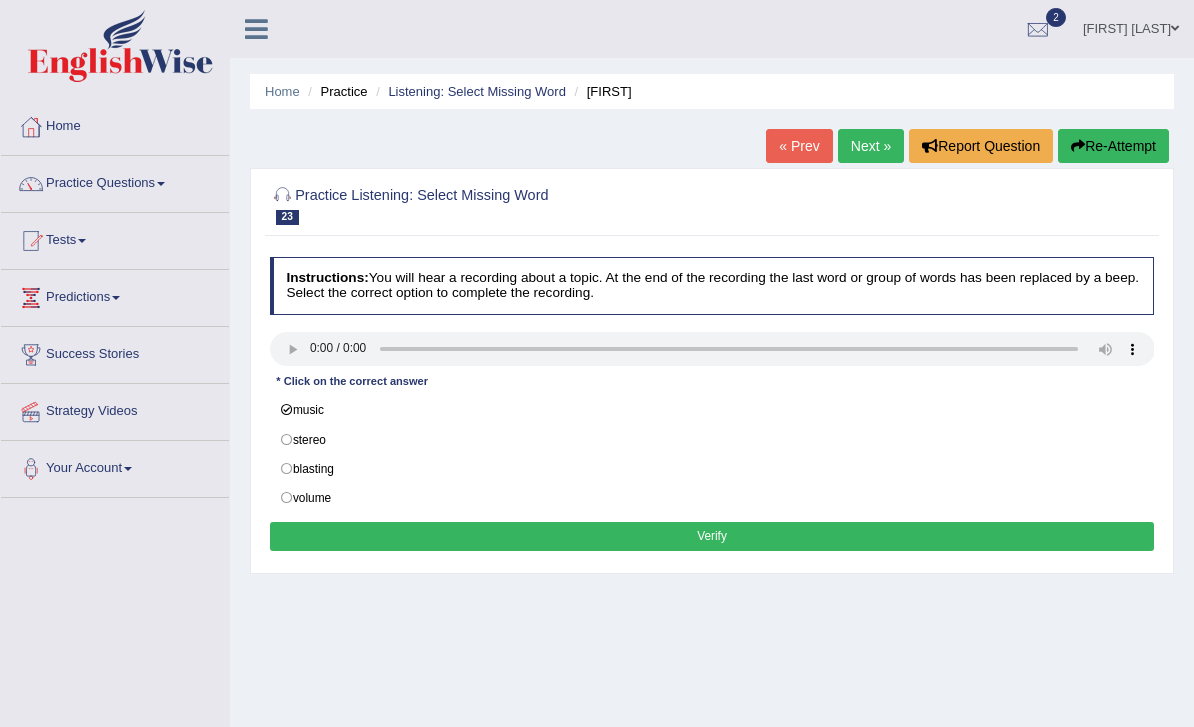 click on "Verify" at bounding box center [712, 536] 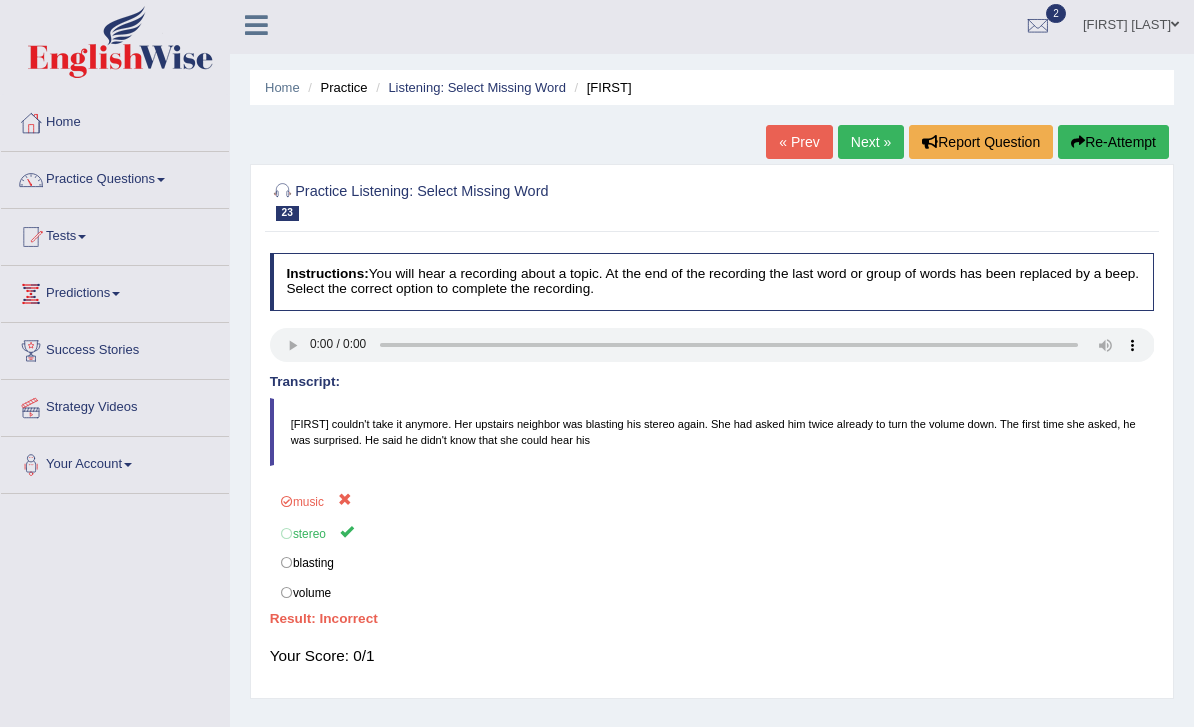 scroll, scrollTop: 4, scrollLeft: 0, axis: vertical 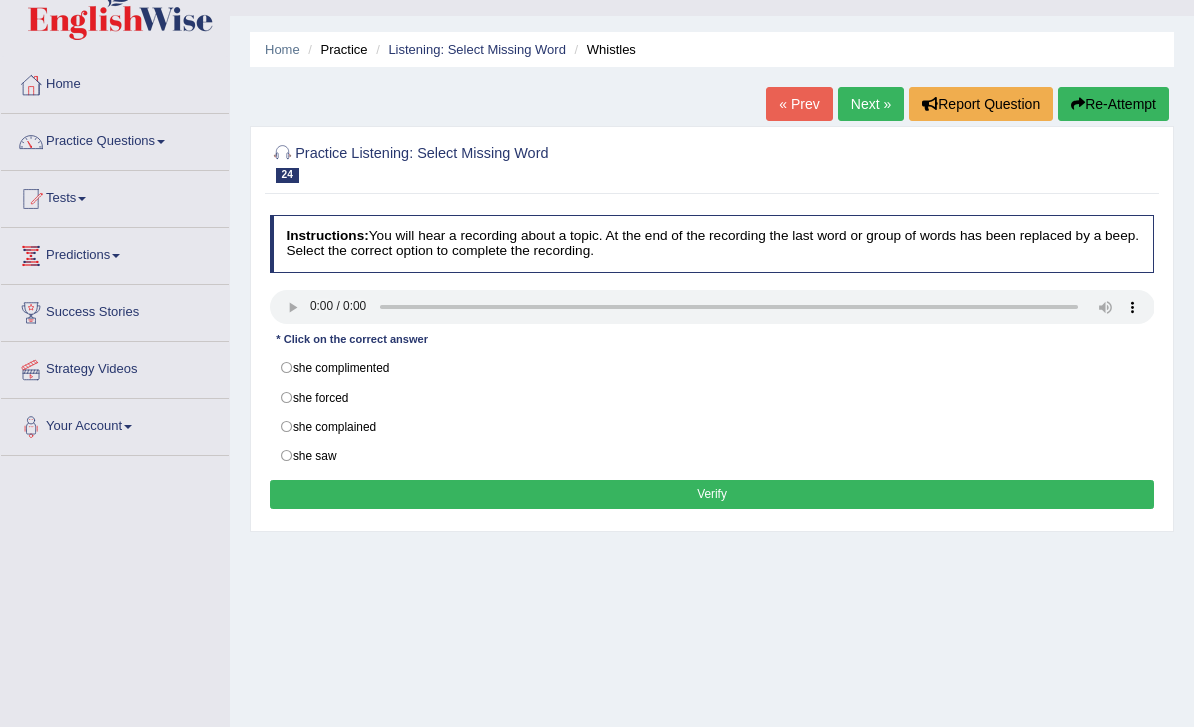 click at bounding box center (712, 307) 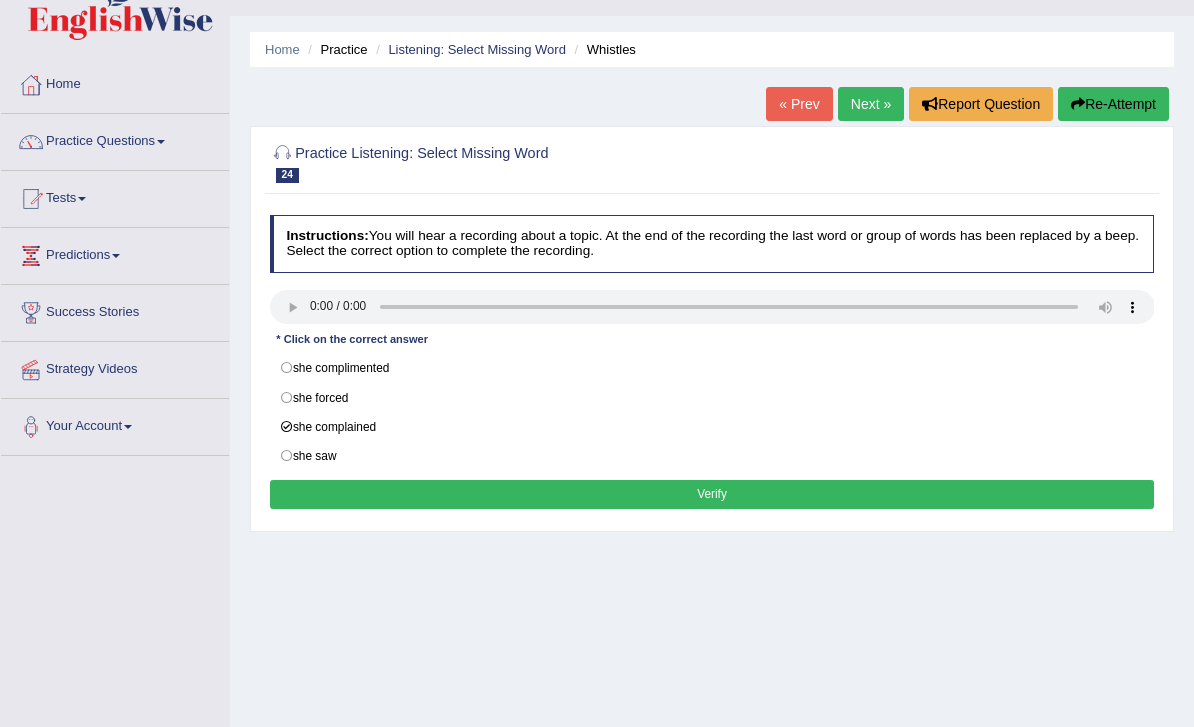click on "Verify" at bounding box center (712, 494) 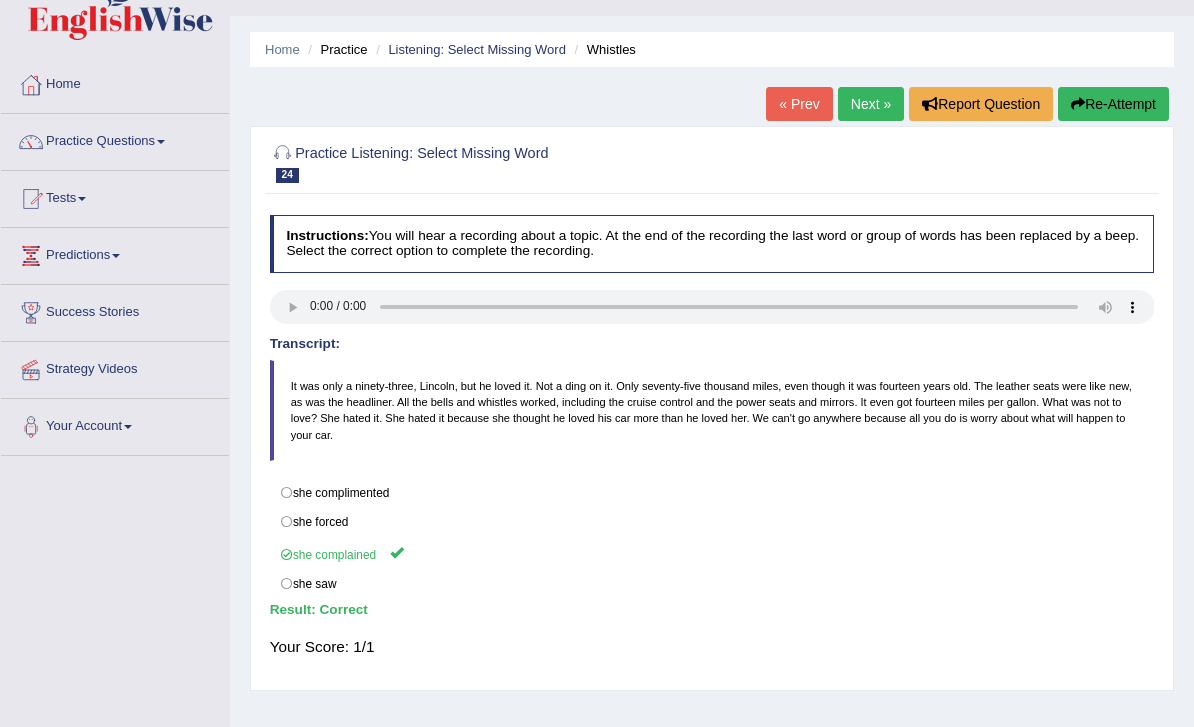 click on "Next »" at bounding box center (871, 104) 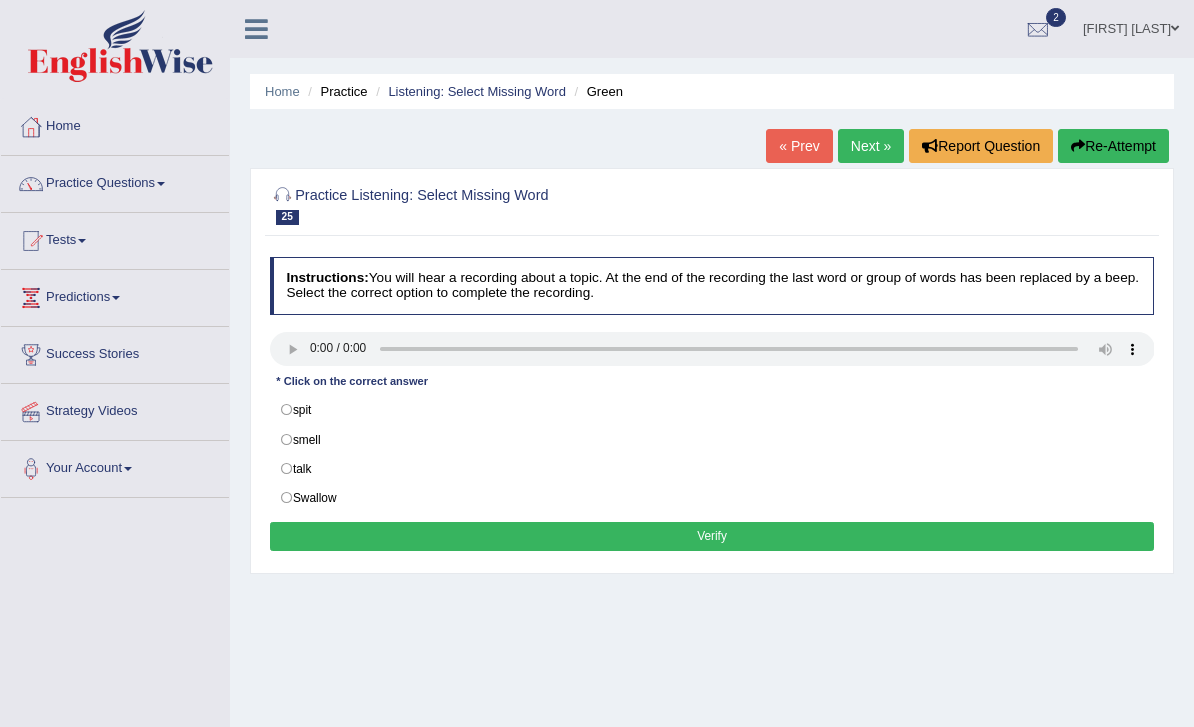 scroll, scrollTop: 0, scrollLeft: 0, axis: both 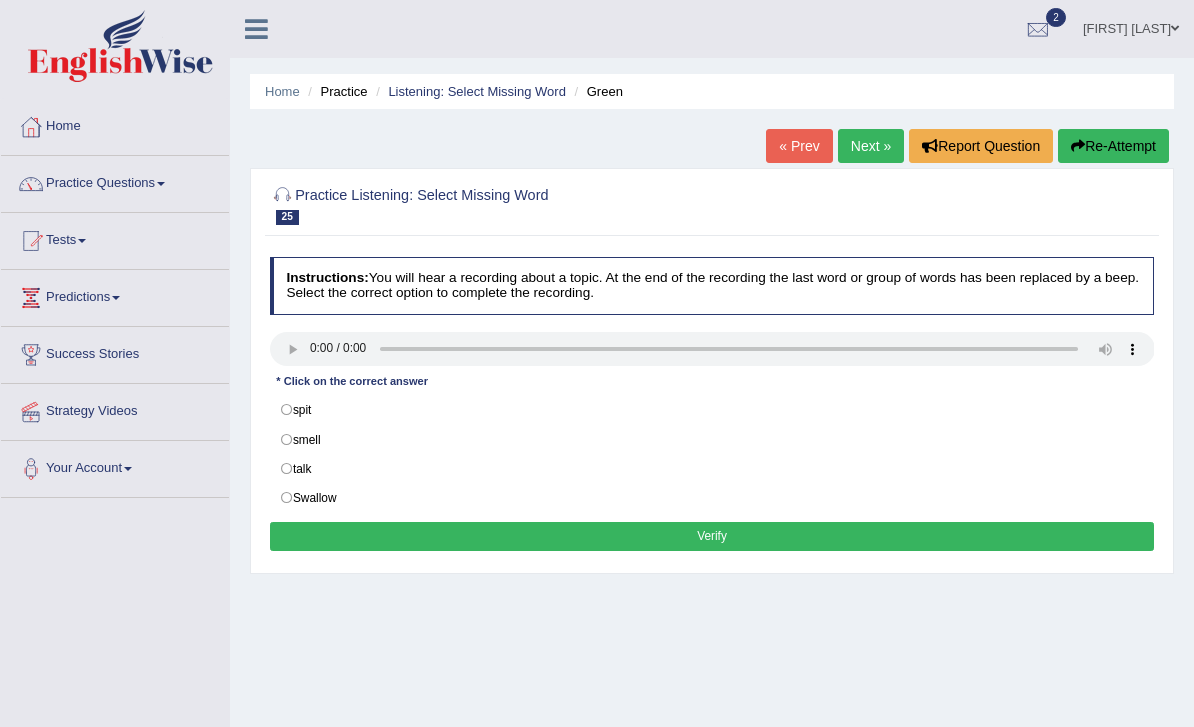 click at bounding box center (712, 349) 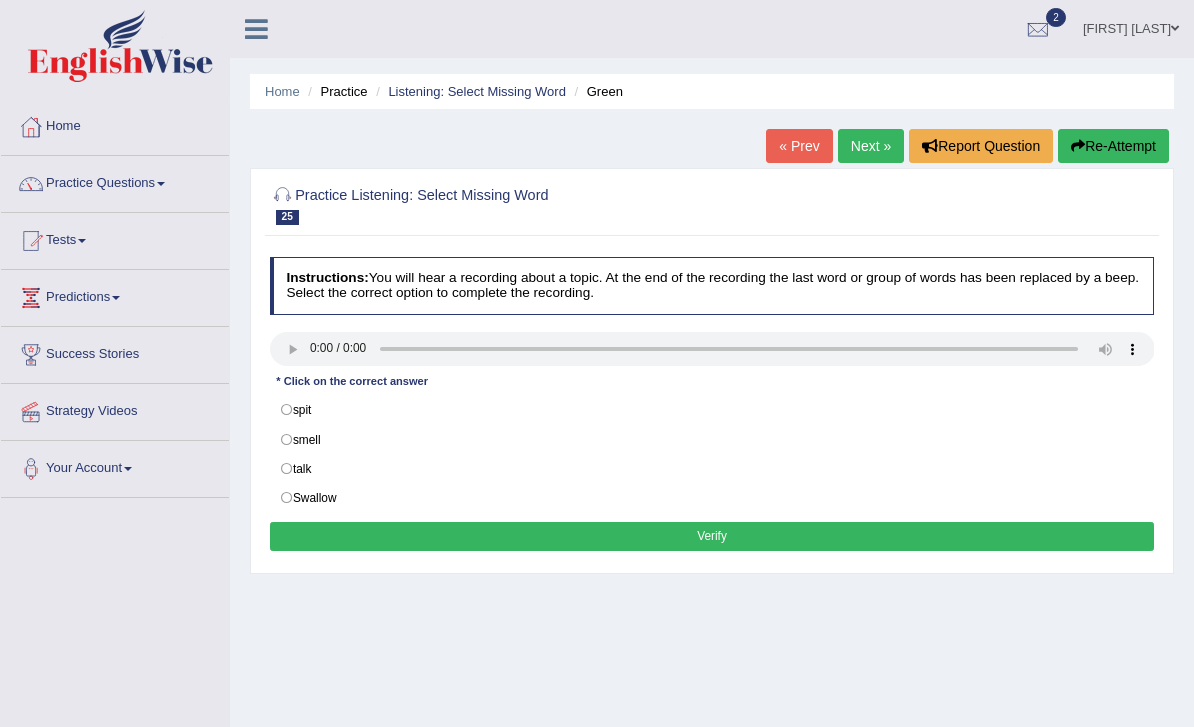click on "smell" at bounding box center (712, 439) 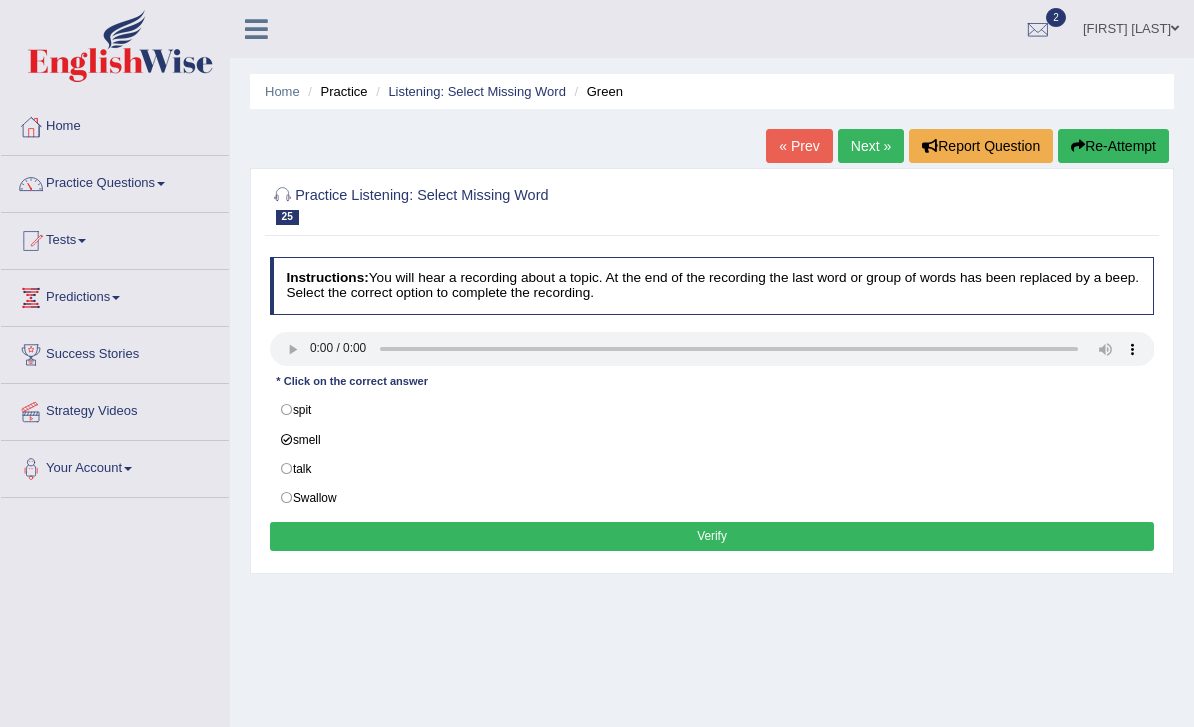click on "Verify" at bounding box center [712, 536] 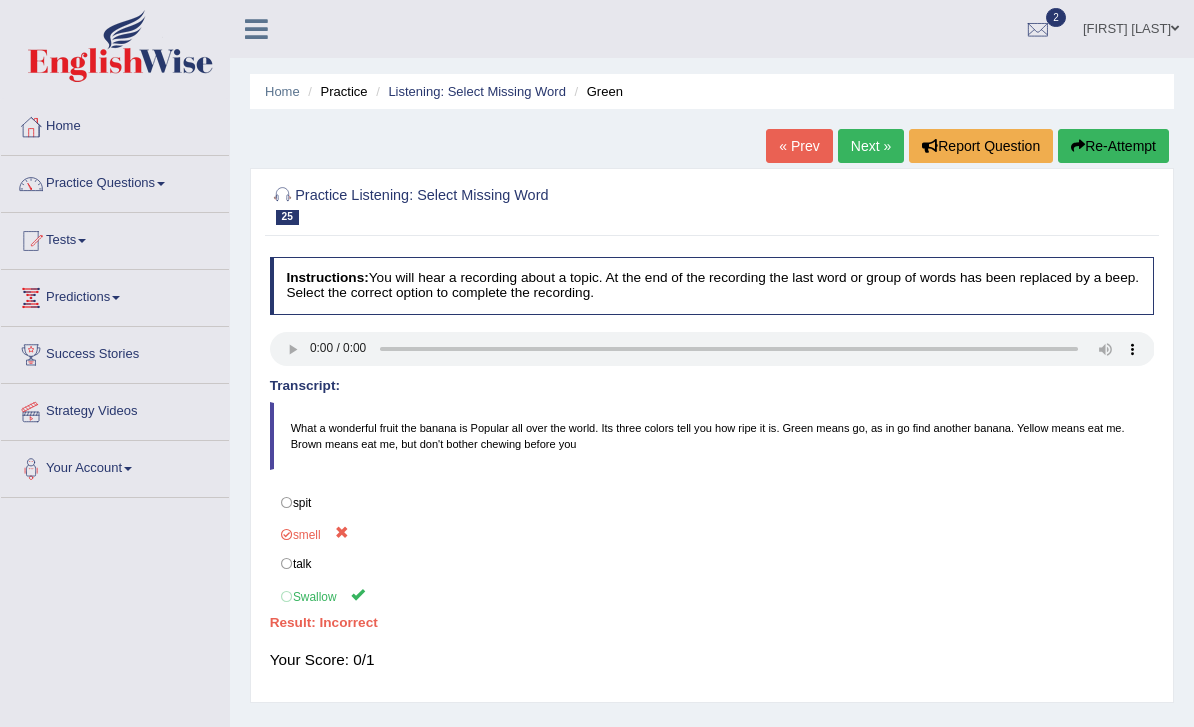 click on "Next »" at bounding box center [871, 146] 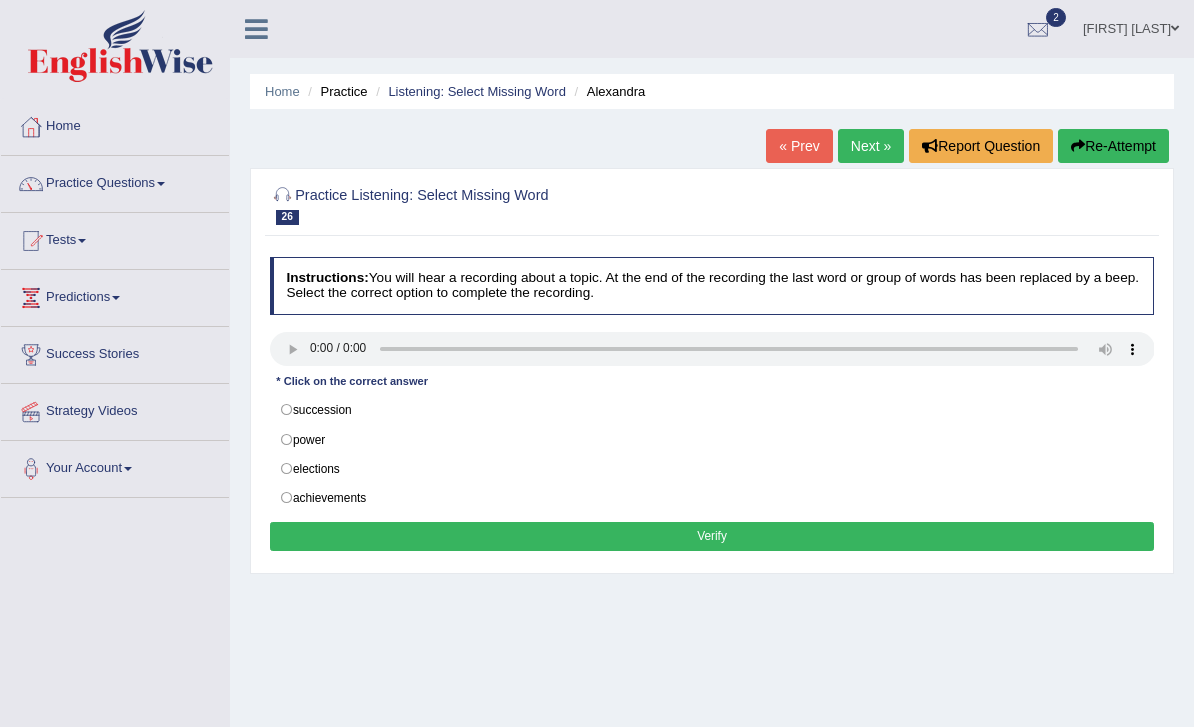 scroll, scrollTop: 0, scrollLeft: 0, axis: both 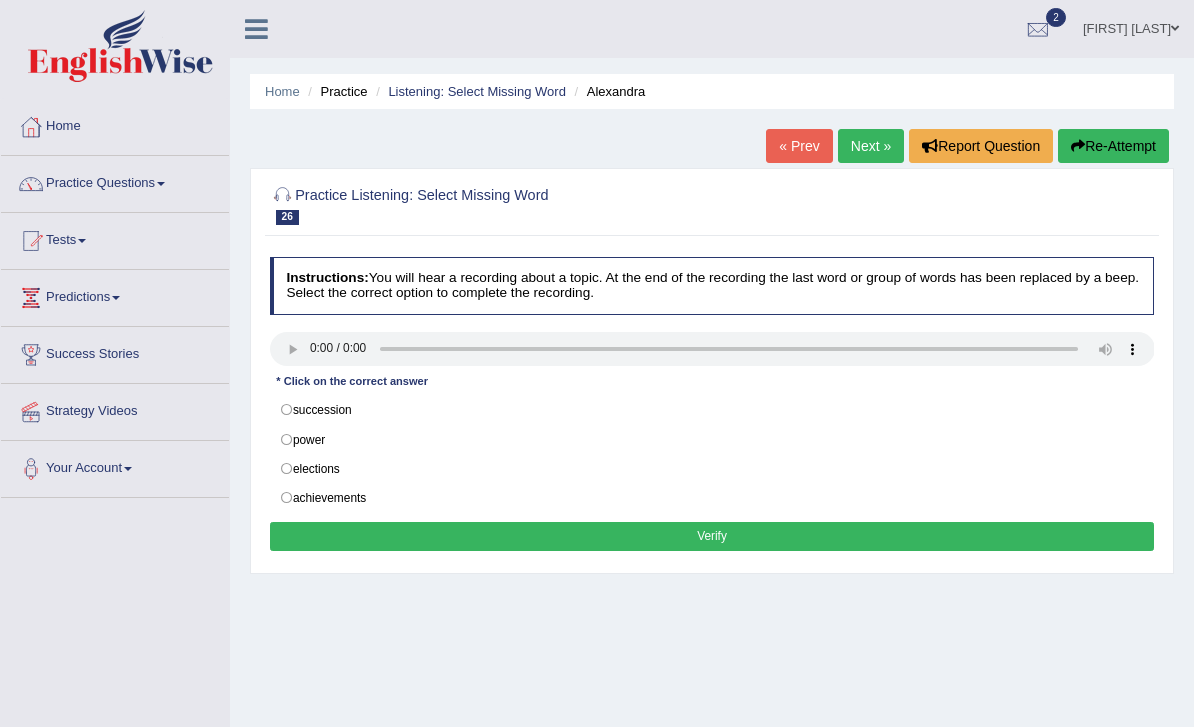 click at bounding box center [712, 349] 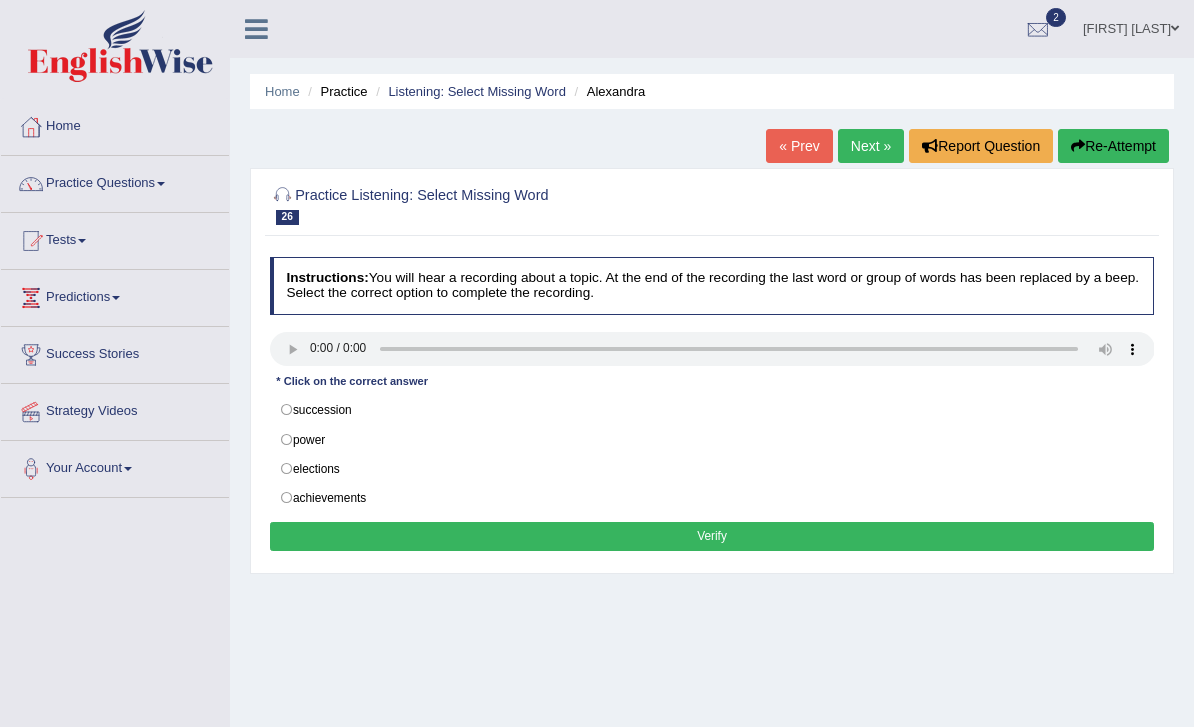 click on "succession" at bounding box center (712, 410) 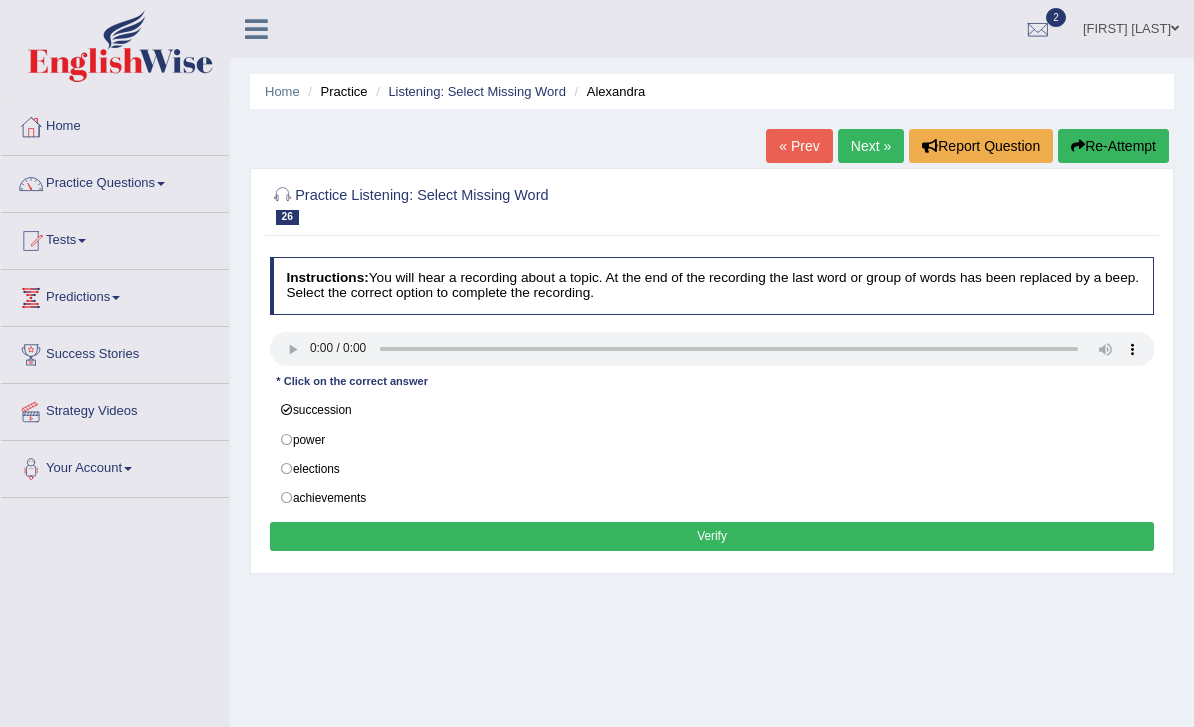 click on "Verify" at bounding box center [712, 536] 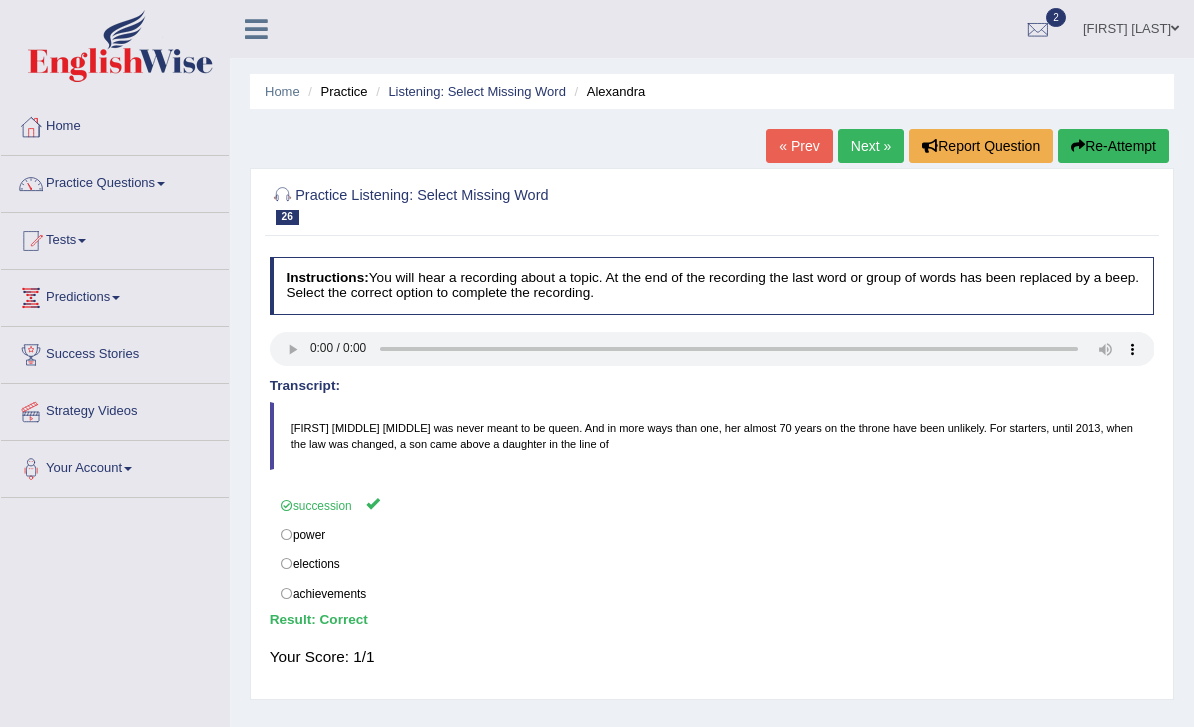 click on "Next »" at bounding box center (871, 146) 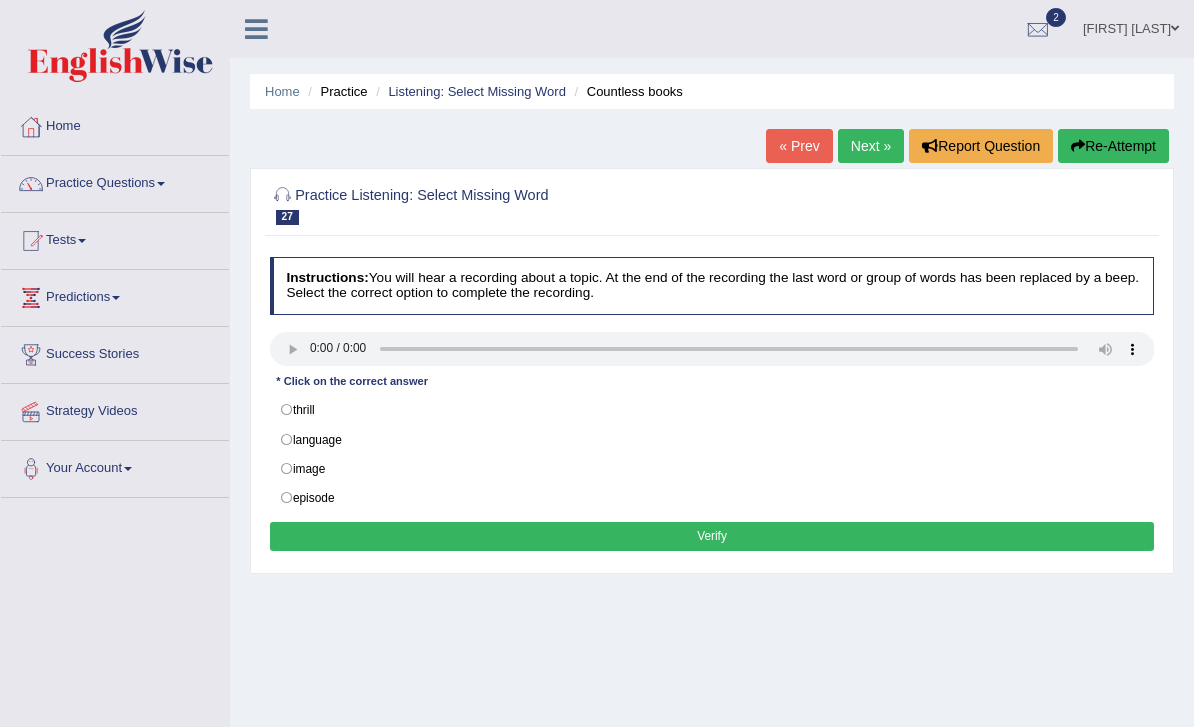 scroll, scrollTop: 0, scrollLeft: 0, axis: both 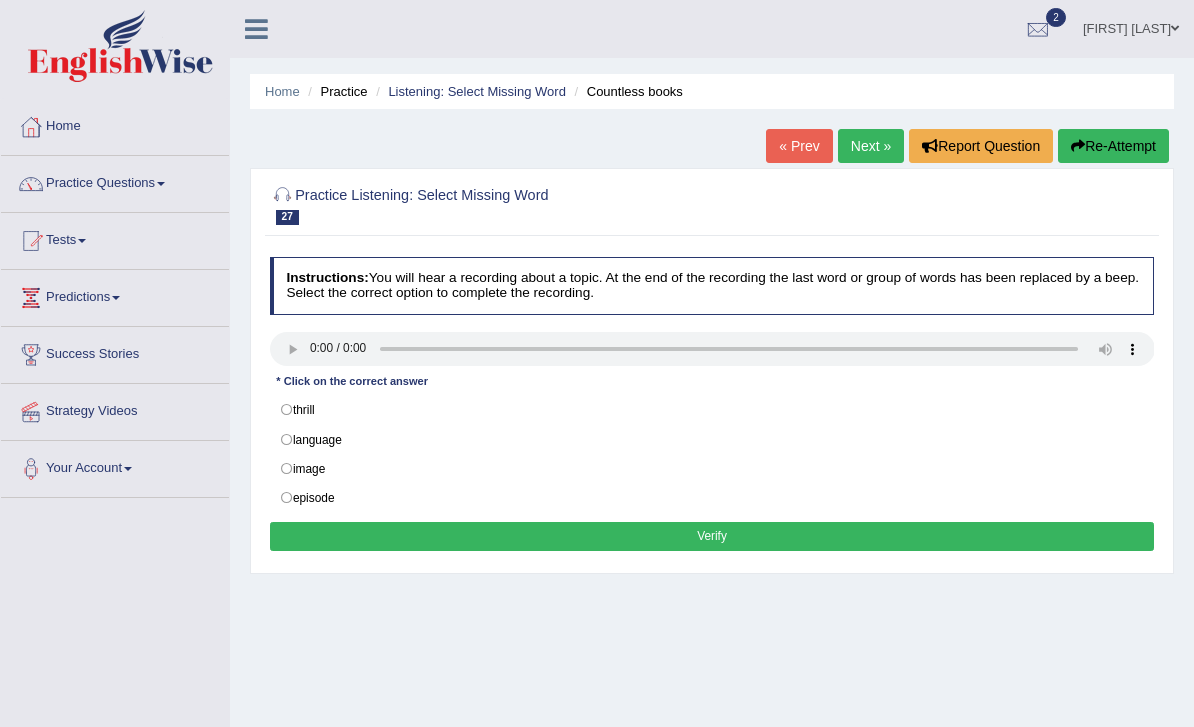 click at bounding box center (712, 349) 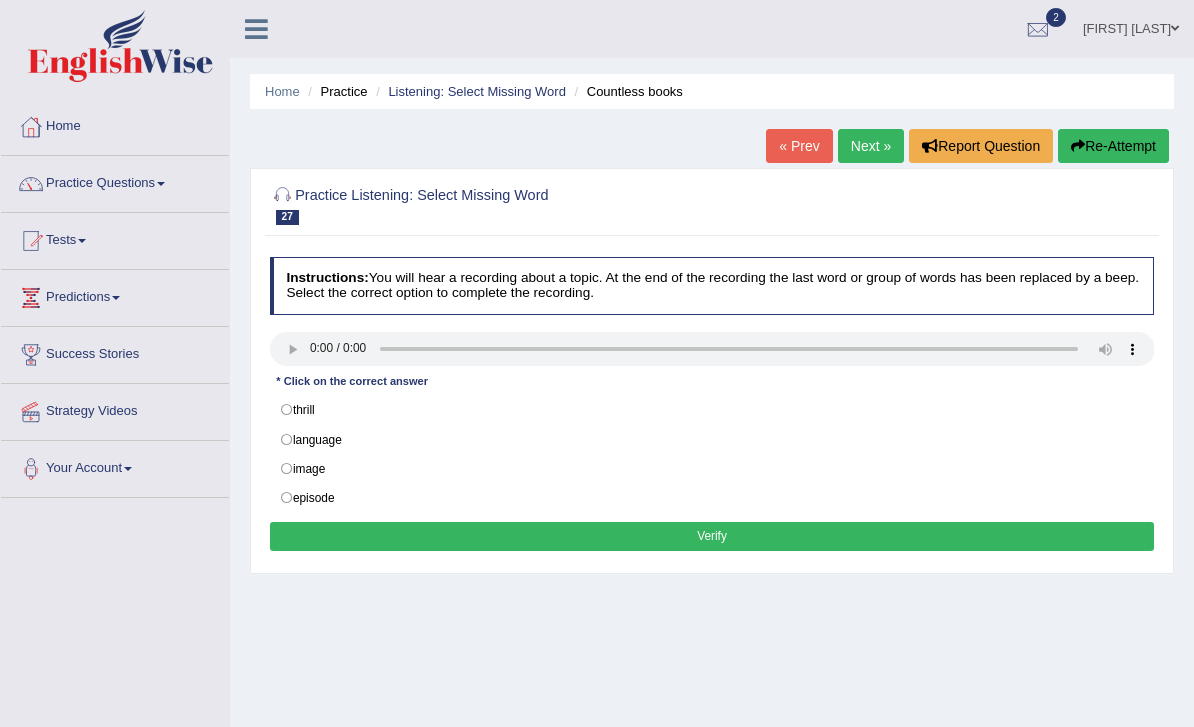 type 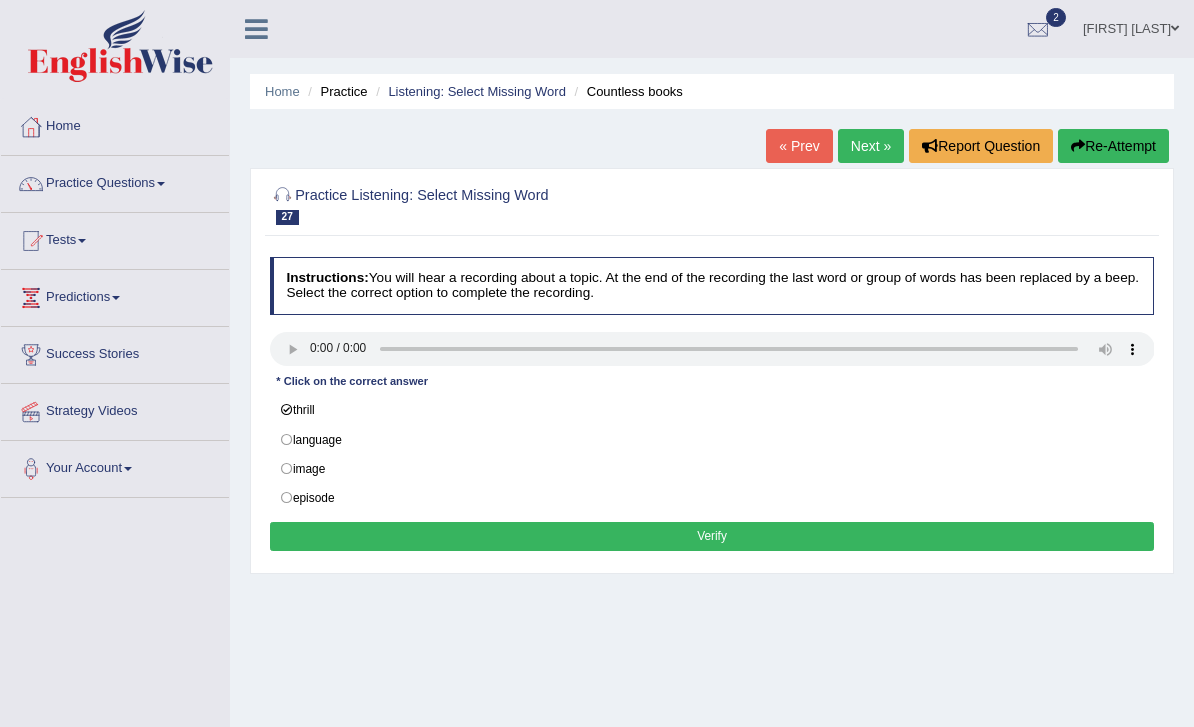 click on "Verify" at bounding box center [712, 536] 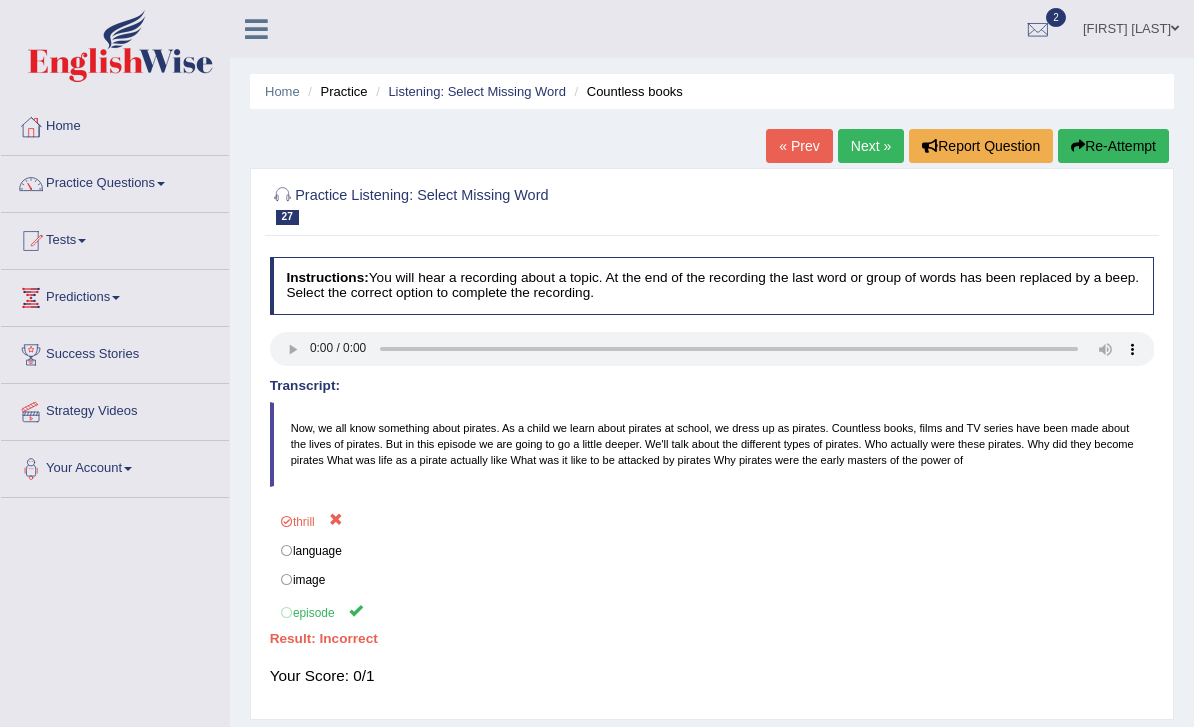 click on "Saving your answer..." at bounding box center [597, 363] 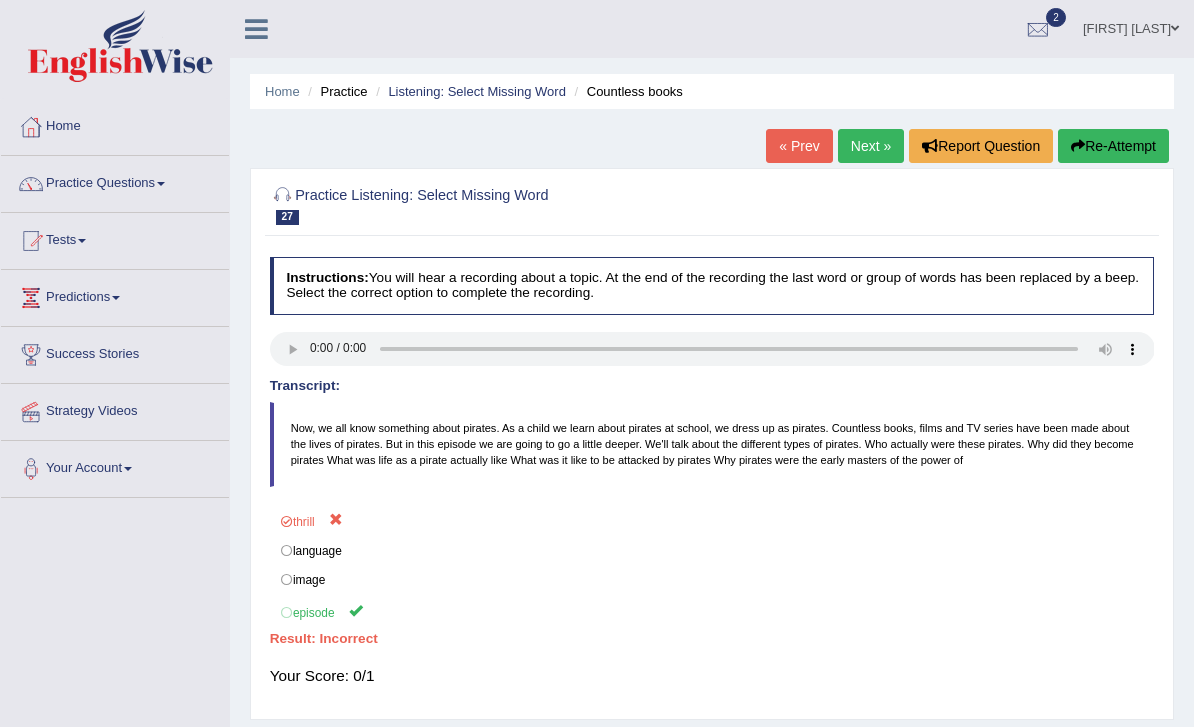 click on "Next »" at bounding box center (871, 146) 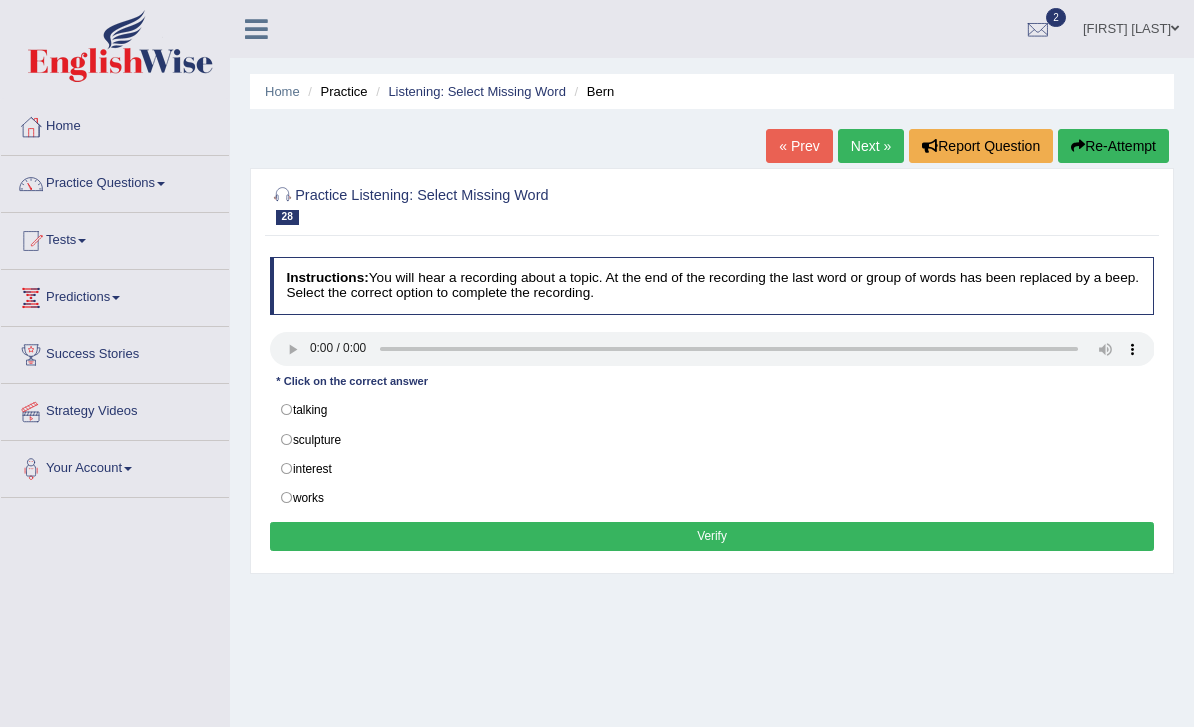 scroll, scrollTop: 0, scrollLeft: 0, axis: both 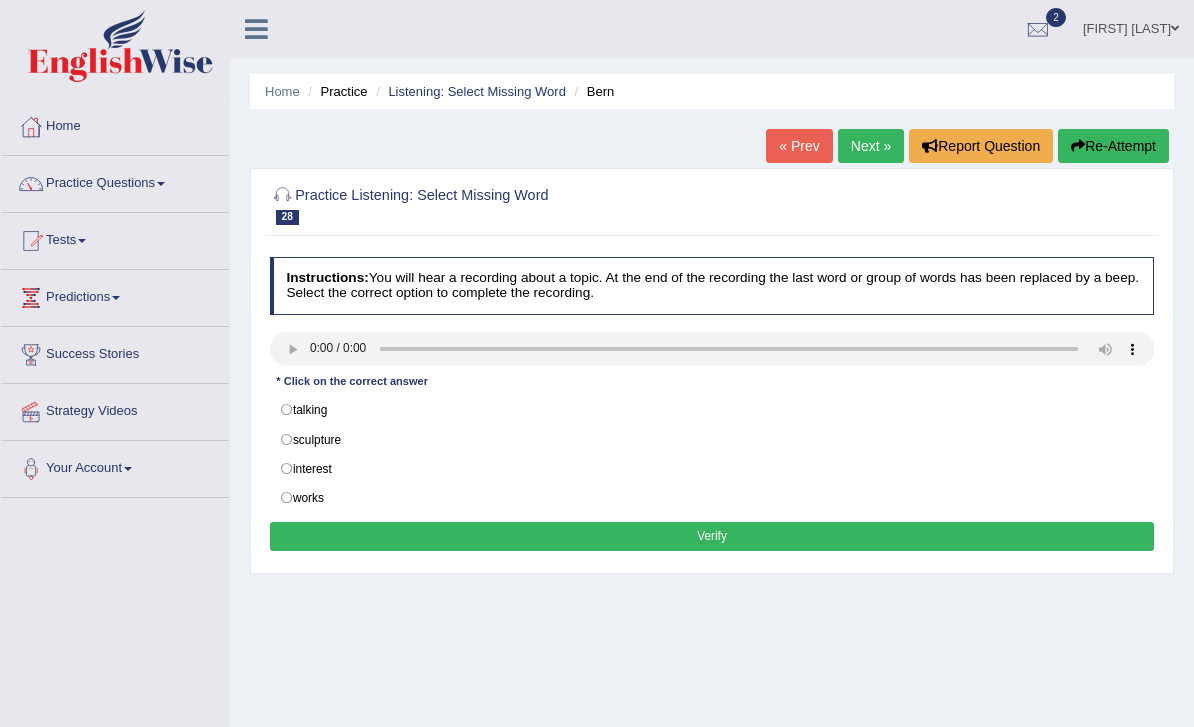 click at bounding box center [712, 349] 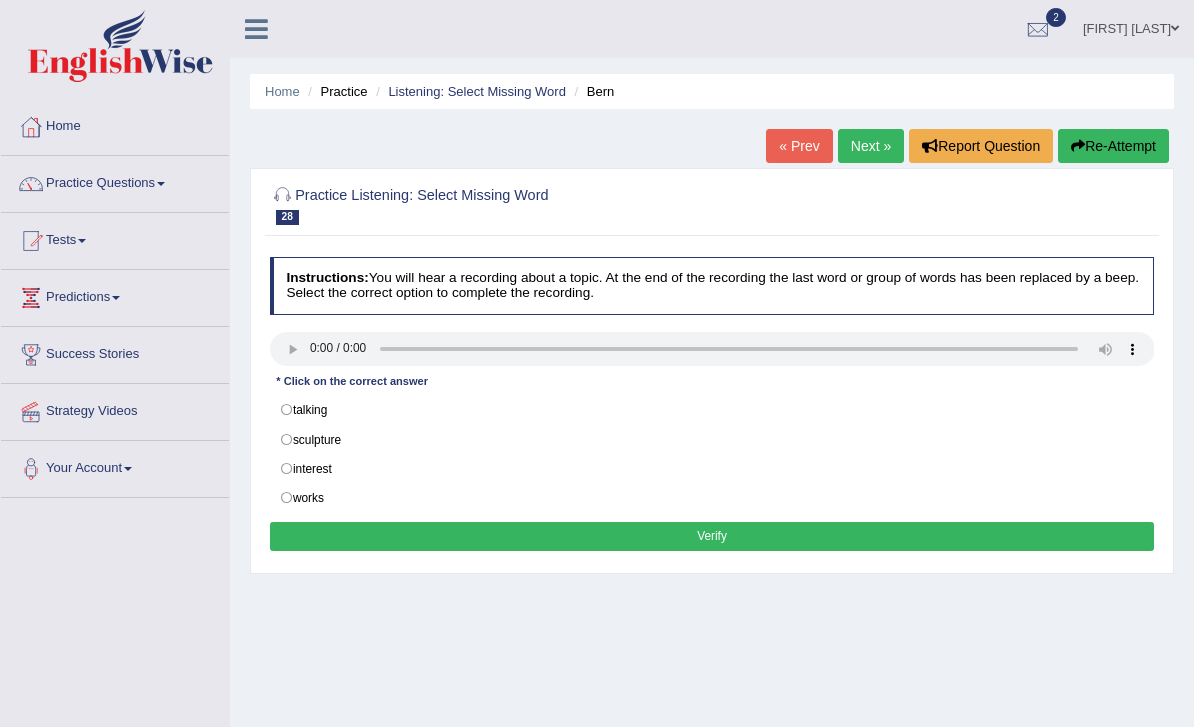 click on "sculpture" at bounding box center (712, 439) 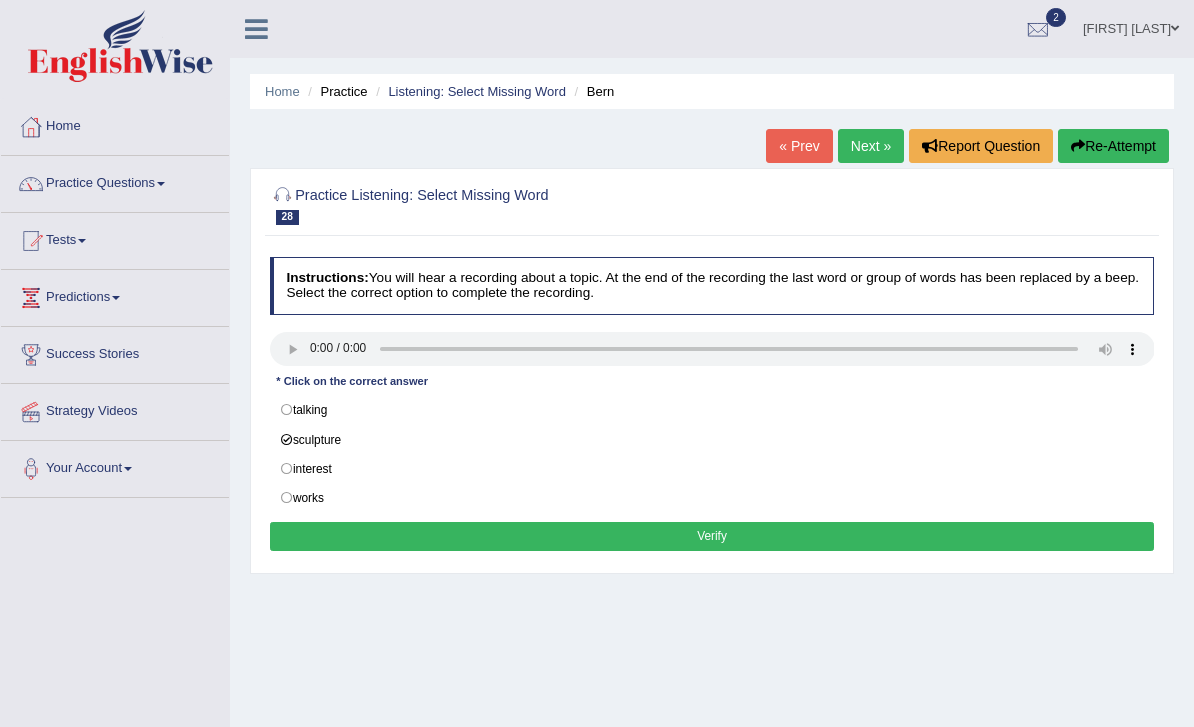 click on "Verify" at bounding box center [712, 536] 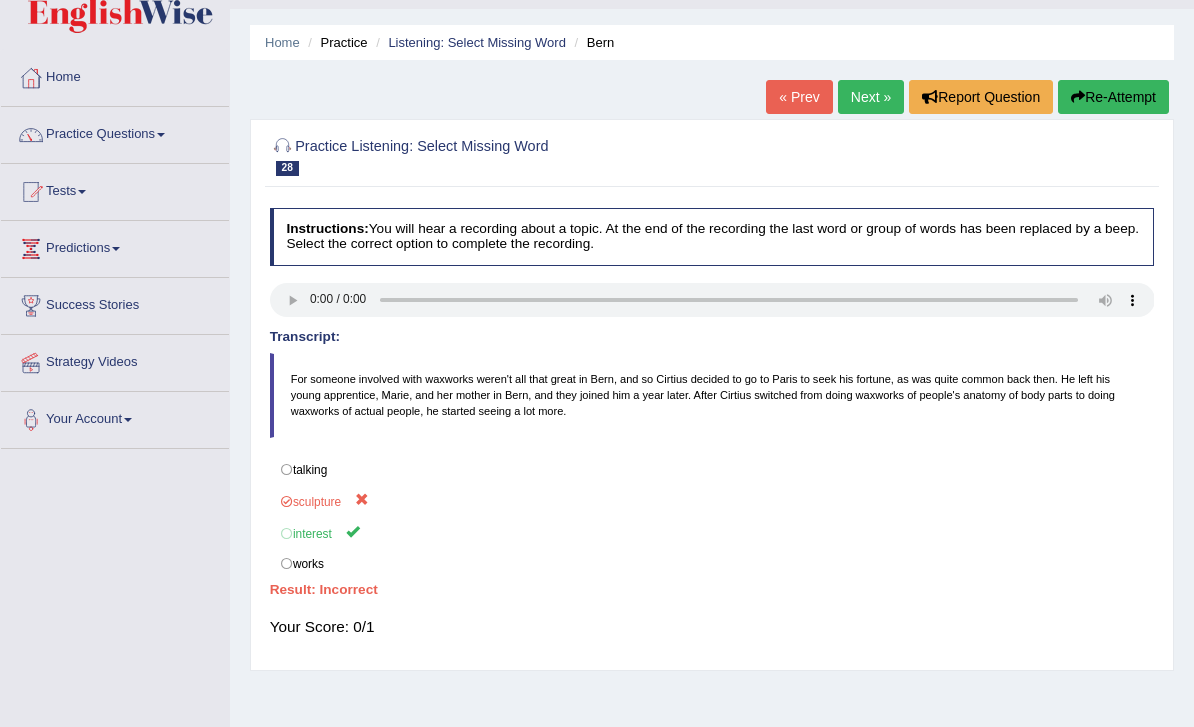 scroll, scrollTop: 49, scrollLeft: 0, axis: vertical 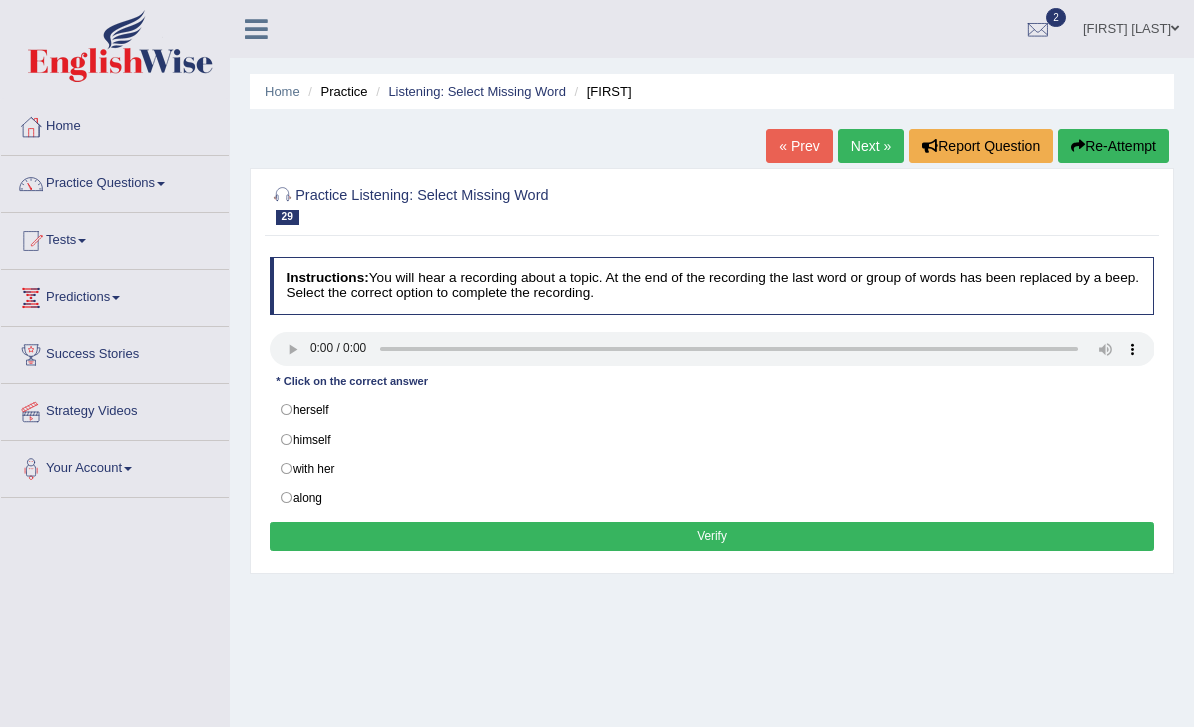 click at bounding box center (712, 349) 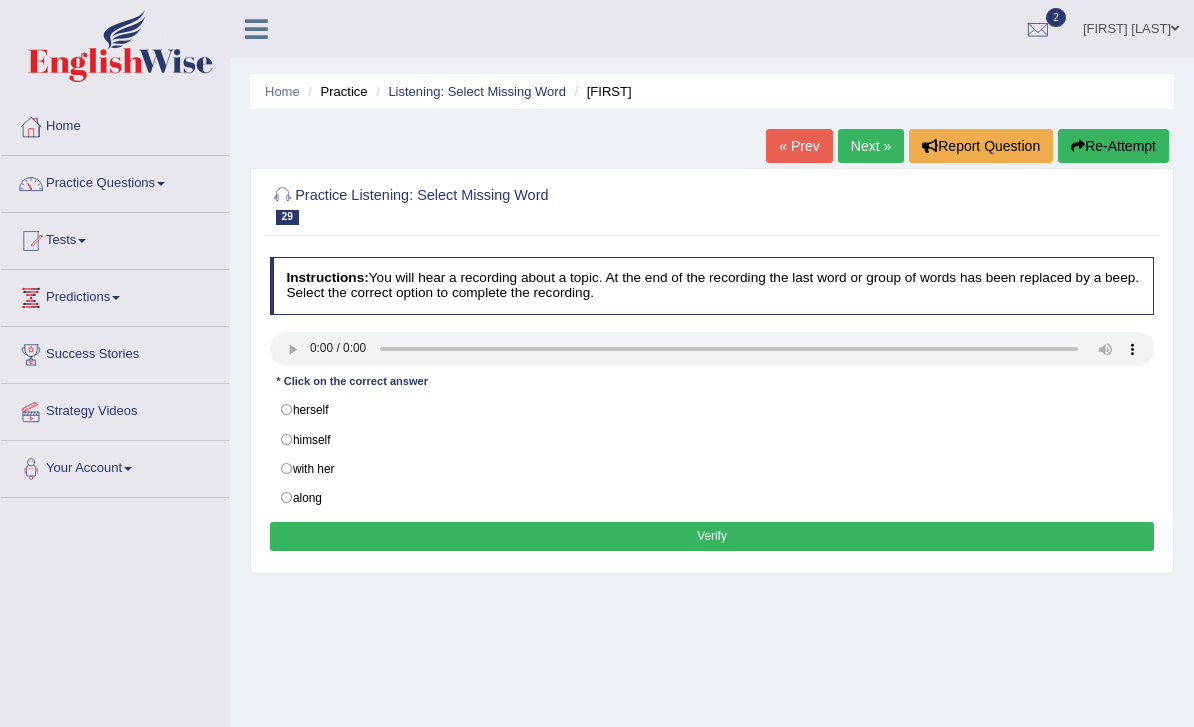 click on "herself" at bounding box center [712, 410] 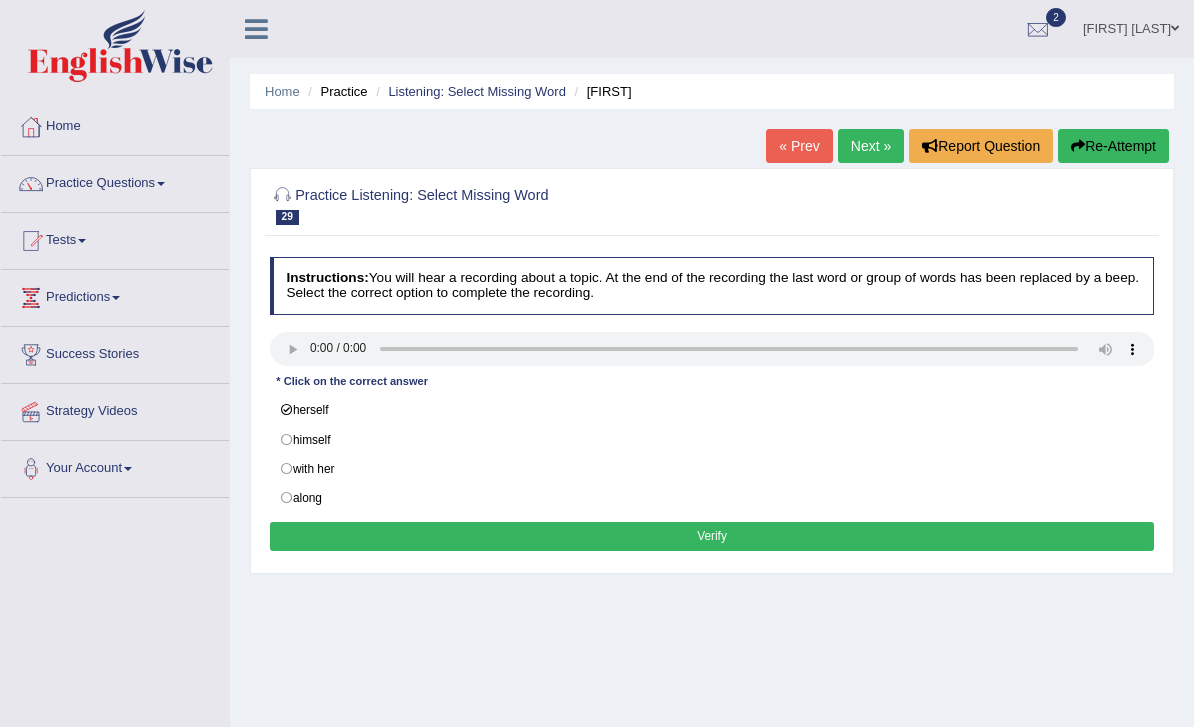 click on "Verify" at bounding box center [712, 536] 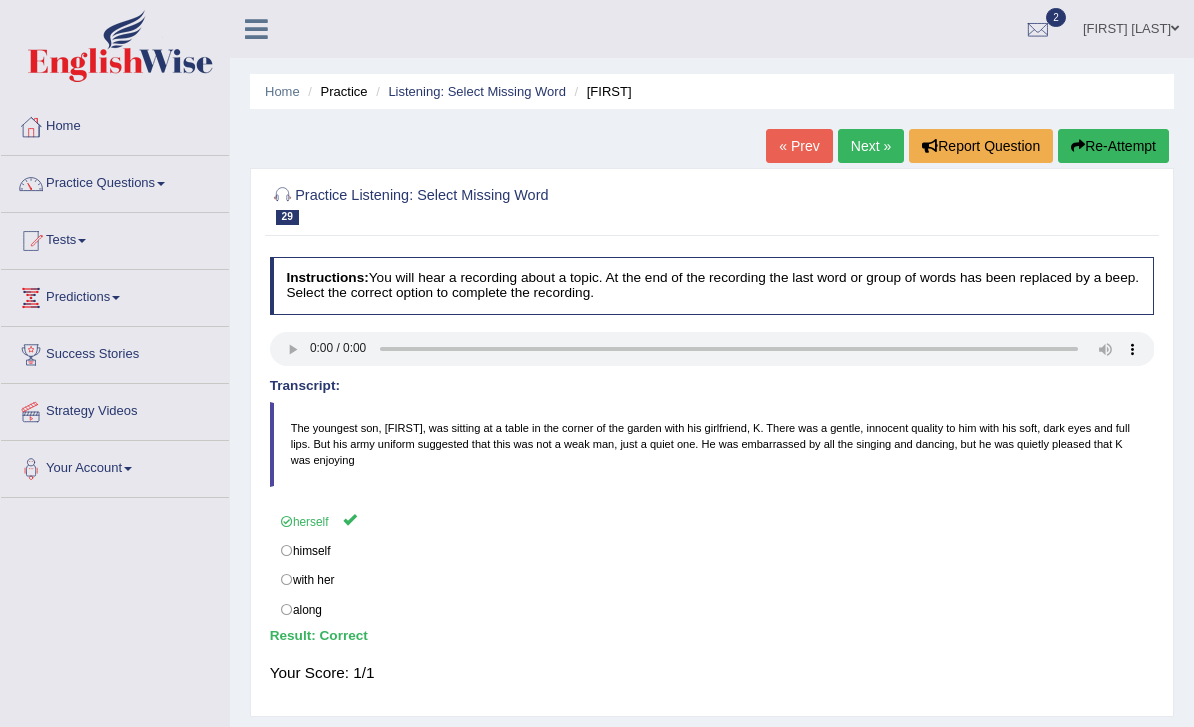 click on "Next »" at bounding box center [871, 146] 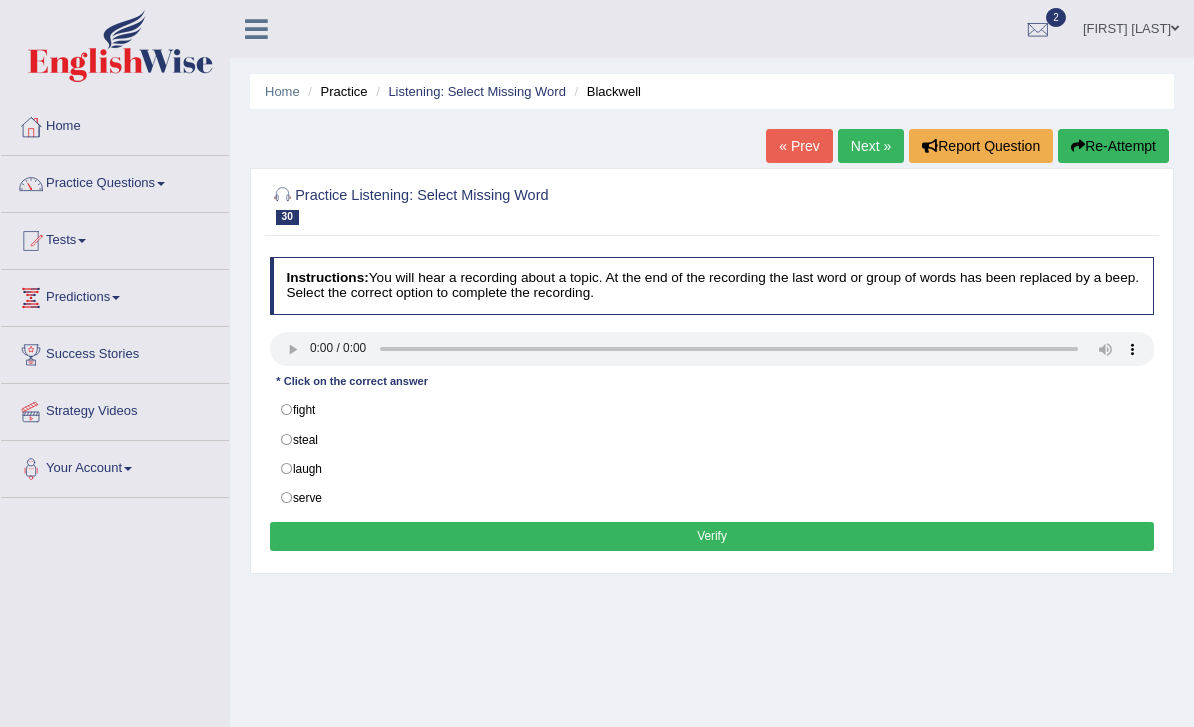 scroll, scrollTop: 0, scrollLeft: 0, axis: both 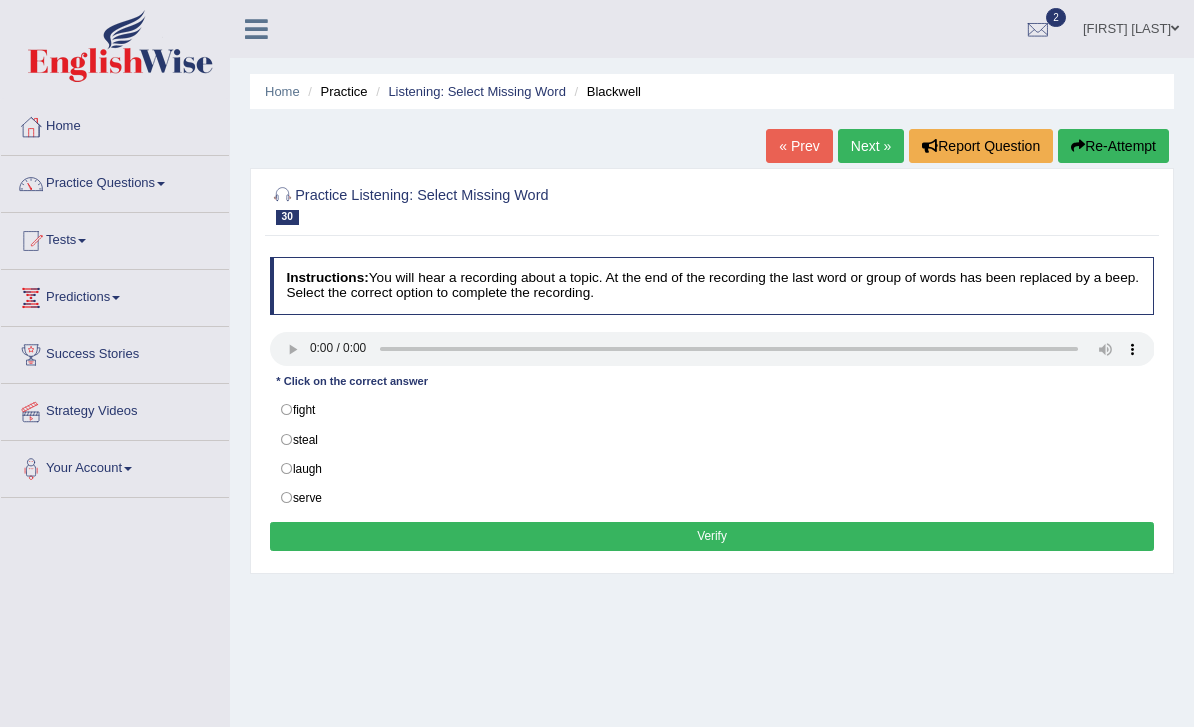 click at bounding box center [712, 349] 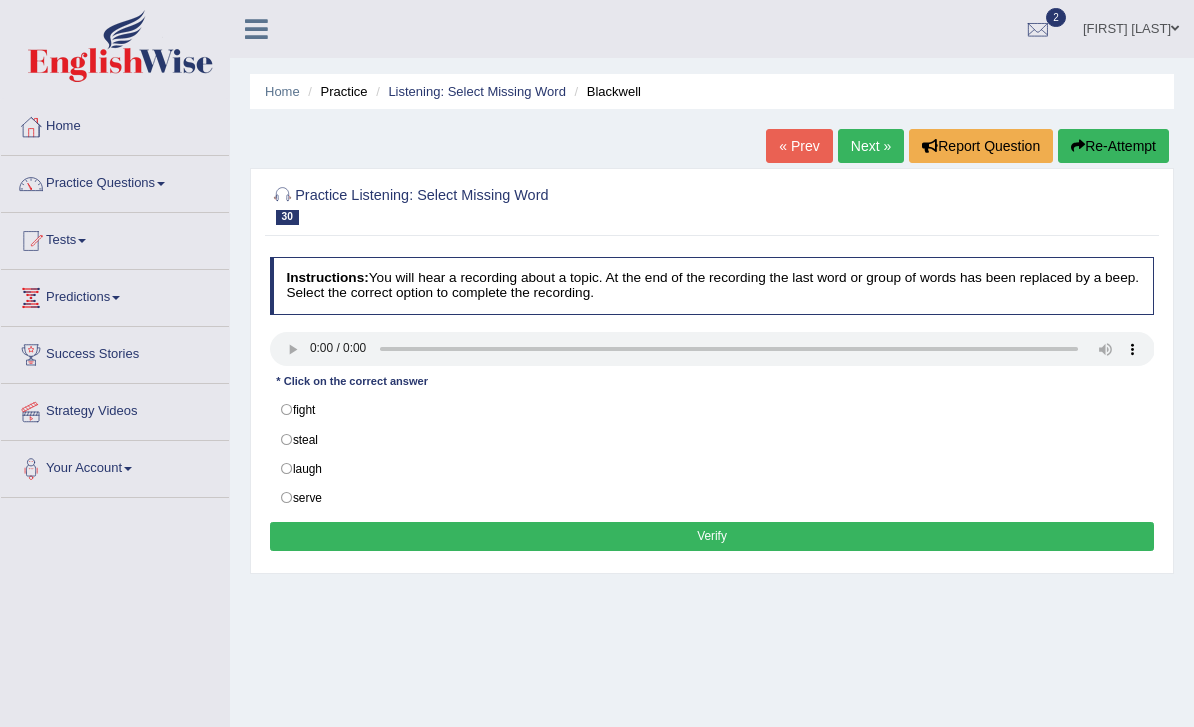 click on "steal" at bounding box center (712, 439) 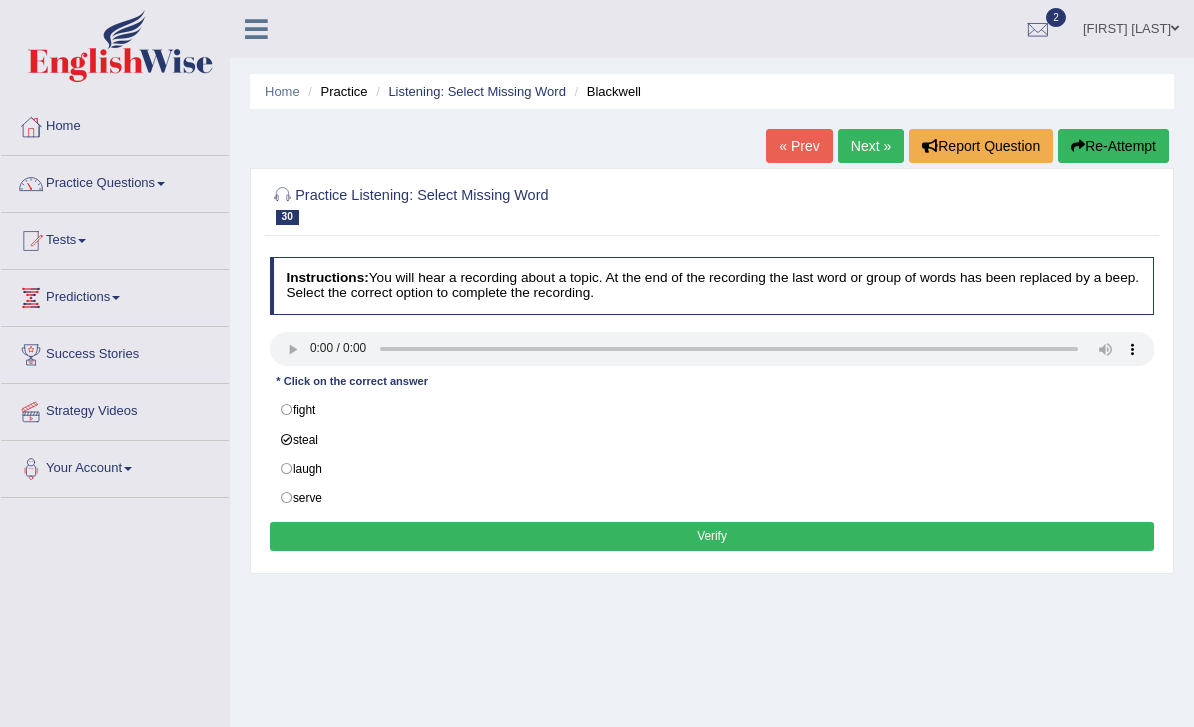 click on "Verify" at bounding box center [712, 536] 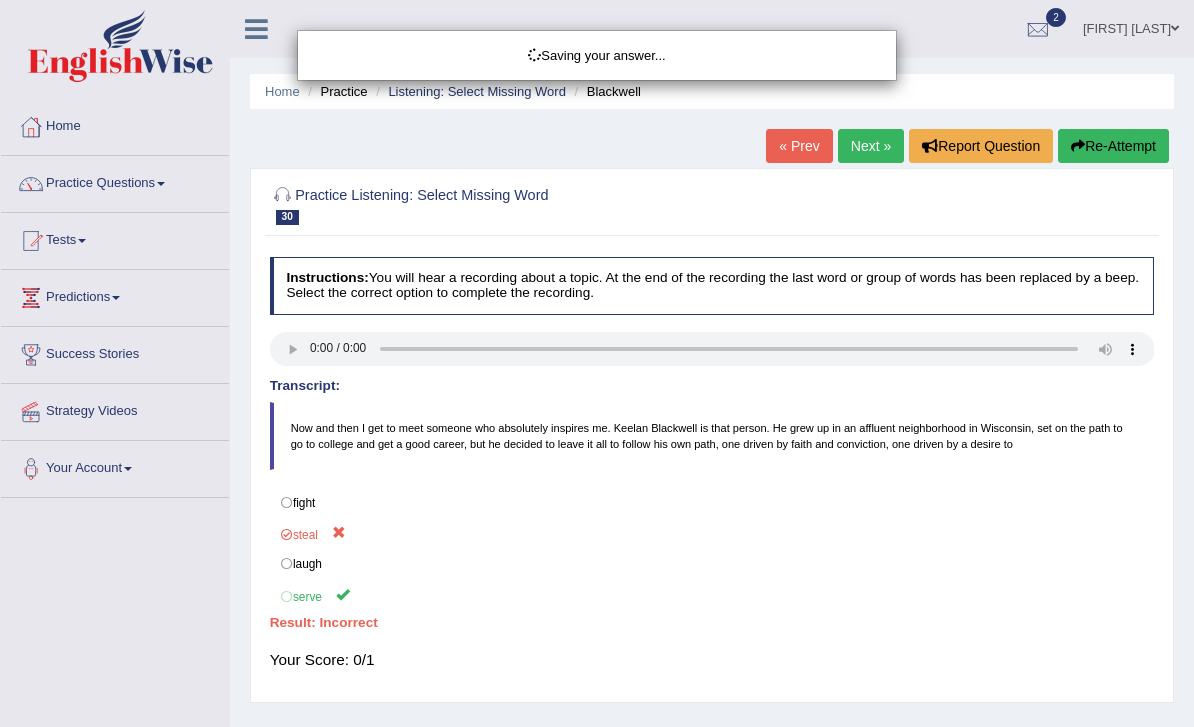click on "Saving your answer..." at bounding box center (597, 363) 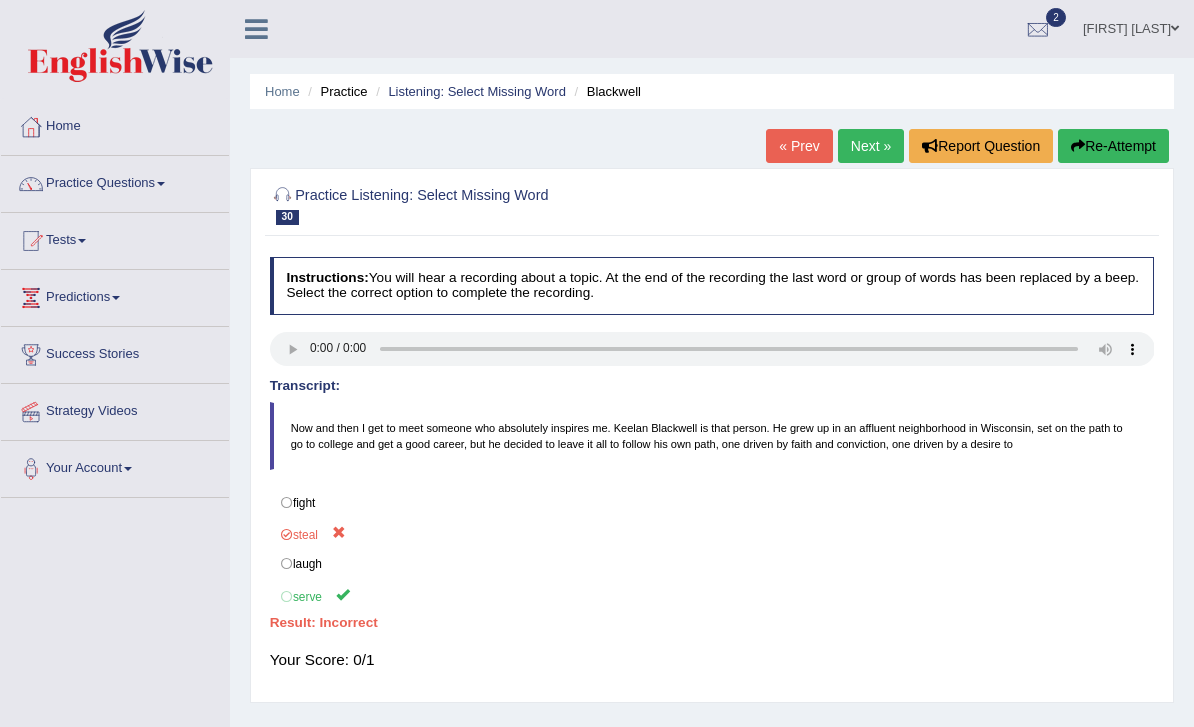 click on "Next »" at bounding box center (871, 146) 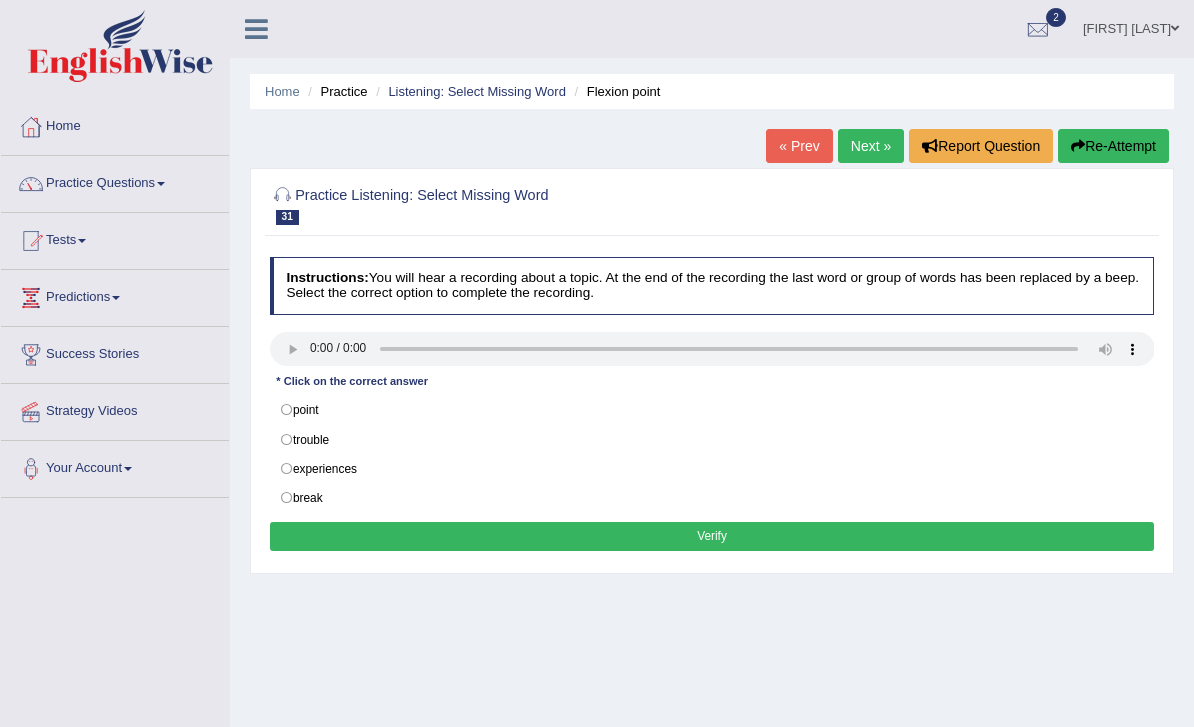 scroll, scrollTop: 0, scrollLeft: 0, axis: both 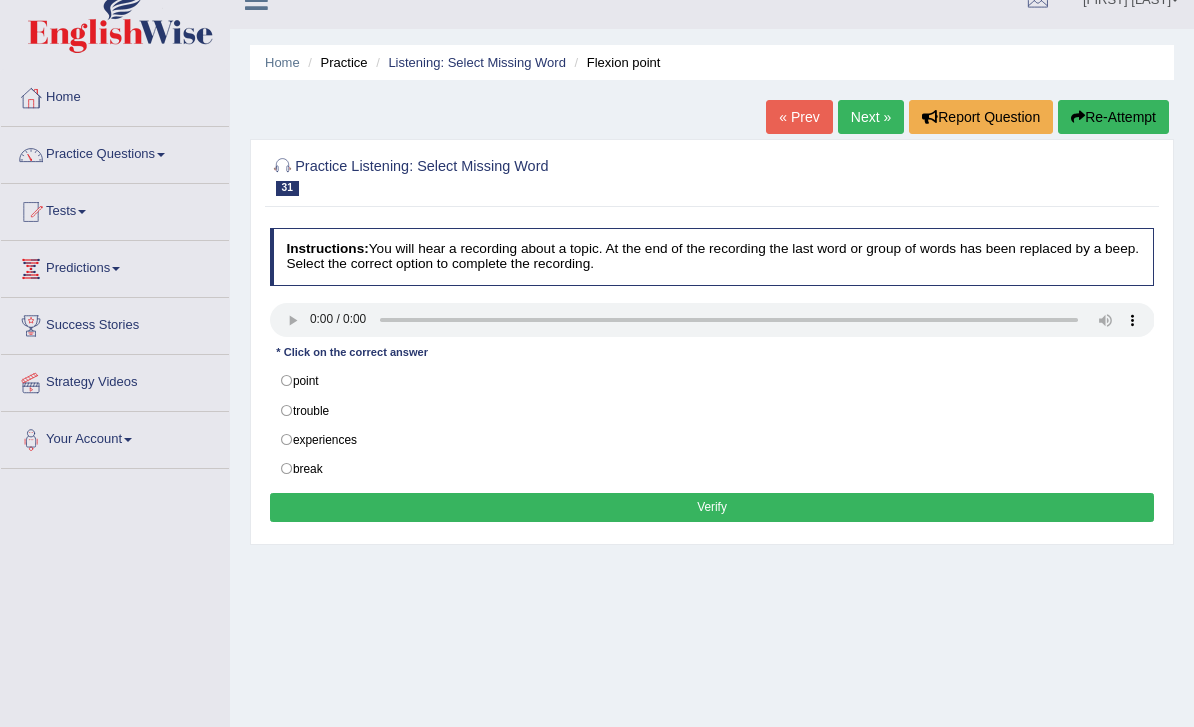 click at bounding box center (712, 320) 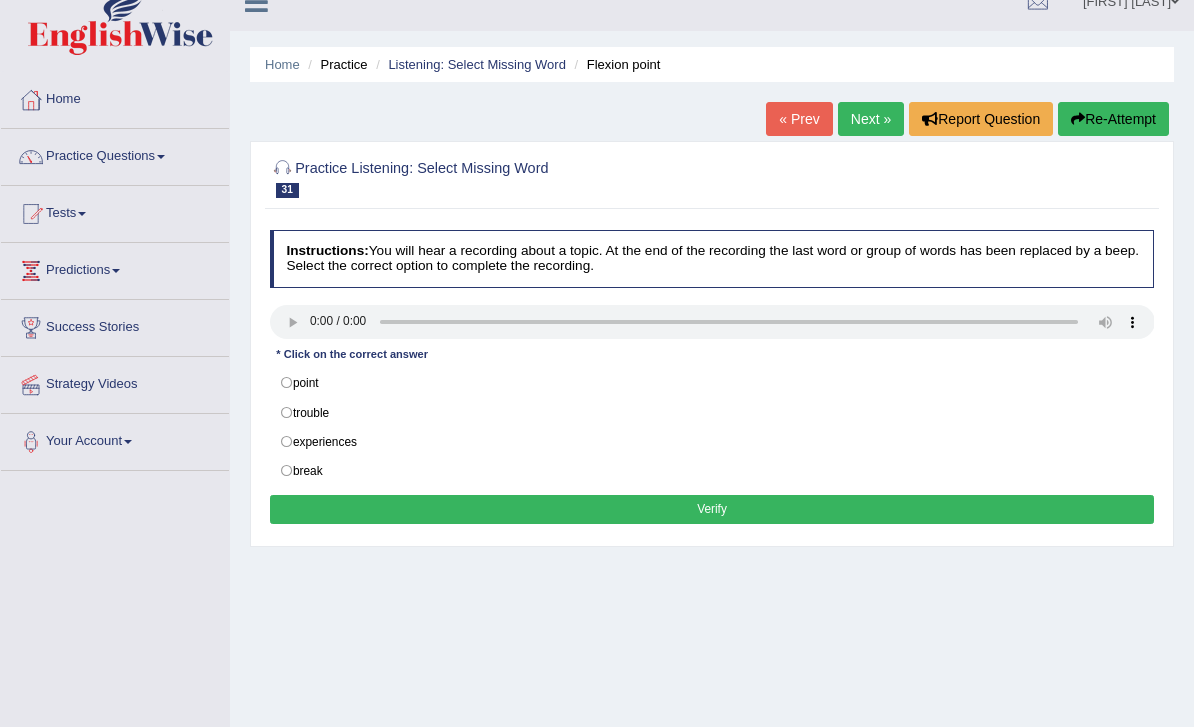 click on "trouble" at bounding box center [712, 412] 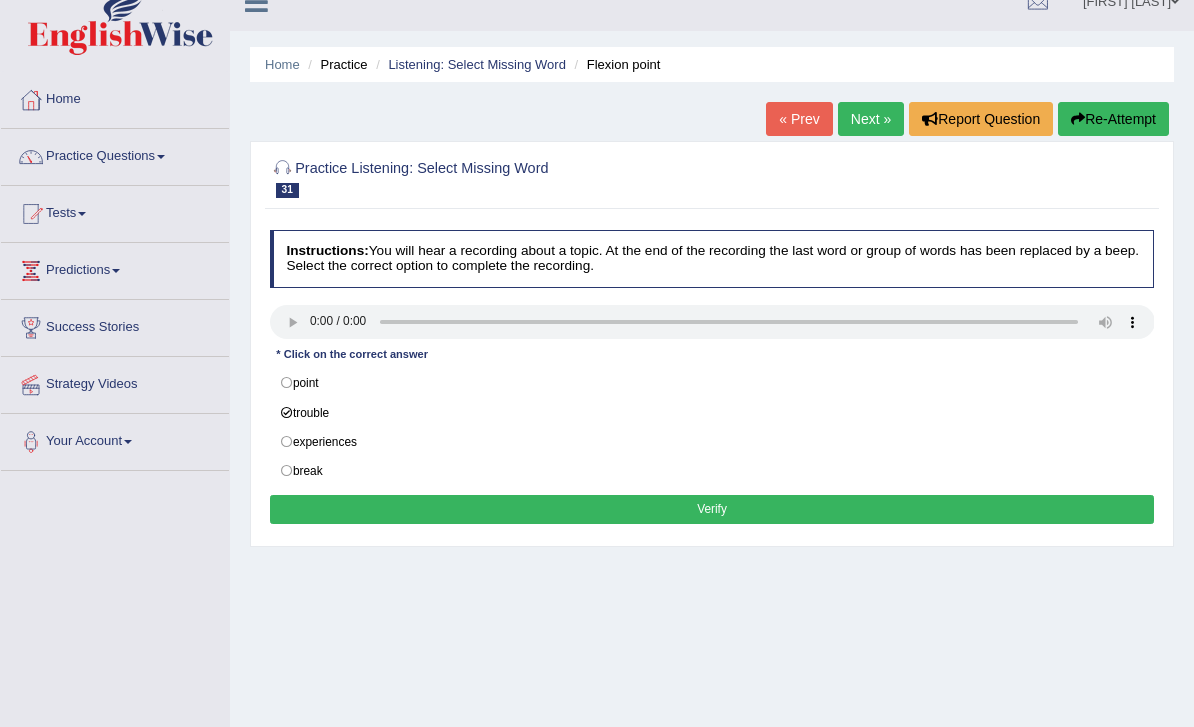 click on "Verify" at bounding box center (712, 509) 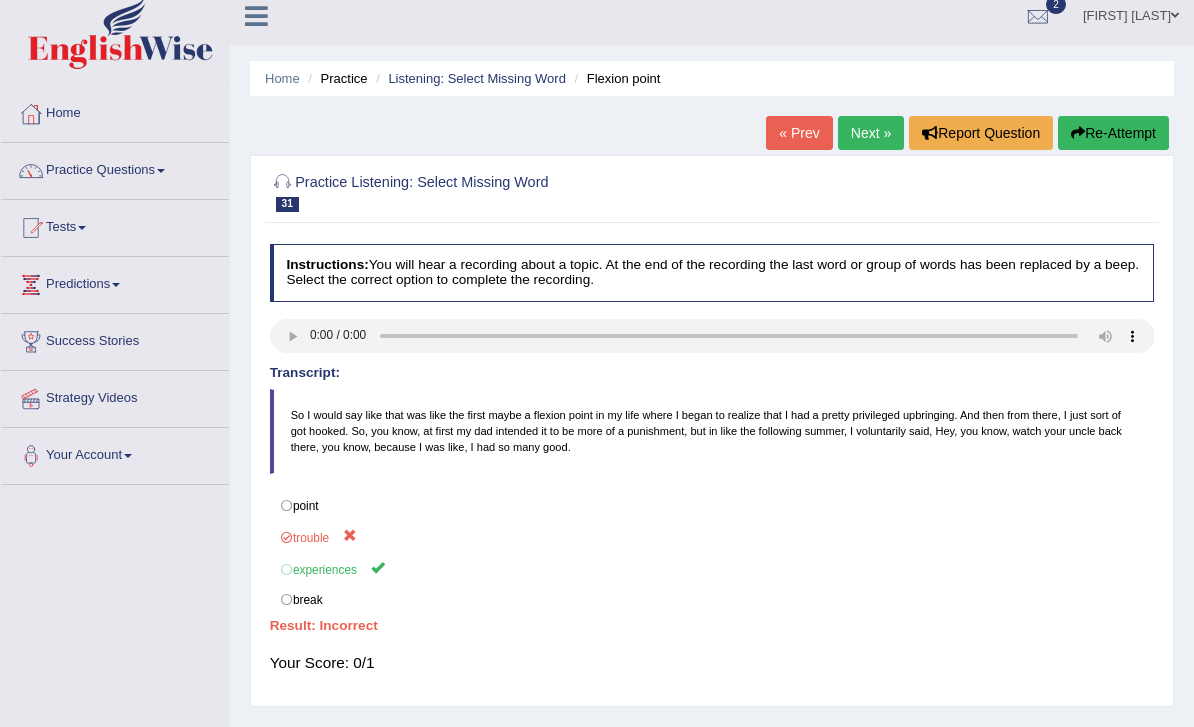 scroll, scrollTop: 0, scrollLeft: 0, axis: both 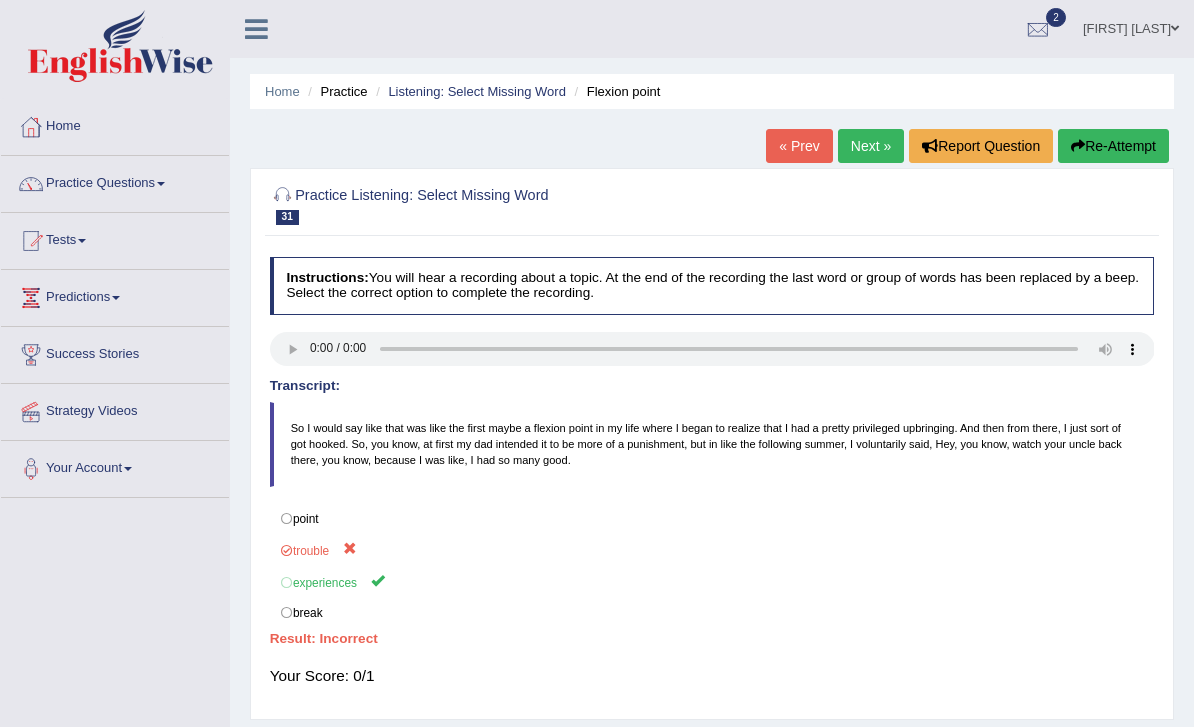 click on "Next »" at bounding box center [871, 146] 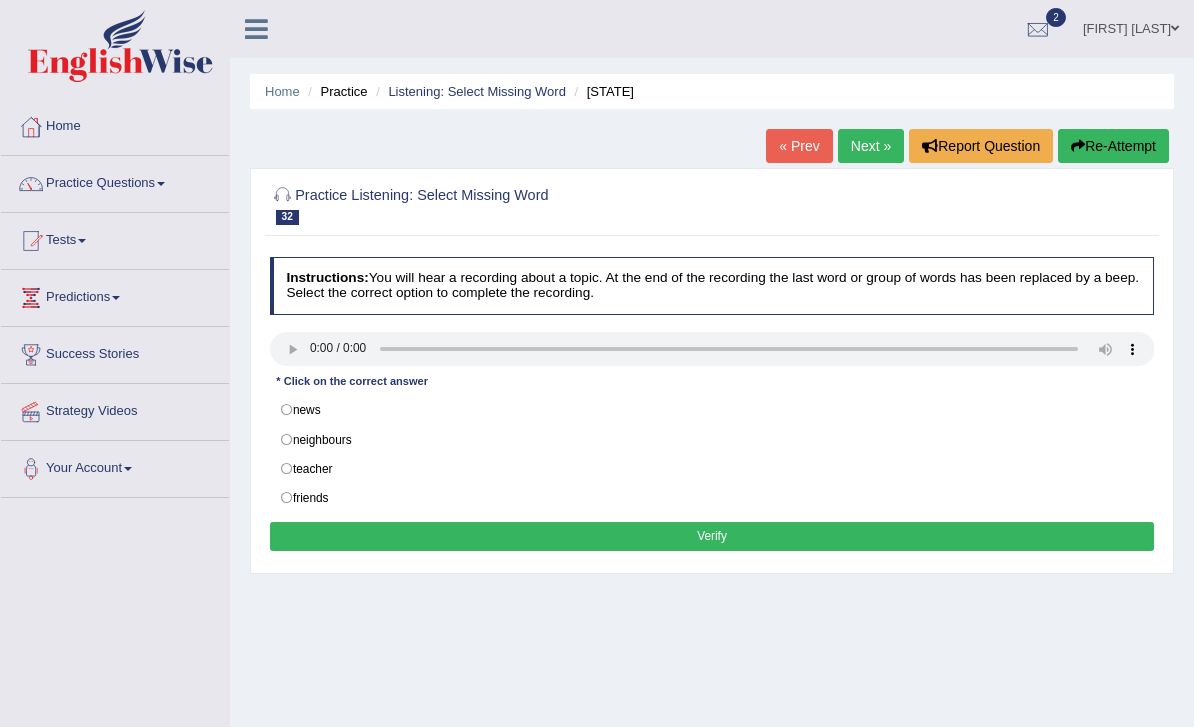 scroll, scrollTop: 0, scrollLeft: 0, axis: both 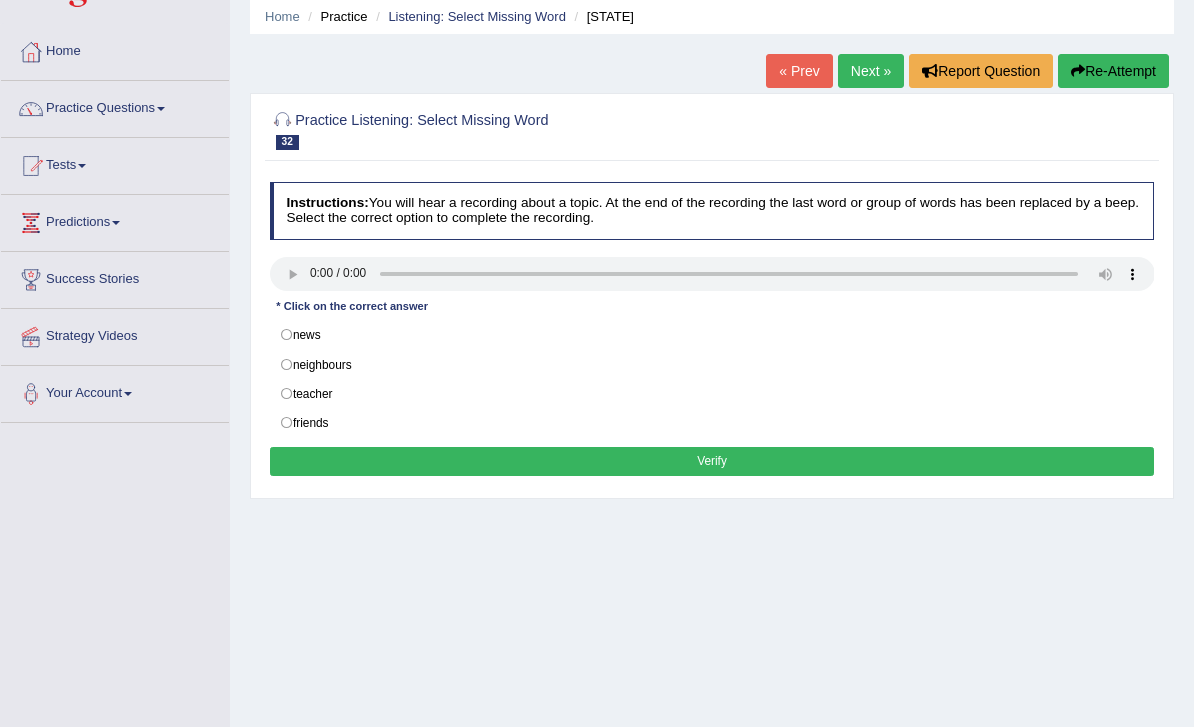 click at bounding box center [712, 274] 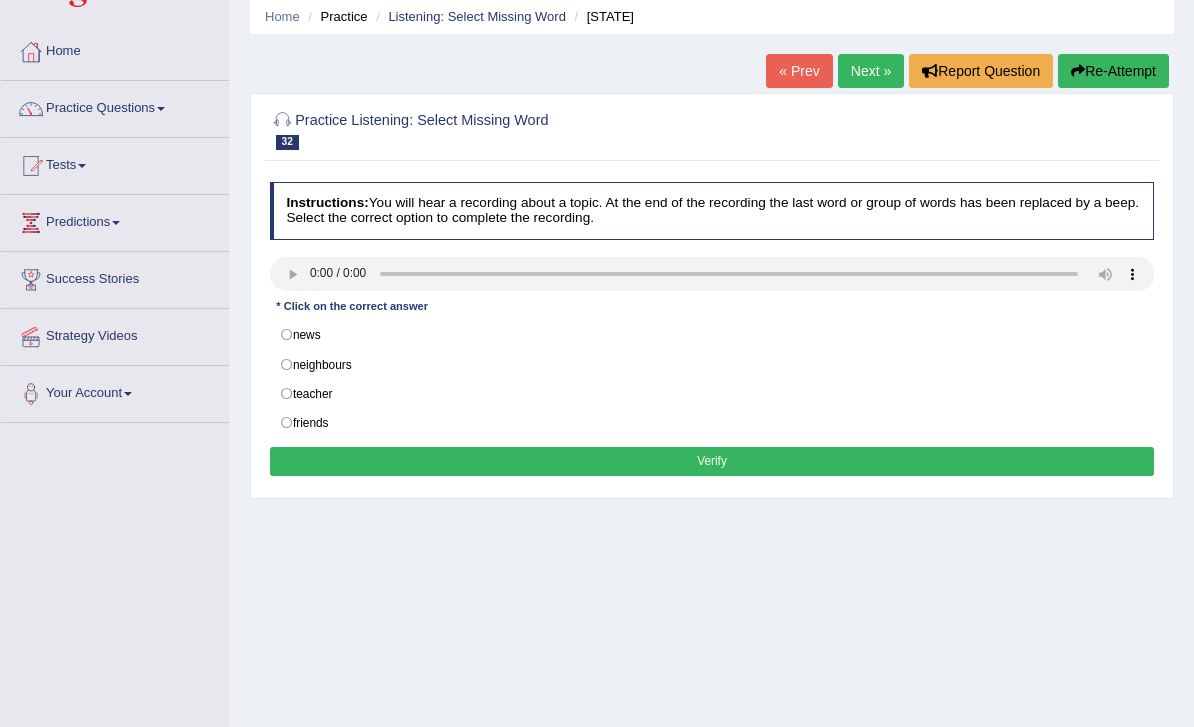 click on "news" at bounding box center [712, 335] 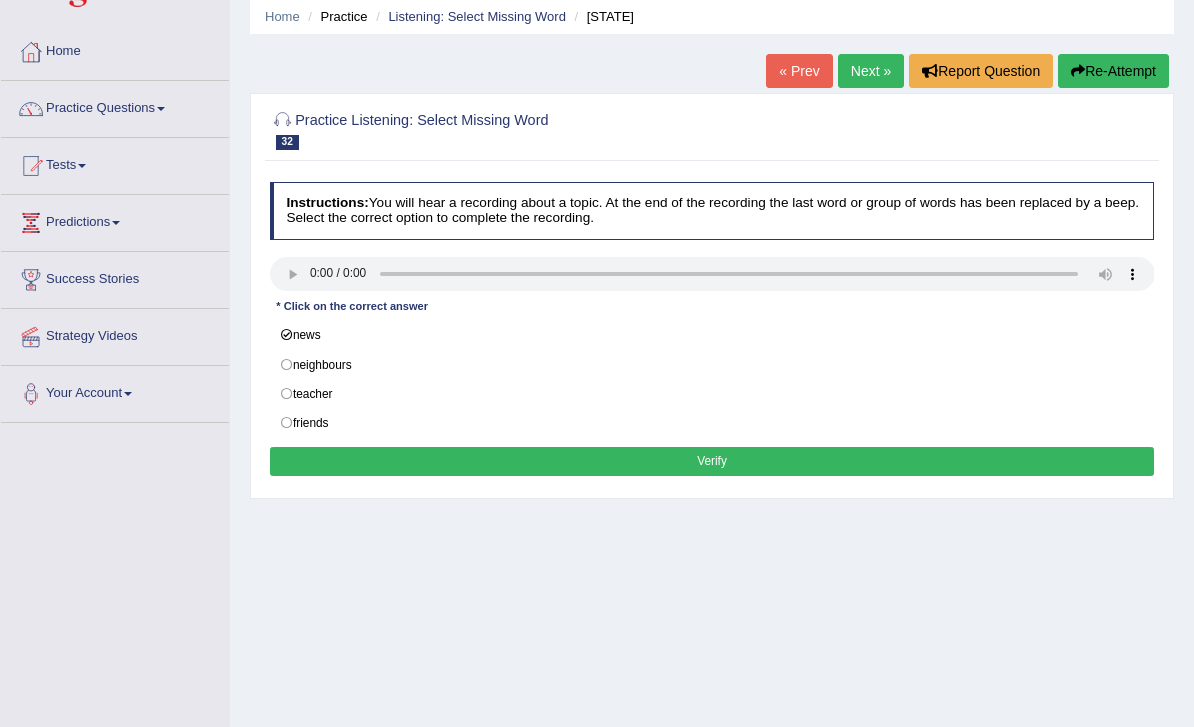 click on "Verify" at bounding box center [712, 461] 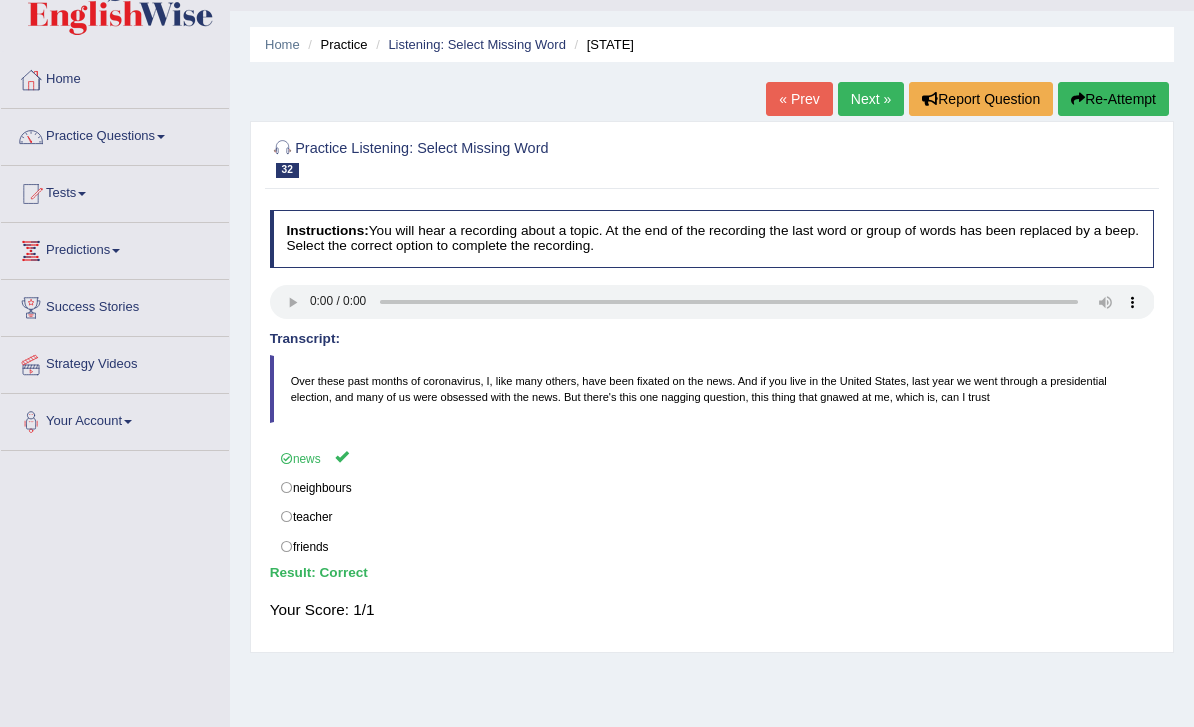 scroll, scrollTop: 41, scrollLeft: 0, axis: vertical 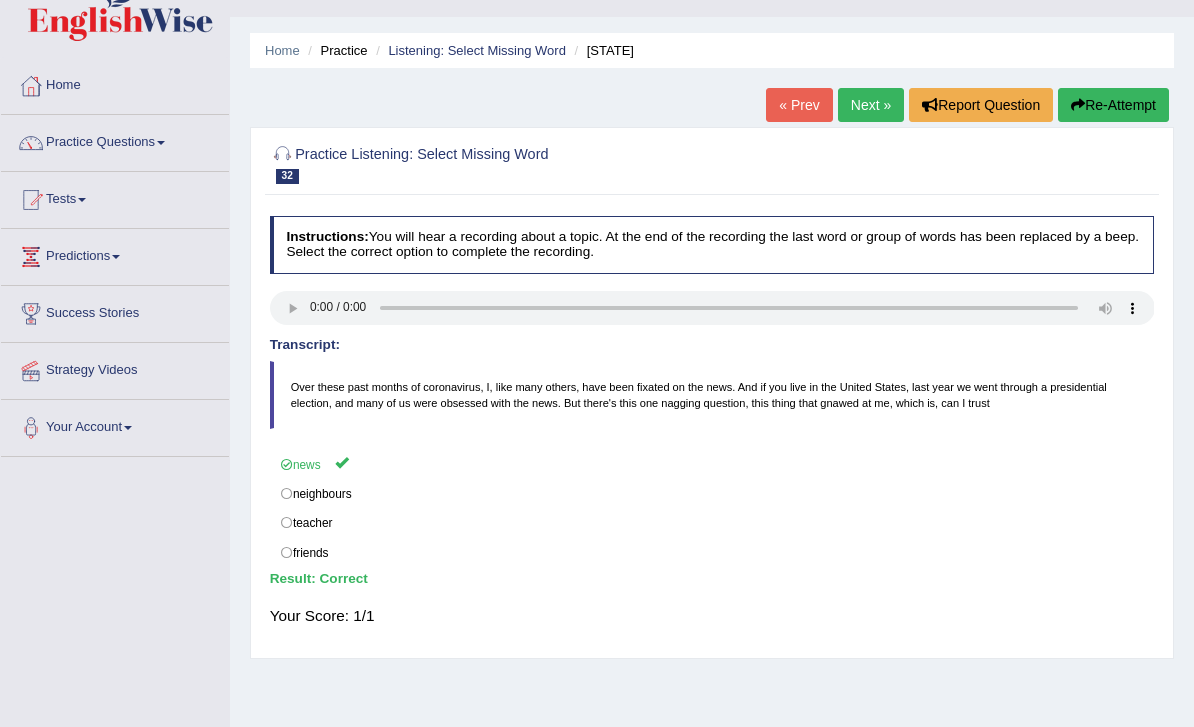 click on "Next »" at bounding box center [871, 105] 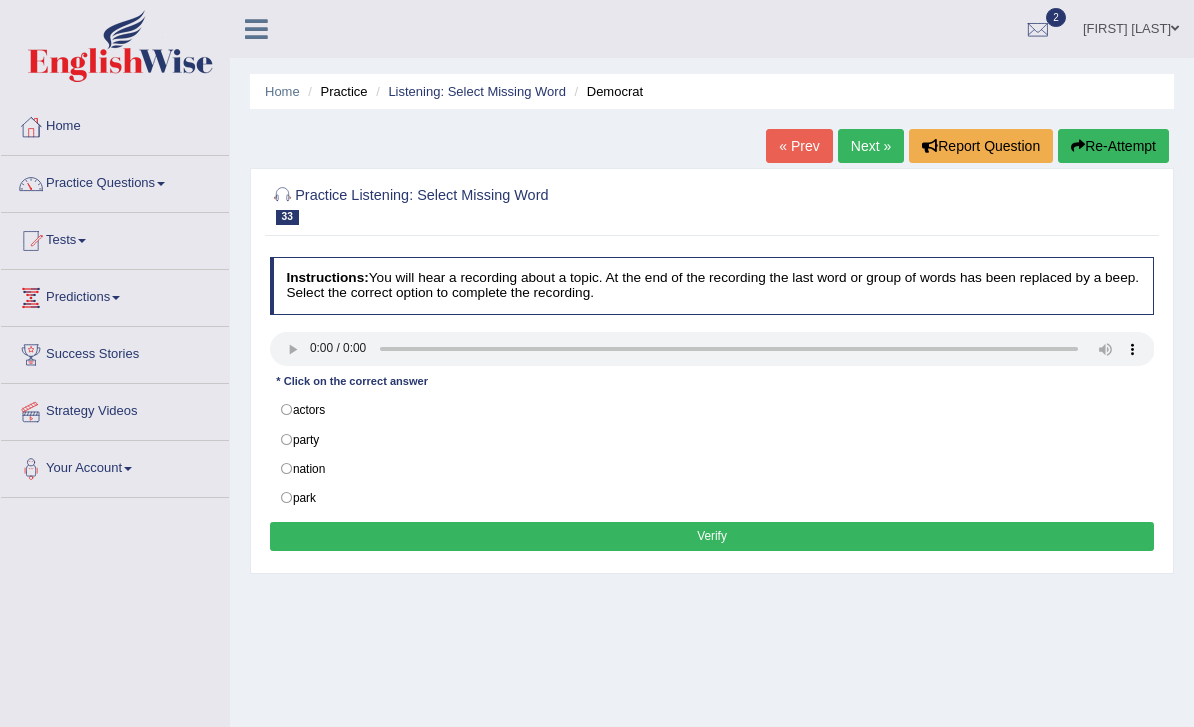 scroll, scrollTop: 0, scrollLeft: 0, axis: both 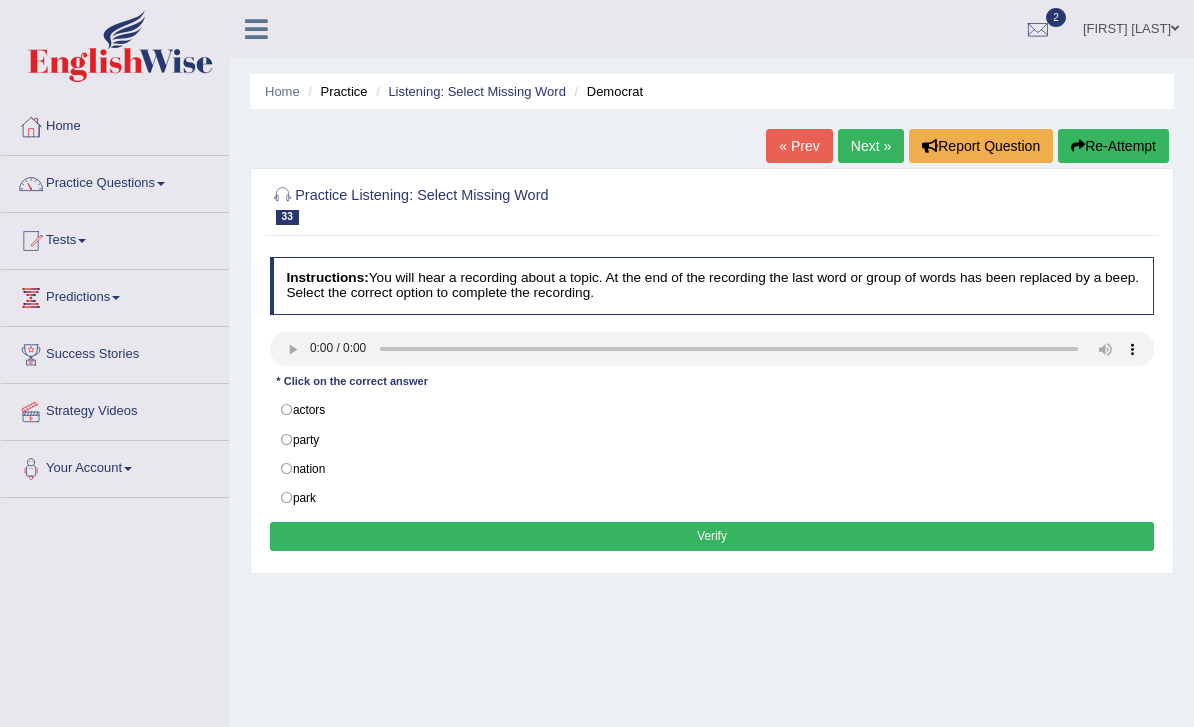 click at bounding box center (712, 349) 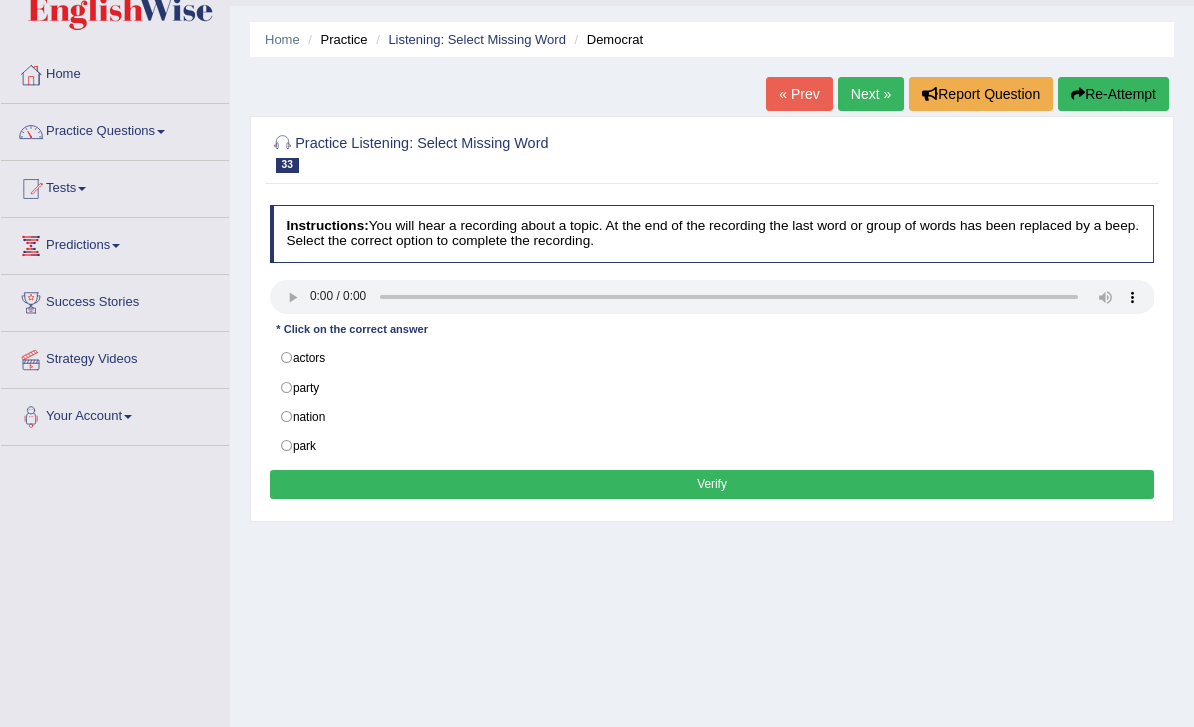 scroll, scrollTop: 52, scrollLeft: 0, axis: vertical 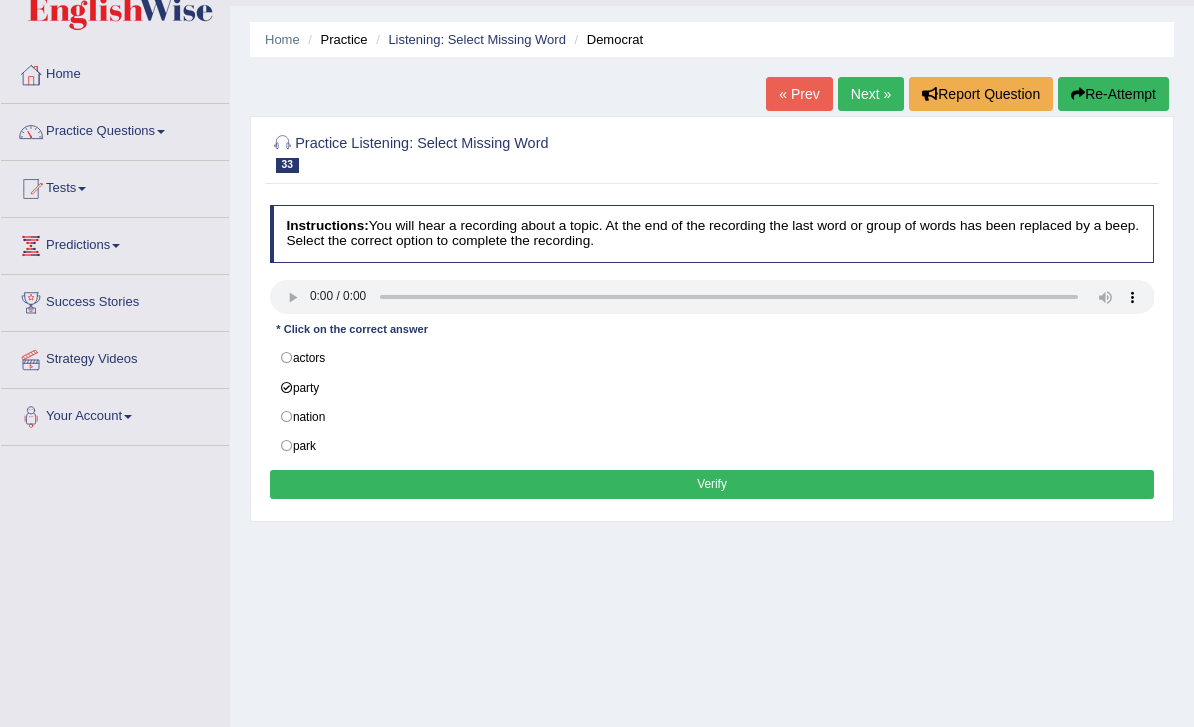click on "Verify" at bounding box center (712, 484) 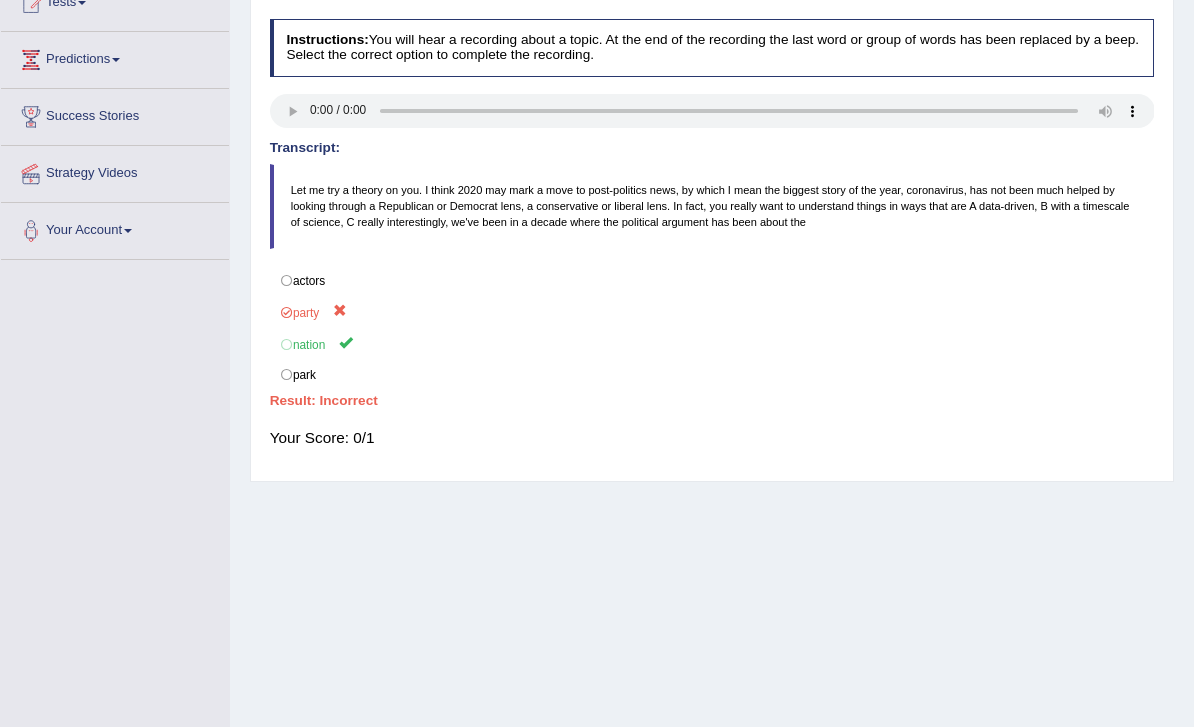 scroll, scrollTop: 259, scrollLeft: 0, axis: vertical 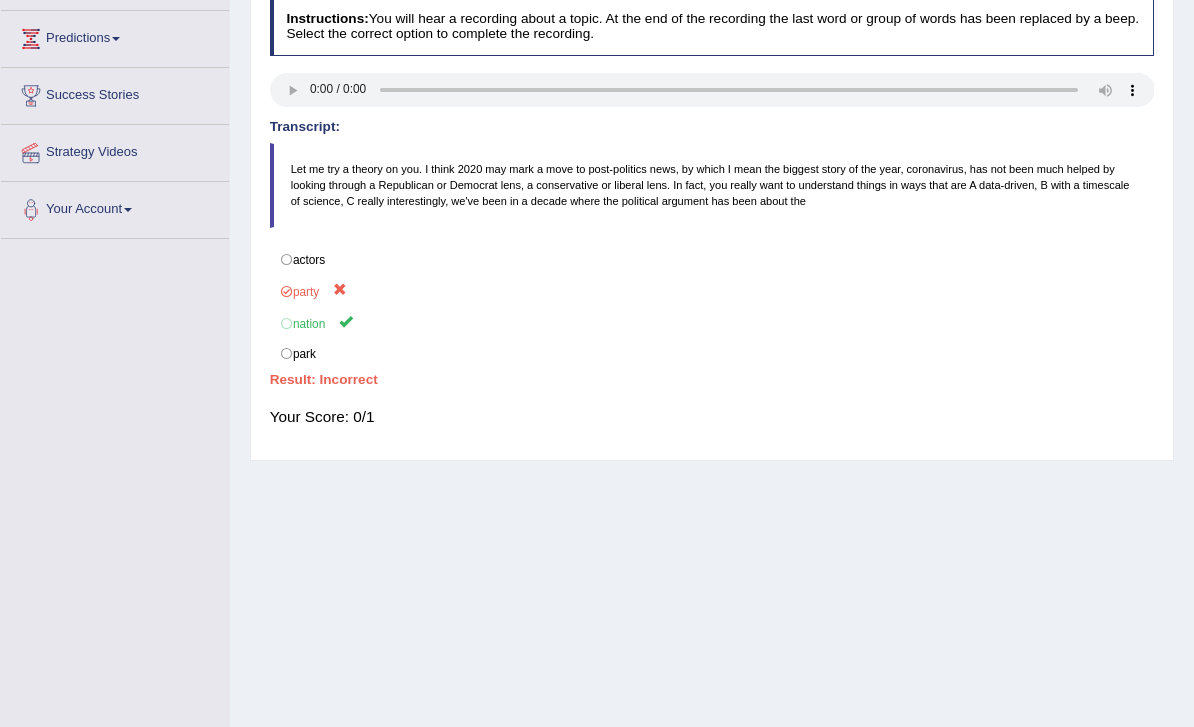 click on "Home
Practice
Listening: Select Missing Word
Democrat
« Prev Next »  Report Question  Re-Attempt
Practice Listening: Select Missing Word
33
Democrat
Instructions:  You will hear a recording about a topic. At the end of the recording the last word or group of words has been replaced by a beep. Select the correct option to complete the recording.
Transcript: Let me try a theory on you. I think 2020 may mark a move to post-politics news, by which I mean the biggest story of the year, coronavirus, has not been much helped by looking through a Republican or Democrat lens, a conservative or liberal lens. In fact, you really want to understand things in ways that are A data-driven, B with a timescale of science, C really interestingly, we've been in a decade where the political argument has been about the  actors  party" at bounding box center (712, 241) 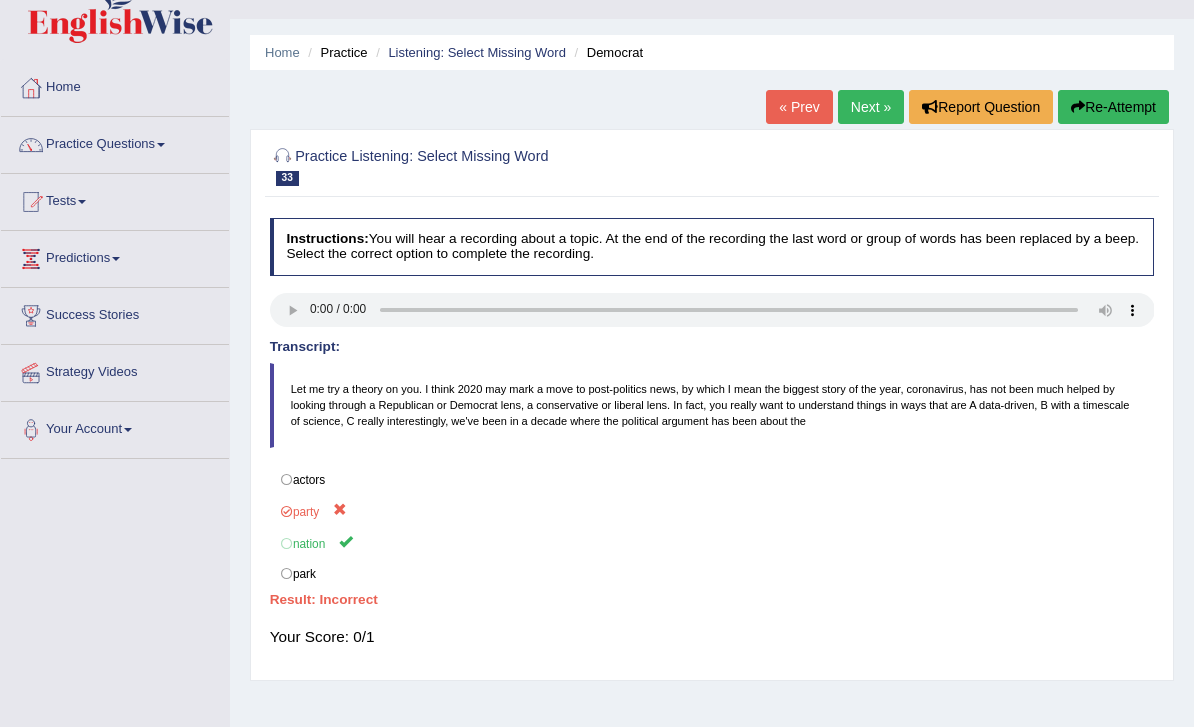 scroll, scrollTop: 0, scrollLeft: 0, axis: both 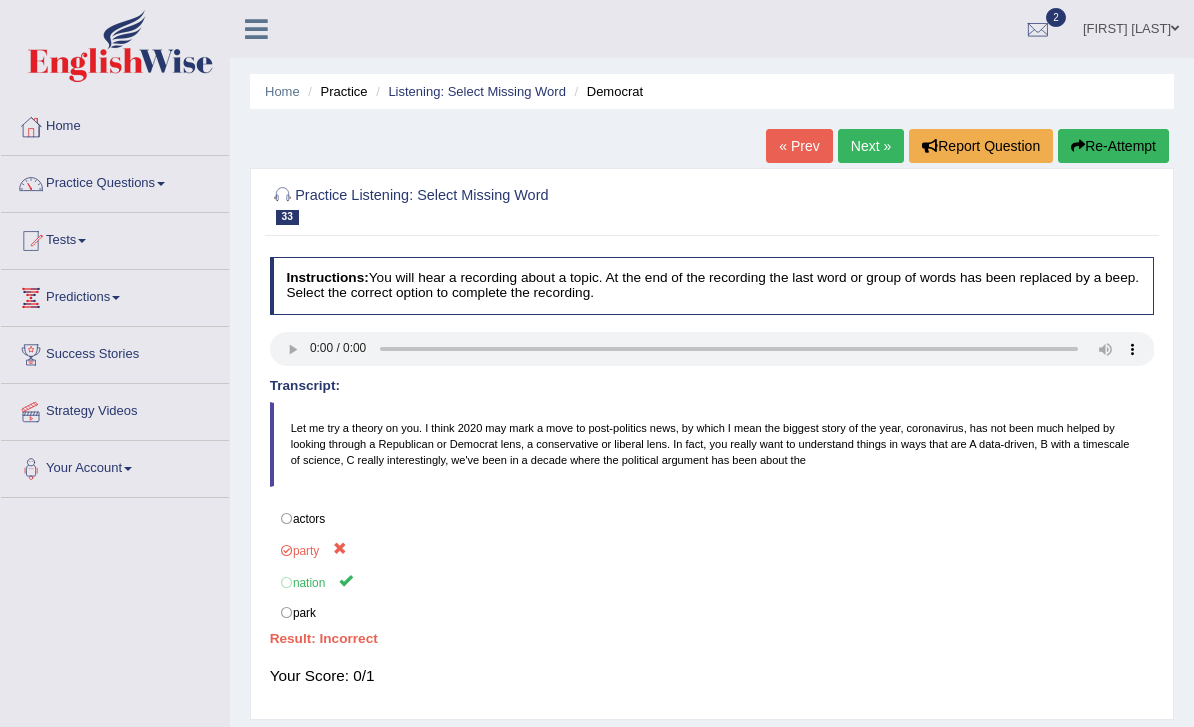 click on "Next »" at bounding box center (871, 146) 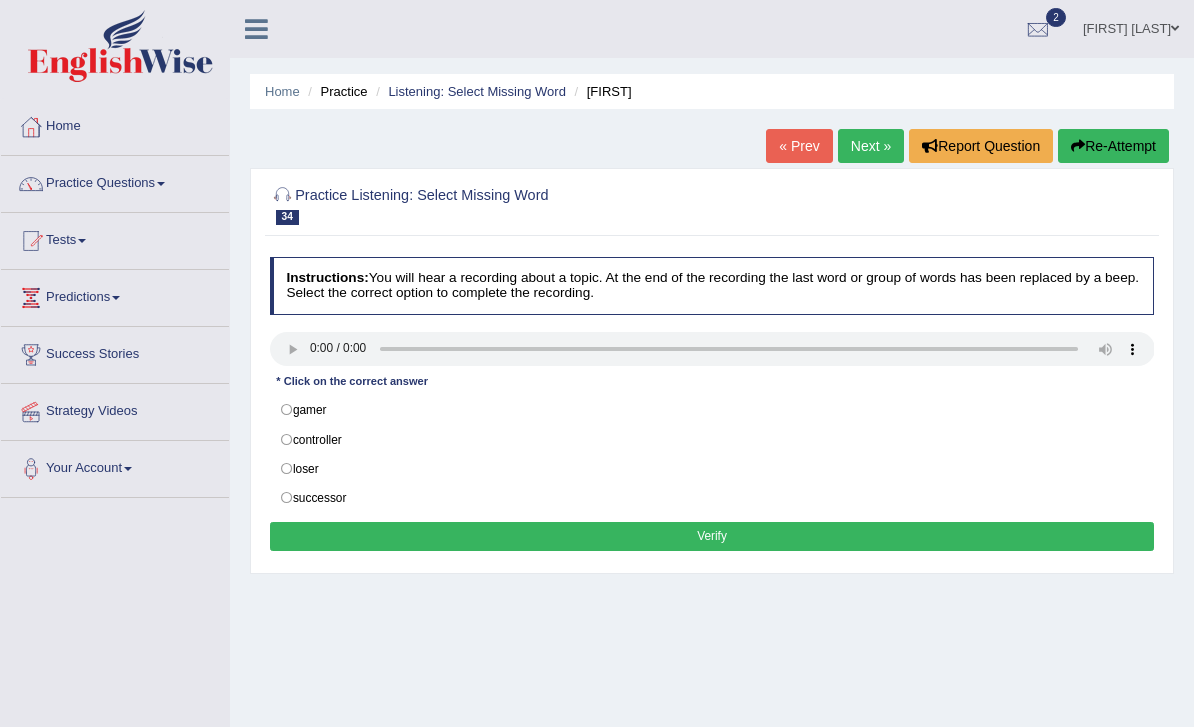 scroll, scrollTop: 0, scrollLeft: 0, axis: both 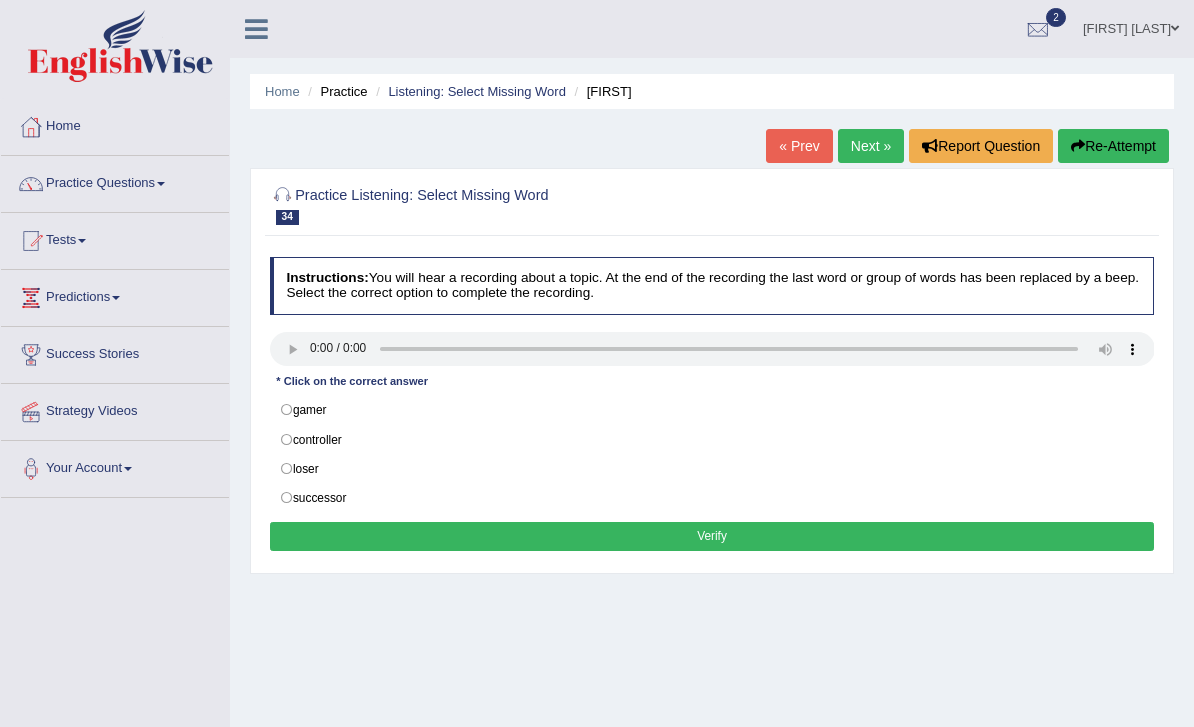 click at bounding box center (712, 349) 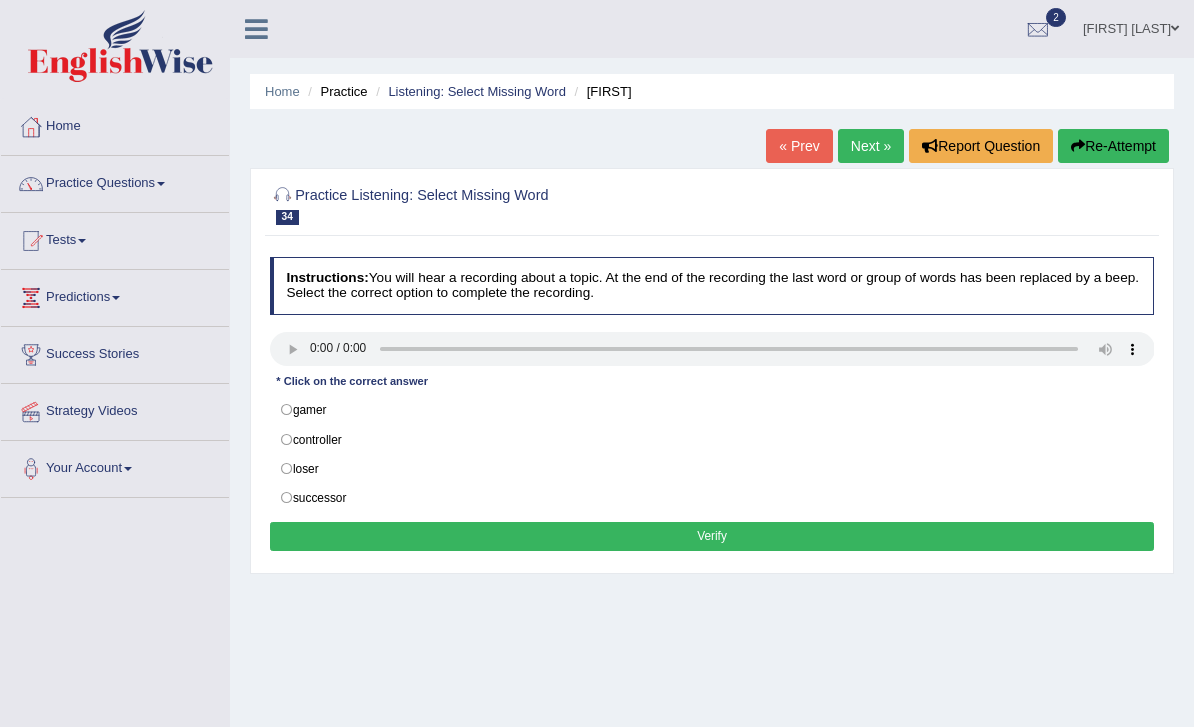 scroll, scrollTop: 1, scrollLeft: 0, axis: vertical 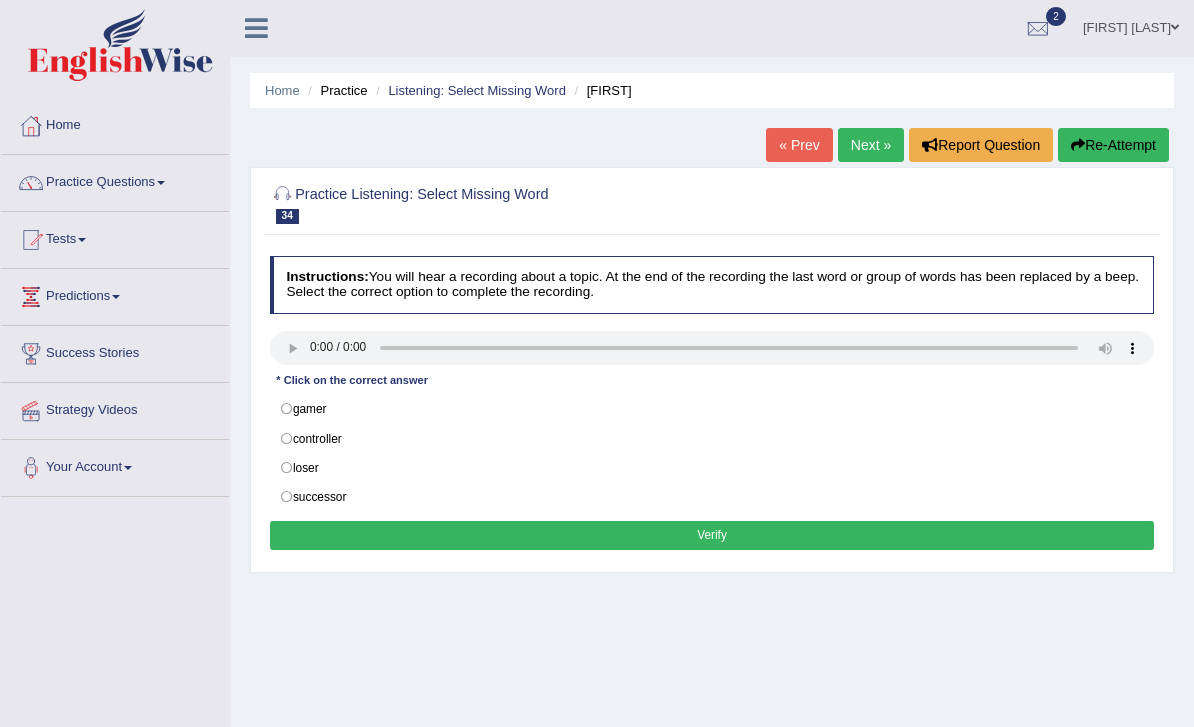 click on "successor" at bounding box center (712, 497) 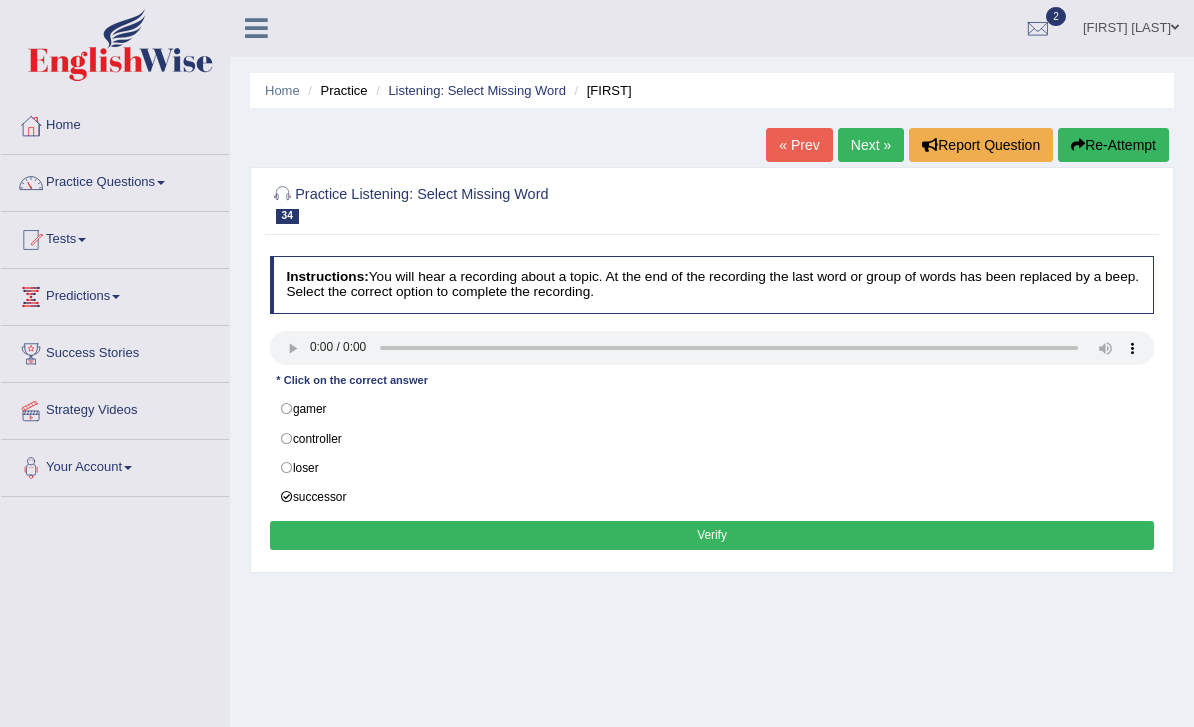 click on "Verify" at bounding box center (712, 535) 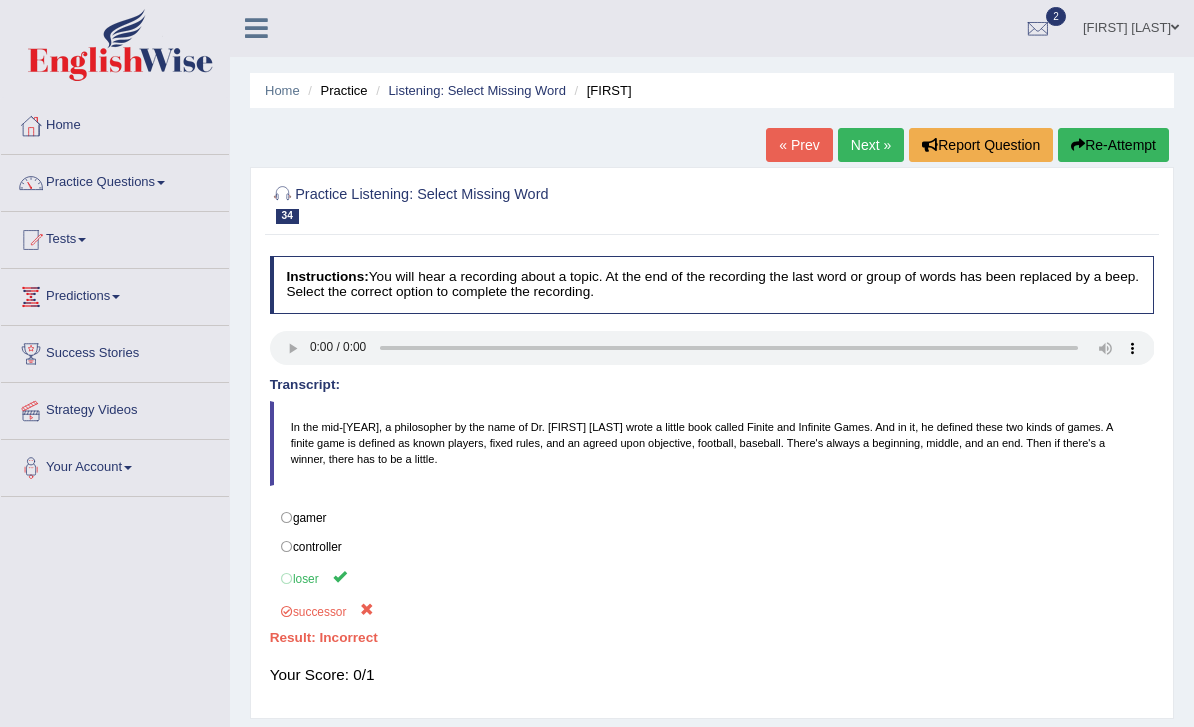 click on "successor" at bounding box center [712, 610] 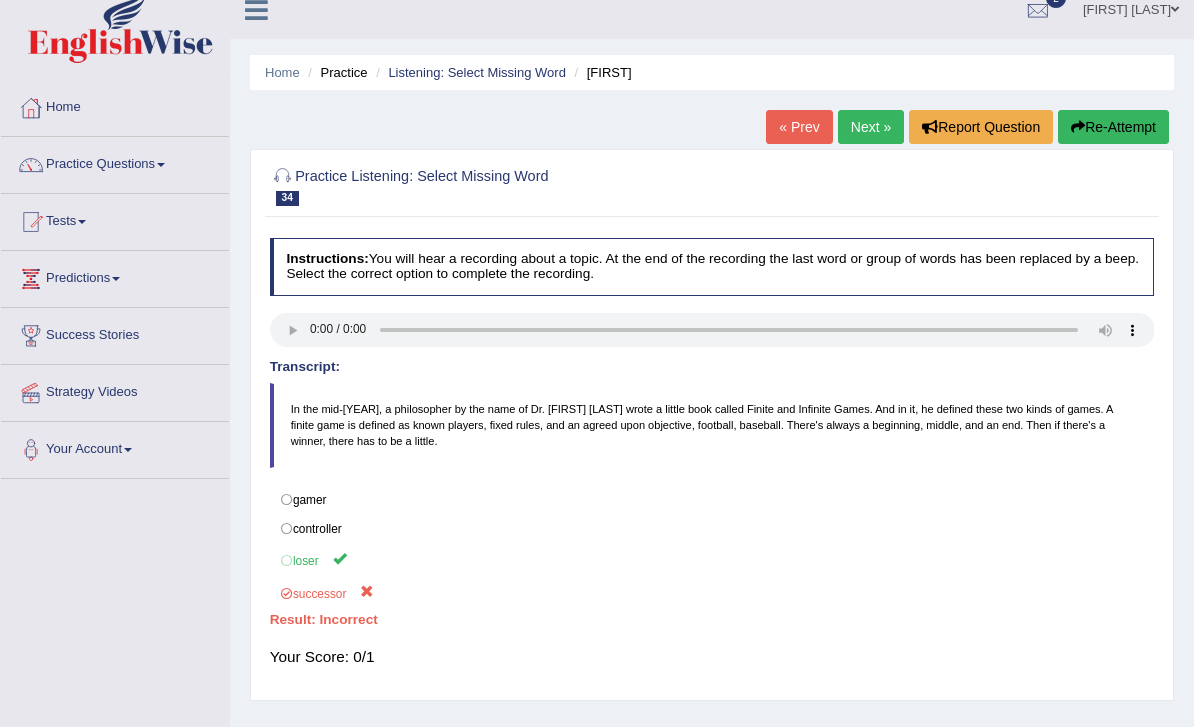 scroll, scrollTop: 22, scrollLeft: 0, axis: vertical 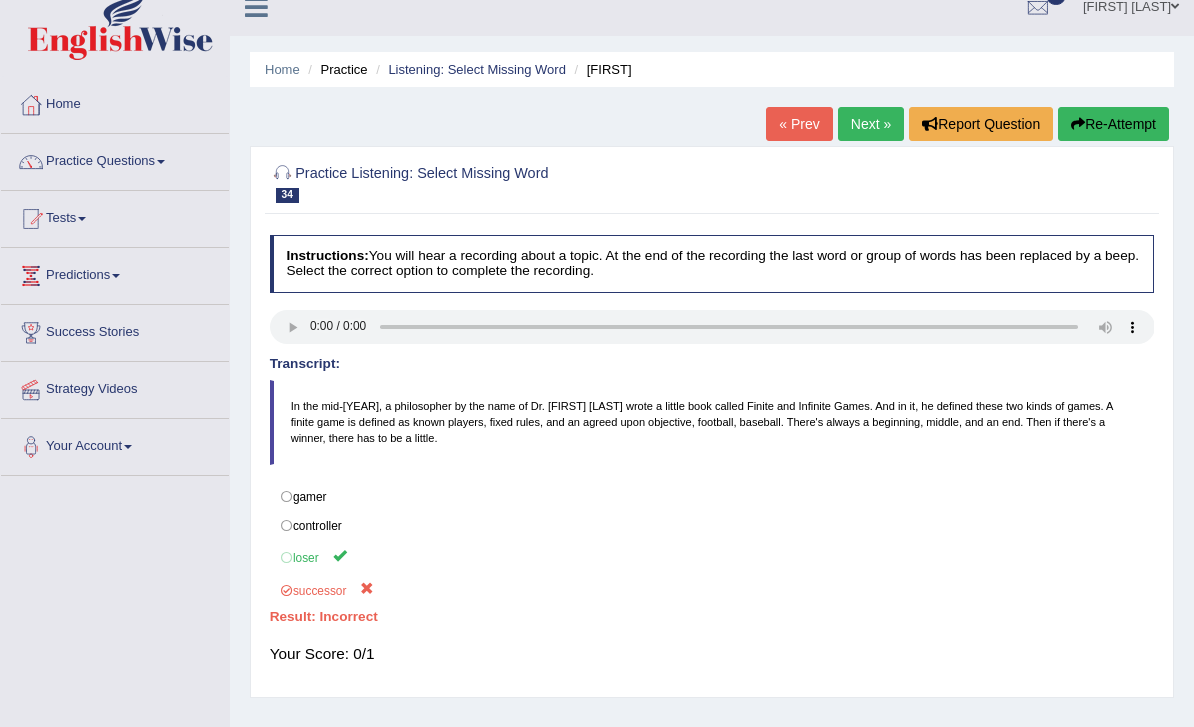 type 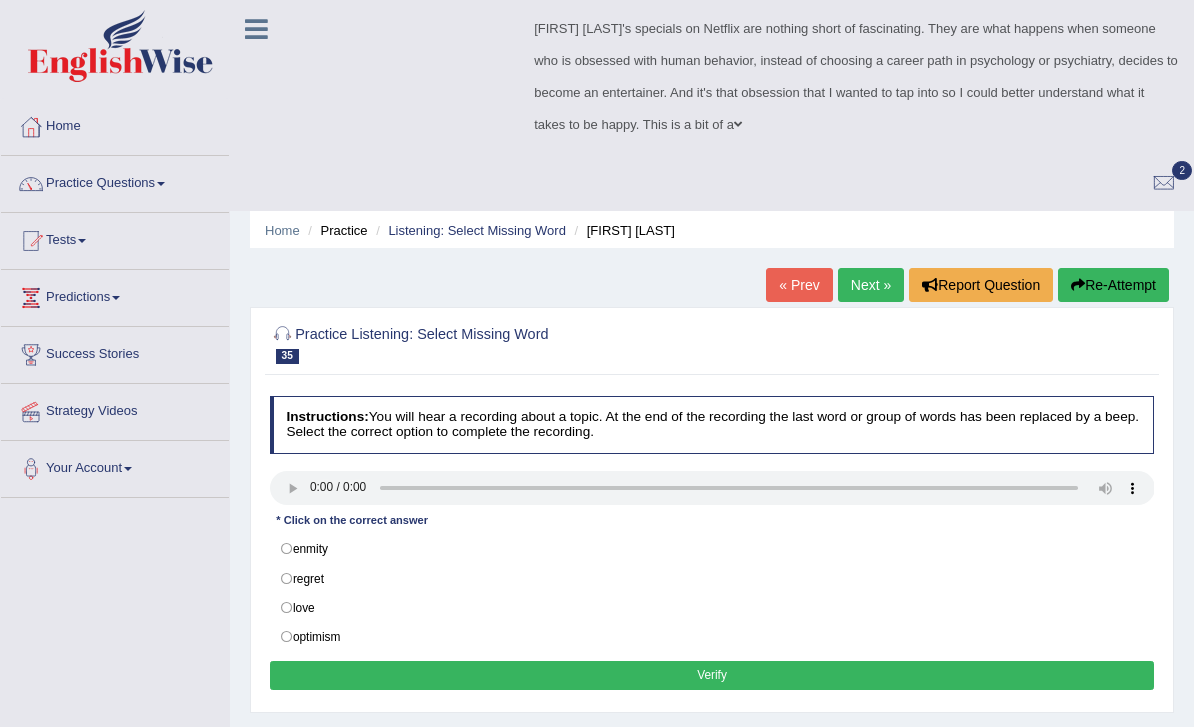 scroll, scrollTop: 0, scrollLeft: 0, axis: both 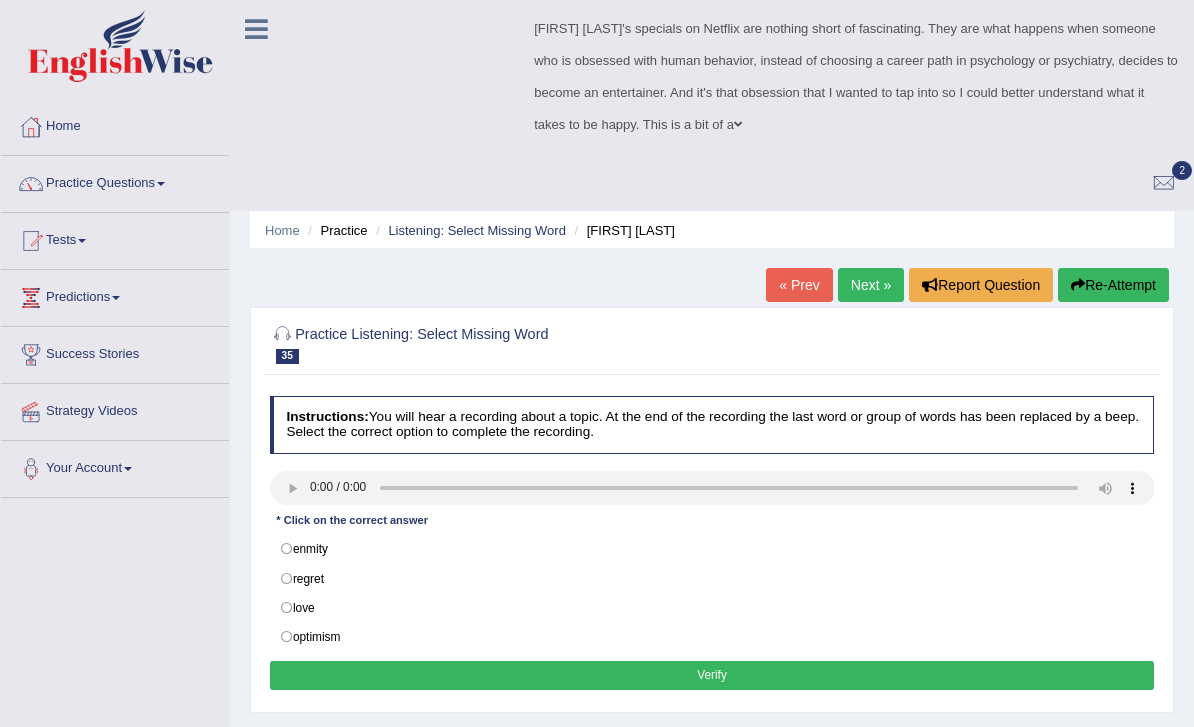 click at bounding box center (712, 488) 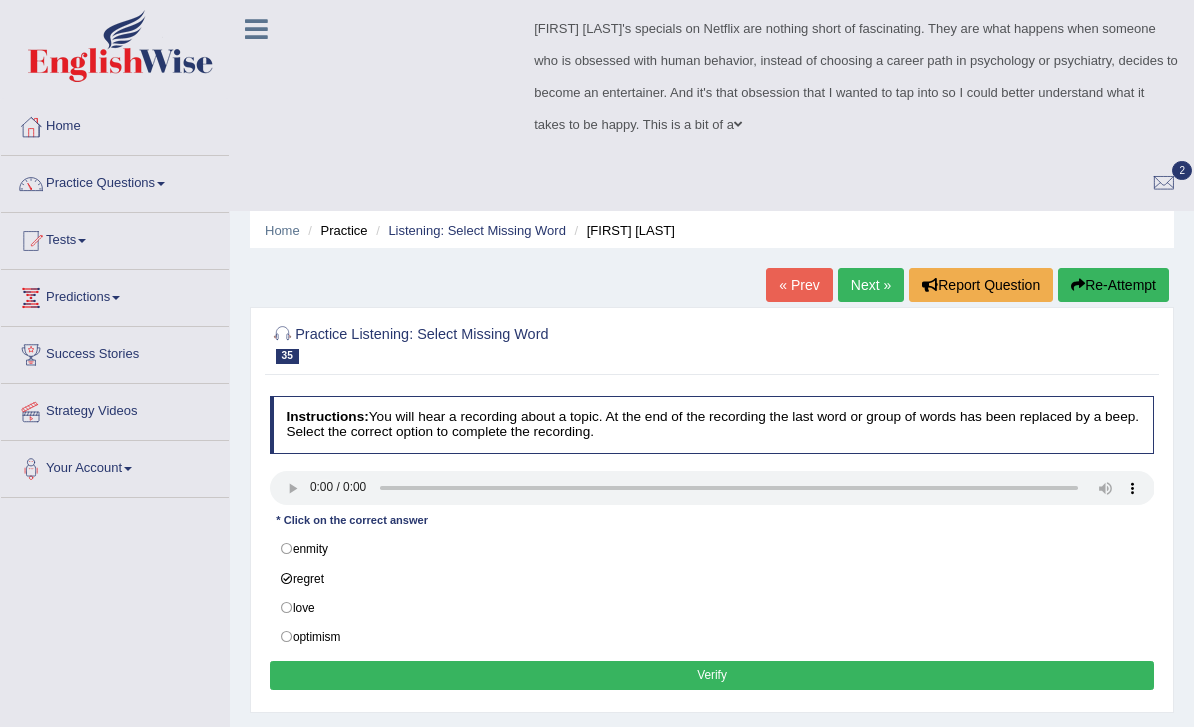 radio on "true" 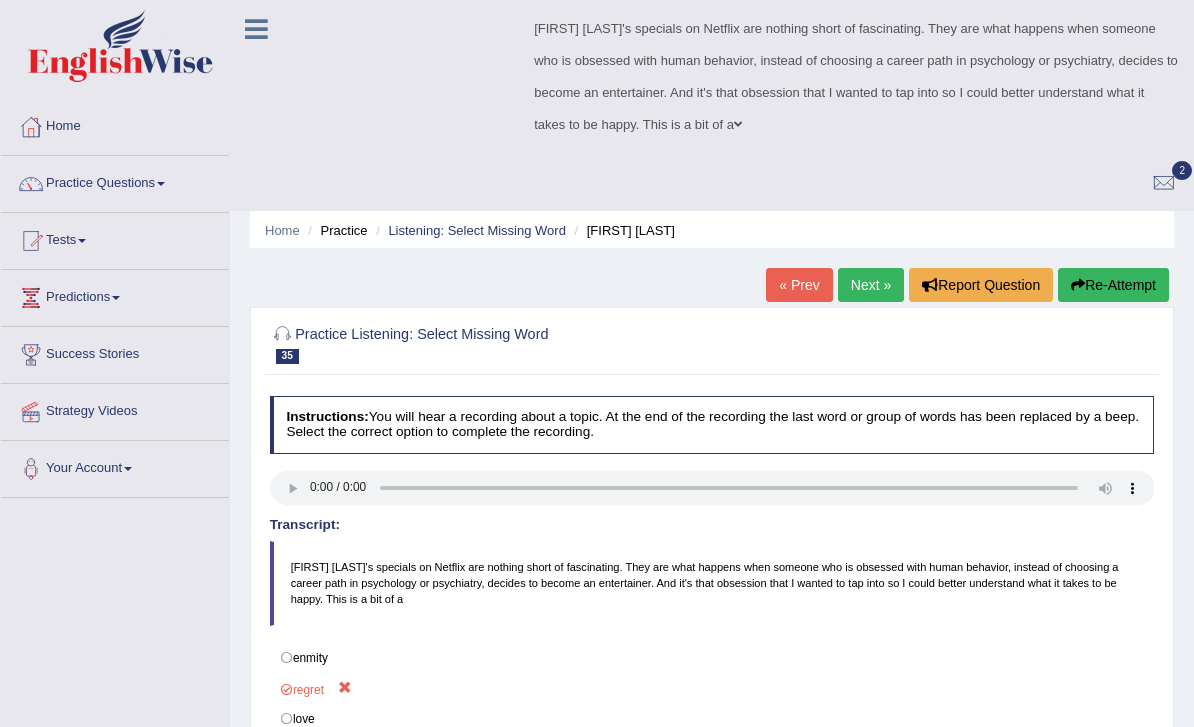 click on "Next »" at bounding box center [871, 285] 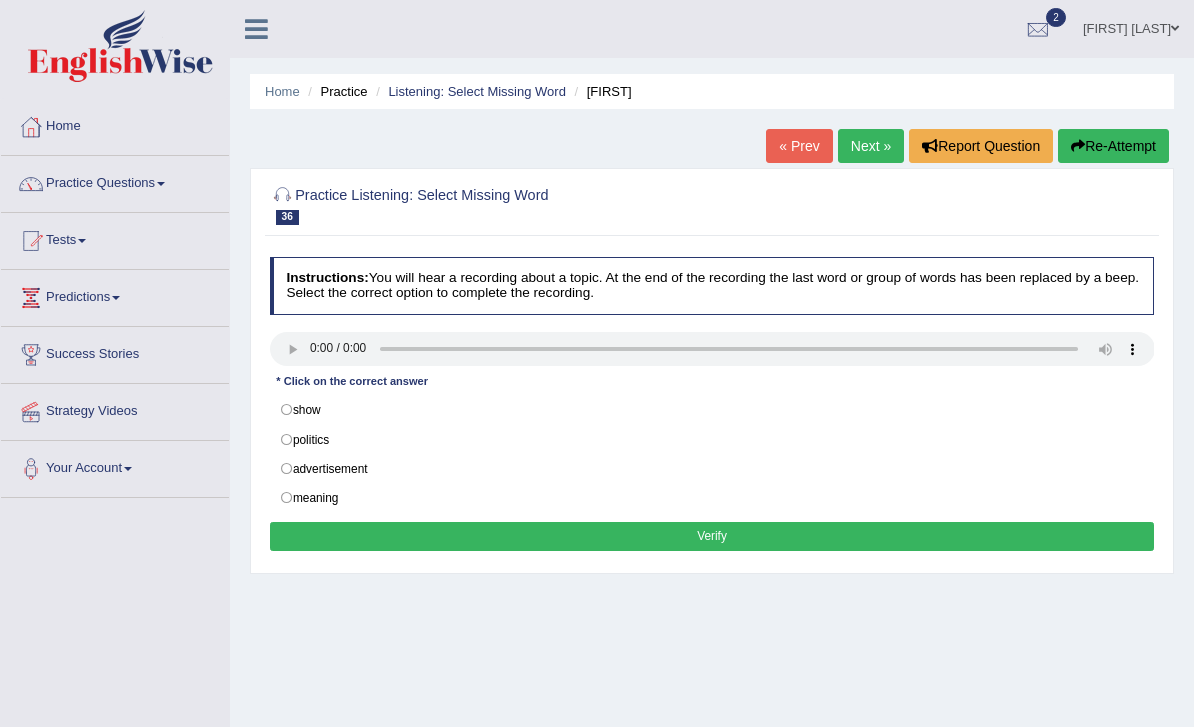 scroll, scrollTop: 0, scrollLeft: 0, axis: both 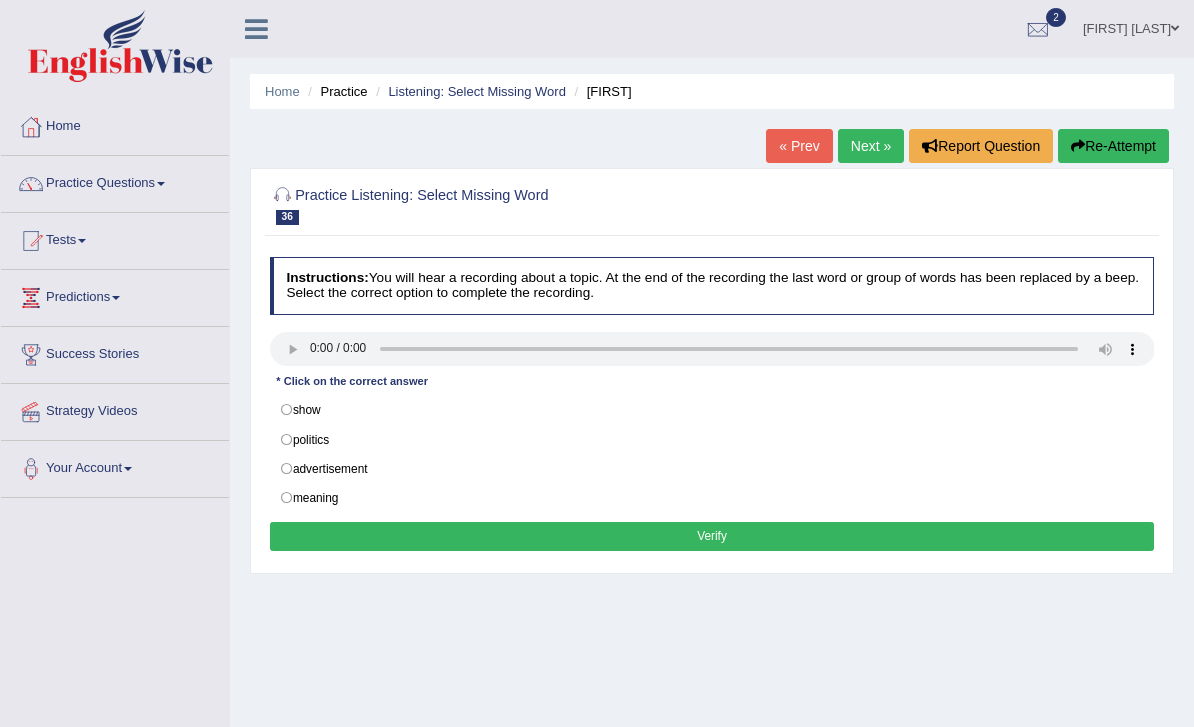 click at bounding box center (712, 349) 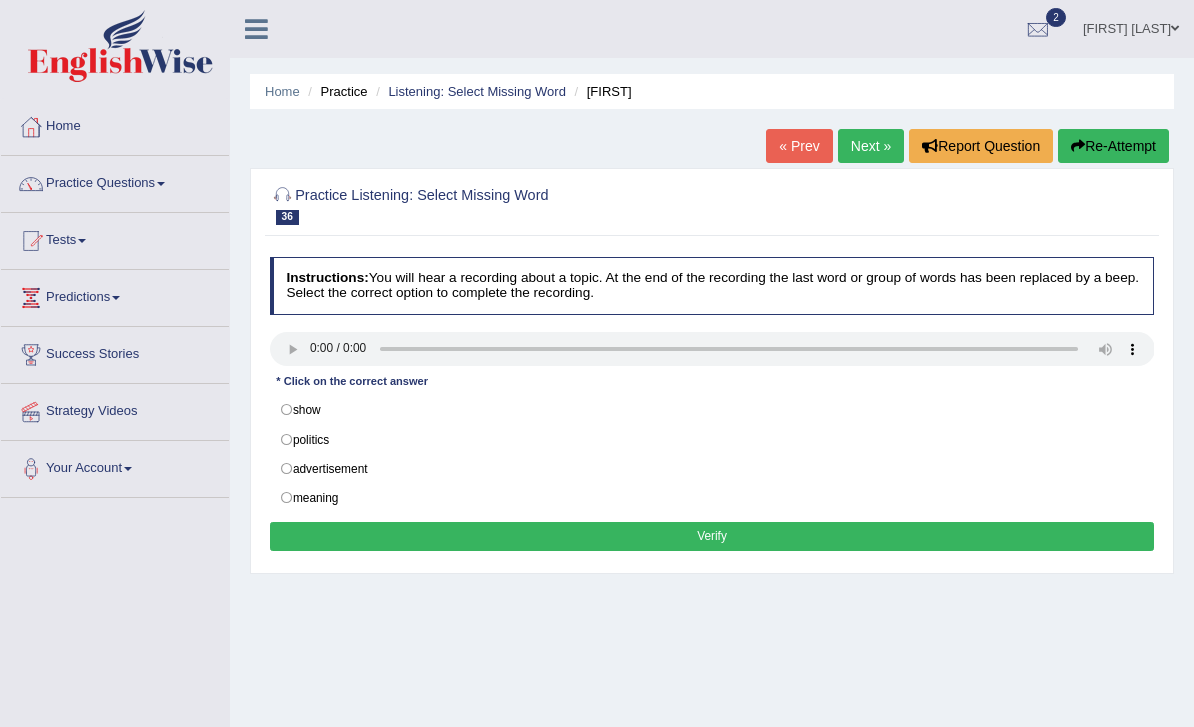 click on "meaning" at bounding box center [712, 498] 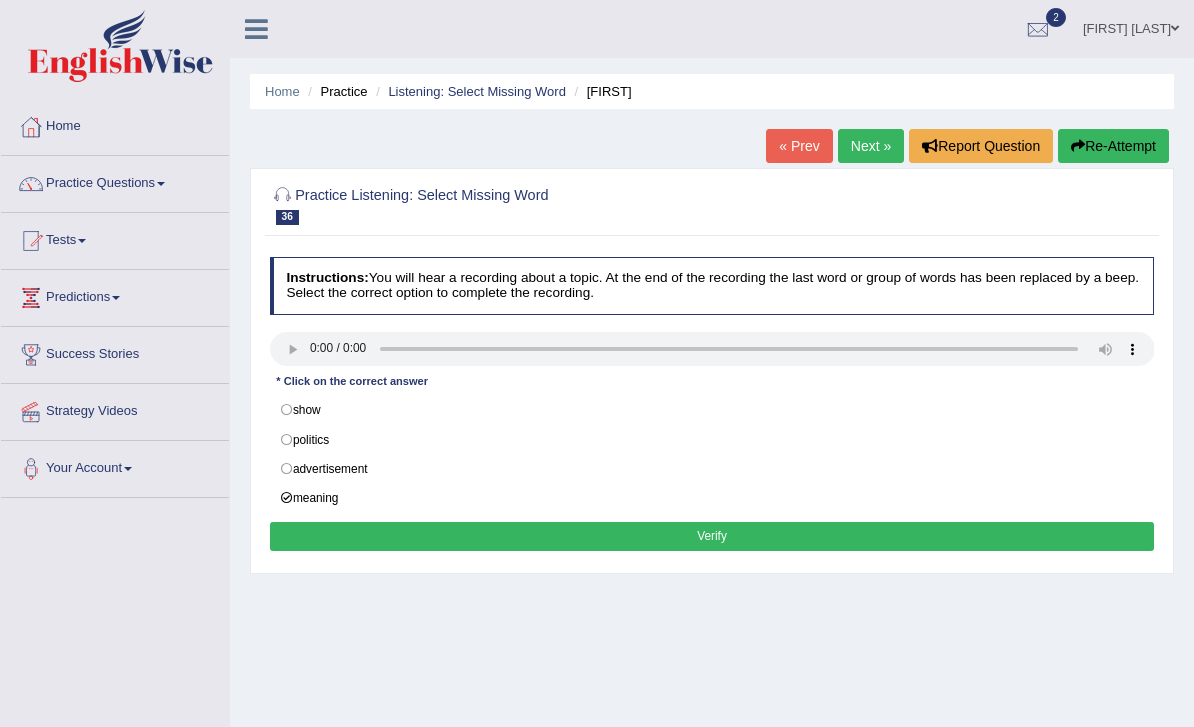 click on "Verify" at bounding box center (712, 536) 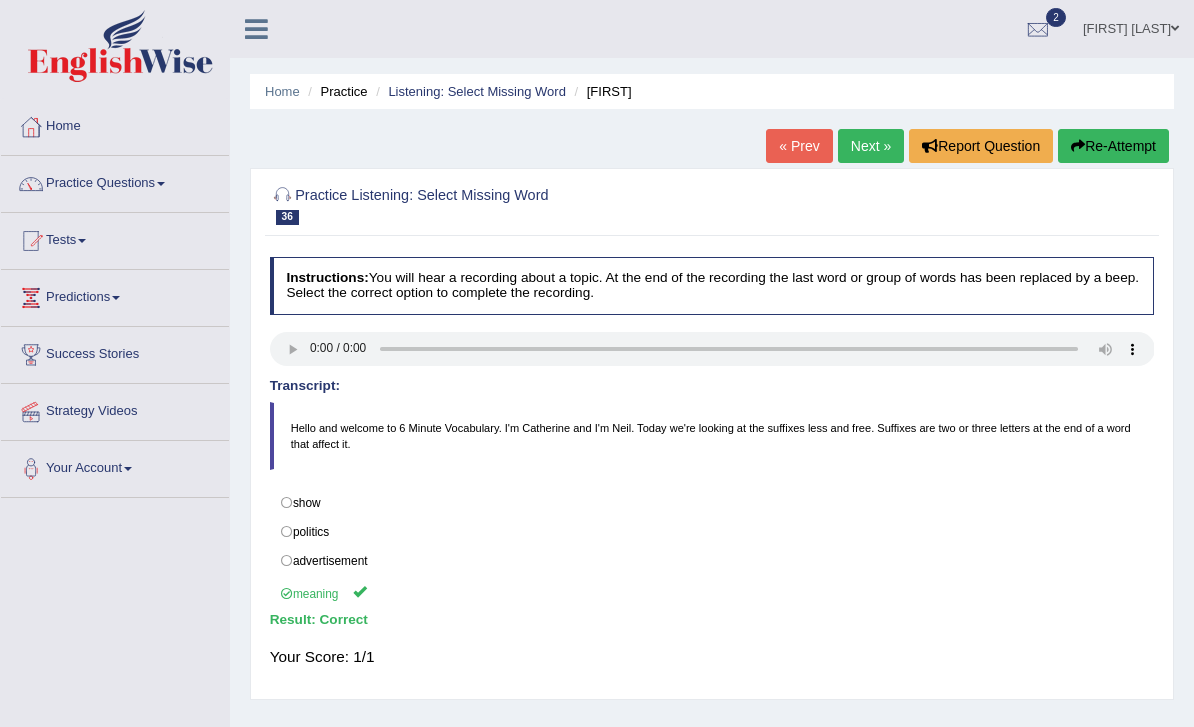 click on "Next »" at bounding box center (871, 146) 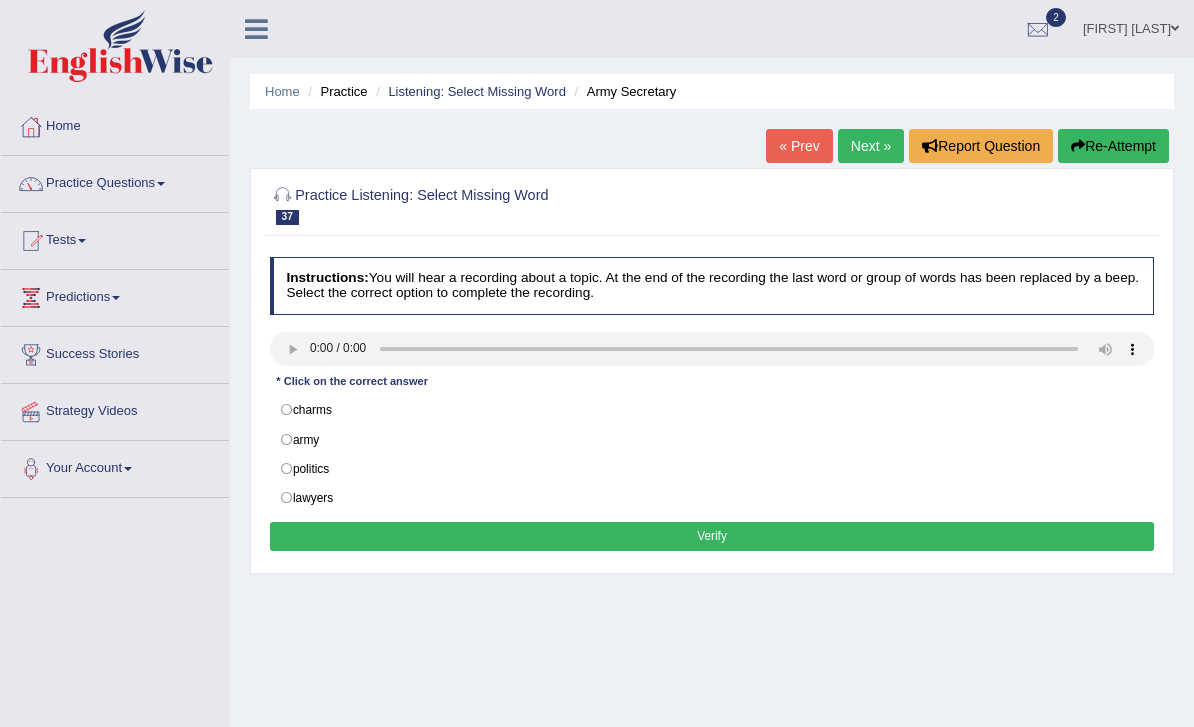 scroll, scrollTop: 0, scrollLeft: 0, axis: both 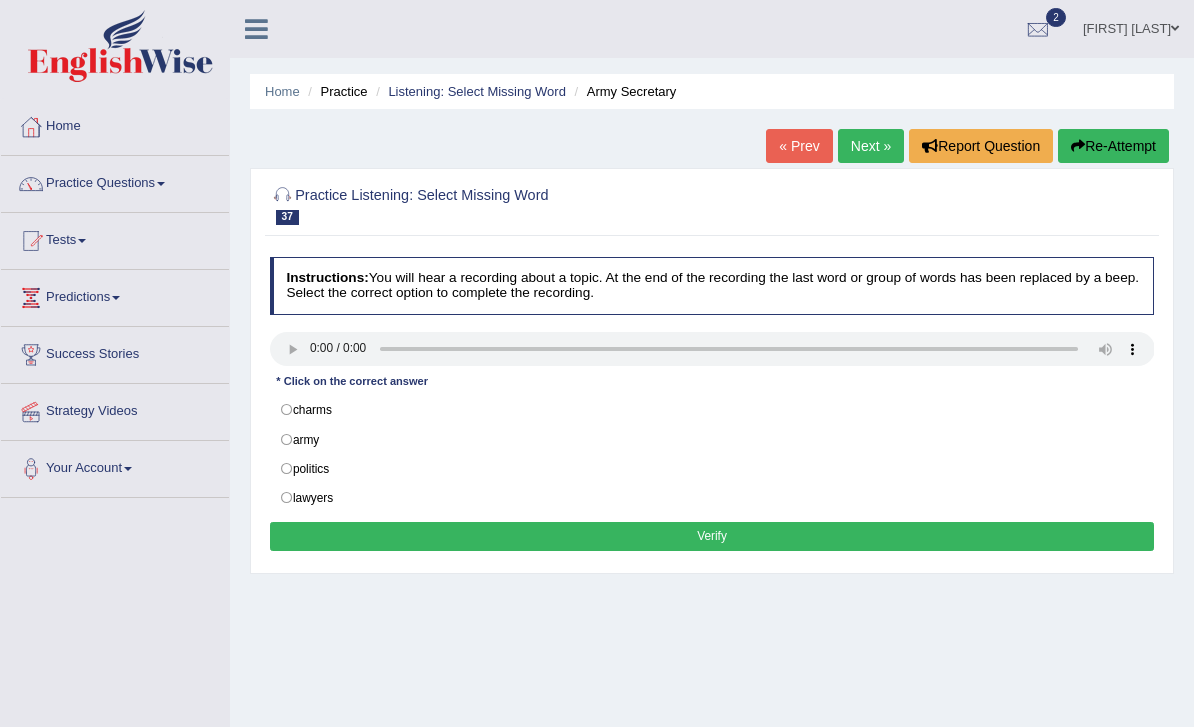 click at bounding box center [712, 349] 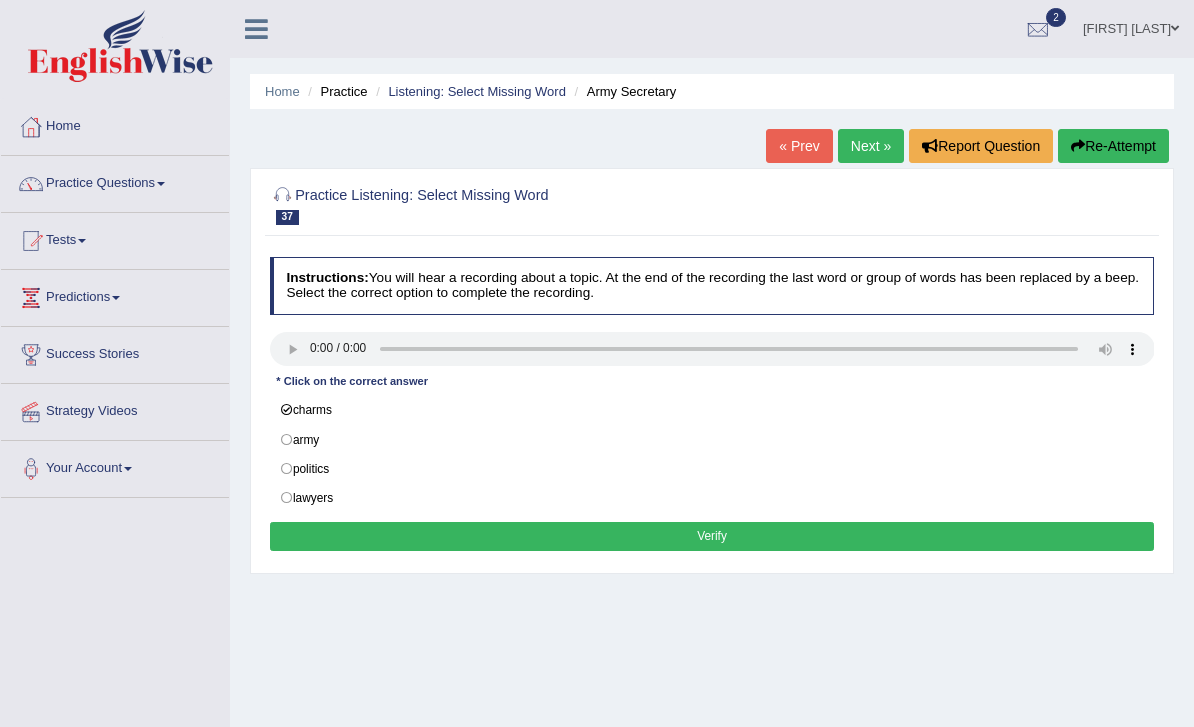 click on "Verify" at bounding box center (712, 536) 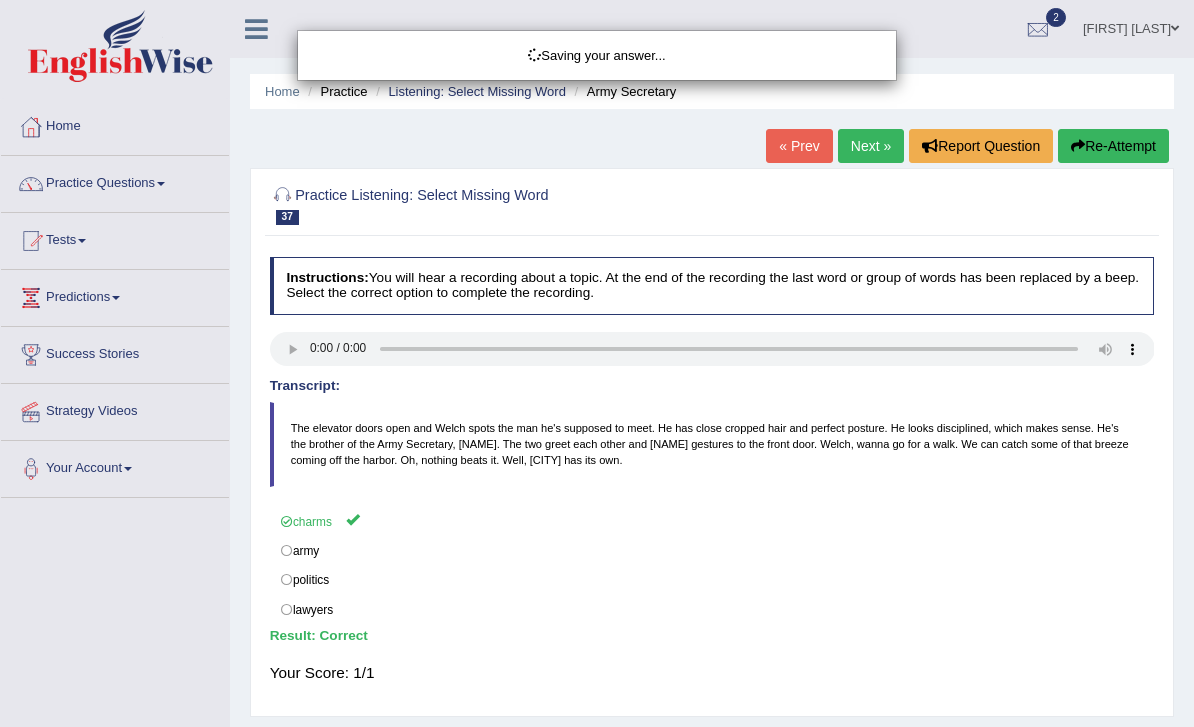 click on "Saving your answer..." at bounding box center (597, 363) 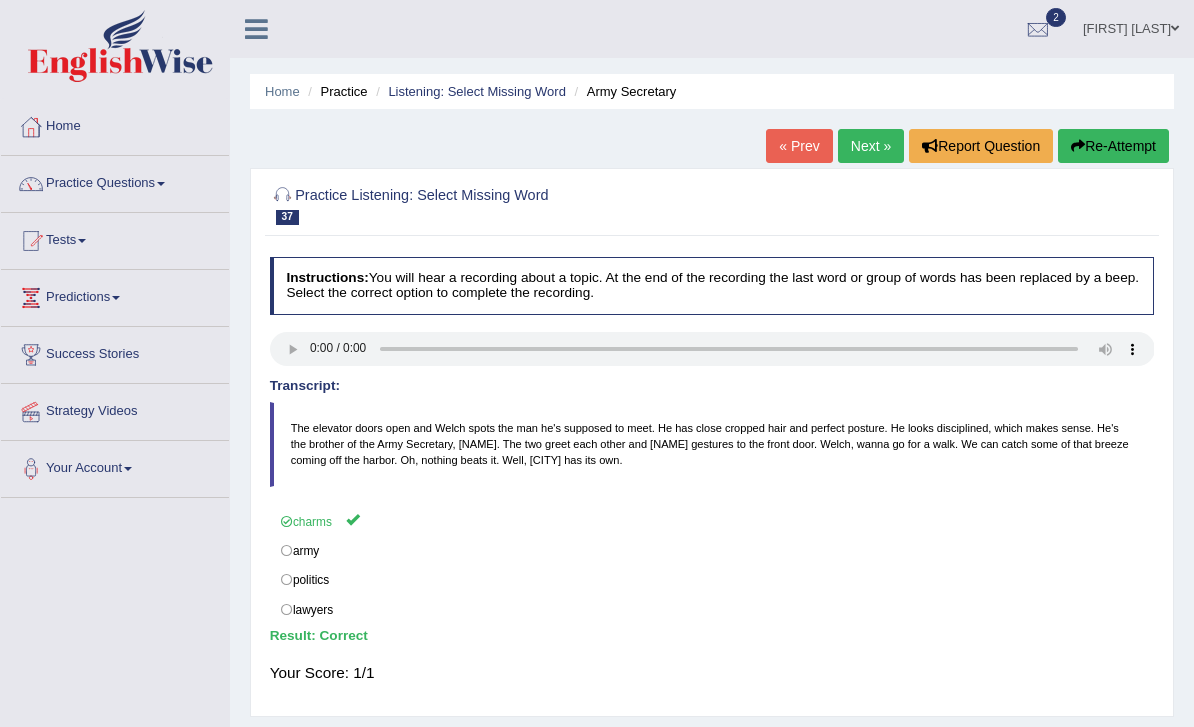 click on "Next »" at bounding box center (871, 146) 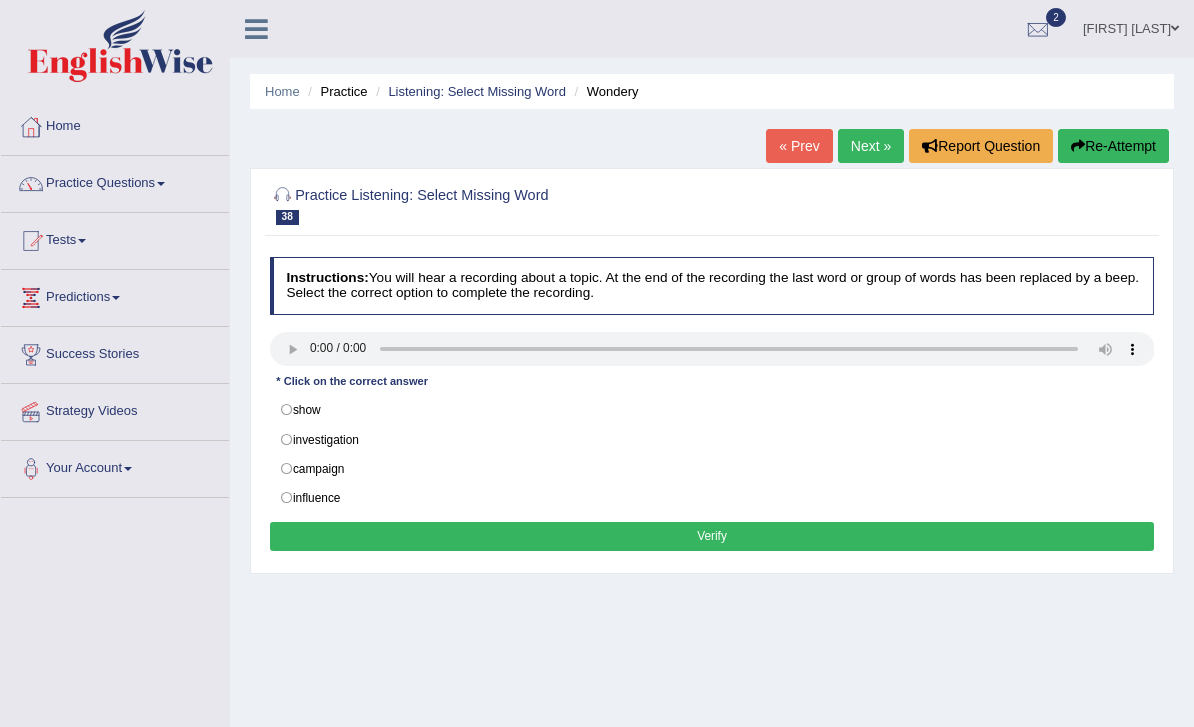 scroll, scrollTop: 0, scrollLeft: 0, axis: both 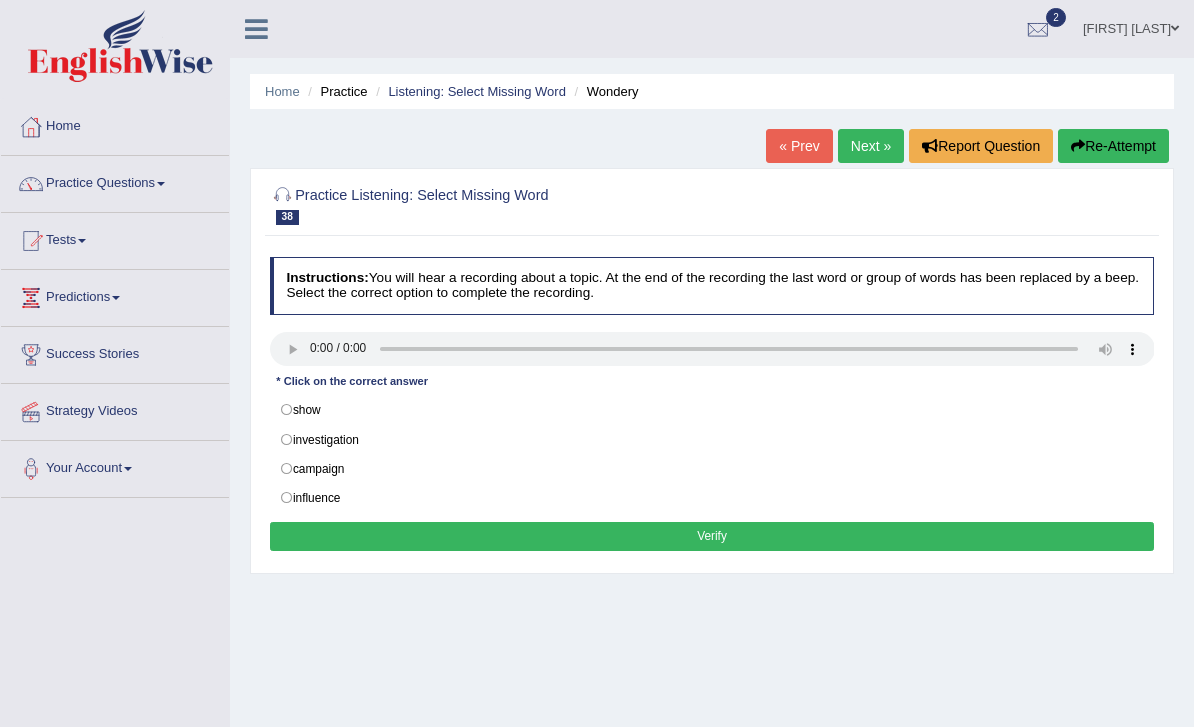 click at bounding box center [712, 349] 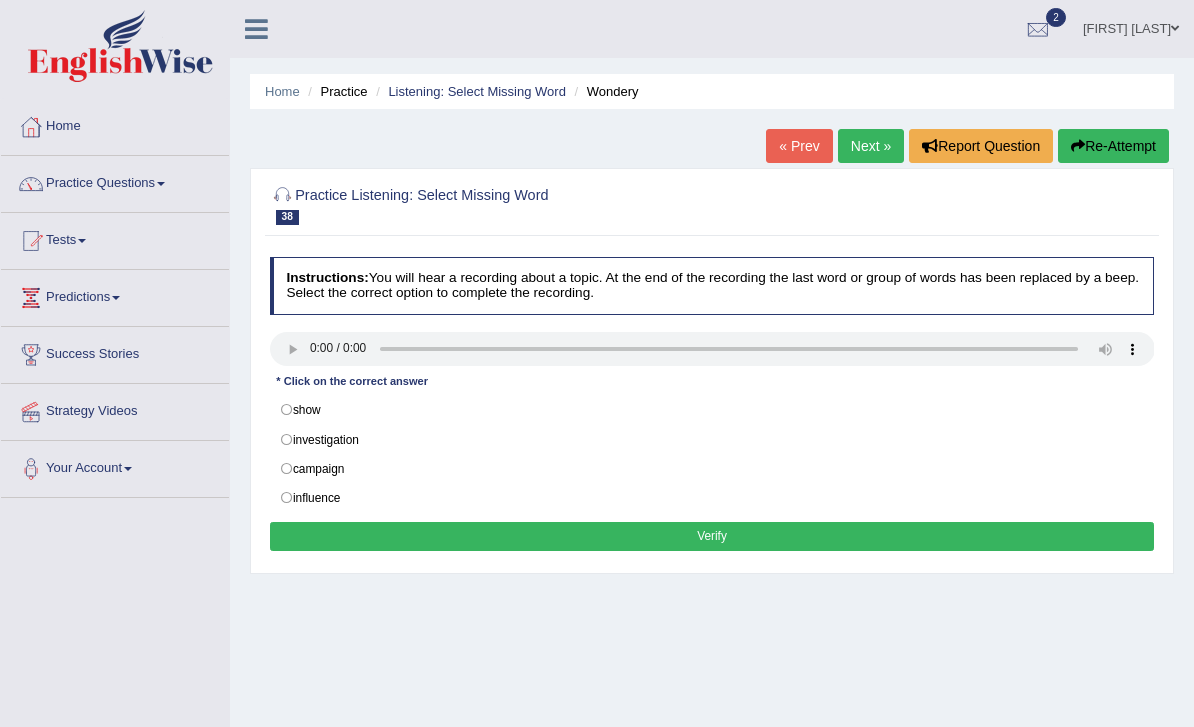 click on "investigation" at bounding box center (712, 439) 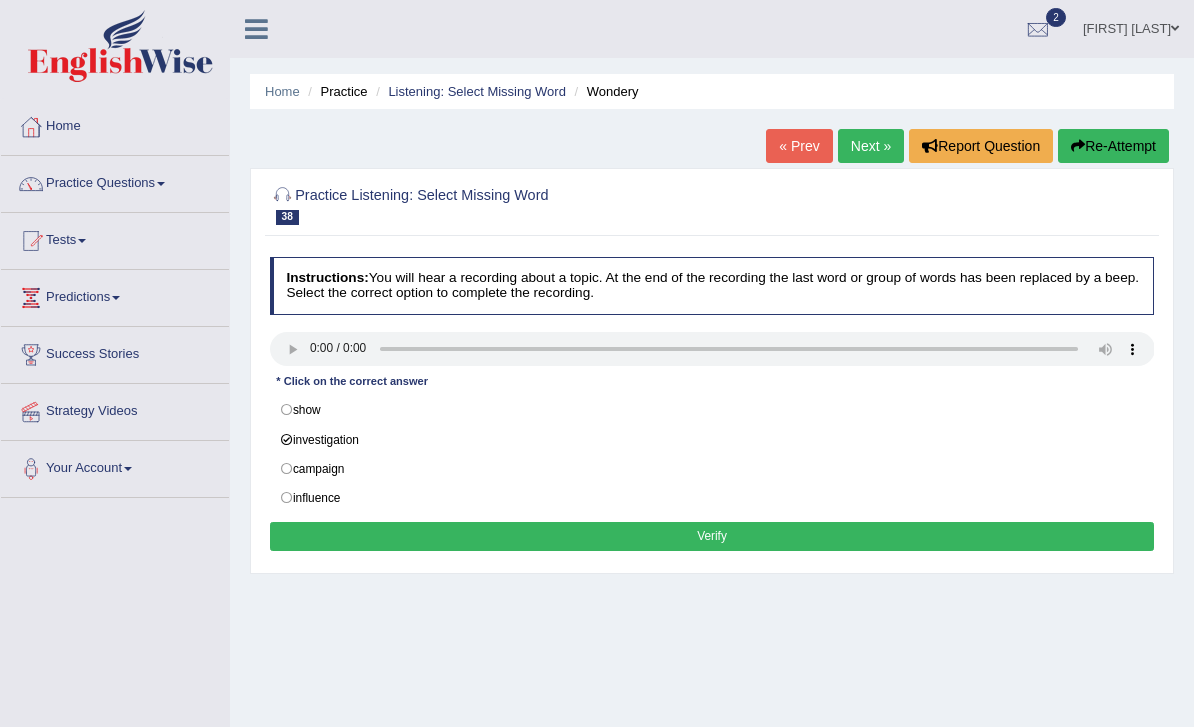 click on "Verify" at bounding box center (712, 536) 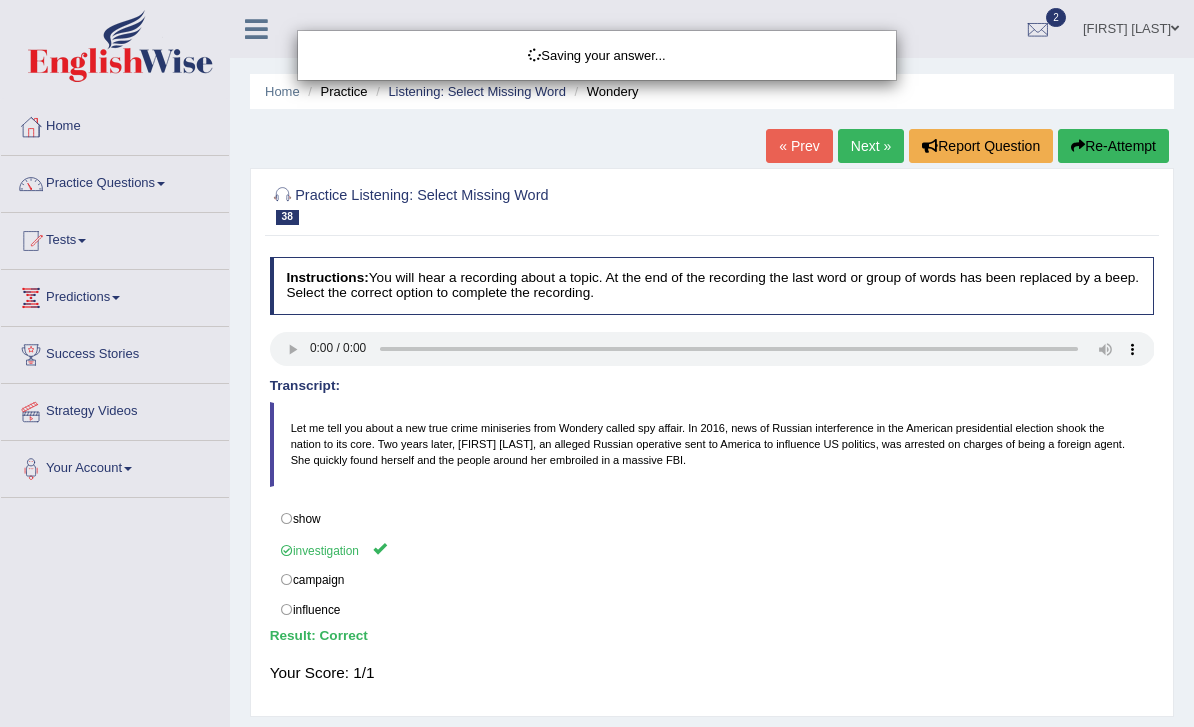 click on "Saving your answer..." at bounding box center (597, 363) 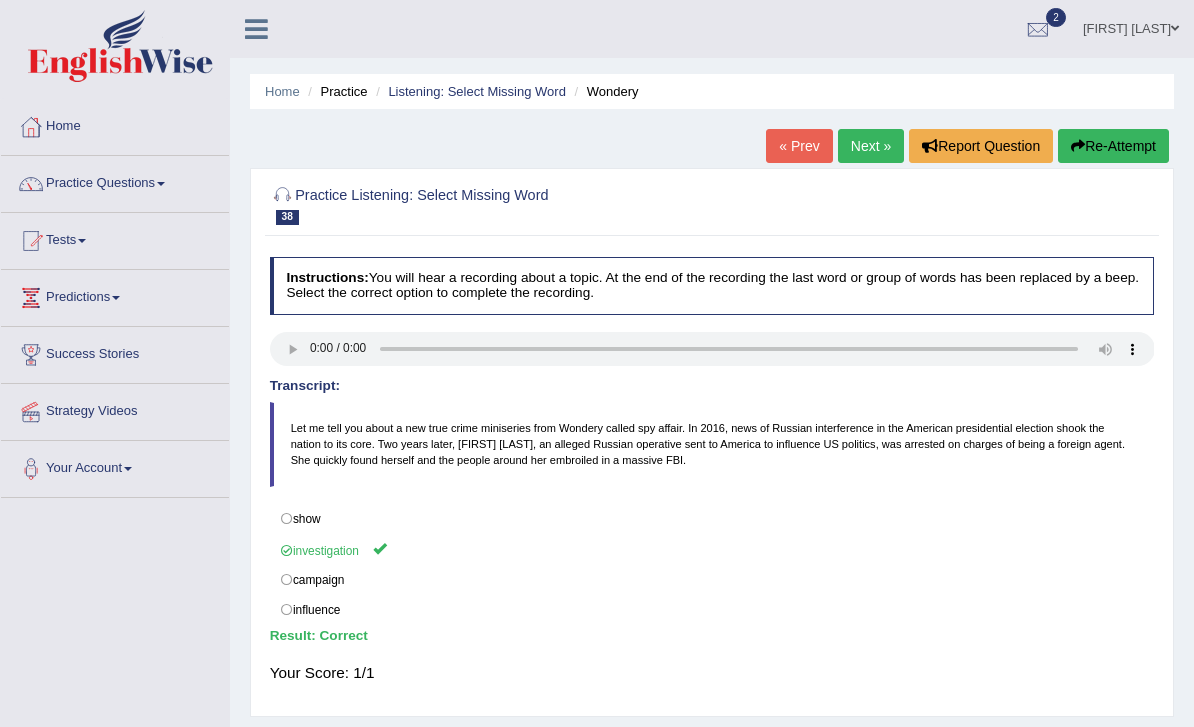 click on "Next »" at bounding box center (871, 146) 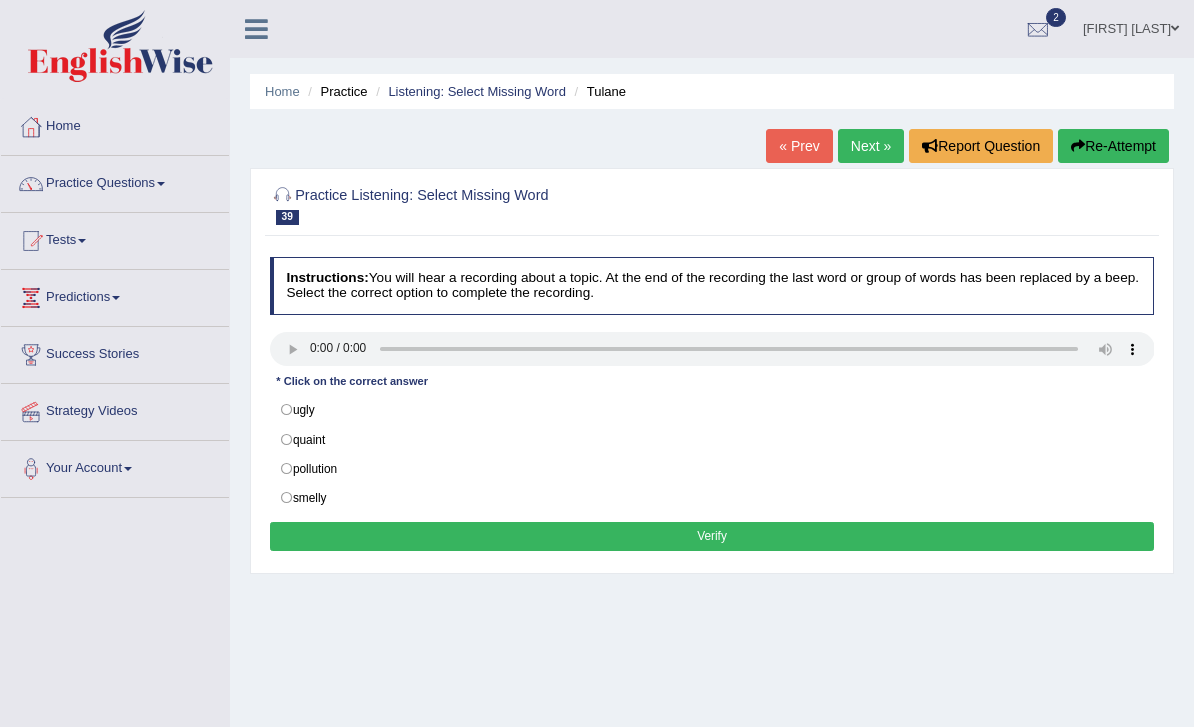 scroll, scrollTop: 0, scrollLeft: 0, axis: both 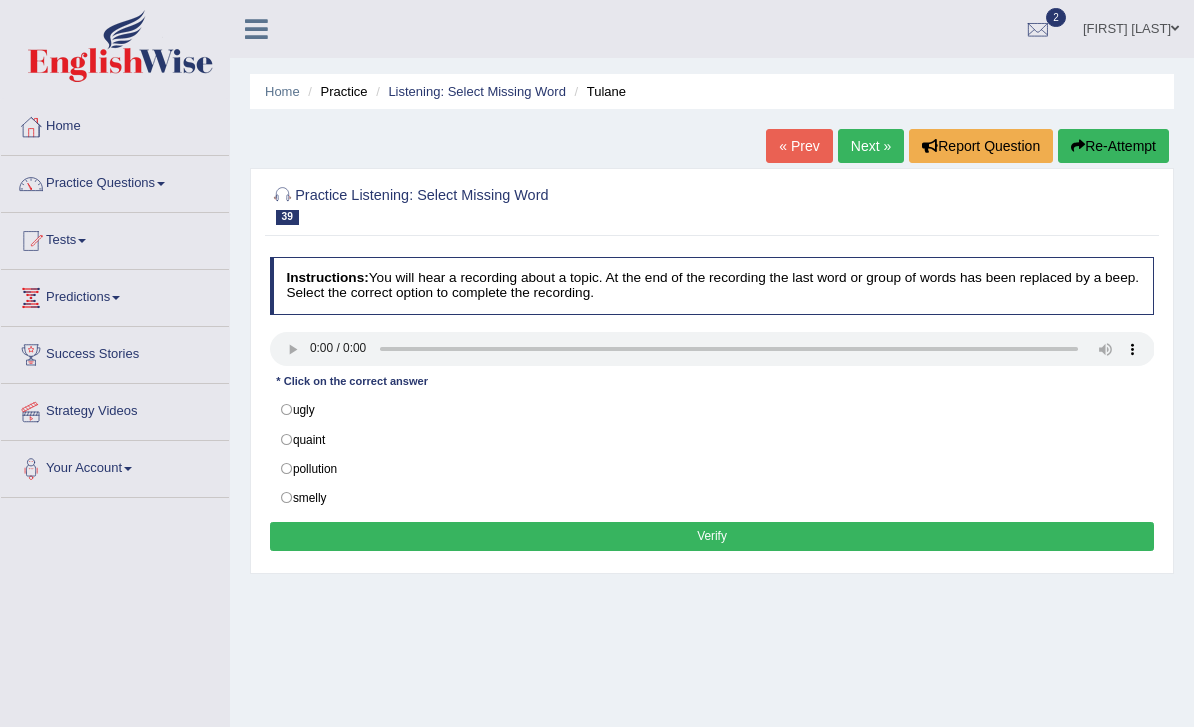 click at bounding box center [712, 349] 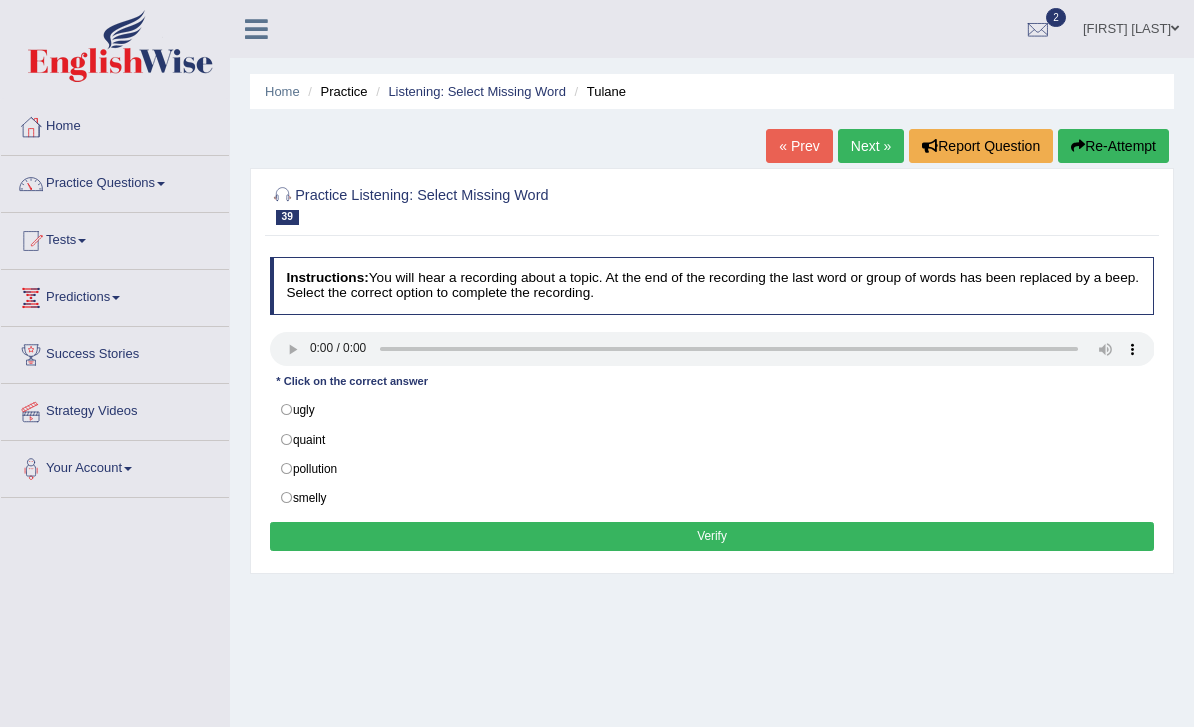 type 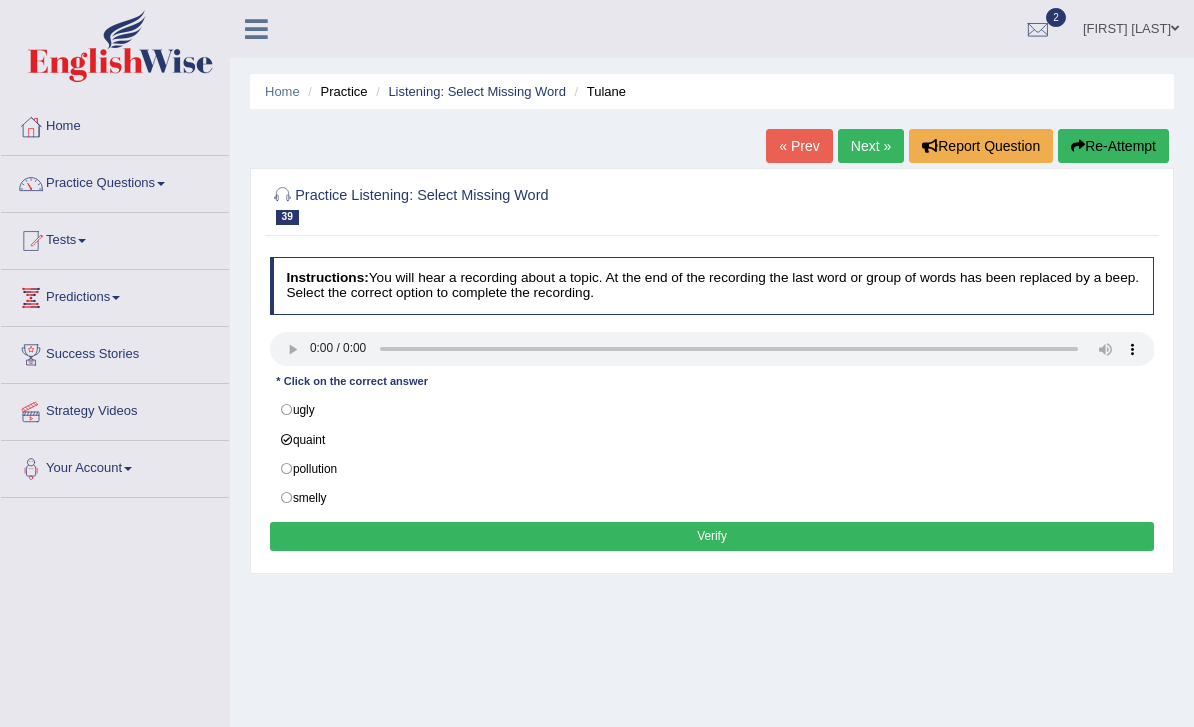 click on "Verify" at bounding box center [712, 536] 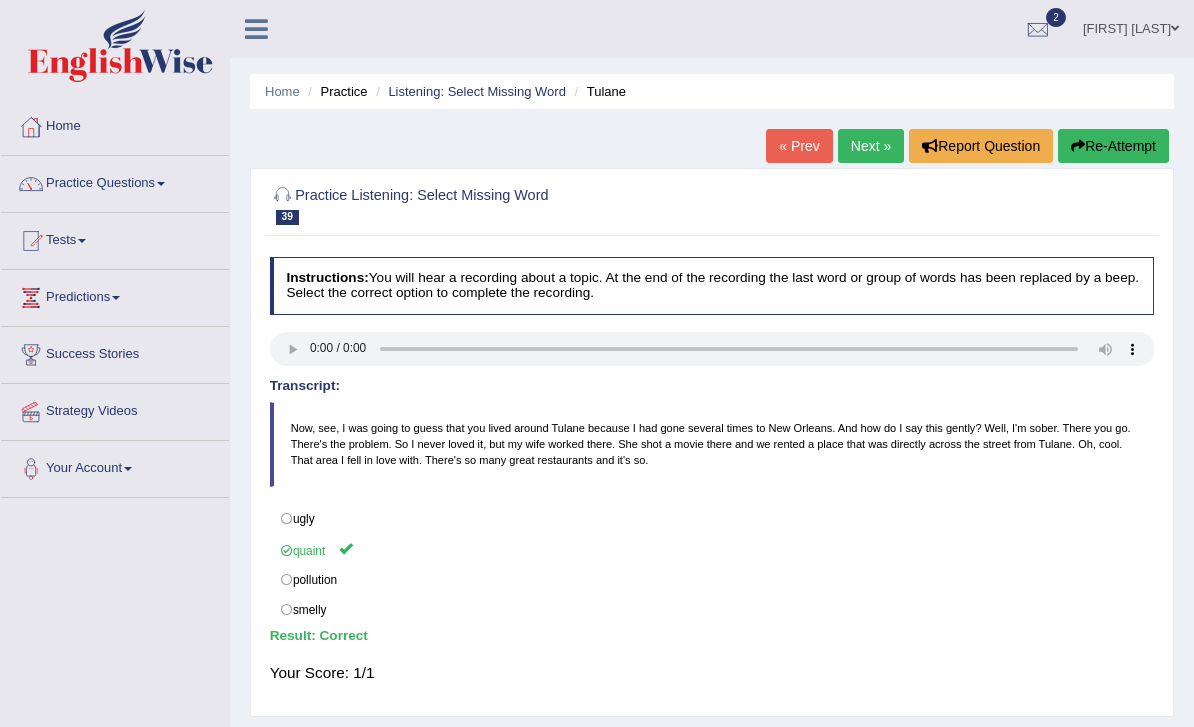 click on "Next »" at bounding box center [871, 146] 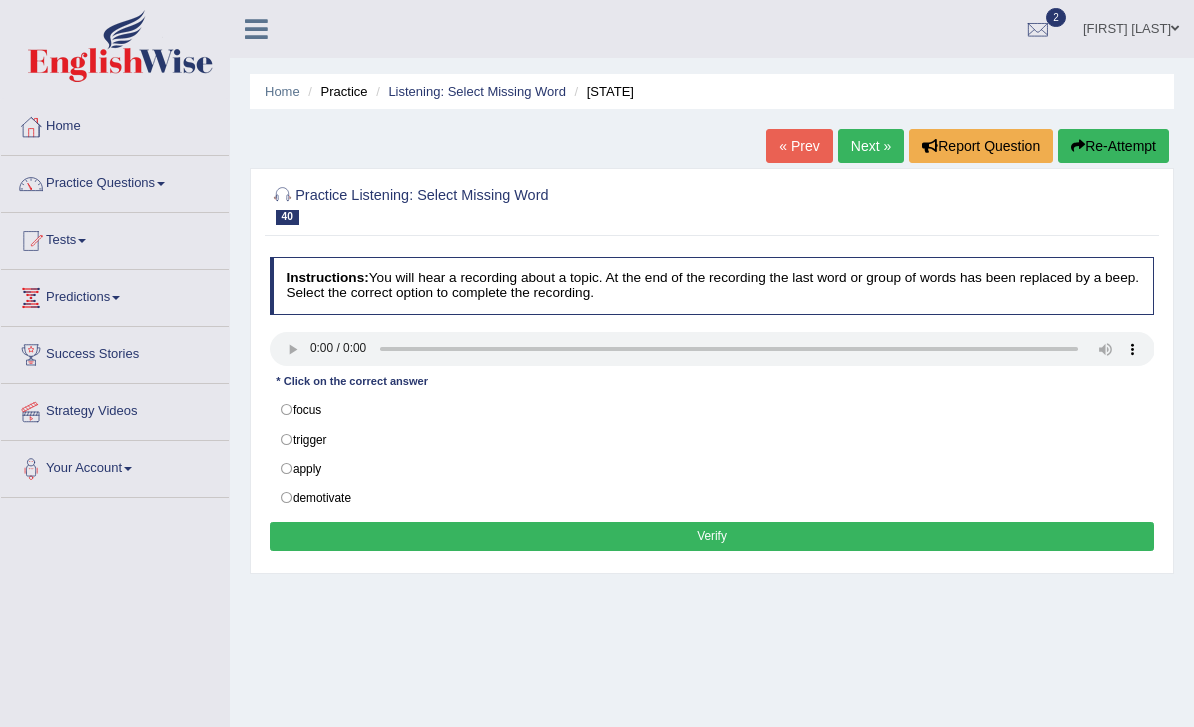scroll, scrollTop: 0, scrollLeft: 0, axis: both 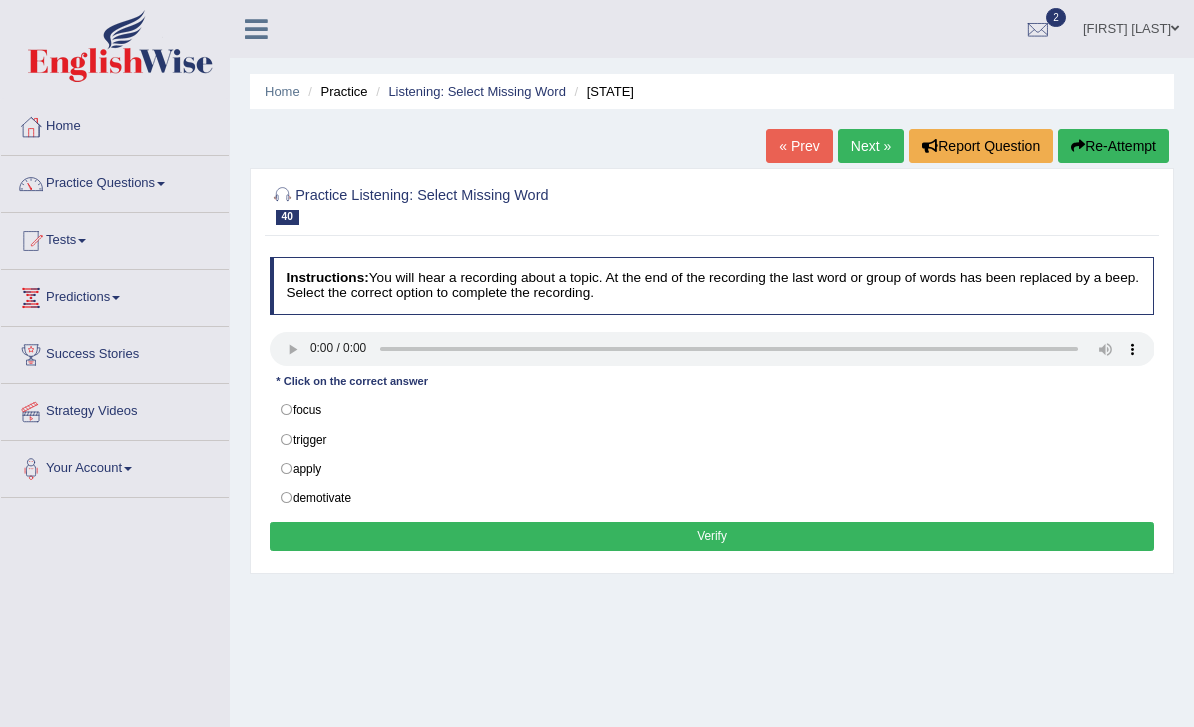 click at bounding box center [712, 349] 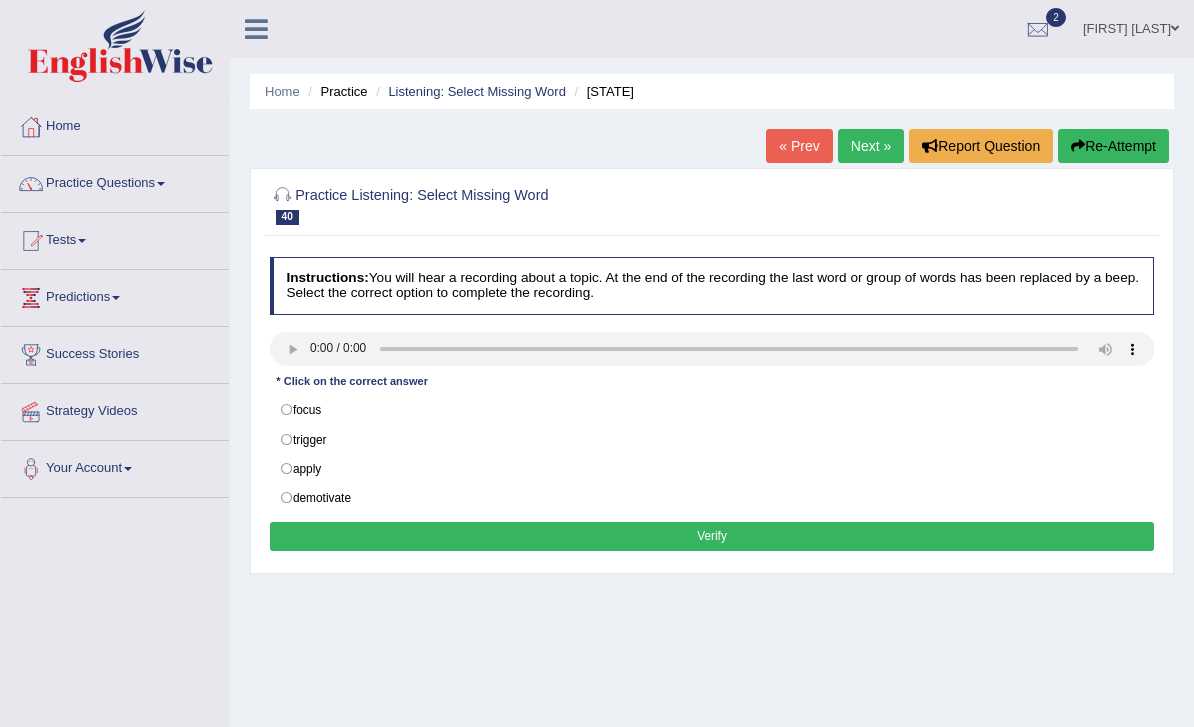 click on "apply" at bounding box center [712, 469] 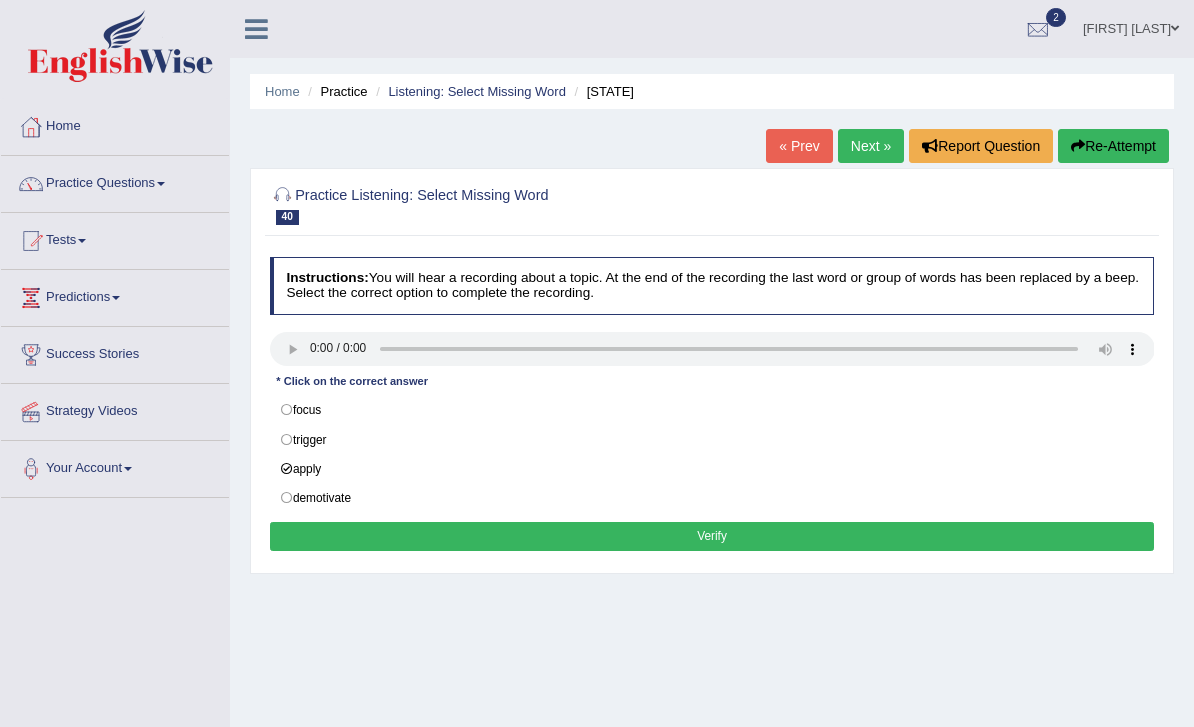 click on "Verify" at bounding box center [712, 536] 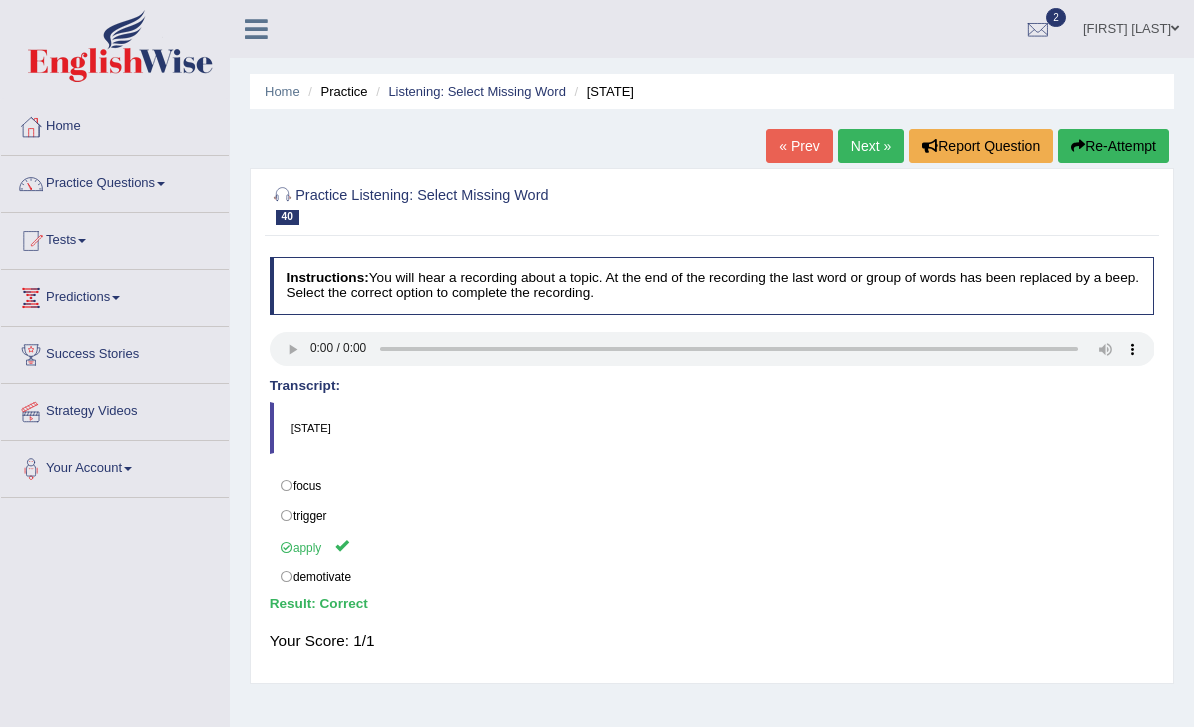 click on "[STATE]" at bounding box center [712, 428] 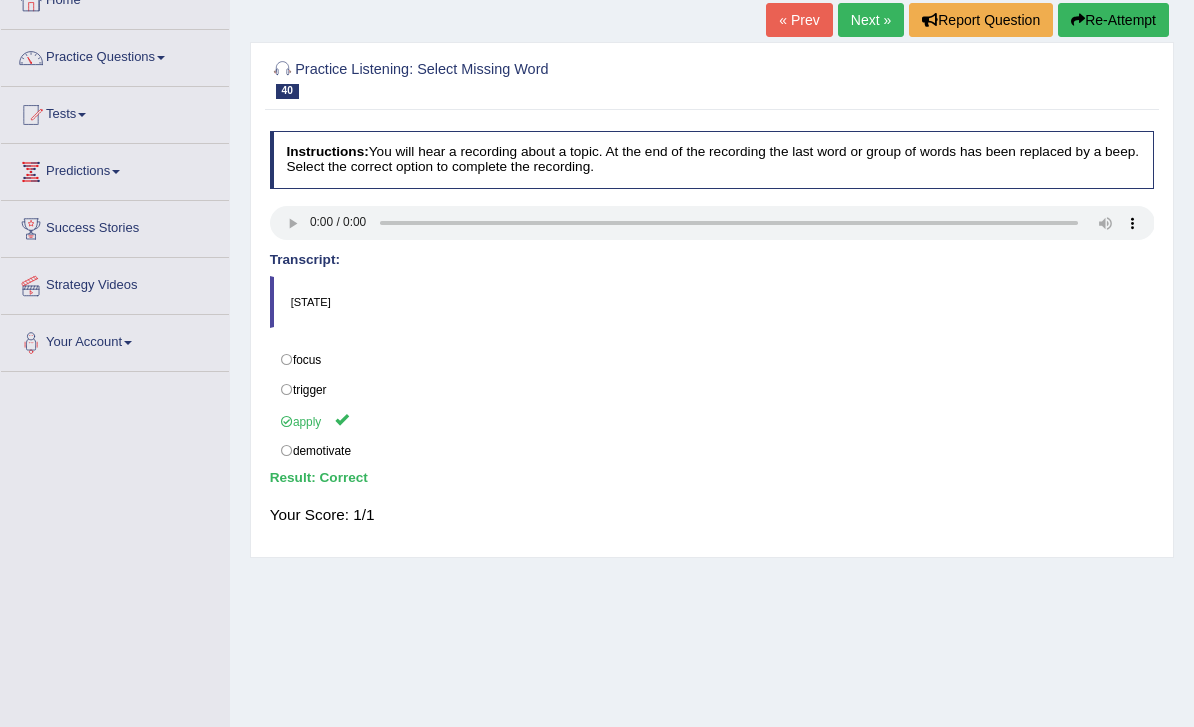 scroll, scrollTop: 123, scrollLeft: 0, axis: vertical 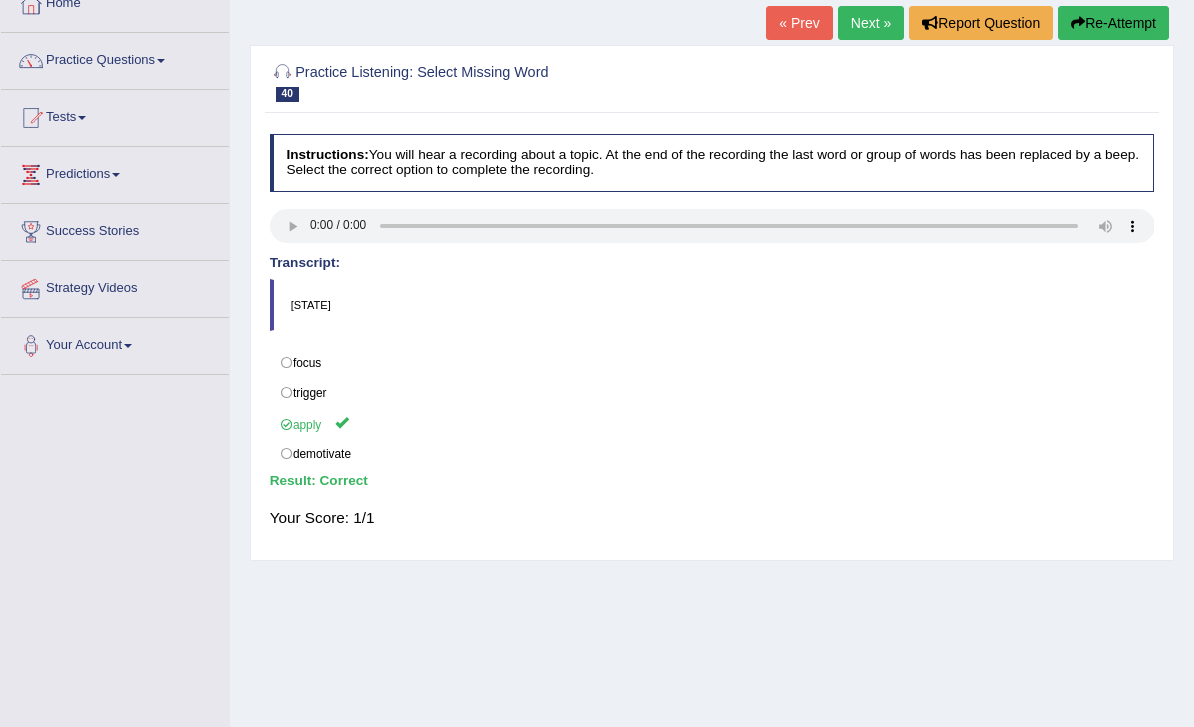 click on "Practice Questions" at bounding box center [115, 58] 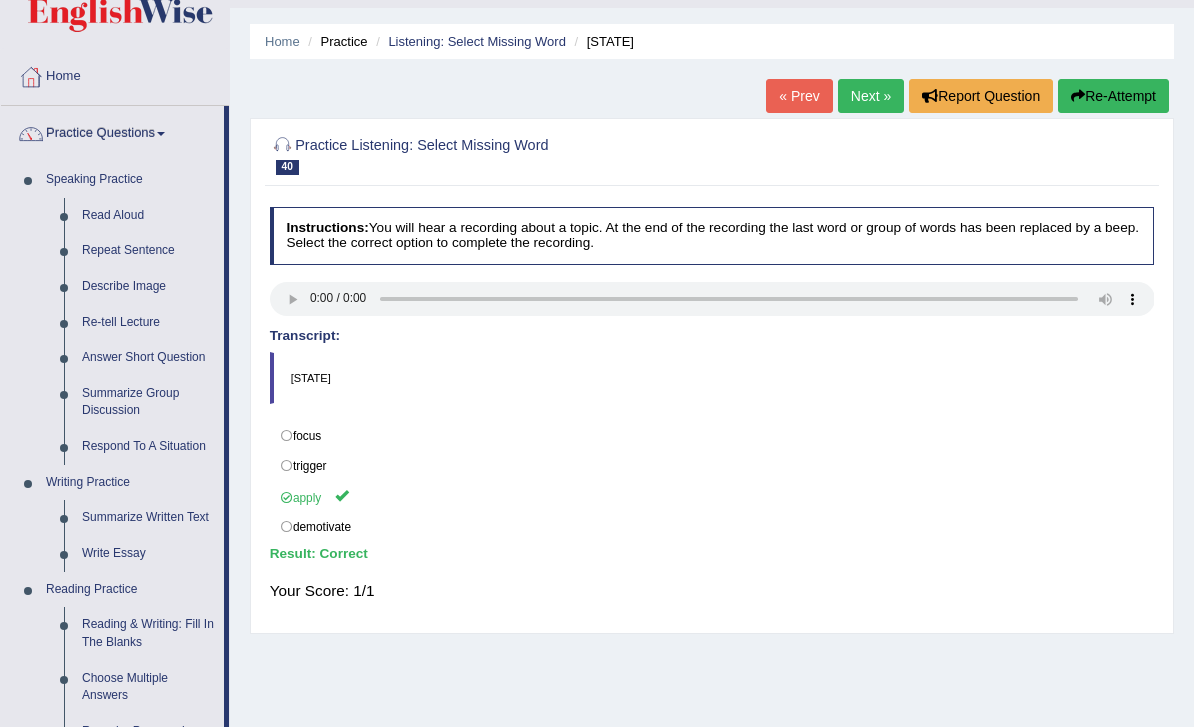 scroll, scrollTop: 61, scrollLeft: 0, axis: vertical 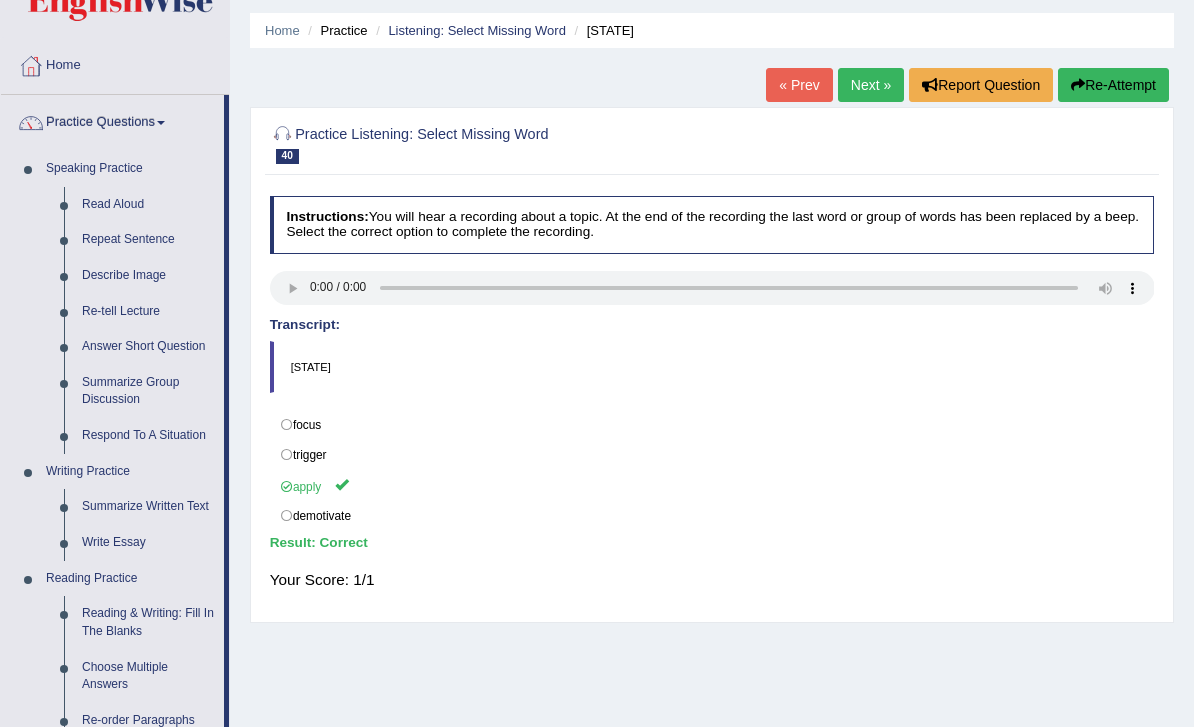 click at bounding box center [597, 363] 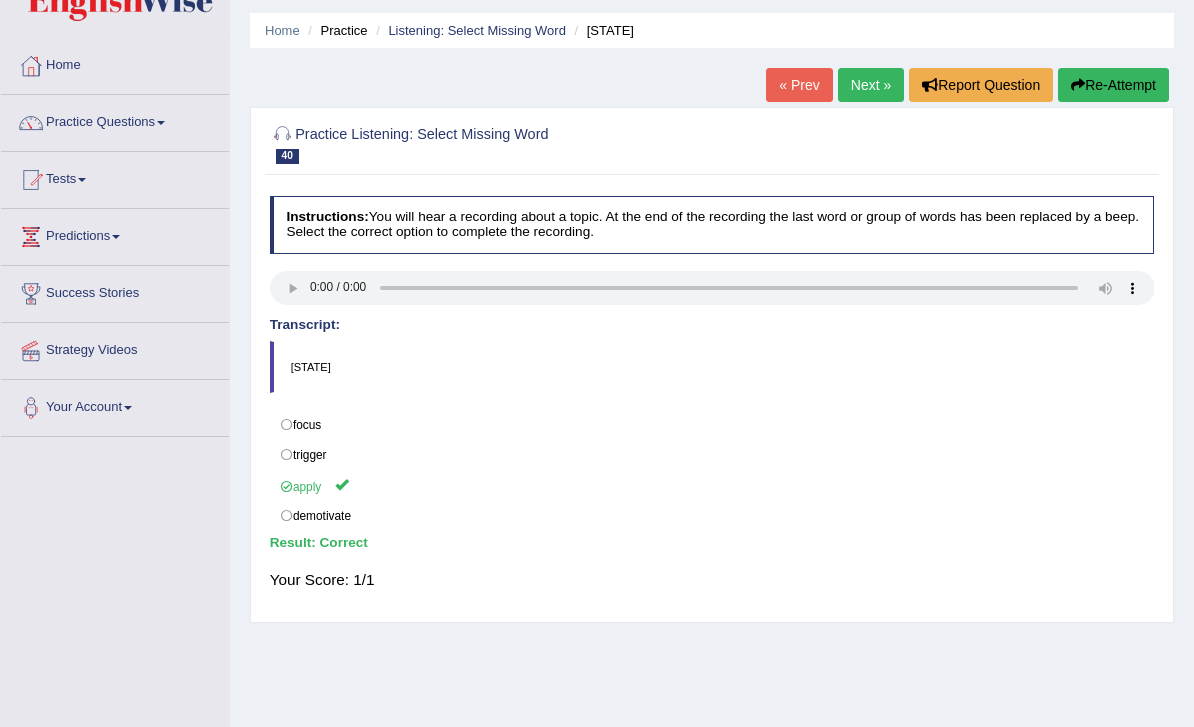 click on "Home" at bounding box center [282, 30] 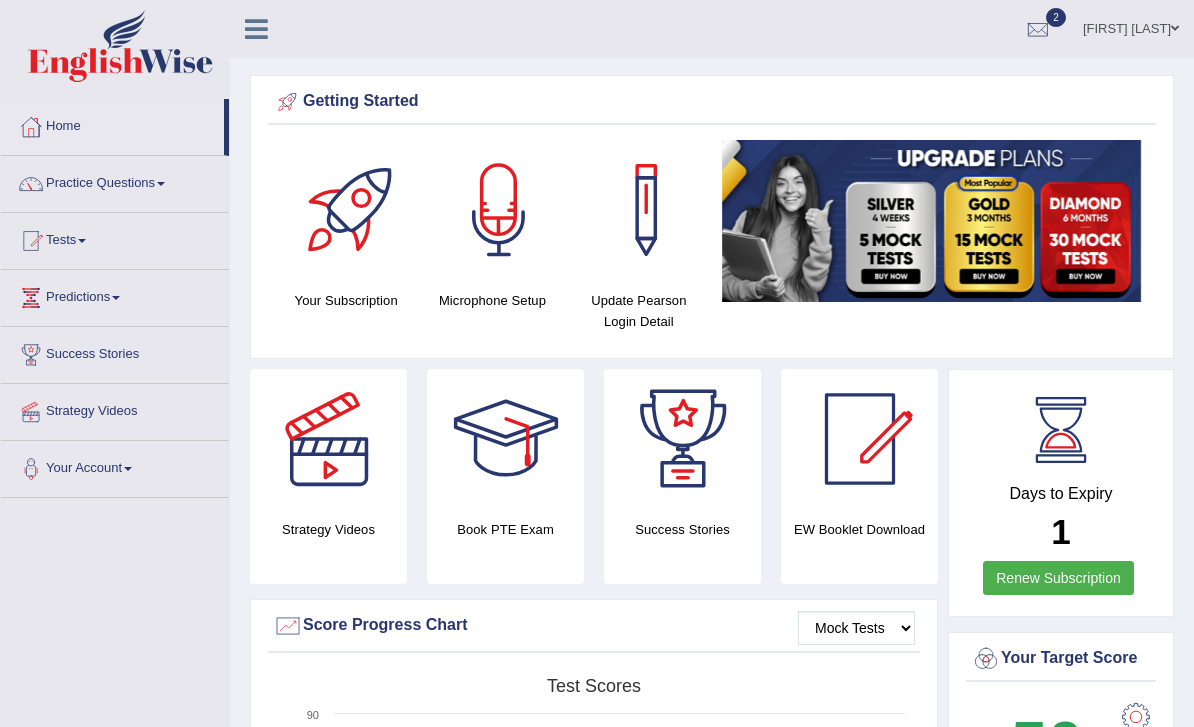 scroll, scrollTop: 0, scrollLeft: 0, axis: both 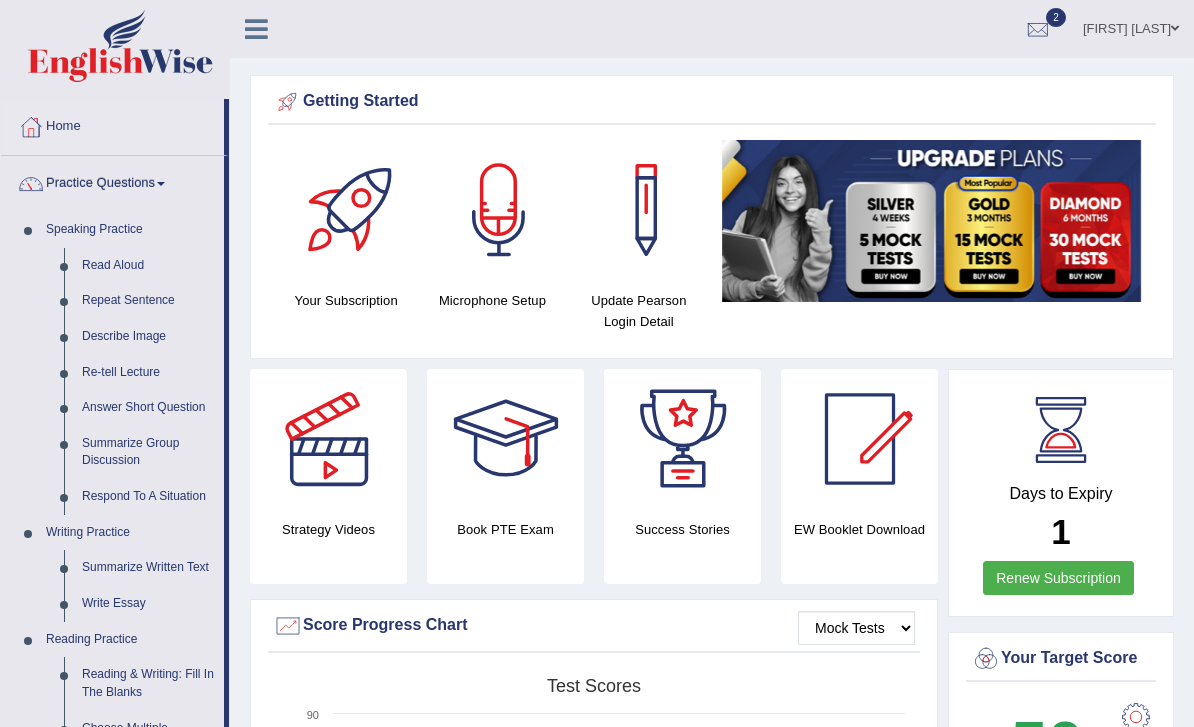 click at bounding box center [597, 363] 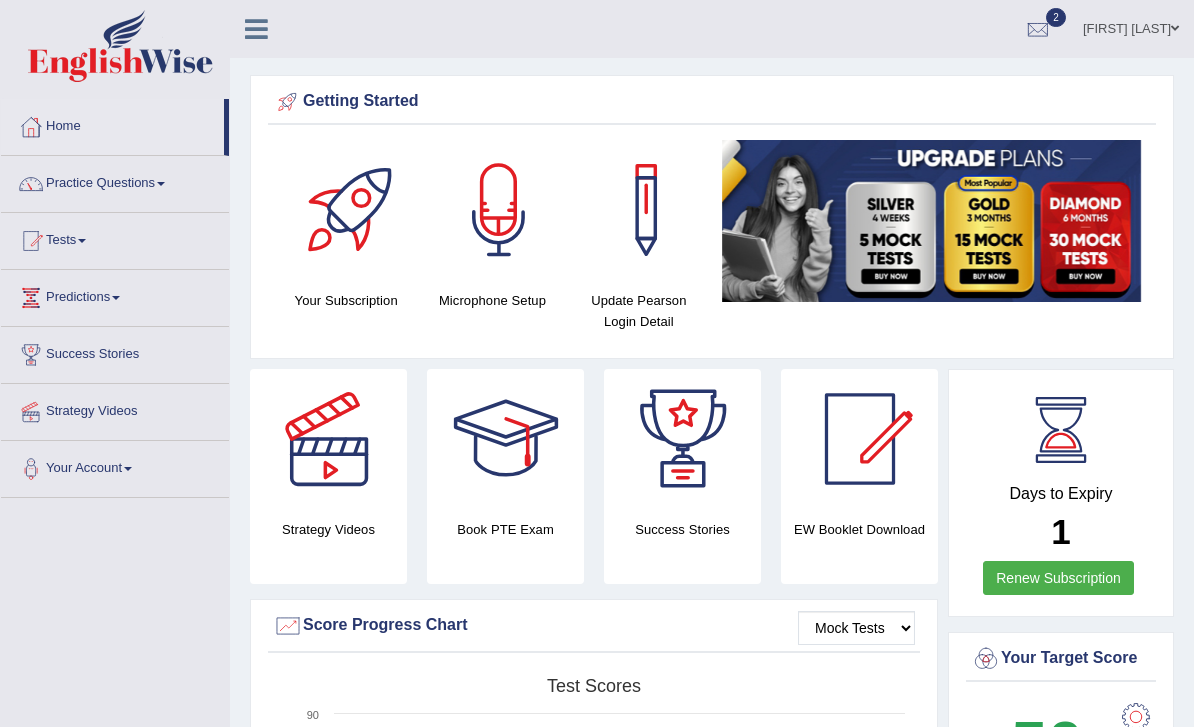 click on "Practice Questions" at bounding box center [115, 181] 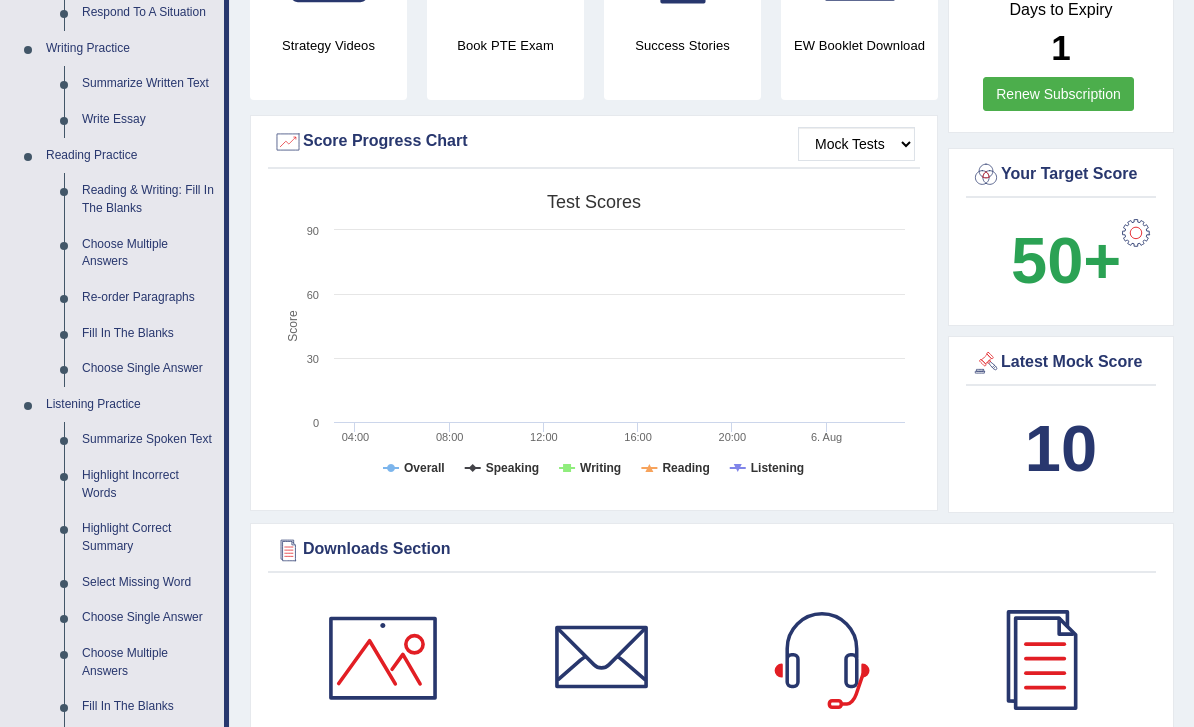 scroll, scrollTop: 481, scrollLeft: 0, axis: vertical 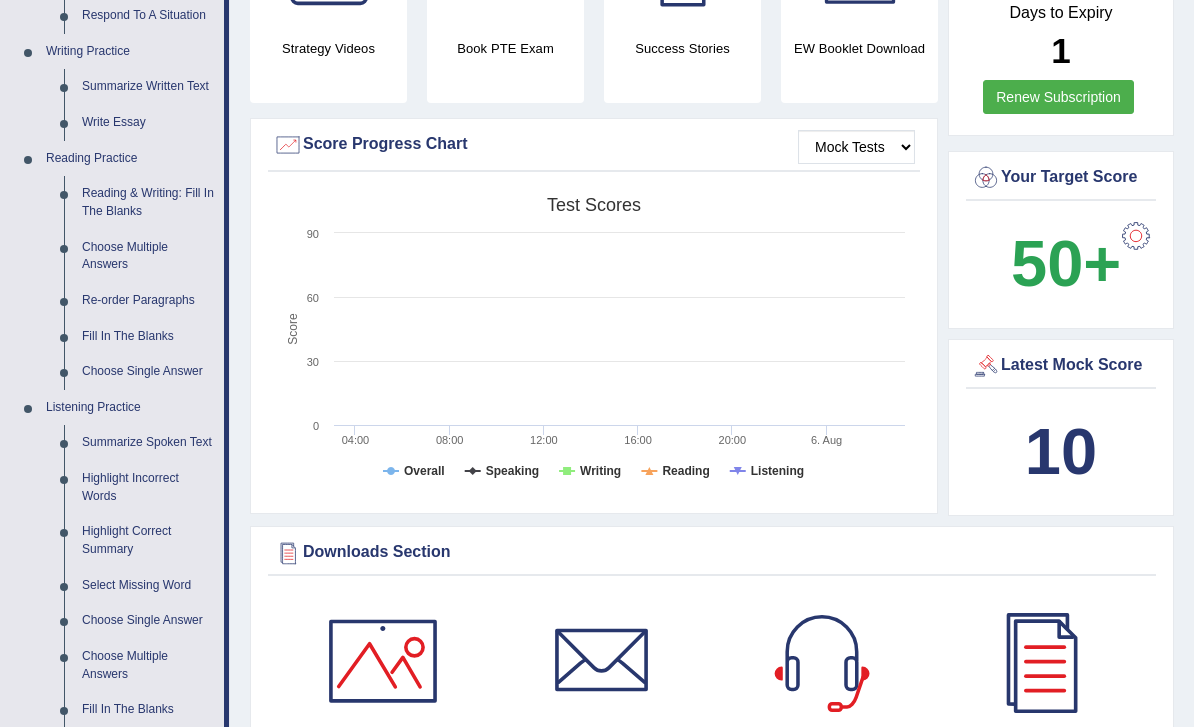 click at bounding box center [597, 363] 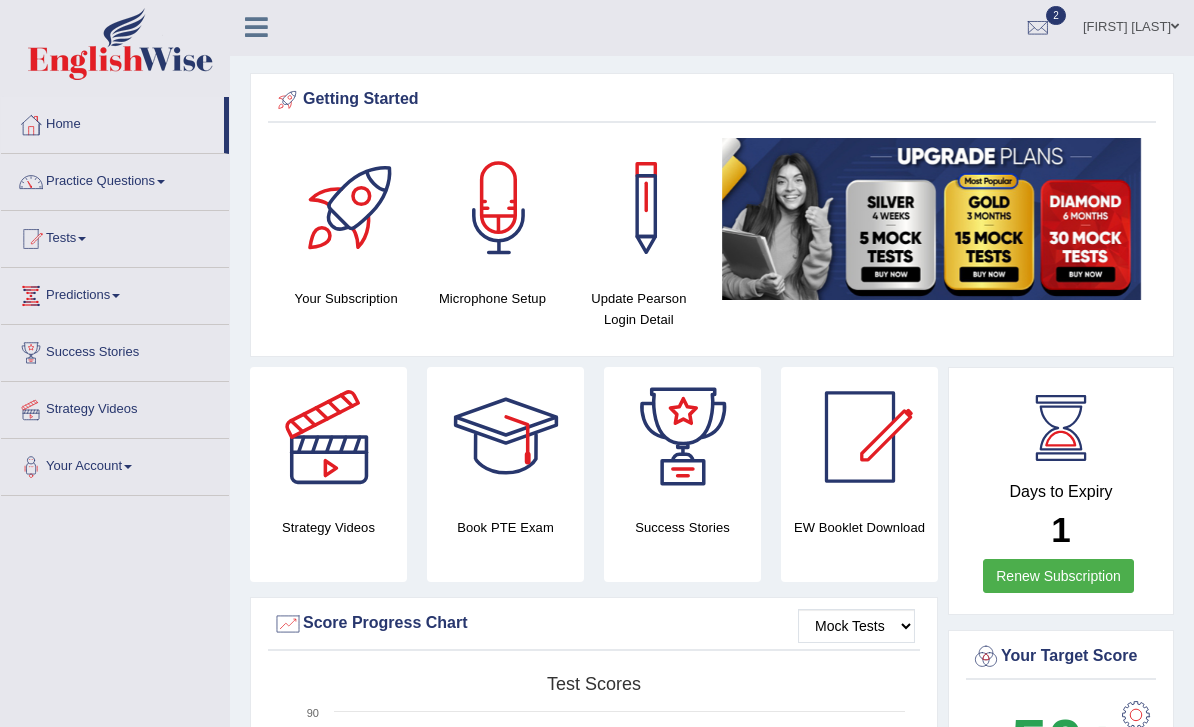 scroll, scrollTop: 0, scrollLeft: 0, axis: both 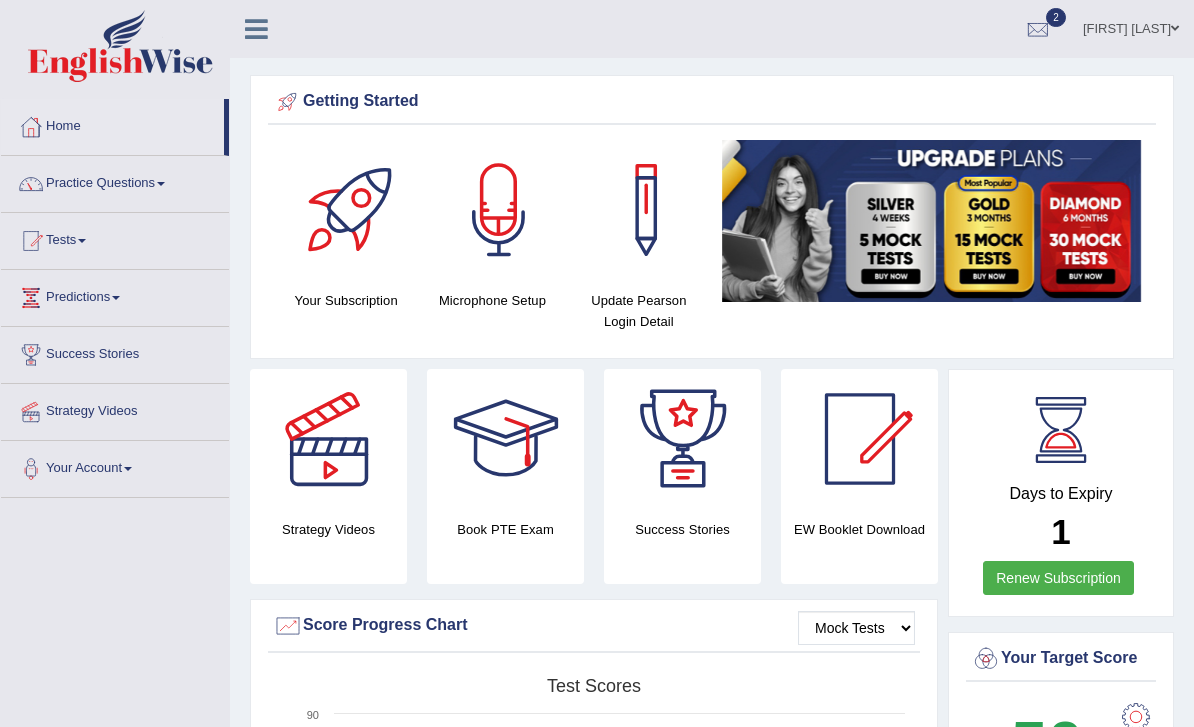 click at bounding box center (256, 29) 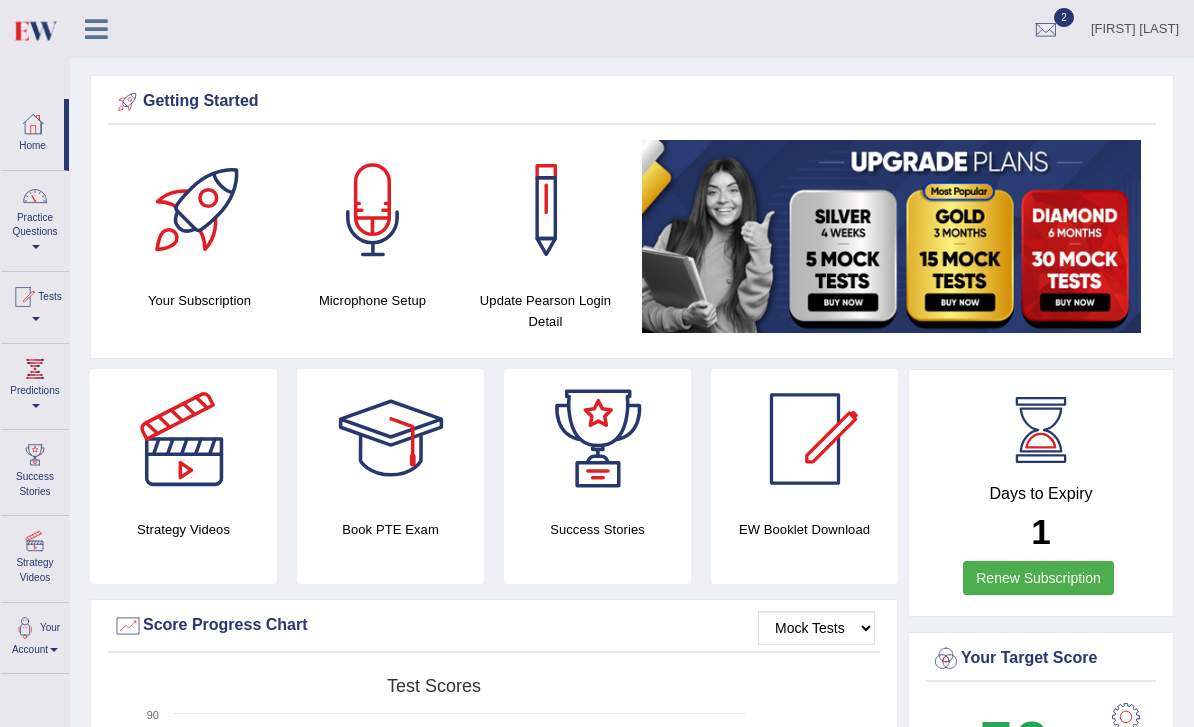 click on "Practice Questions" at bounding box center (35, 218) 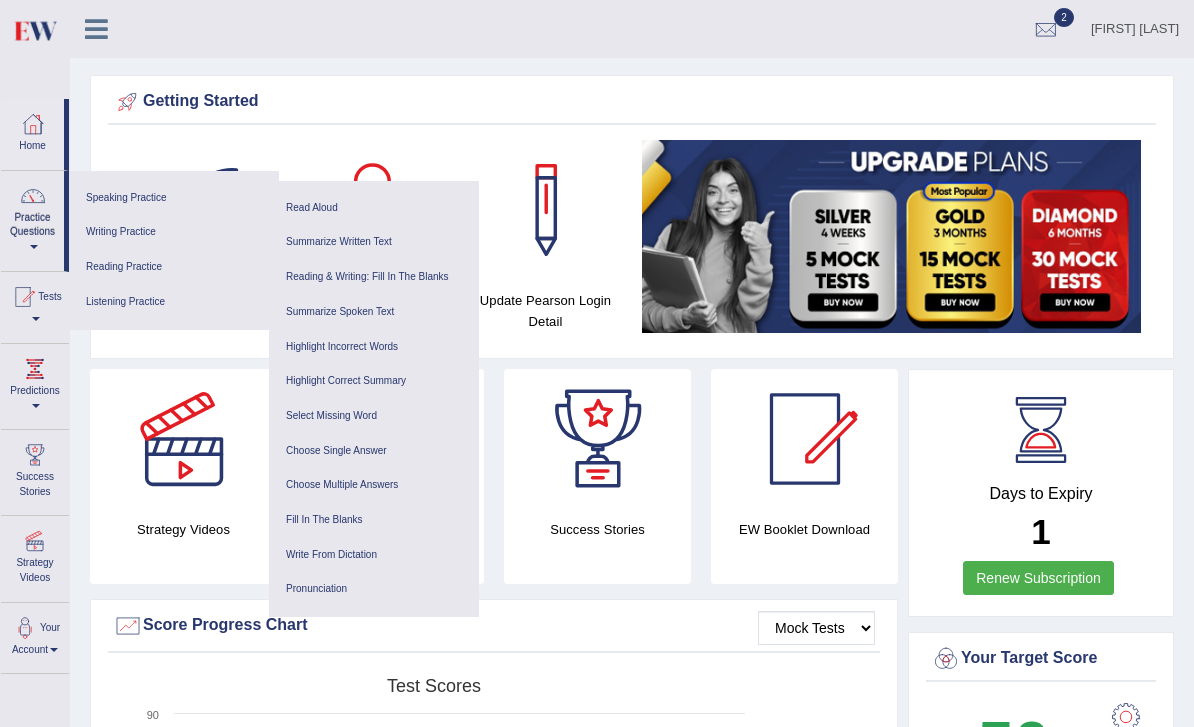 click on "Writing Practice" at bounding box center (174, 232) 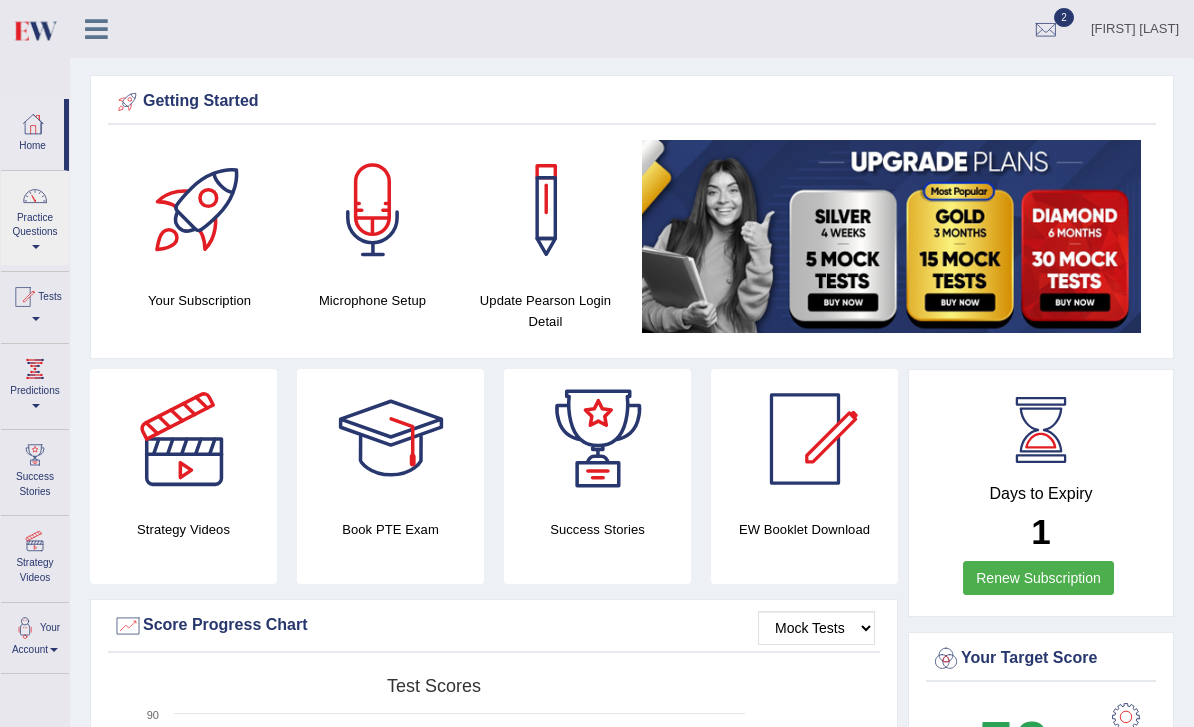 click at bounding box center [597, 363] 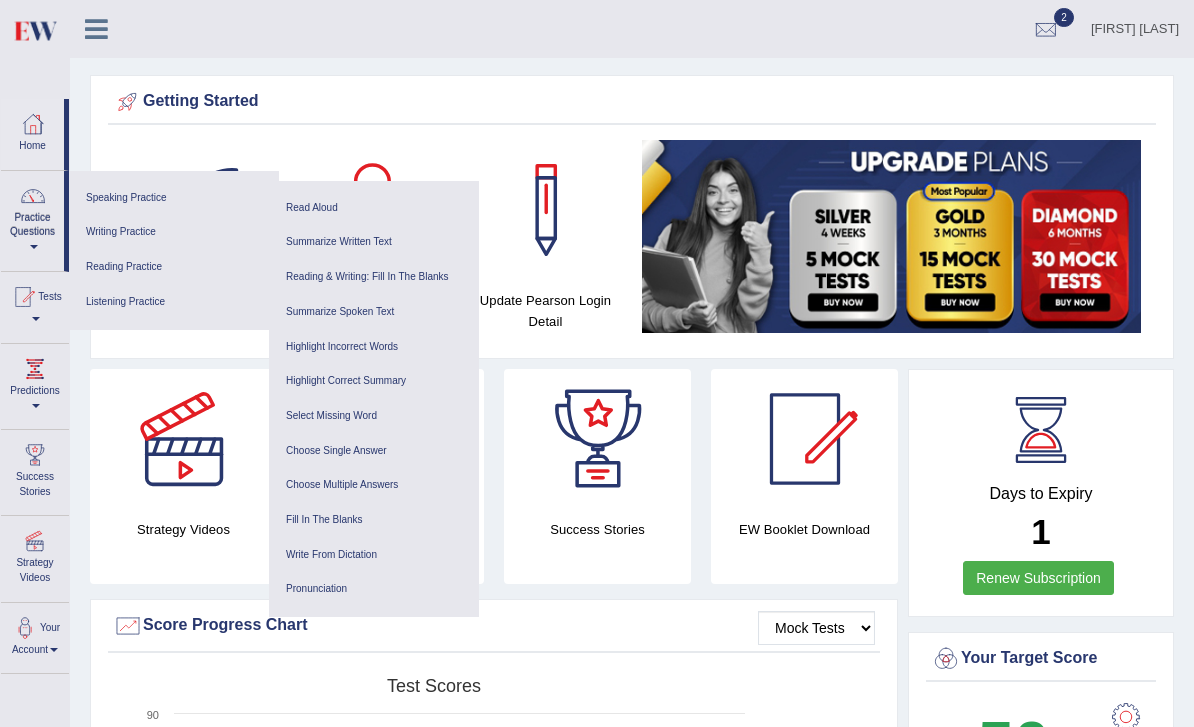 click on "Reading Practice" at bounding box center (174, 267) 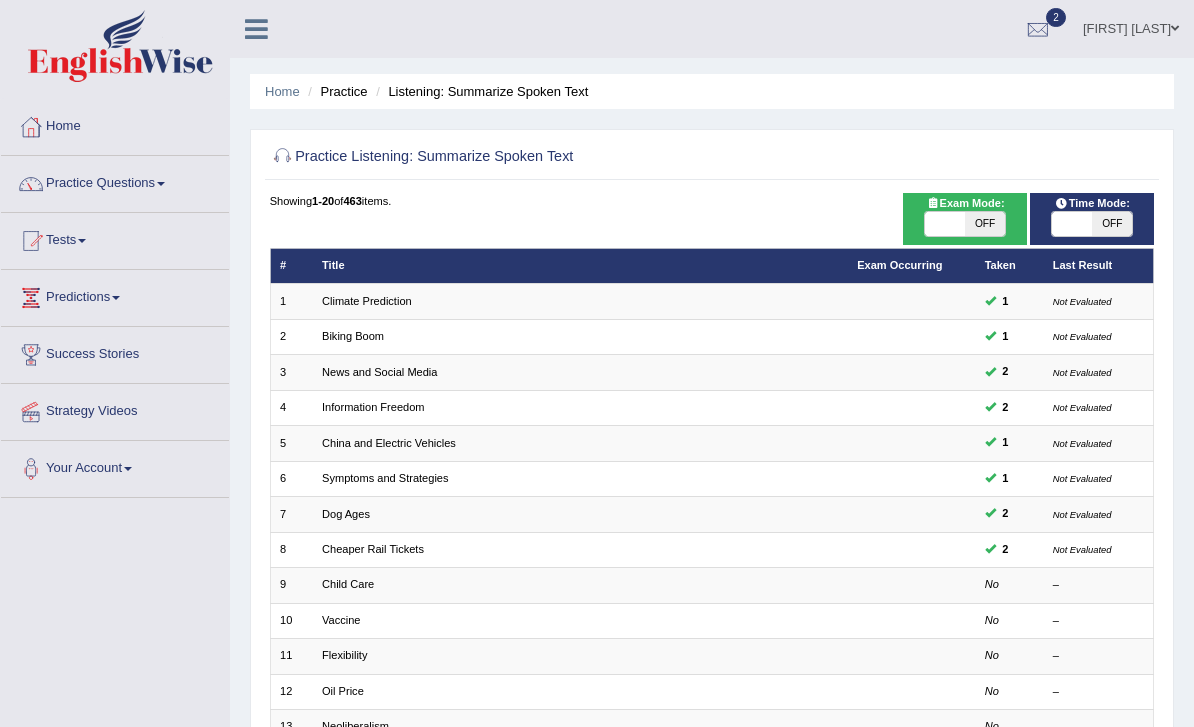 scroll, scrollTop: 0, scrollLeft: 0, axis: both 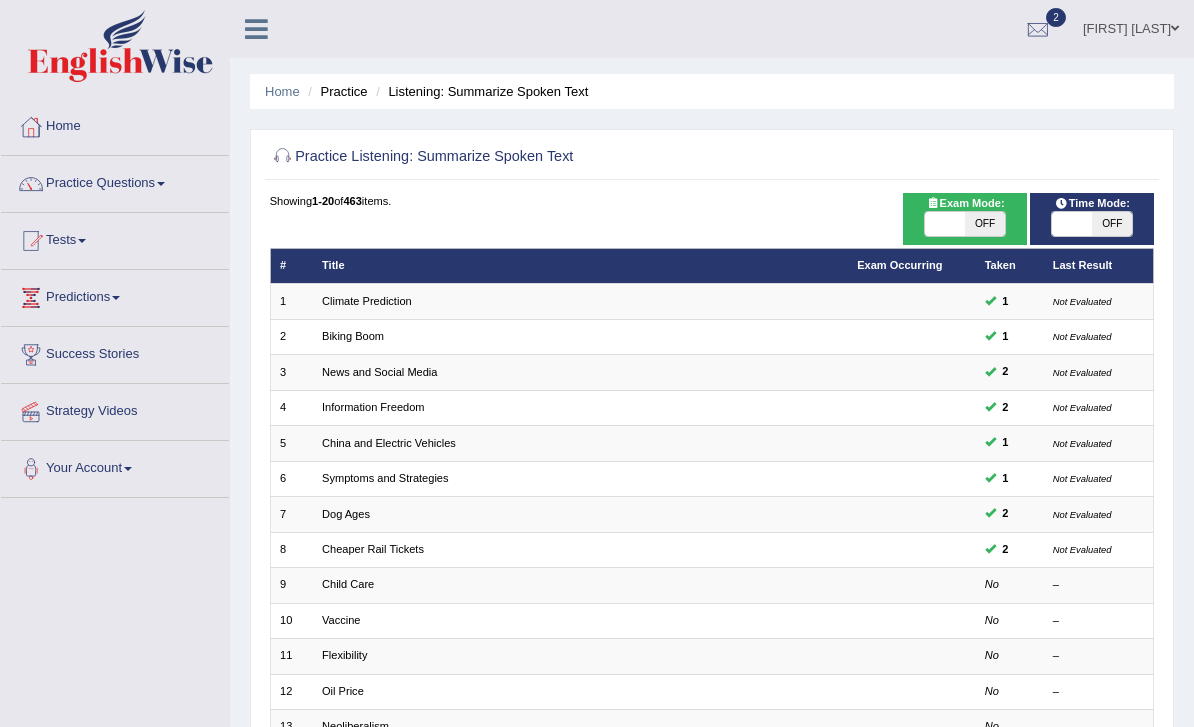 click on "Cheaper Rail Tickets" at bounding box center (373, 549) 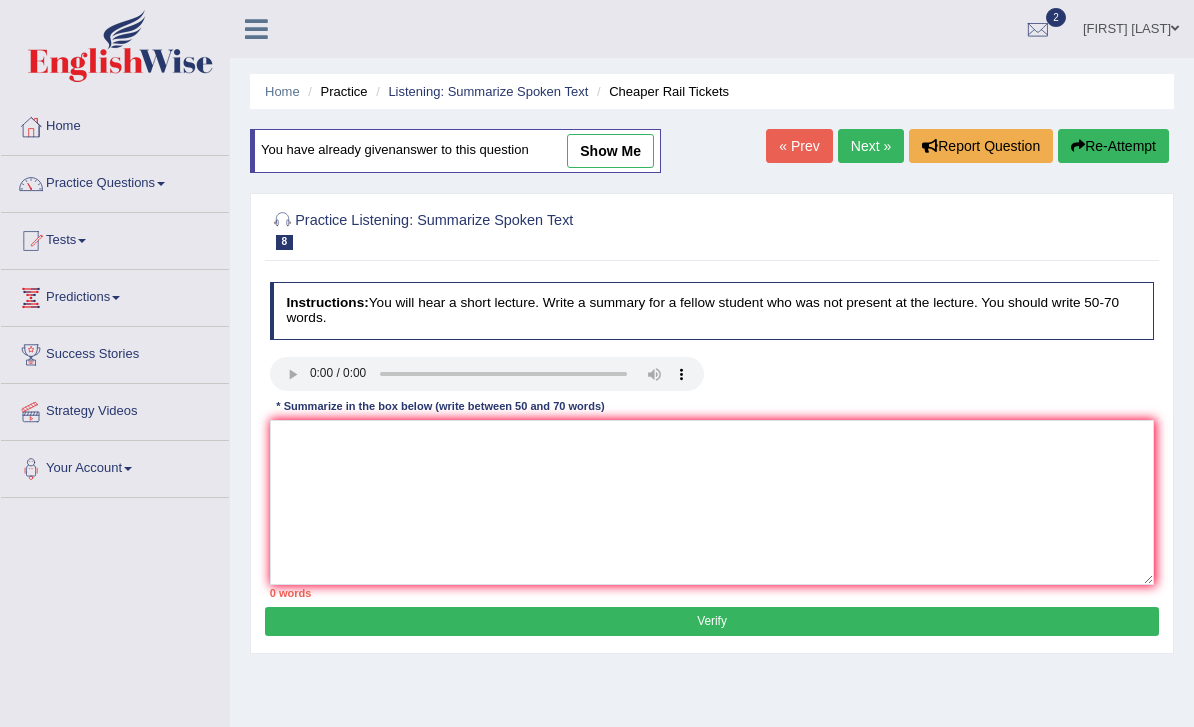scroll, scrollTop: 0, scrollLeft: 0, axis: both 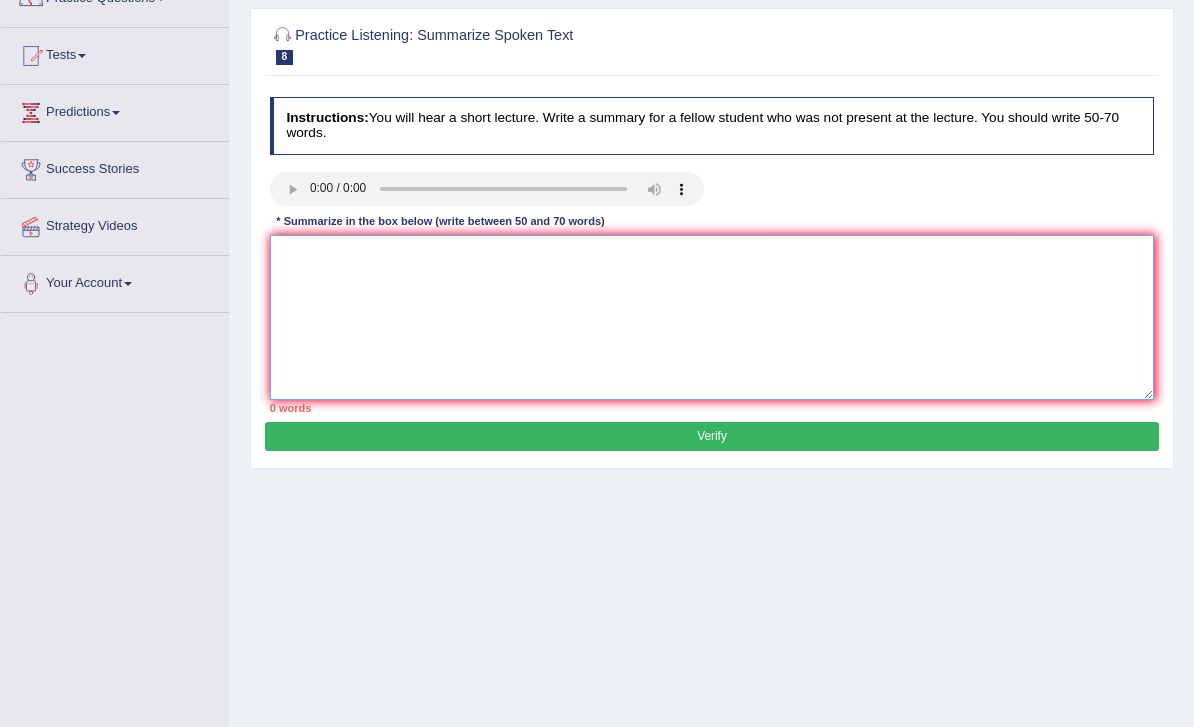 click at bounding box center (712, 317) 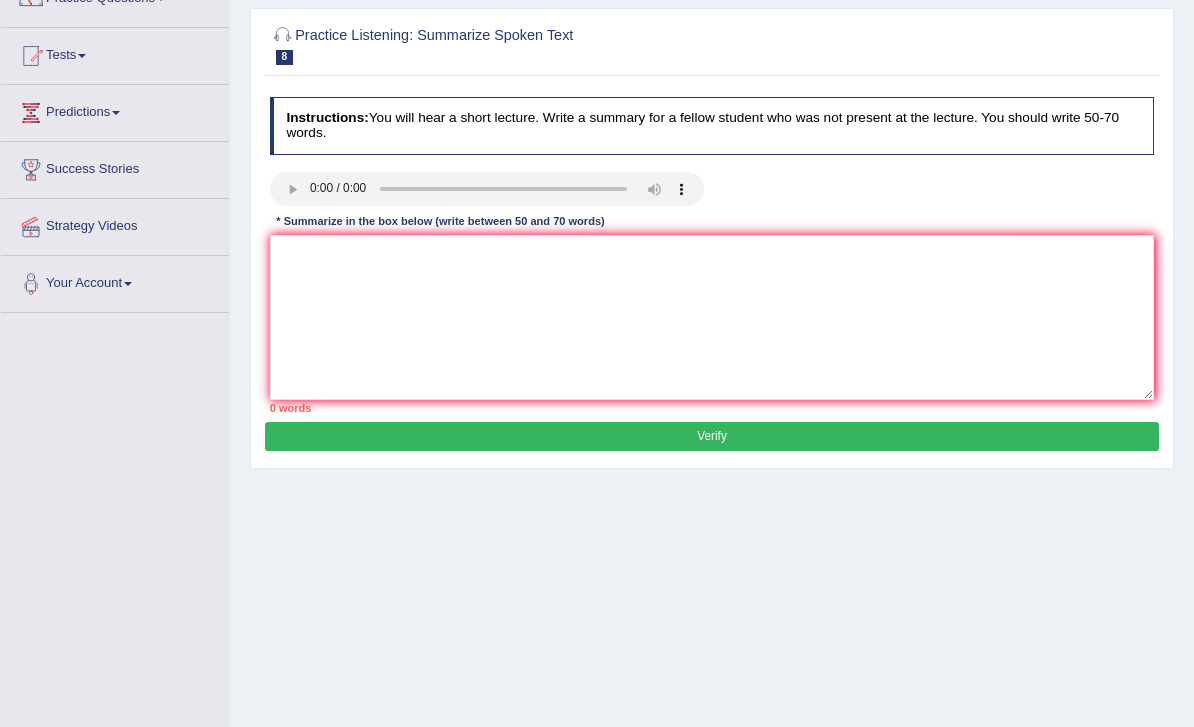 click at bounding box center (487, 189) 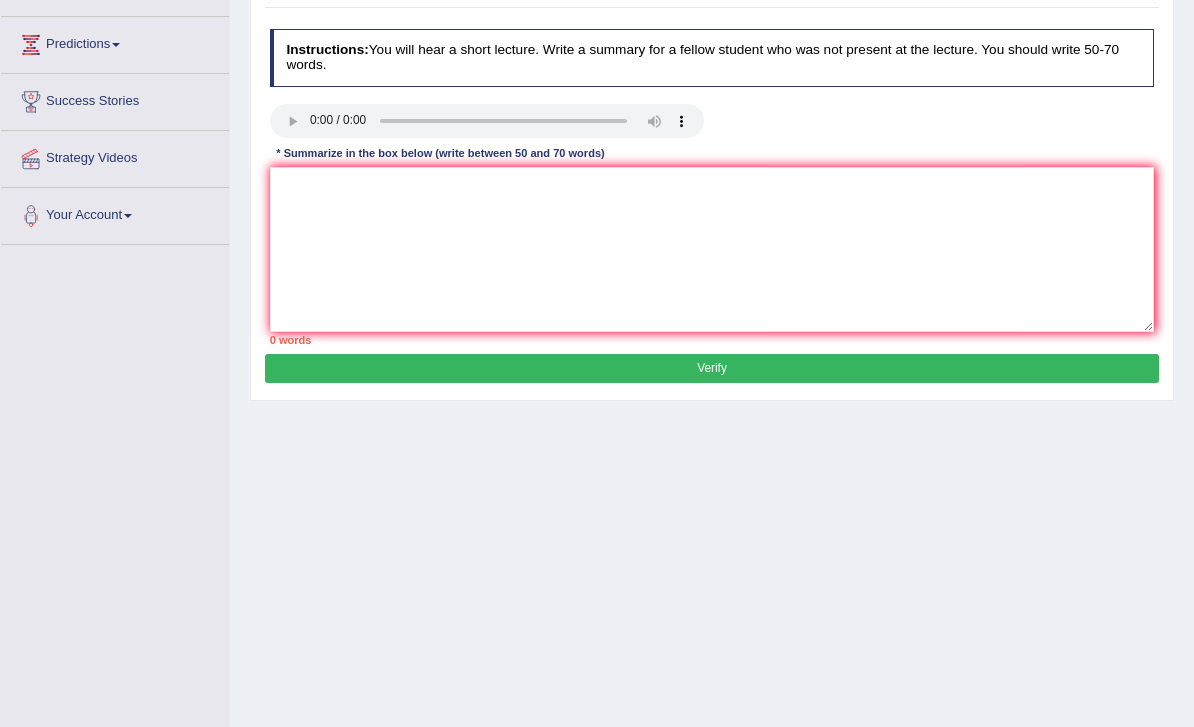 scroll, scrollTop: 224, scrollLeft: 0, axis: vertical 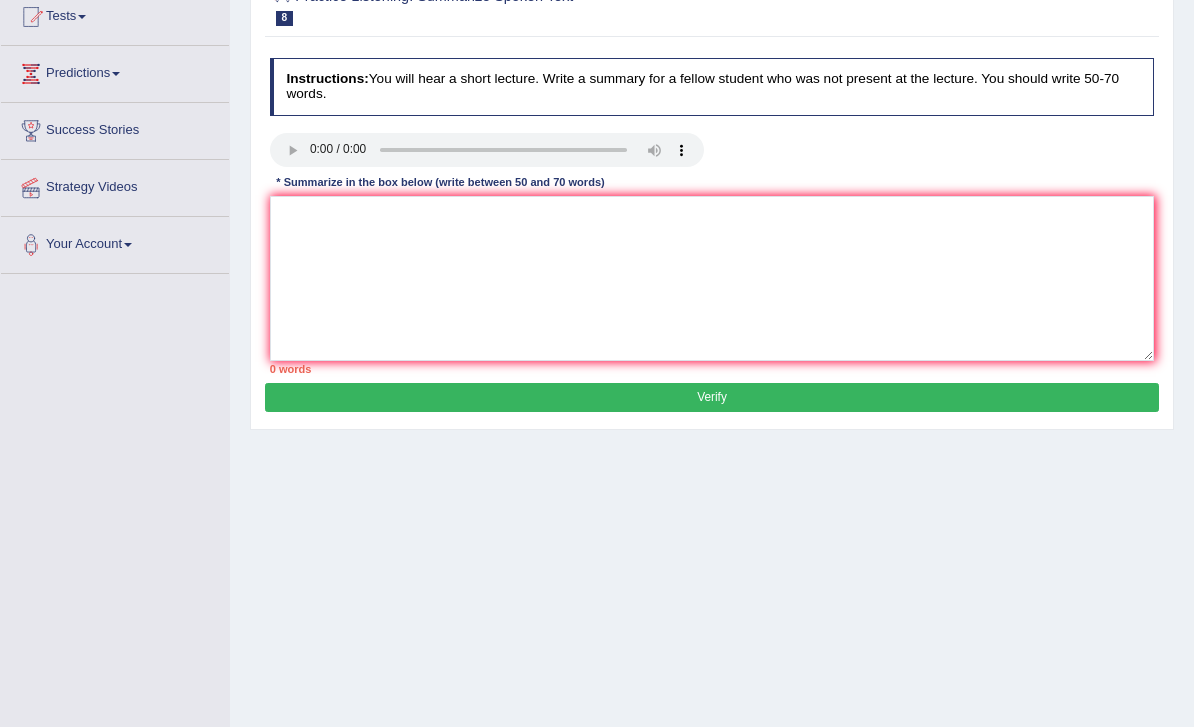 click at bounding box center (487, 150) 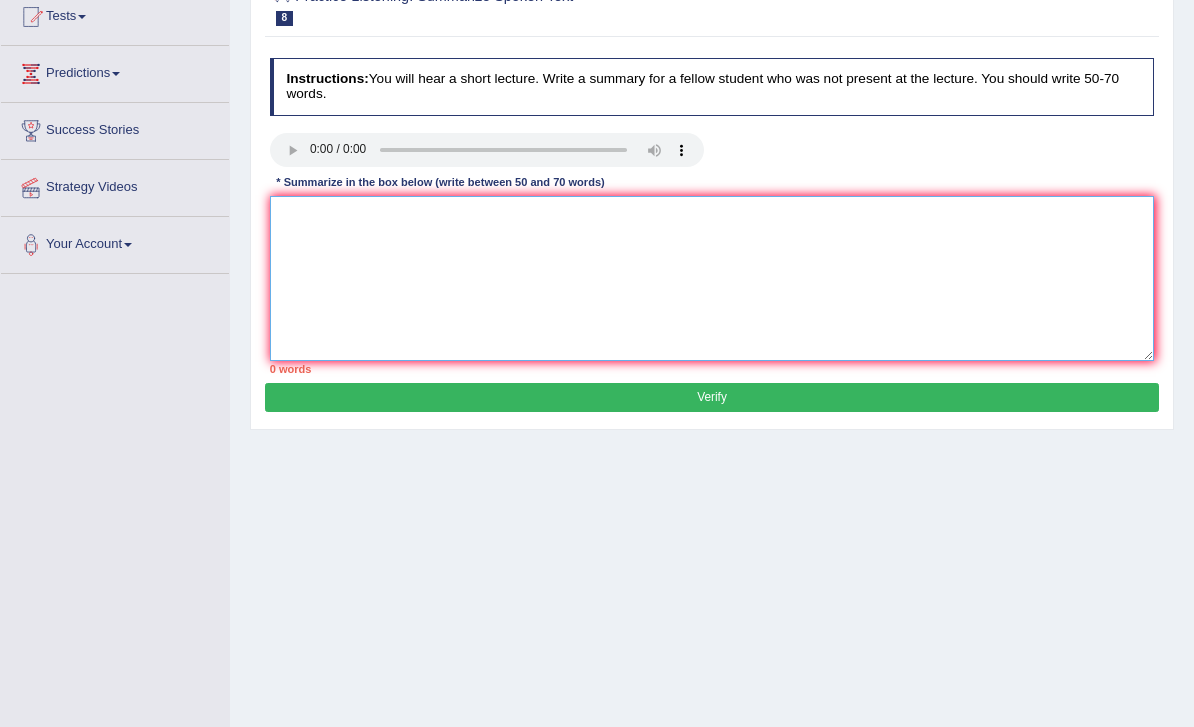click at bounding box center [712, 278] 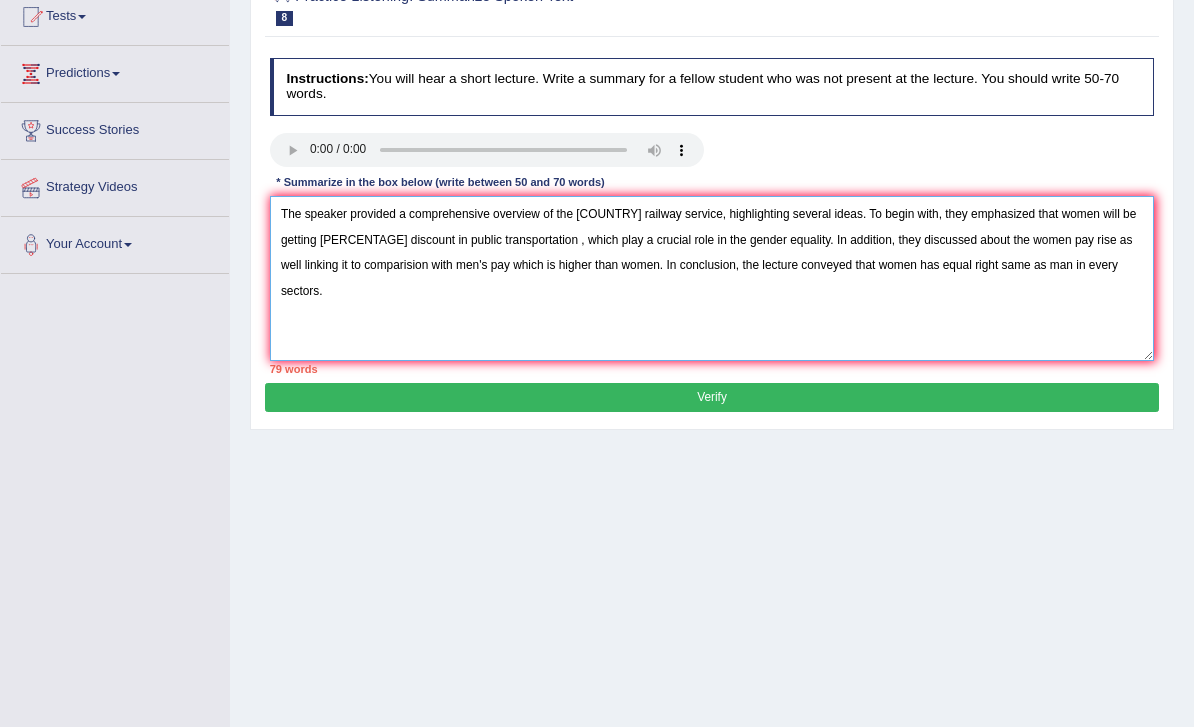 type on "The speaker provided a comprehensive overview of  the Germany railway service, highlighting several ideas. To begin with, they emphasized that women will be getting twenty-one percentage discount in public transportation , which play a crucial role in the gender equality. In addition, they discussed about the women pay rise as well linking it to comparision with men's pay which is higher than women. In conclusion, the lecture conveyed that women has equal right same as man in every sectors." 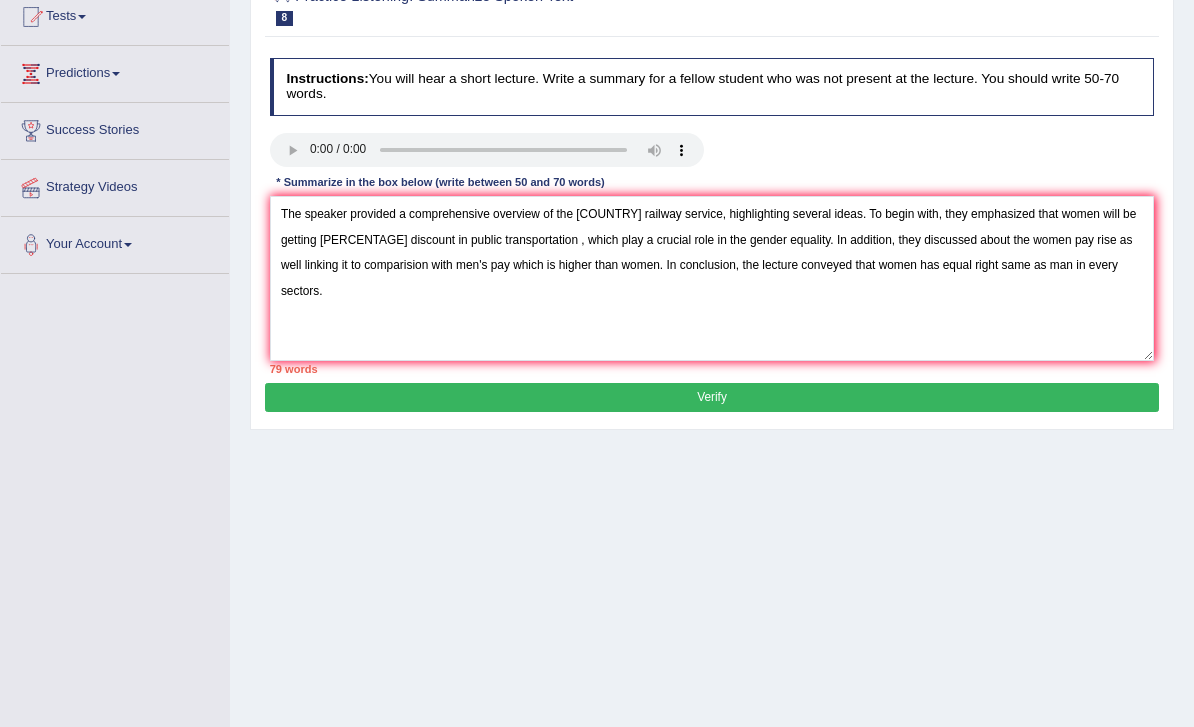 click on "Verify" at bounding box center (711, 397) 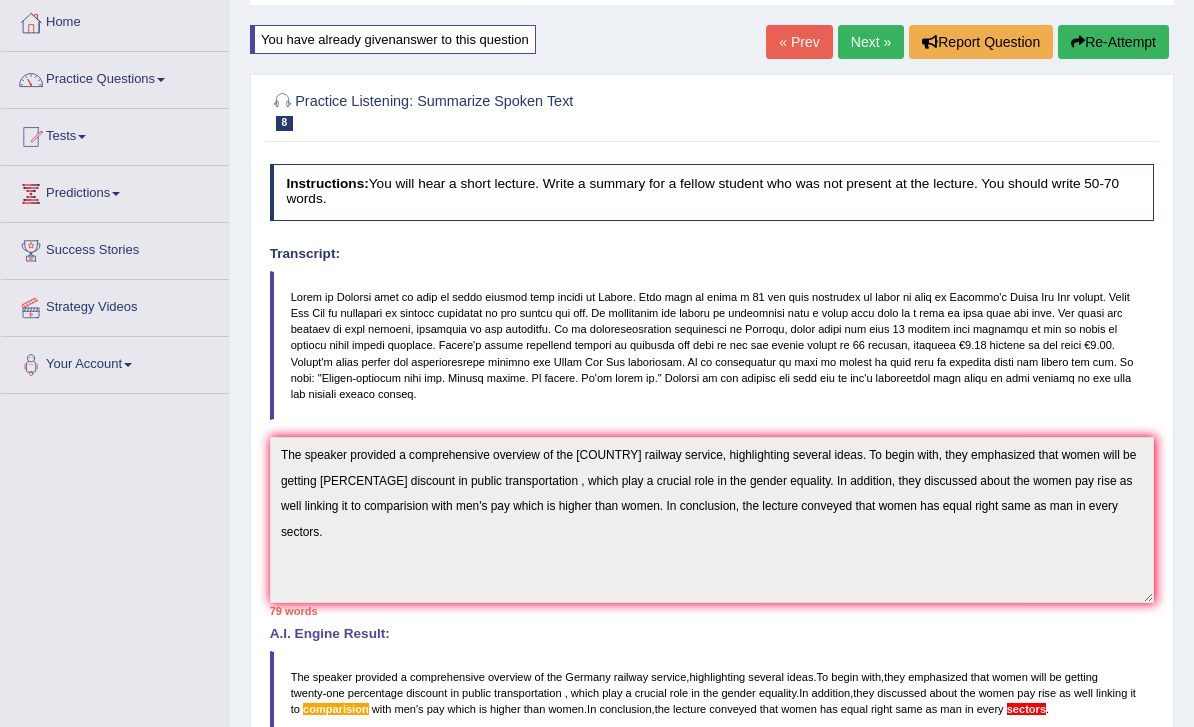 scroll, scrollTop: 83, scrollLeft: 0, axis: vertical 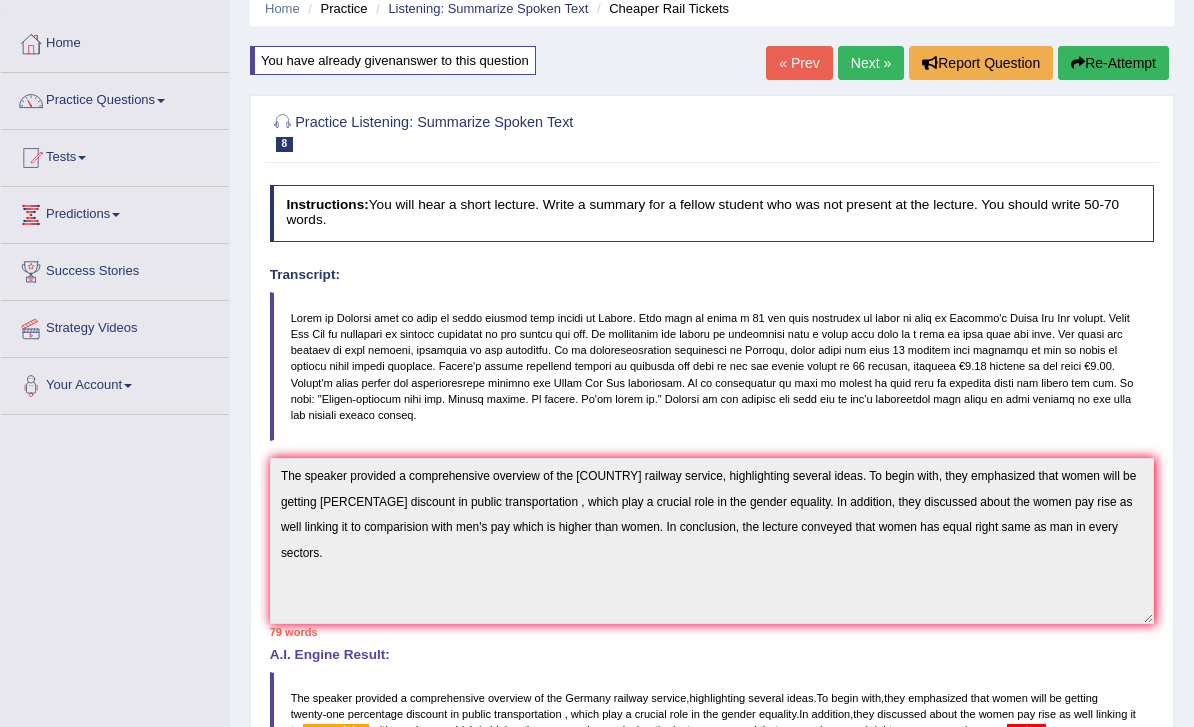 click on "Next »" at bounding box center [871, 63] 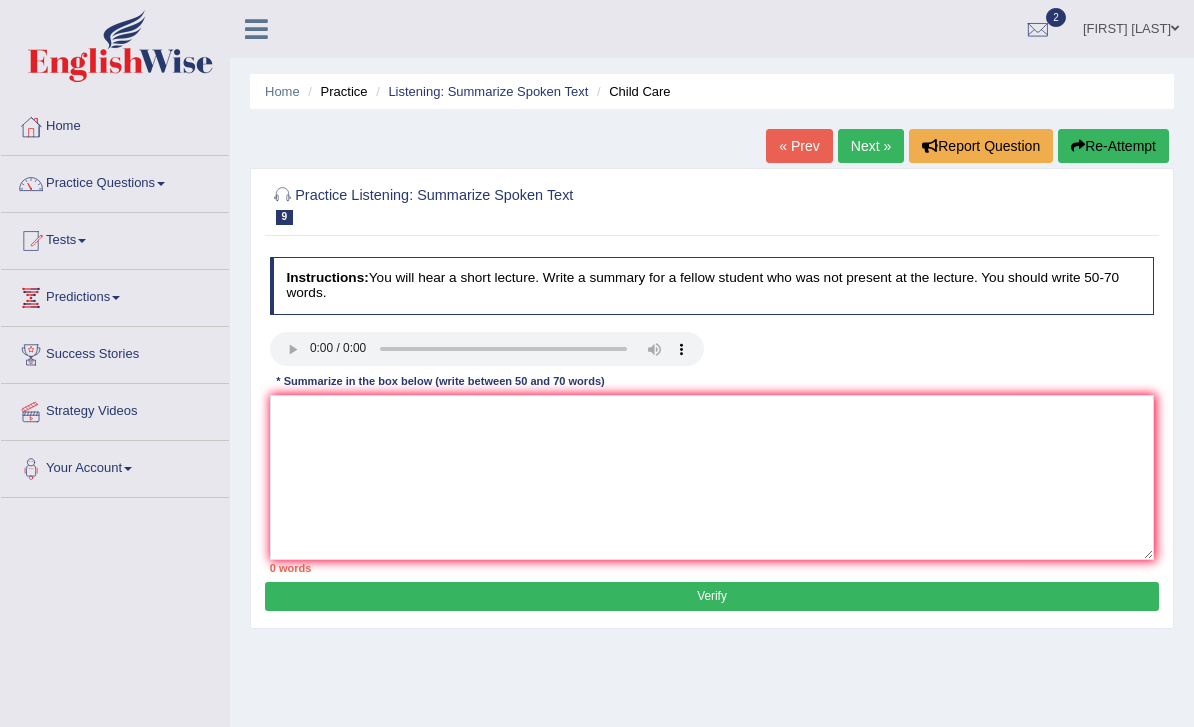 scroll, scrollTop: 0, scrollLeft: 0, axis: both 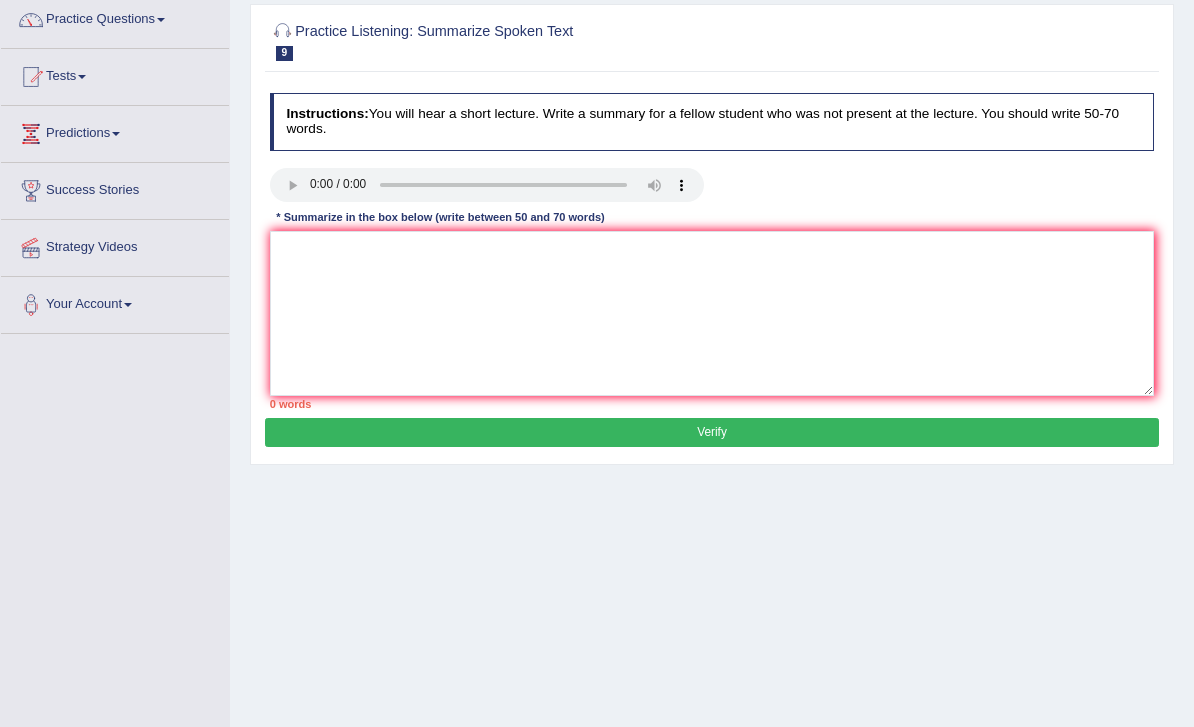 click at bounding box center [487, 185] 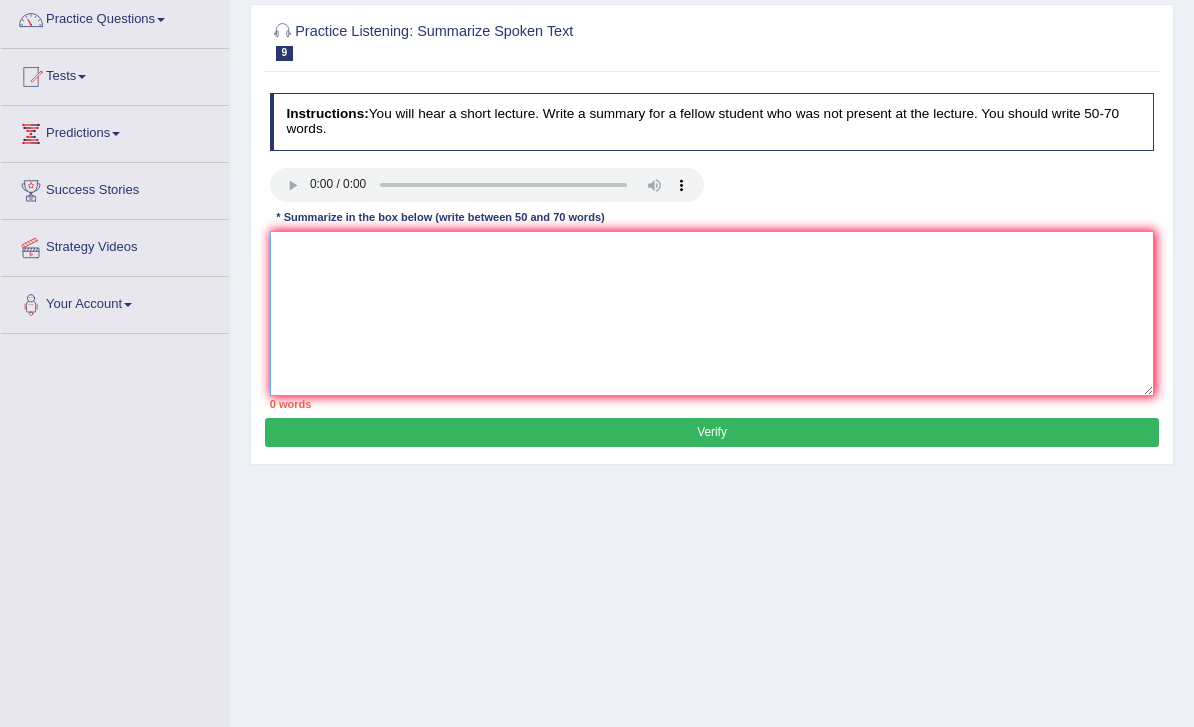 click at bounding box center [712, 313] 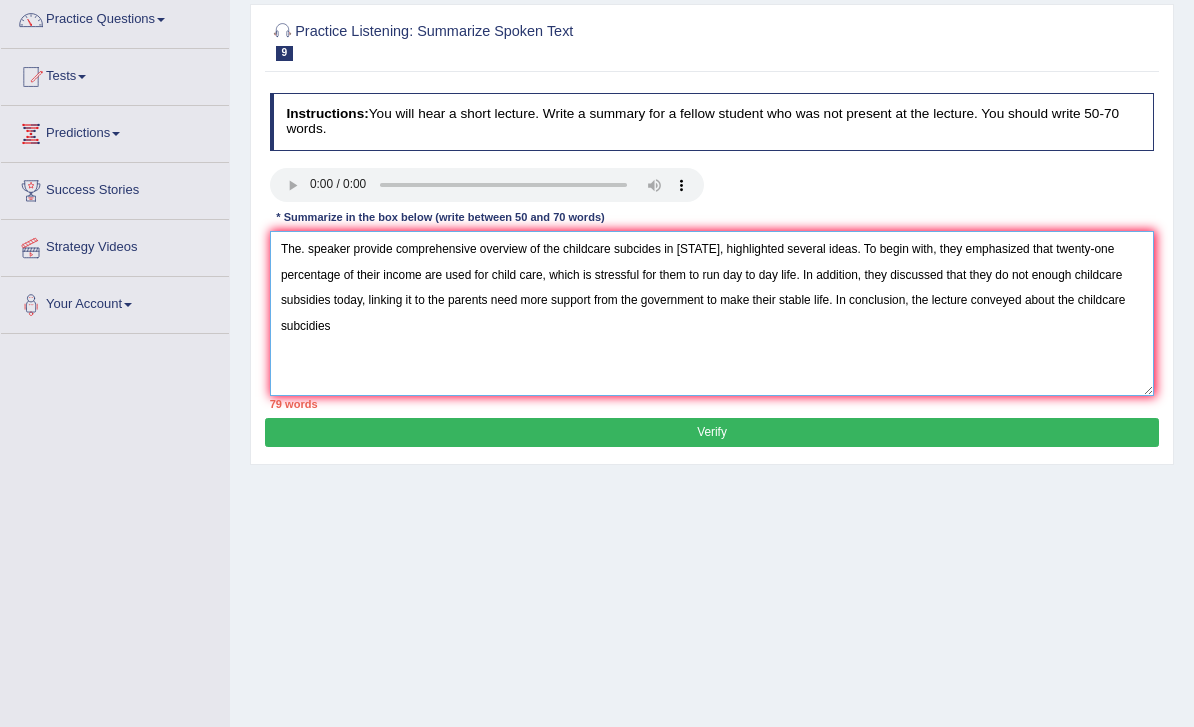 click on "The. speaker provide comprehensive overview of the childcare subcides in Mississippi, highlighted several ideas. To begin with, they emphasized that twenty-one percentage of their income are used for child care, which is stressful for them to run day to day life. In addition, they discussed that they do not enough childcare subsidies today, linking it to the parents need more support from the government to make their stable life. In conclusion, the lecture conveyed about the childcare subcidies" at bounding box center (712, 313) 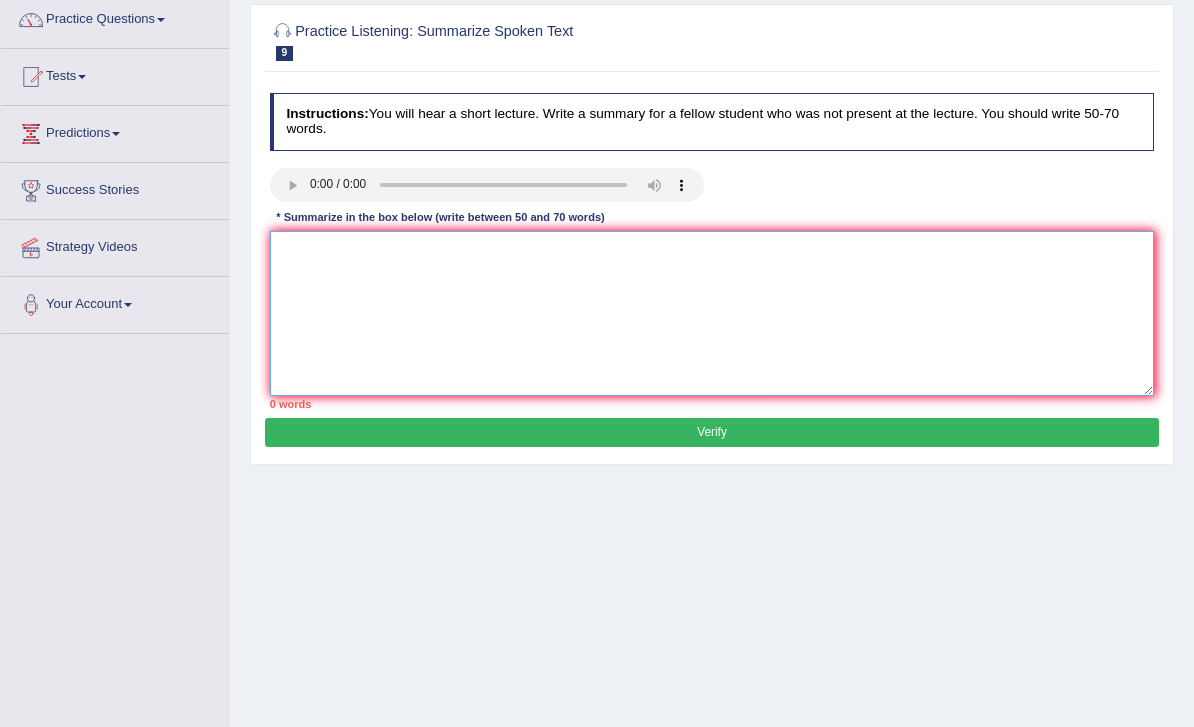 type on "z" 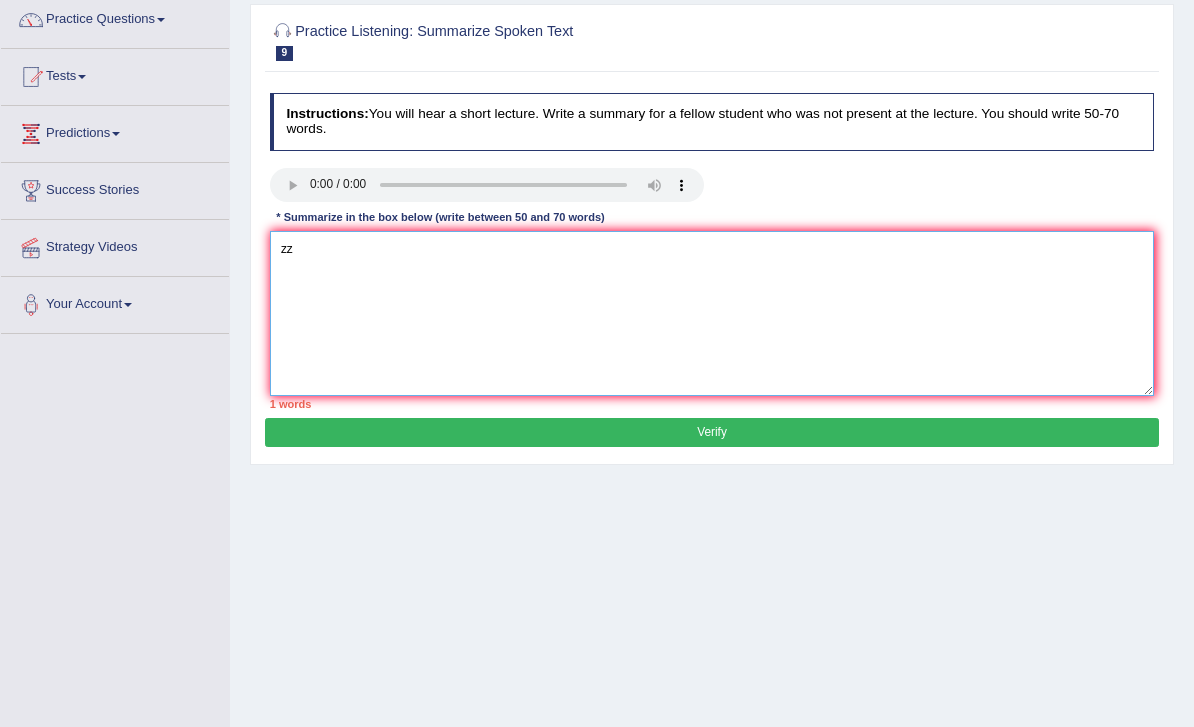 type on "z" 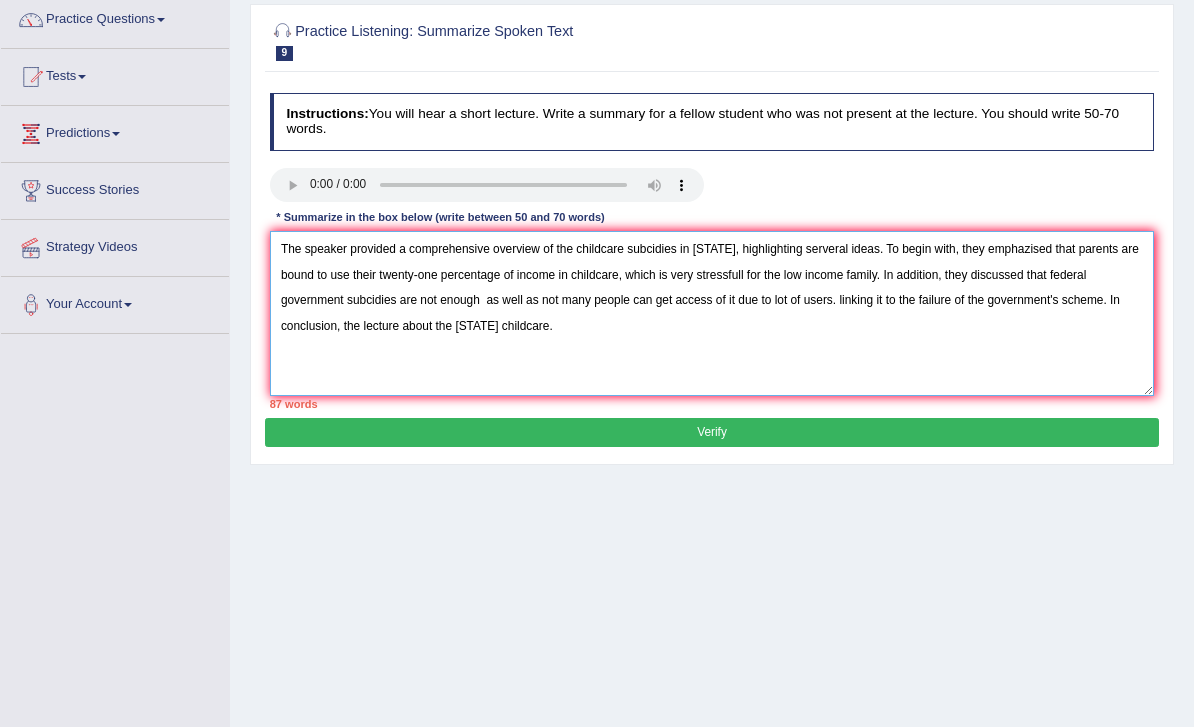 click on "The speaker provided a comprehensive overview of the childcare subcidies in Mississippi, highlighting serveral ideas. To begin with, they emphazised that parents are bound to use their twenty-one percentage of income in childcare, which is very stressfull for the low income family. In addition, they discussed that federal government subcidies are not enough  as well as not many people can get access of it due to lot of users. linking it to the failure of the government's scheme. In conclusion, the lecture about the Mississippi childcare." at bounding box center [712, 313] 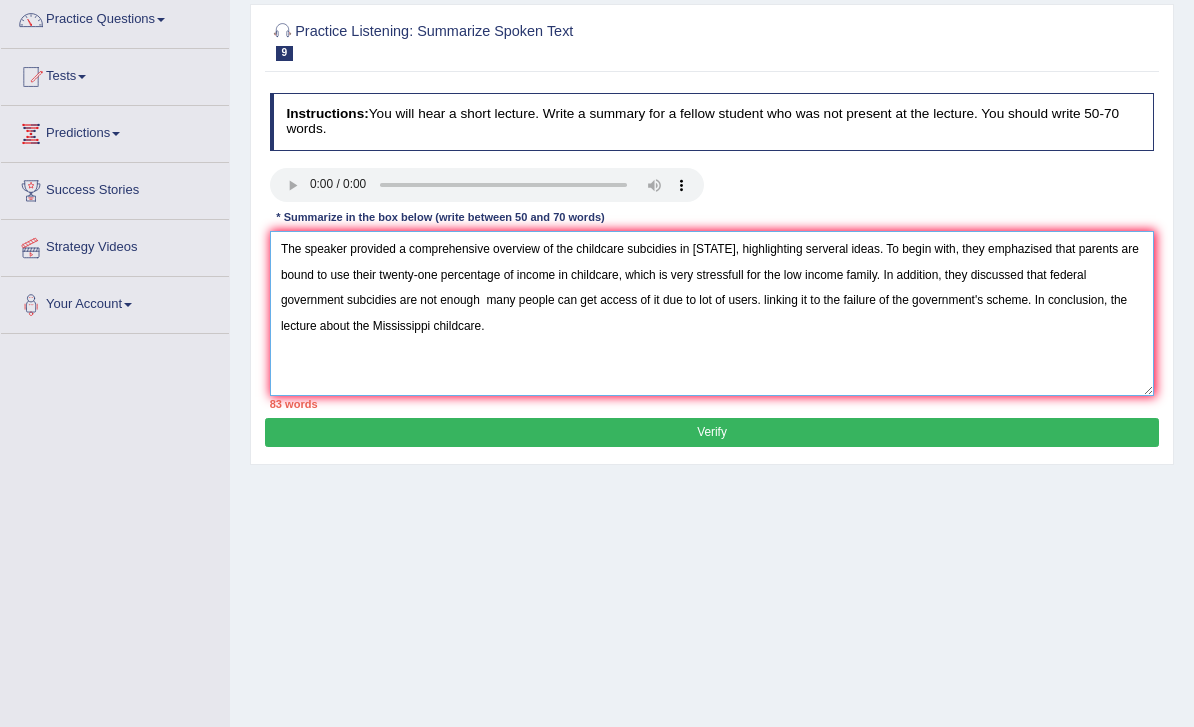 click on "The speaker provided a comprehensive overview of the childcare subcidies in Mississippi, highlighting serveral ideas. To begin with, they emphazised that parents are bound to use their twenty-one percentage of income in childcare, which is very stressfull for the low income family. In addition, they discussed that federal government subcidies are not enough  many people can get access of it due to lot of users. linking it to the failure of the government's scheme. In conclusion, the lecture about the Mississippi childcare." at bounding box center (712, 313) 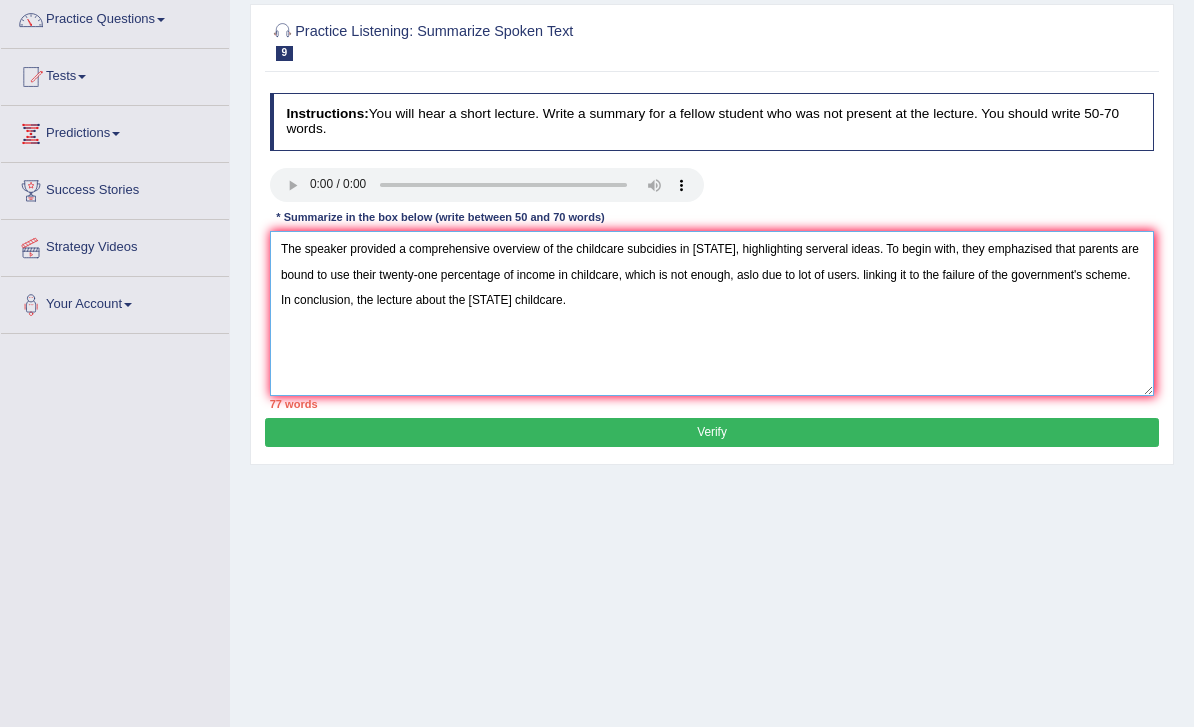 type on "The speaker provided a comprehensive overview of the childcare subcidies in Mississippi, highlighting serveral ideas. To begin with, they emphazised that parents are bound to use their twenty-one percentage of income in childcare, which is very stressfull for the low income family. In addition, they discussed that federal government subcidies are not enough, aslo due to lot of users. linking it to the failure of the government's scheme. In conclusion, the lecture about the Mississippi childcare." 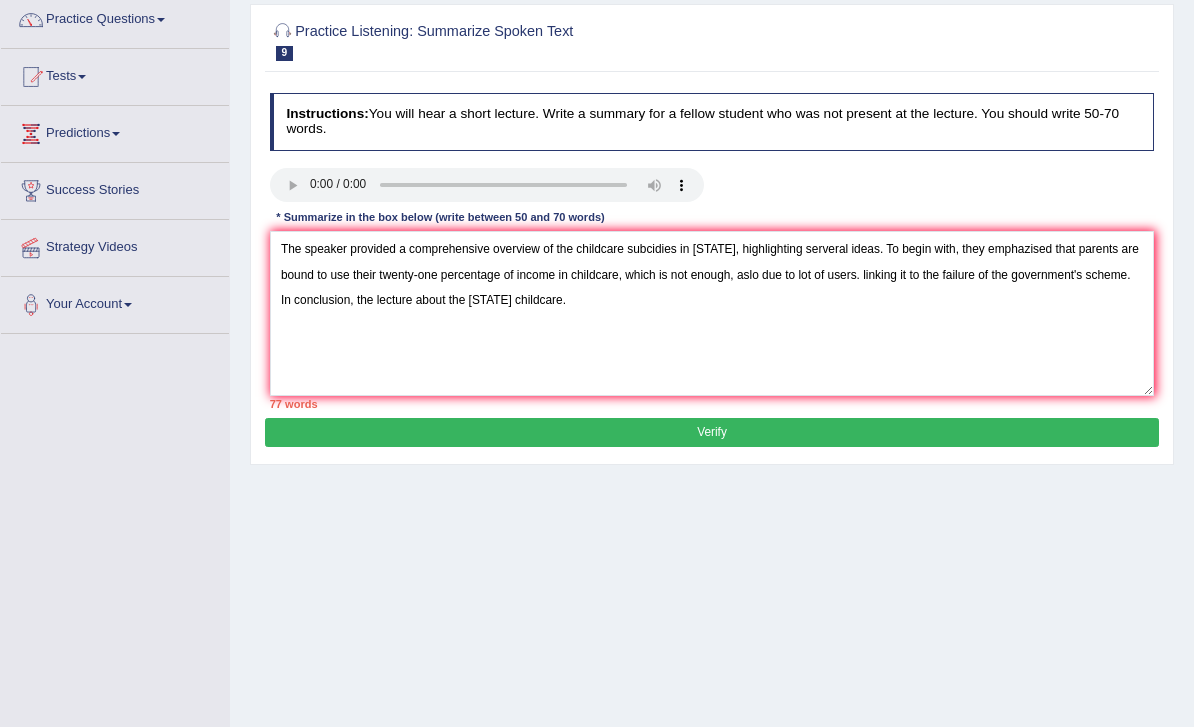 click on "Verify" at bounding box center (711, 432) 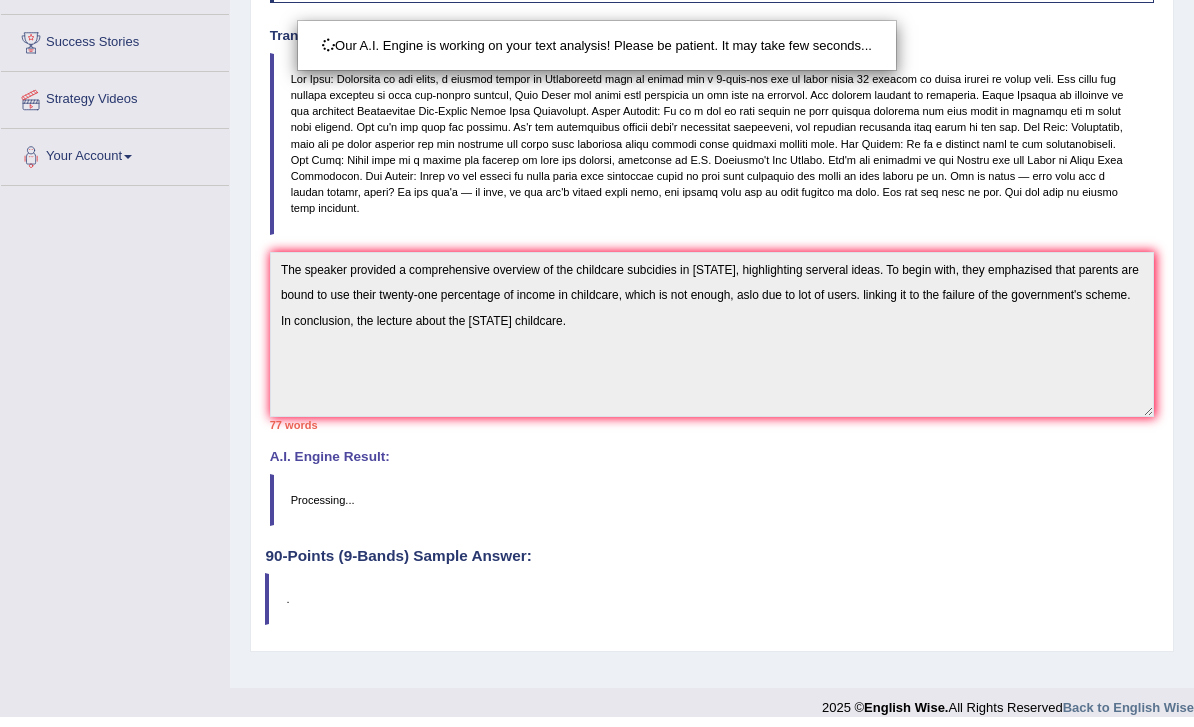 scroll, scrollTop: 294, scrollLeft: 0, axis: vertical 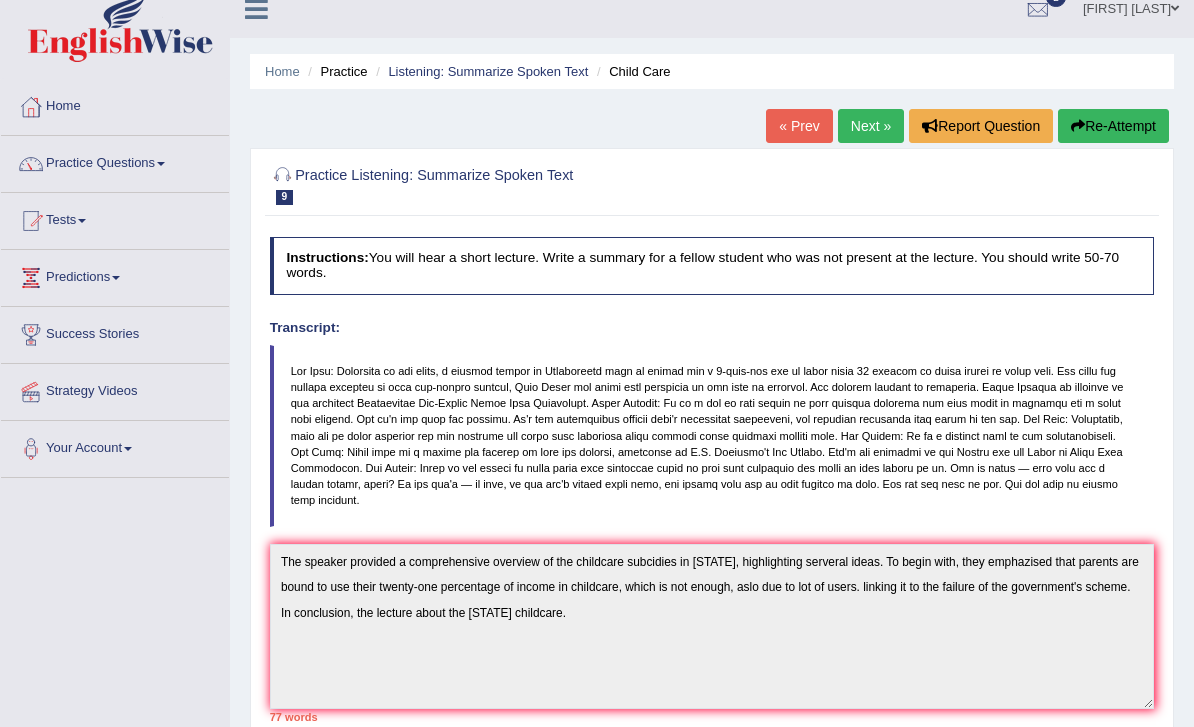 click on "Next »" at bounding box center [871, 126] 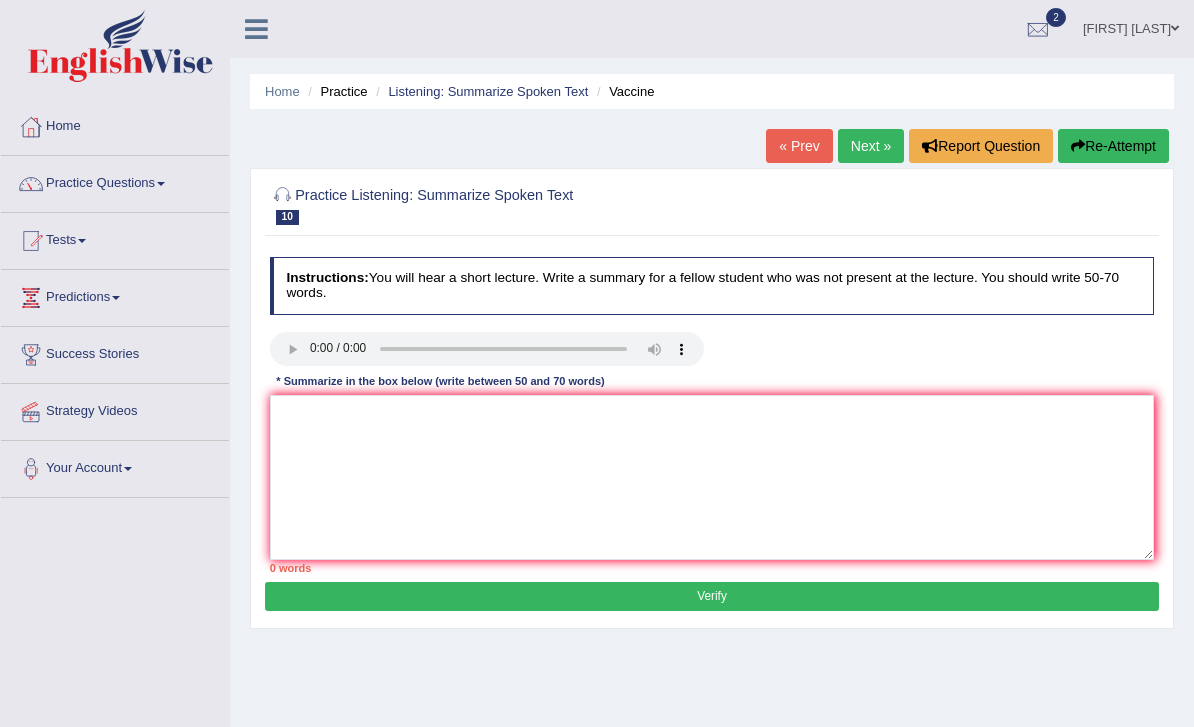 scroll, scrollTop: 222, scrollLeft: 0, axis: vertical 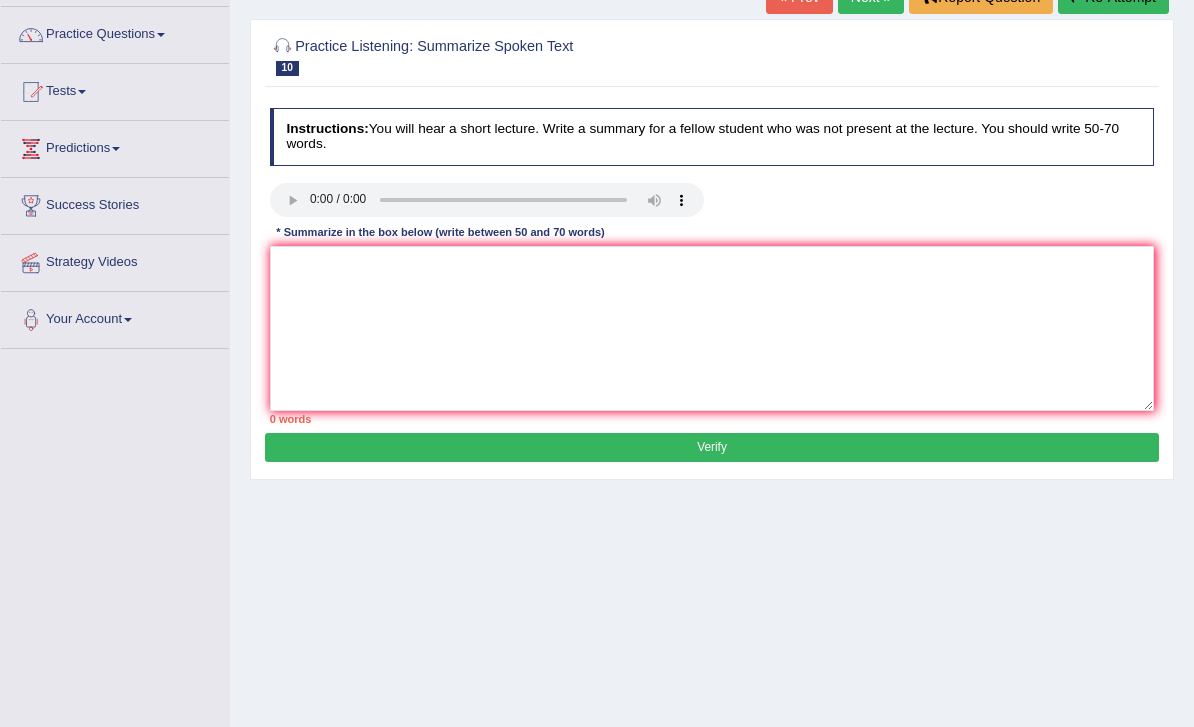 click at bounding box center (487, 200) 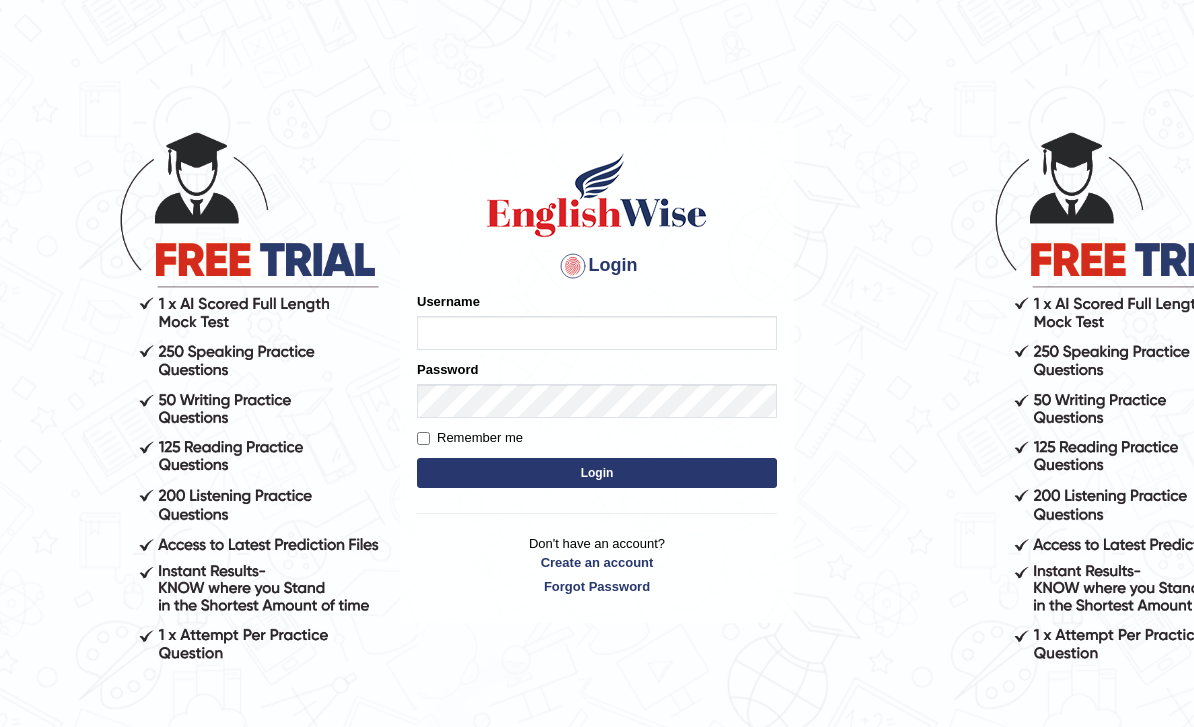 scroll, scrollTop: 149, scrollLeft: 0, axis: vertical 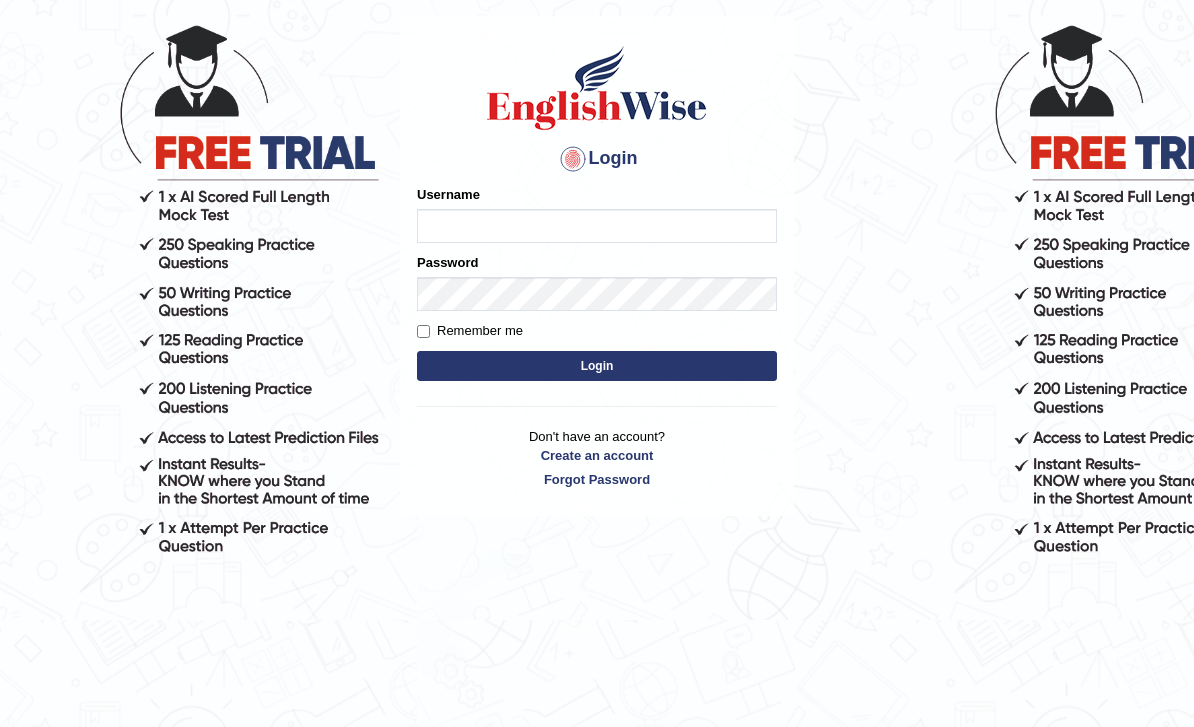 click on "Login
Please fix the following errors:
Username
Password
Remember me
Login
Don't have an account?
Create an account
Forgot Password
2025 ©  English Wise.  All Rights Reserved  Back to English Wise" at bounding box center (597, 316) 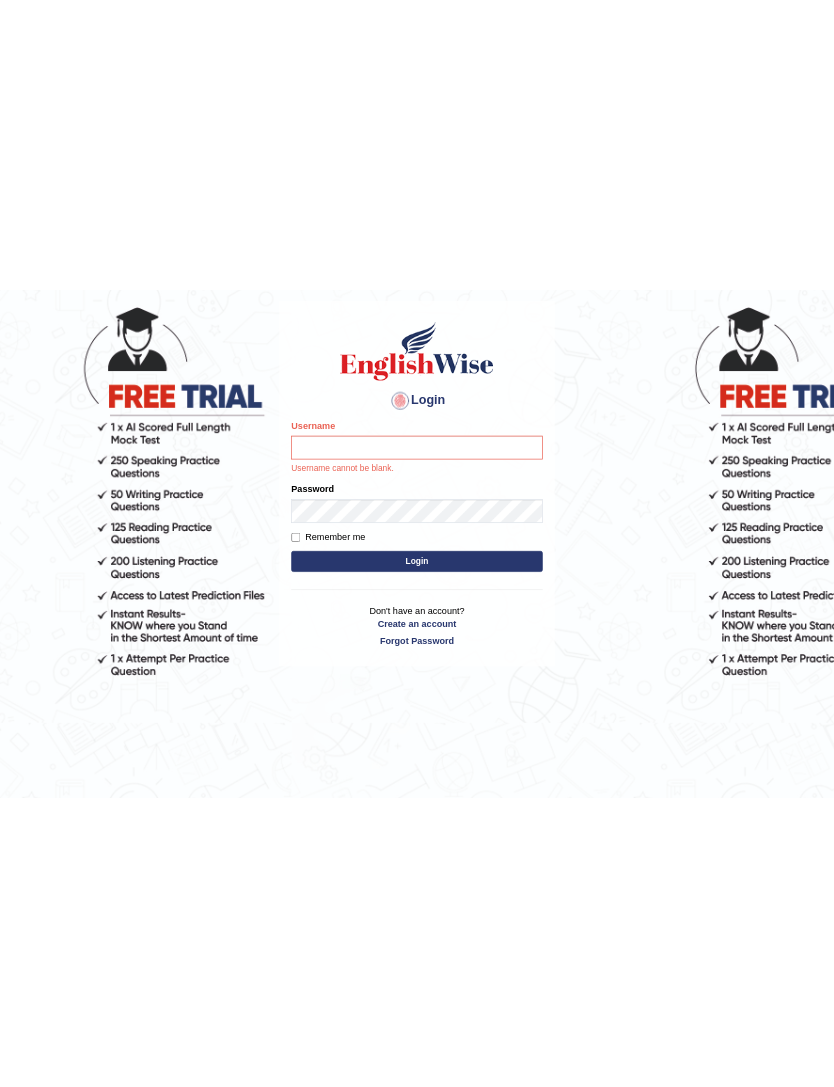 scroll, scrollTop: 0, scrollLeft: 0, axis: both 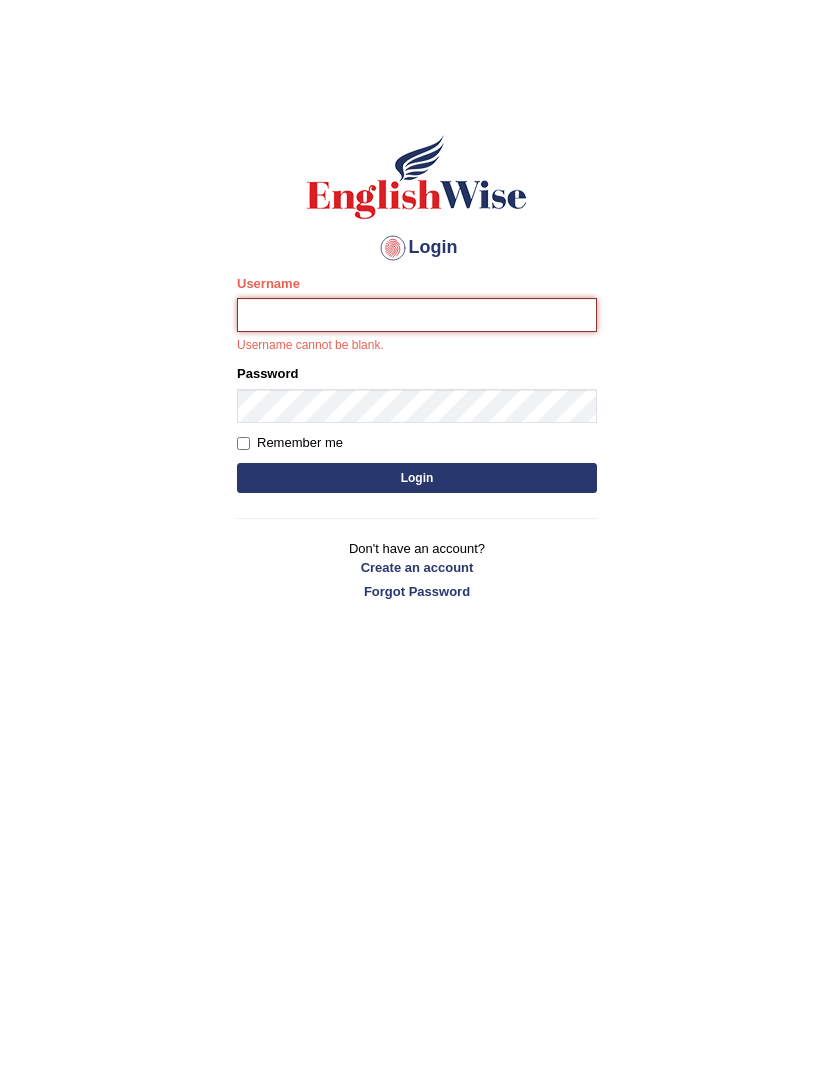 click on "Username" at bounding box center [417, 315] 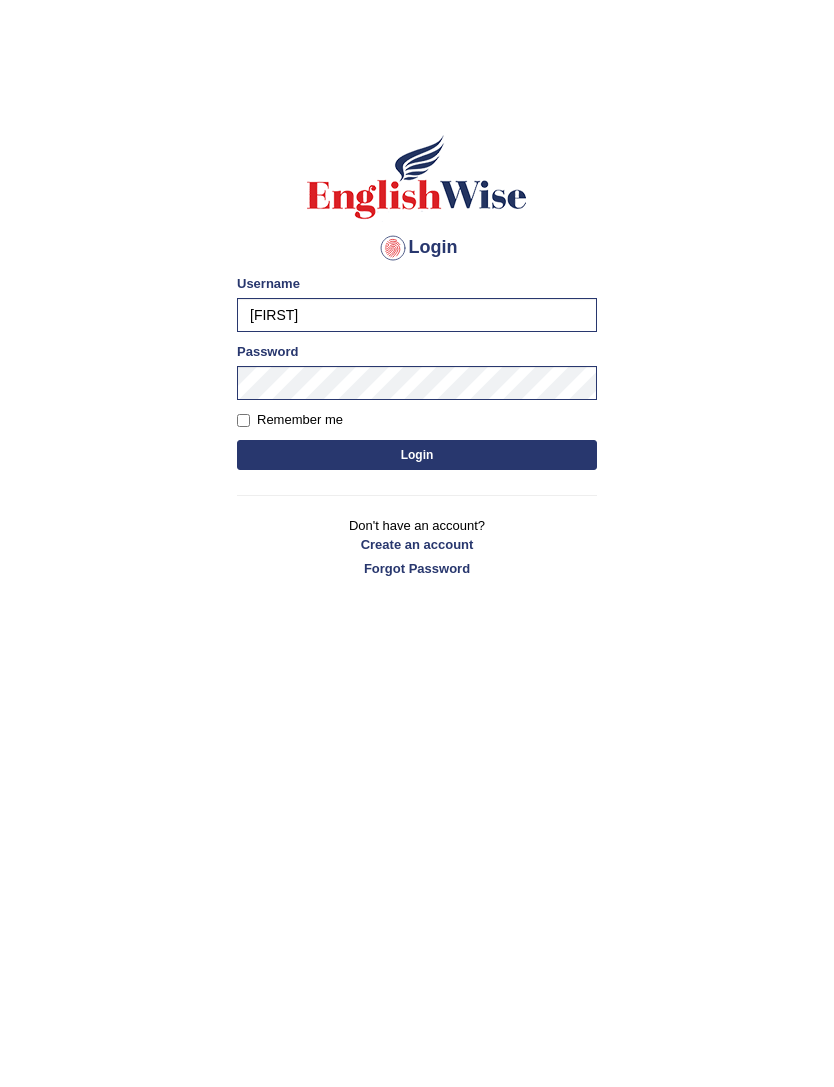 click on "Login" at bounding box center (417, 455) 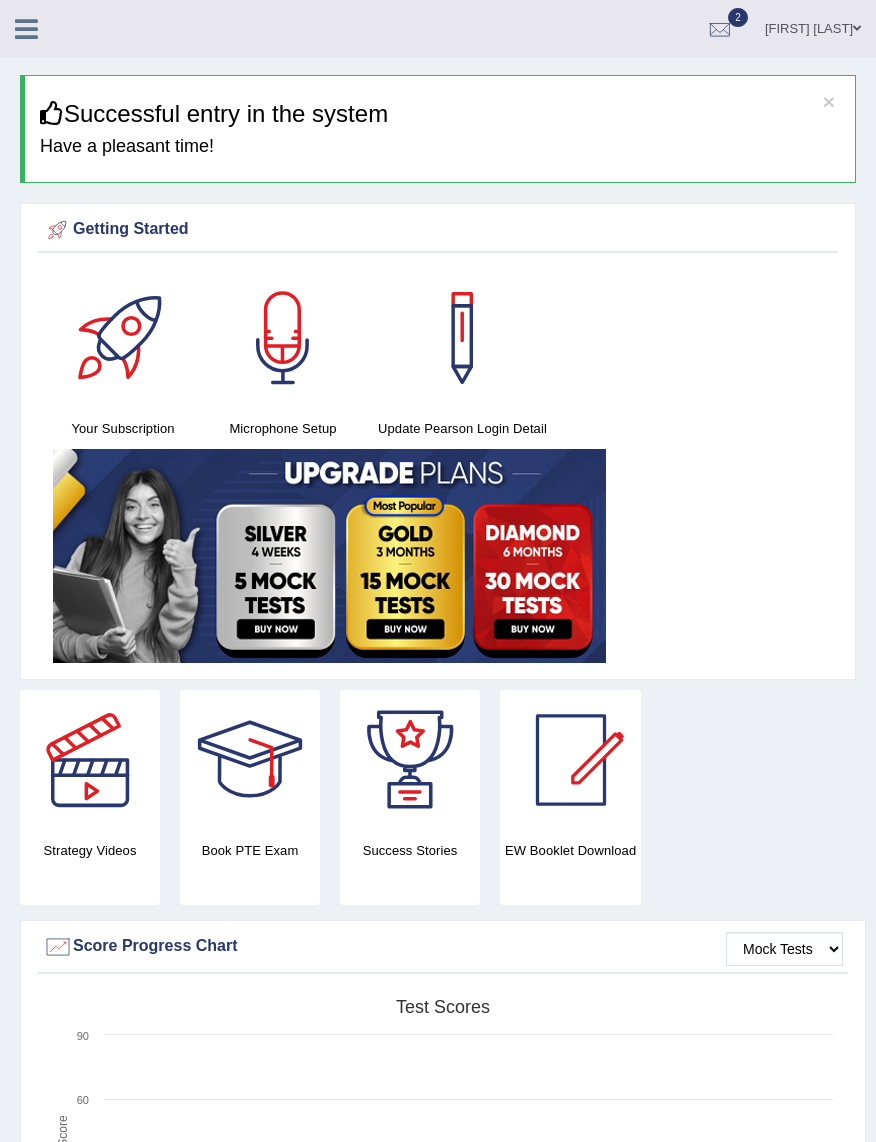 scroll, scrollTop: 5, scrollLeft: 0, axis: vertical 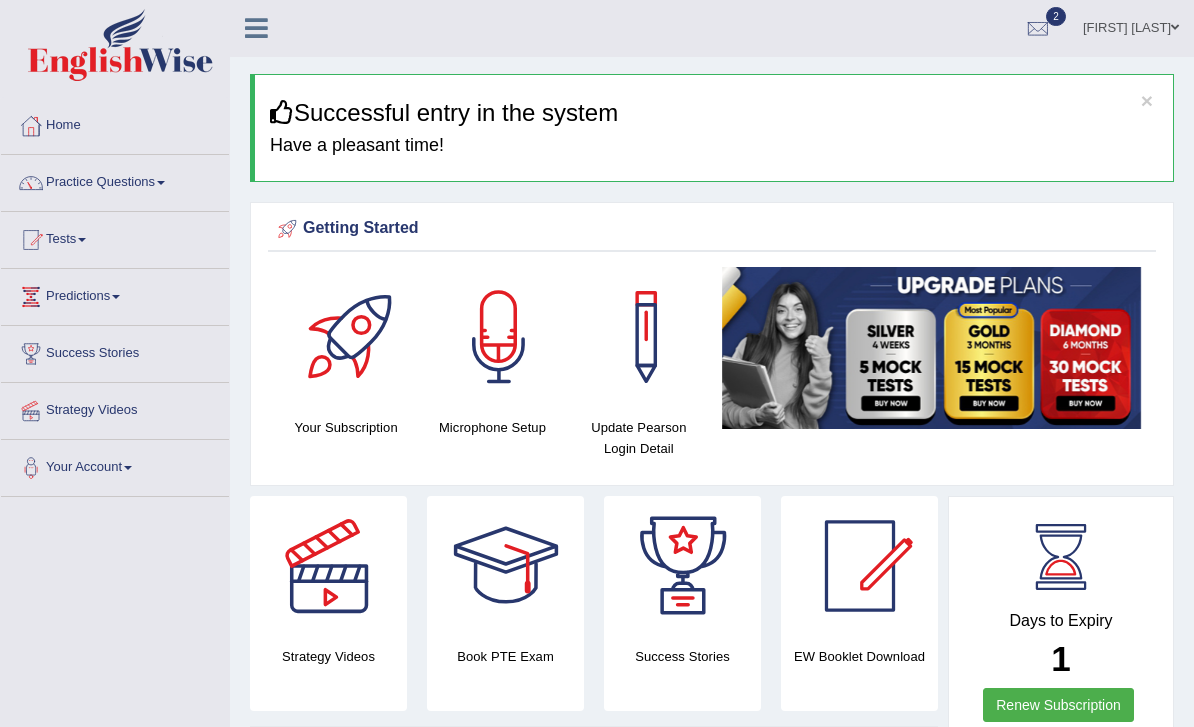 click at bounding box center (256, 28) 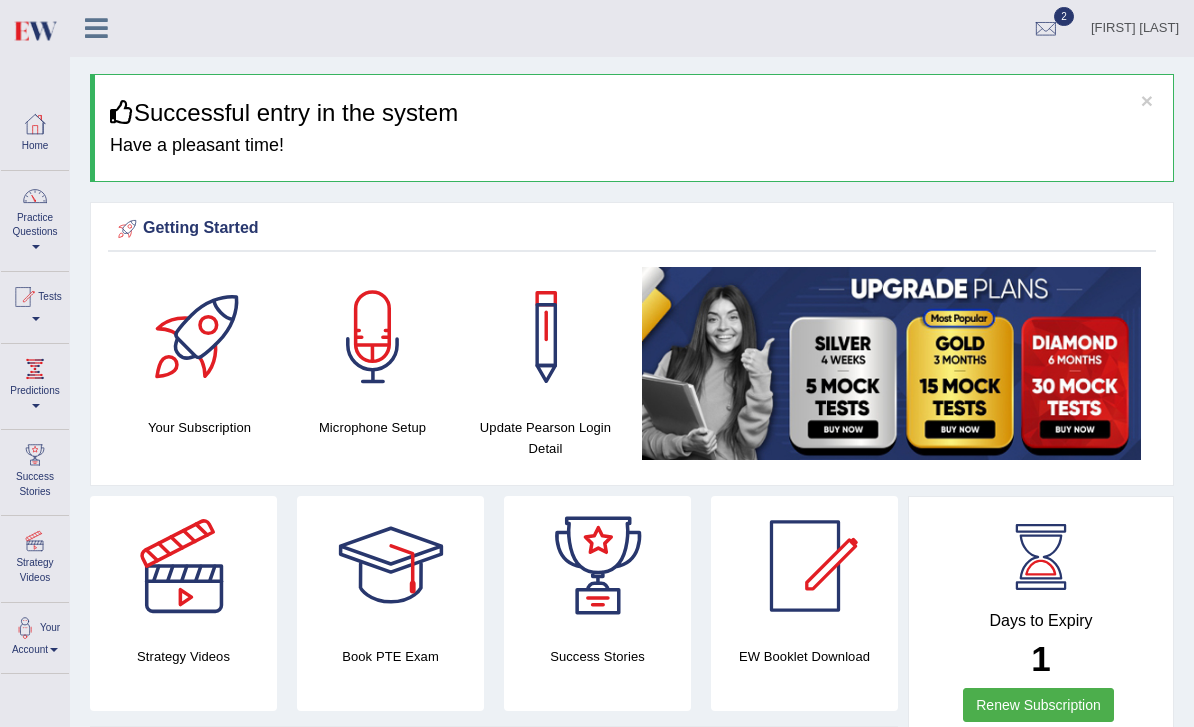click at bounding box center [36, 247] 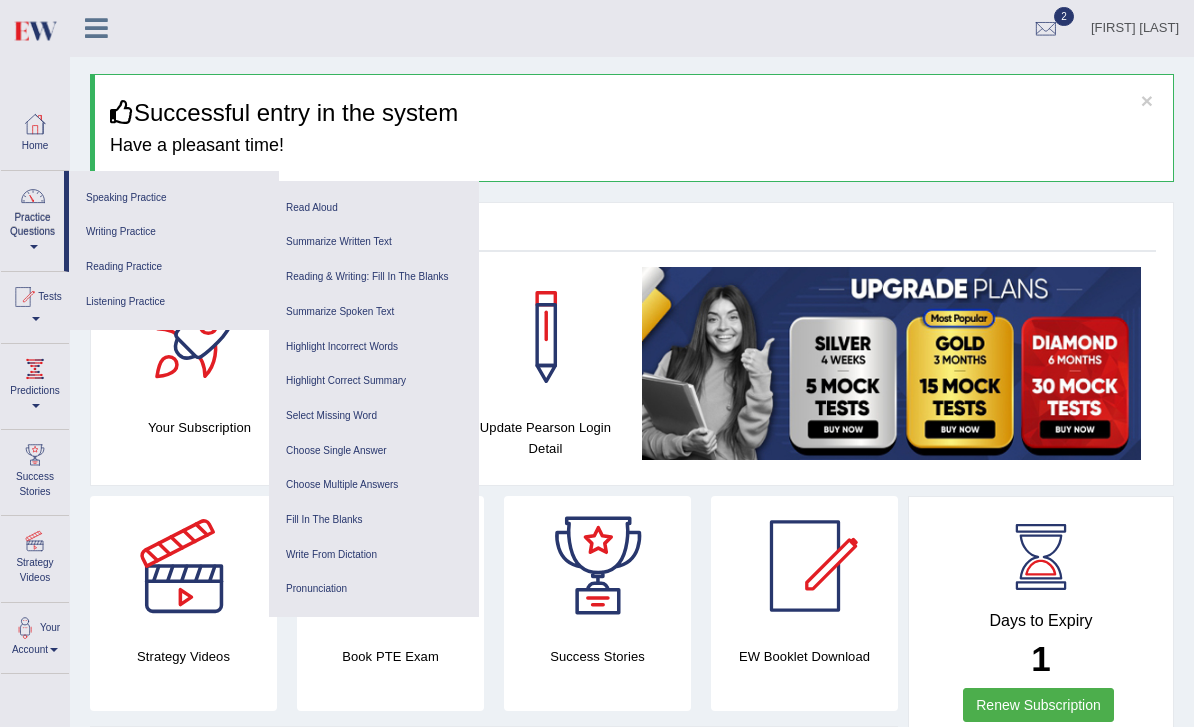 click on "Summarize Spoken Text" at bounding box center [374, 312] 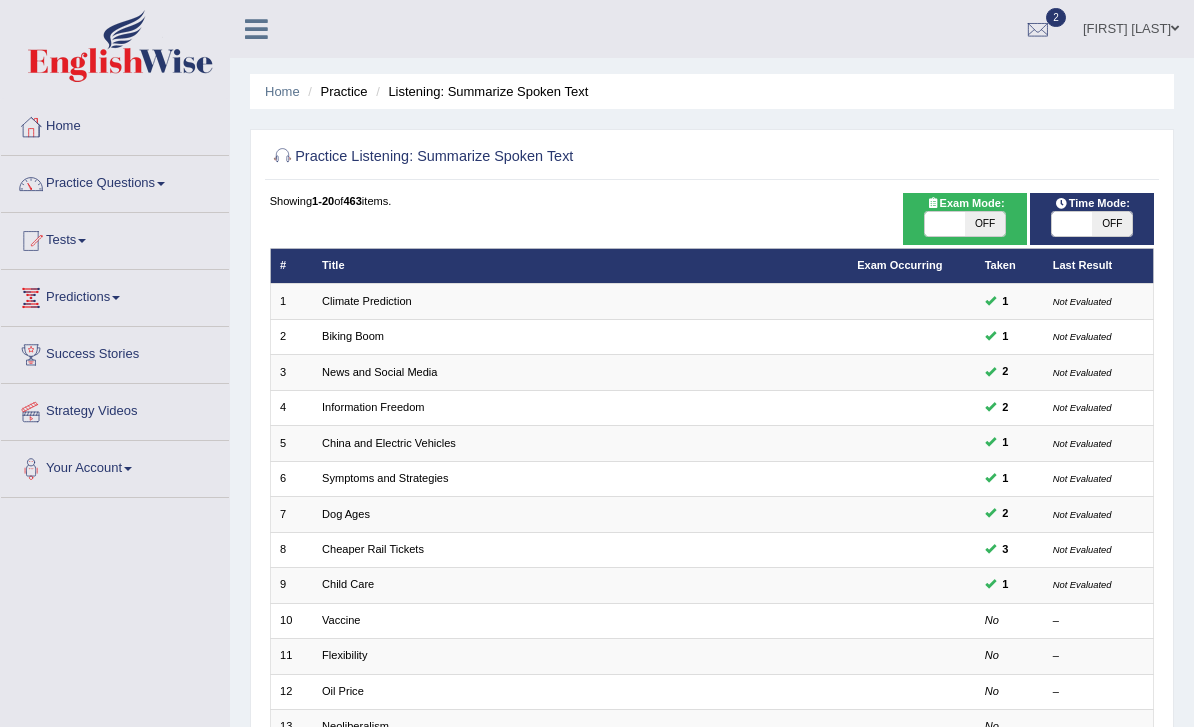 scroll, scrollTop: 0, scrollLeft: 0, axis: both 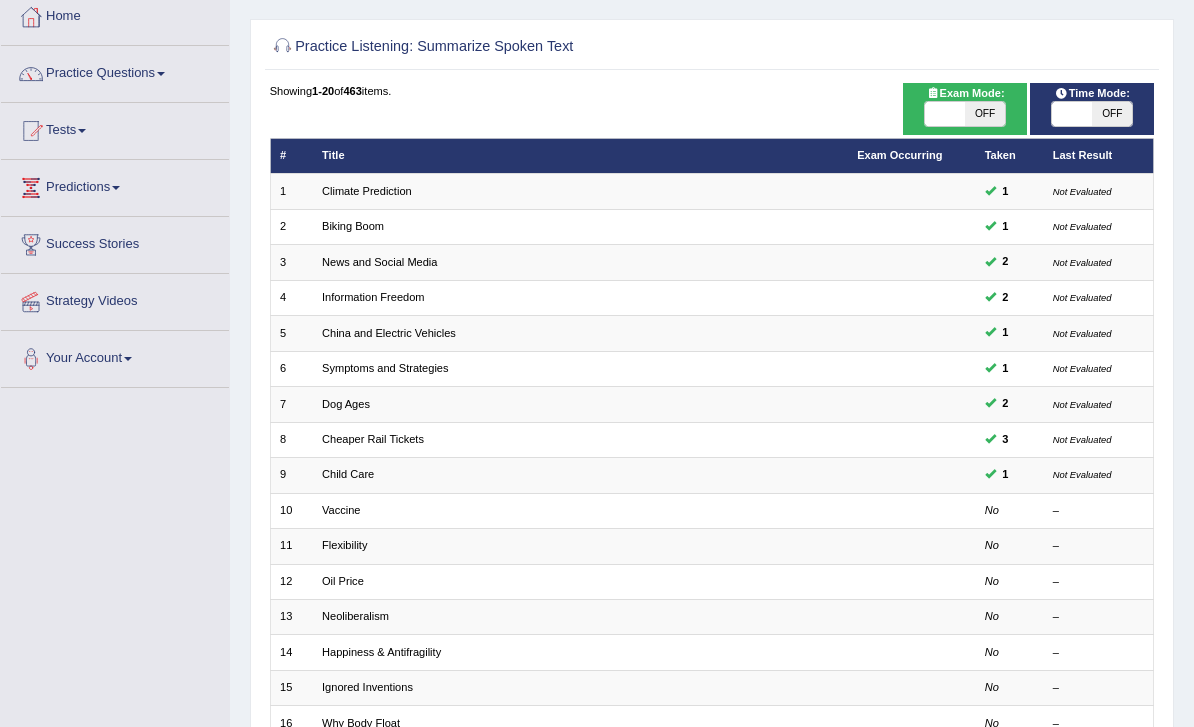 click on "Vaccine" at bounding box center [341, 510] 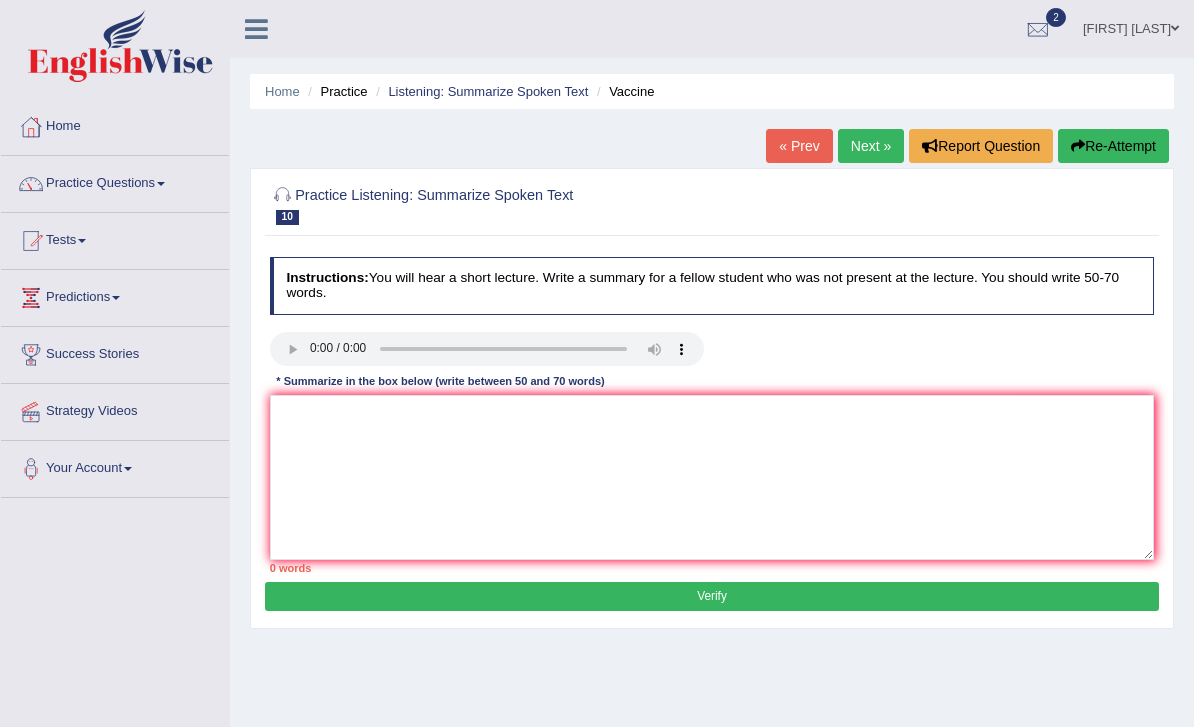 scroll, scrollTop: 0, scrollLeft: 0, axis: both 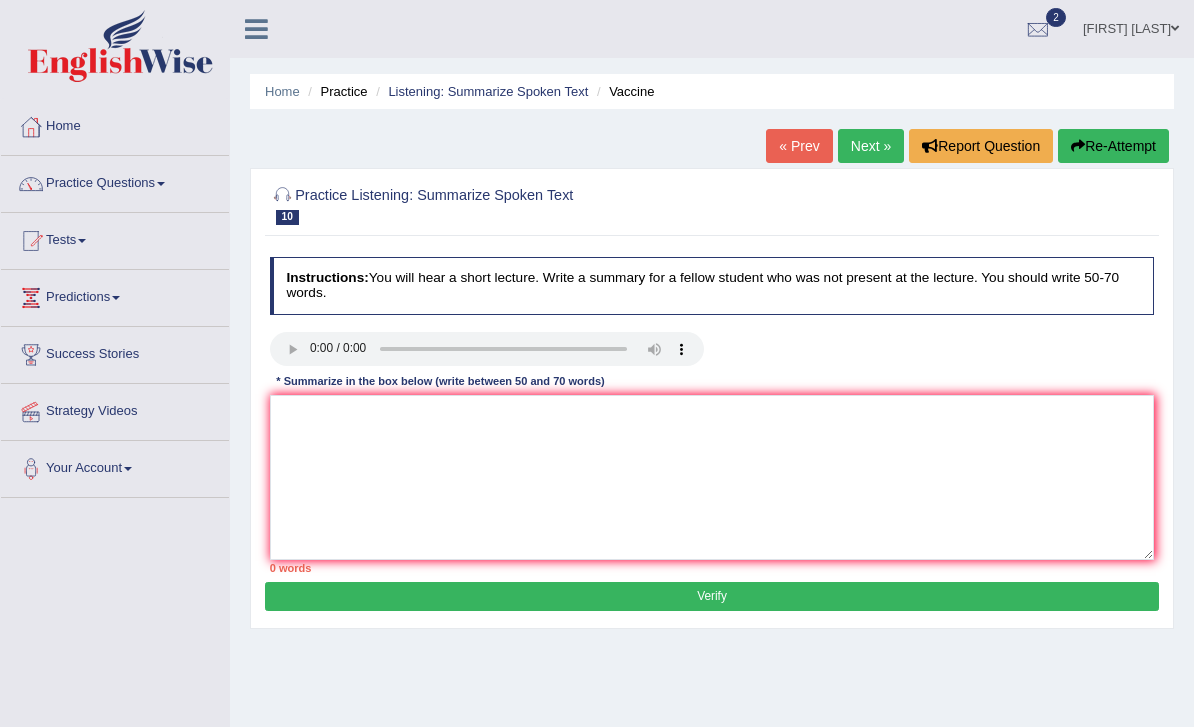 click at bounding box center [487, 349] 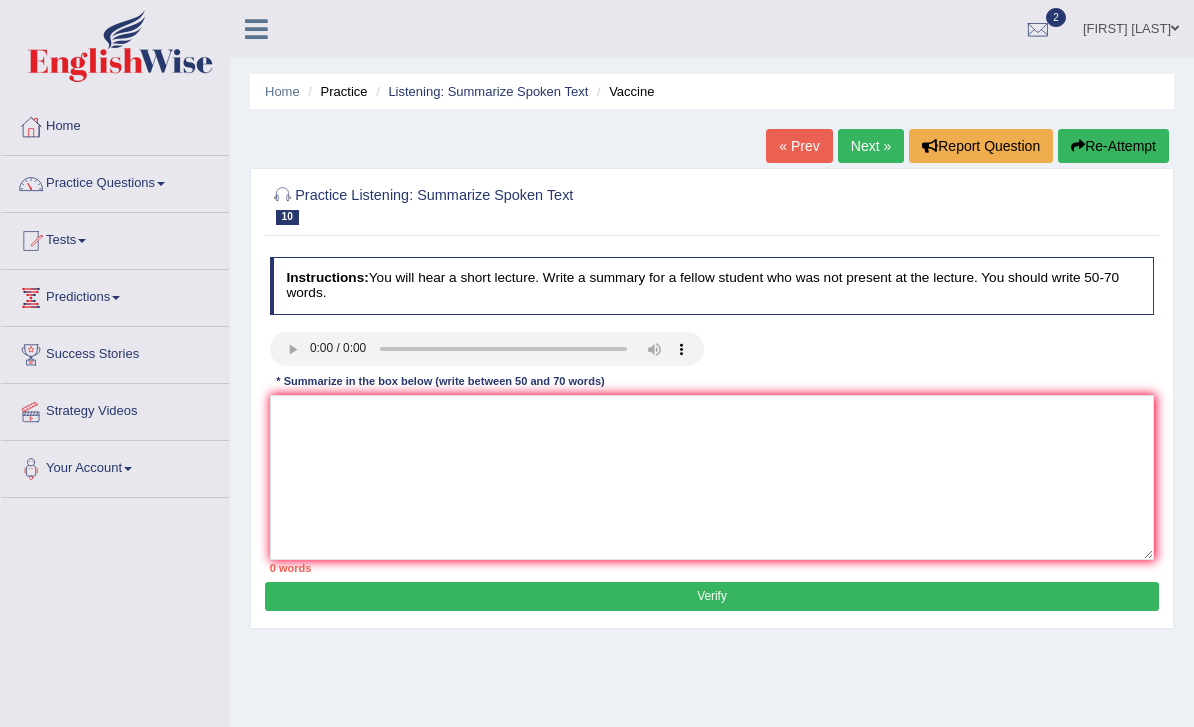 click at bounding box center (487, 349) 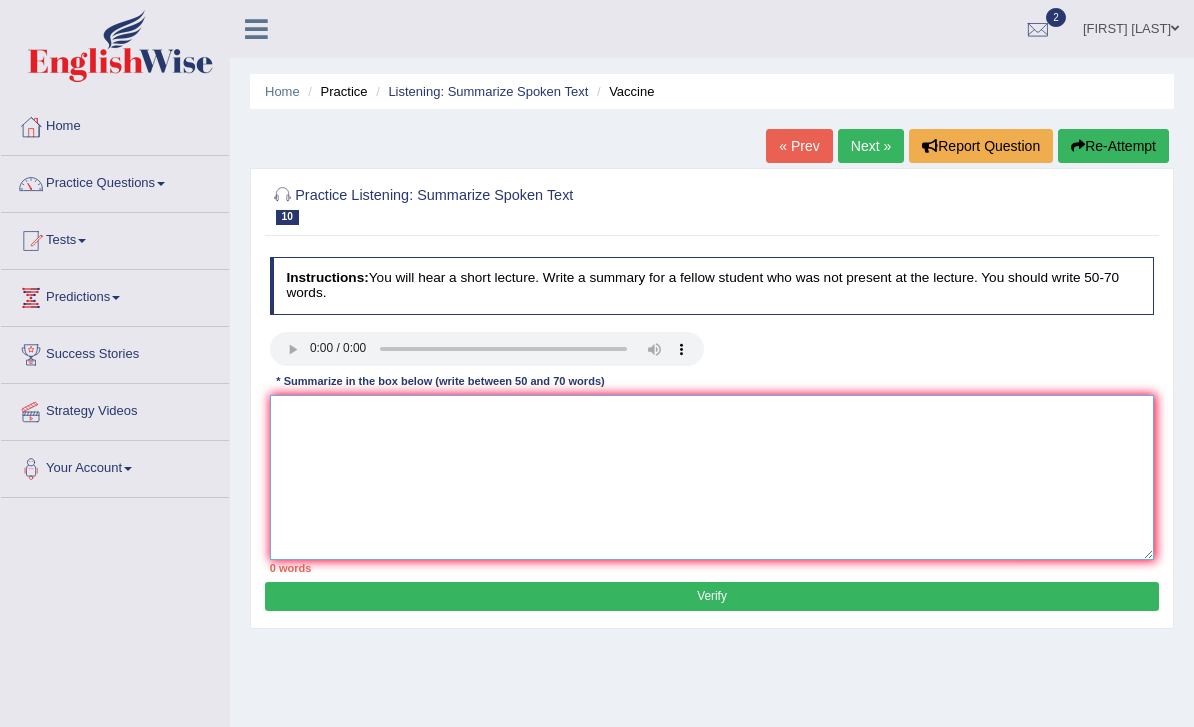click at bounding box center (712, 477) 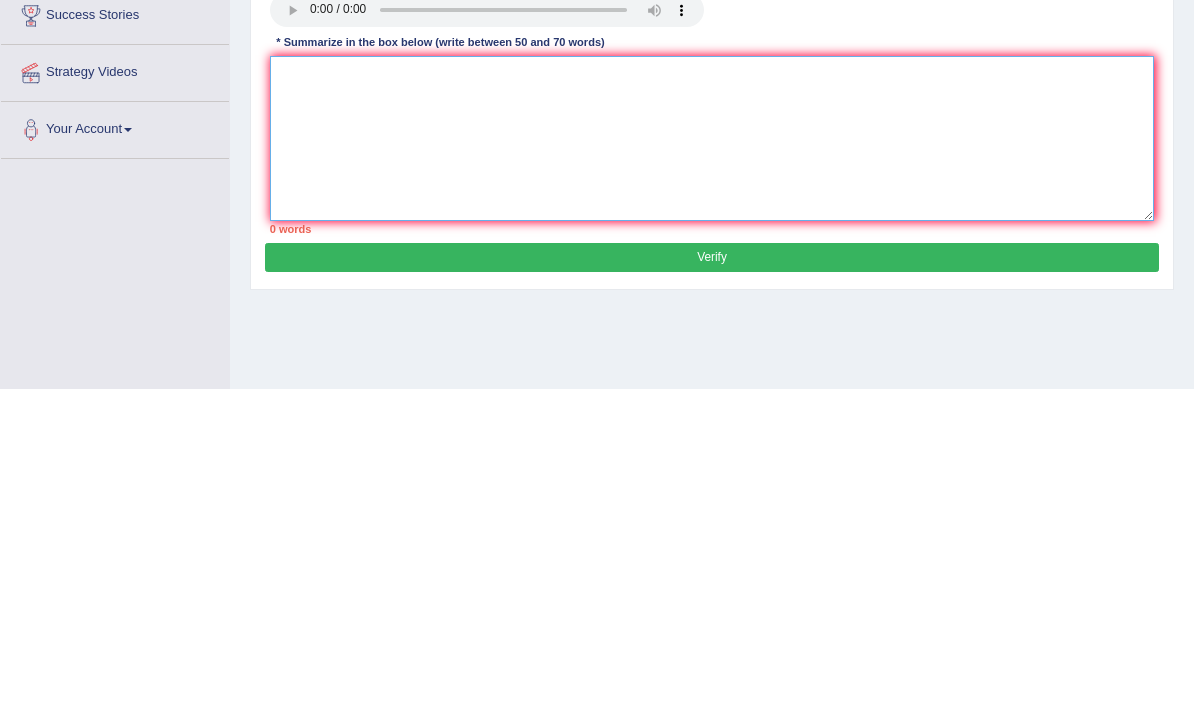 scroll, scrollTop: 323, scrollLeft: 0, axis: vertical 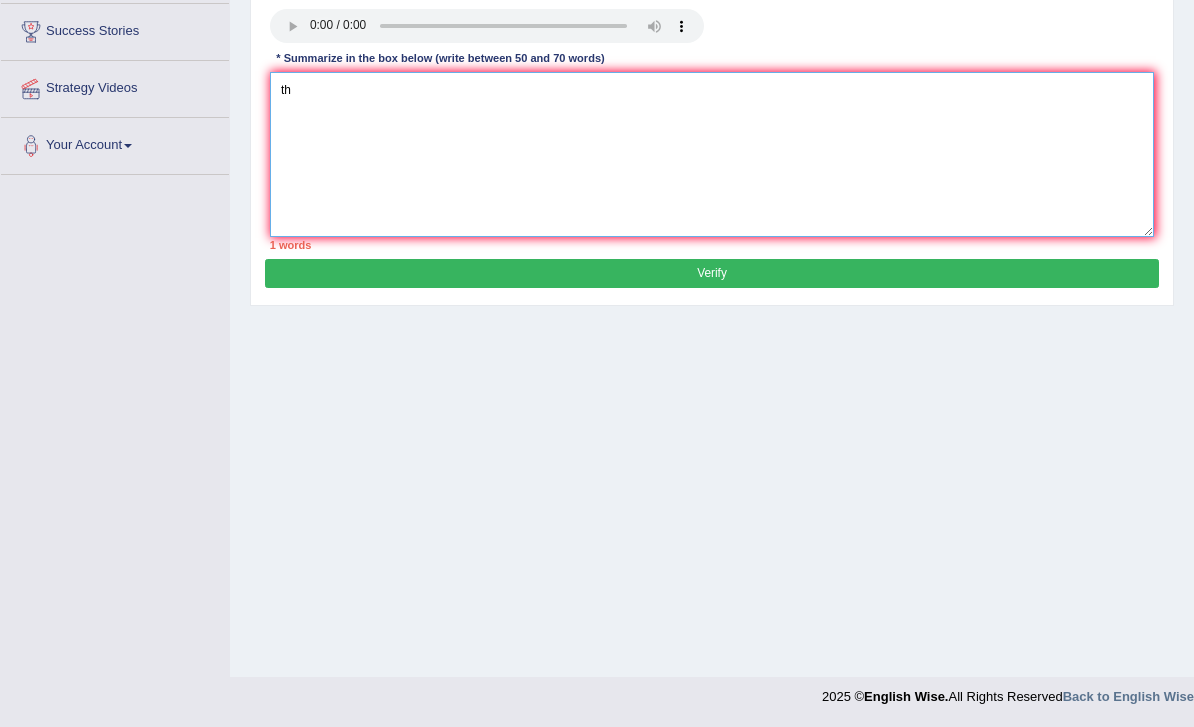 type on "t" 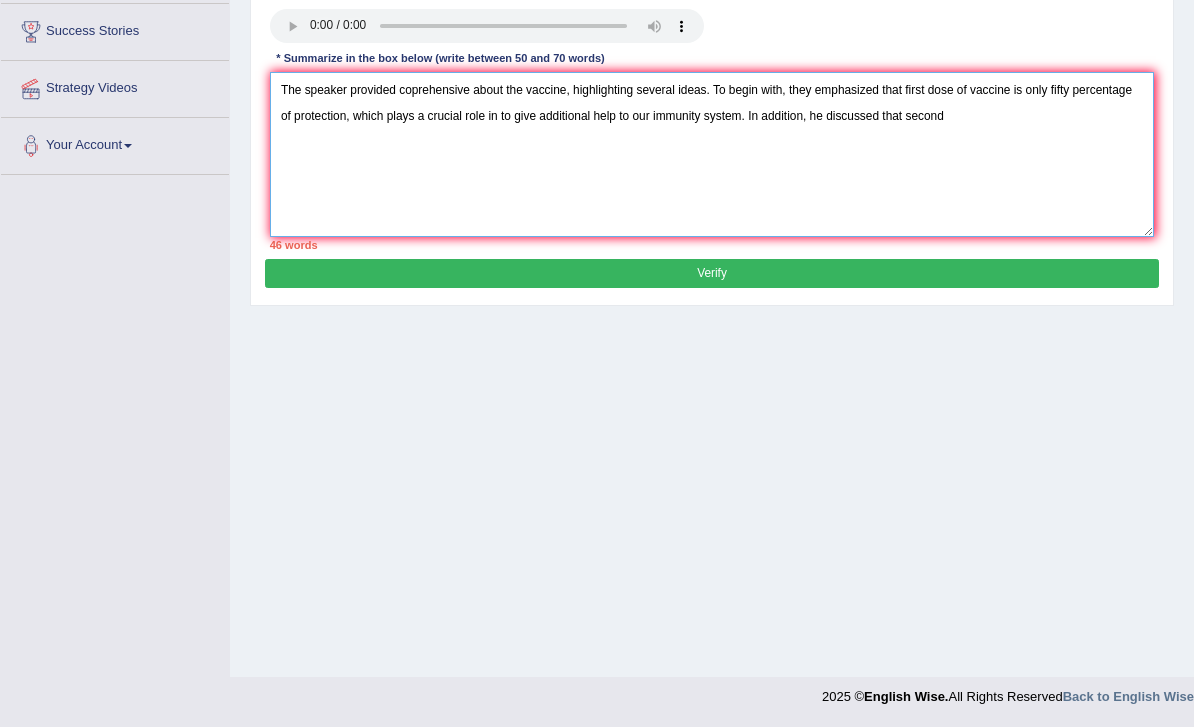 click on "The speaker provided coprehensive about the vaccine, highlighting several ideas. To begin with, they emphasized that first dose of vaccine is only fifty percentage of protection, which plays a crucial role in to give additional help to our immunity system. In addition, he discussed that second" at bounding box center [712, 154] 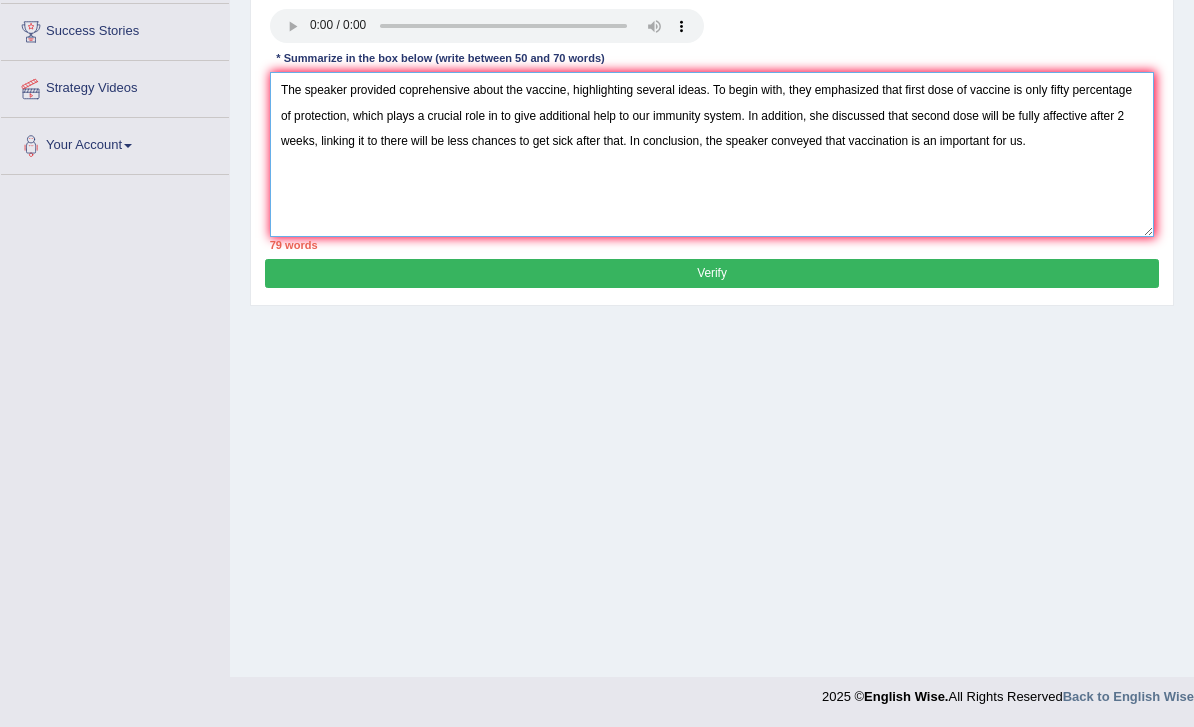 type on "The speaker provided coprehensive about the vaccine, highlighting several ideas. To begin with, they emphasized that first dose of vaccine is only fifty percentage of protection, which plays a crucial role in to give additional help to our immunity system. In addition, she discussed that second dose will be fully affective after 2 weeks, linking it to there will be less chances to get sick after that. In conclusion, the speaker conveyed that vaccination is an important for us." 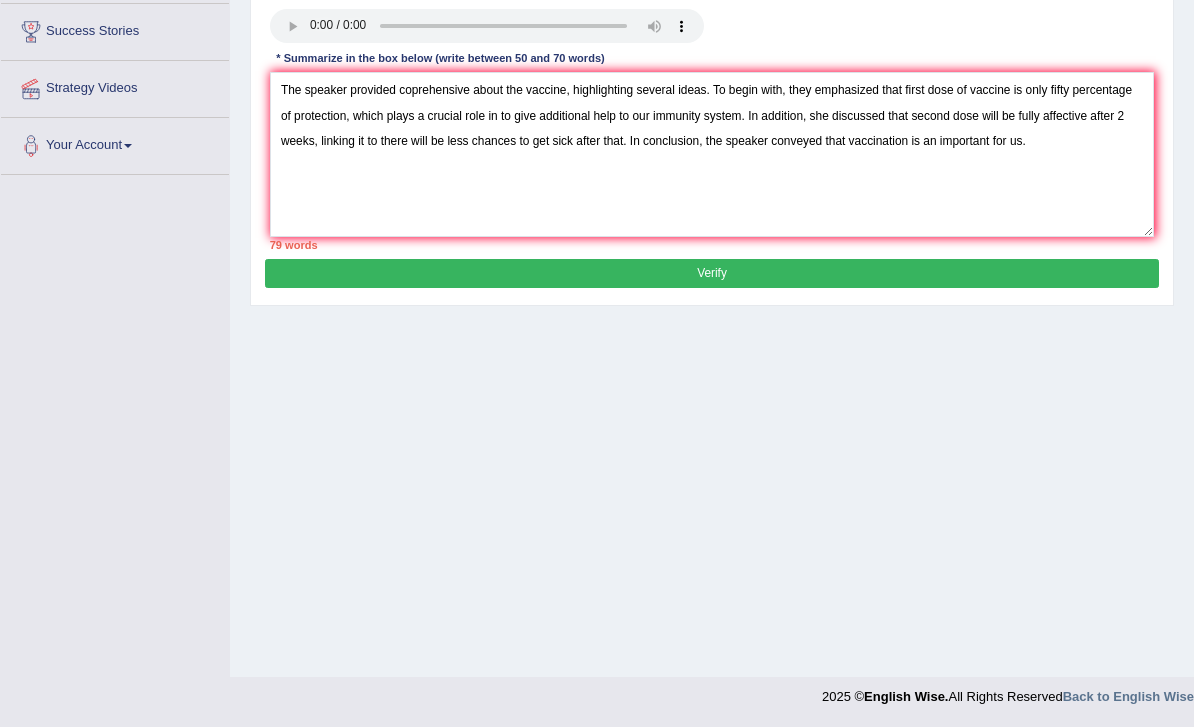 click on "Verify" at bounding box center [711, 273] 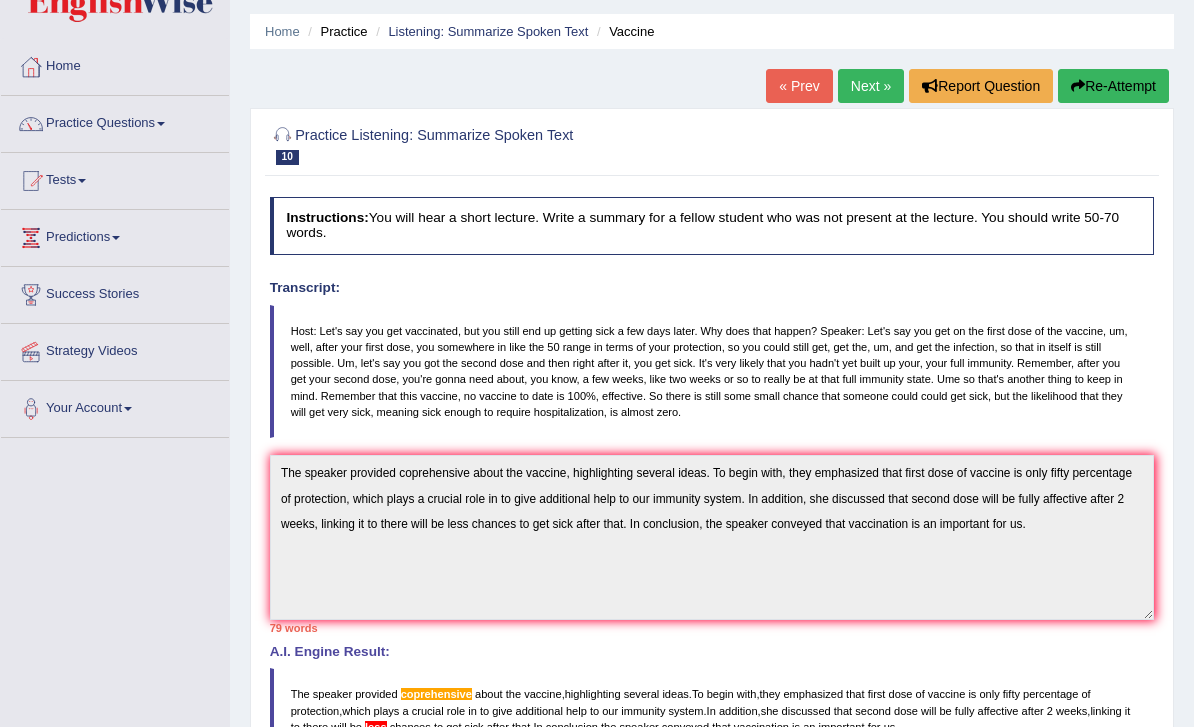 scroll, scrollTop: 0, scrollLeft: 0, axis: both 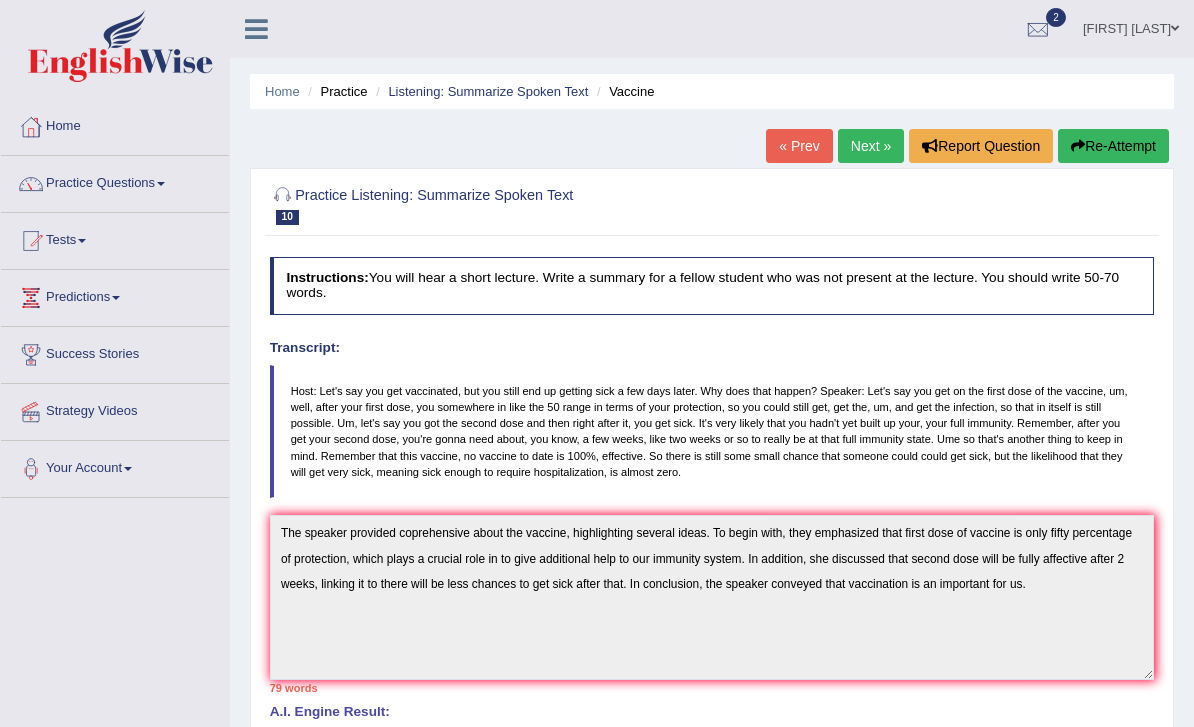 click on "Next »" at bounding box center [871, 146] 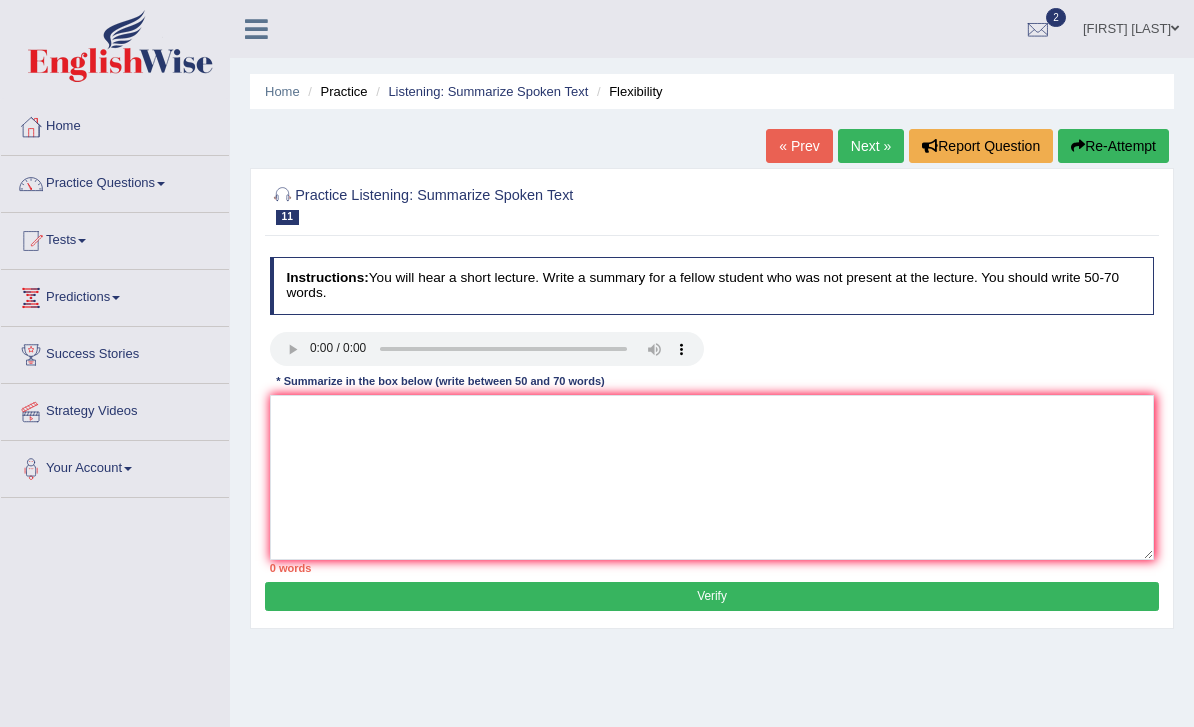 scroll, scrollTop: 0, scrollLeft: 0, axis: both 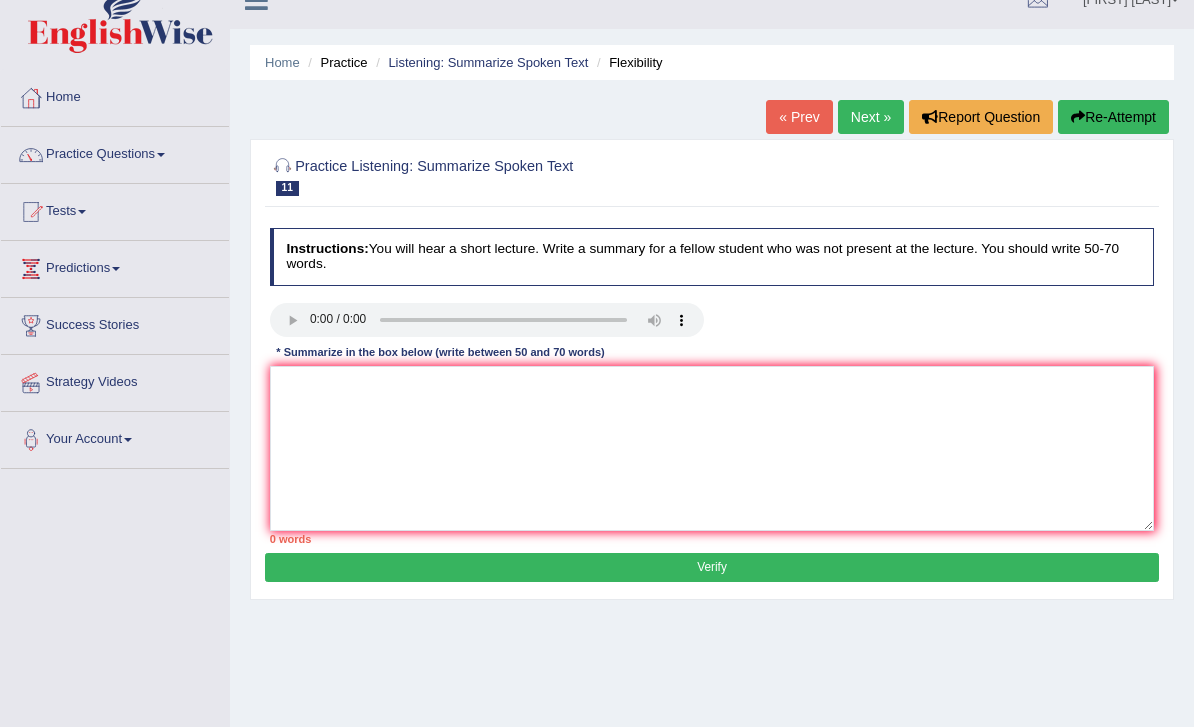 click at bounding box center [487, 320] 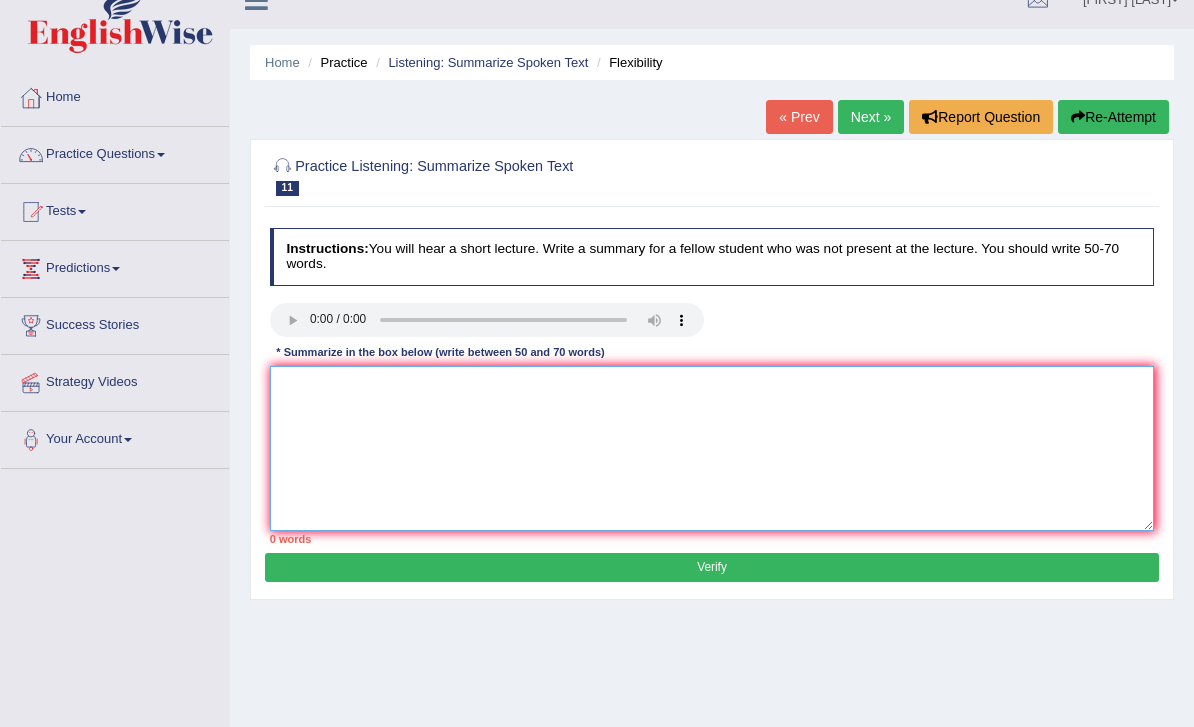 click at bounding box center [712, 448] 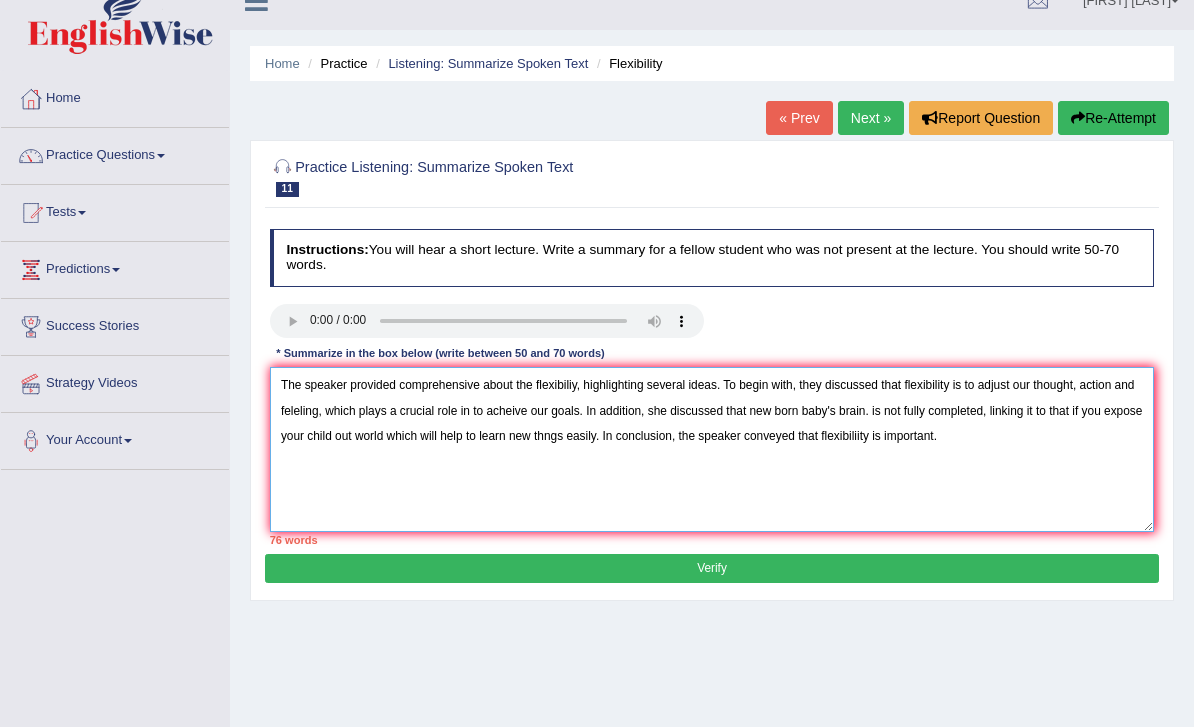 type on "The speaker provided comprehensive about the flexibiliy, highlighting several ideas. To begin with, they discussed that flexibility is to adjust our thought, action and feleling, which plays a crucial role in to acheive our goals. In addition, she discussed that new born baby's brain. is not fully completed, linking it to that if you expose your child out world which will help to learn new thngs easily. In conclusion, the speaker conveyed that flexibiliity is important." 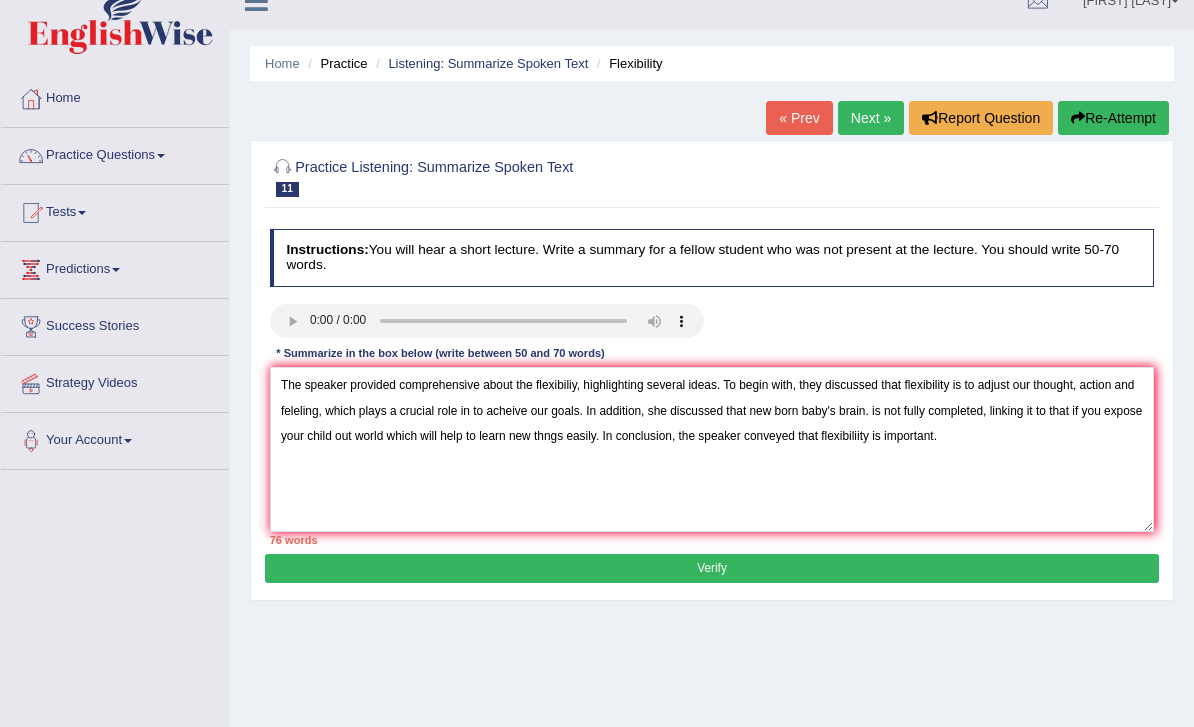 click on "Verify" at bounding box center (711, 568) 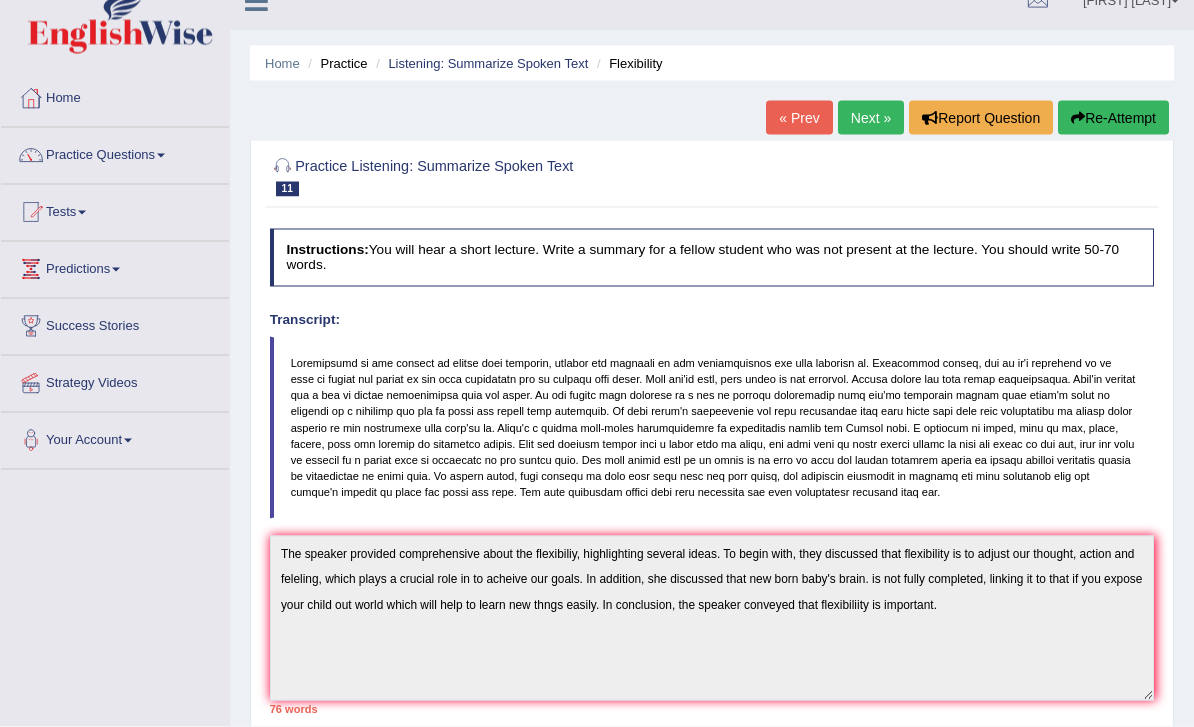 scroll, scrollTop: 29, scrollLeft: 0, axis: vertical 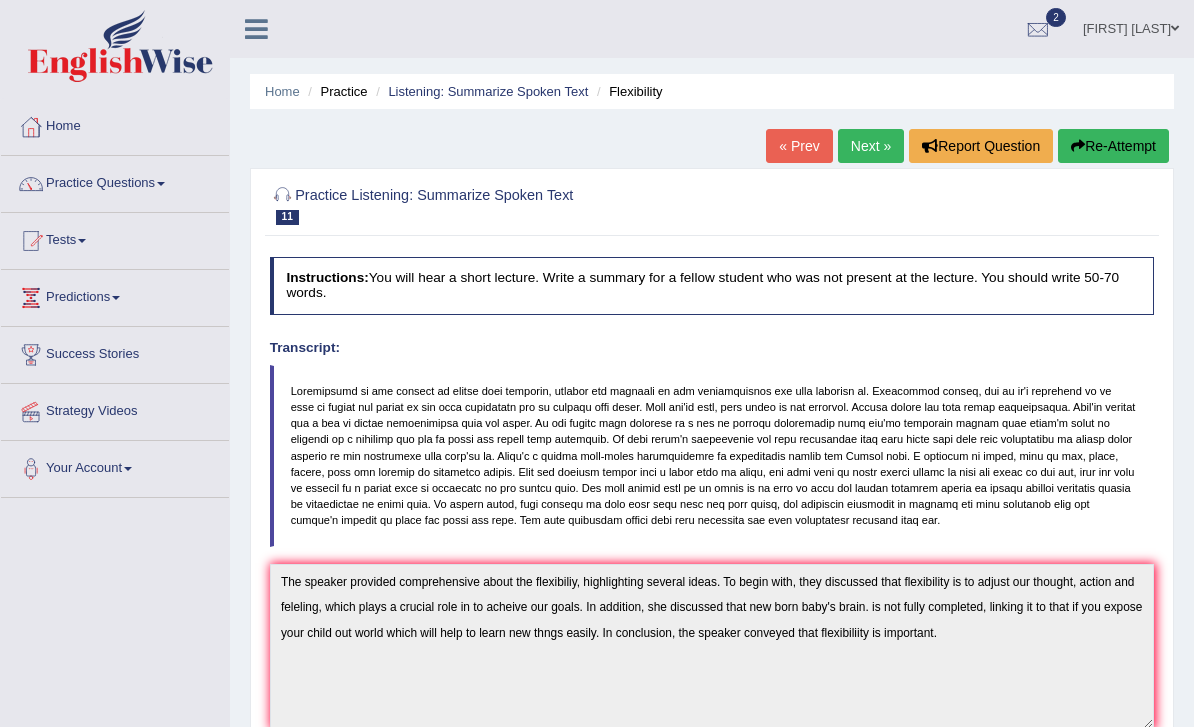 click on "Next »" at bounding box center [871, 146] 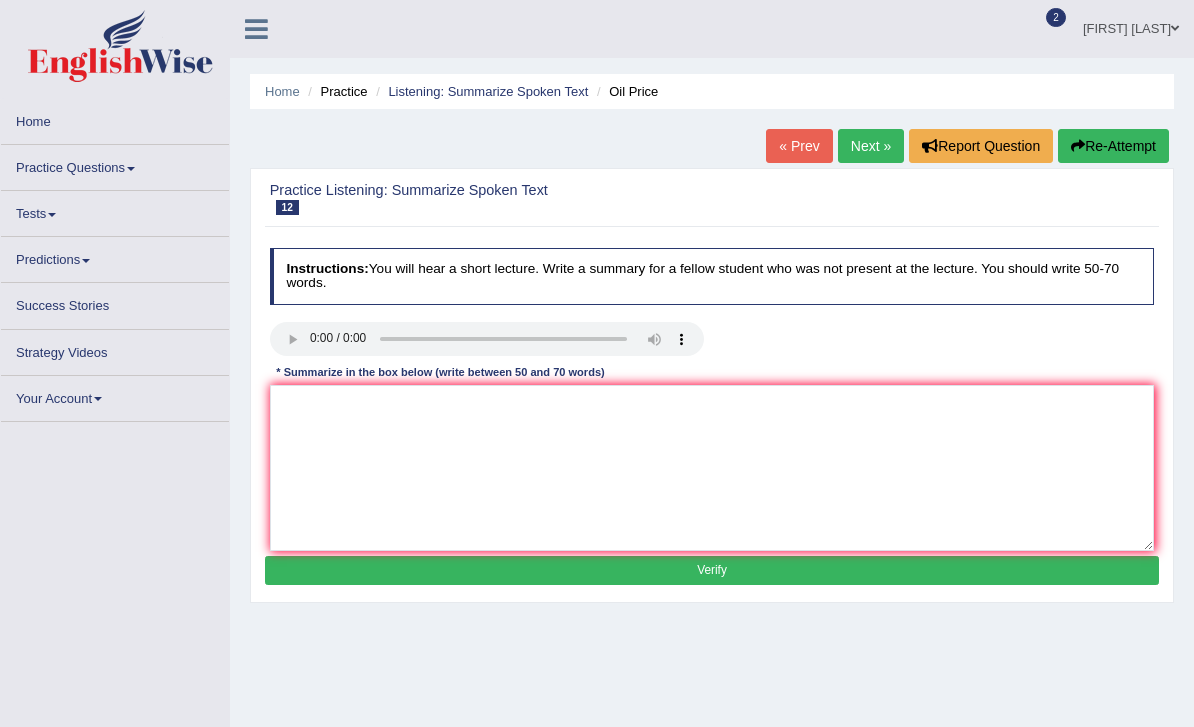 scroll, scrollTop: 0, scrollLeft: 0, axis: both 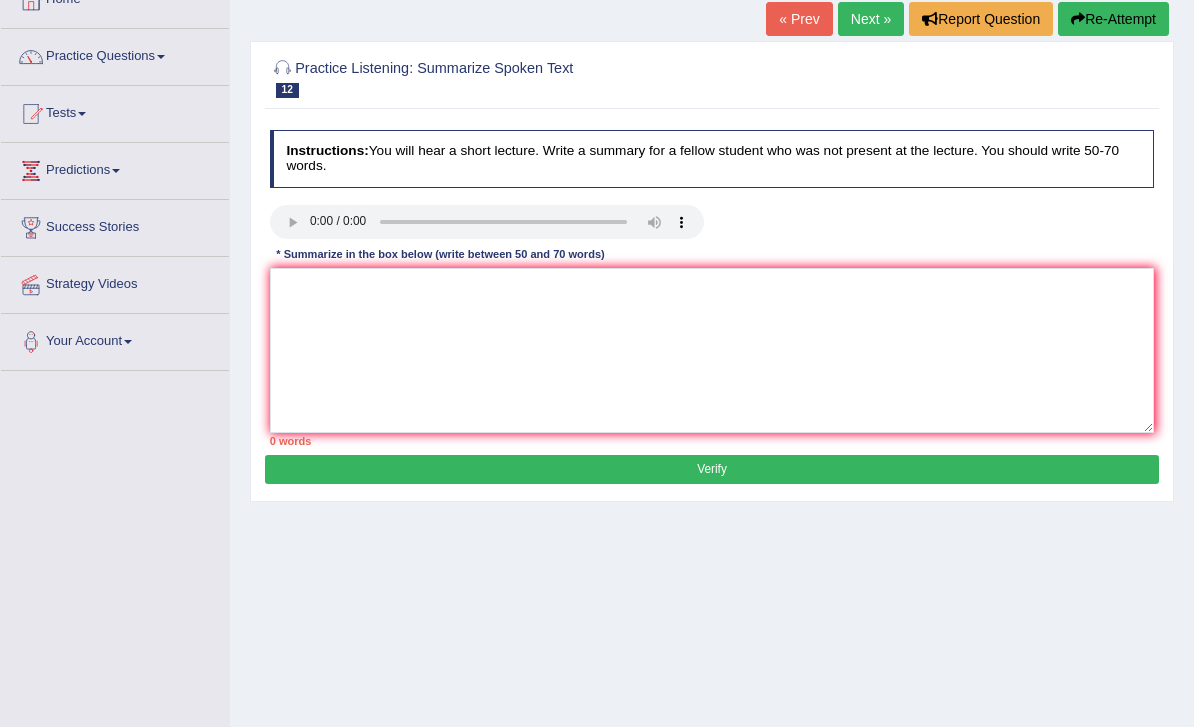click at bounding box center (487, 222) 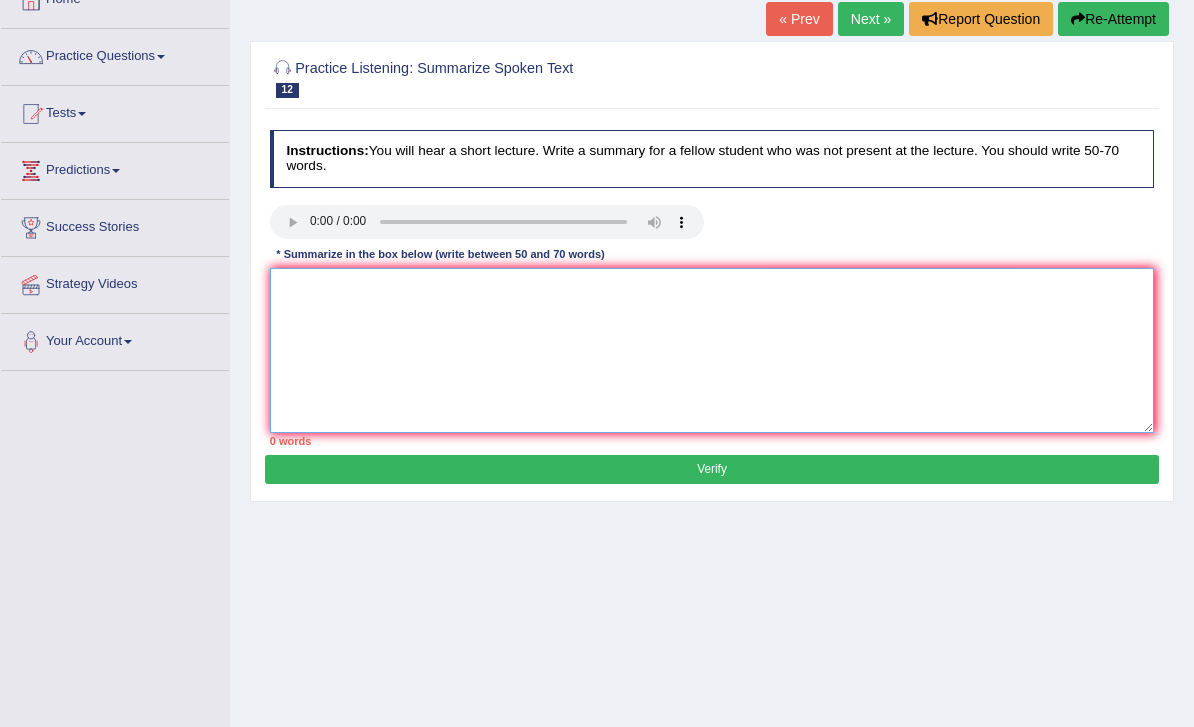 click at bounding box center (712, 350) 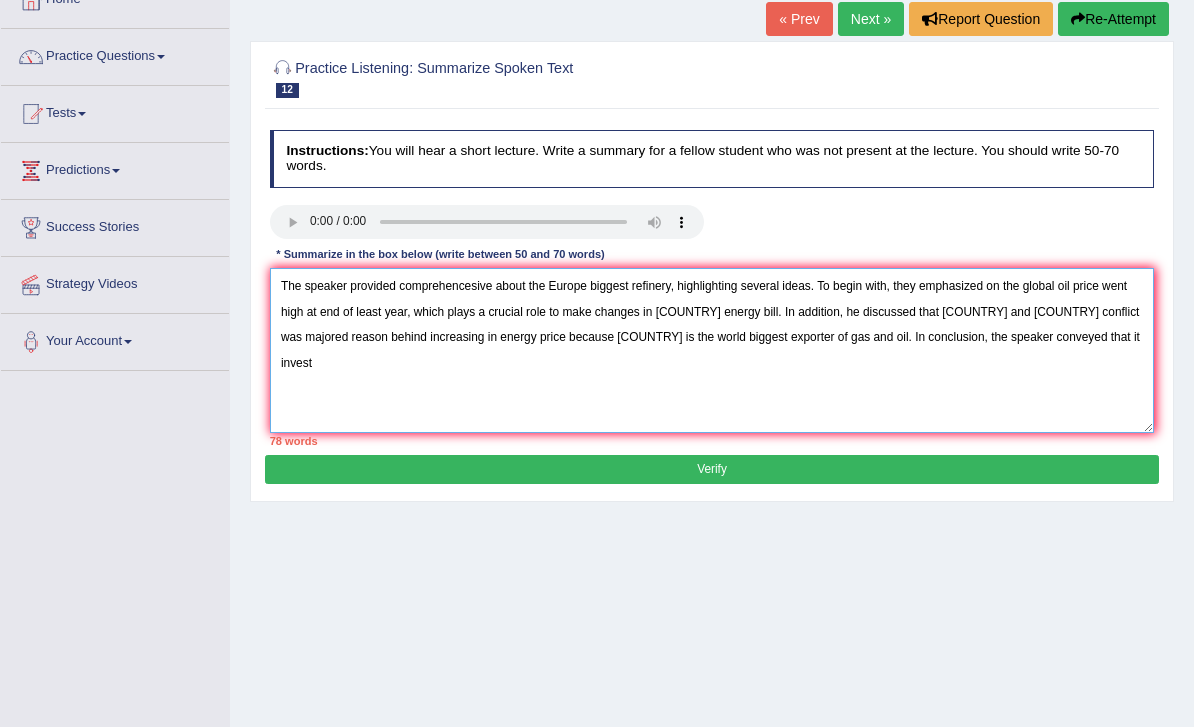 click on "The speaker provided comprehencesive about the Europe biggest refinery, highlighting several ideas. To begin with, they emphasized on the global oil price went high at end of least year, which plays a crucial role to make changes in United Kingdom energy bill. In addition, he discussed that Ukaraine and Russia conflict was majored reason behind increasing in energy price because Russia is the world biggest exporter of gas and oil. In conclusion, the speaker conveyed that it invest" at bounding box center (712, 350) 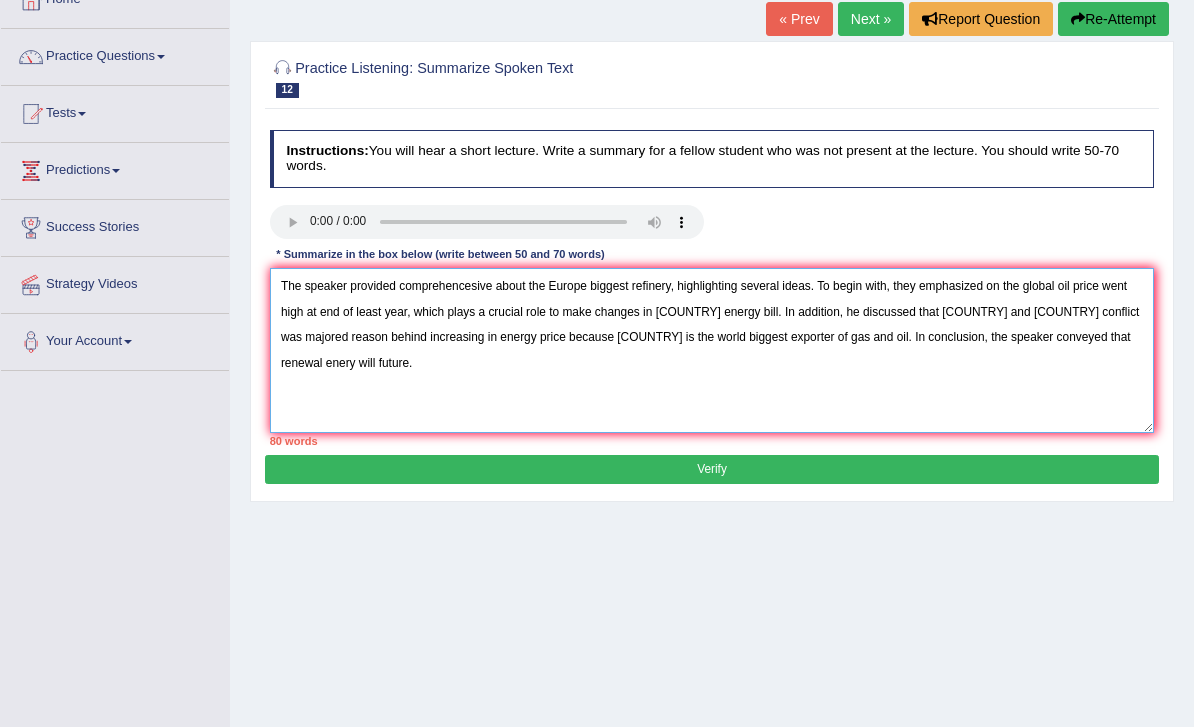 type on "The speaker provided comprehencesive about the Europe biggest refinery, highlighting several ideas. To begin with, they emphasized on the global oil price went high at end of least year, which plays a crucial role to make changes in United Kingdom energy bill. In addition, he discussed that Ukaraine and Russia conflict was majored reason behind increasing in energy price because Russia is the world biggest exporter of gas and oil. In conclusion, the speaker conveyed that renewal enery will future." 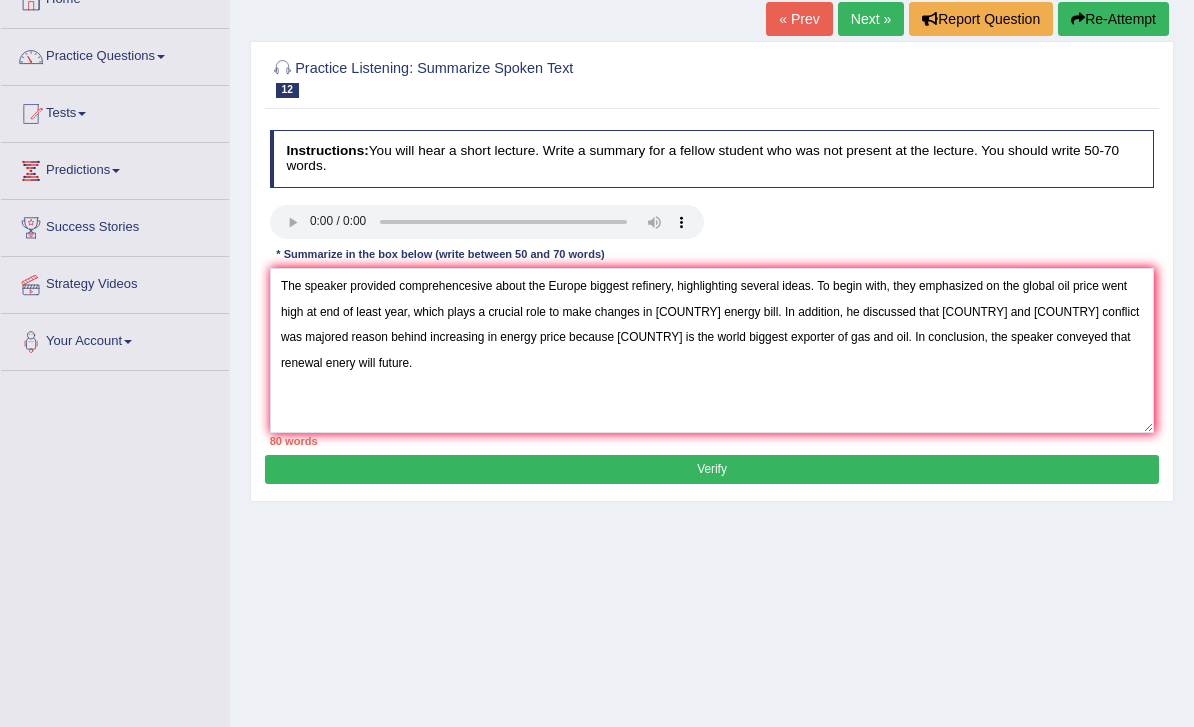 click on "Verify" at bounding box center [711, 469] 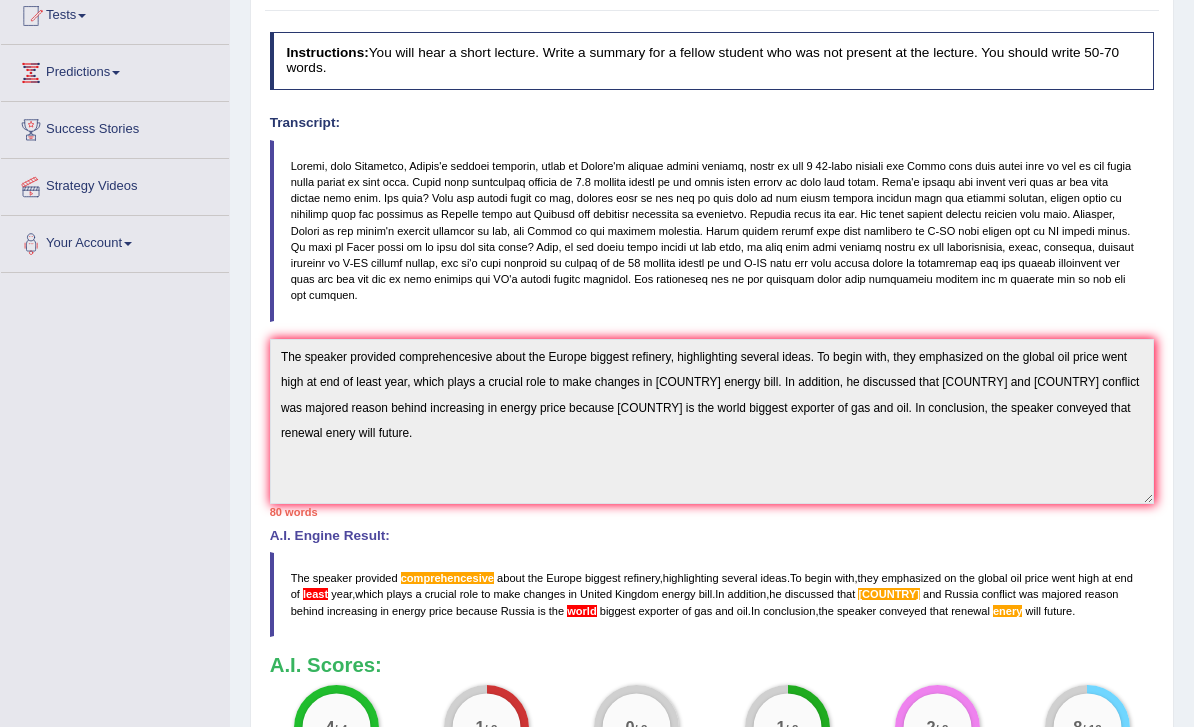 scroll, scrollTop: 0, scrollLeft: 0, axis: both 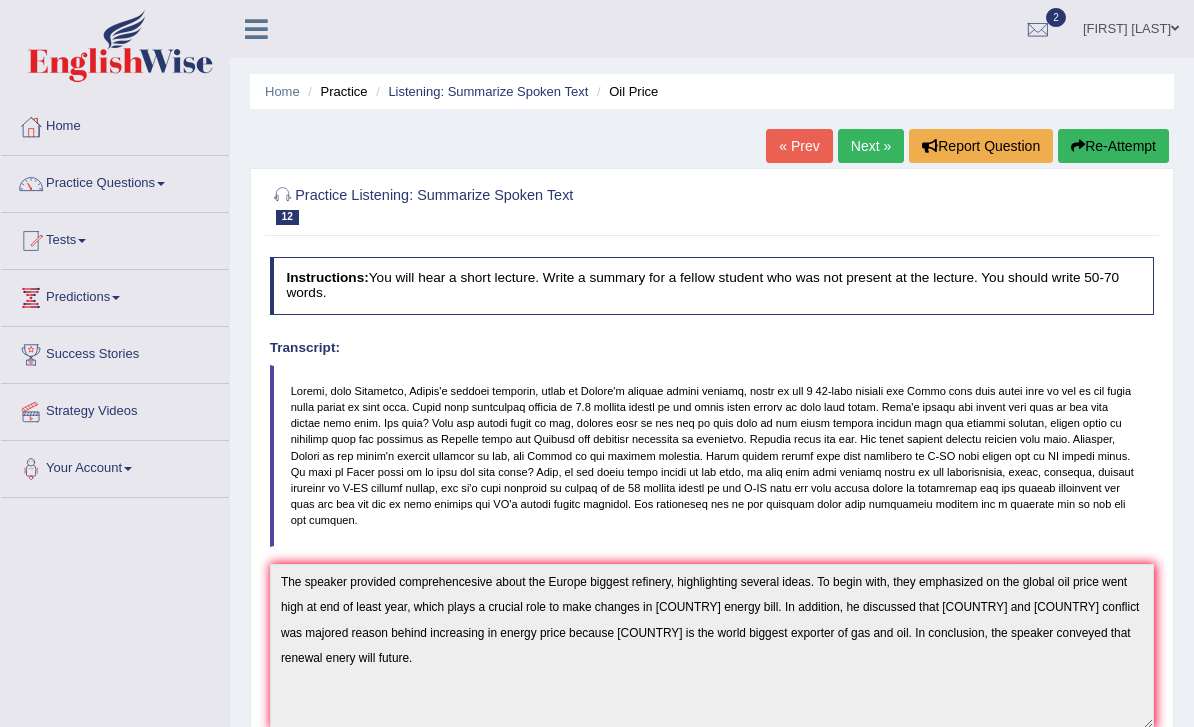 click at bounding box center (256, 29) 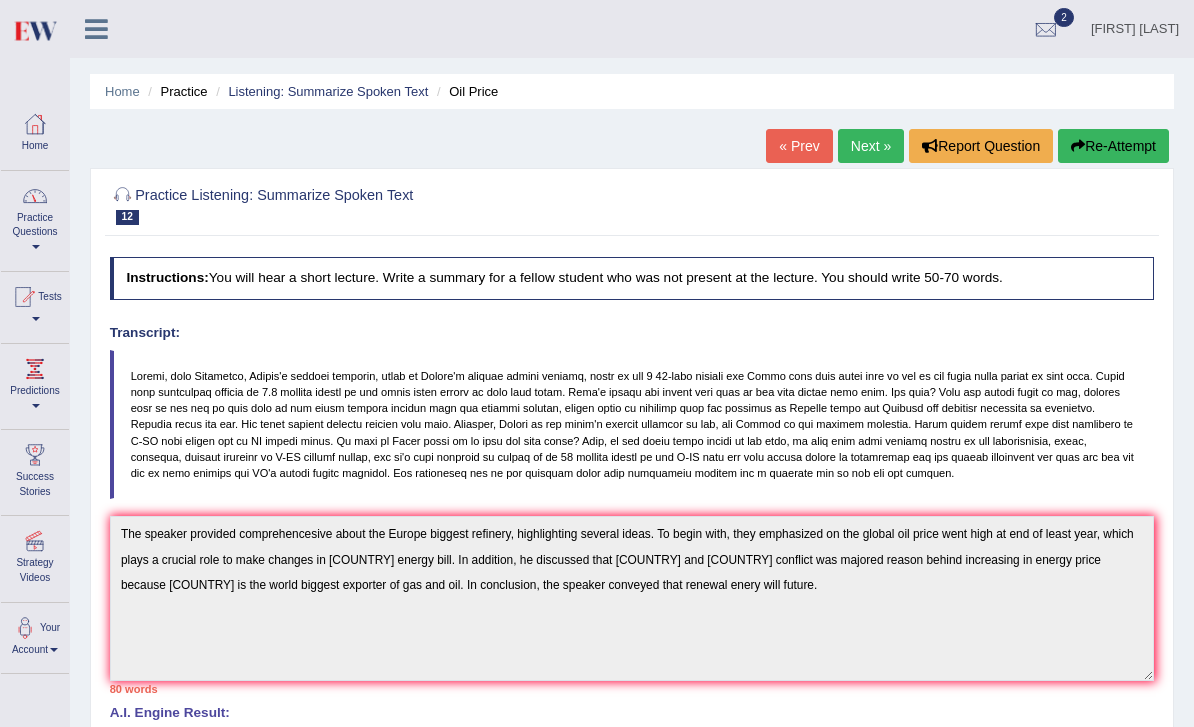 click on "Practice Questions" at bounding box center (35, 218) 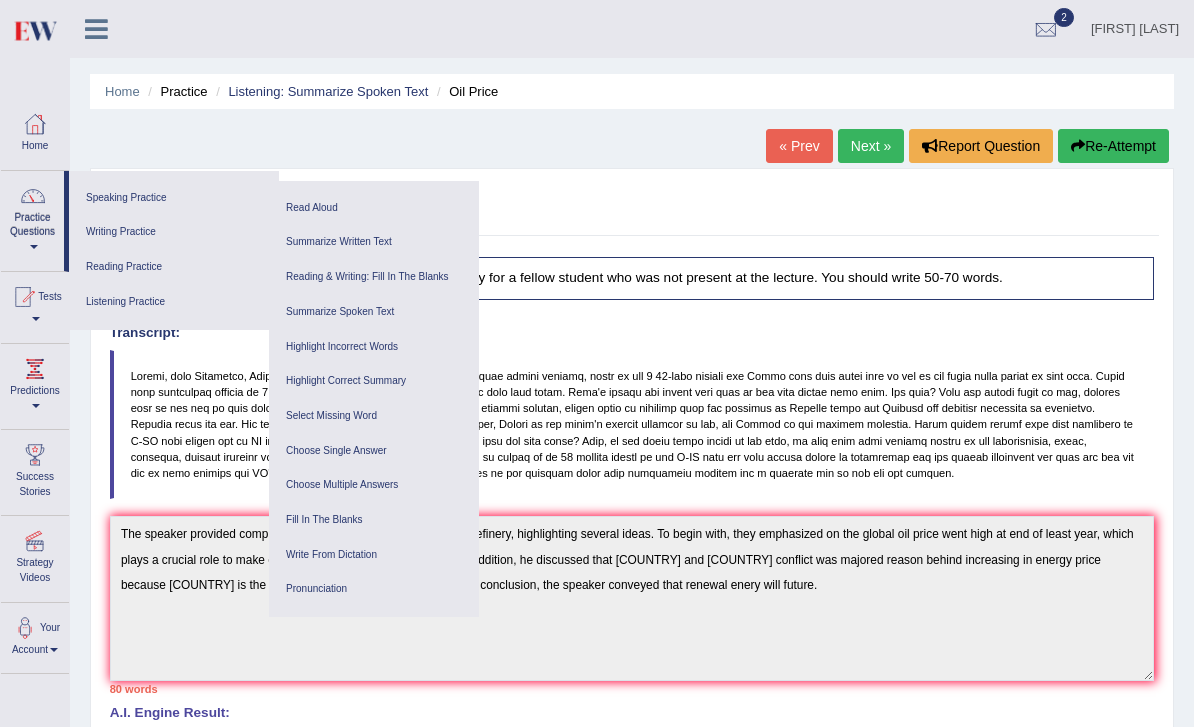 click on "Write From Dictation" at bounding box center [374, 555] 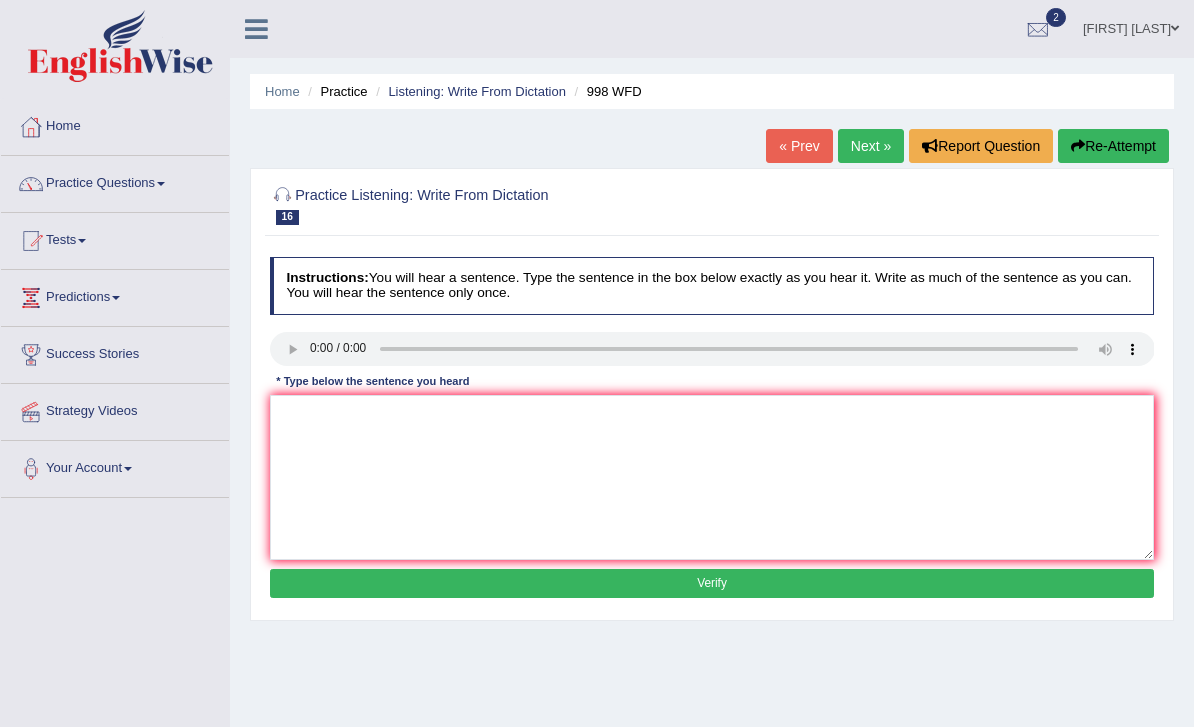 scroll, scrollTop: 0, scrollLeft: 0, axis: both 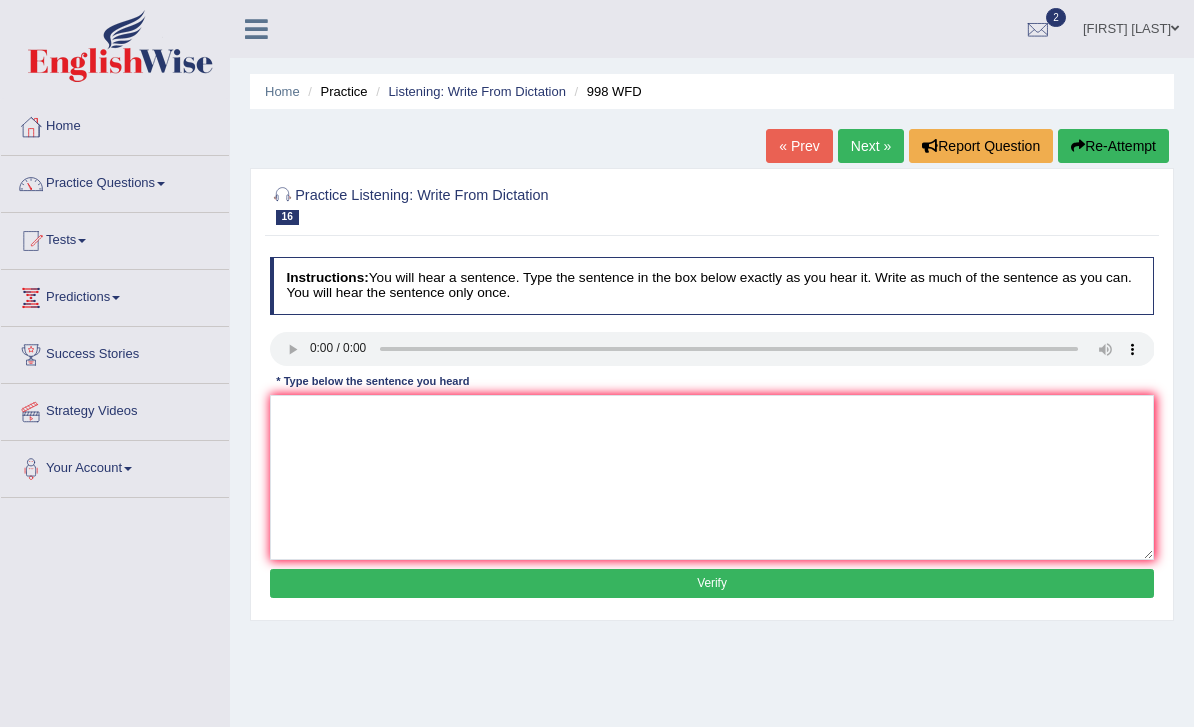 click on "Next »" at bounding box center (871, 146) 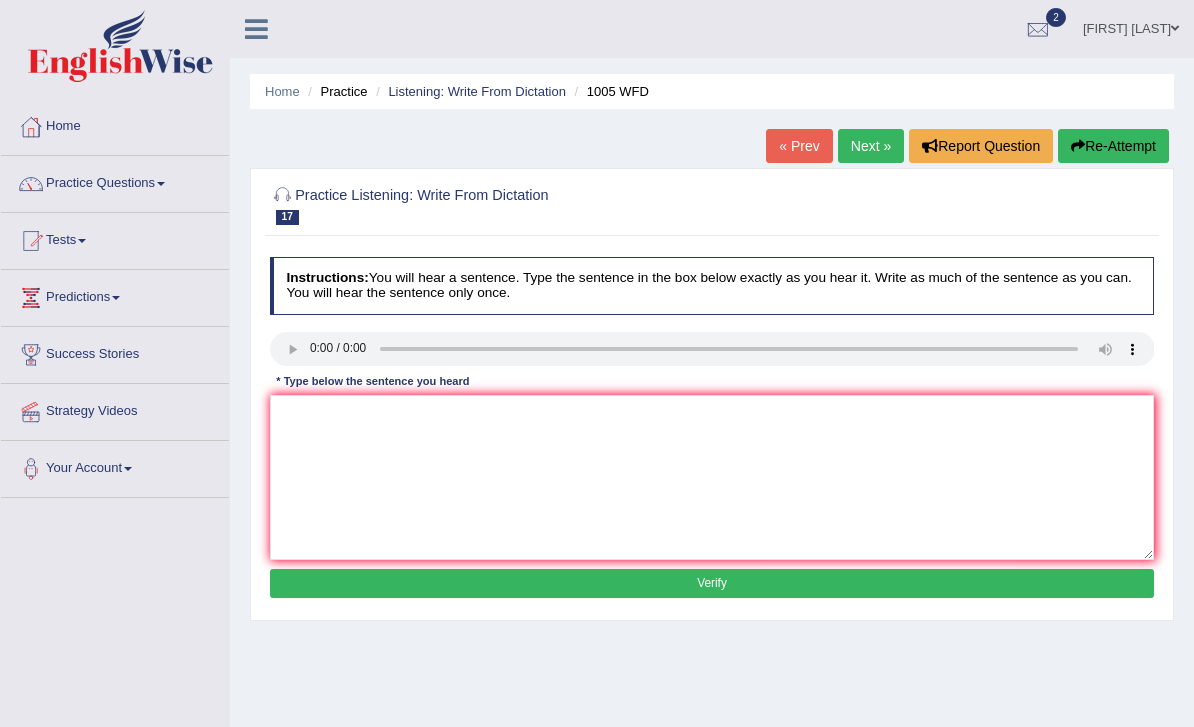 scroll, scrollTop: 0, scrollLeft: 0, axis: both 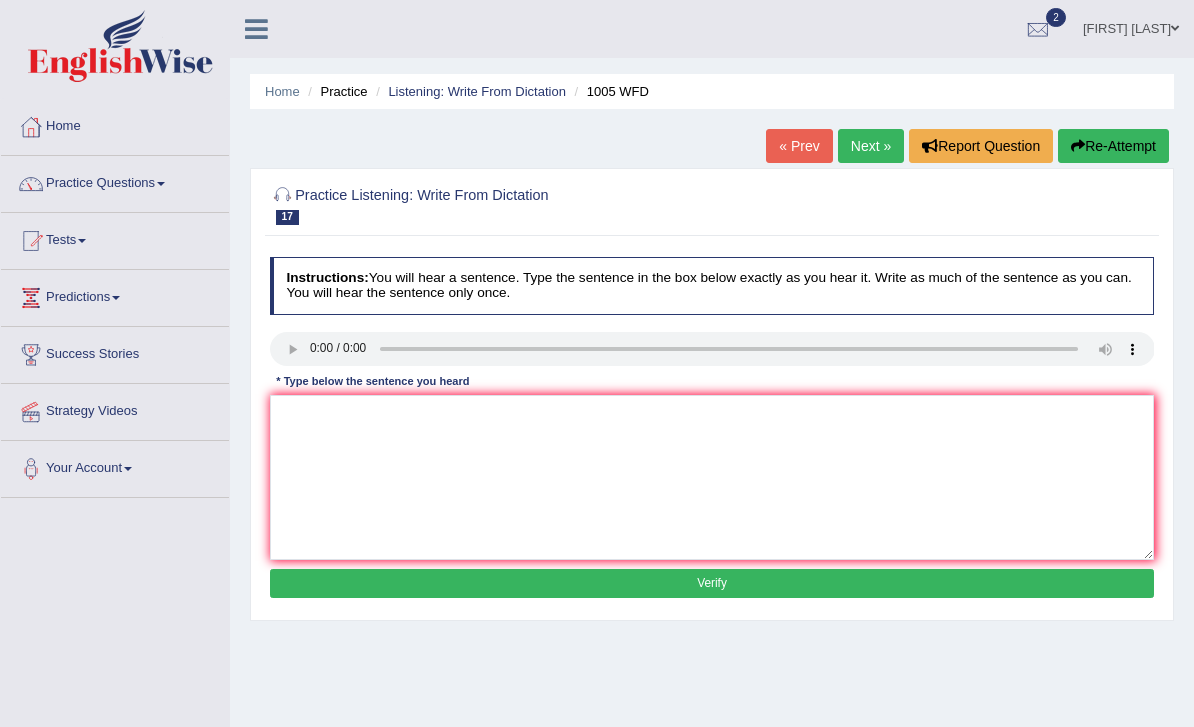 click on "Next »" at bounding box center (871, 146) 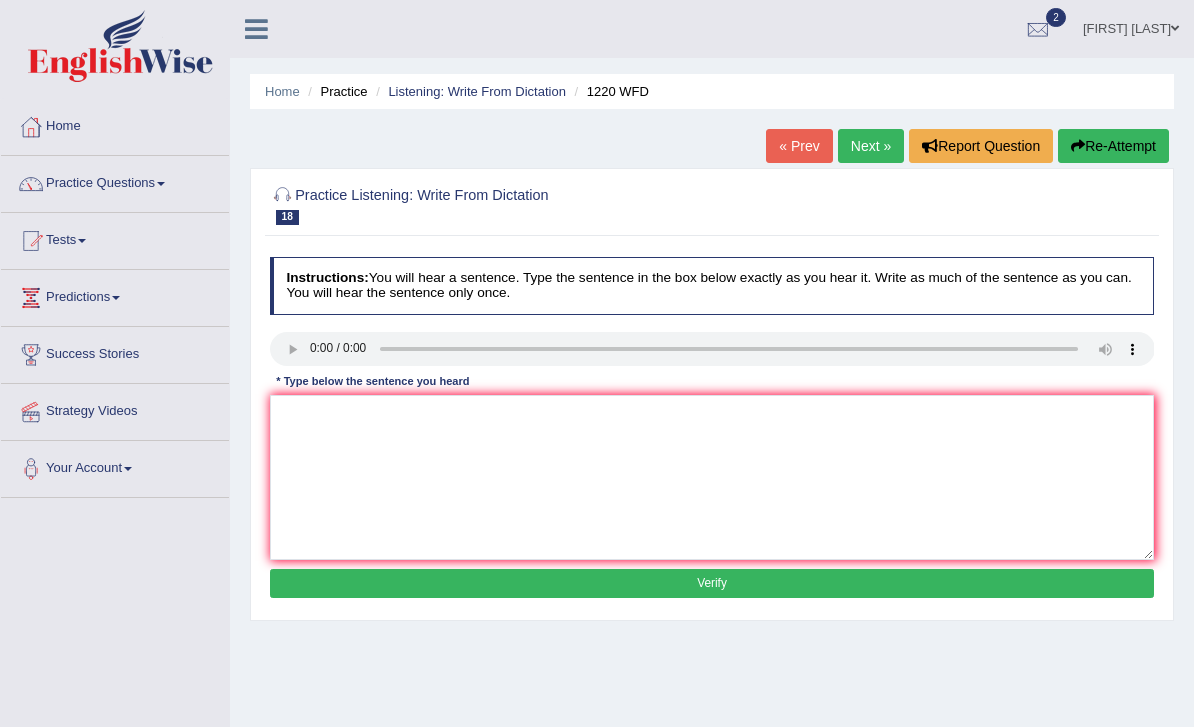 scroll, scrollTop: 0, scrollLeft: 0, axis: both 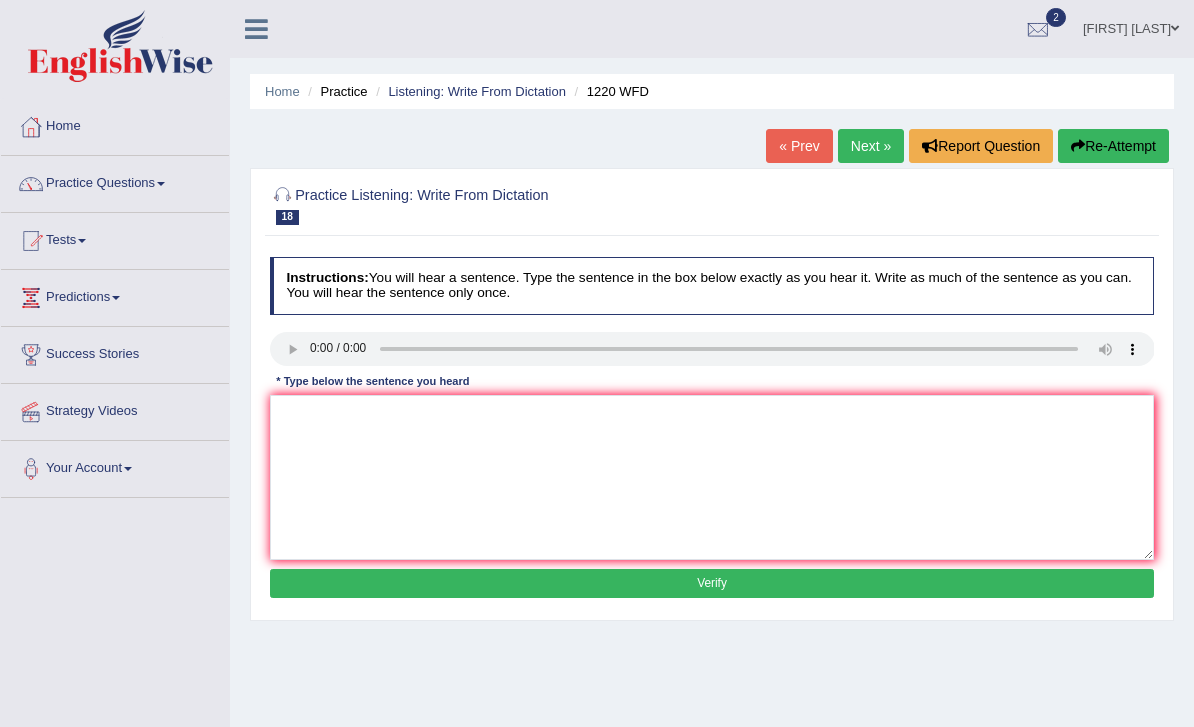 click on "Next »" at bounding box center (871, 146) 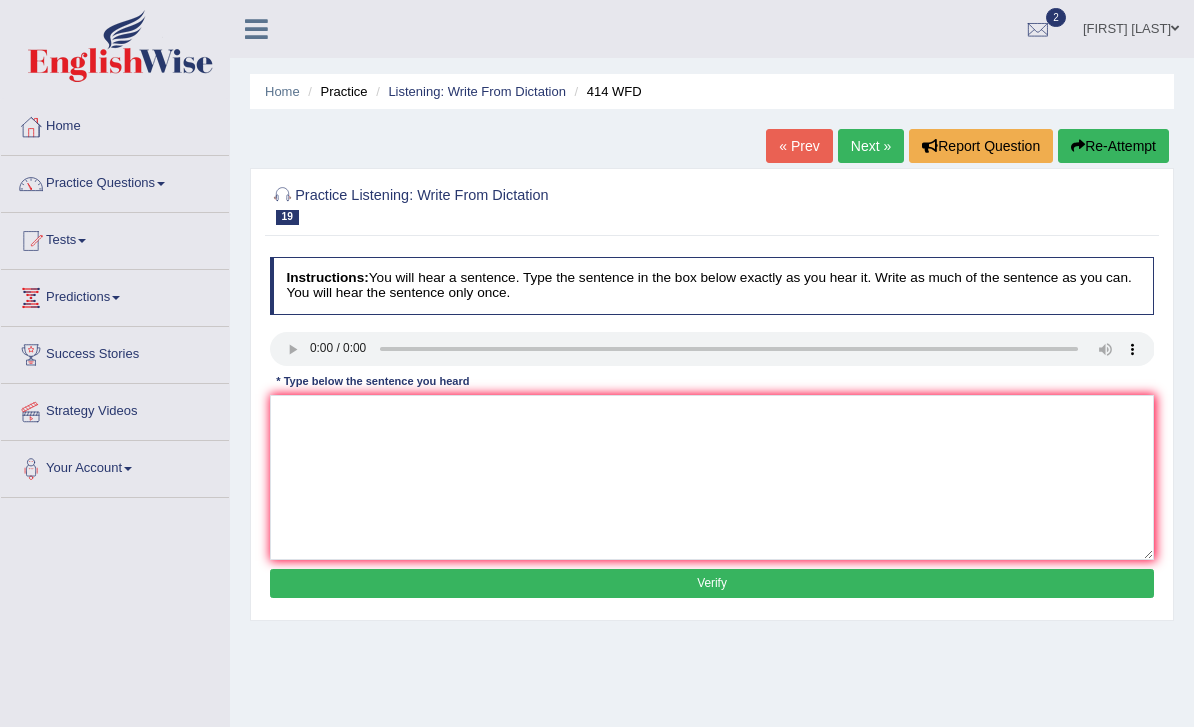 scroll, scrollTop: 0, scrollLeft: 0, axis: both 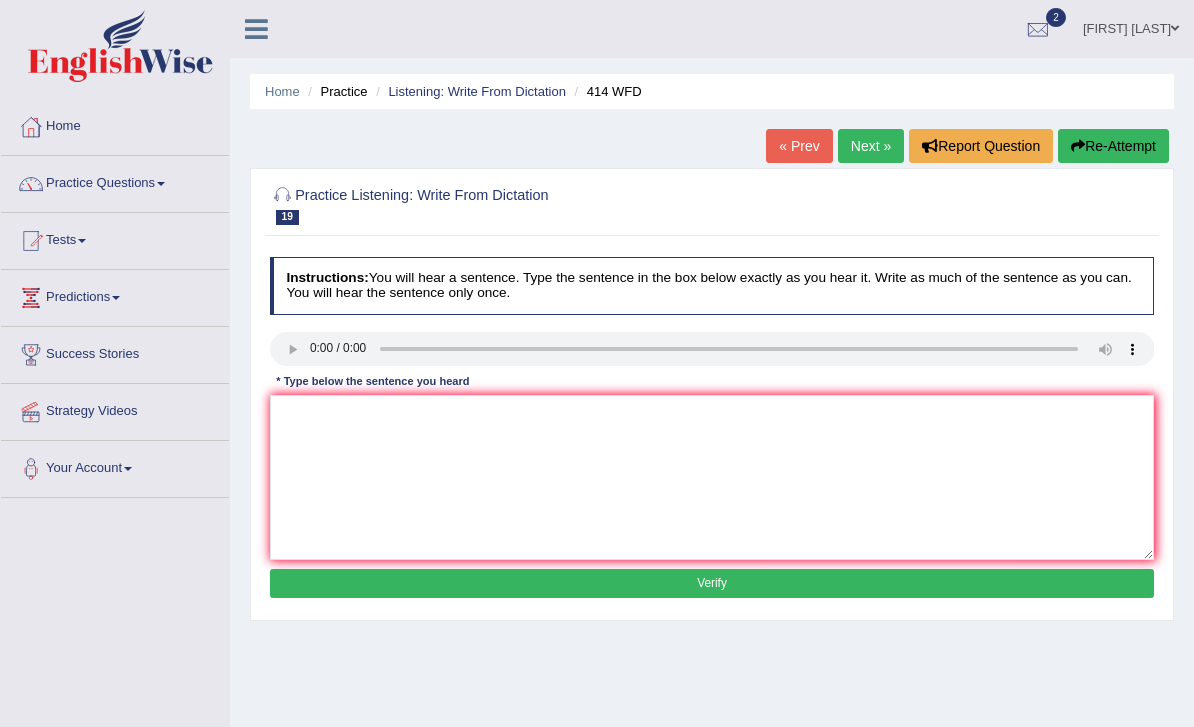 click on "Next »" at bounding box center [871, 146] 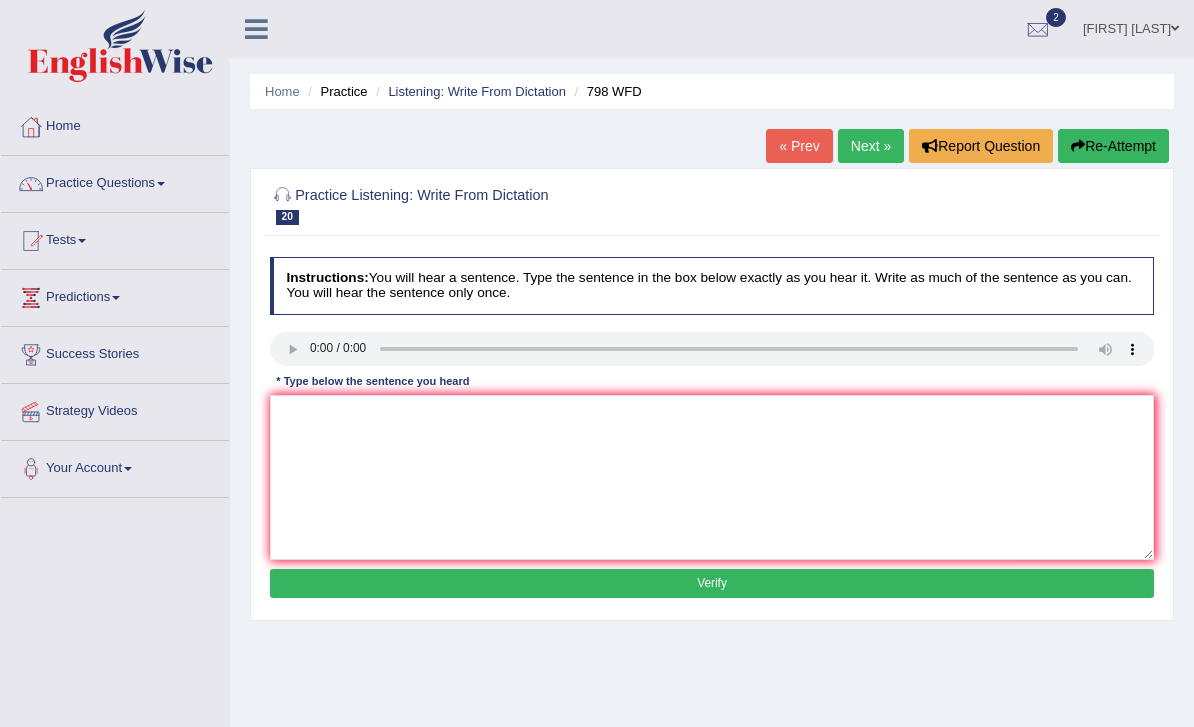 scroll, scrollTop: 0, scrollLeft: 0, axis: both 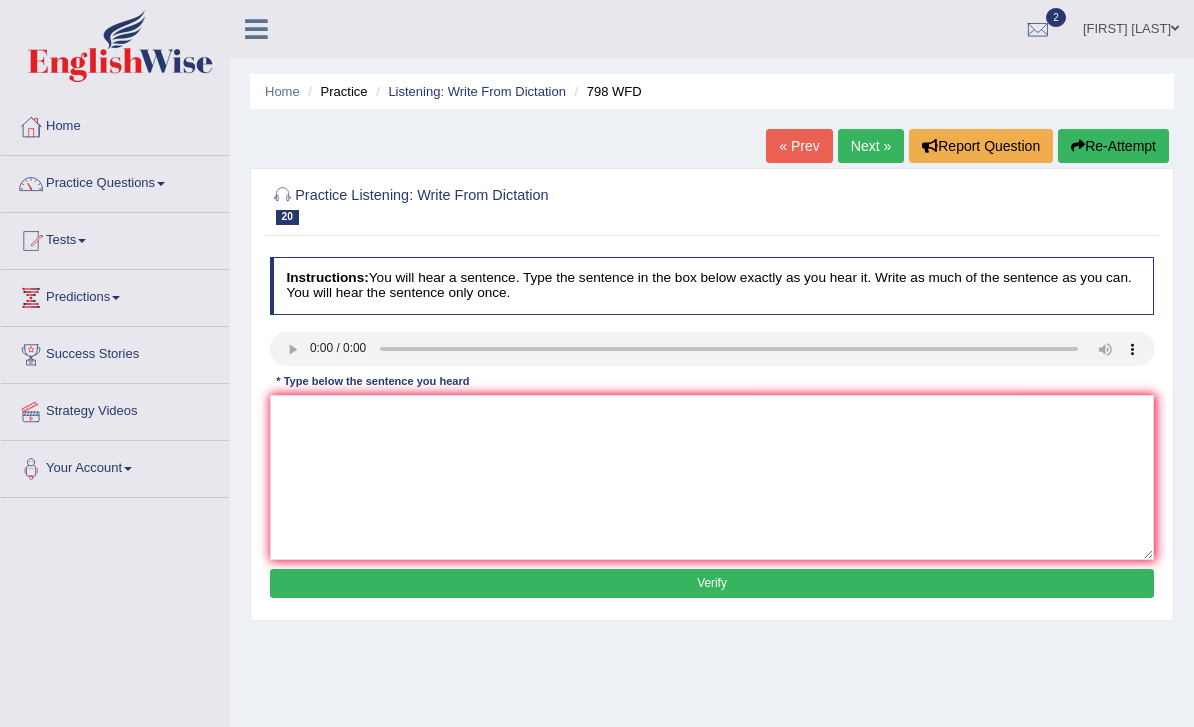 click on "Next »" at bounding box center (871, 146) 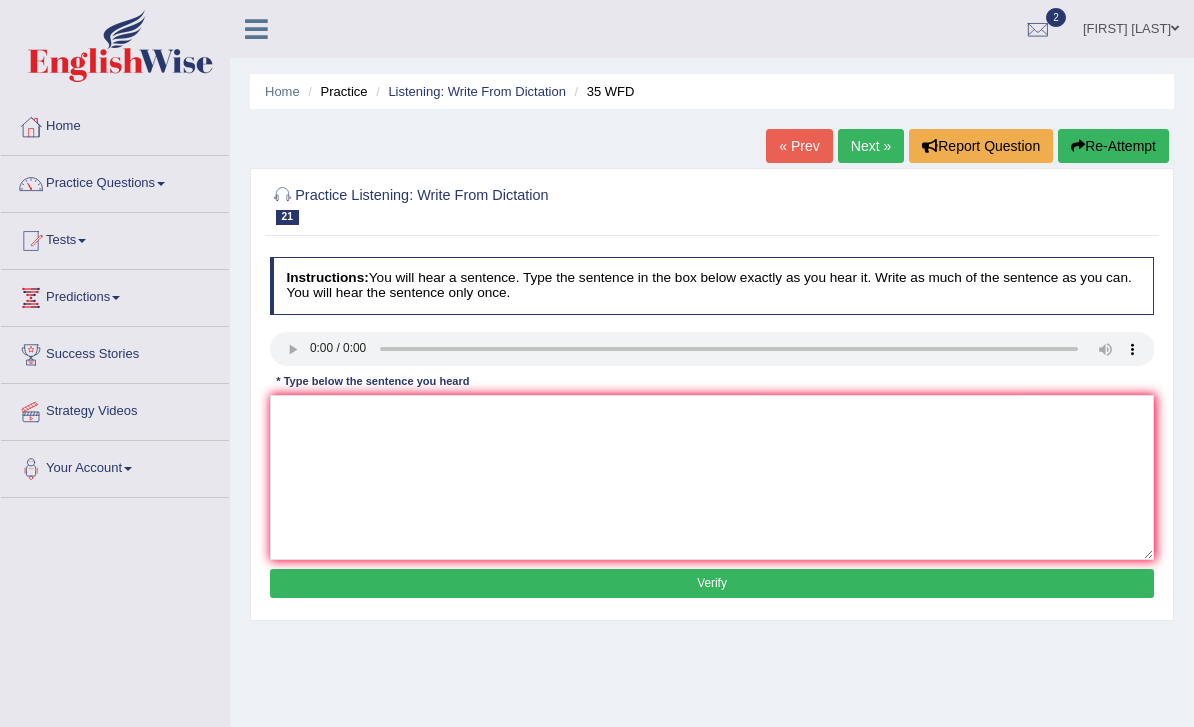 scroll, scrollTop: 0, scrollLeft: 0, axis: both 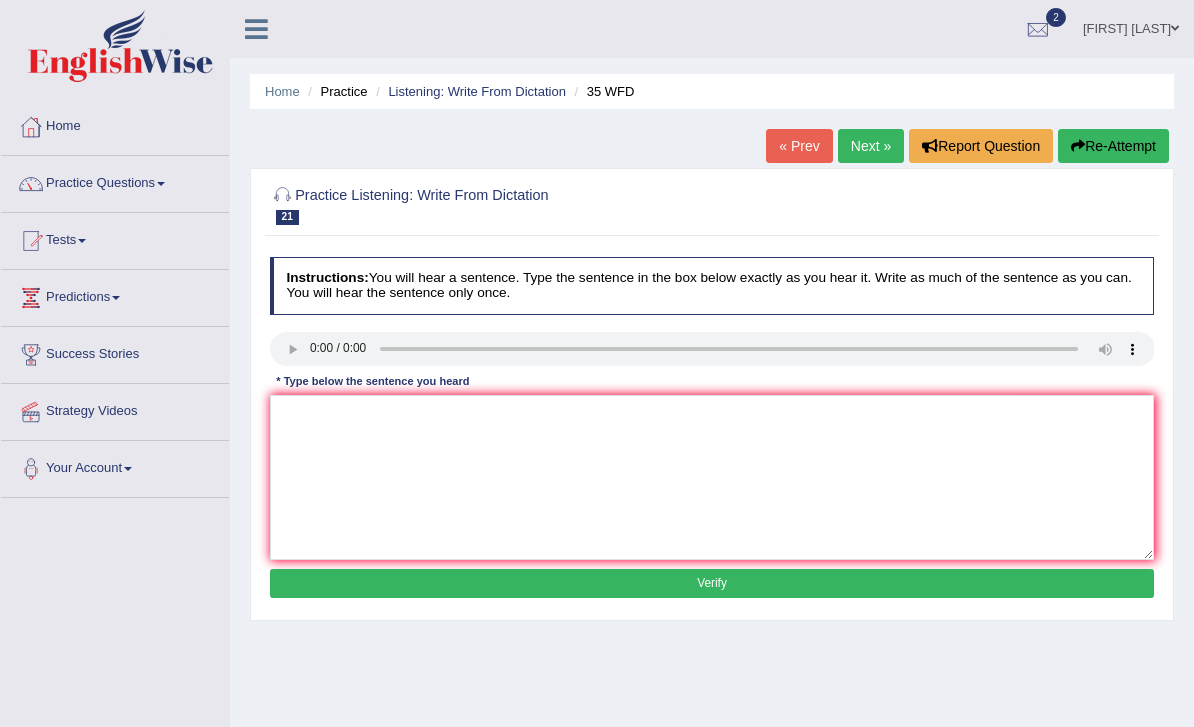 click on "Next »" at bounding box center (871, 146) 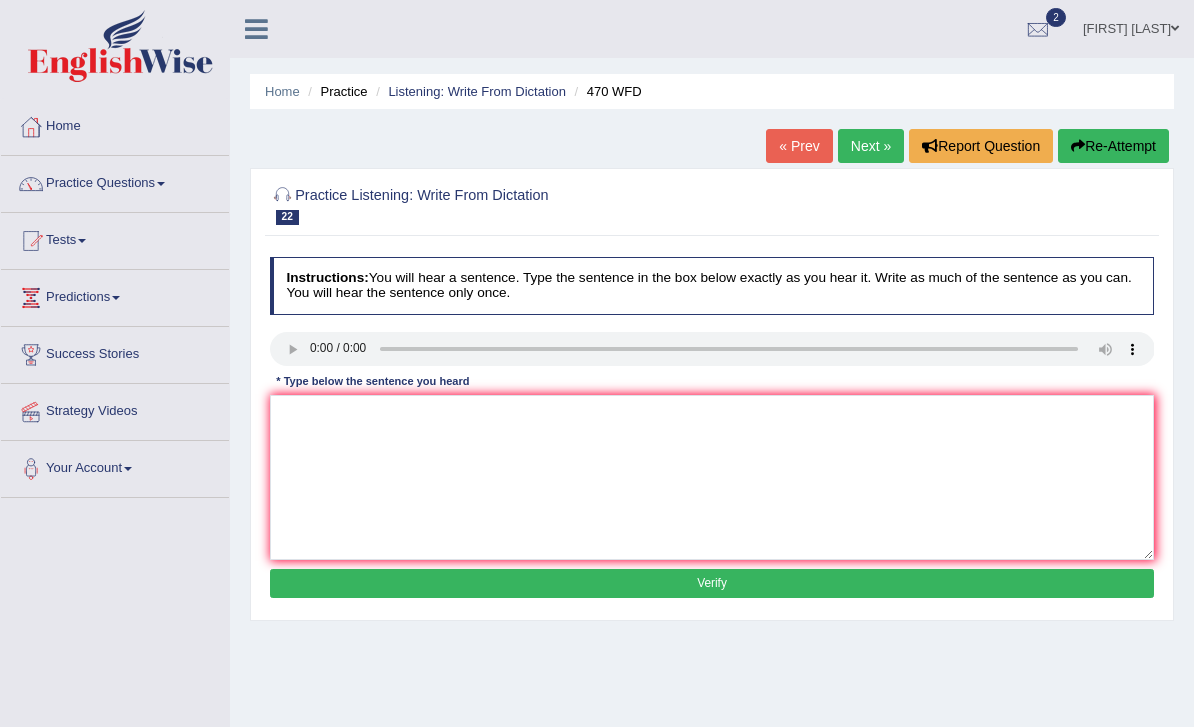 scroll, scrollTop: 0, scrollLeft: 0, axis: both 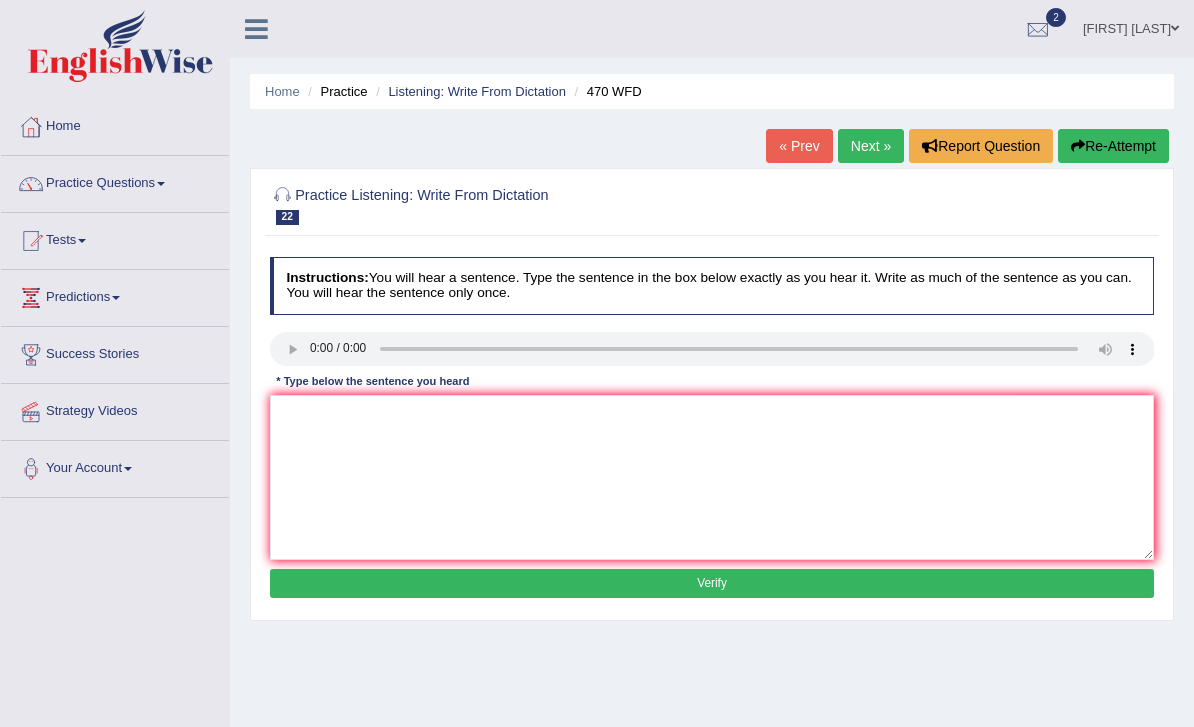 click on "Next »" at bounding box center (871, 146) 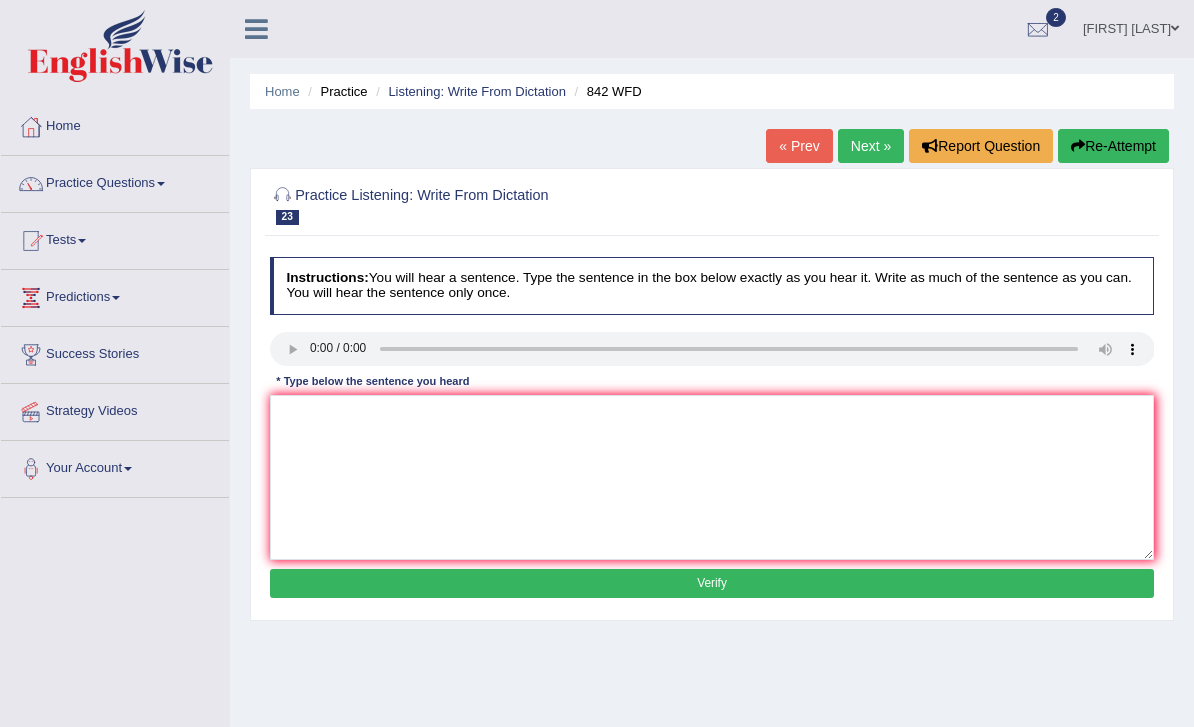 scroll, scrollTop: 0, scrollLeft: 0, axis: both 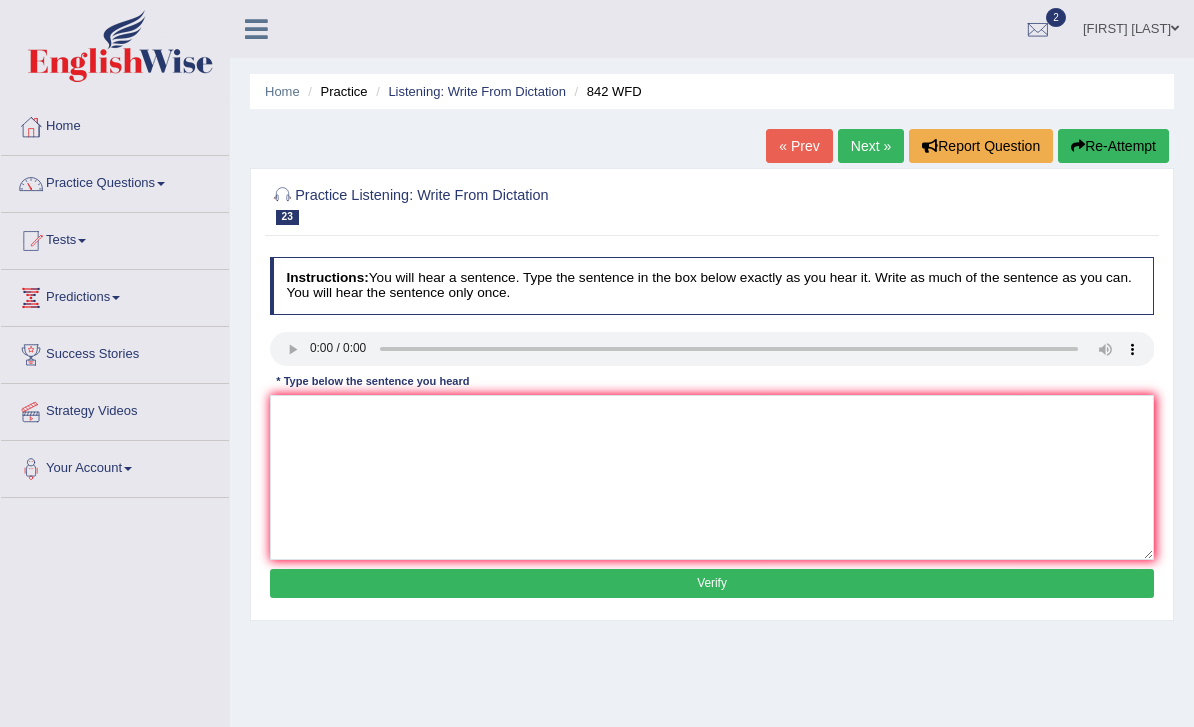 click on "Next »" at bounding box center [871, 146] 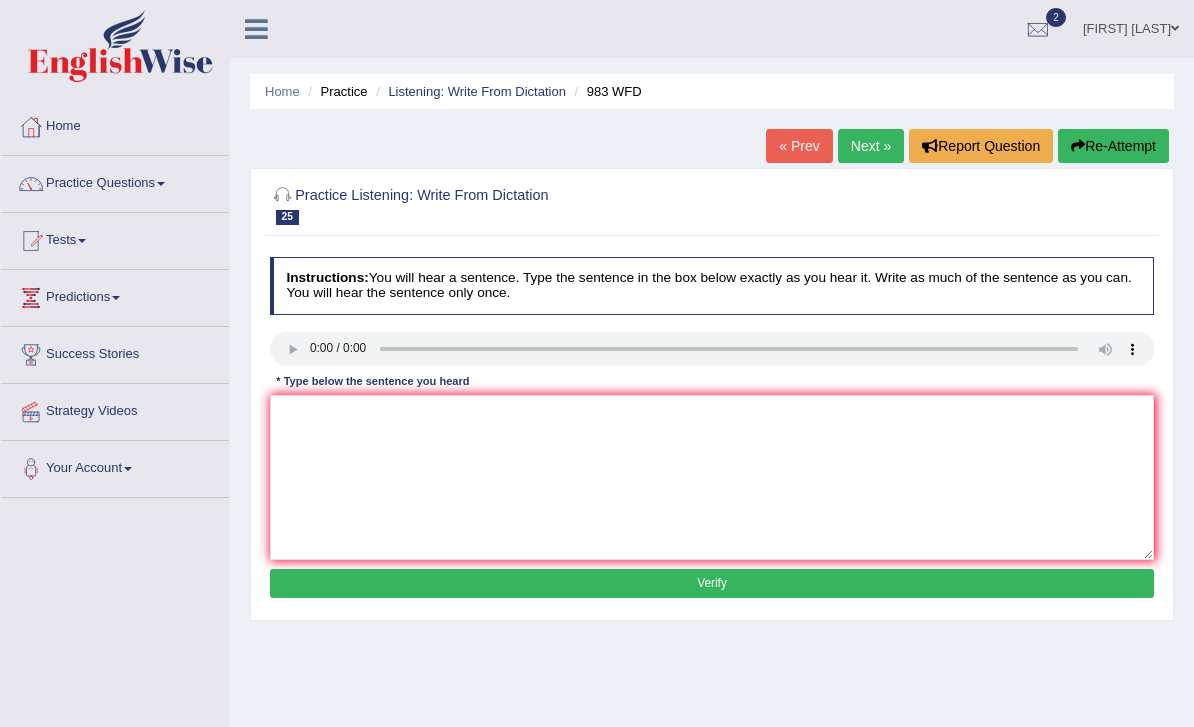 scroll, scrollTop: 0, scrollLeft: 0, axis: both 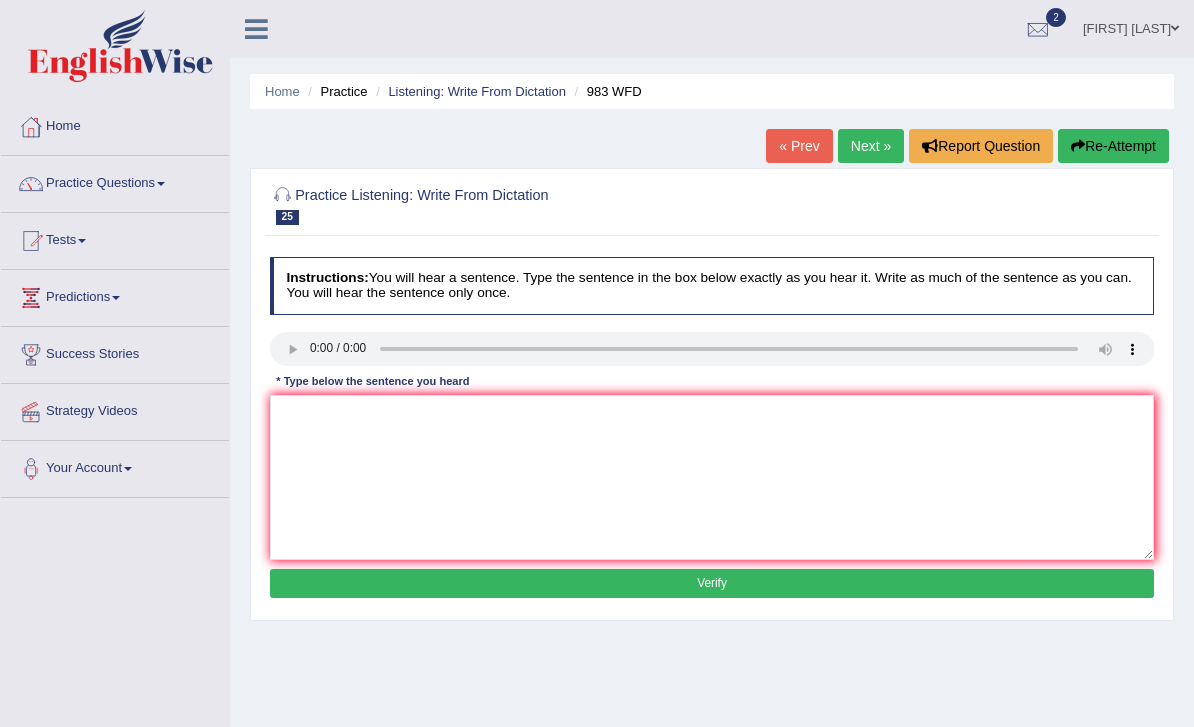 click at bounding box center [712, 349] 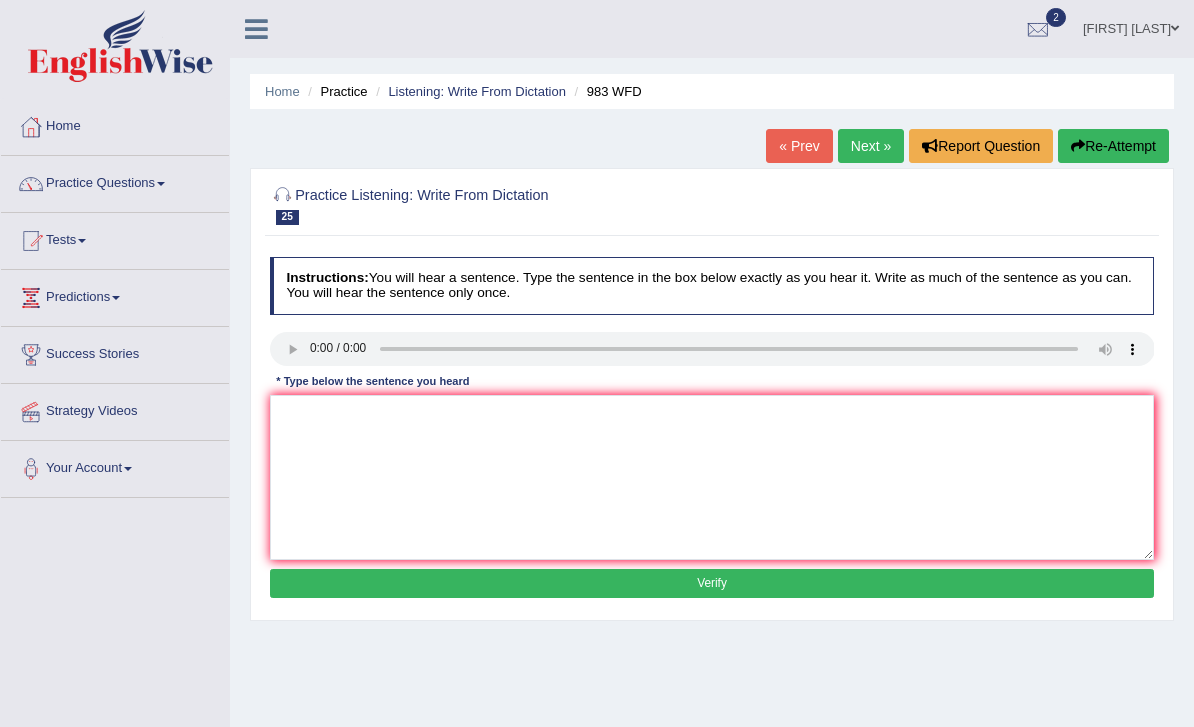 click at bounding box center [712, 349] 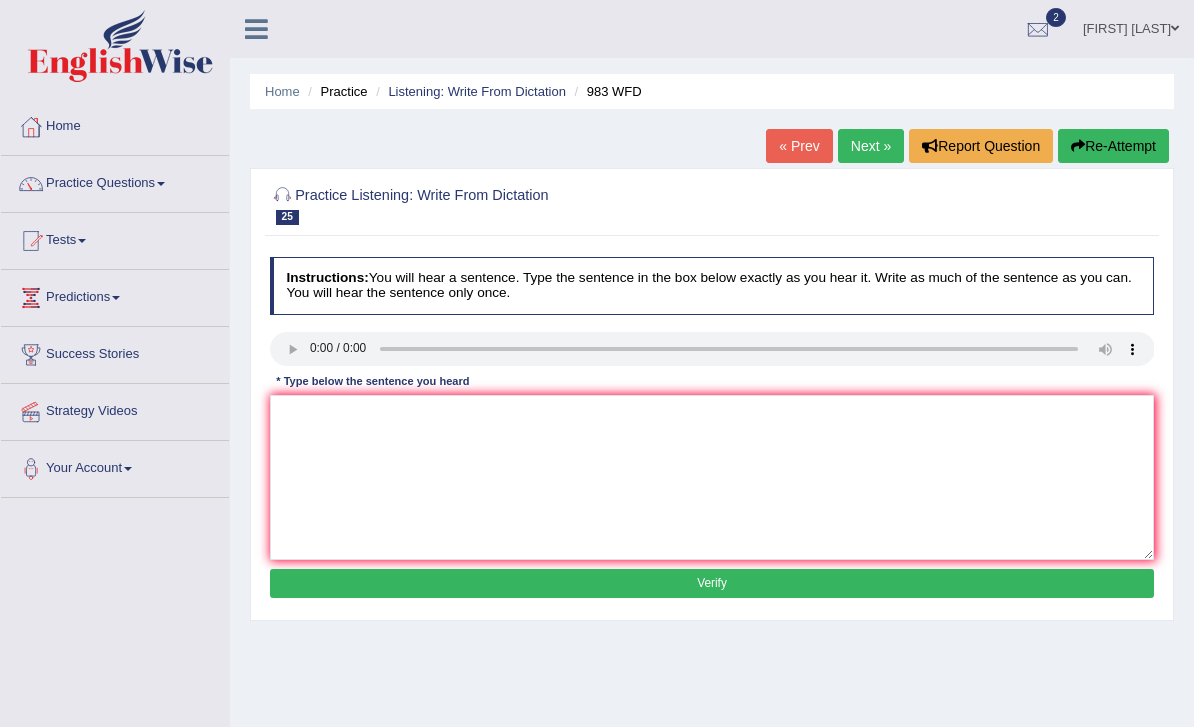click at bounding box center [712, 349] 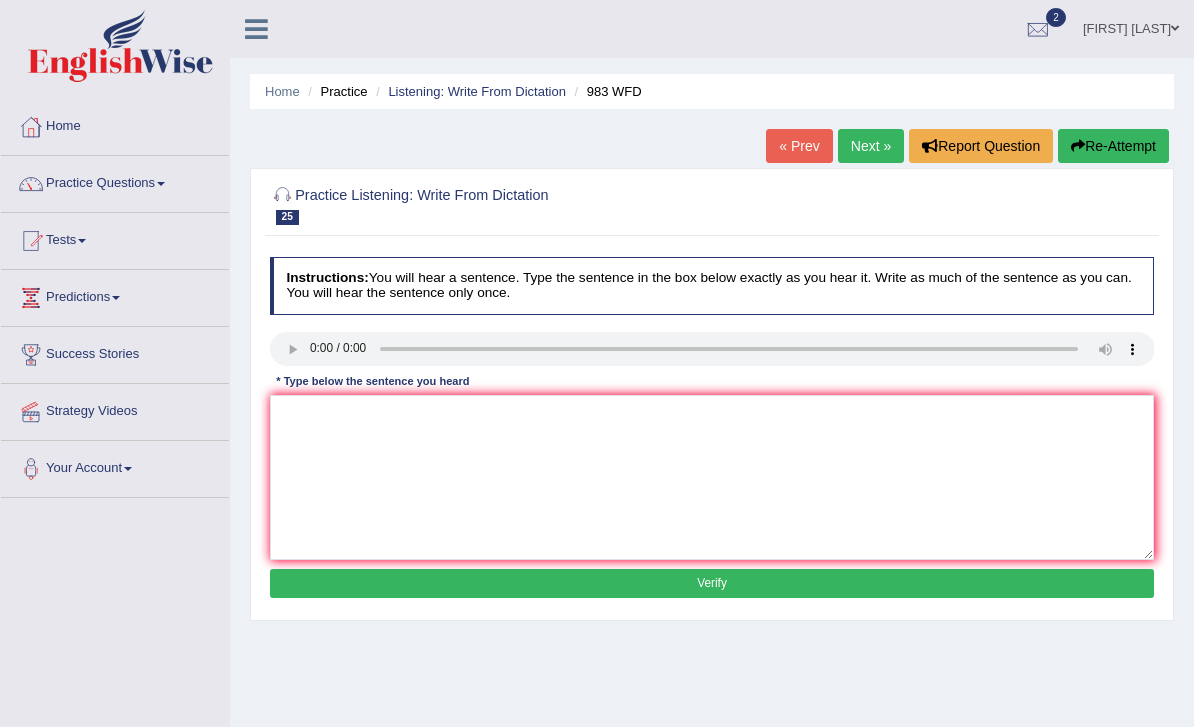 click at bounding box center [712, 349] 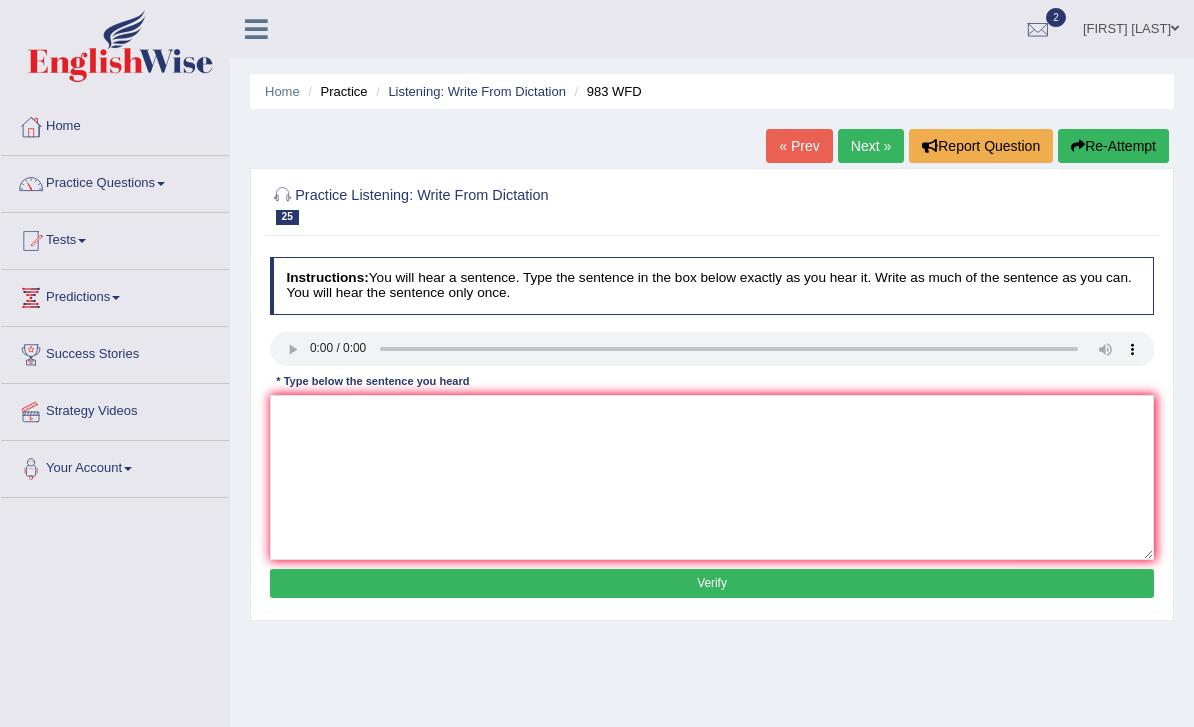 click at bounding box center [712, 349] 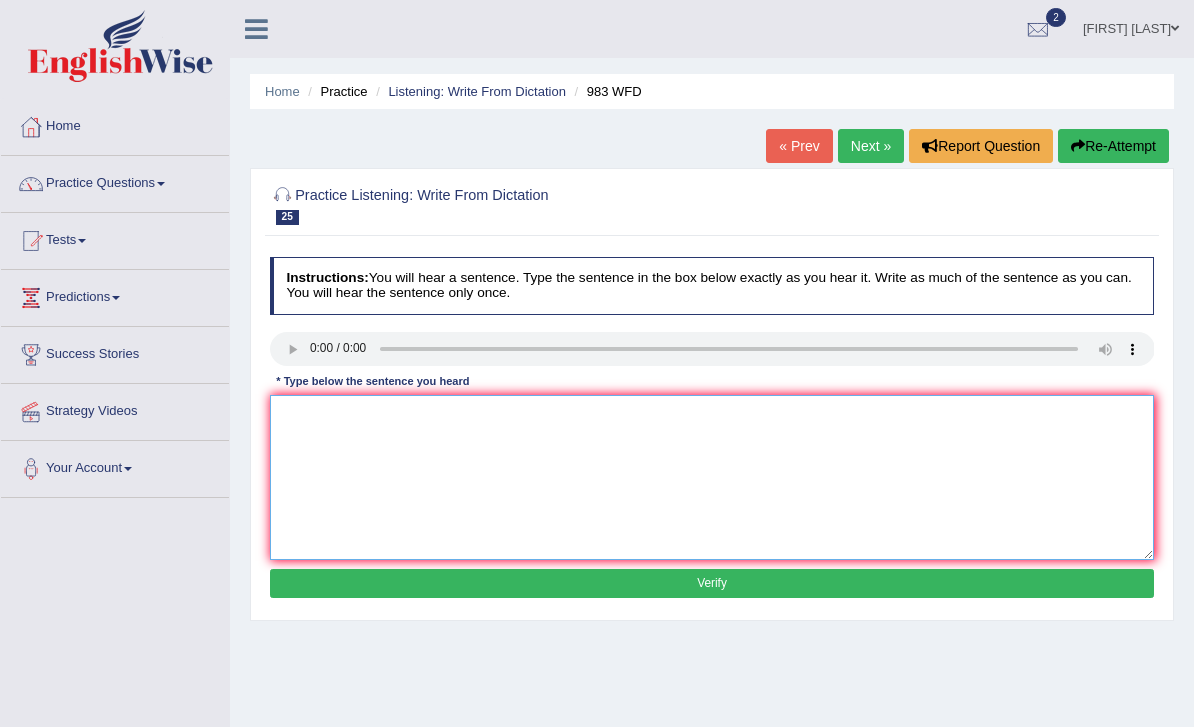 click at bounding box center [712, 477] 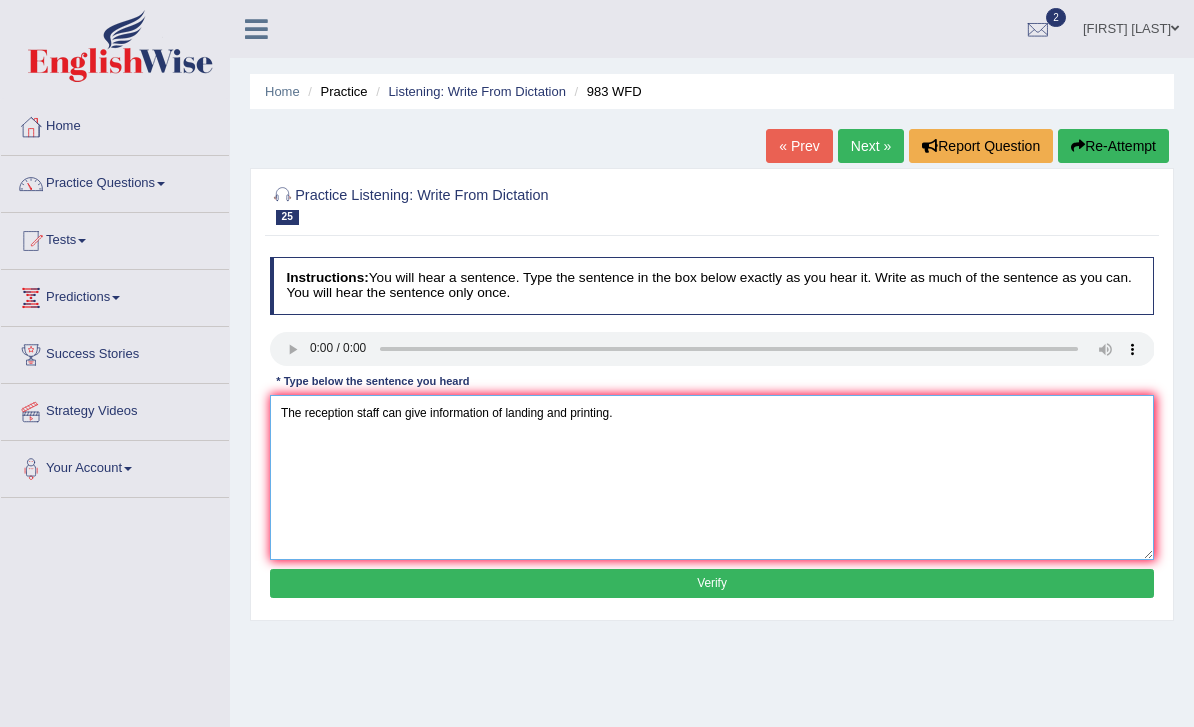 type on "The reception staff can give information of landing and printing." 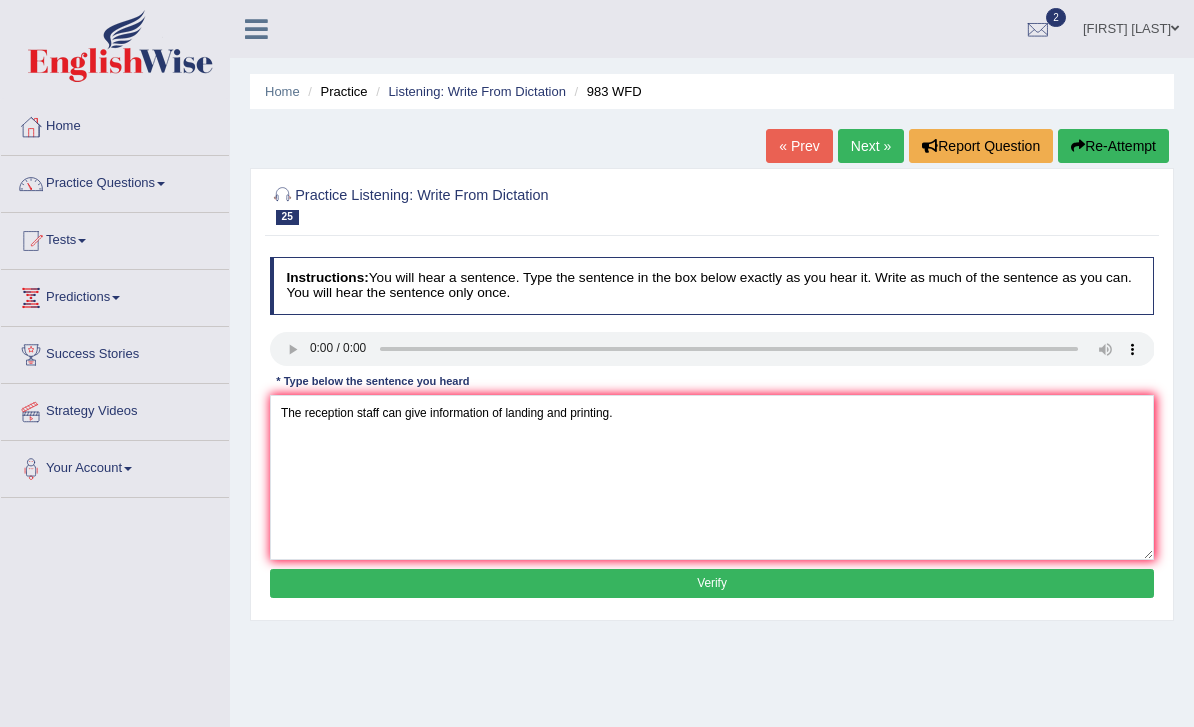 click on "Verify" at bounding box center [712, 583] 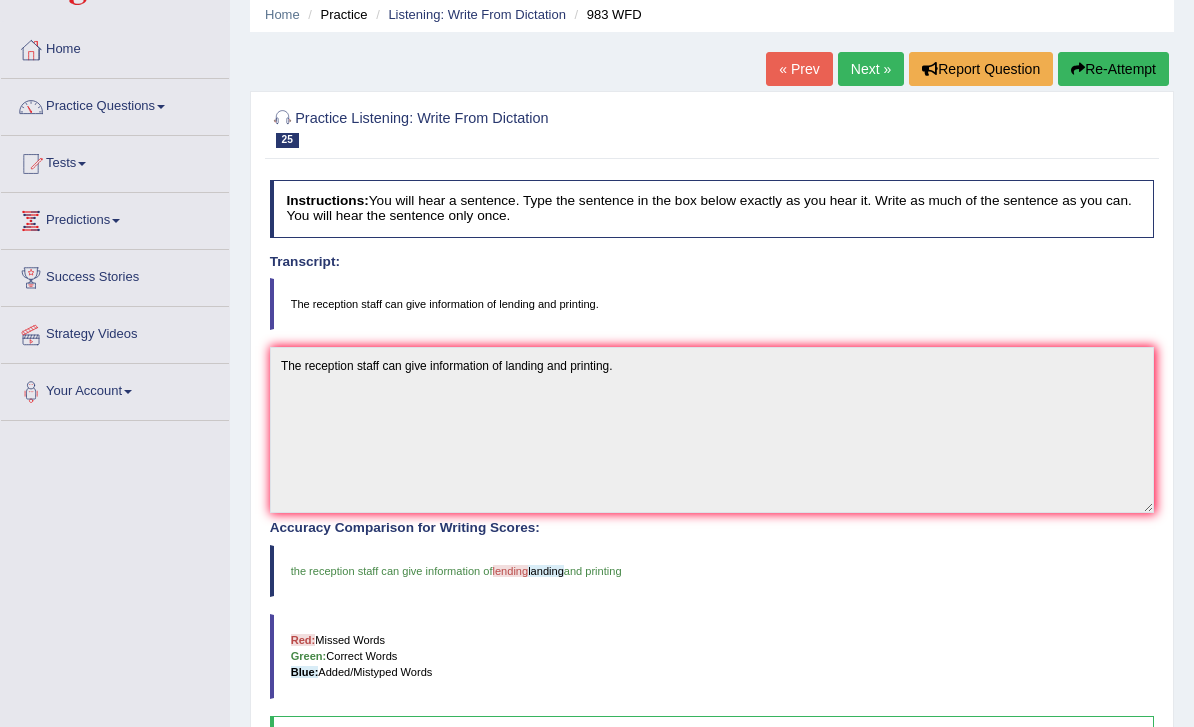 scroll, scrollTop: 77, scrollLeft: 0, axis: vertical 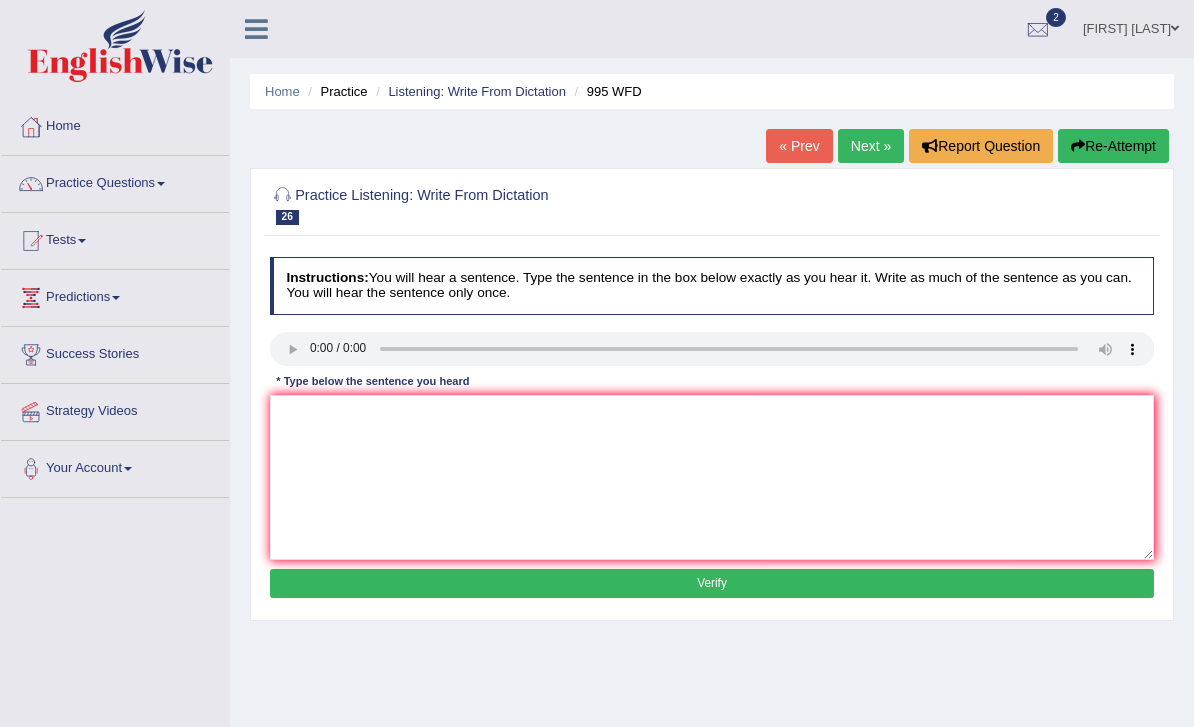 click on "Next »" at bounding box center [871, 146] 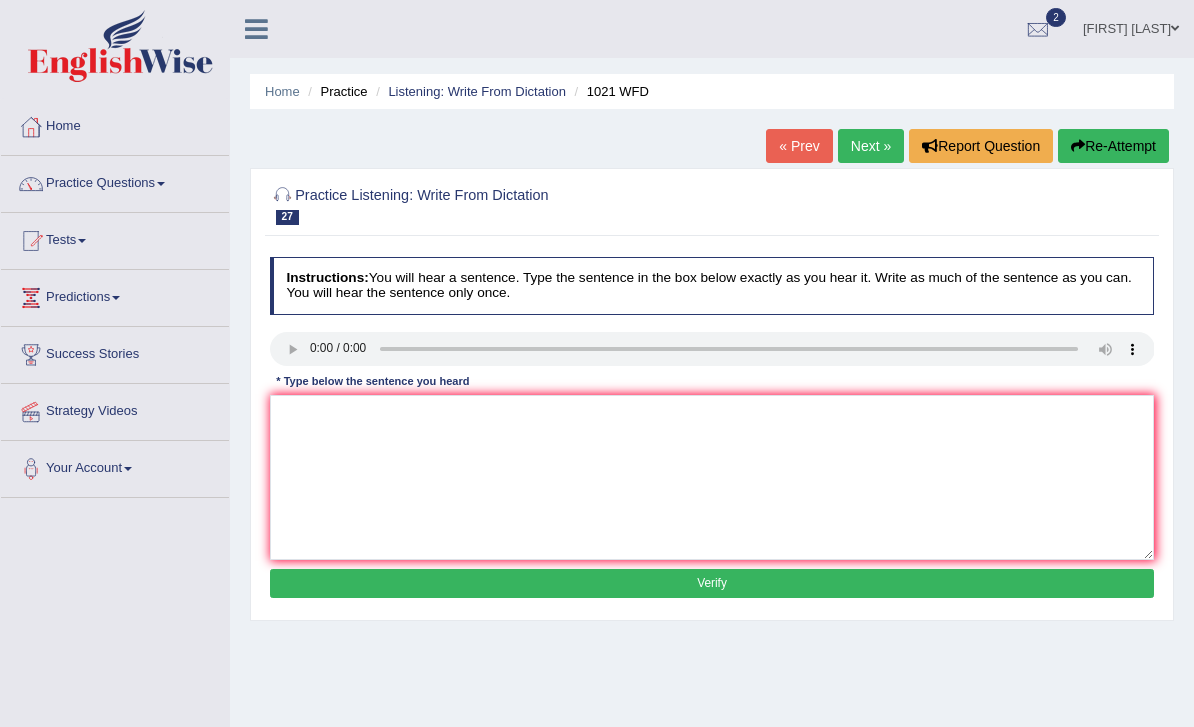 scroll, scrollTop: 0, scrollLeft: 0, axis: both 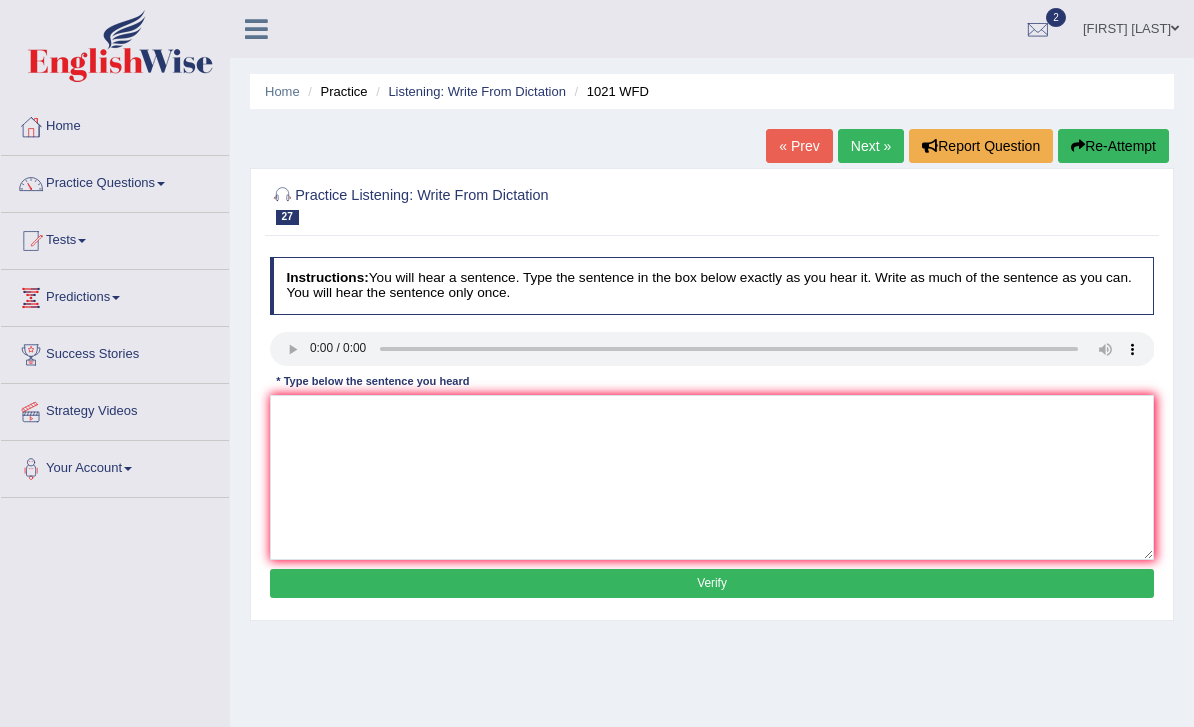 click on "Next »" at bounding box center [871, 146] 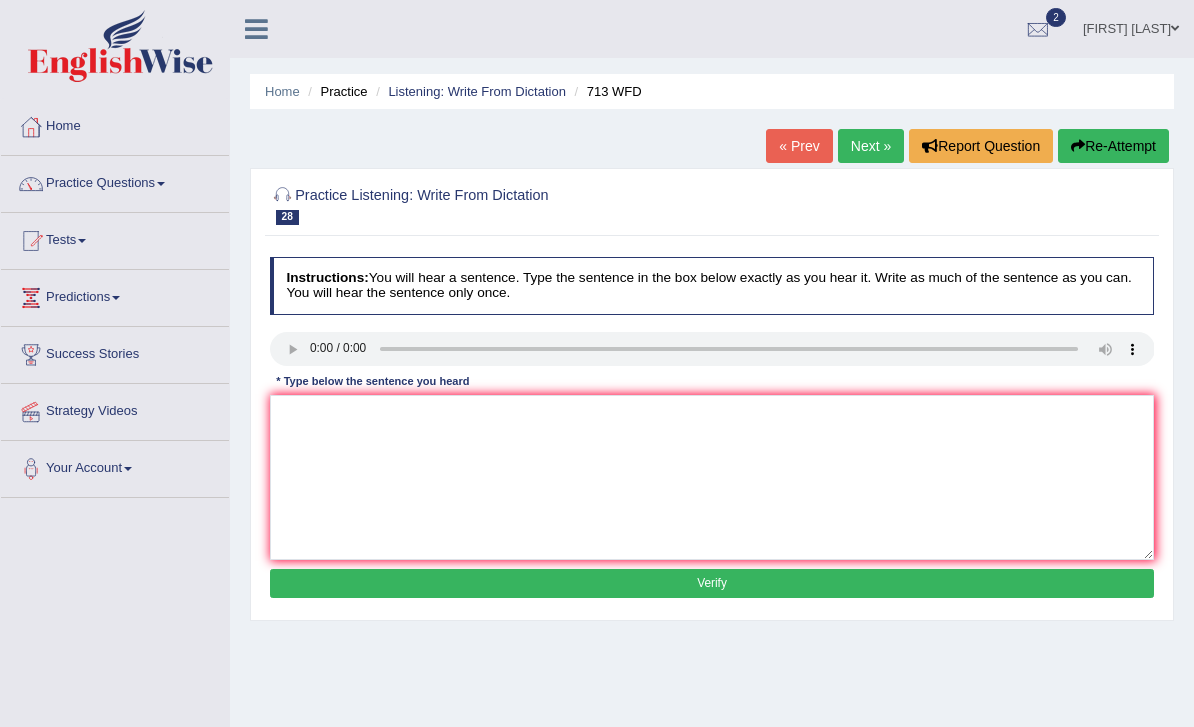 scroll, scrollTop: 0, scrollLeft: 0, axis: both 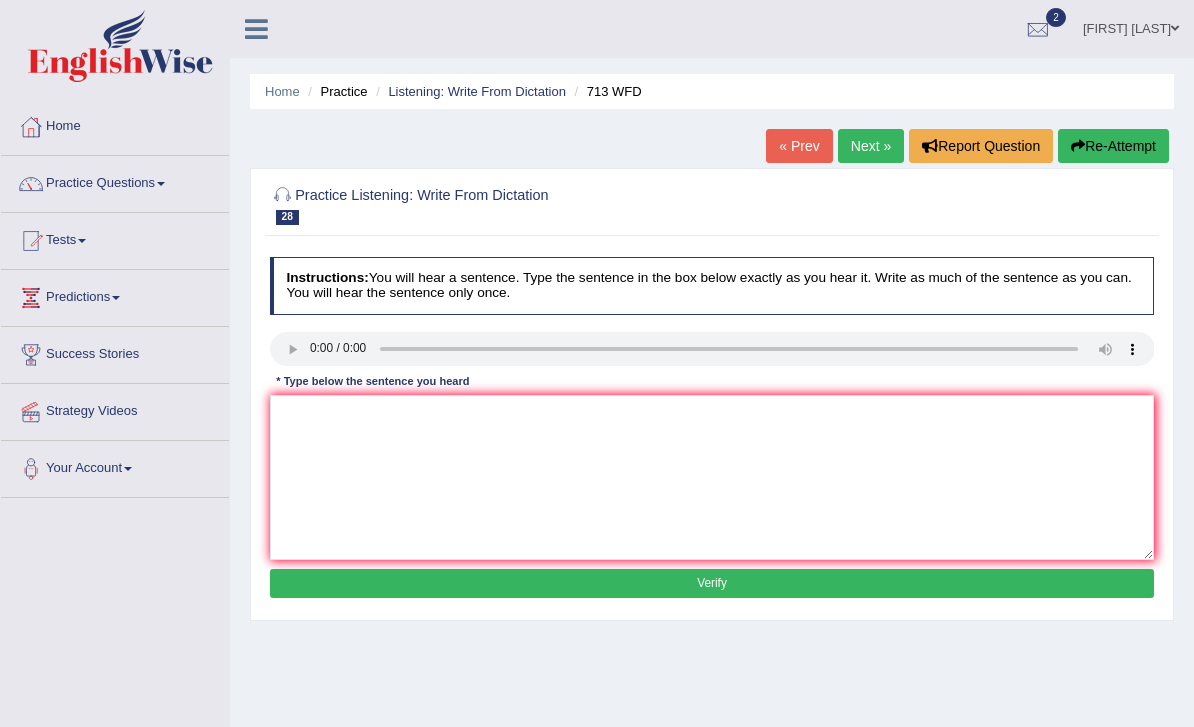 click on "Next »" at bounding box center (871, 146) 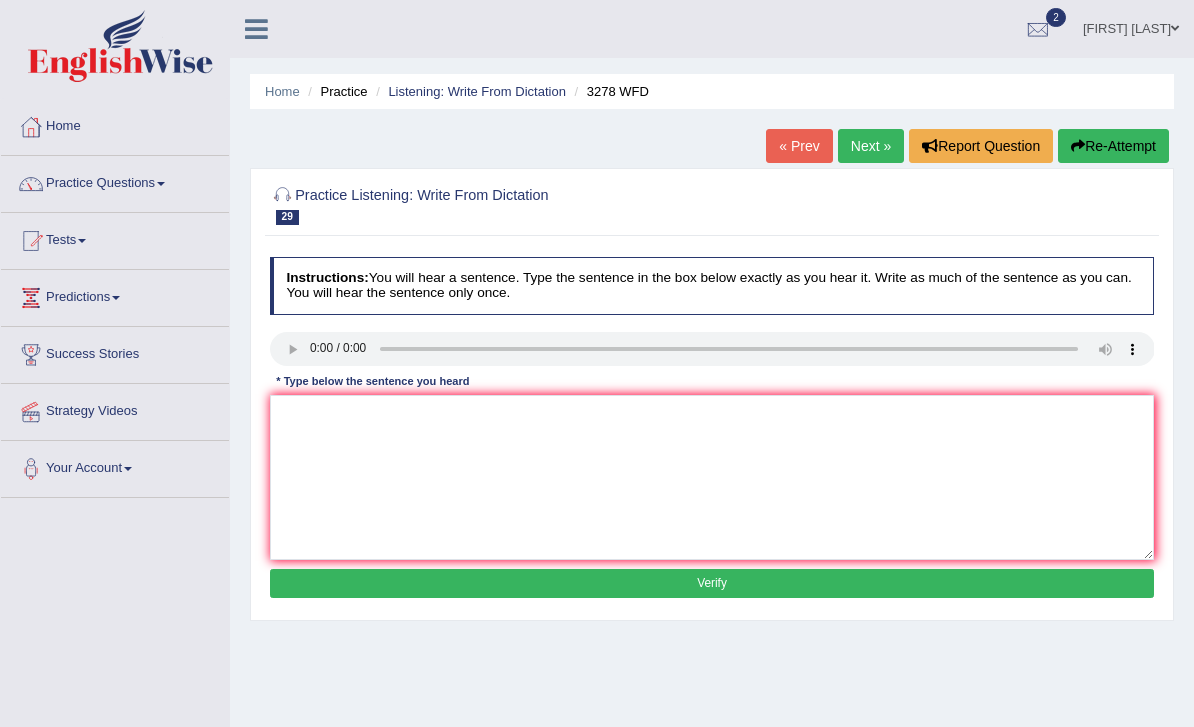 scroll, scrollTop: 0, scrollLeft: 0, axis: both 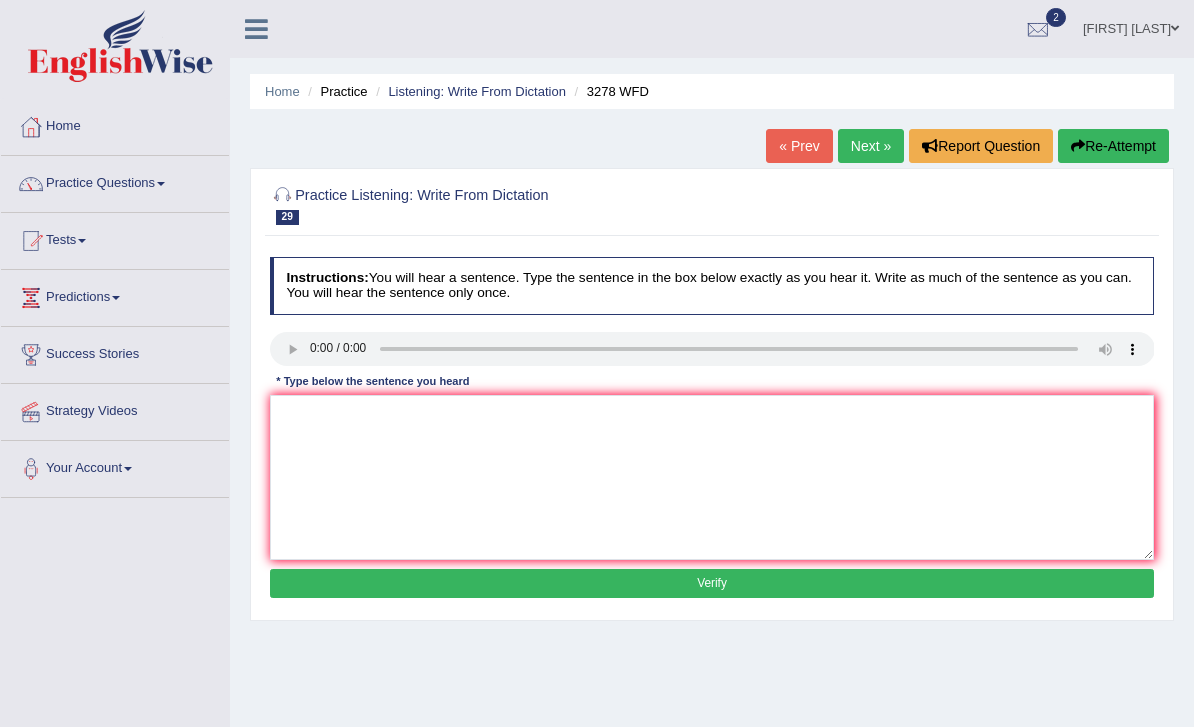 click on "Next »" at bounding box center (871, 146) 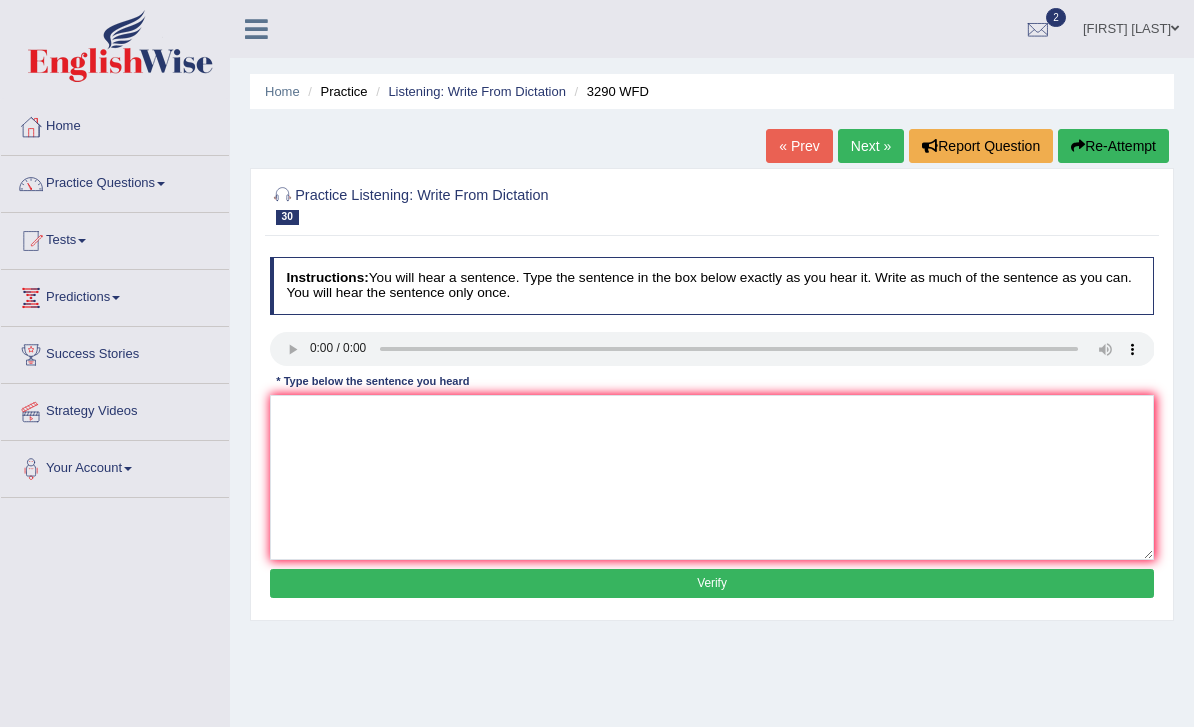 scroll, scrollTop: 0, scrollLeft: 0, axis: both 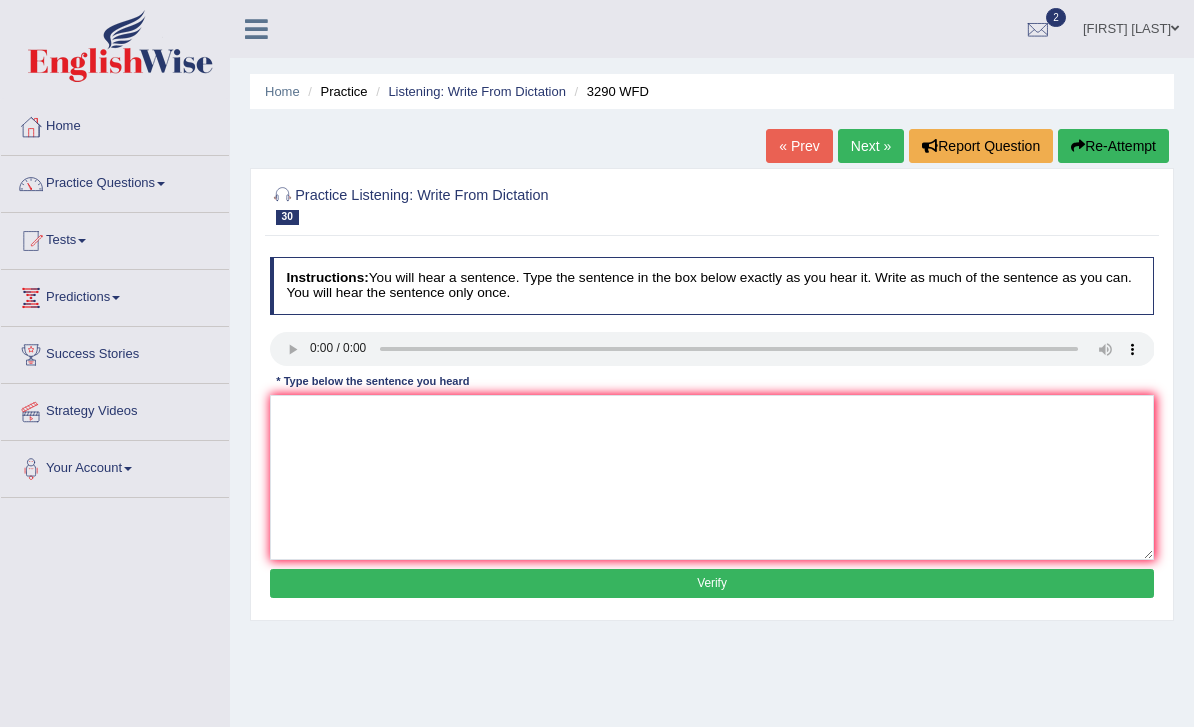 click on "Next »" at bounding box center [871, 146] 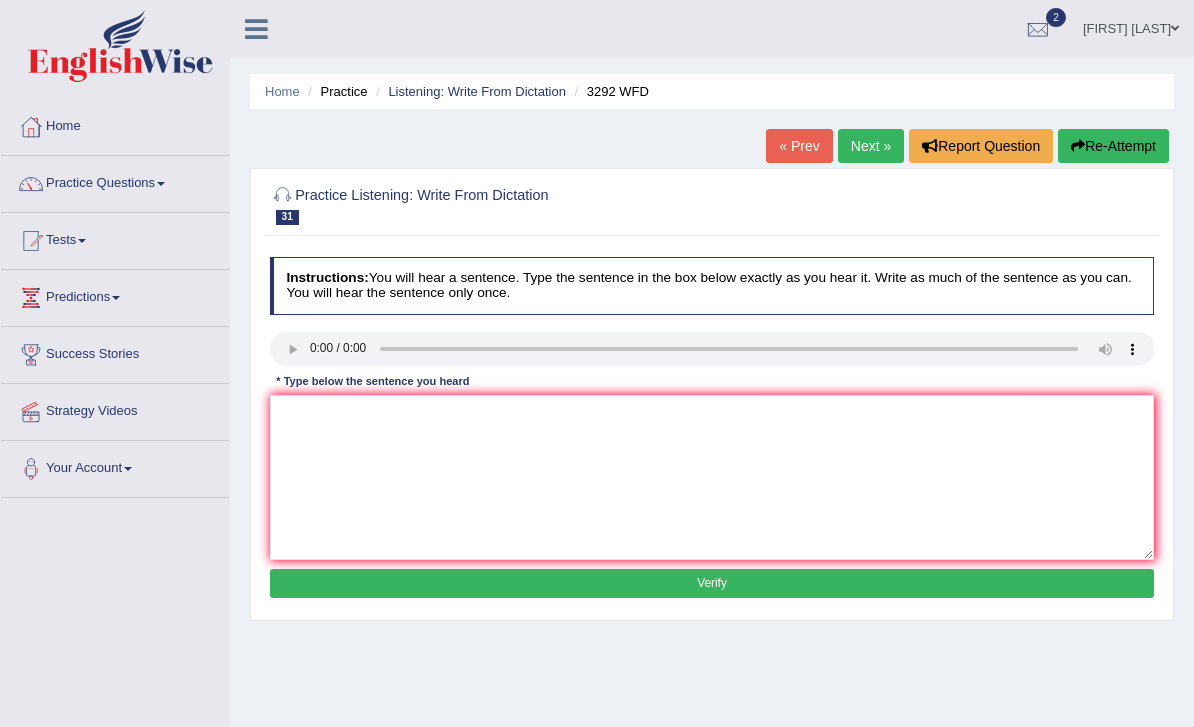 scroll, scrollTop: 0, scrollLeft: 0, axis: both 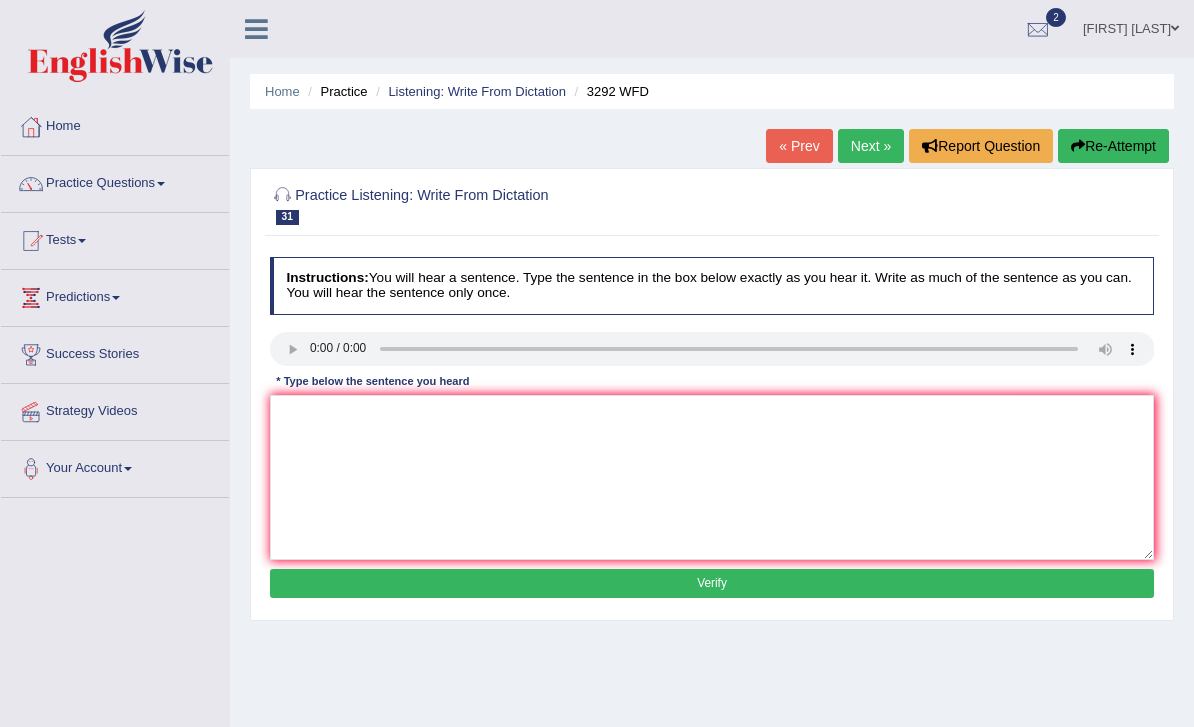 click on "Next »" at bounding box center (871, 146) 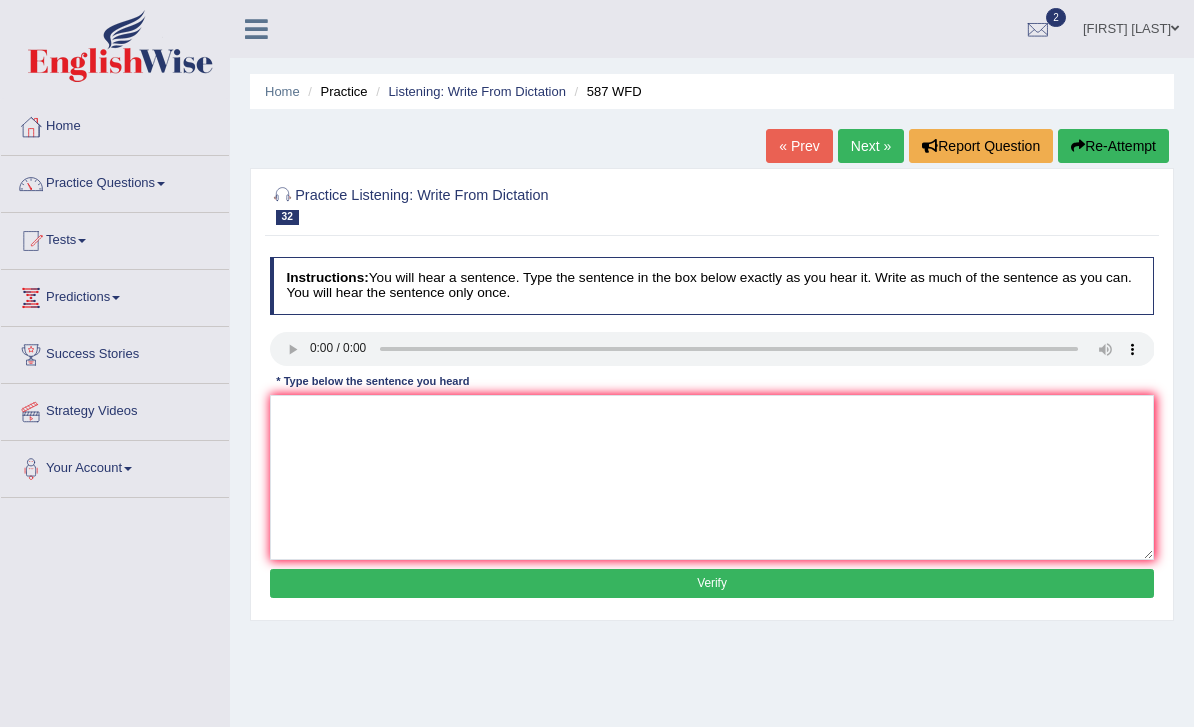 scroll, scrollTop: 0, scrollLeft: 0, axis: both 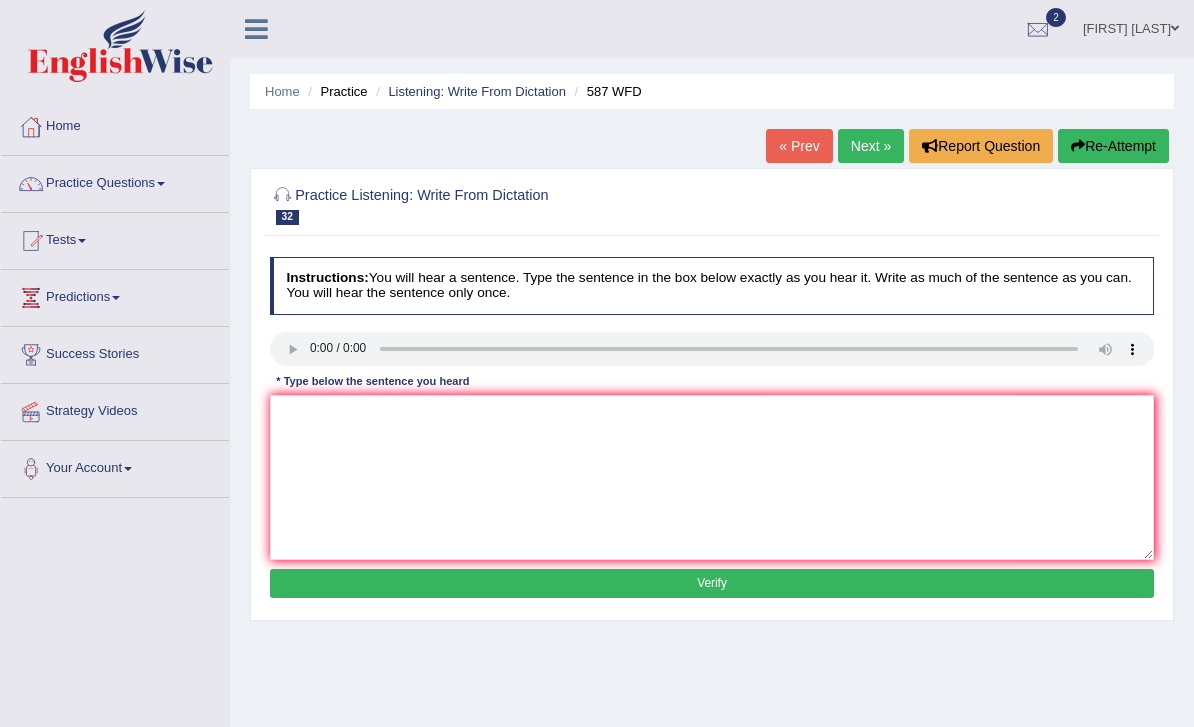 click on "Next »" at bounding box center [871, 146] 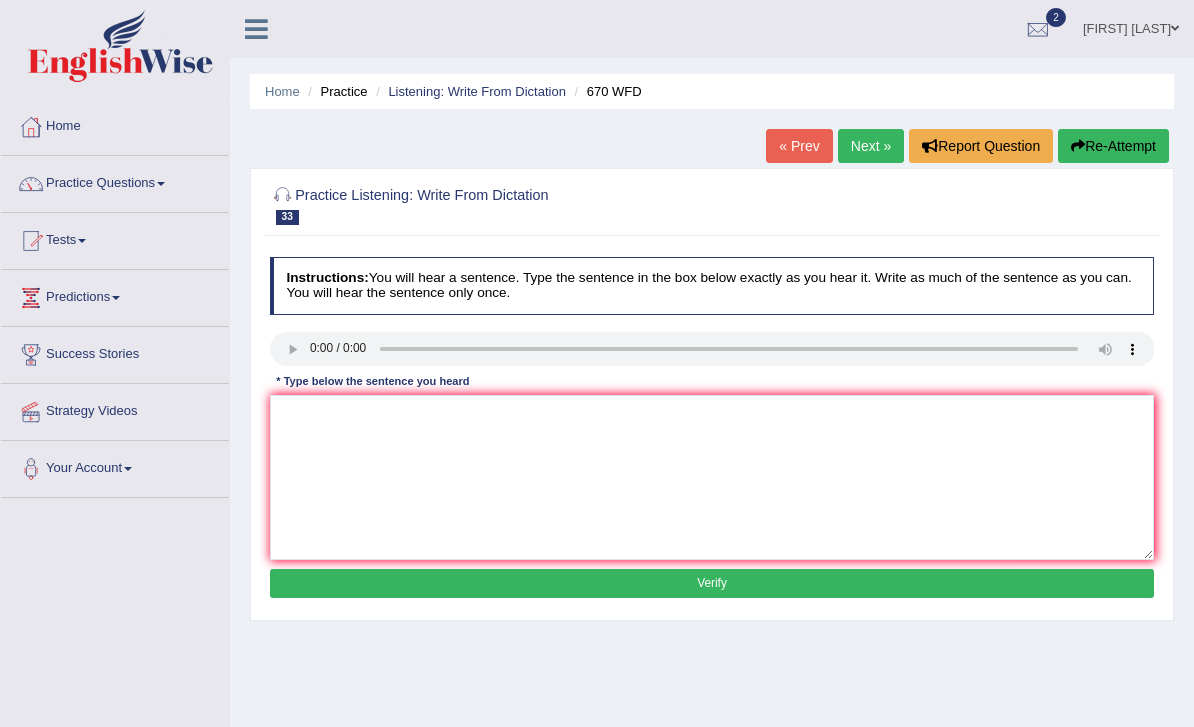 scroll, scrollTop: 0, scrollLeft: 0, axis: both 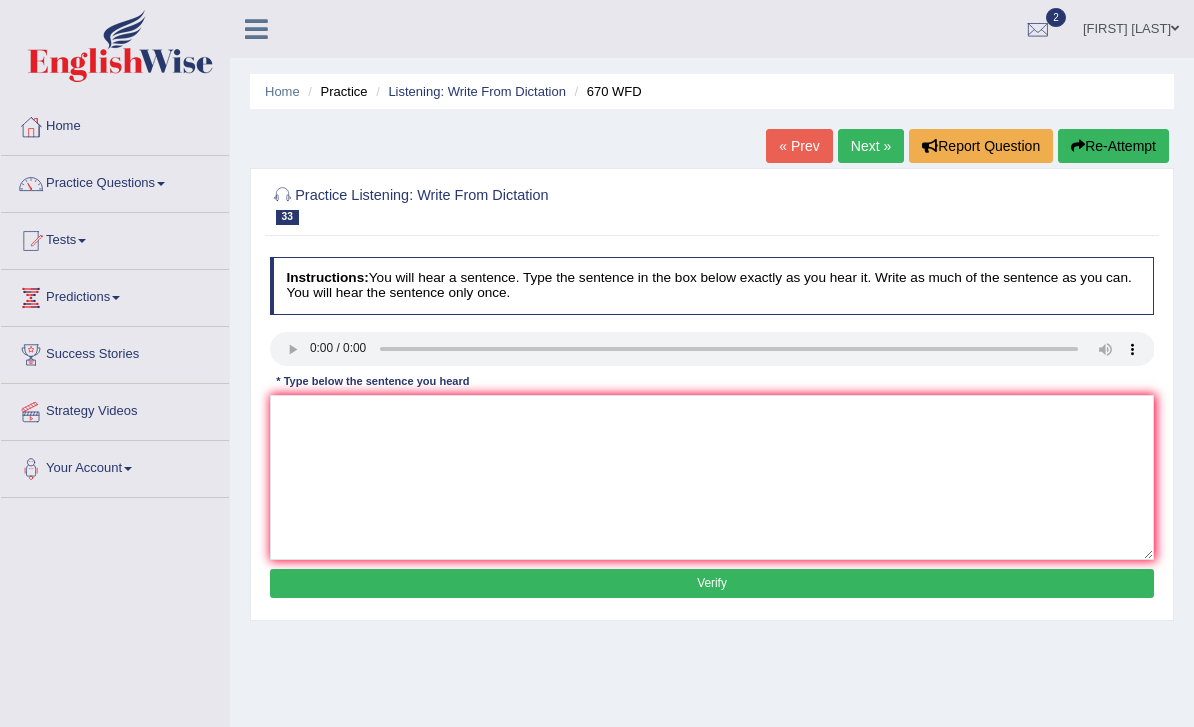 click on "Next »" at bounding box center [871, 146] 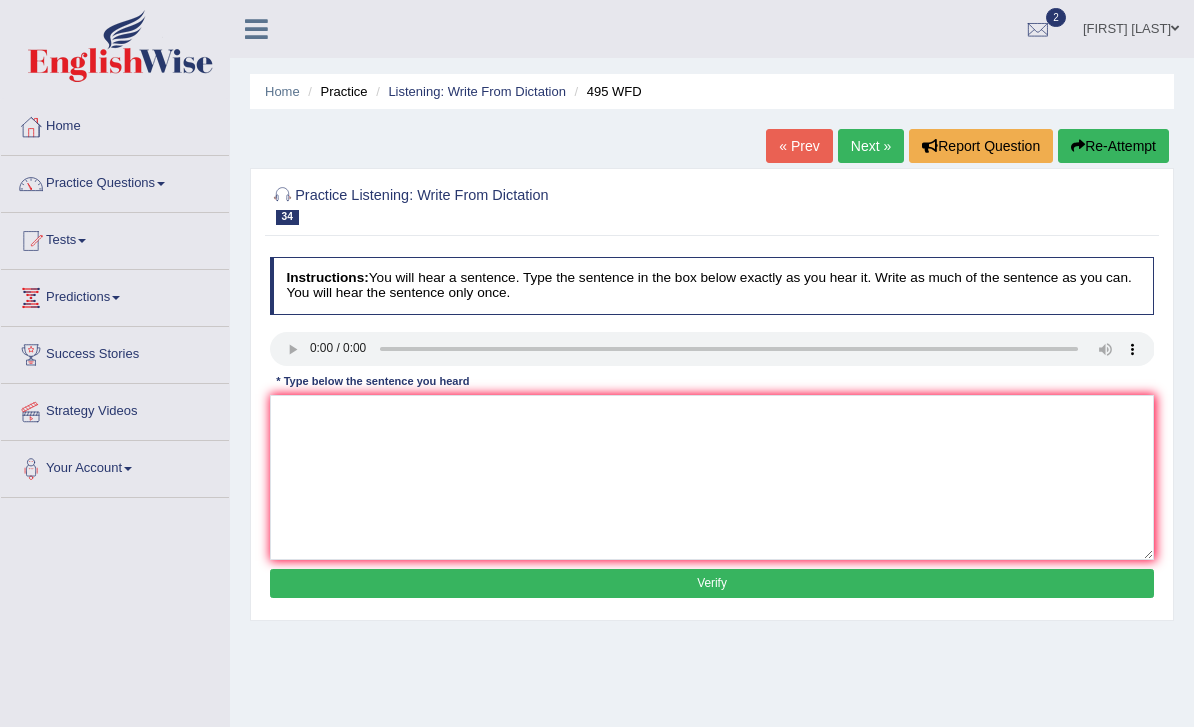 scroll, scrollTop: 0, scrollLeft: 0, axis: both 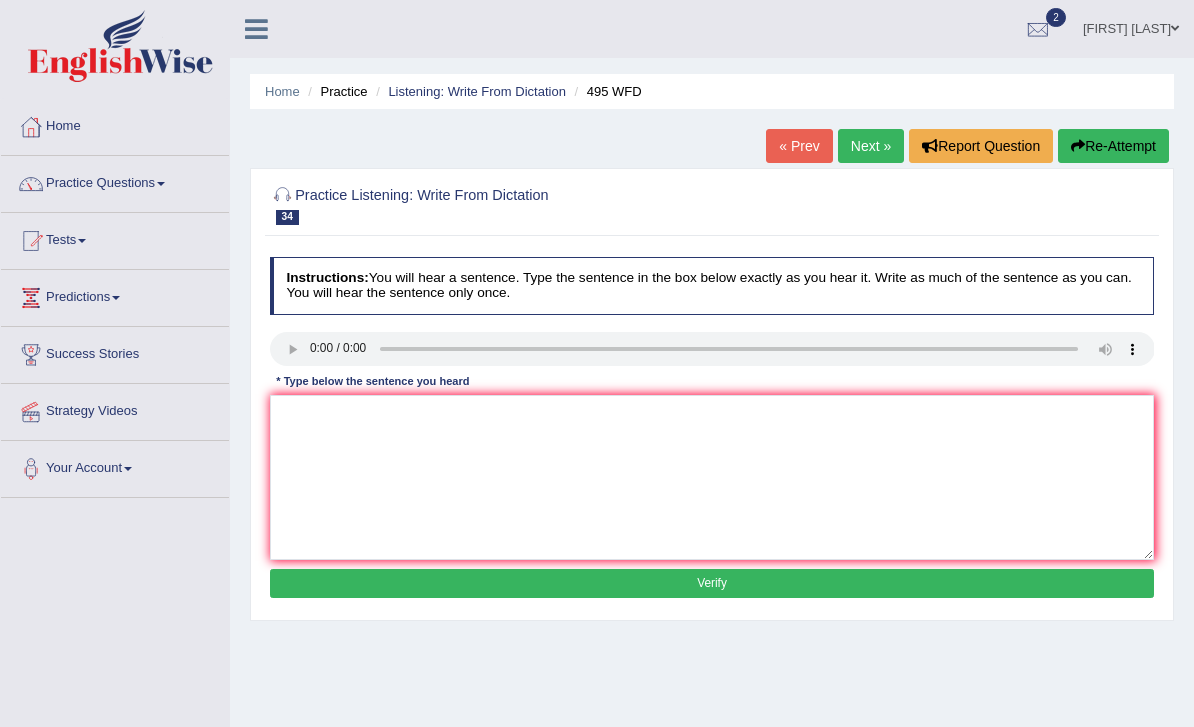 click at bounding box center (712, 349) 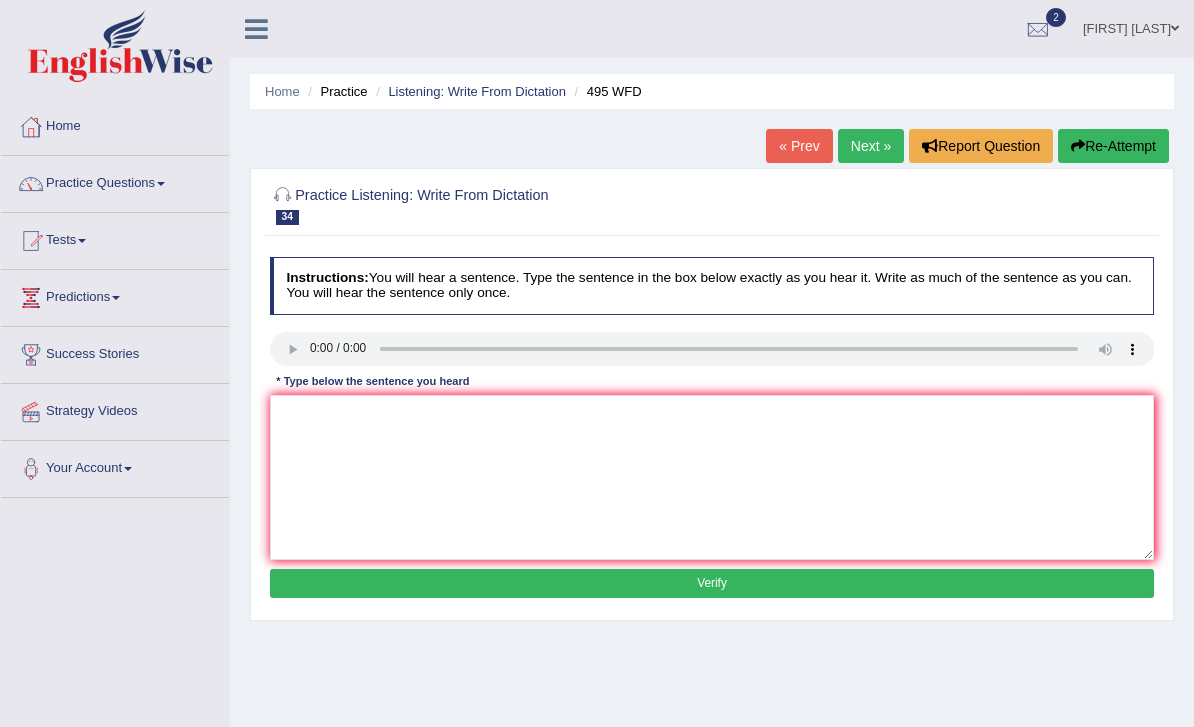 click at bounding box center [712, 349] 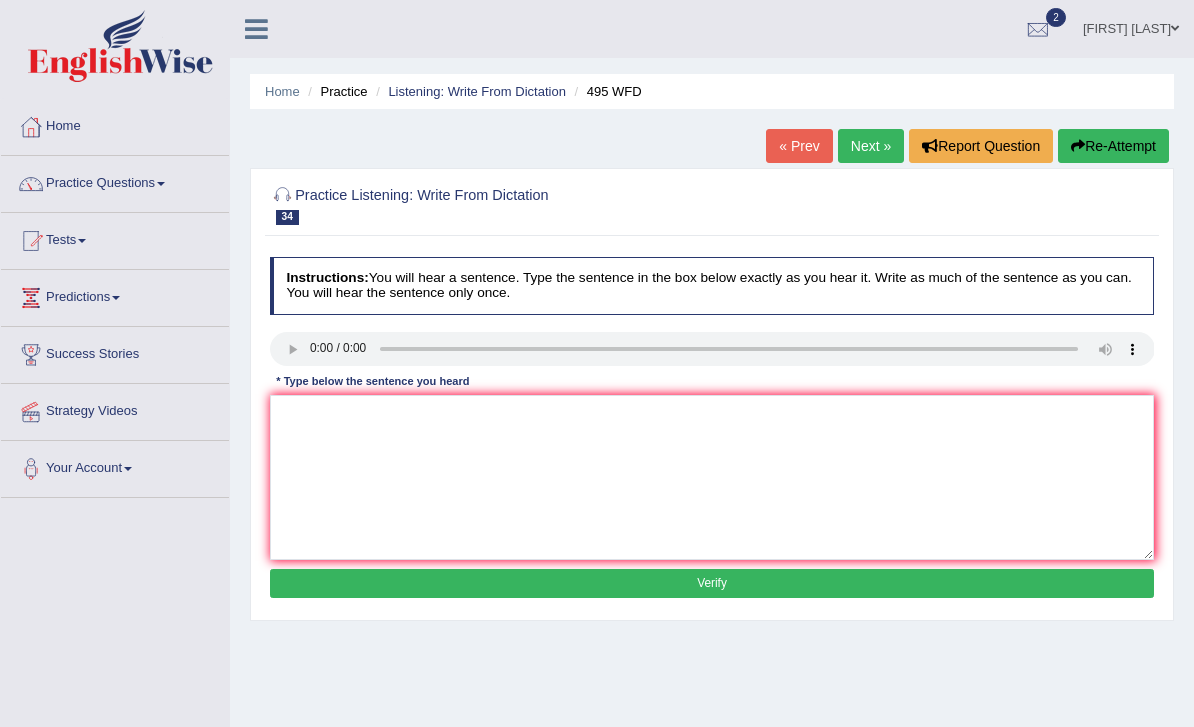 click at bounding box center (712, 349) 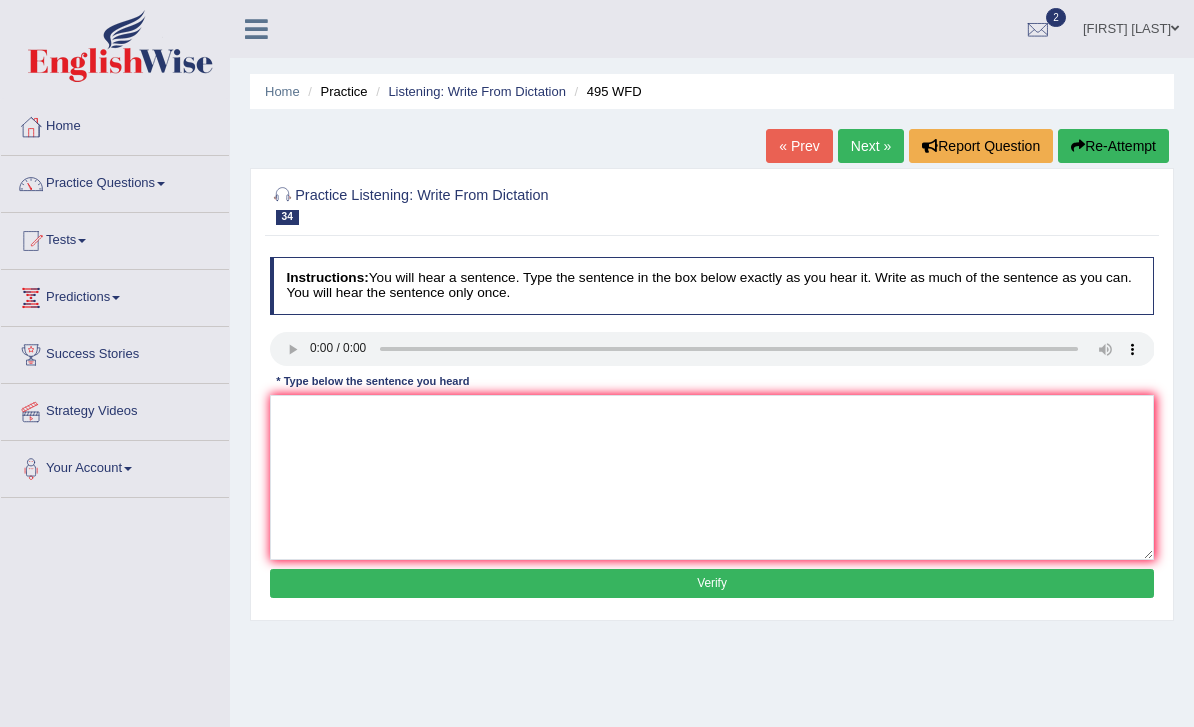 click at bounding box center (712, 349) 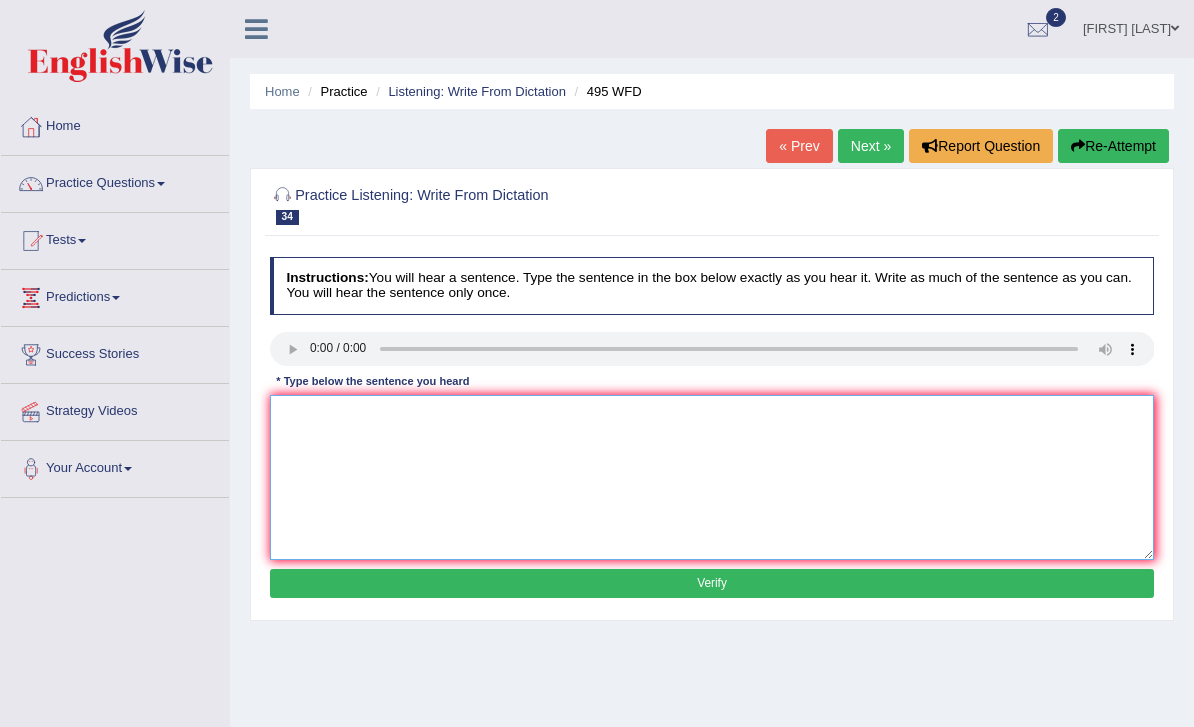 click at bounding box center [712, 477] 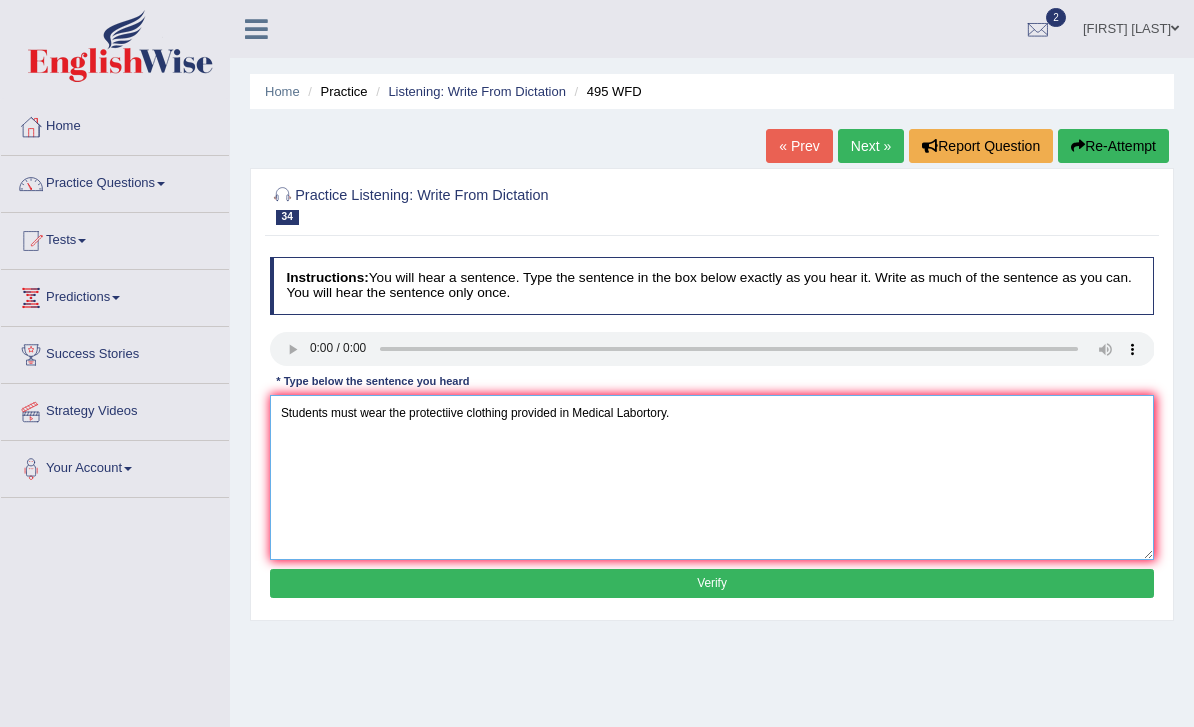 type on "Students must wear the protectiive clothing provided in Medical Labortory." 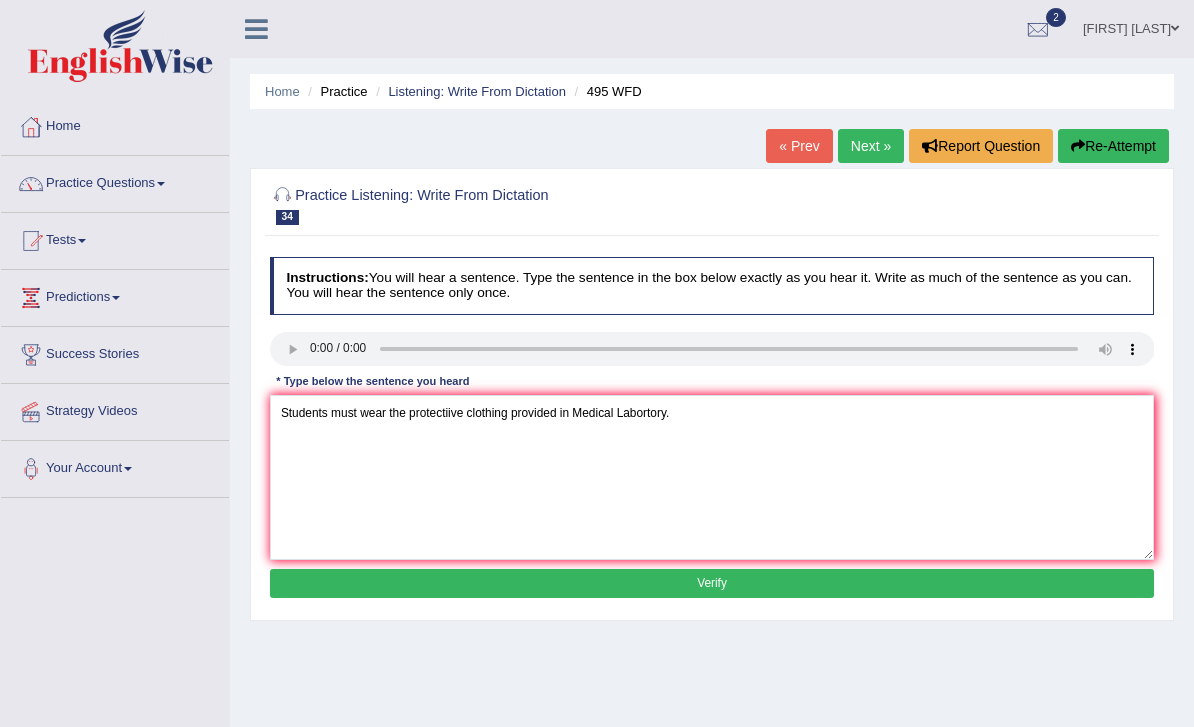 click on "Verify" at bounding box center (712, 583) 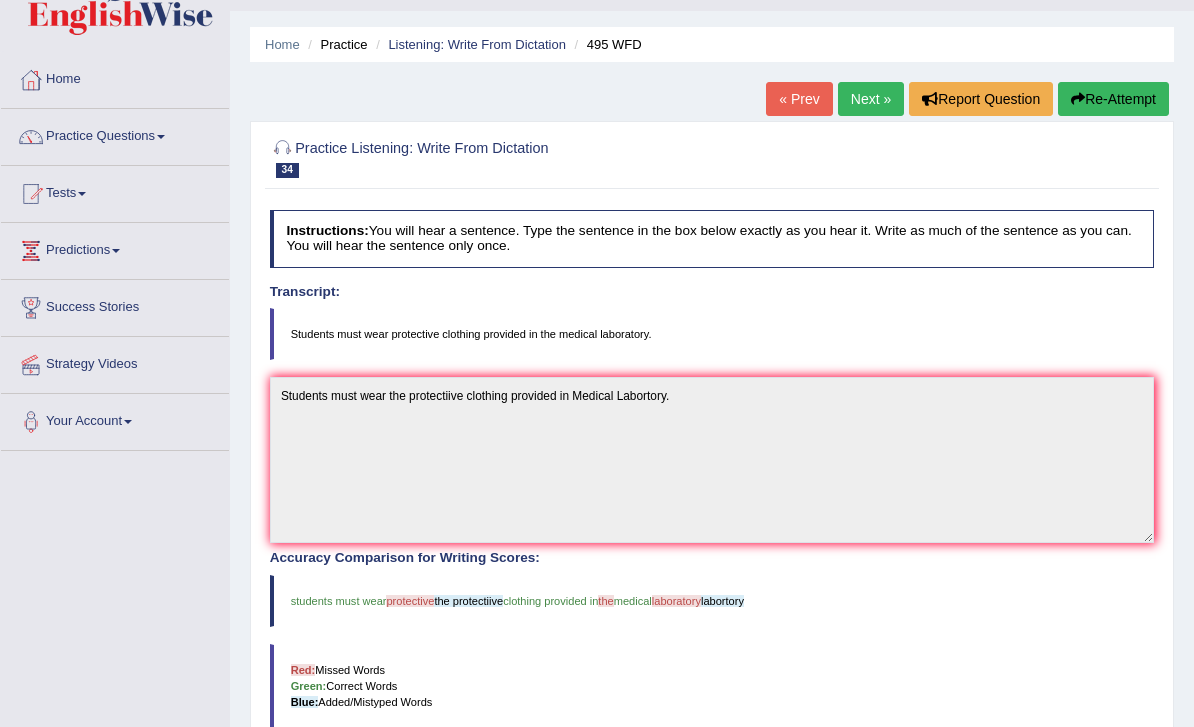 scroll, scrollTop: 47, scrollLeft: 0, axis: vertical 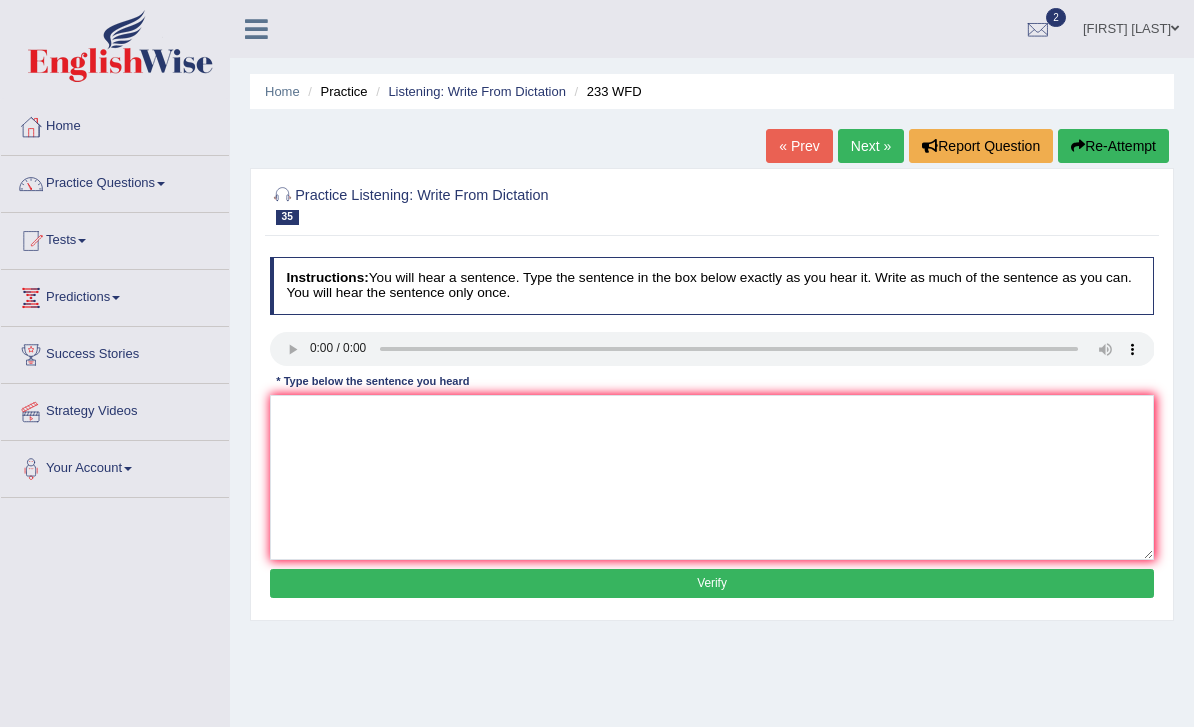 click on "Next »" at bounding box center [871, 146] 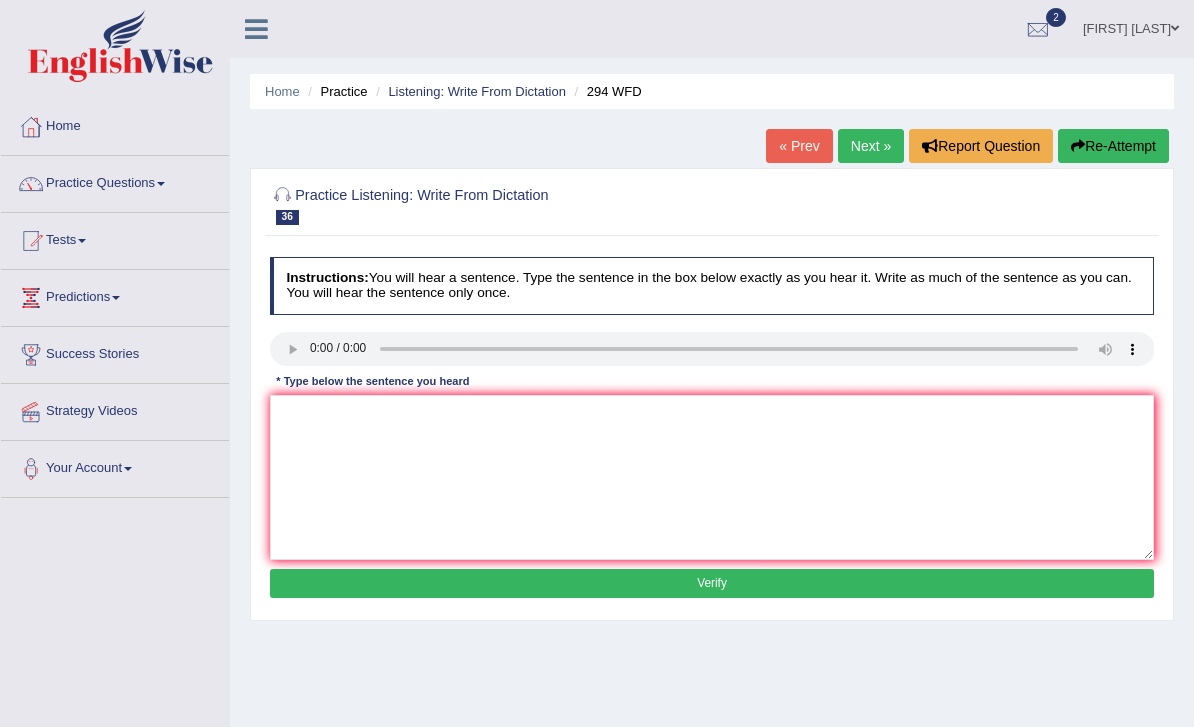 scroll, scrollTop: 0, scrollLeft: 0, axis: both 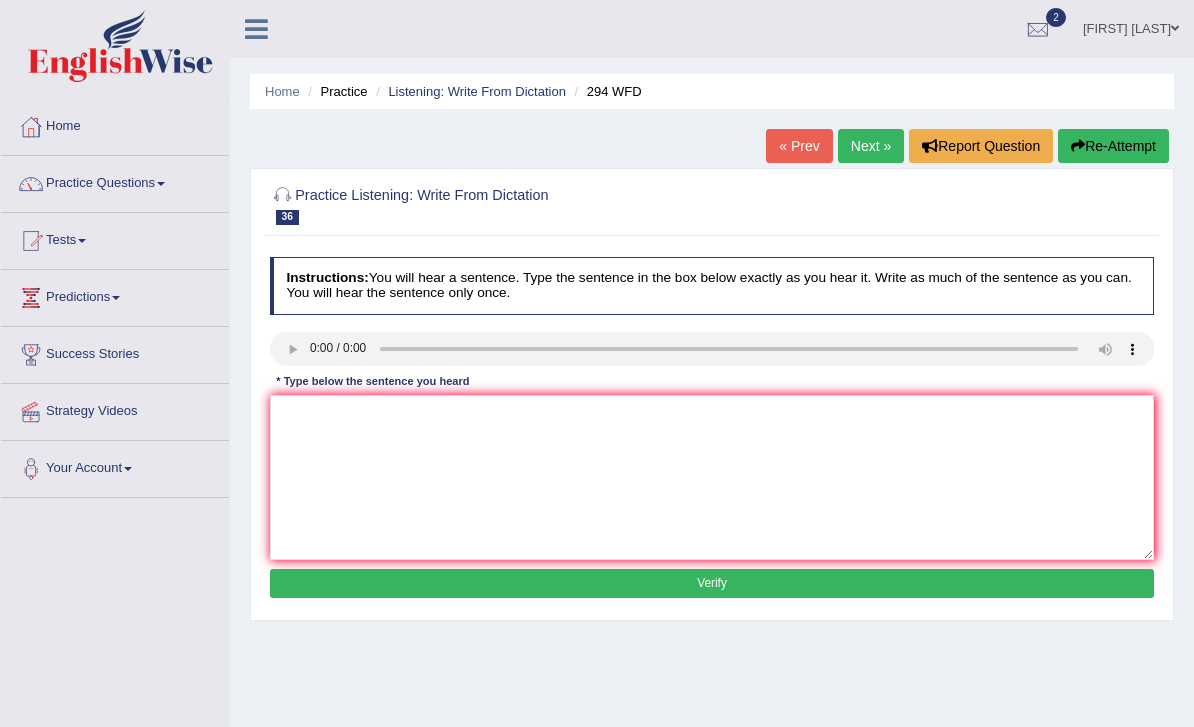 click at bounding box center [712, 349] 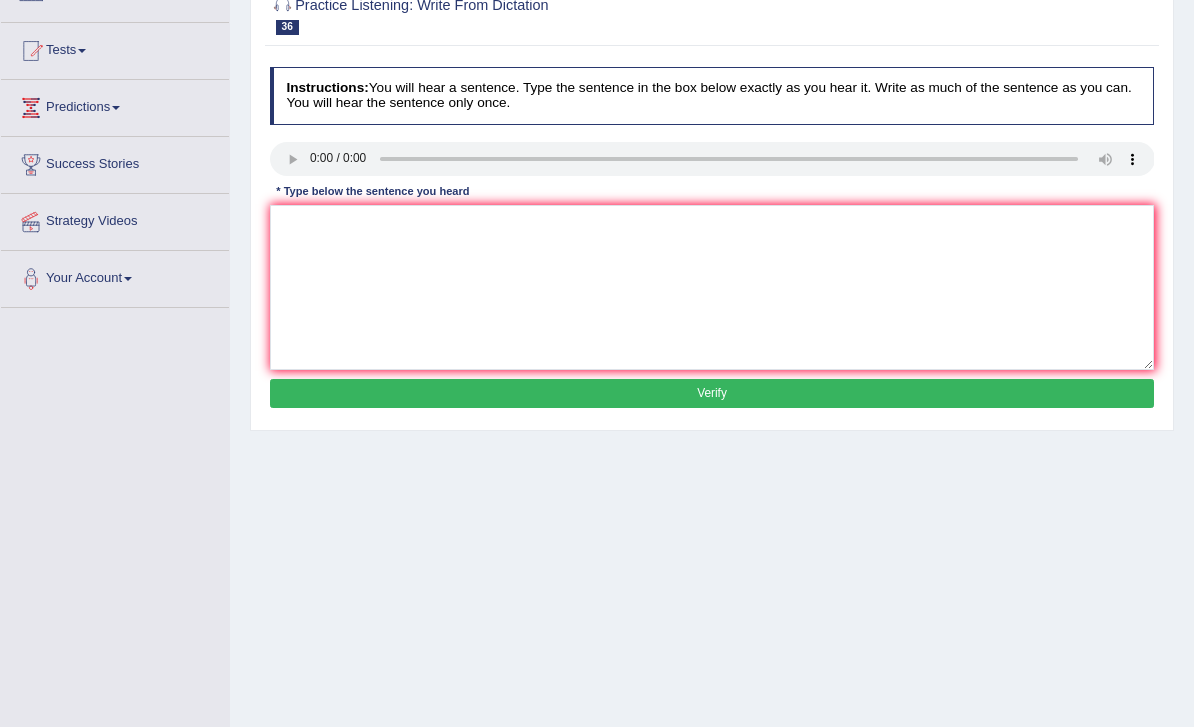 scroll, scrollTop: 160, scrollLeft: 0, axis: vertical 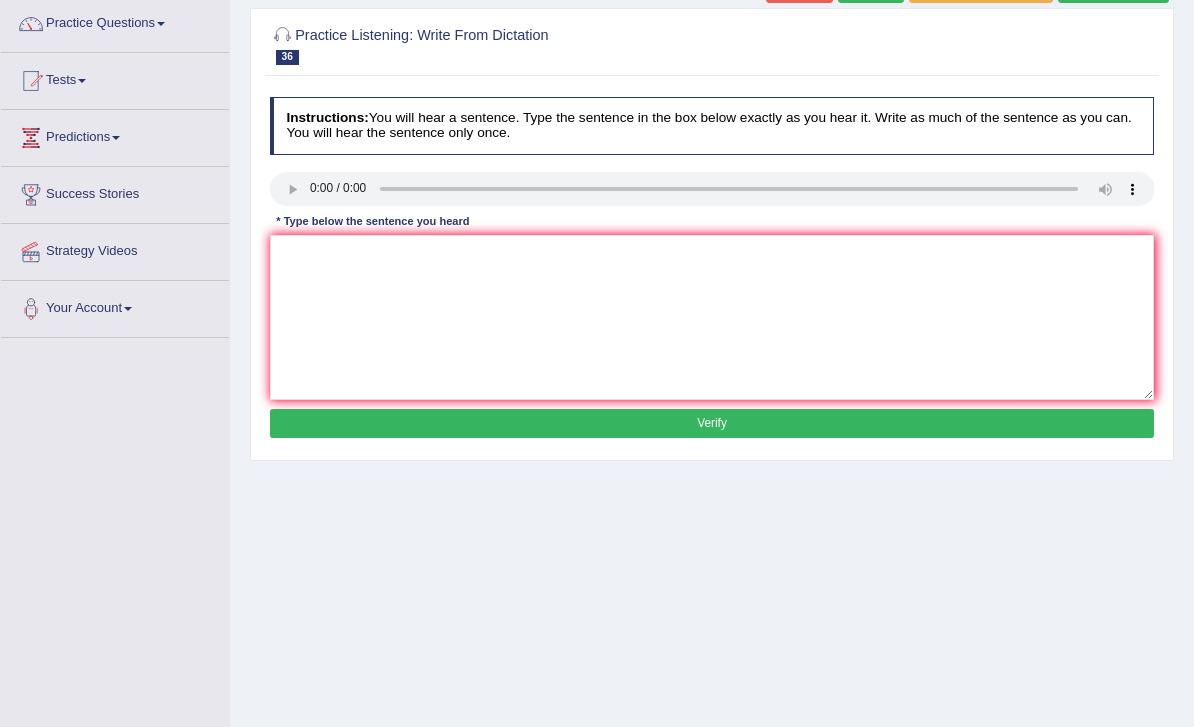click at bounding box center (712, 189) 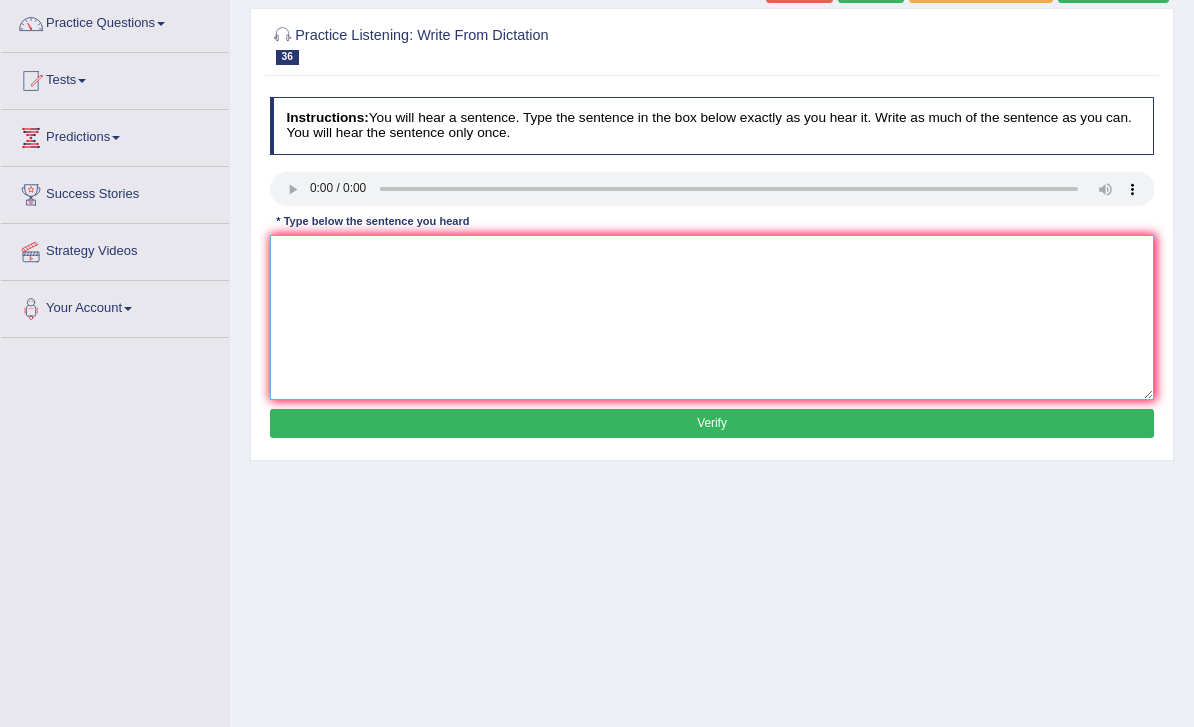 click at bounding box center (712, 317) 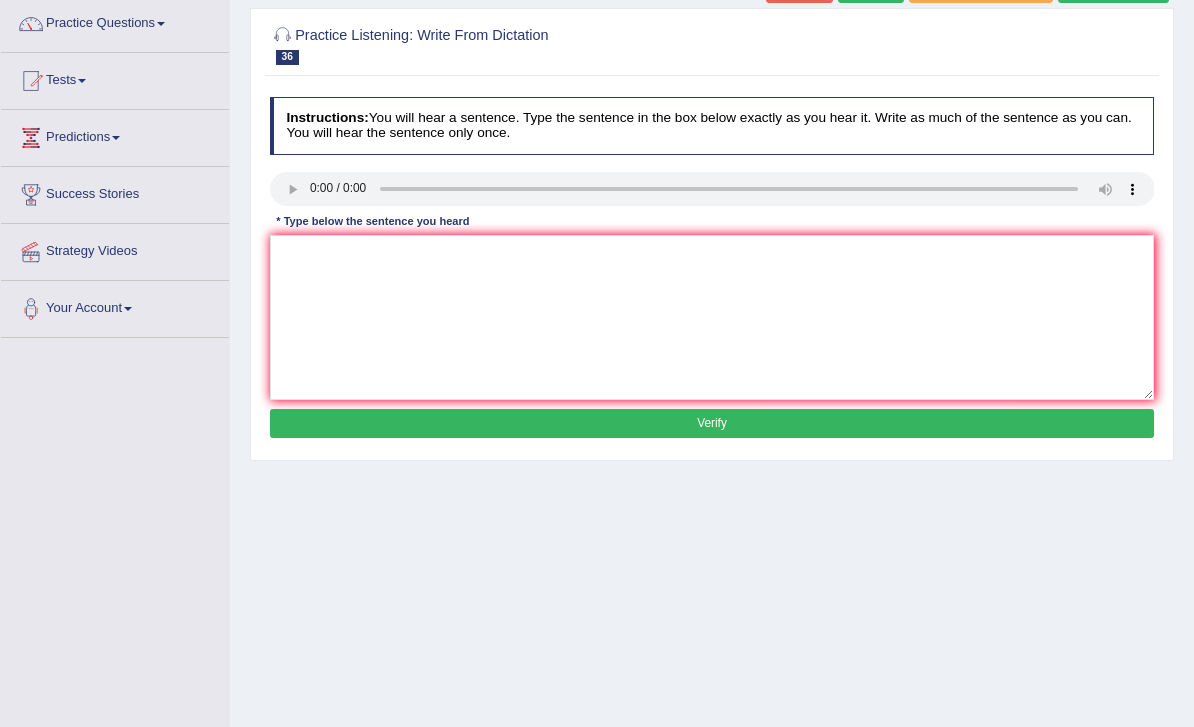 click at bounding box center (712, 189) 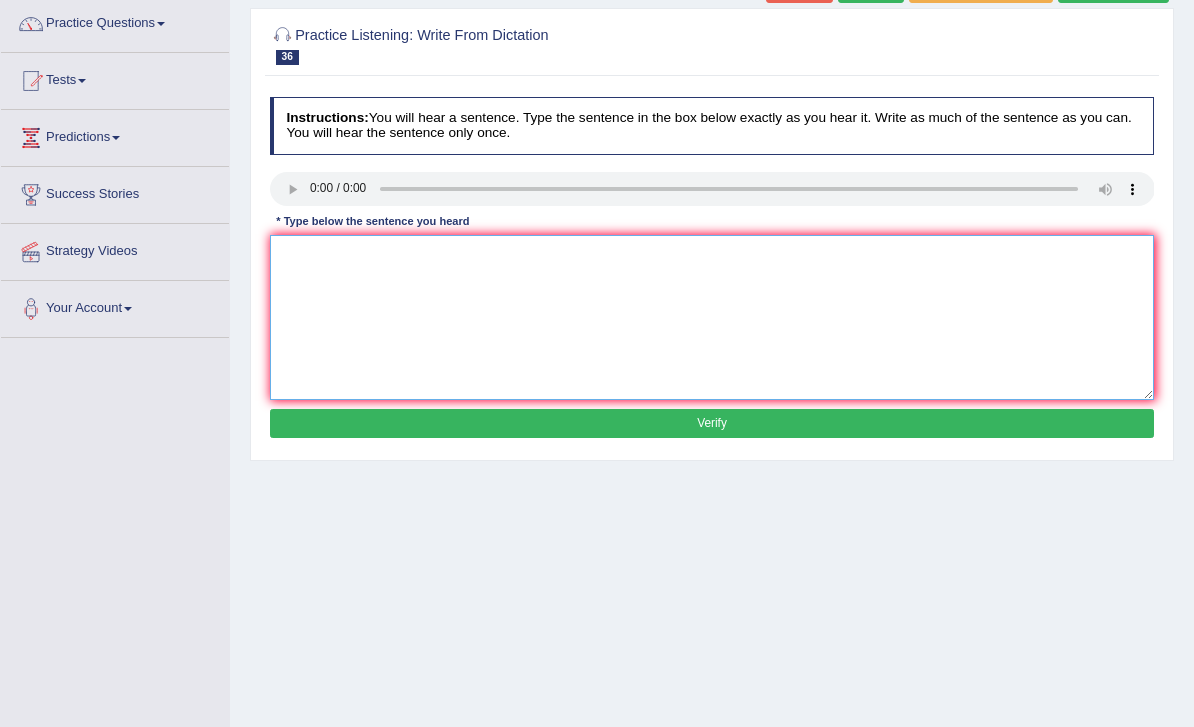 click at bounding box center [712, 317] 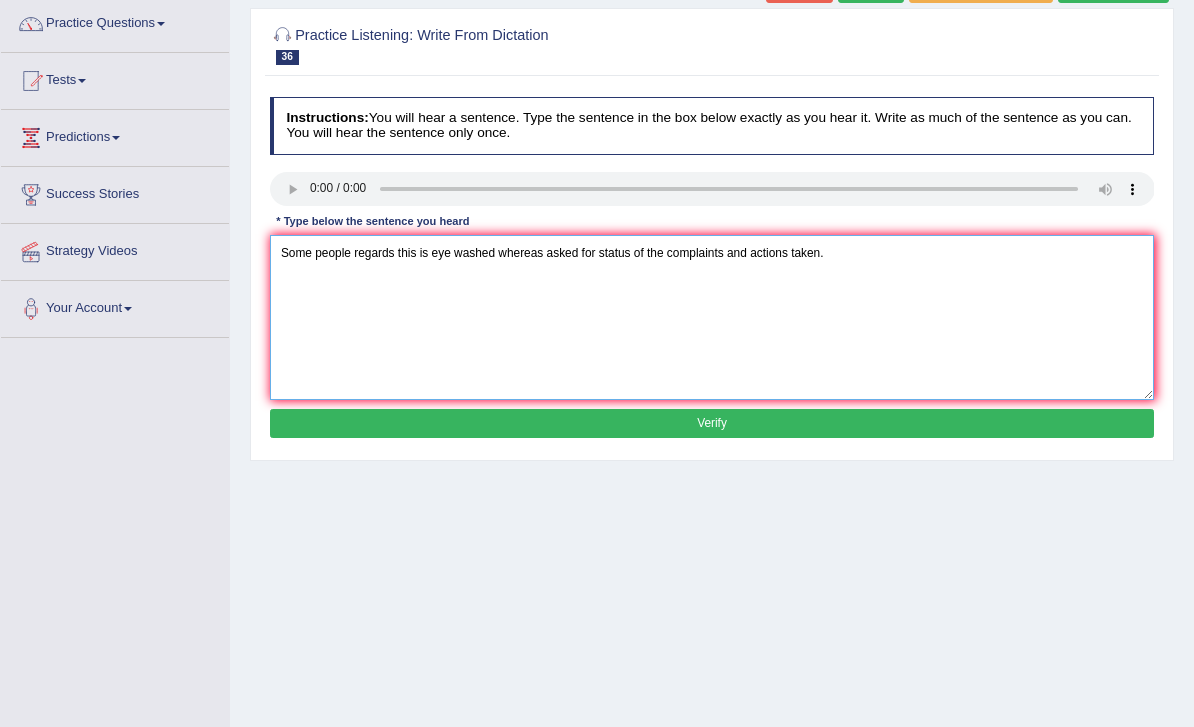 type on "Some people regards this is eye washed whereas asked for status of the complaints and actions taken." 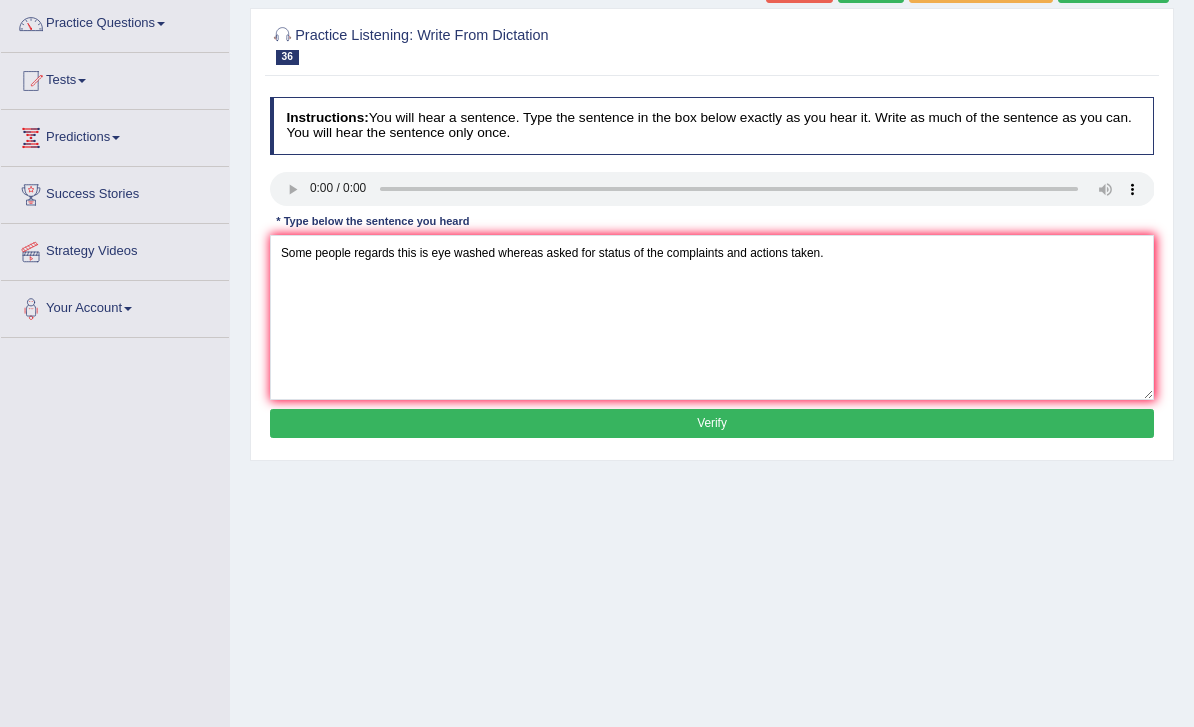 click on "Verify" at bounding box center (712, 423) 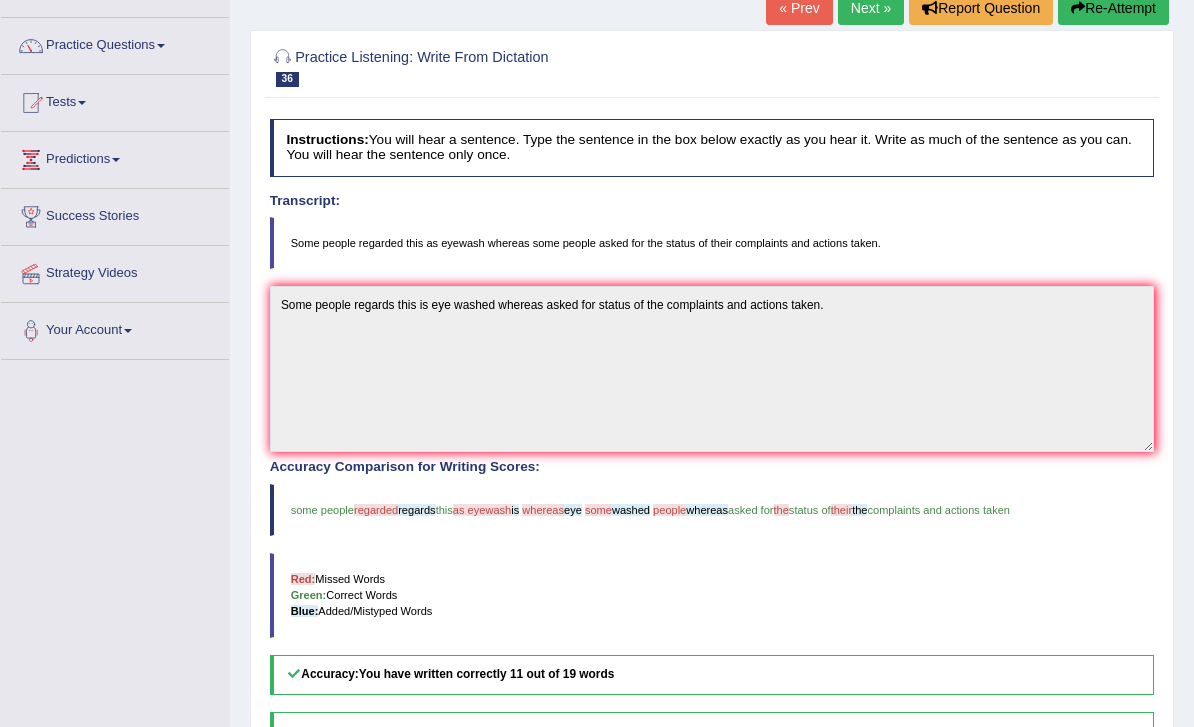 scroll, scrollTop: 0, scrollLeft: 0, axis: both 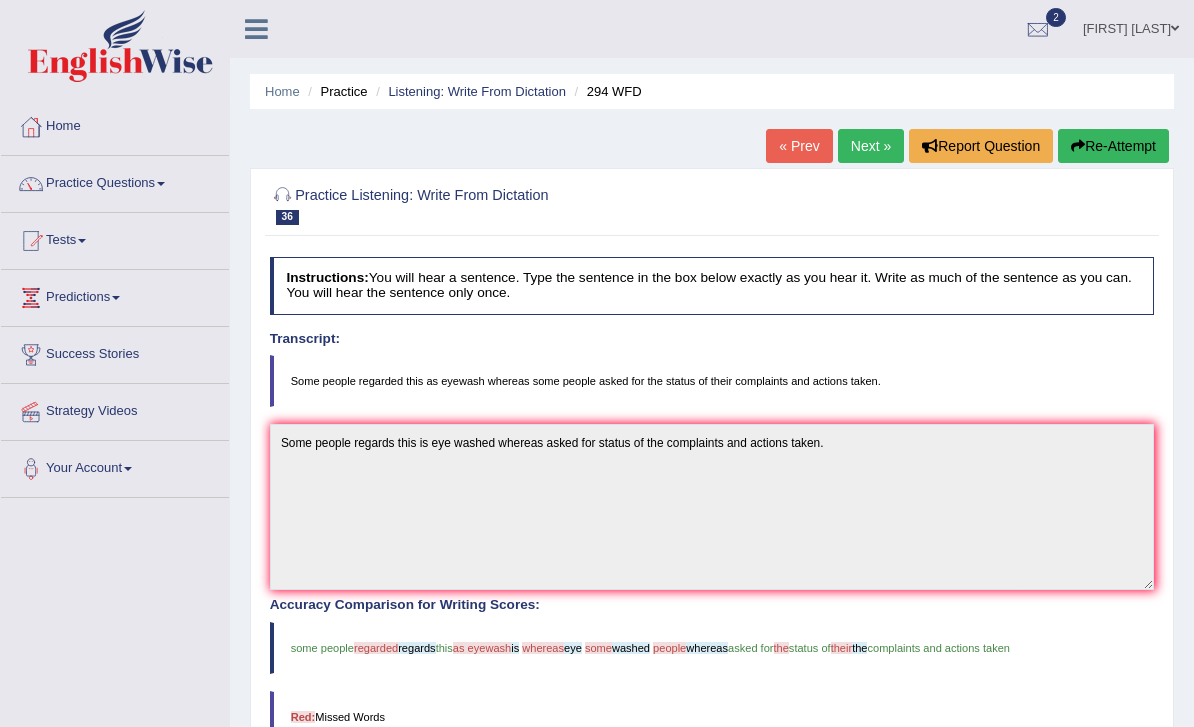 click on "Next »" at bounding box center [871, 146] 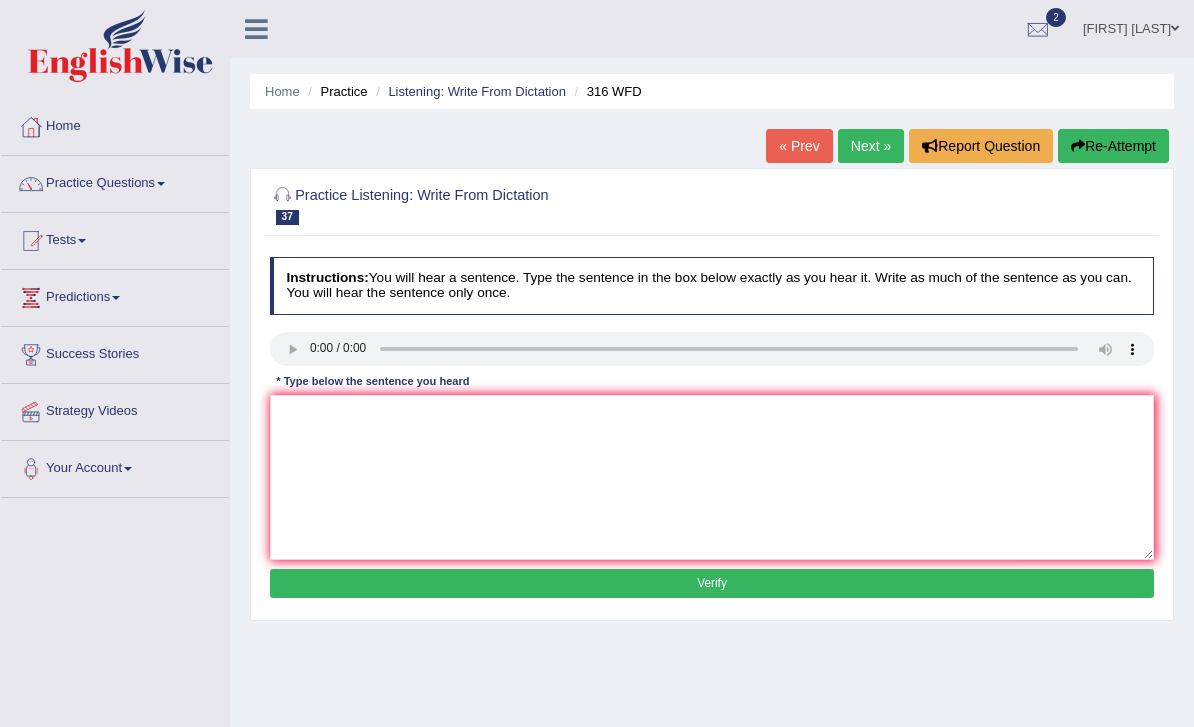 scroll, scrollTop: 0, scrollLeft: 0, axis: both 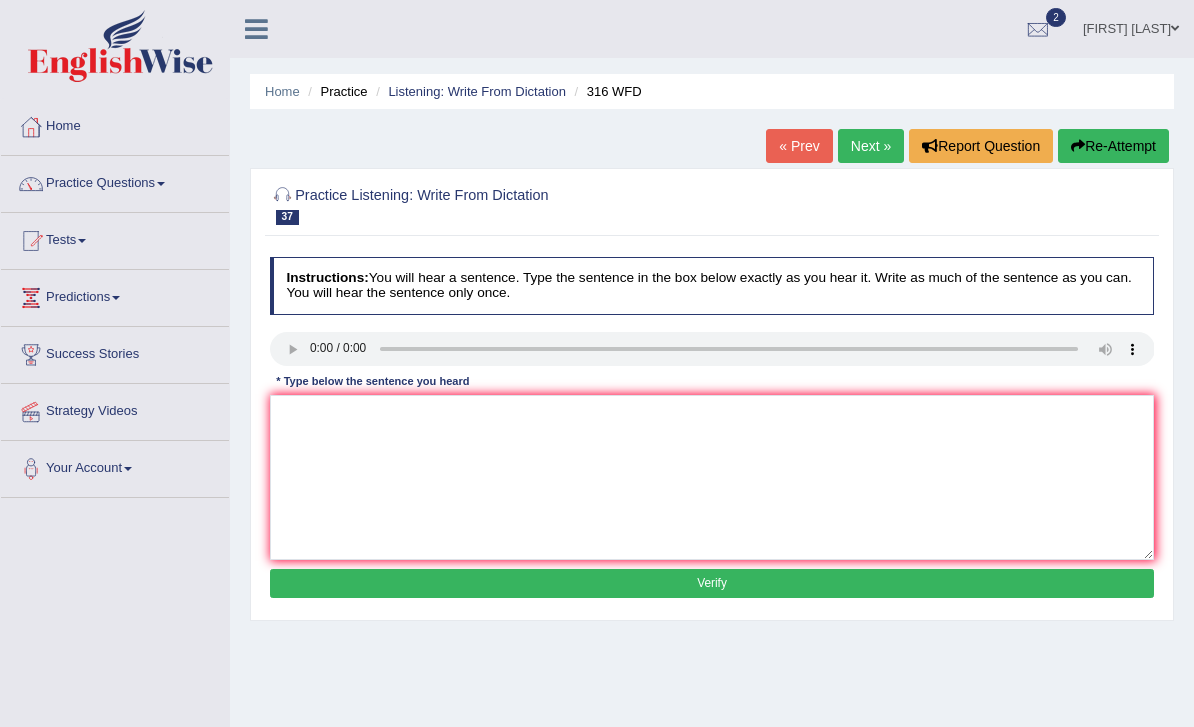 click on "Next »" at bounding box center [871, 146] 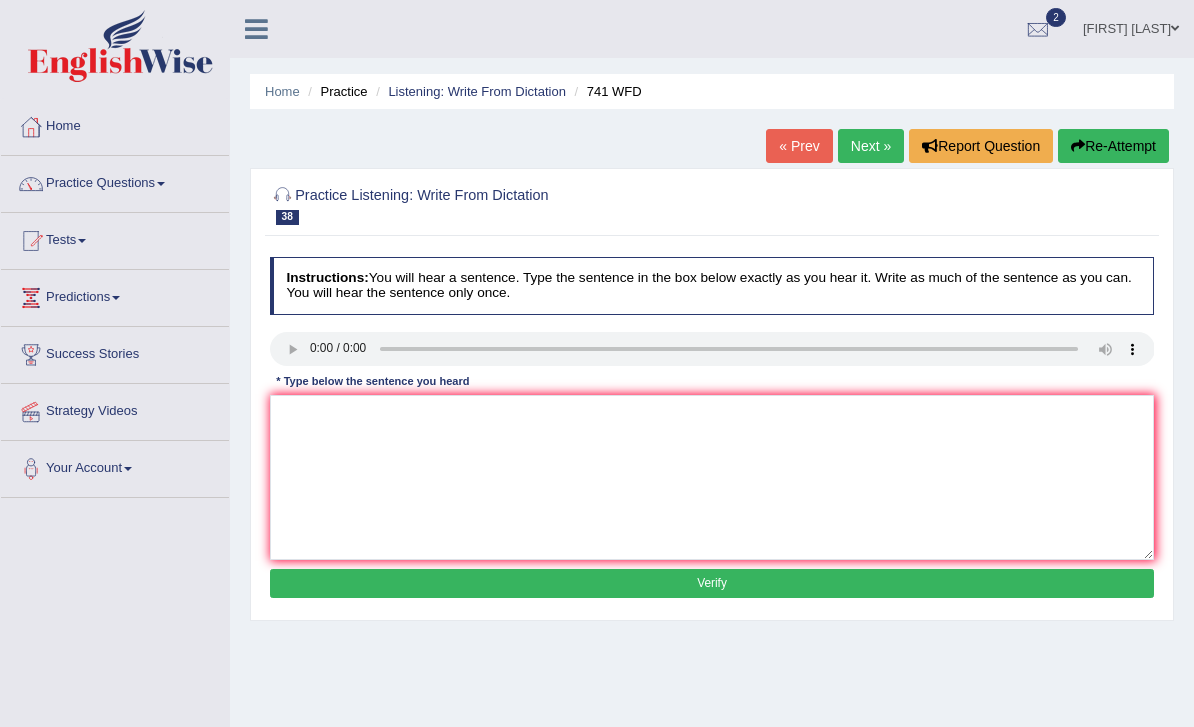 scroll, scrollTop: 0, scrollLeft: 0, axis: both 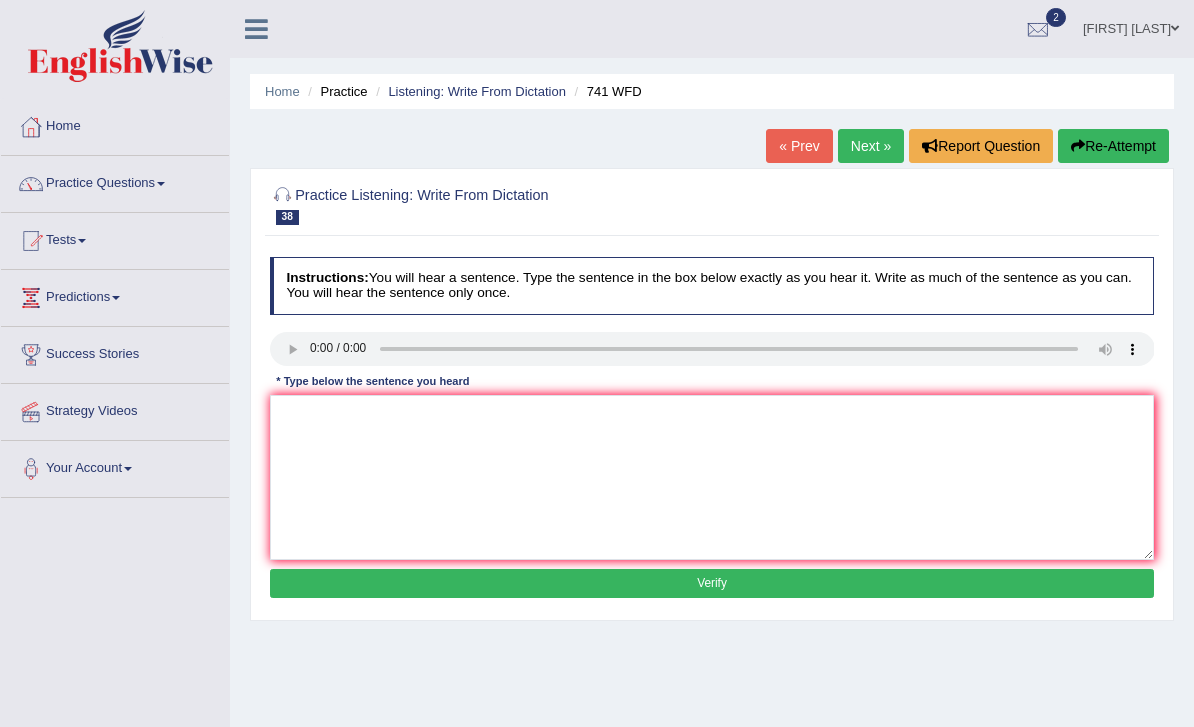 click on "Next »" at bounding box center [871, 146] 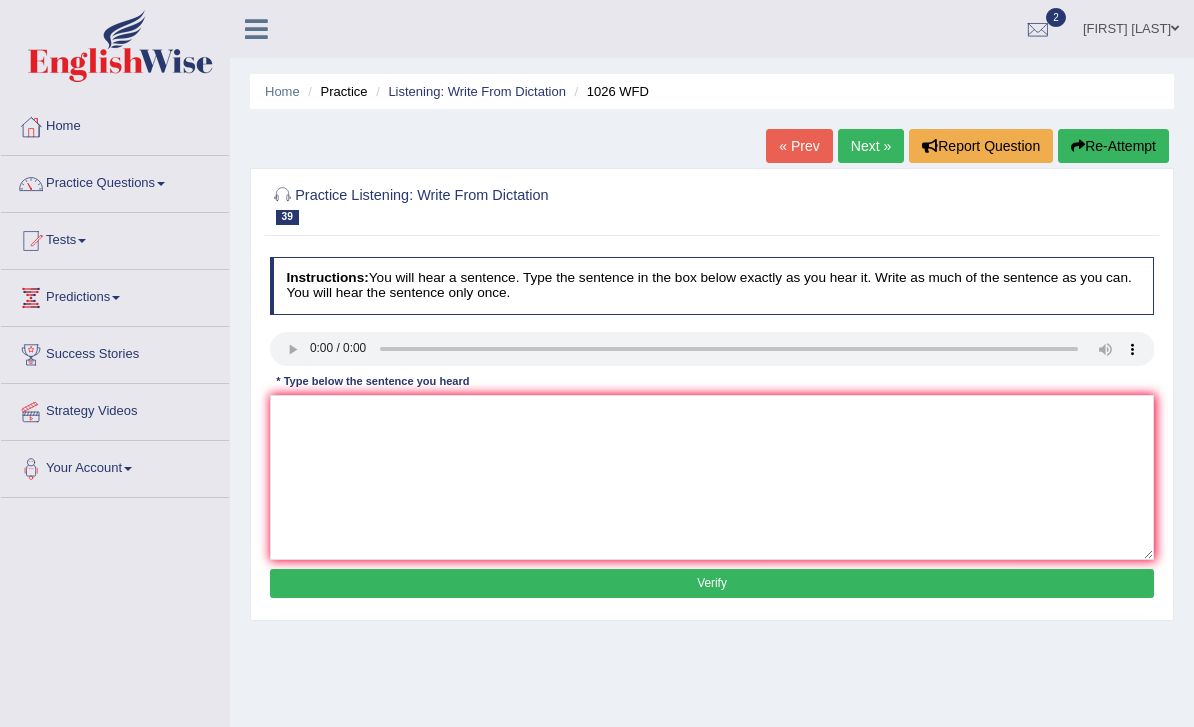 scroll, scrollTop: 0, scrollLeft: 0, axis: both 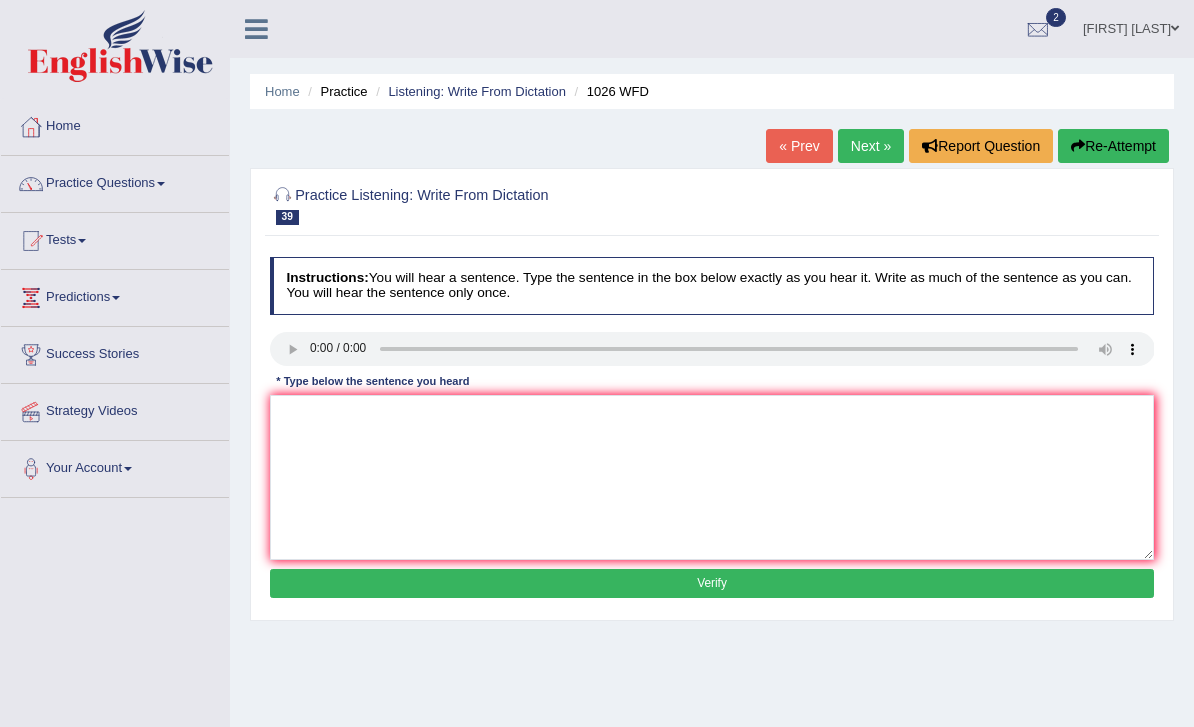 click on "Next »" at bounding box center (871, 146) 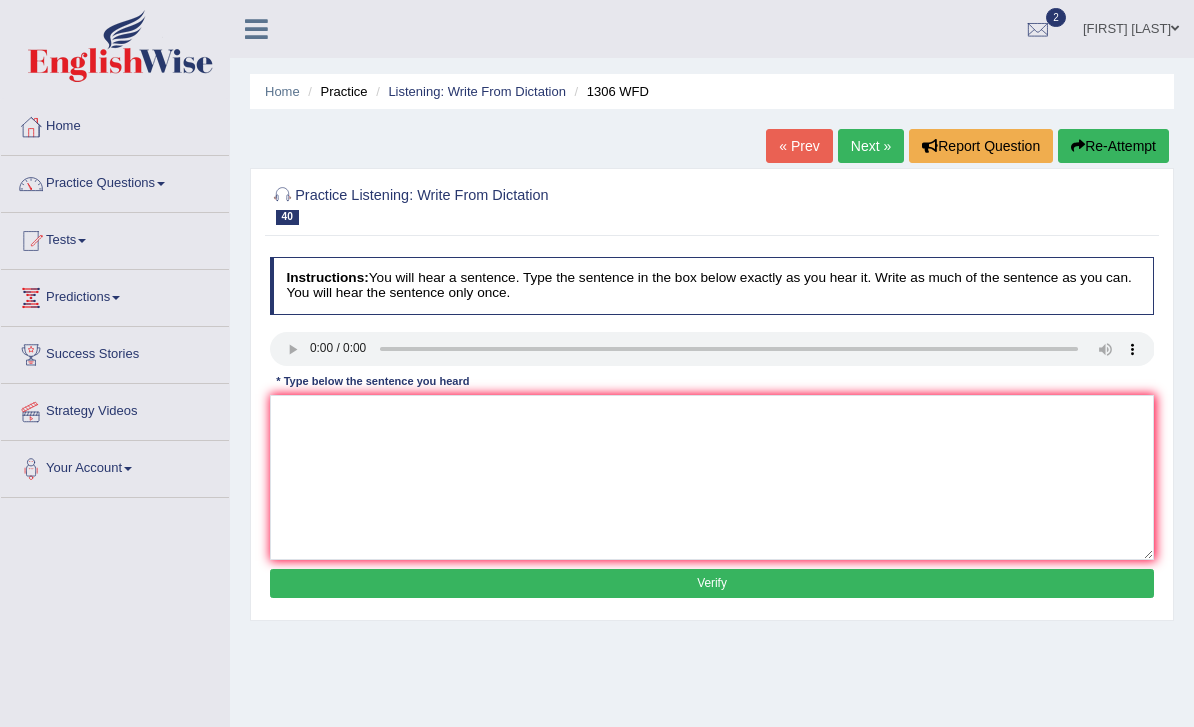 scroll, scrollTop: 0, scrollLeft: 0, axis: both 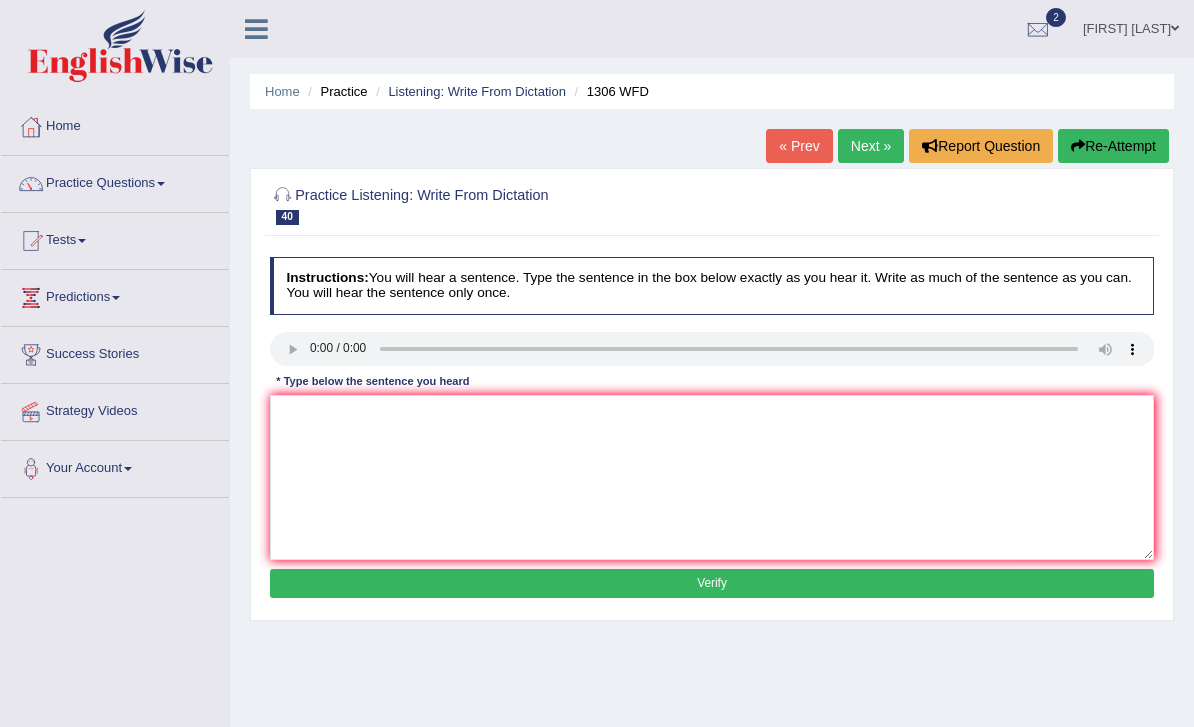 click at bounding box center [712, 349] 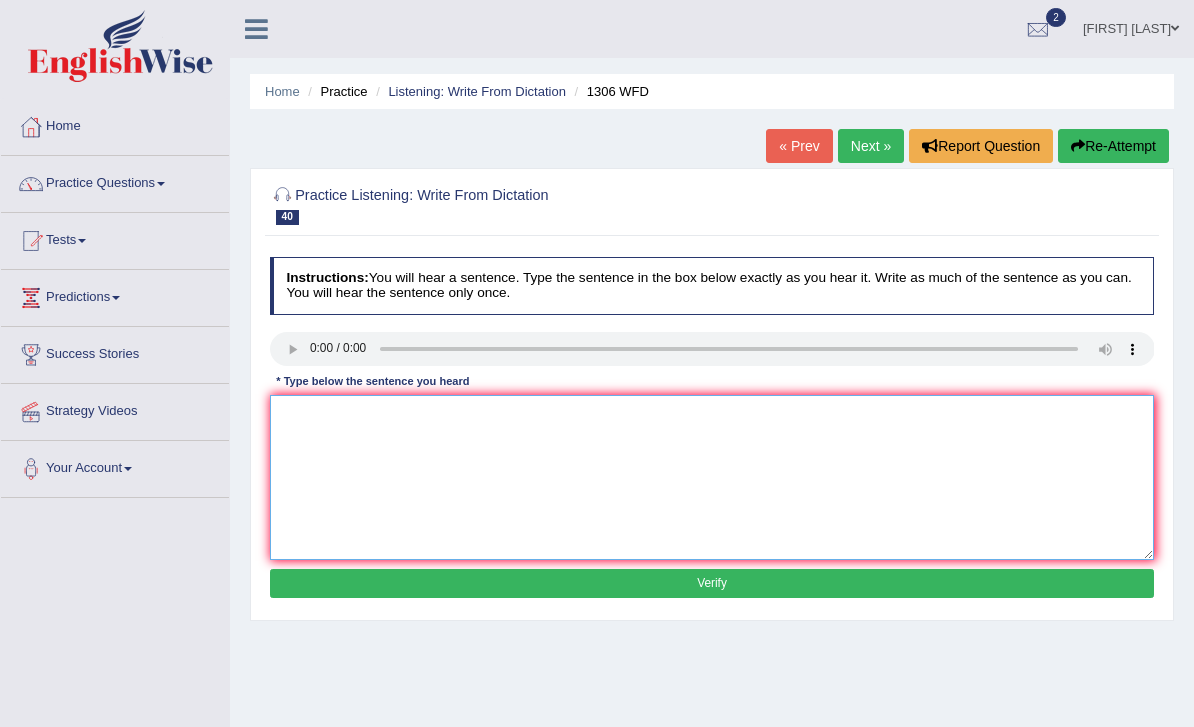 click at bounding box center [712, 477] 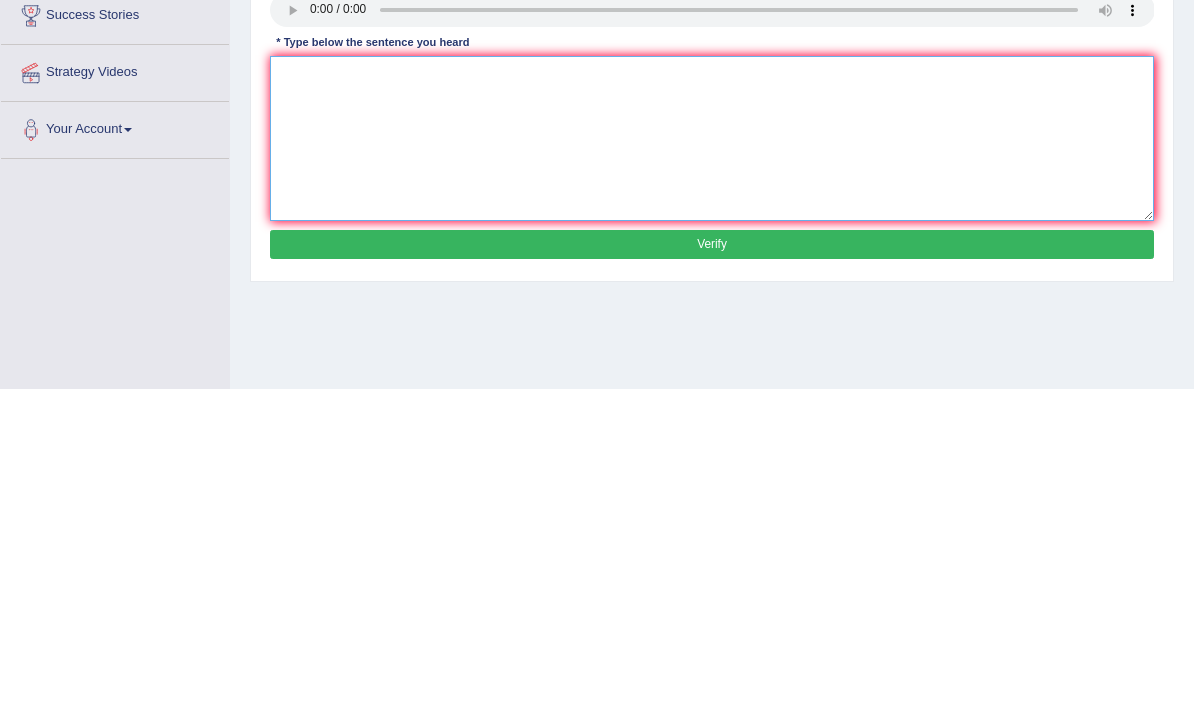 scroll, scrollTop: 323, scrollLeft: 0, axis: vertical 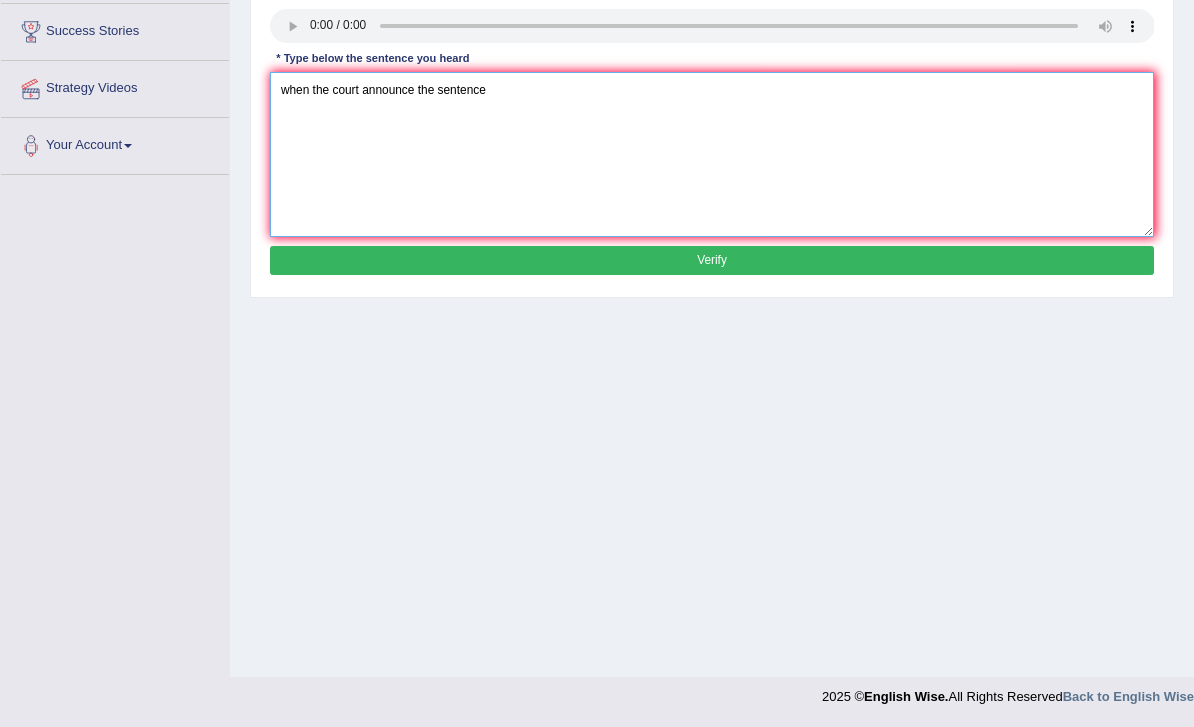 click on "when the court announce the sentence" at bounding box center (712, 154) 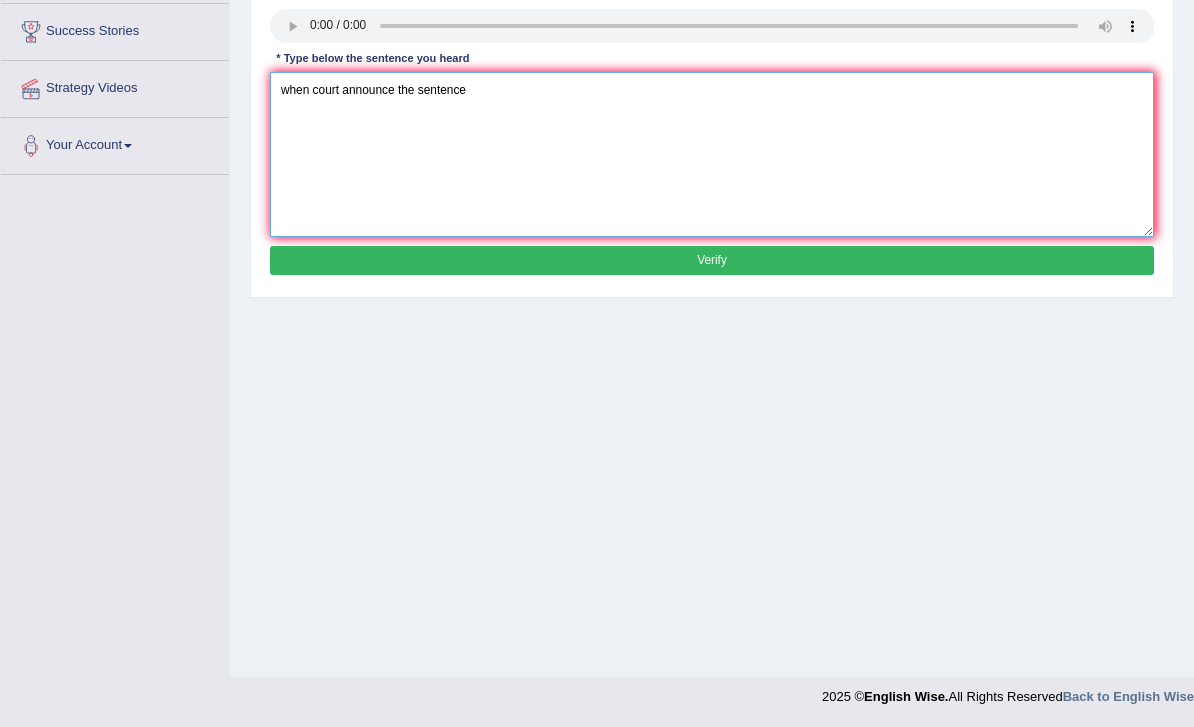 click on "when court announce the sentence" at bounding box center (712, 154) 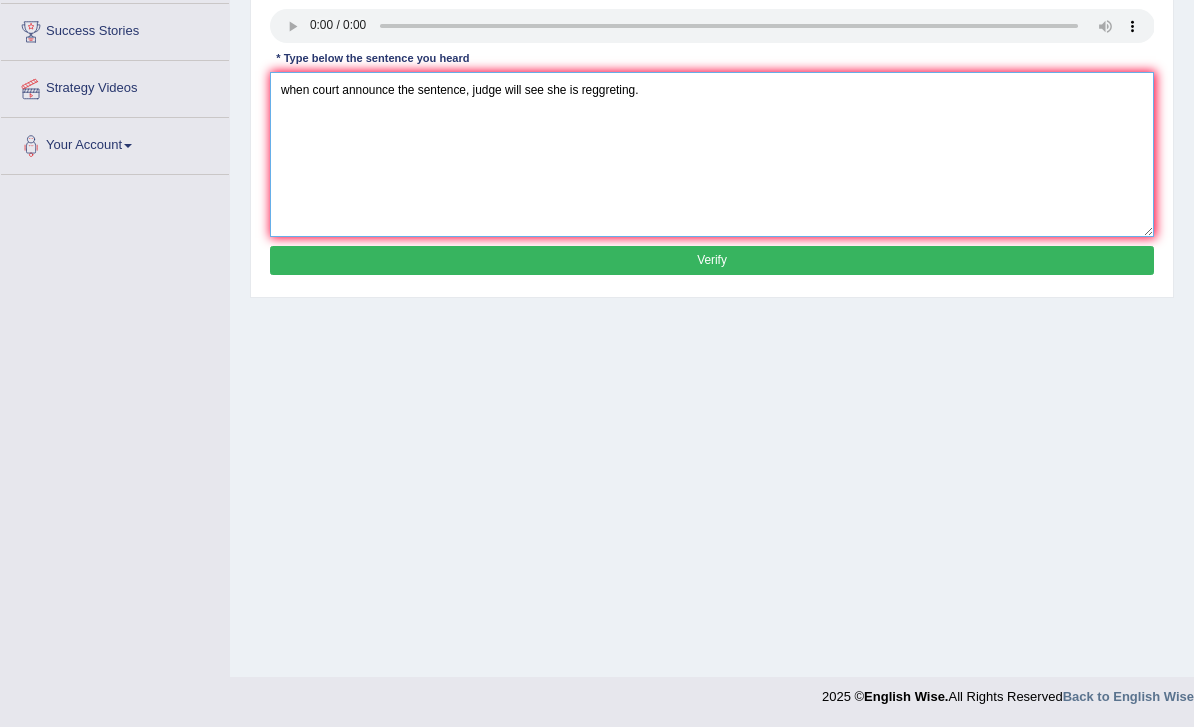 type on "when court announce the sentence, judge will see she is reggreting." 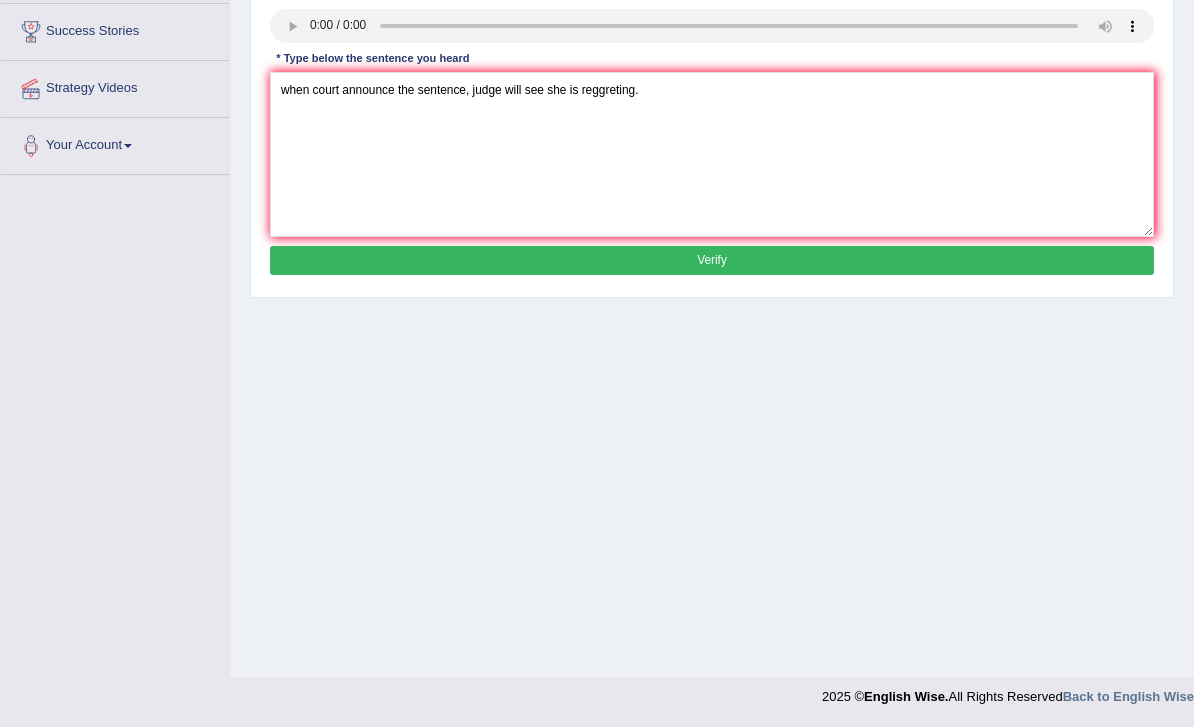 click on "Verify" at bounding box center (712, 260) 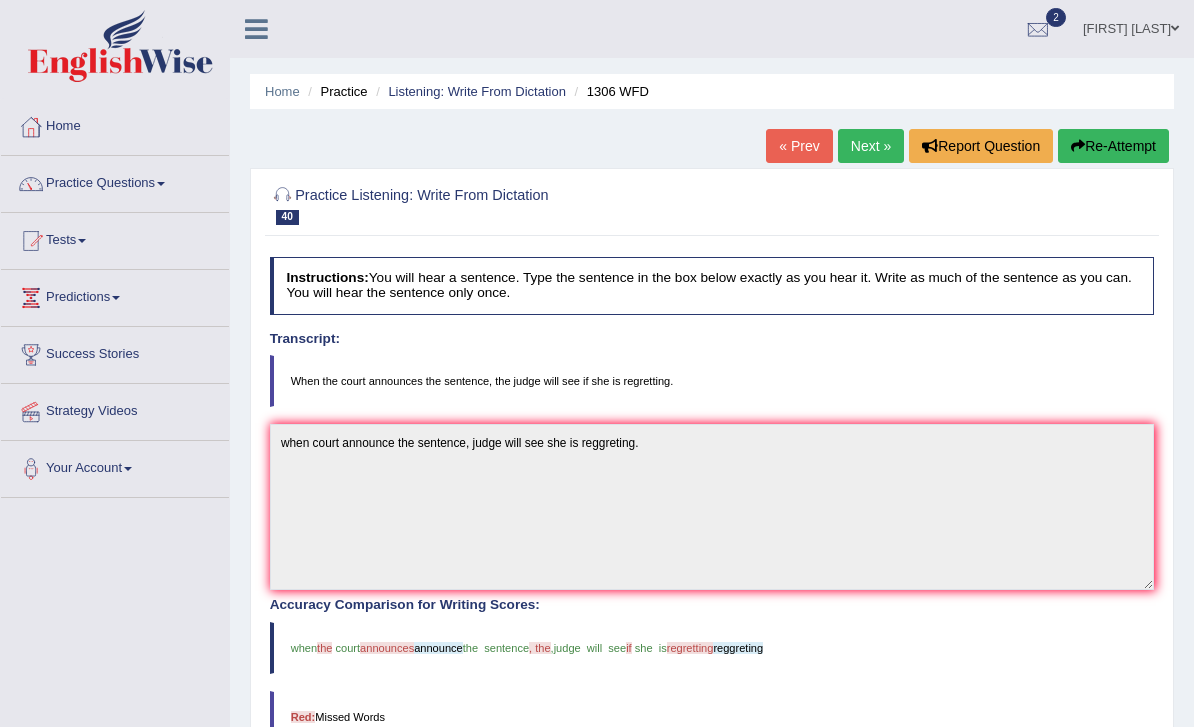 scroll, scrollTop: 17, scrollLeft: 0, axis: vertical 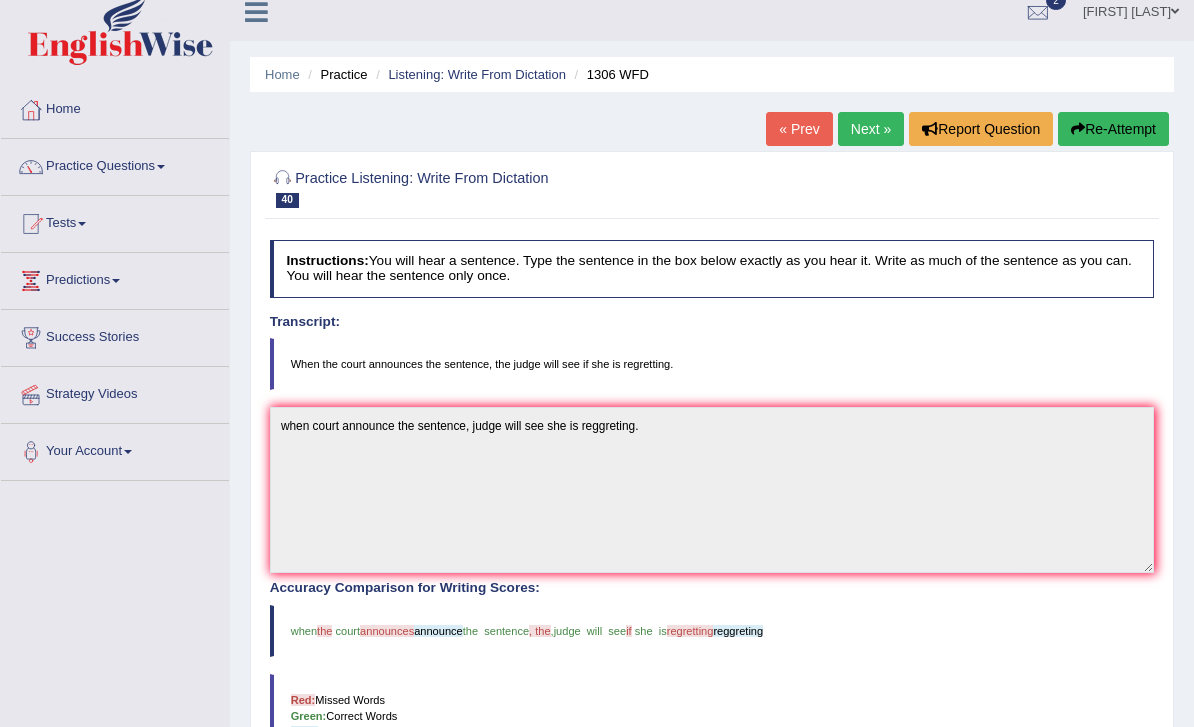 click on "Next »" at bounding box center [871, 129] 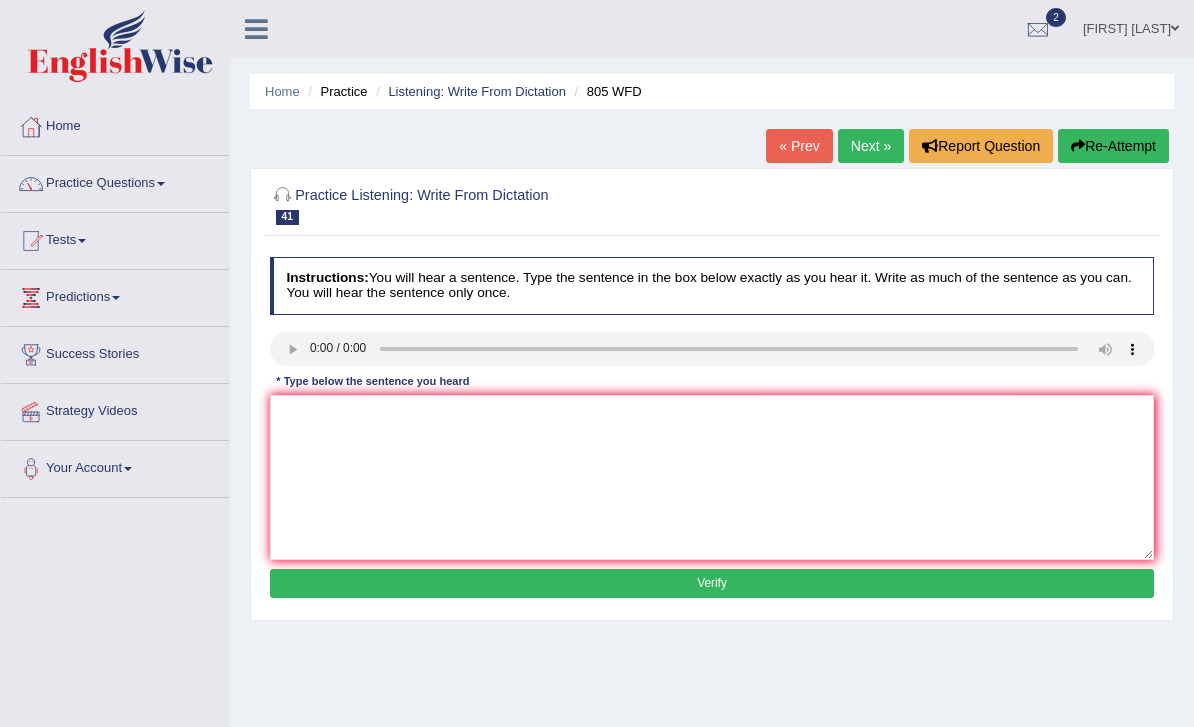 scroll, scrollTop: 0, scrollLeft: 0, axis: both 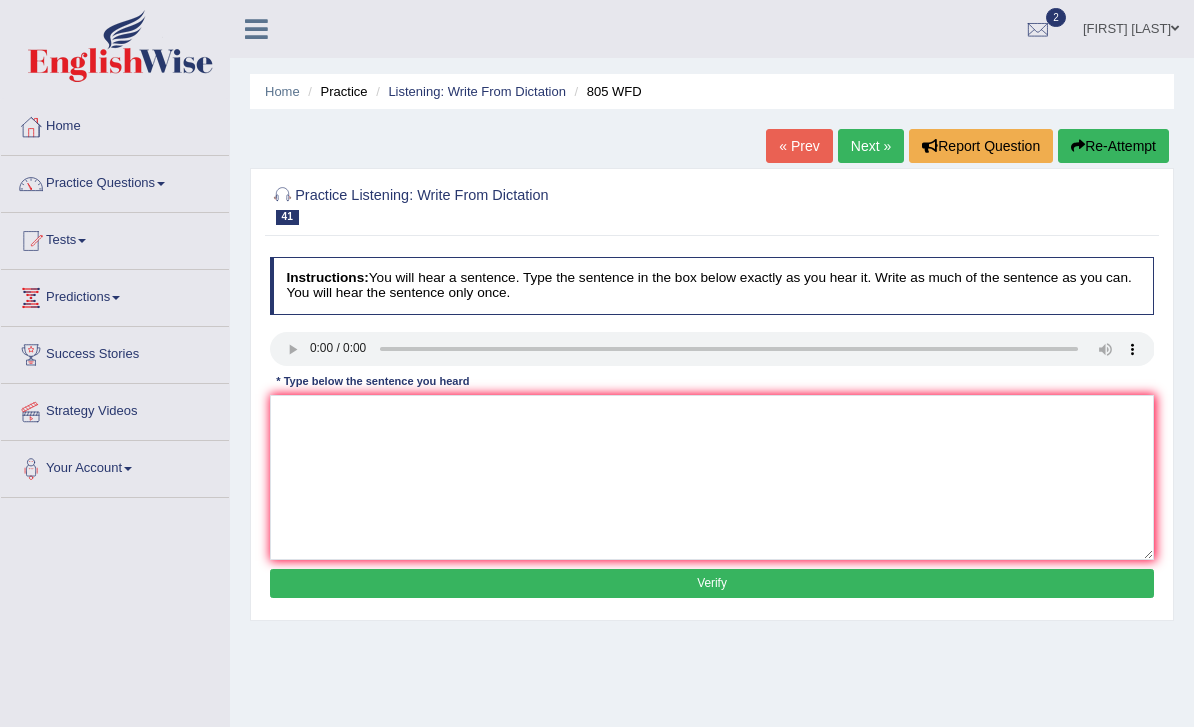 click on "Next »" at bounding box center [871, 146] 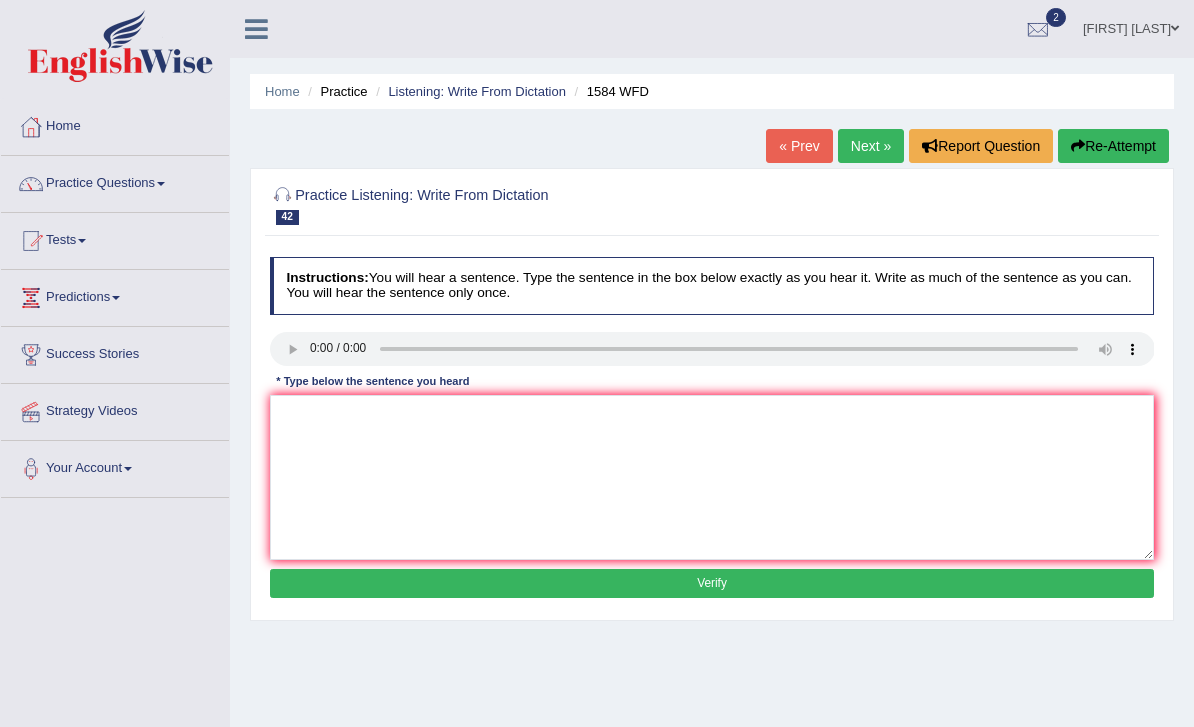 scroll, scrollTop: 0, scrollLeft: 0, axis: both 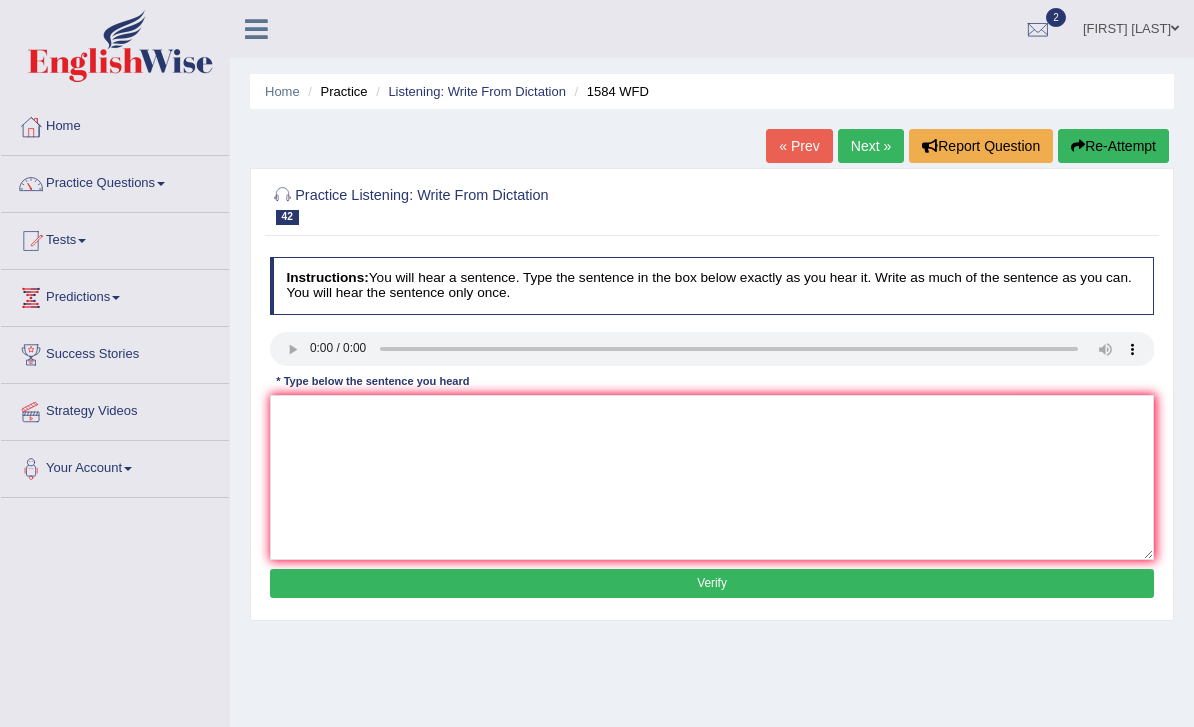 click on "Next »" at bounding box center [871, 146] 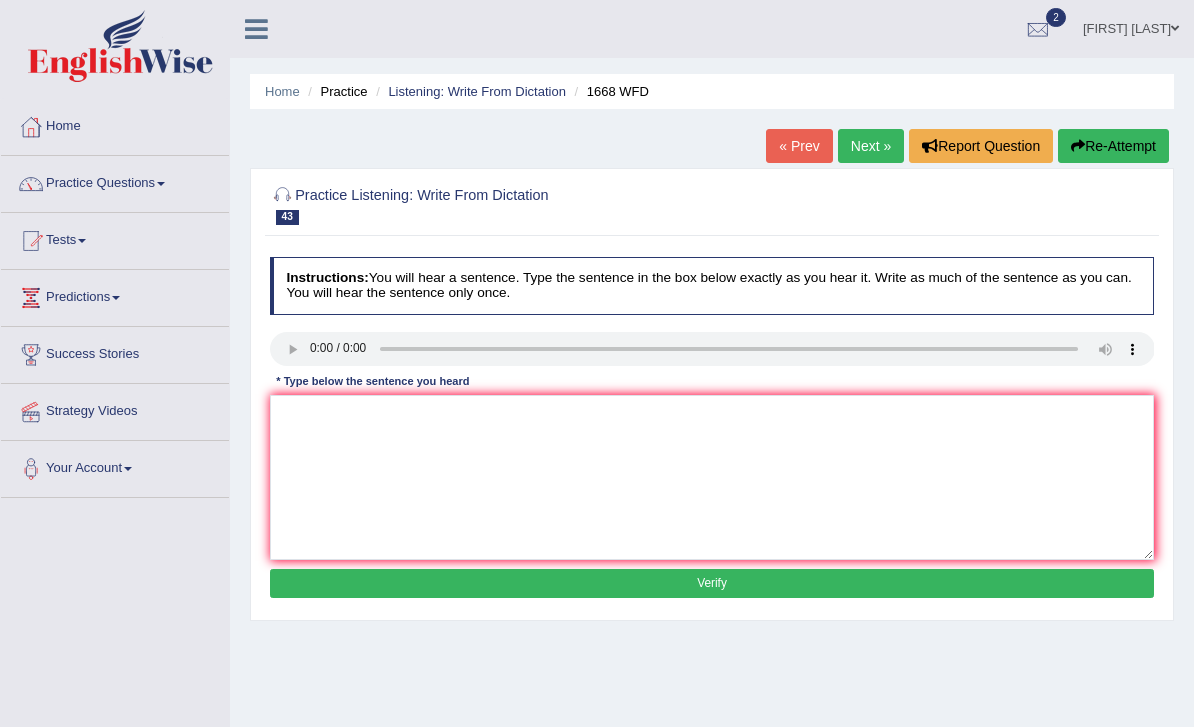 scroll, scrollTop: 0, scrollLeft: 0, axis: both 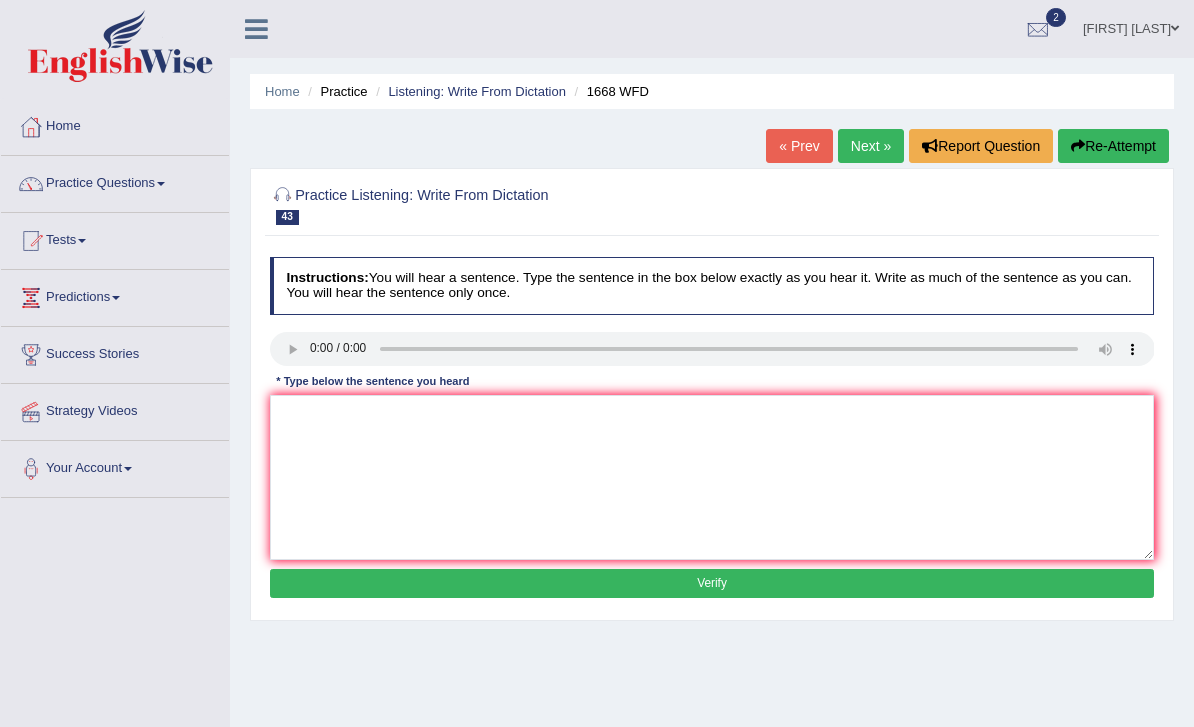 click on "Next »" at bounding box center [871, 146] 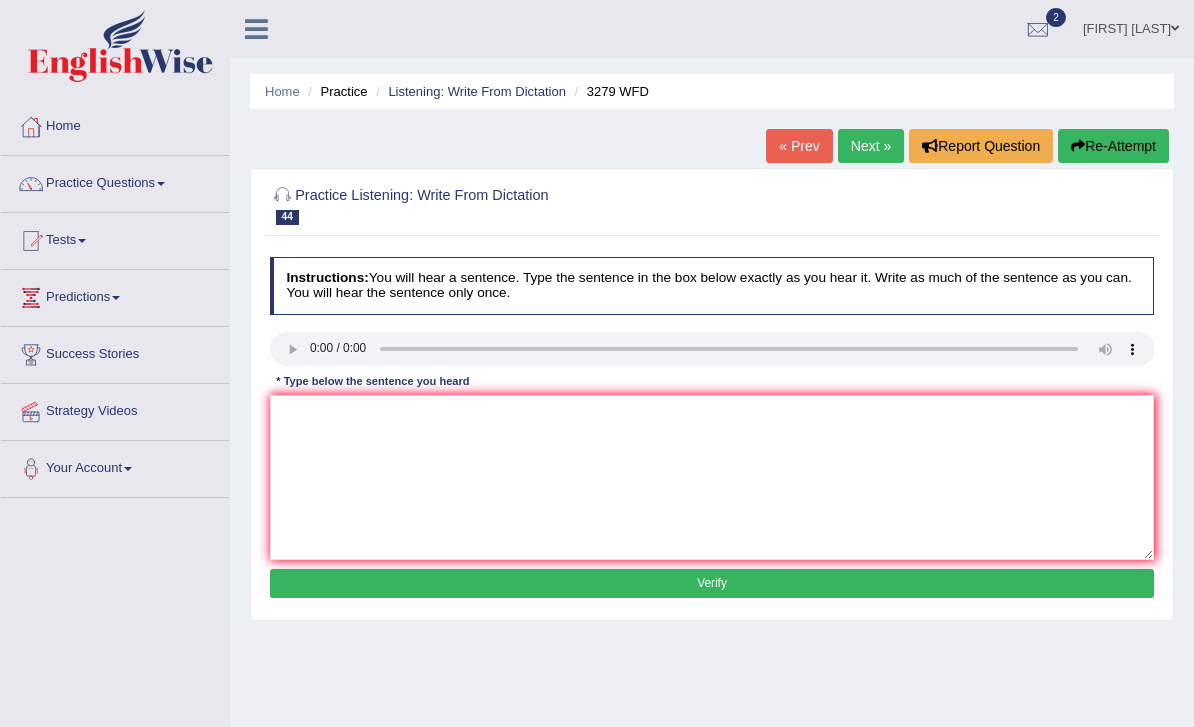 scroll, scrollTop: 0, scrollLeft: 0, axis: both 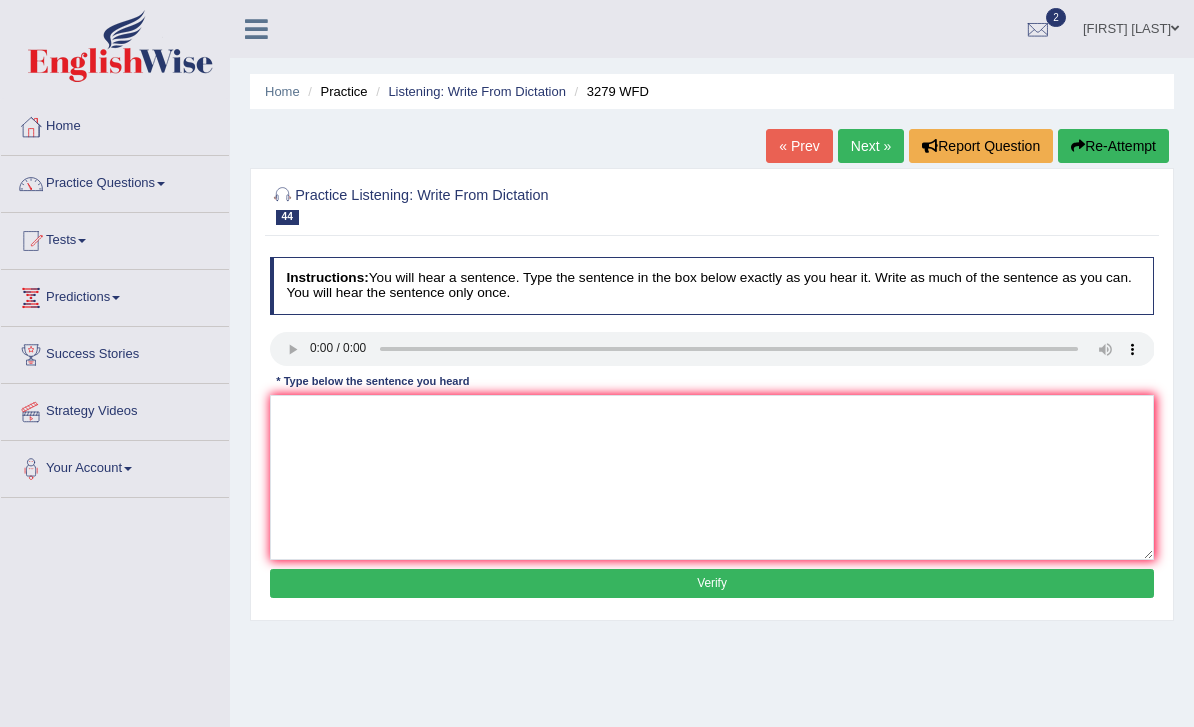 click on "Next »" at bounding box center (871, 146) 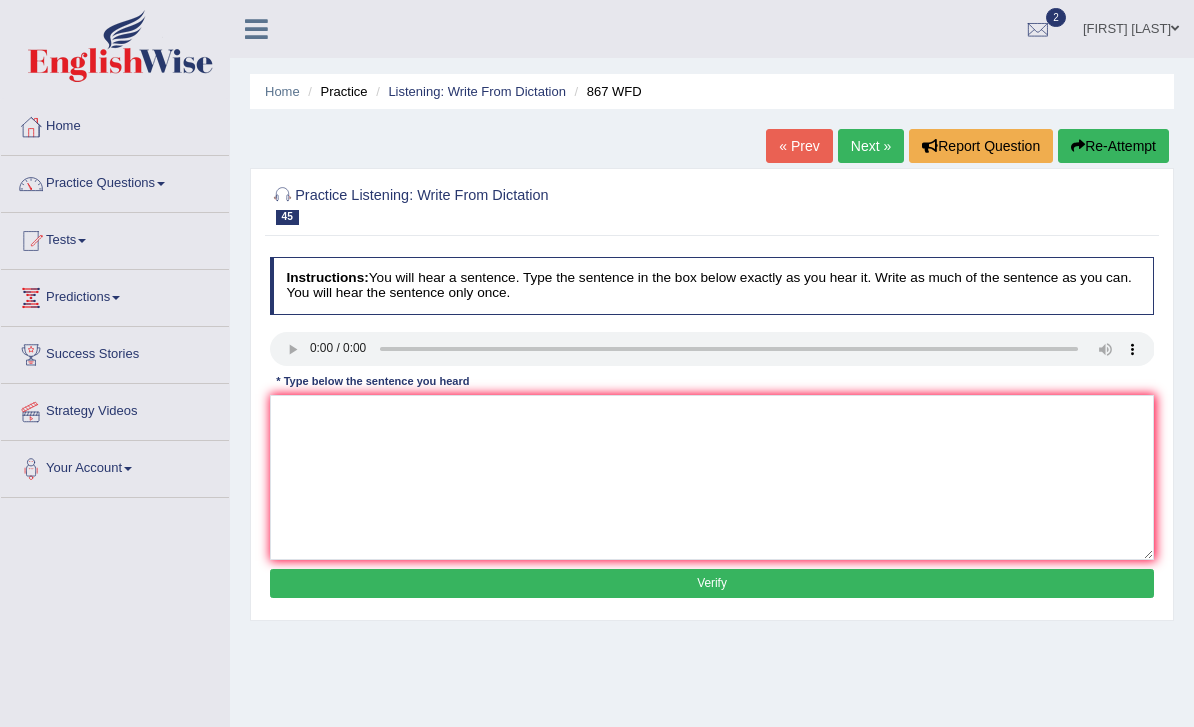 scroll, scrollTop: 0, scrollLeft: 0, axis: both 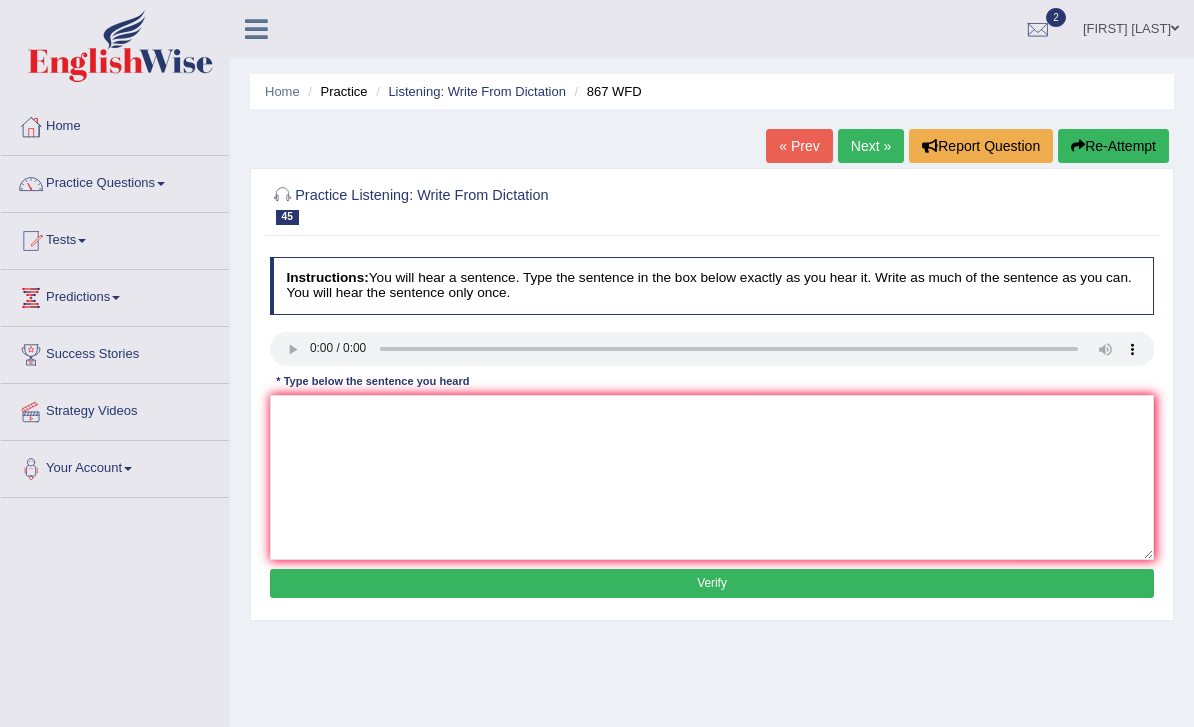 click on "Next »" at bounding box center [871, 146] 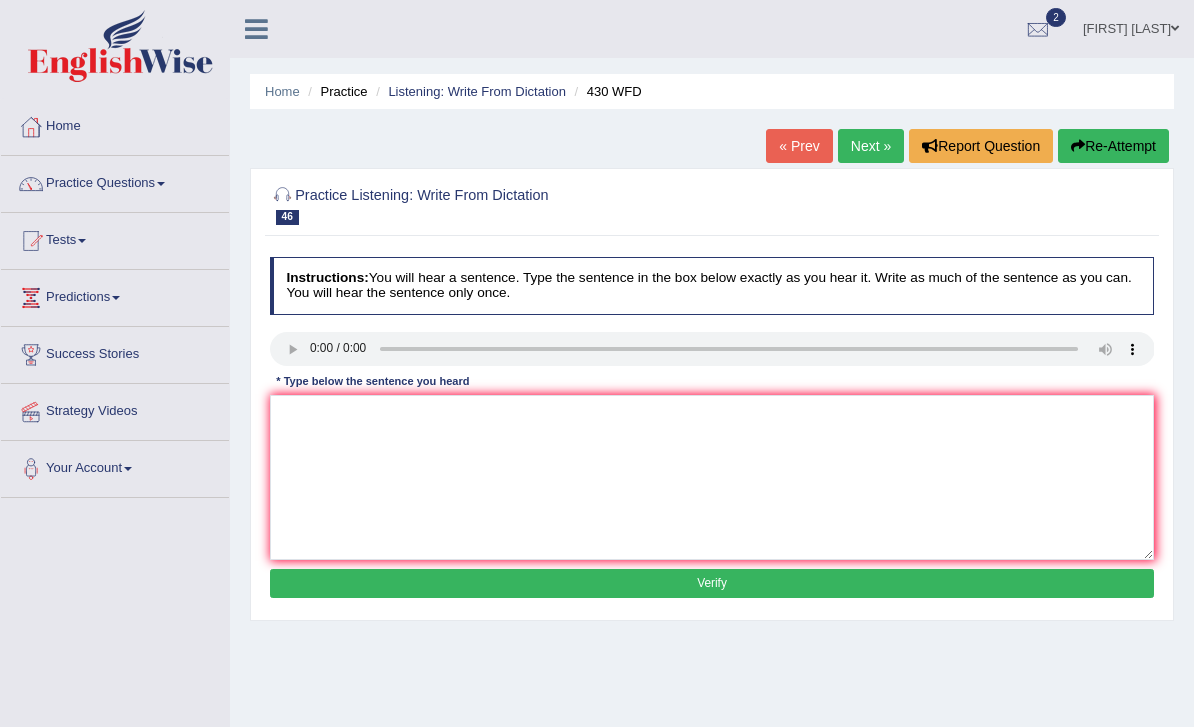 scroll, scrollTop: 0, scrollLeft: 0, axis: both 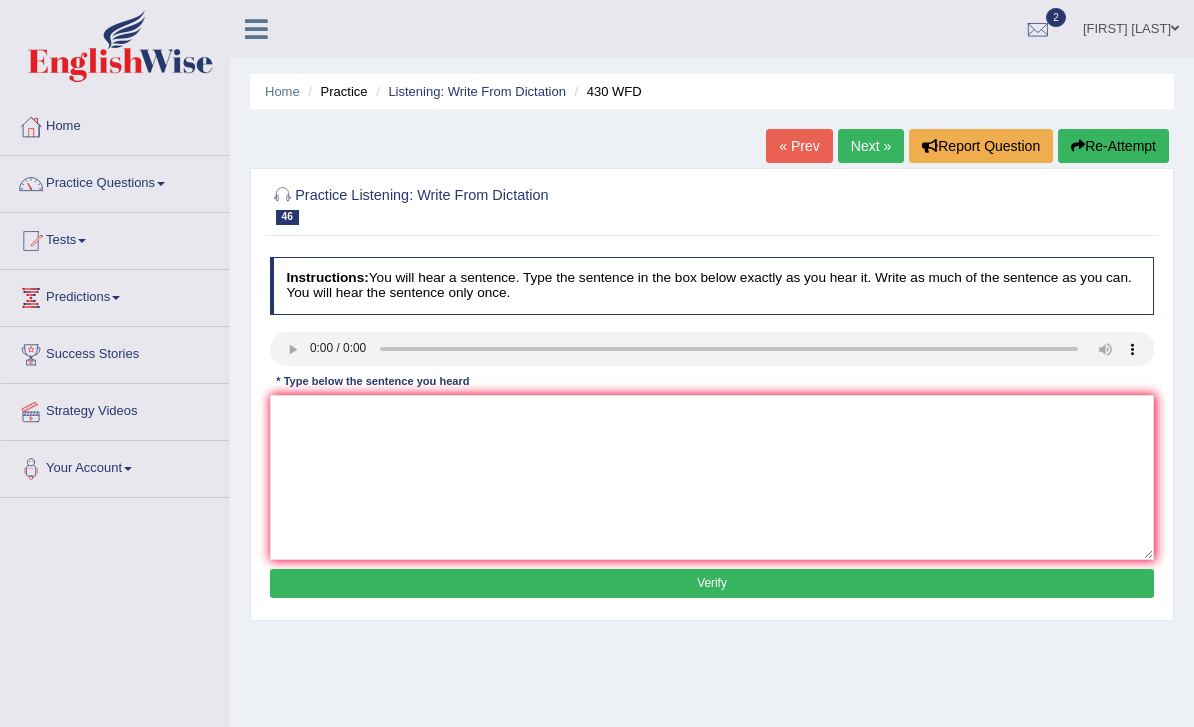 click on "Next »" at bounding box center (871, 146) 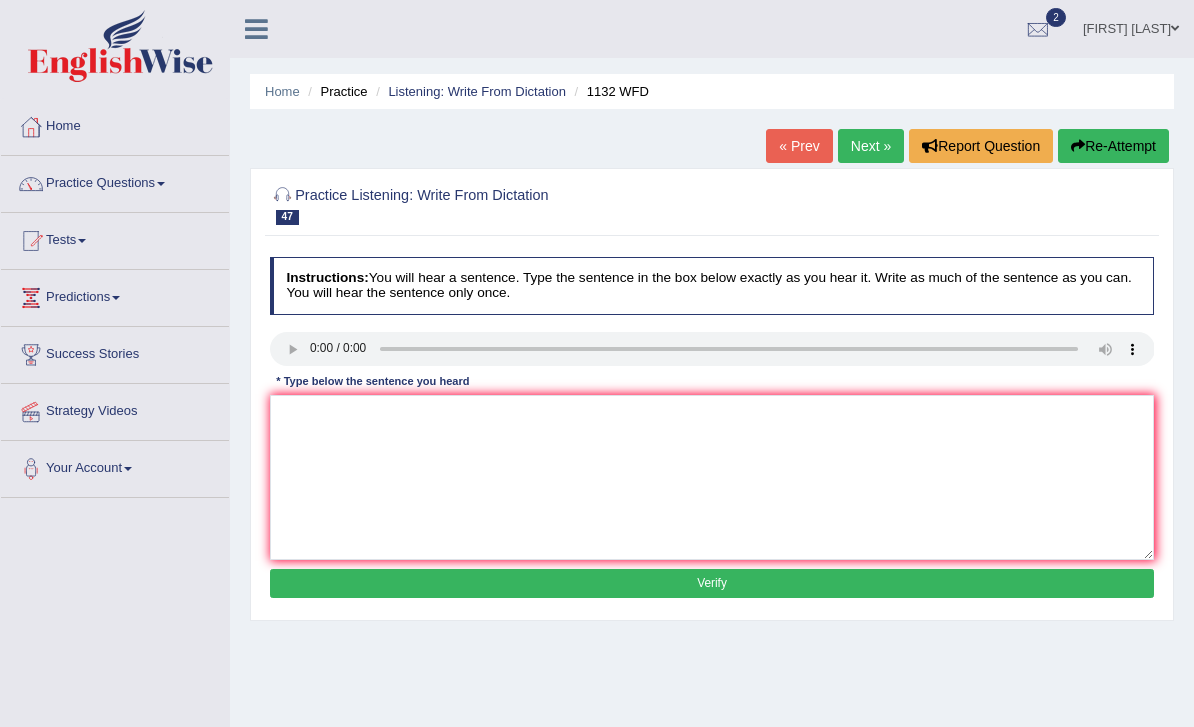 scroll, scrollTop: 0, scrollLeft: 0, axis: both 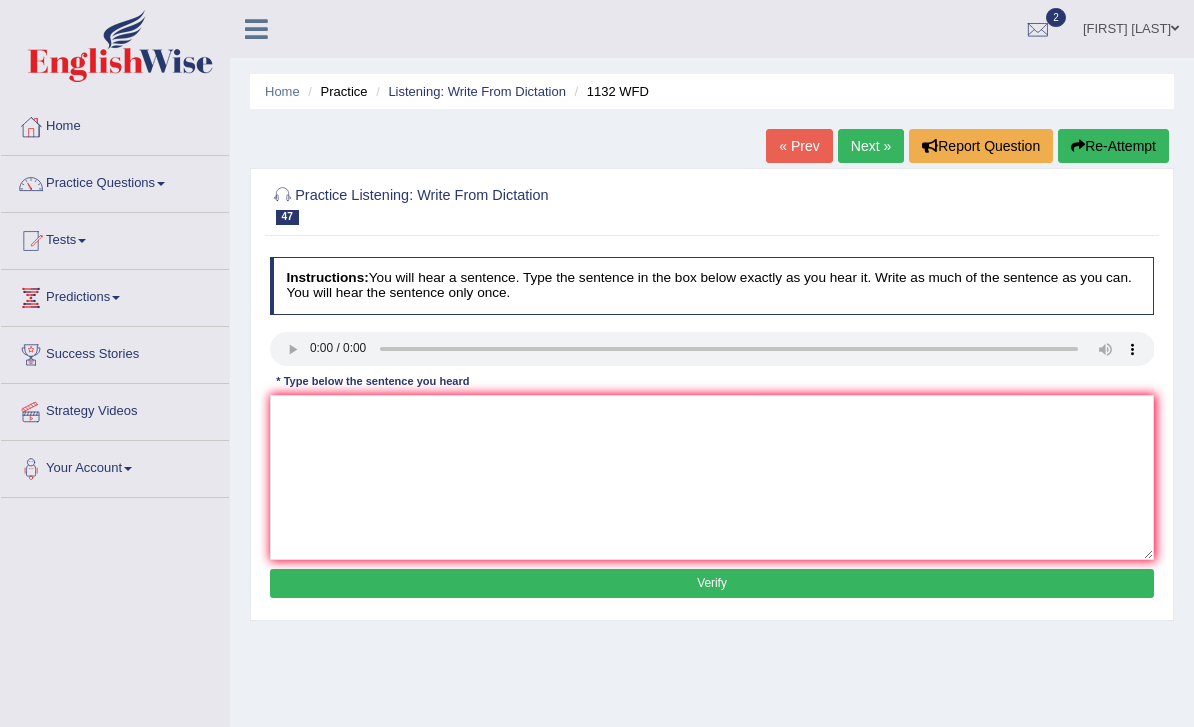 click at bounding box center (712, 349) 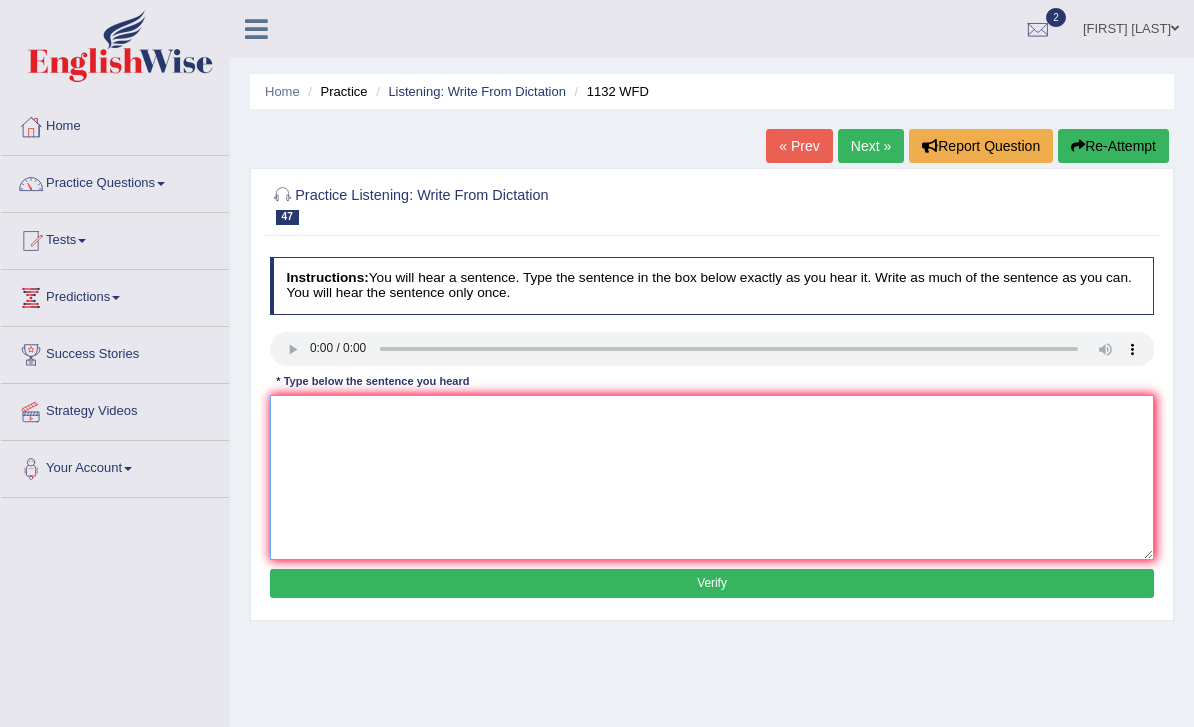 click at bounding box center (712, 477) 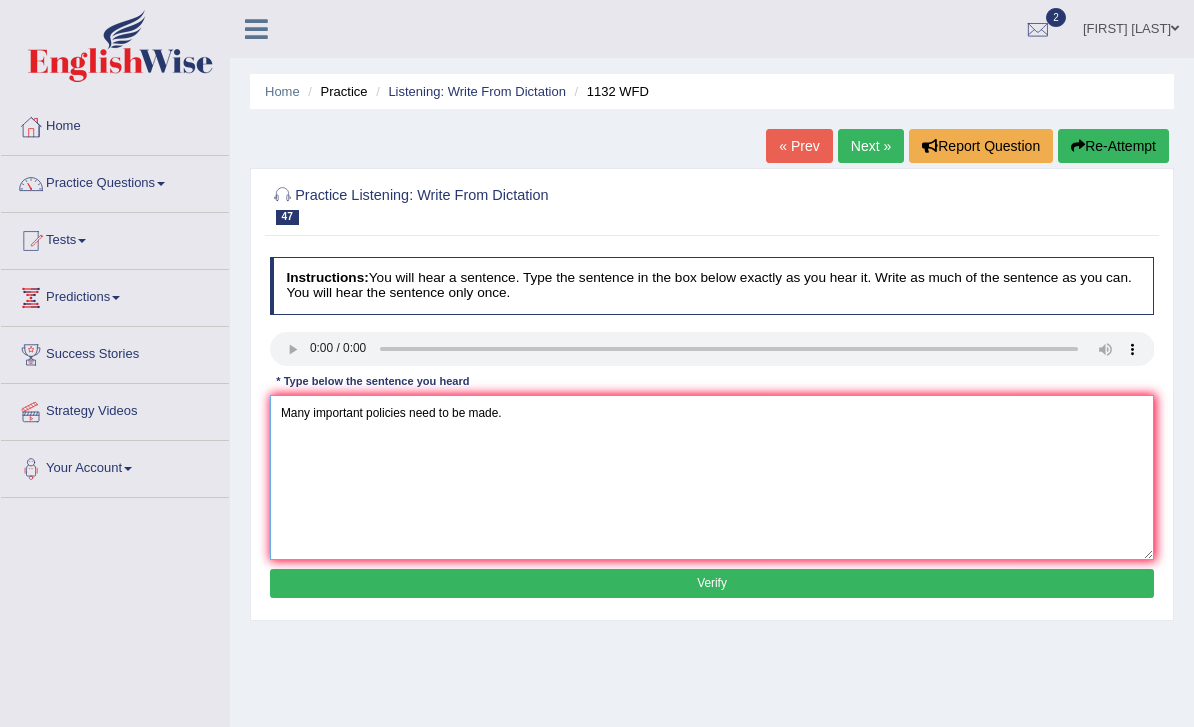 type on "Many important policies need to be made." 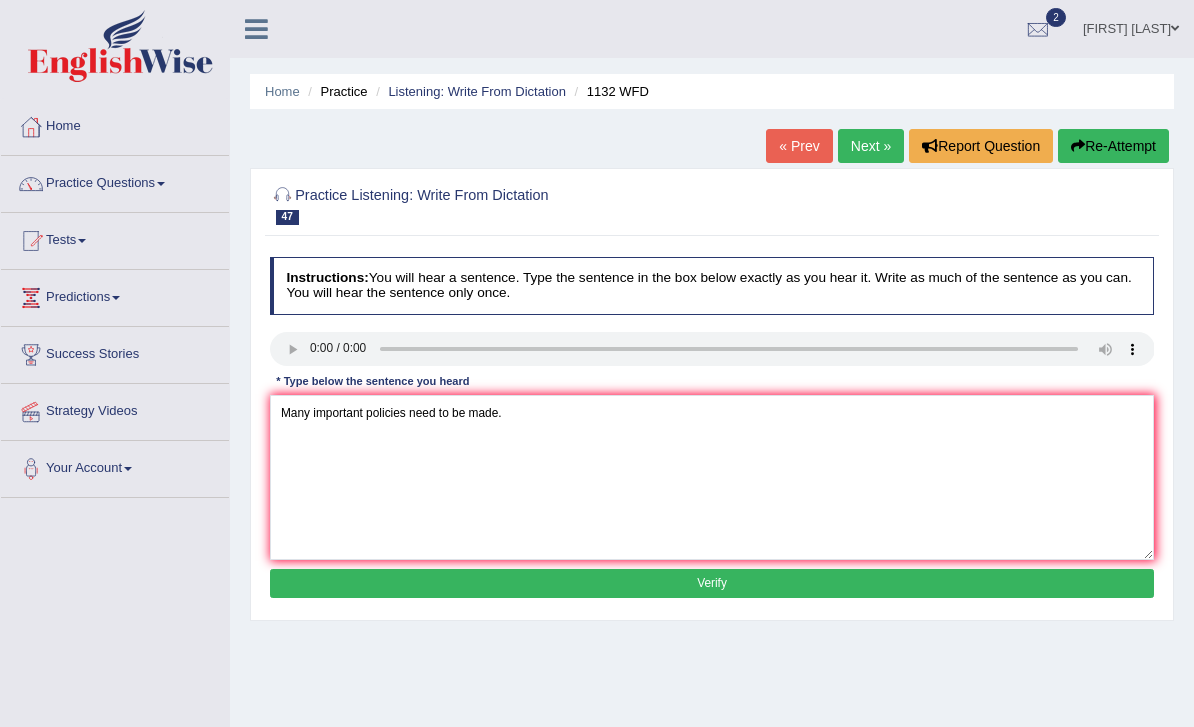 click on "Verify" at bounding box center (712, 583) 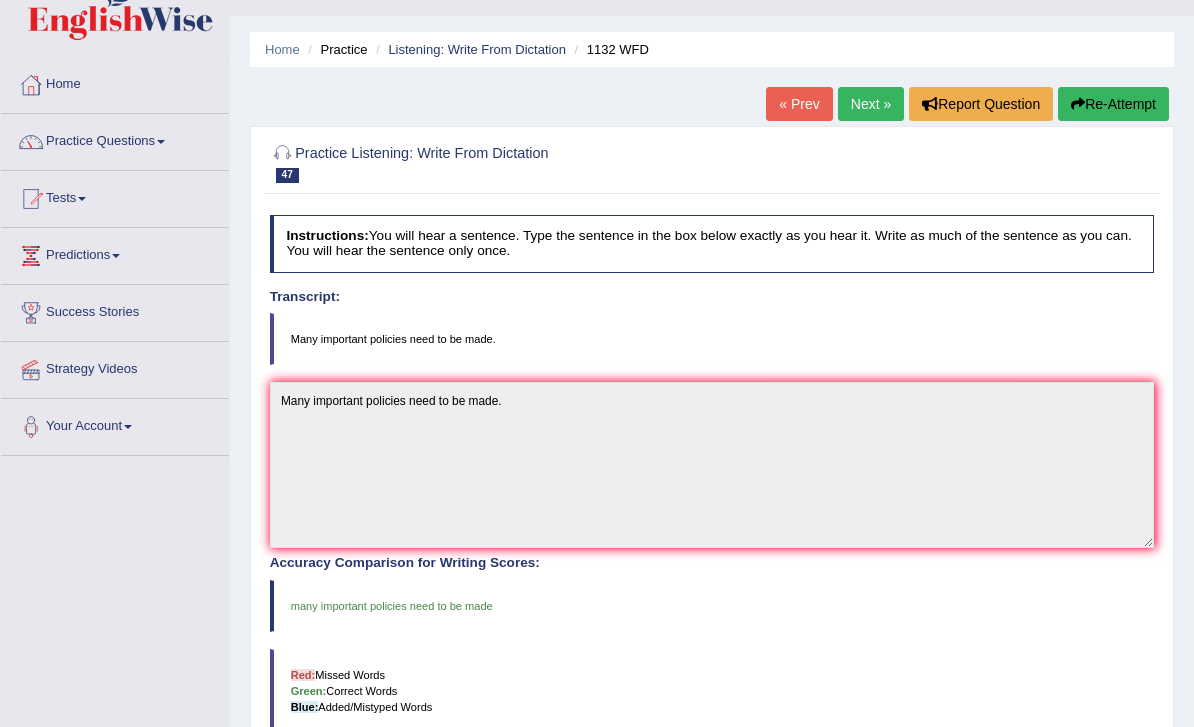 scroll, scrollTop: 0, scrollLeft: 0, axis: both 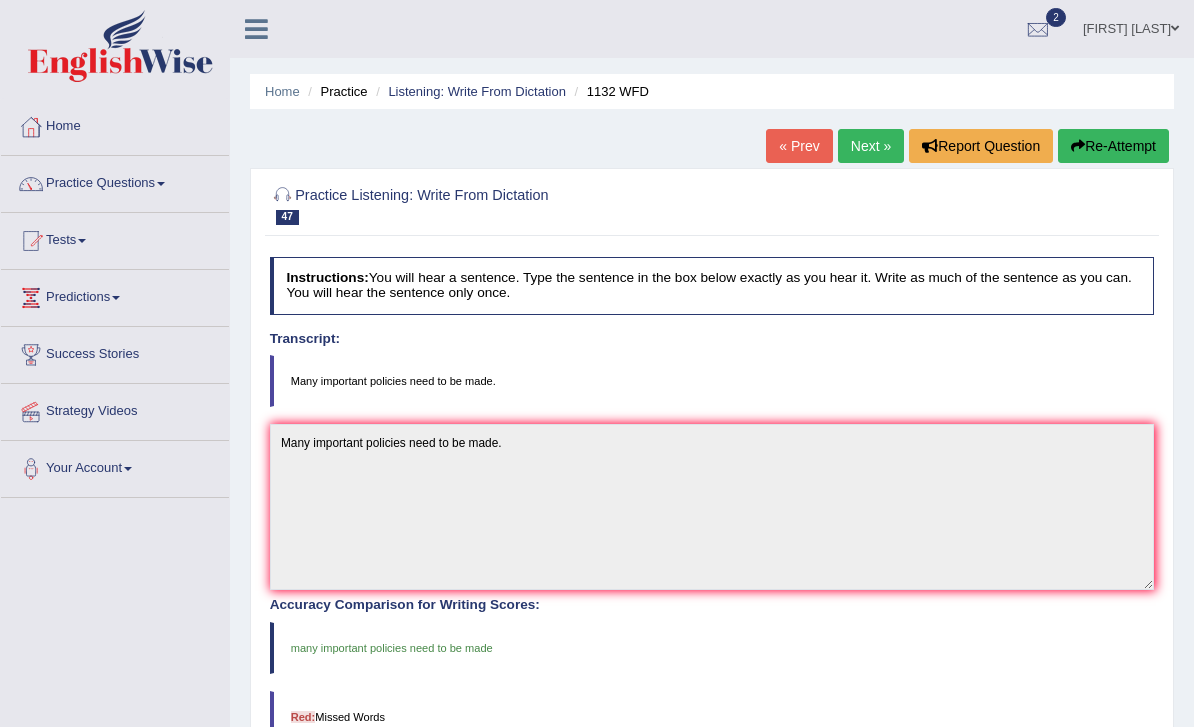 click on "Next »" at bounding box center [871, 146] 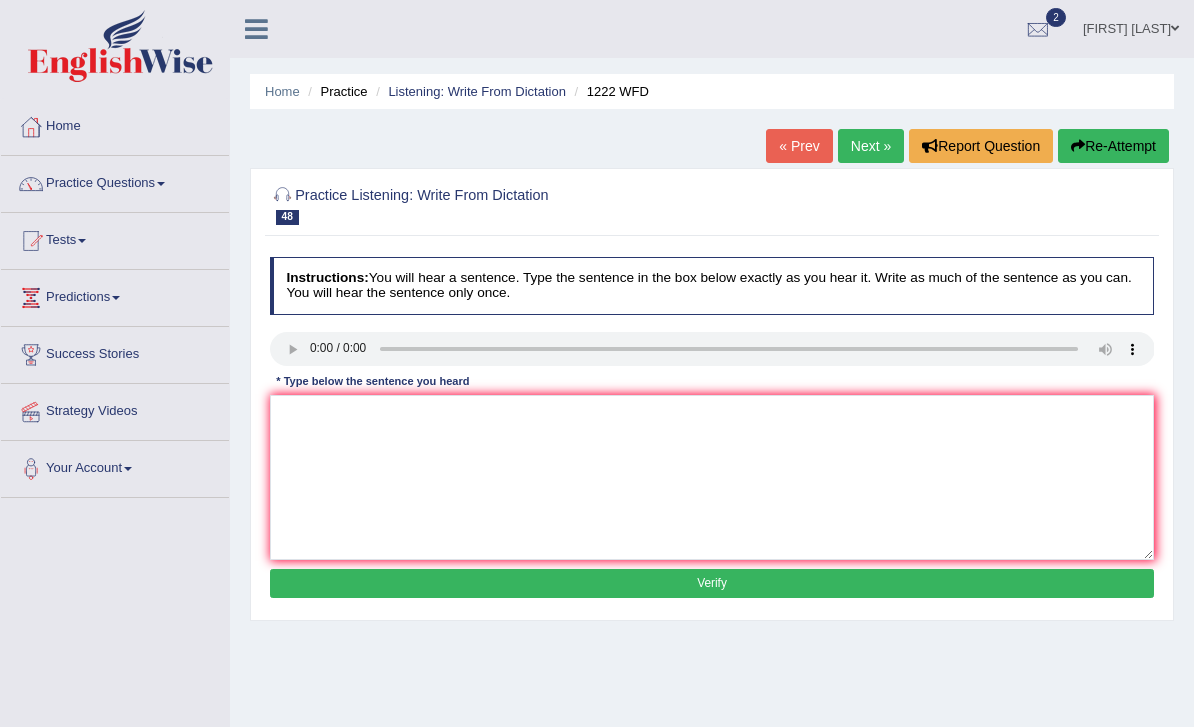 scroll, scrollTop: 0, scrollLeft: 0, axis: both 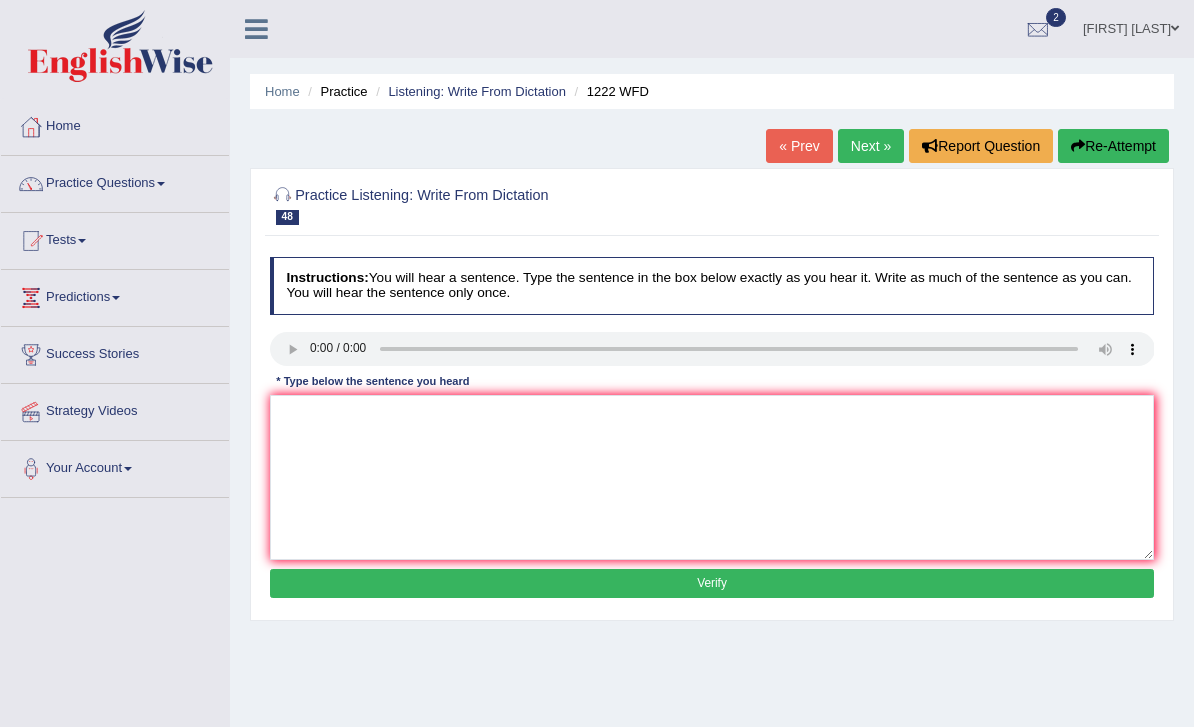 click on "Next »" at bounding box center [871, 146] 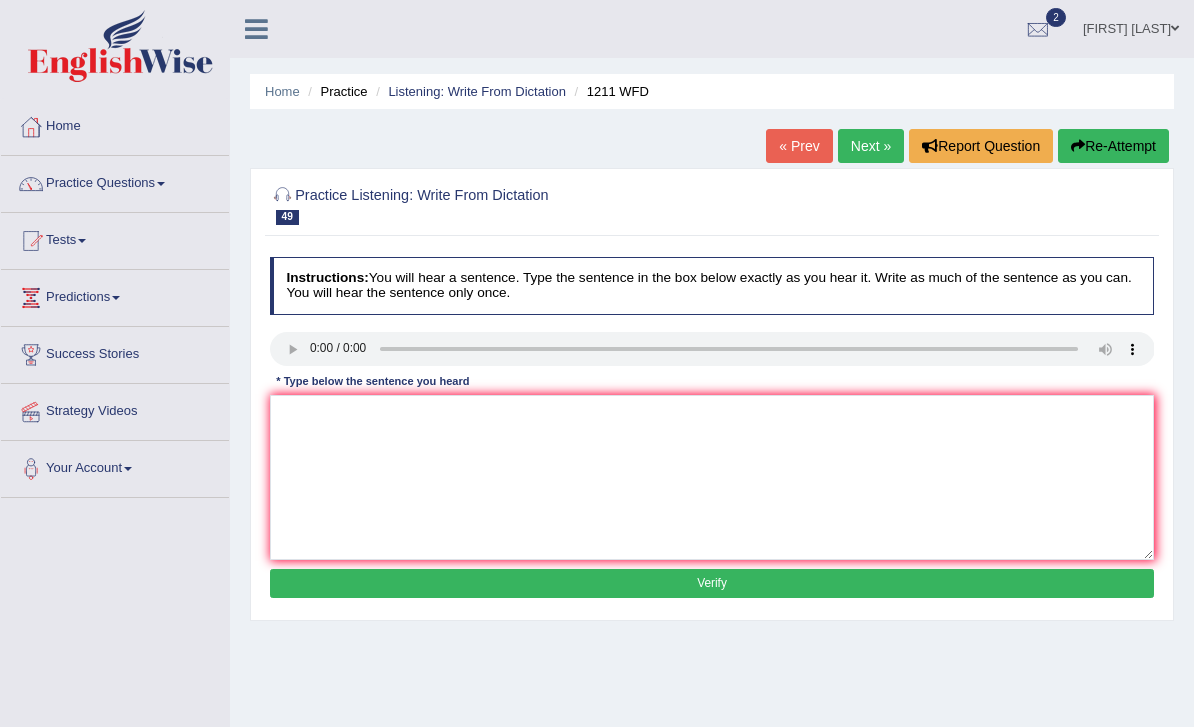 scroll, scrollTop: 0, scrollLeft: 0, axis: both 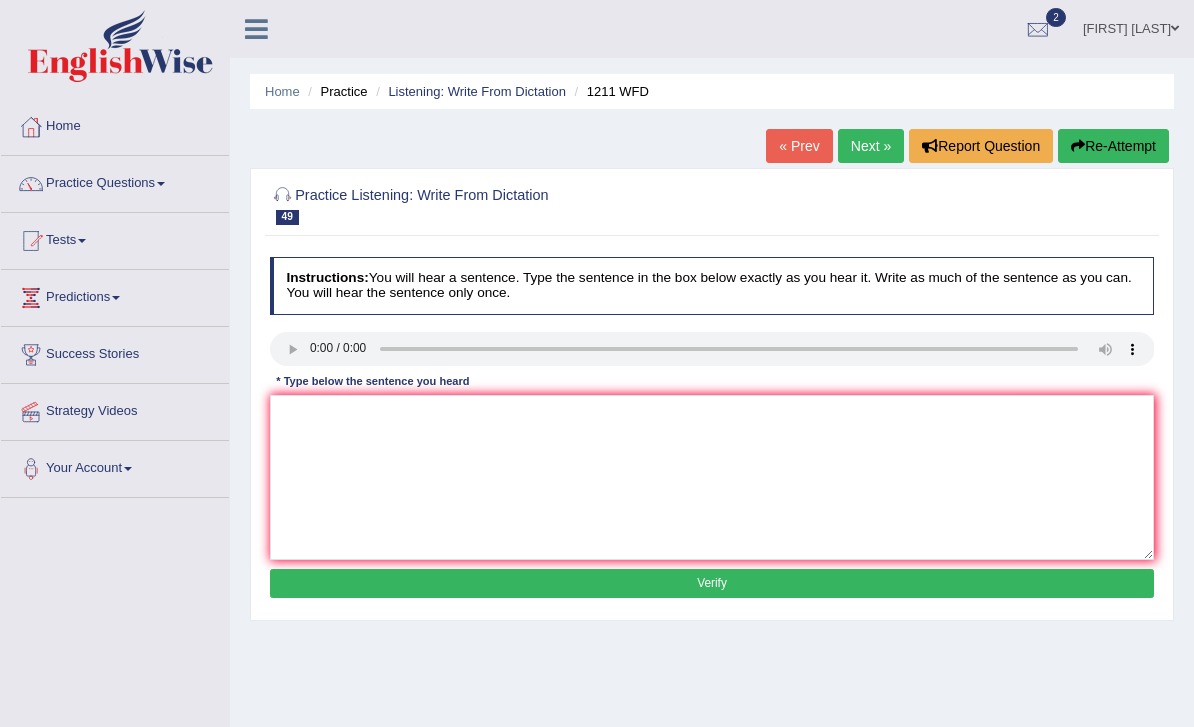 click on "Next »" at bounding box center (871, 146) 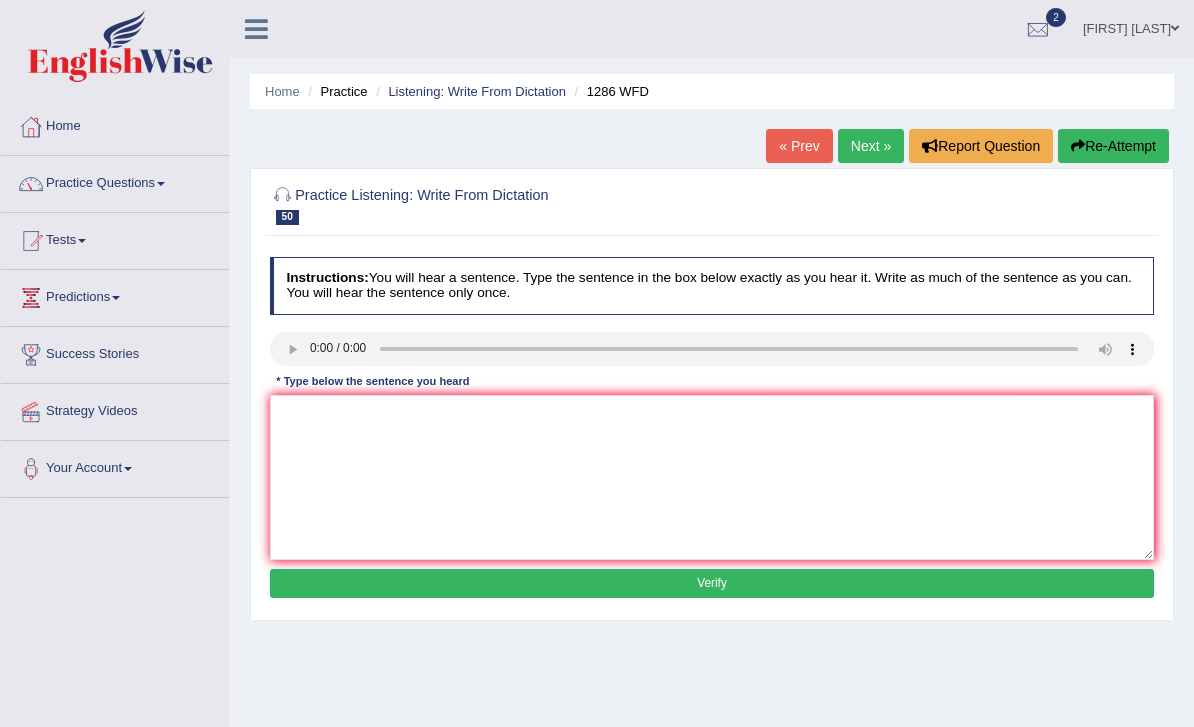 scroll, scrollTop: 0, scrollLeft: 0, axis: both 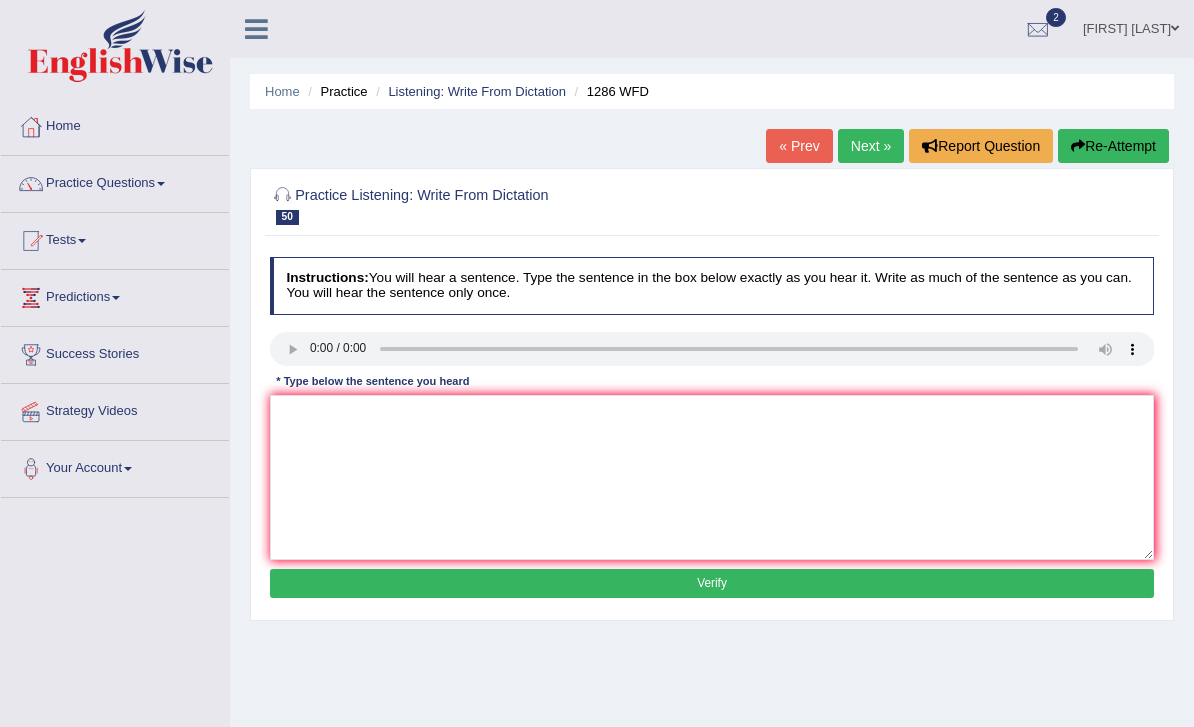 click on "Next »" at bounding box center (871, 146) 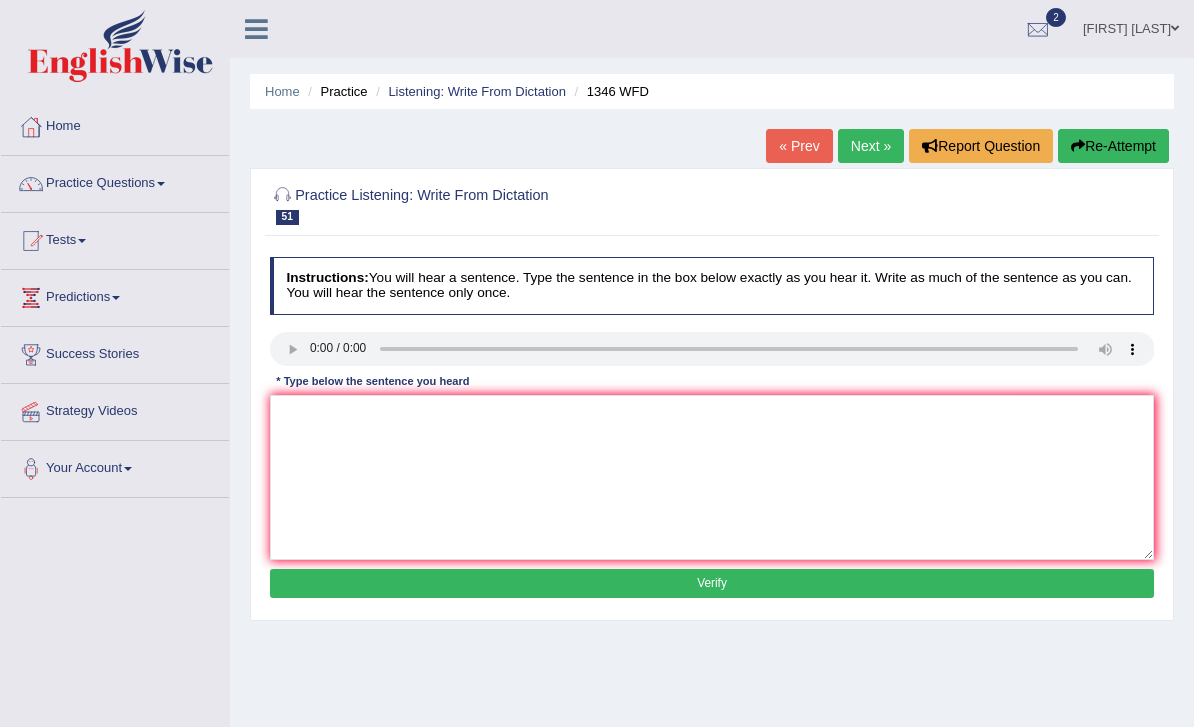 scroll, scrollTop: 0, scrollLeft: 0, axis: both 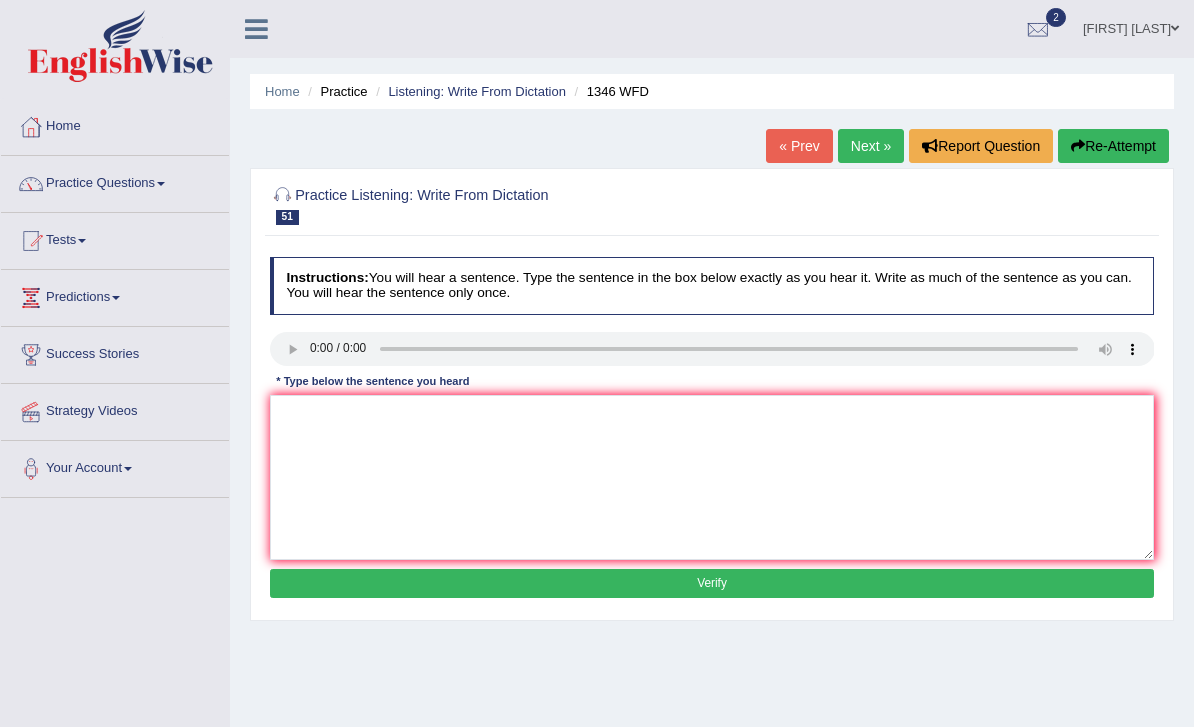click at bounding box center [712, 349] 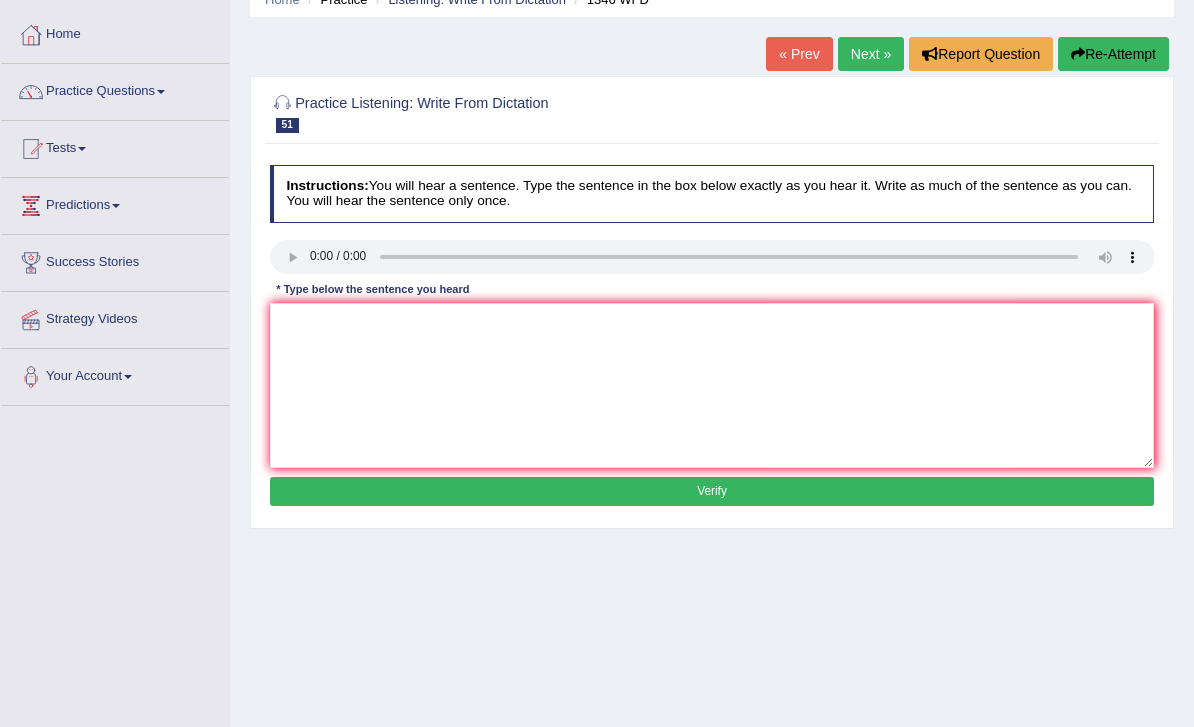 scroll, scrollTop: 323, scrollLeft: 0, axis: vertical 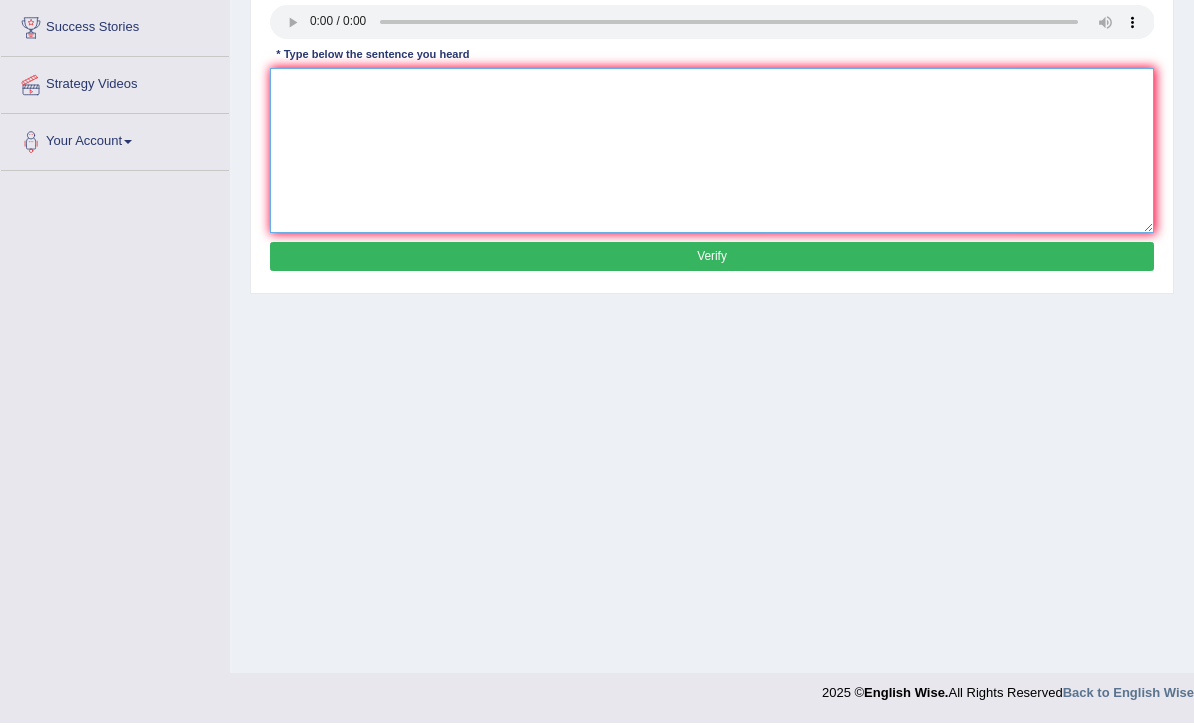 click at bounding box center (712, 154) 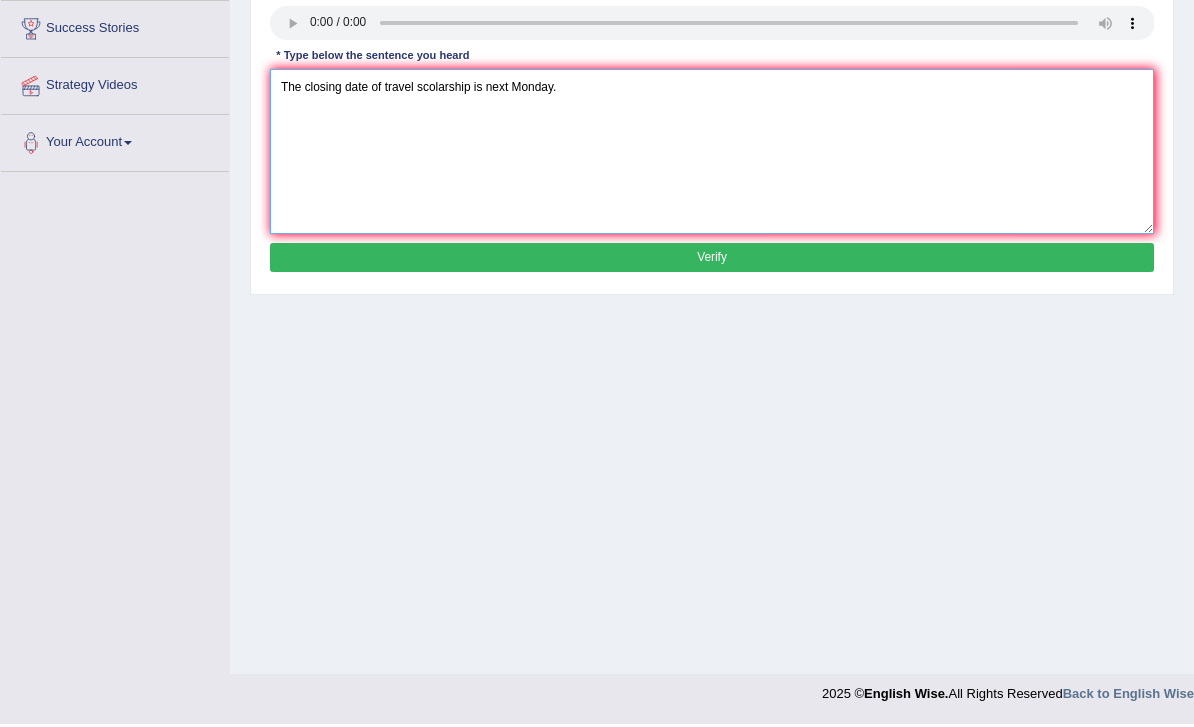 type on "The closing date of travel scolarship is next Monday." 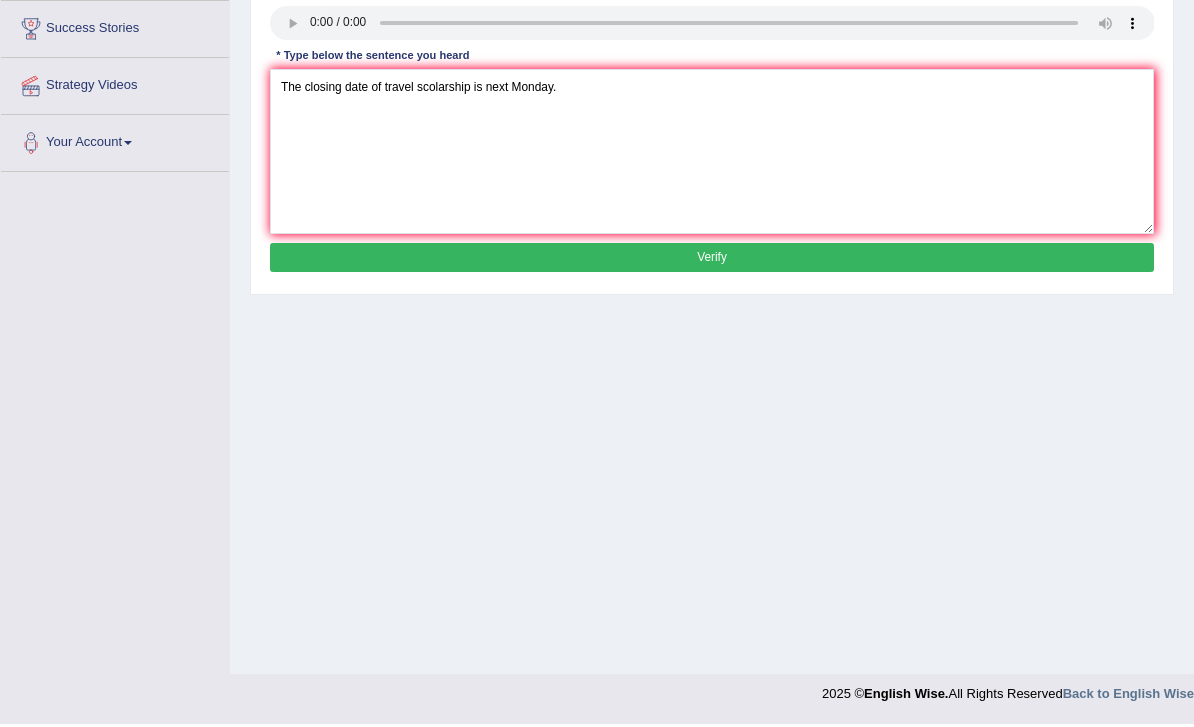 click on "Verify" at bounding box center (712, 260) 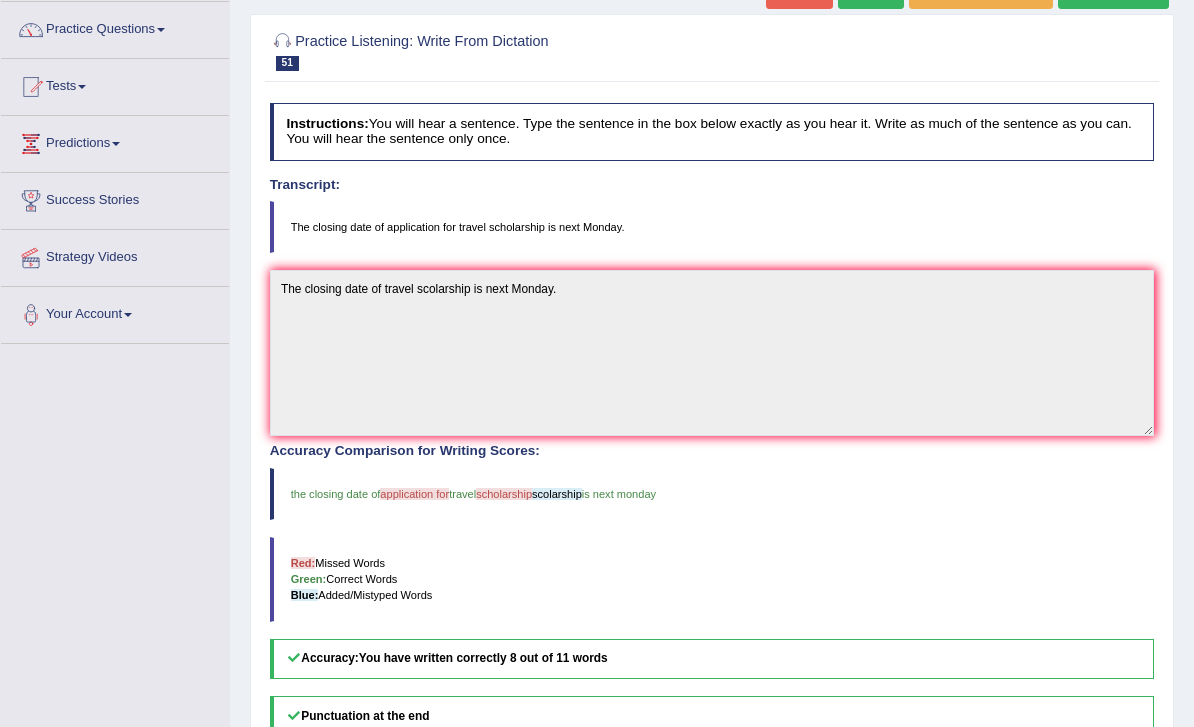 scroll, scrollTop: 0, scrollLeft: 0, axis: both 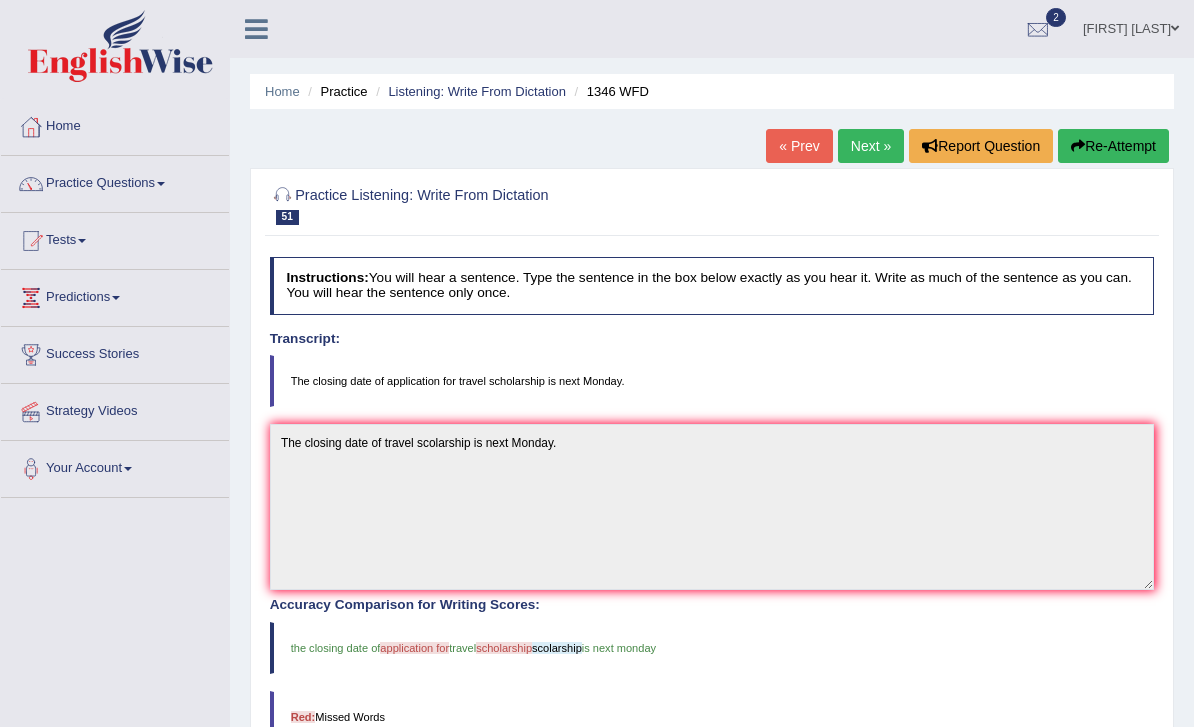 click on "Next »" at bounding box center [871, 146] 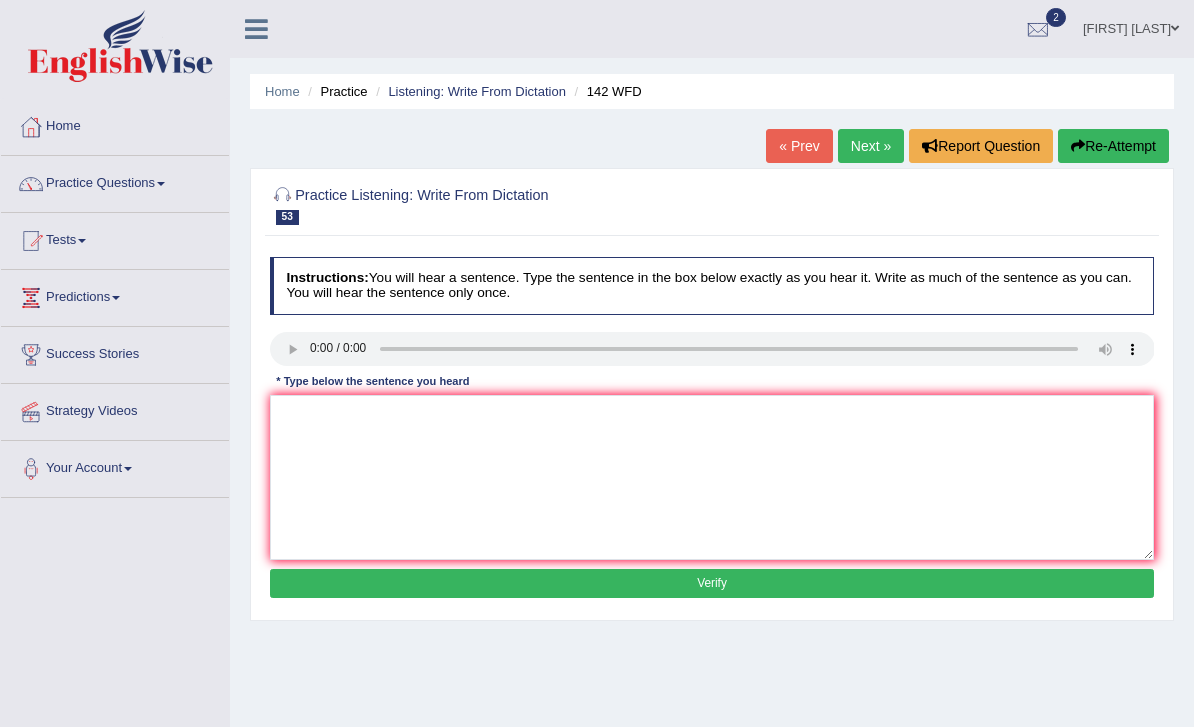 scroll, scrollTop: 0, scrollLeft: 0, axis: both 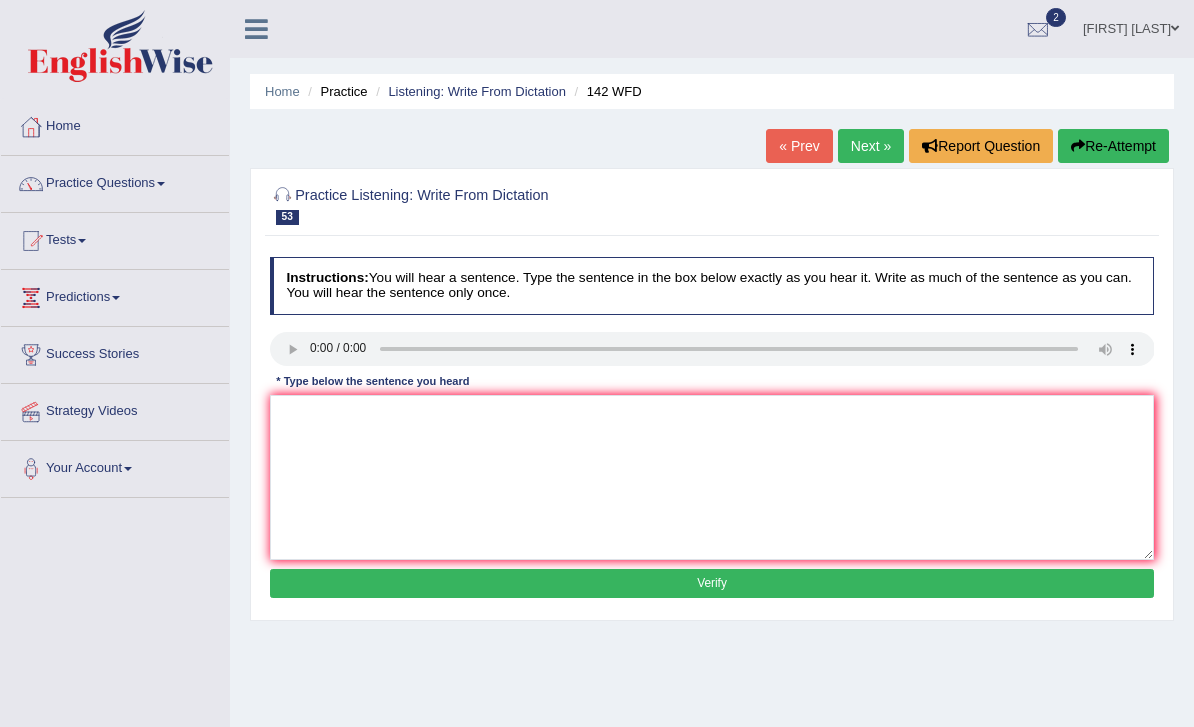 click on "Next »" at bounding box center (871, 146) 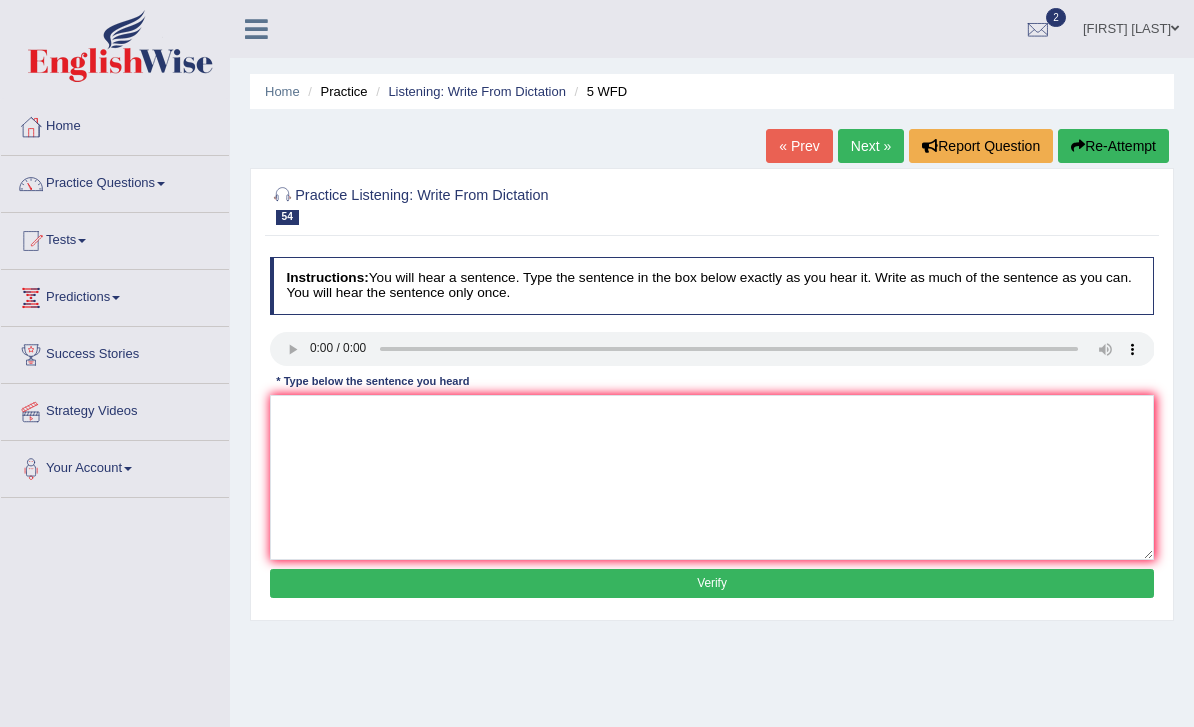 scroll, scrollTop: 0, scrollLeft: 0, axis: both 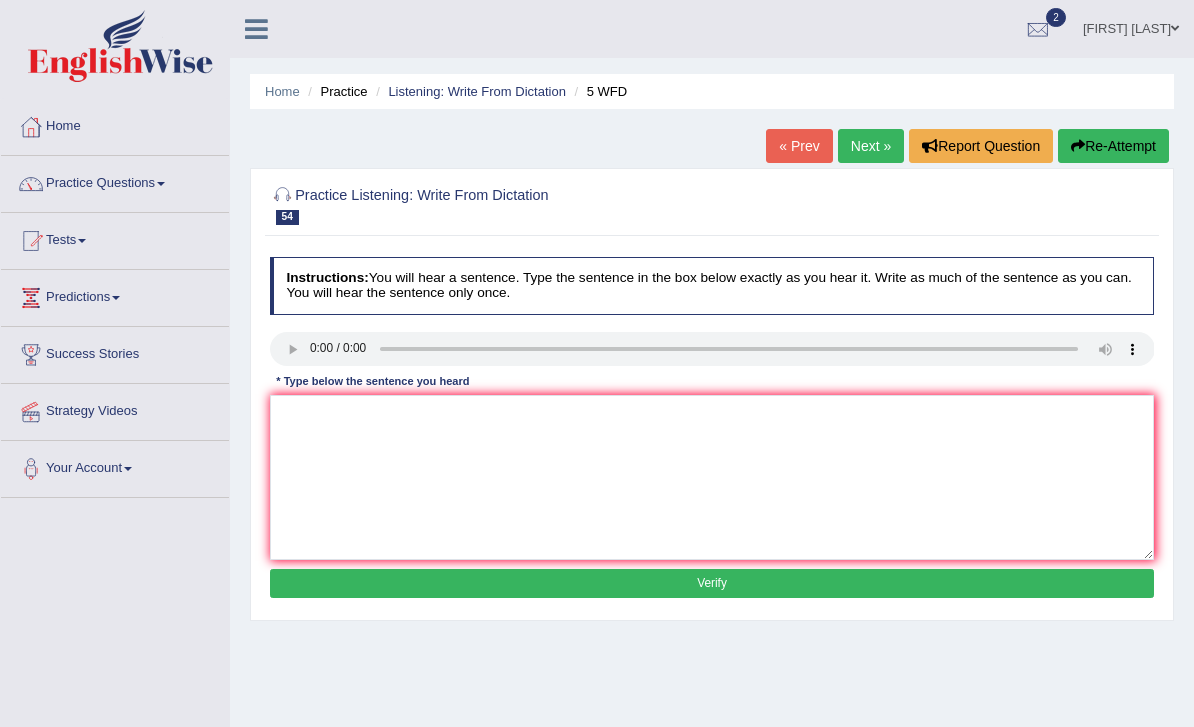 click on "Next »" at bounding box center [871, 146] 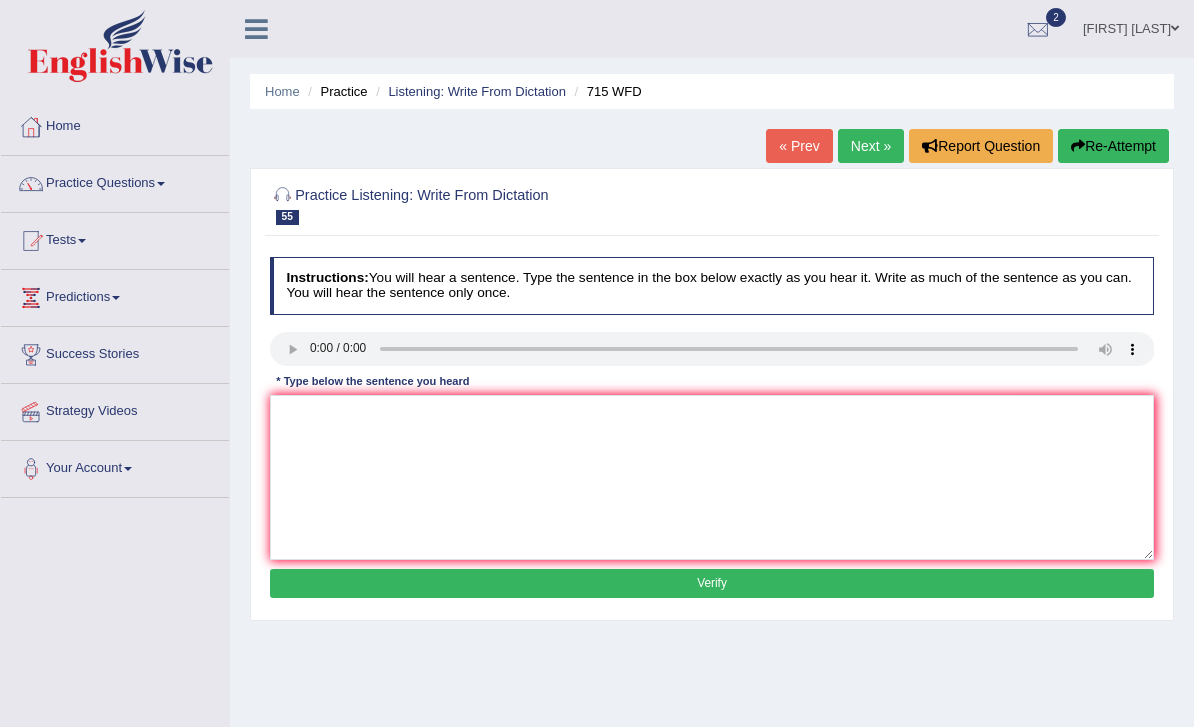 scroll, scrollTop: 0, scrollLeft: 0, axis: both 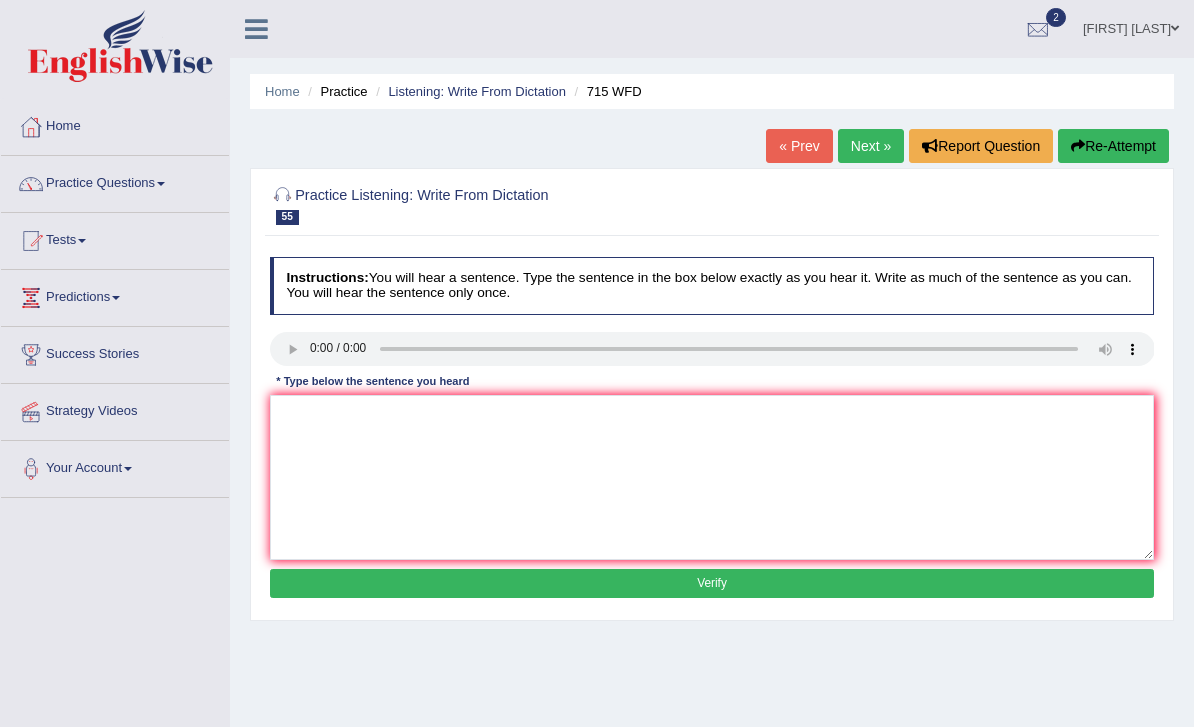 click on "Next »" at bounding box center (871, 146) 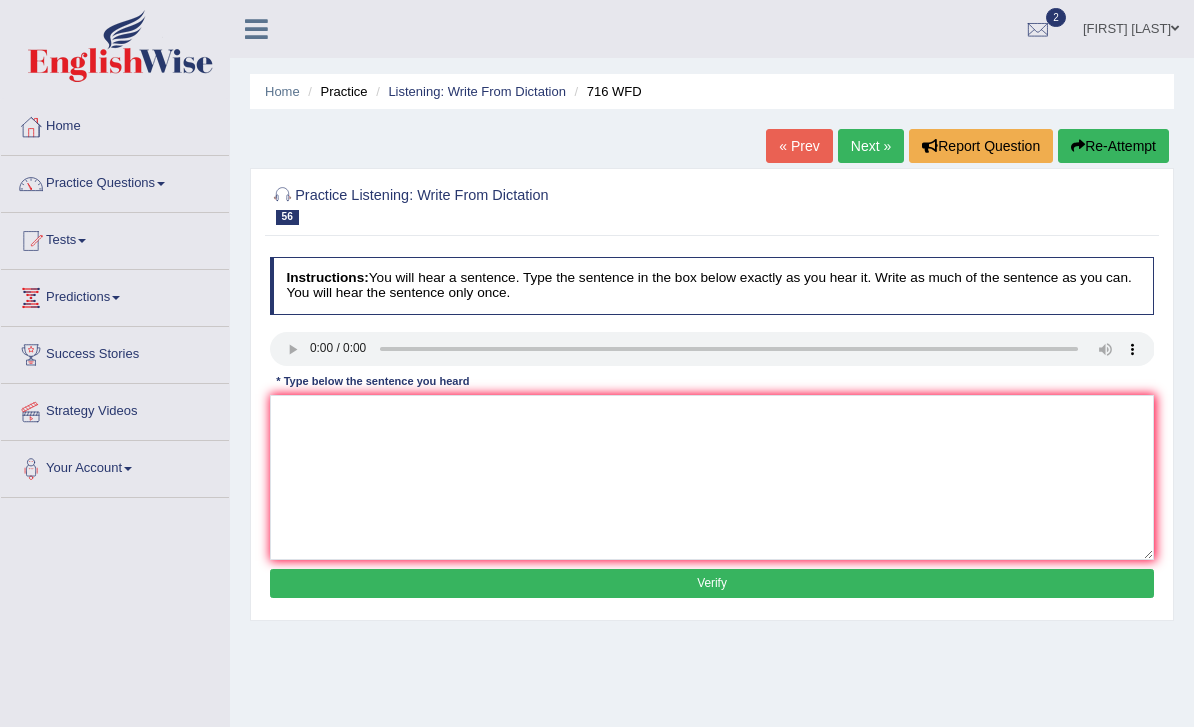 scroll, scrollTop: 0, scrollLeft: 0, axis: both 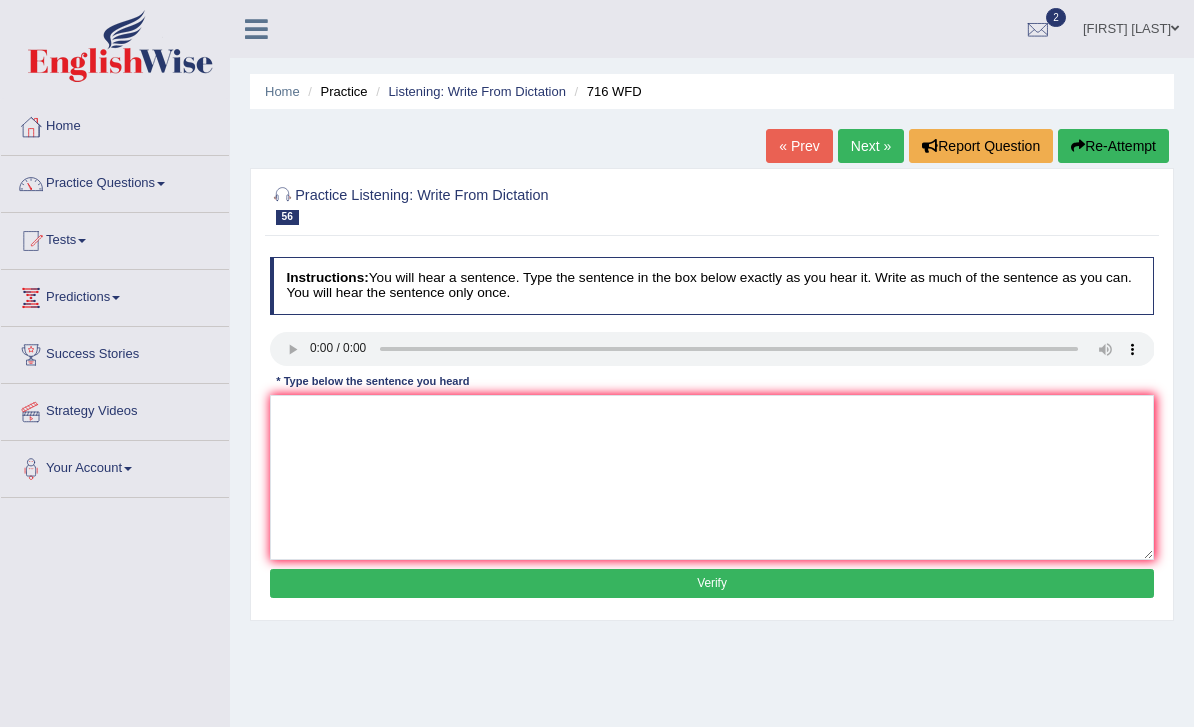 click on "Next »" at bounding box center (871, 146) 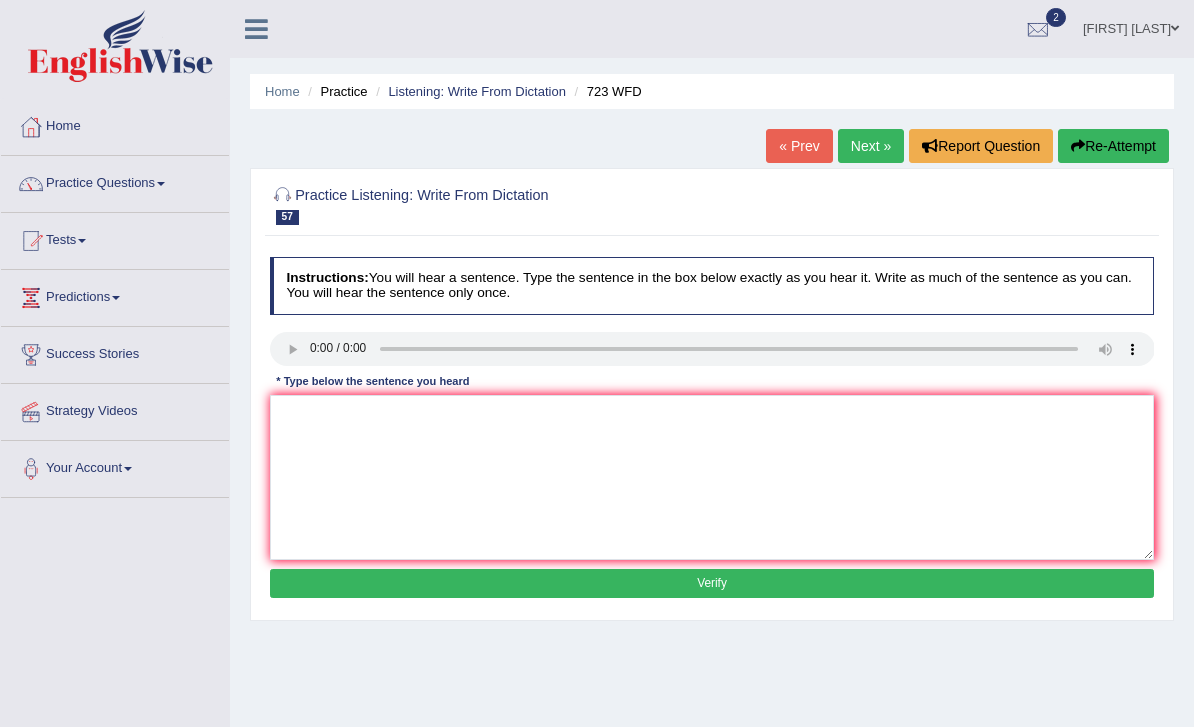 scroll, scrollTop: 0, scrollLeft: 0, axis: both 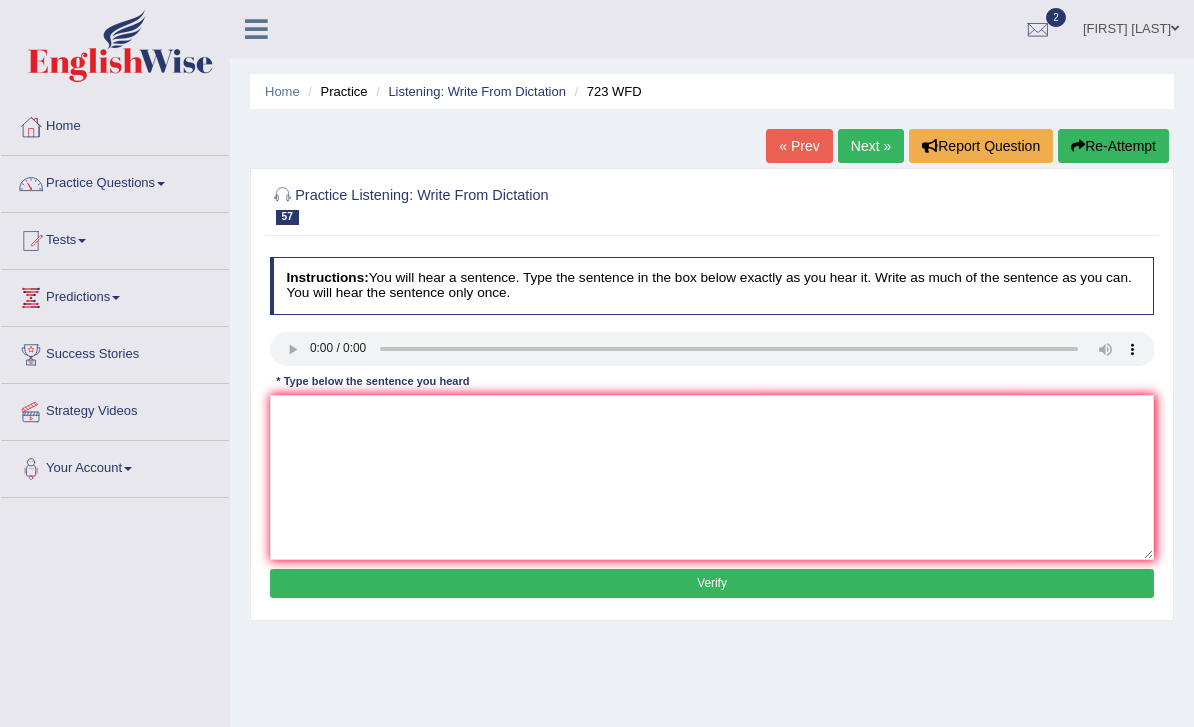 click on "Next »" at bounding box center [871, 146] 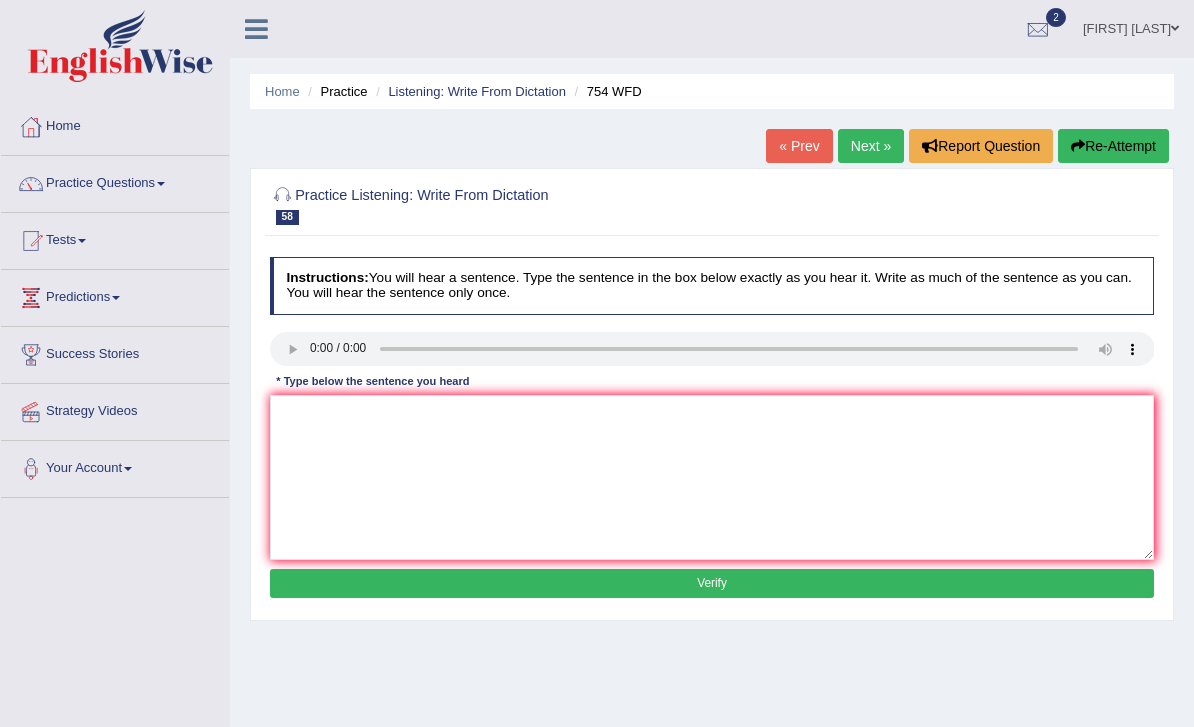 scroll, scrollTop: 0, scrollLeft: 0, axis: both 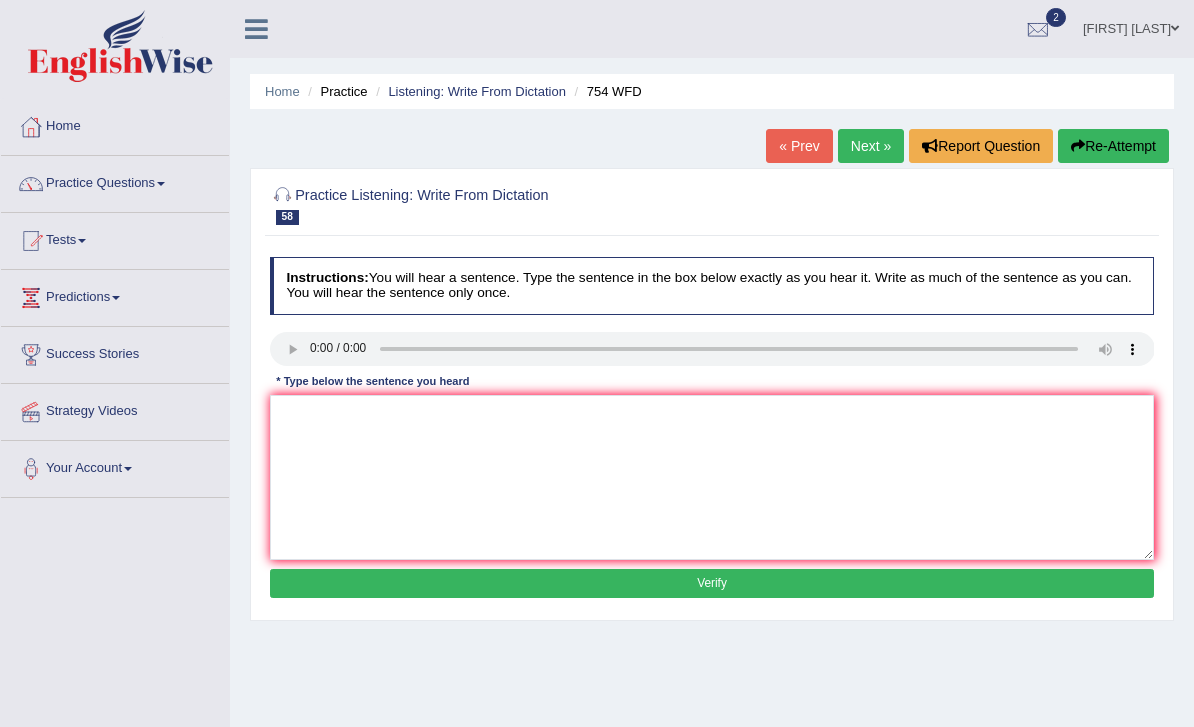 click on "Next »" at bounding box center [871, 146] 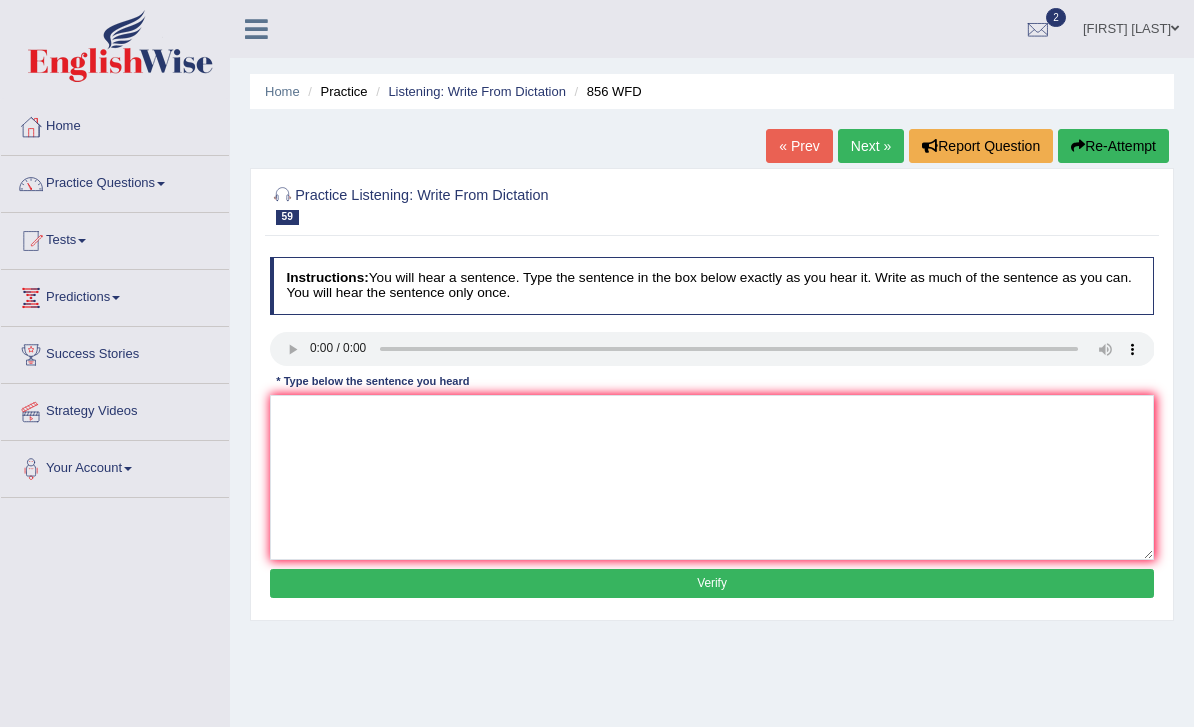 scroll, scrollTop: 0, scrollLeft: 0, axis: both 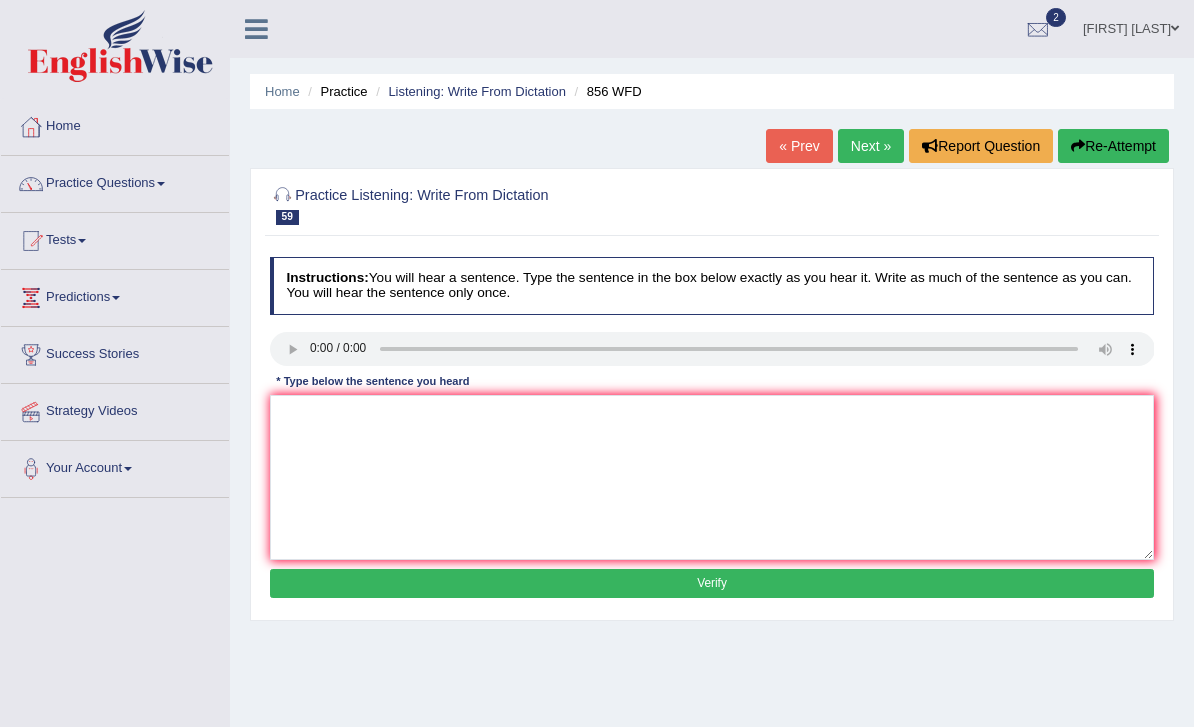 click on "Next »" at bounding box center [871, 146] 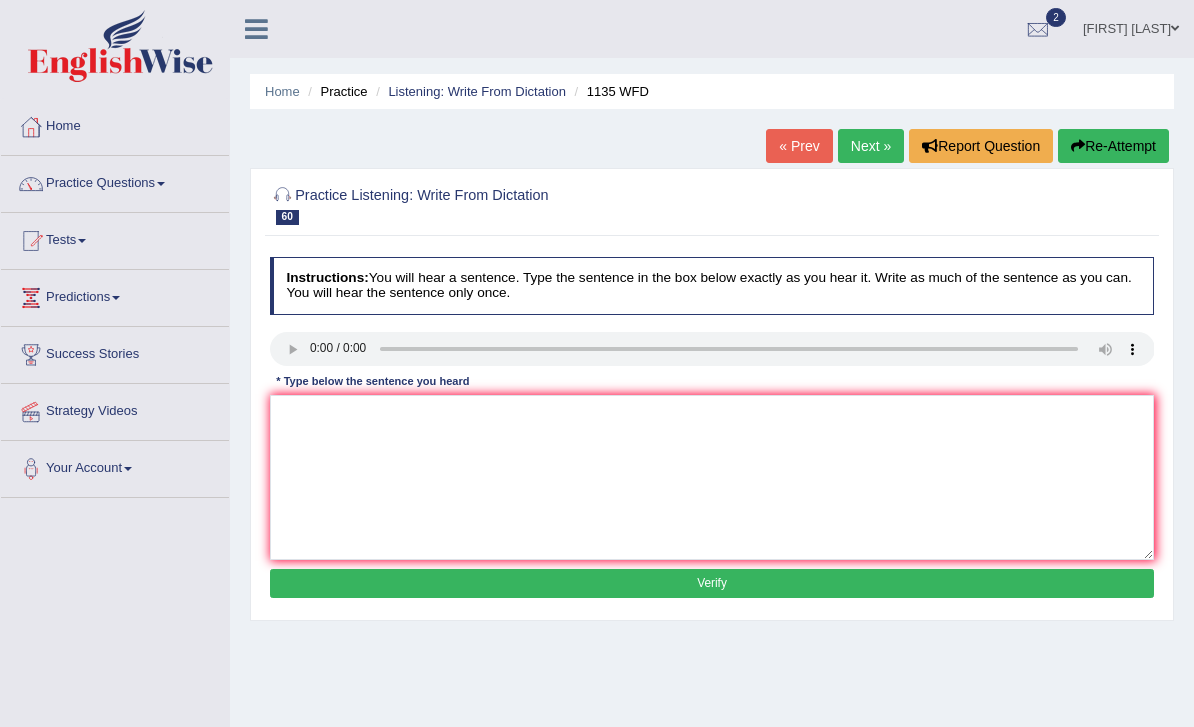 scroll, scrollTop: 0, scrollLeft: 0, axis: both 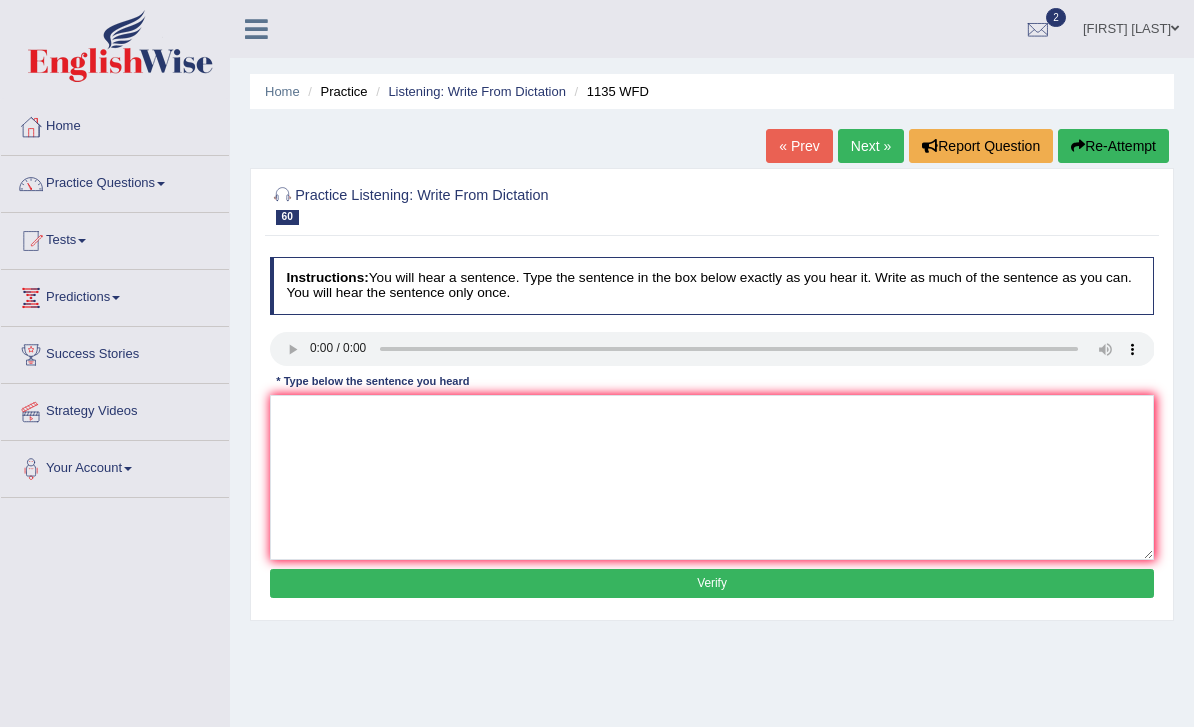 click on "Next »" at bounding box center [871, 146] 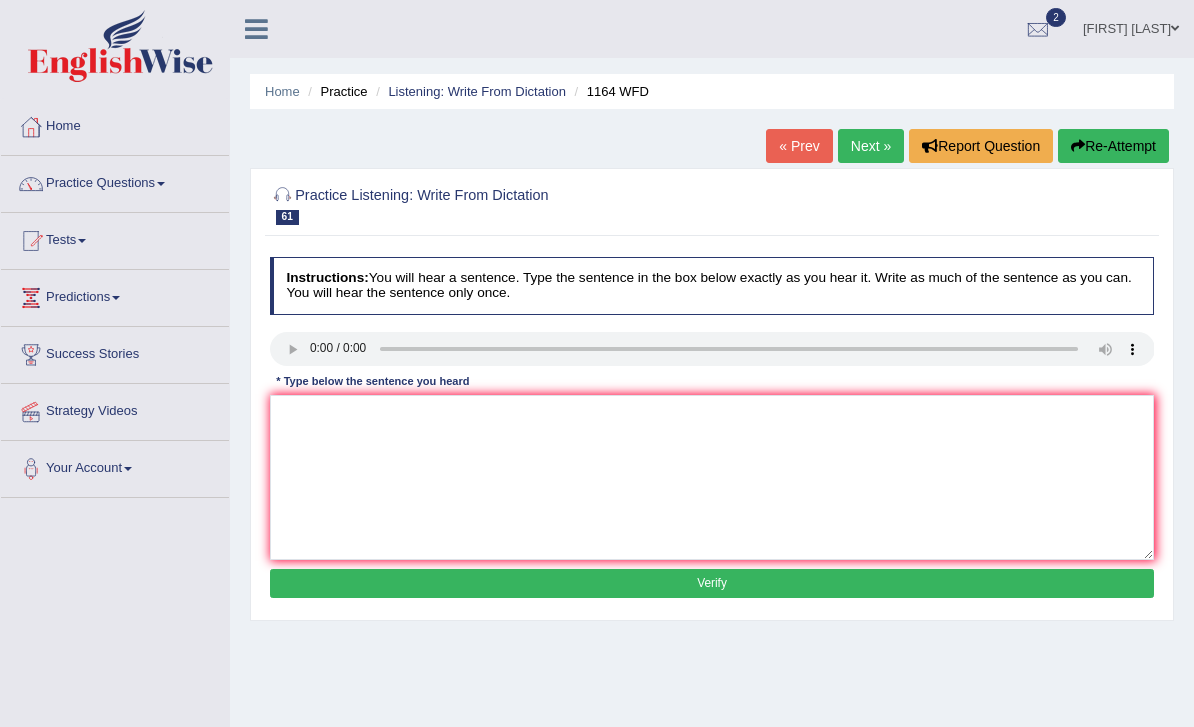 scroll, scrollTop: 0, scrollLeft: 0, axis: both 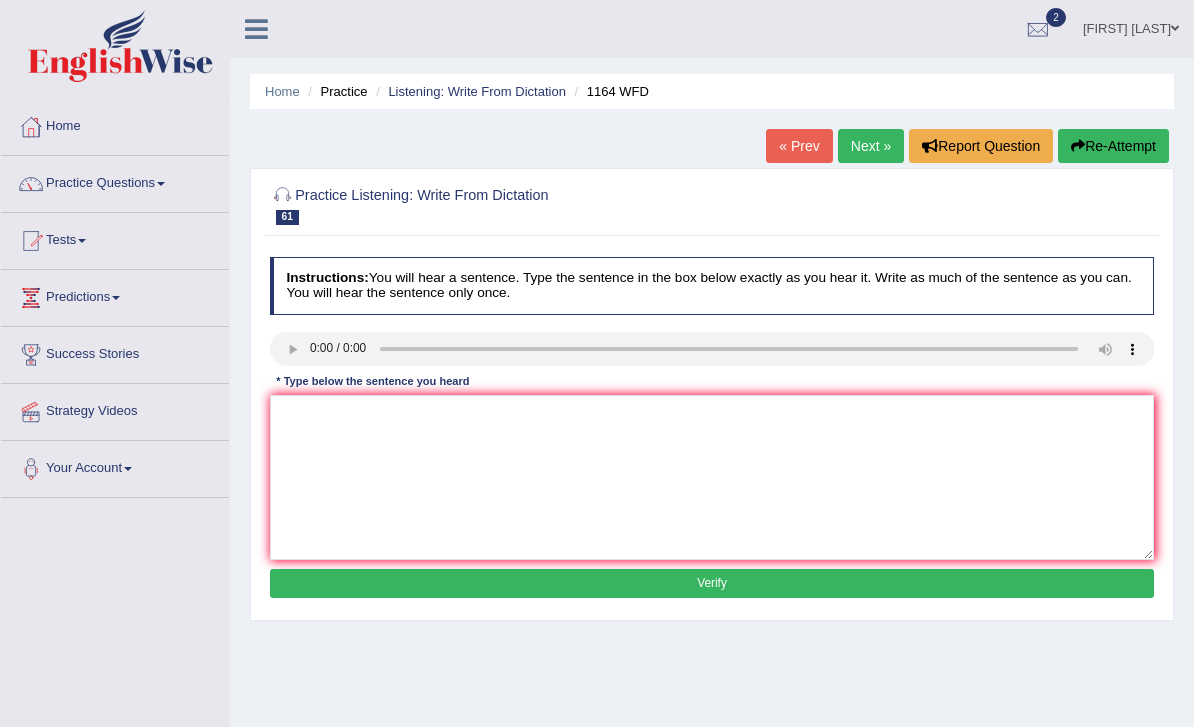 click on "Next »" at bounding box center (871, 146) 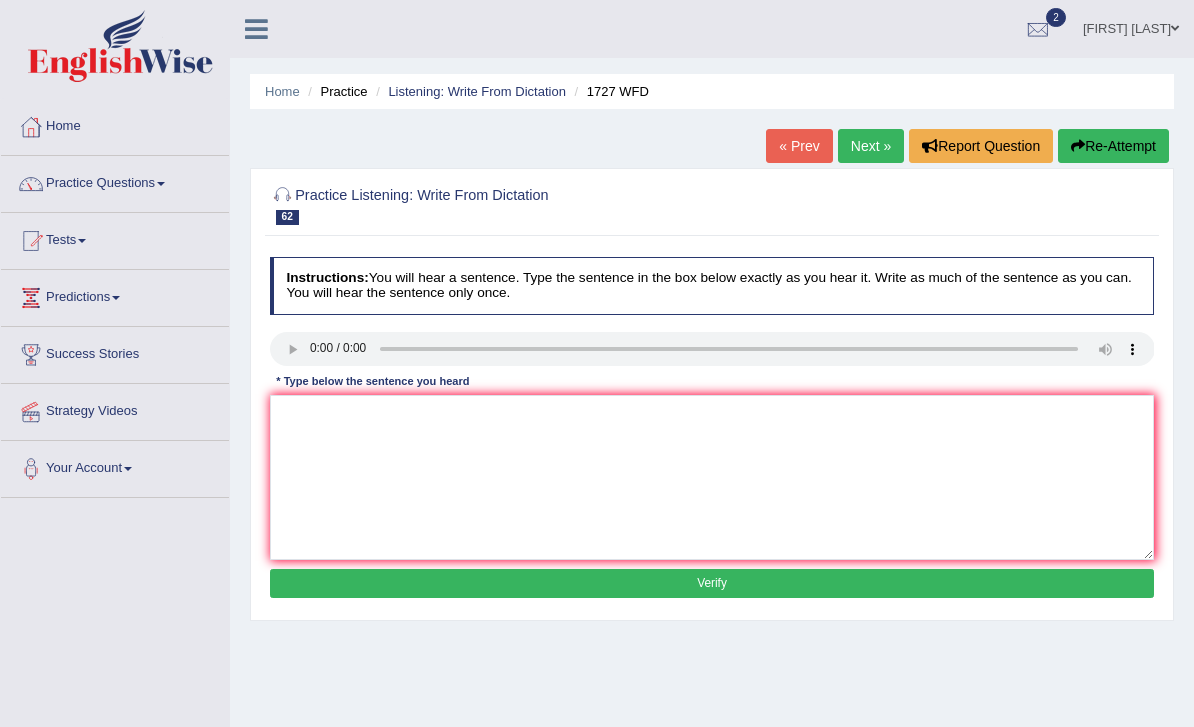 scroll, scrollTop: 0, scrollLeft: 0, axis: both 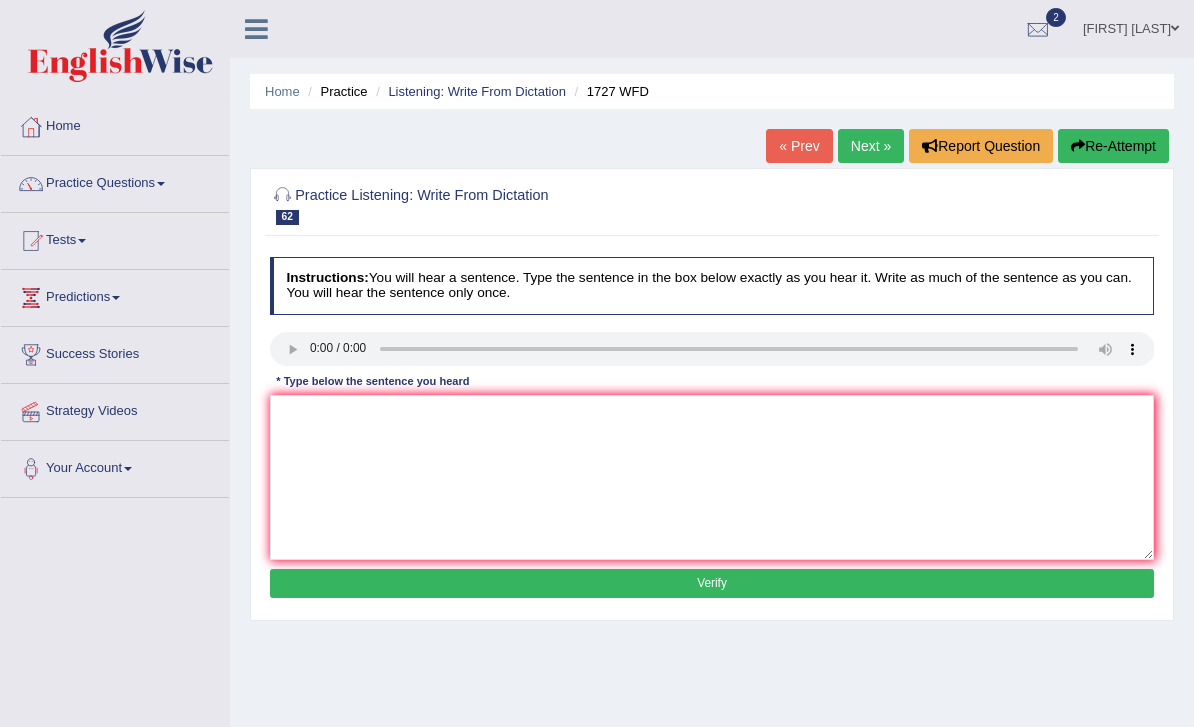 click on "Next »" at bounding box center (871, 146) 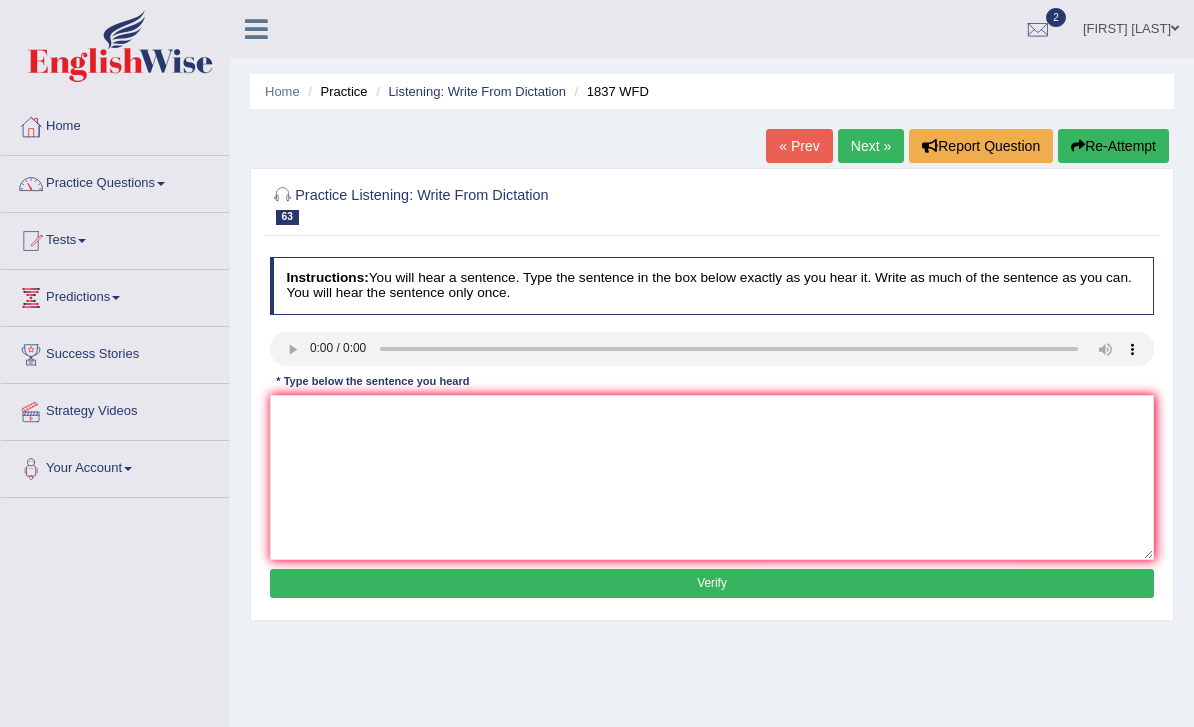 scroll, scrollTop: 0, scrollLeft: 0, axis: both 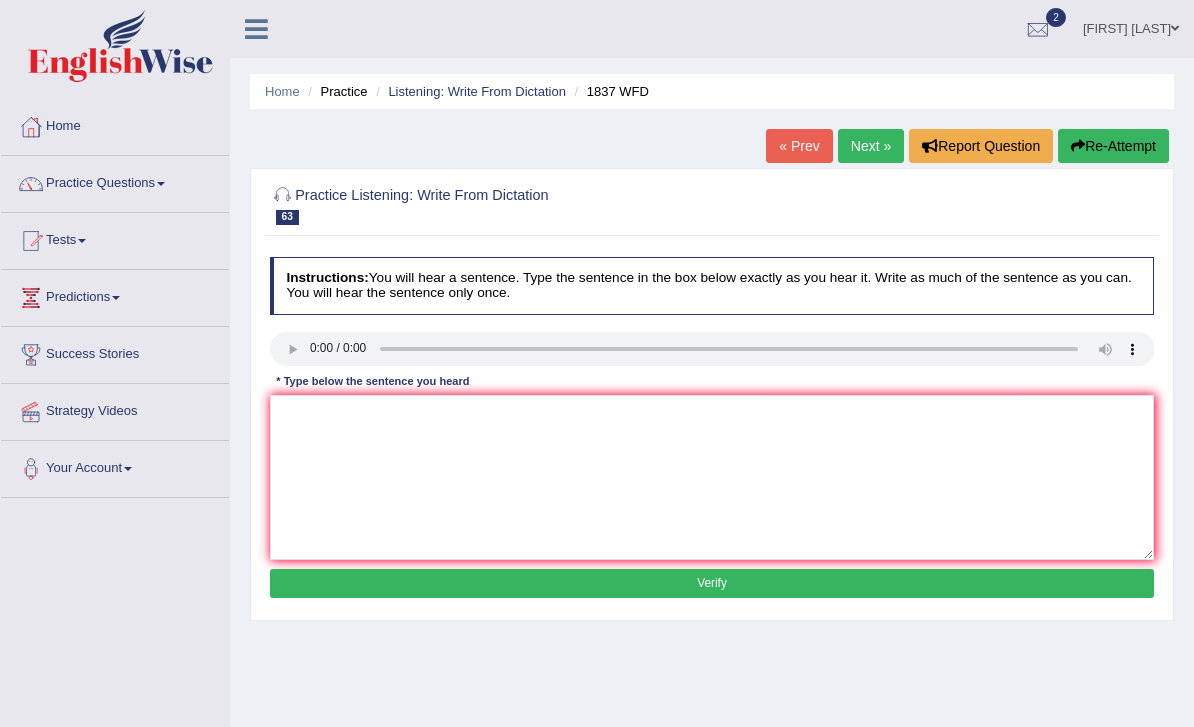 click on "Next »" at bounding box center (871, 146) 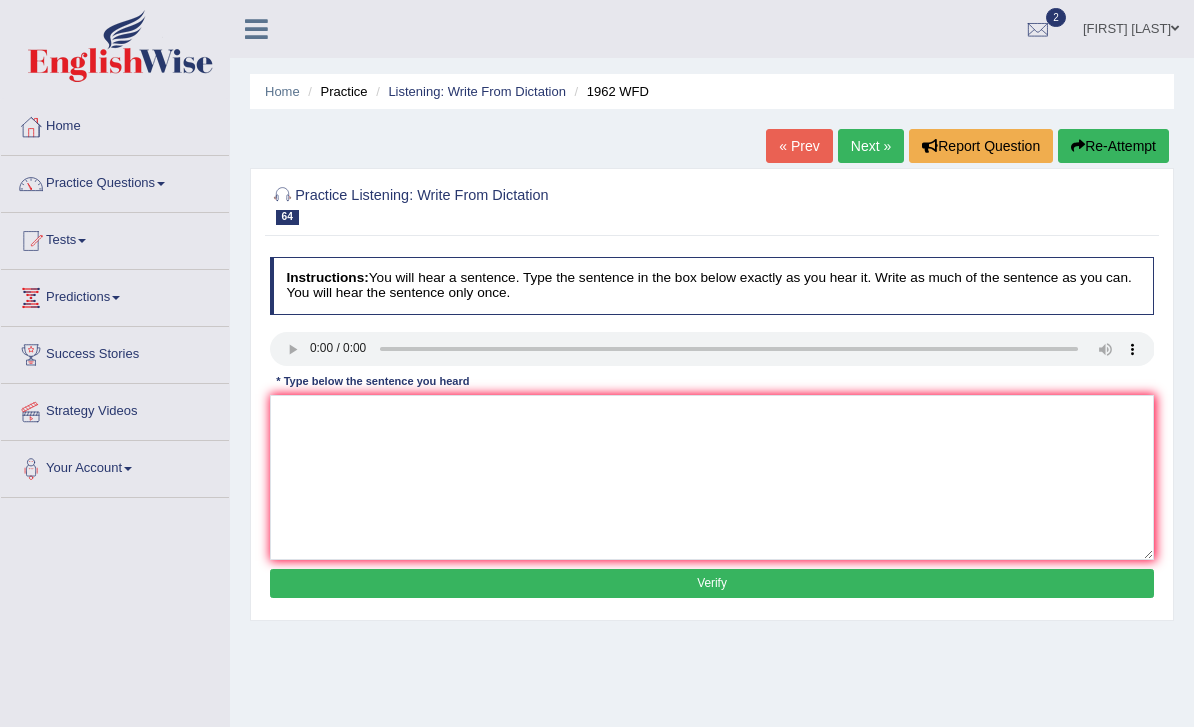 scroll, scrollTop: 0, scrollLeft: 0, axis: both 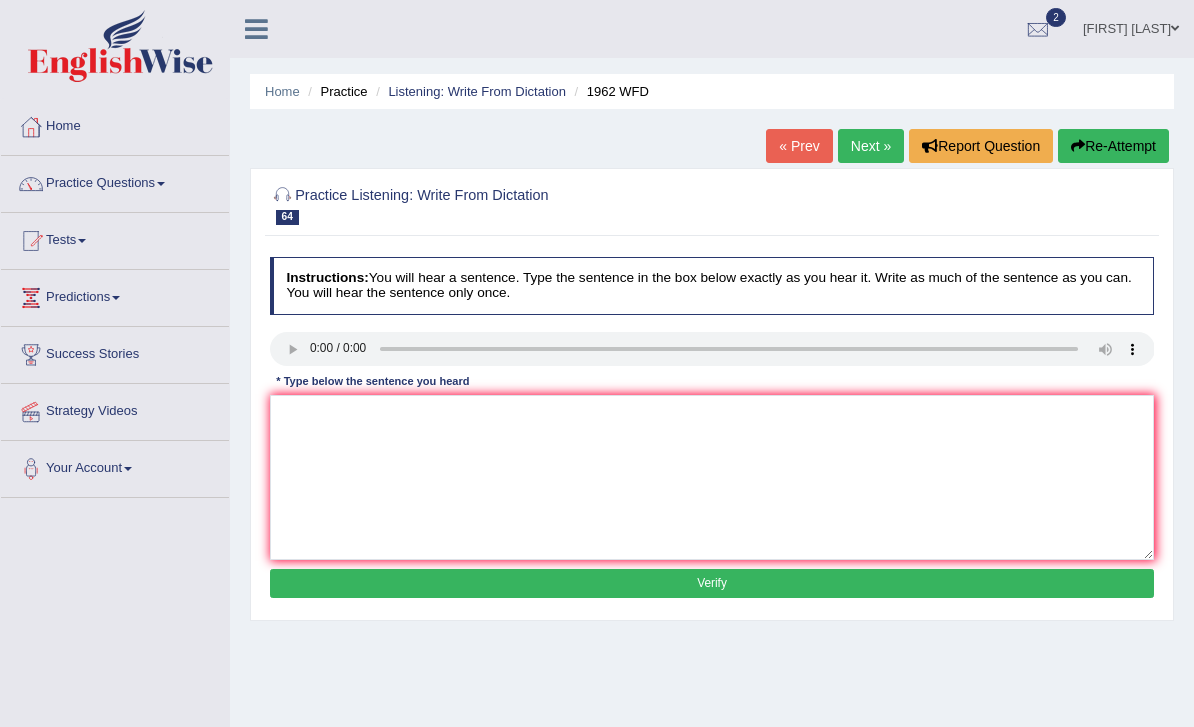 click on "Next »" at bounding box center (871, 146) 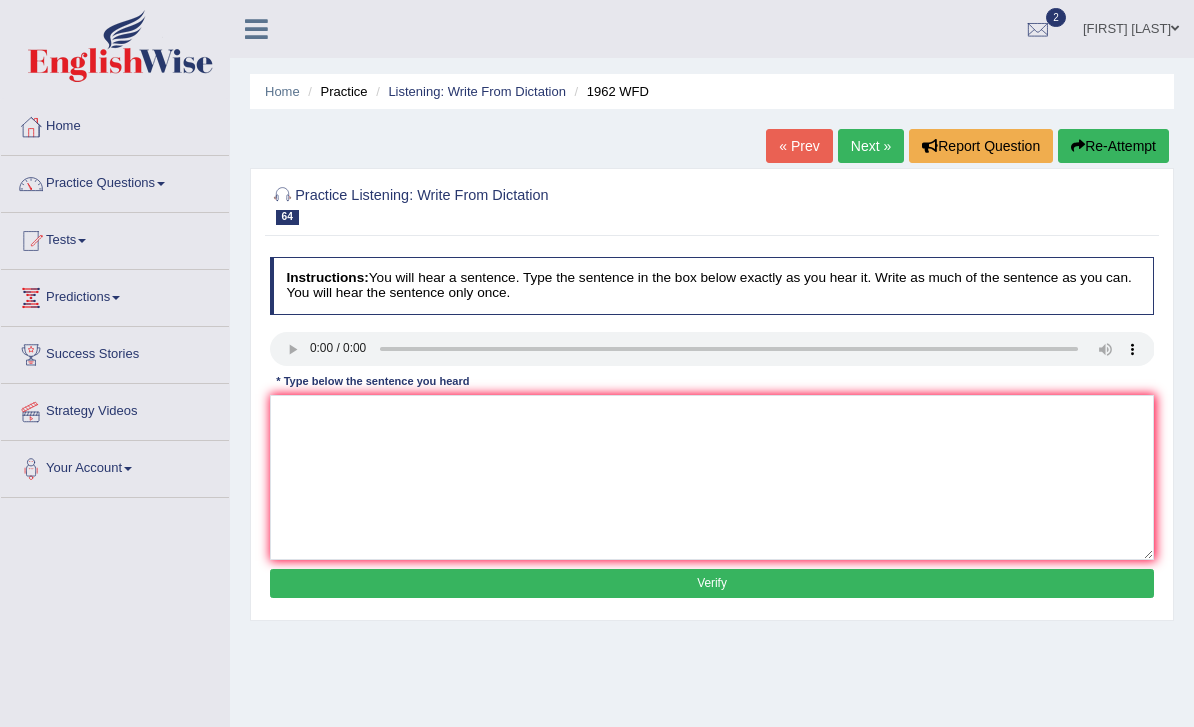 click on "Next »" at bounding box center [871, 146] 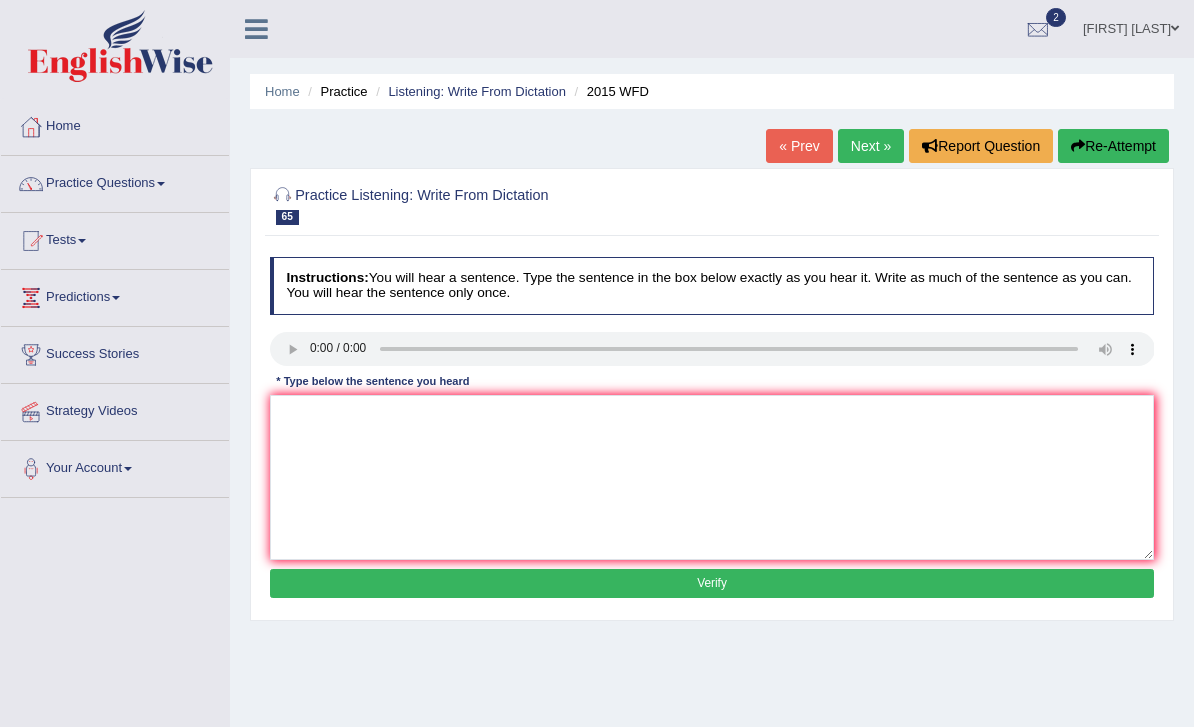 scroll, scrollTop: 0, scrollLeft: 0, axis: both 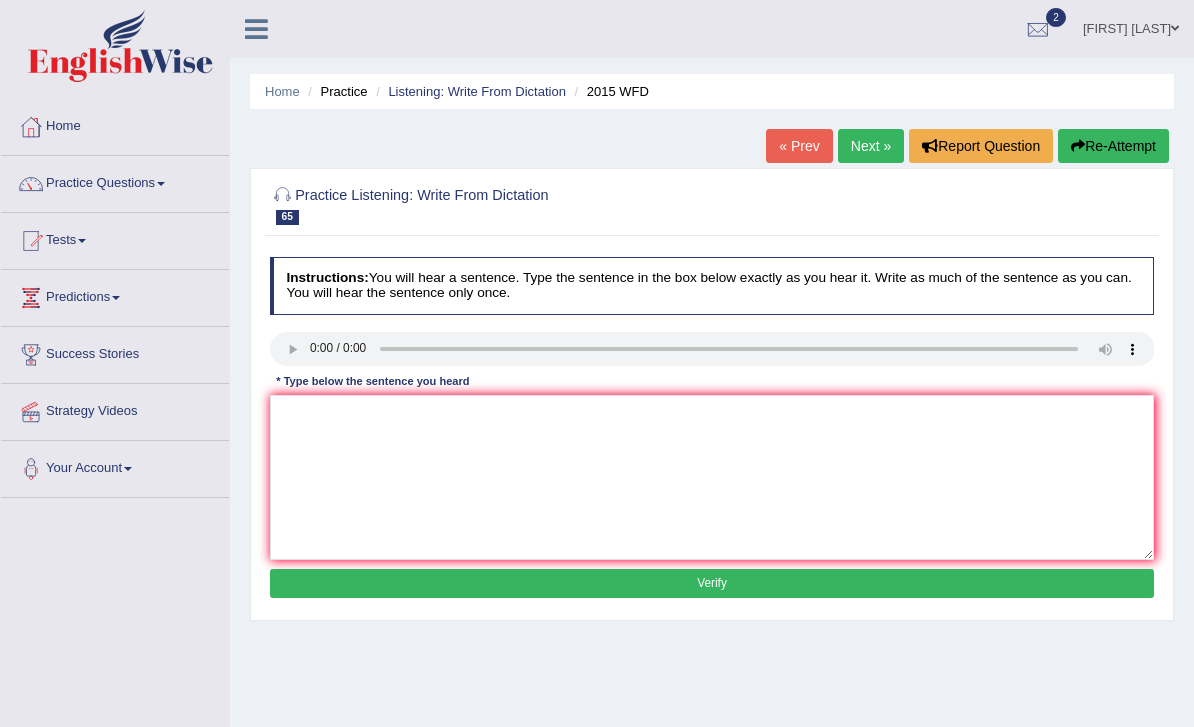 click on "Next »" at bounding box center [871, 146] 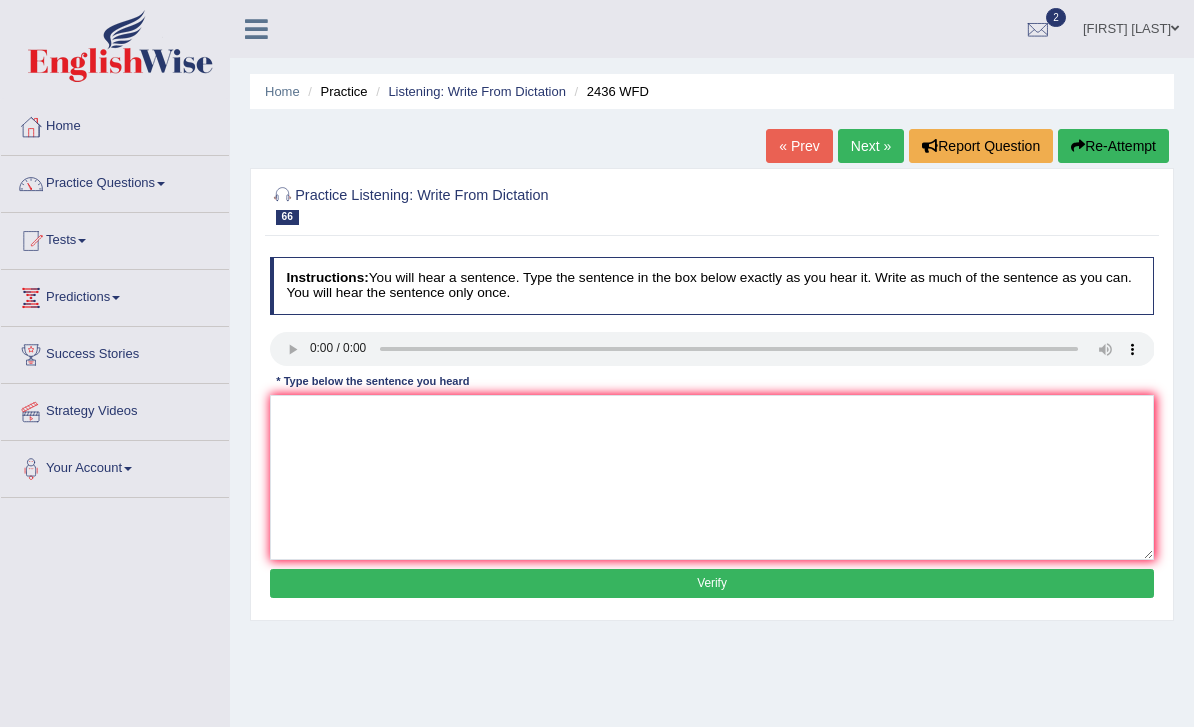 scroll, scrollTop: 0, scrollLeft: 0, axis: both 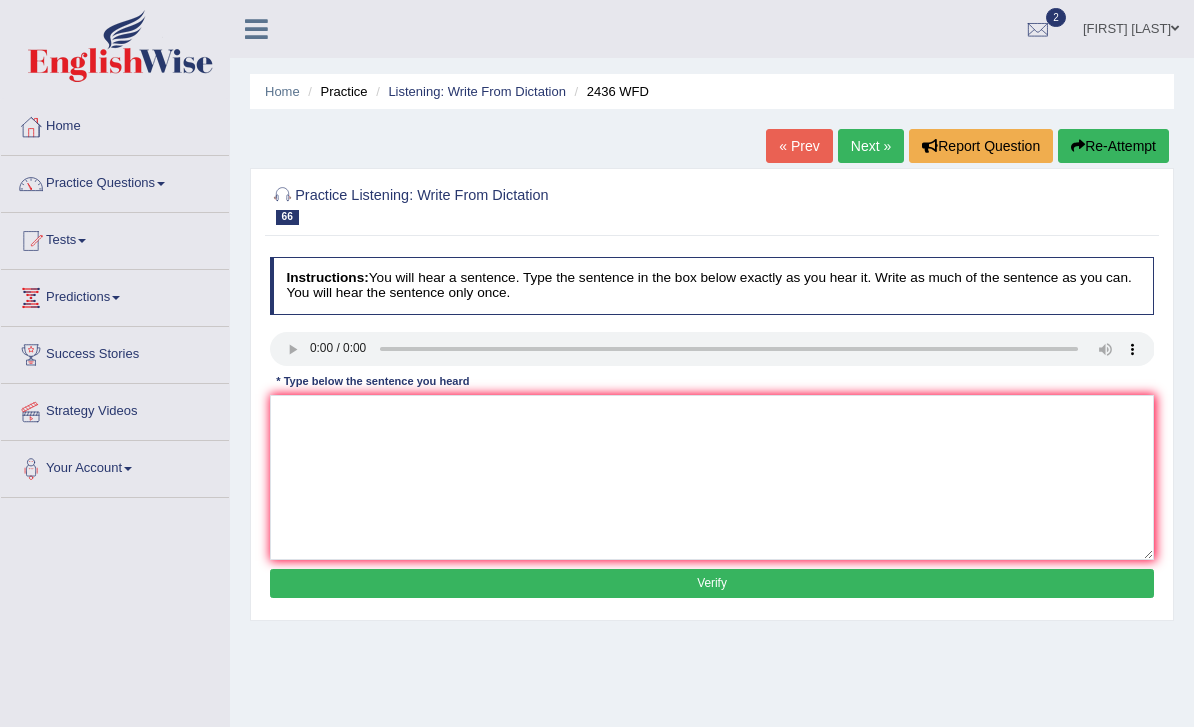 click on "Next »" at bounding box center (871, 146) 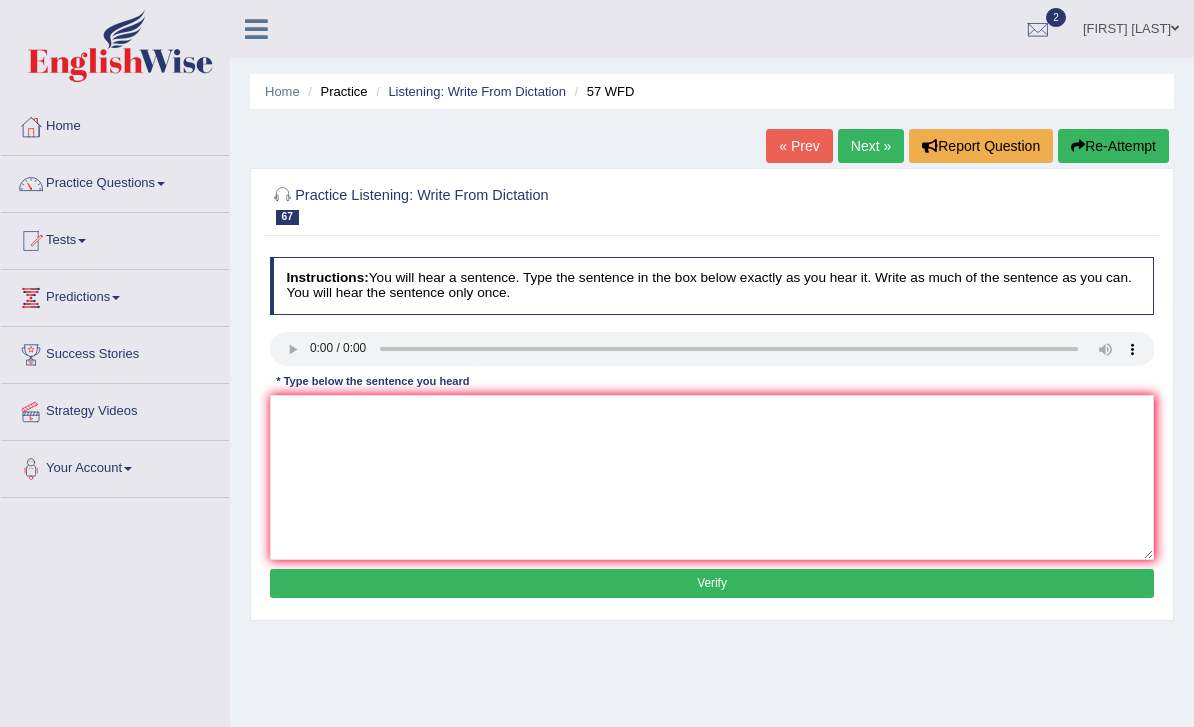 scroll, scrollTop: 0, scrollLeft: 0, axis: both 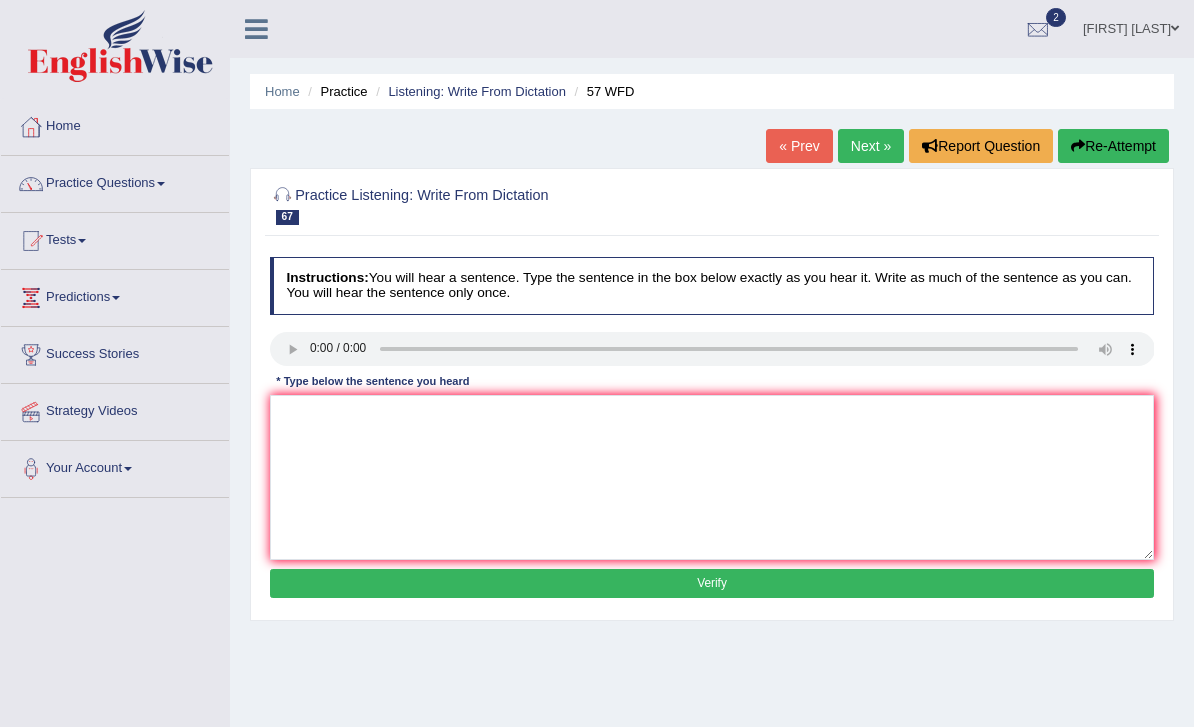 click at bounding box center [712, 349] 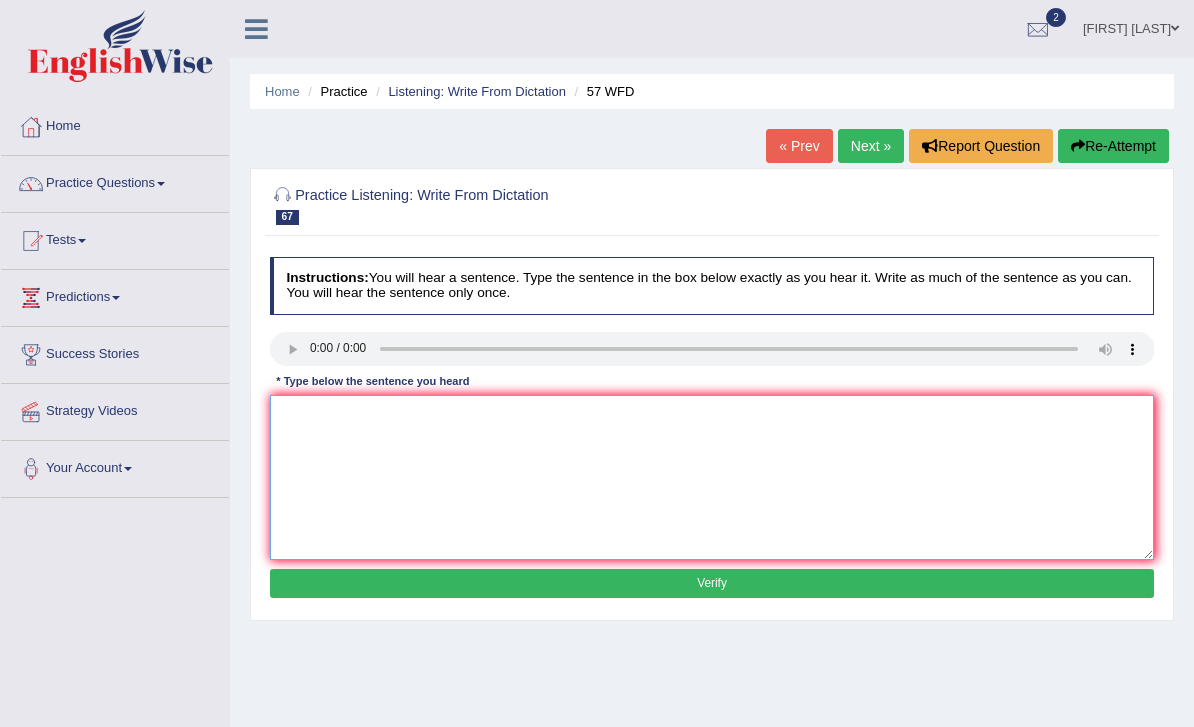 click at bounding box center [712, 477] 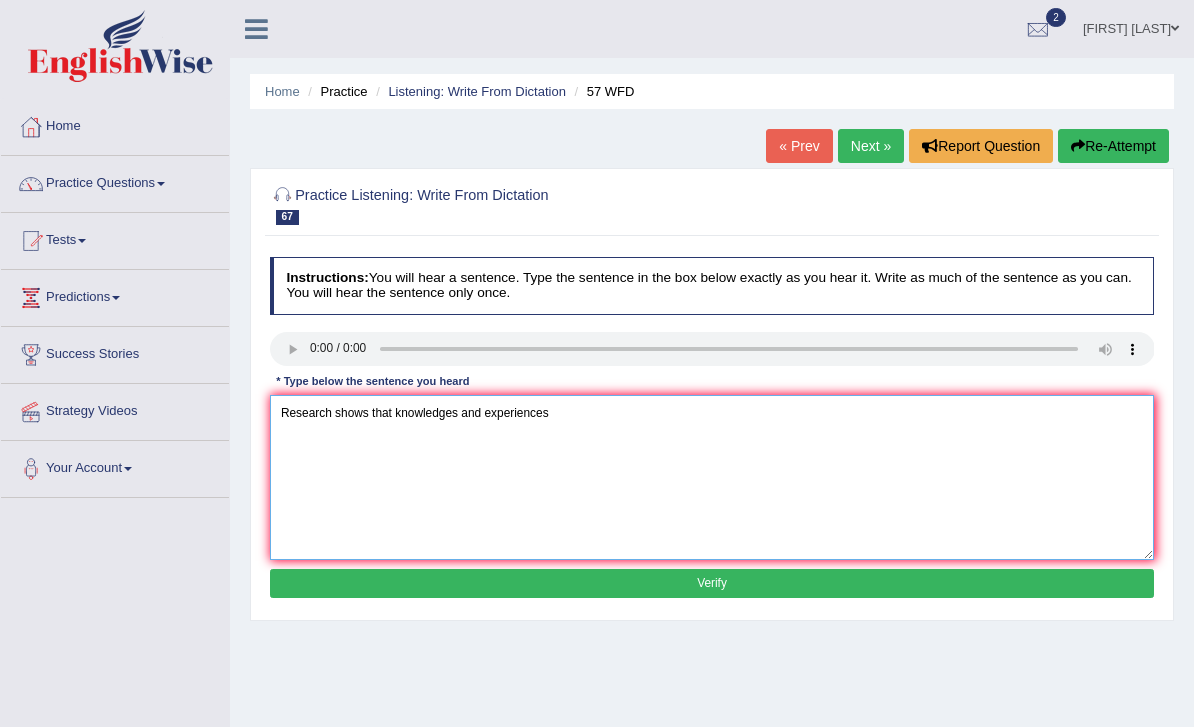 click on "Research shows that knowledges and experiences" at bounding box center (712, 477) 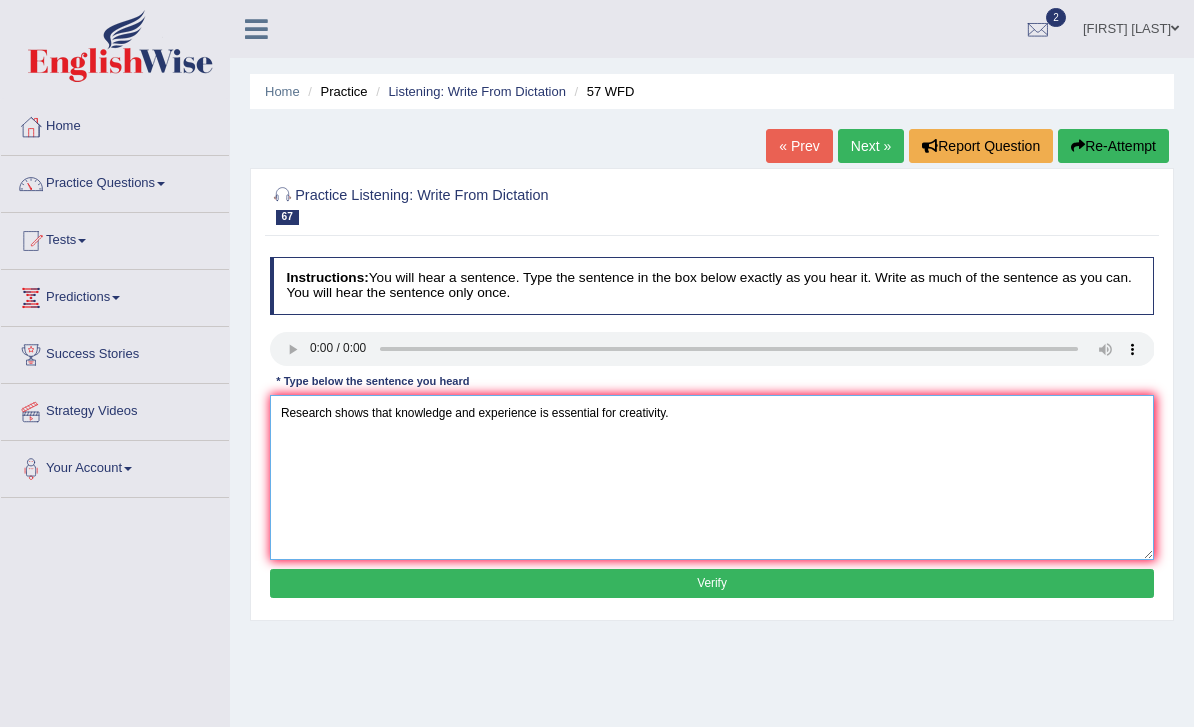 type on "Research shows that knowledge and experience is essential for creativity." 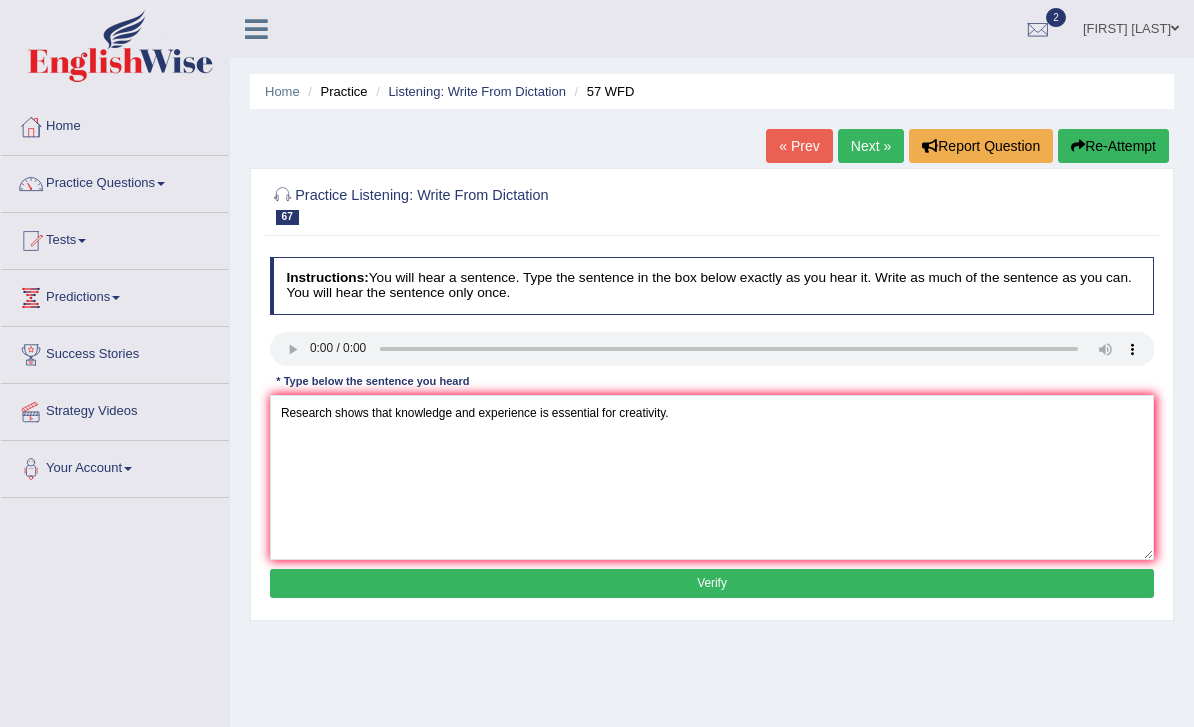 click on "Verify" at bounding box center (712, 583) 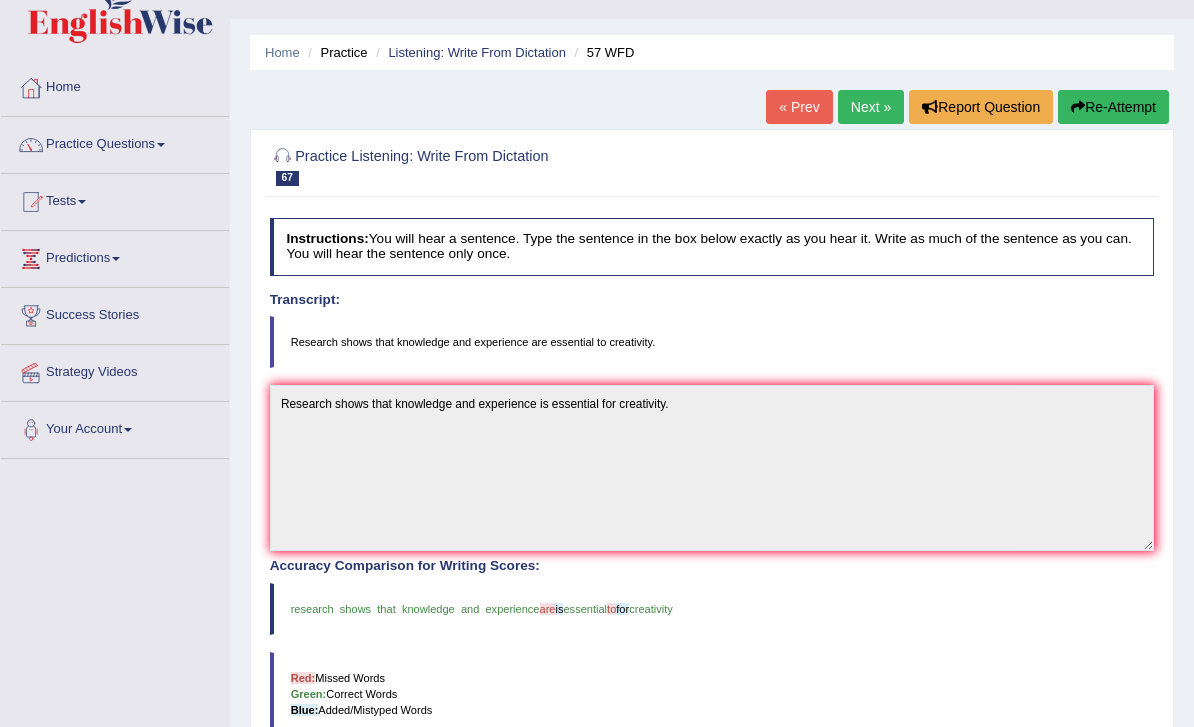 scroll, scrollTop: 0, scrollLeft: 0, axis: both 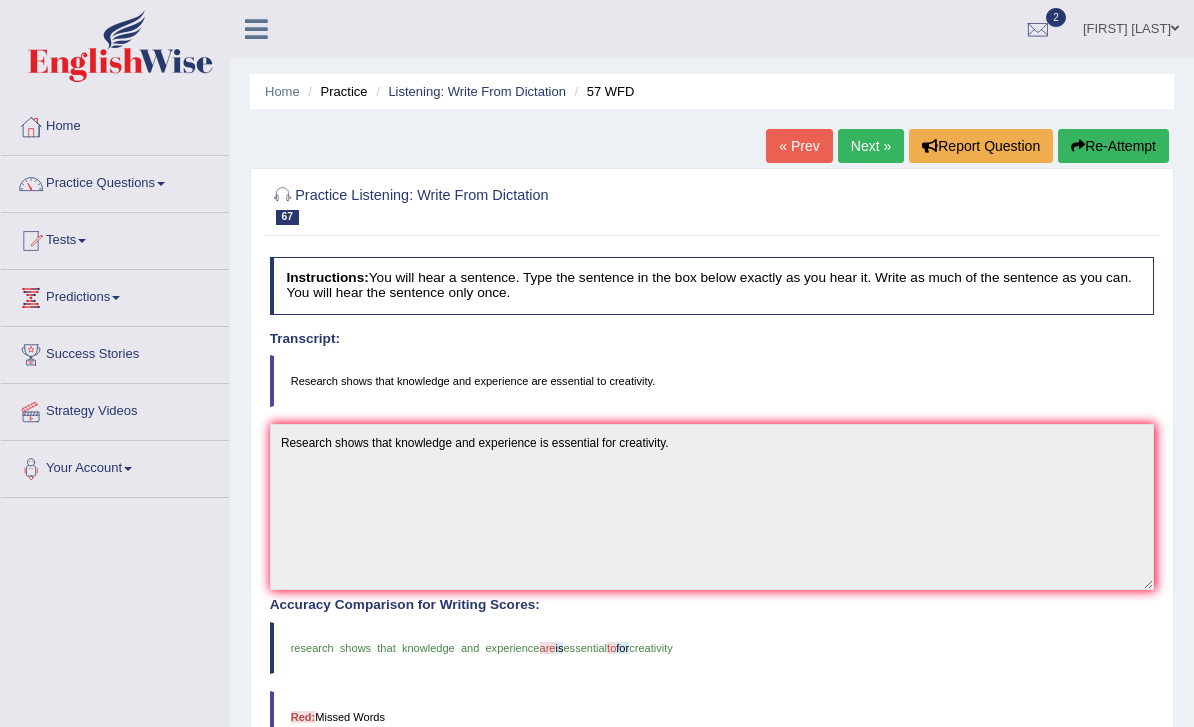 click on "Next »" at bounding box center [871, 146] 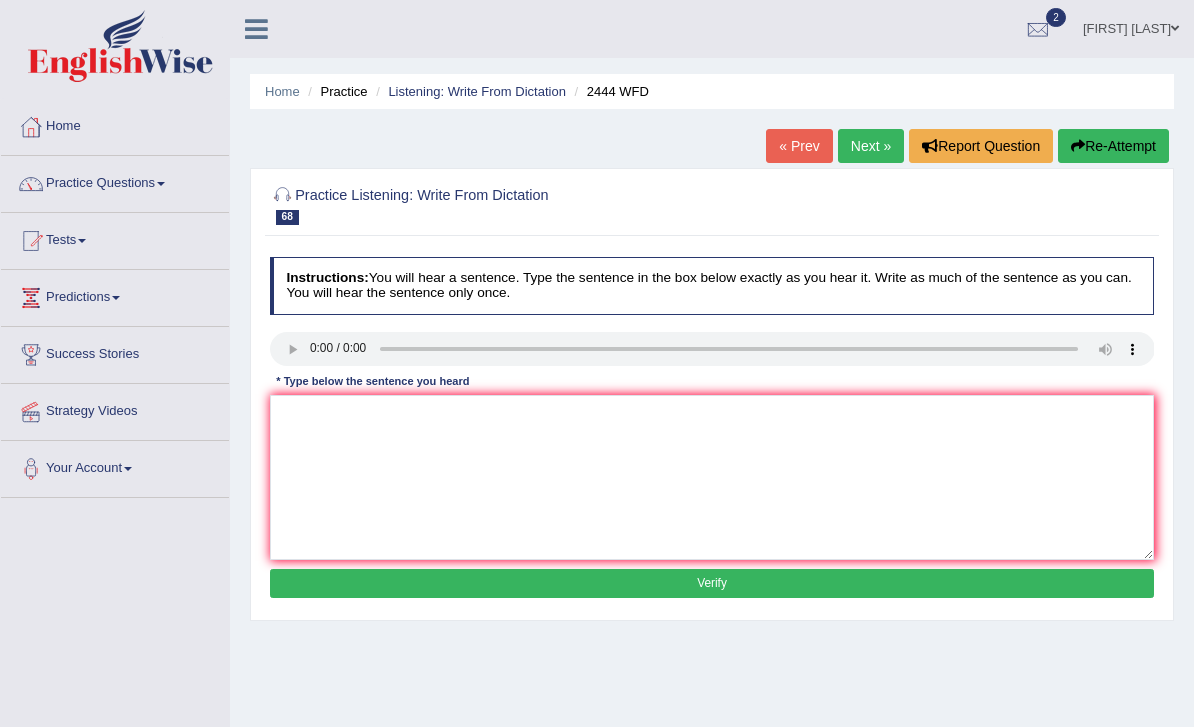scroll, scrollTop: 0, scrollLeft: 0, axis: both 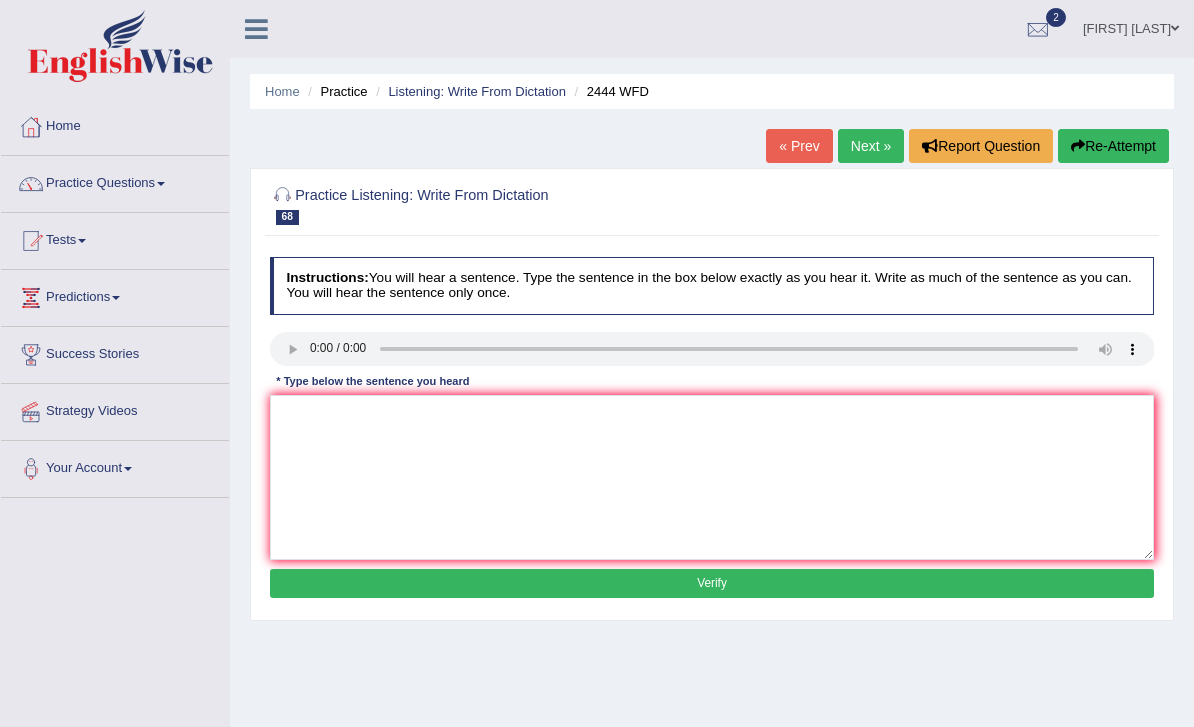 click on "Next »" at bounding box center (871, 146) 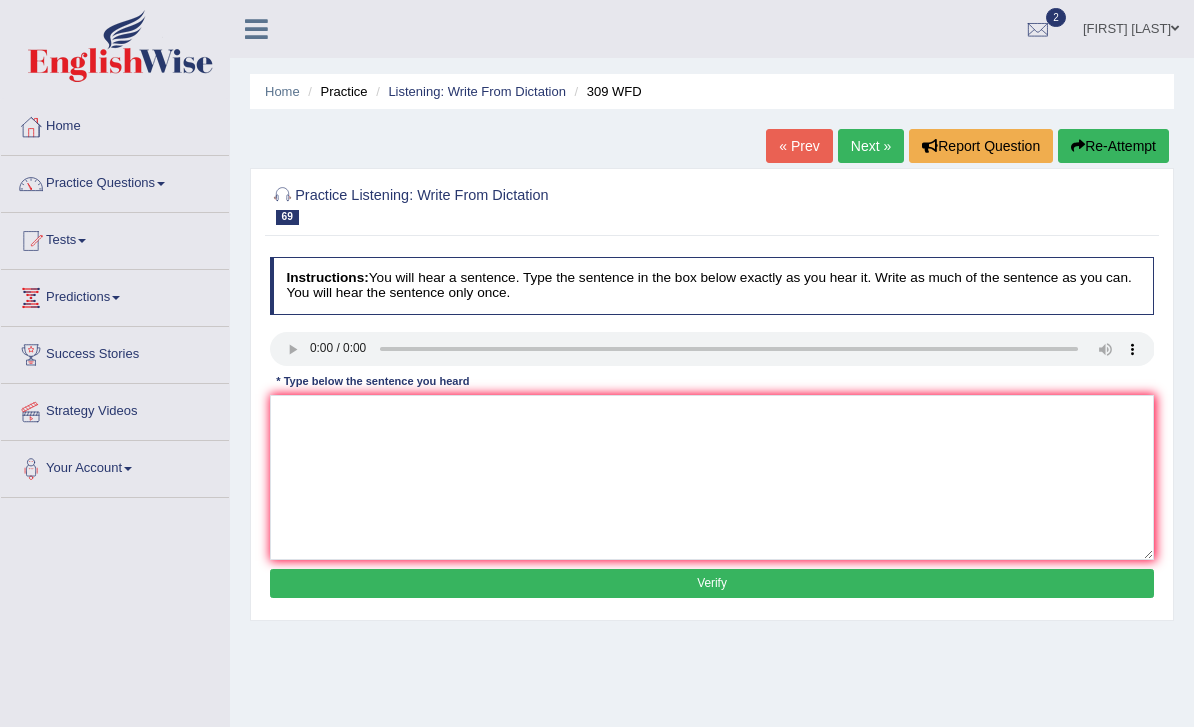 scroll, scrollTop: 0, scrollLeft: 0, axis: both 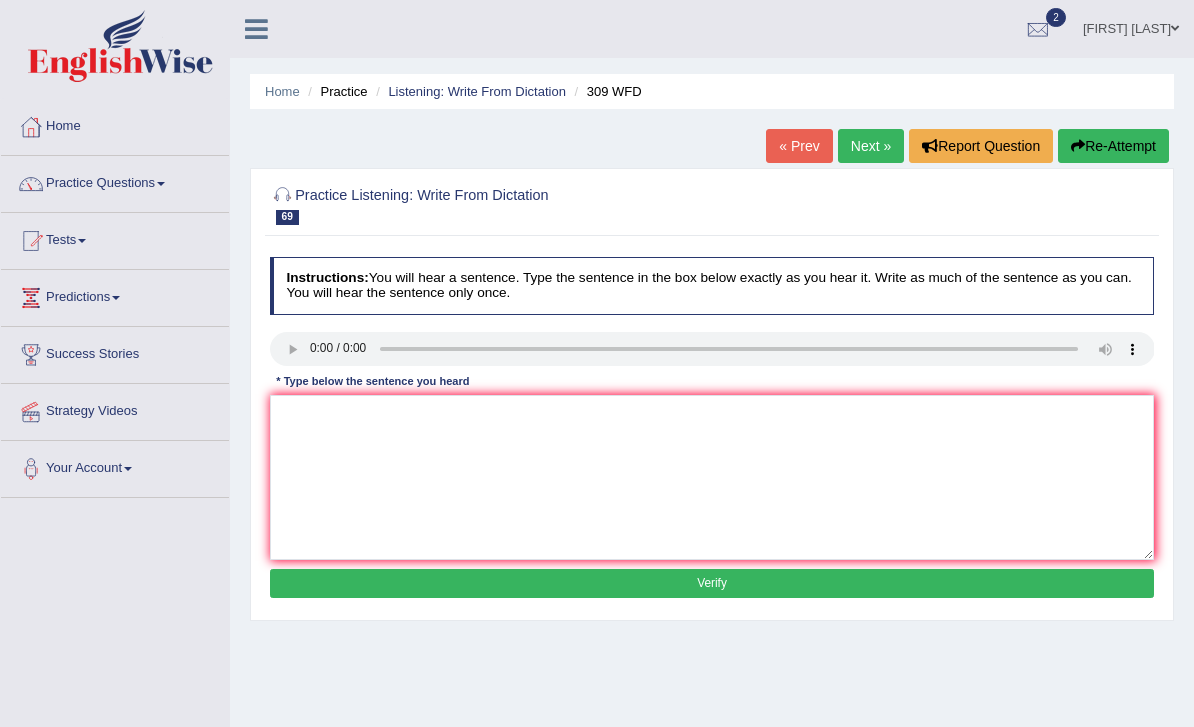 click on "Next »" at bounding box center (871, 146) 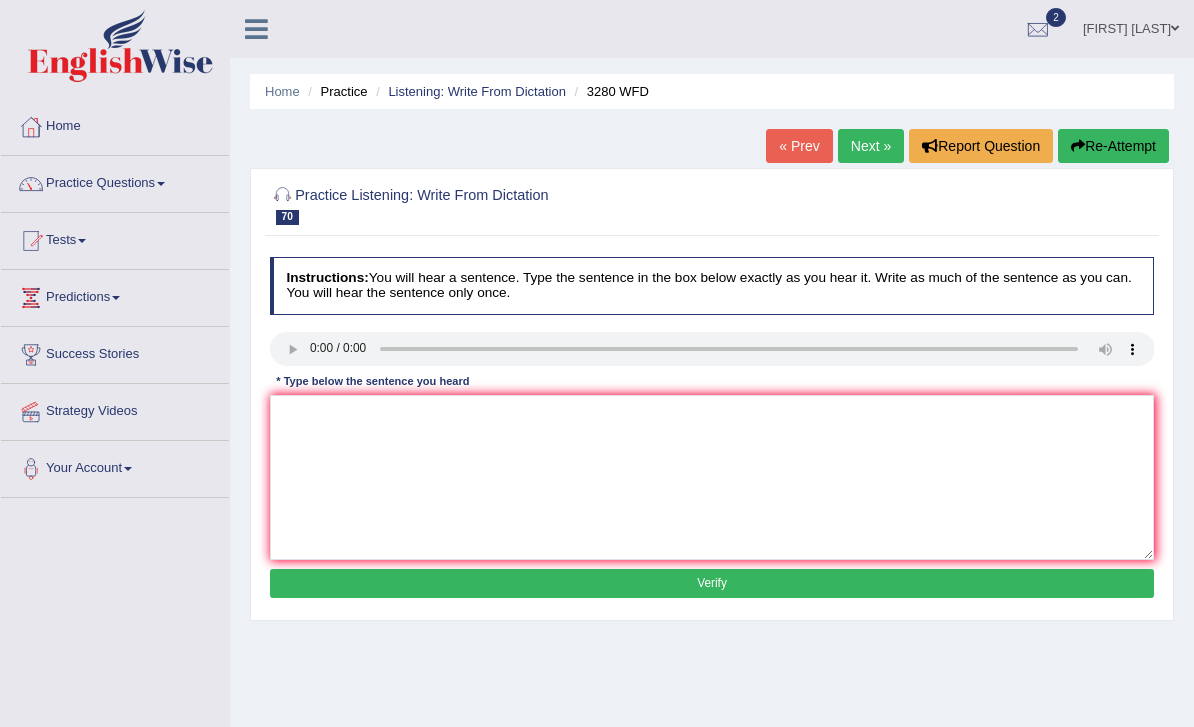 scroll, scrollTop: 0, scrollLeft: 0, axis: both 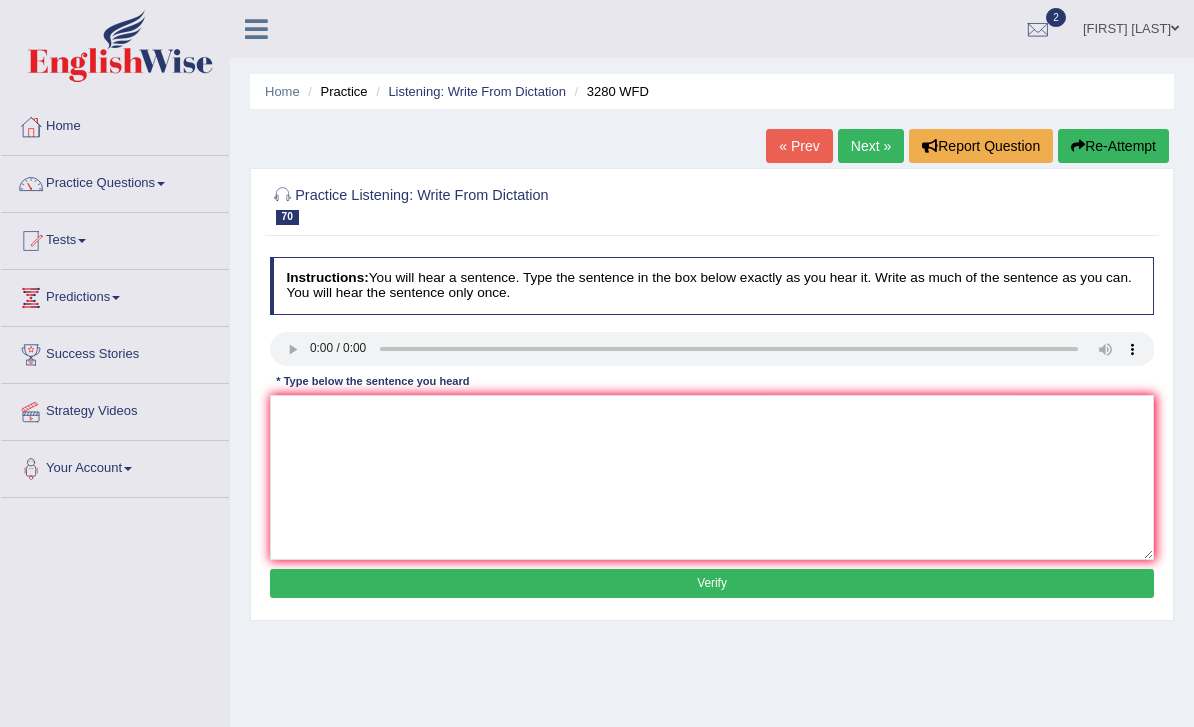click on "Next »" at bounding box center [871, 146] 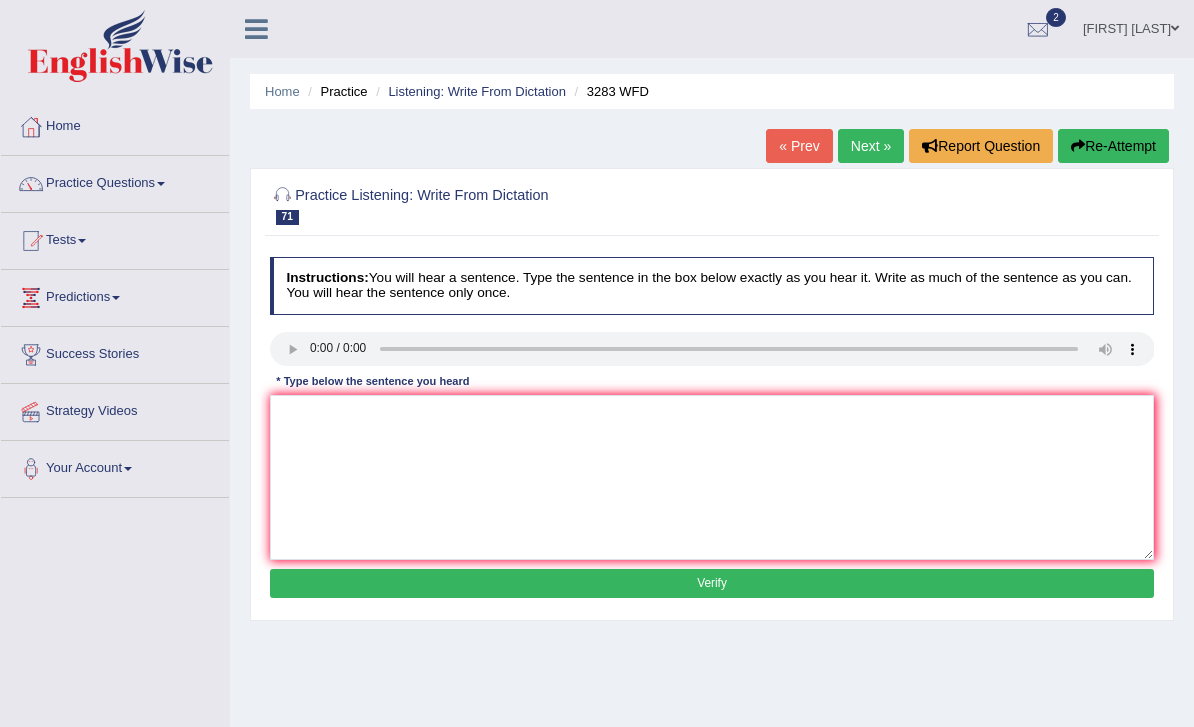 scroll, scrollTop: 0, scrollLeft: 0, axis: both 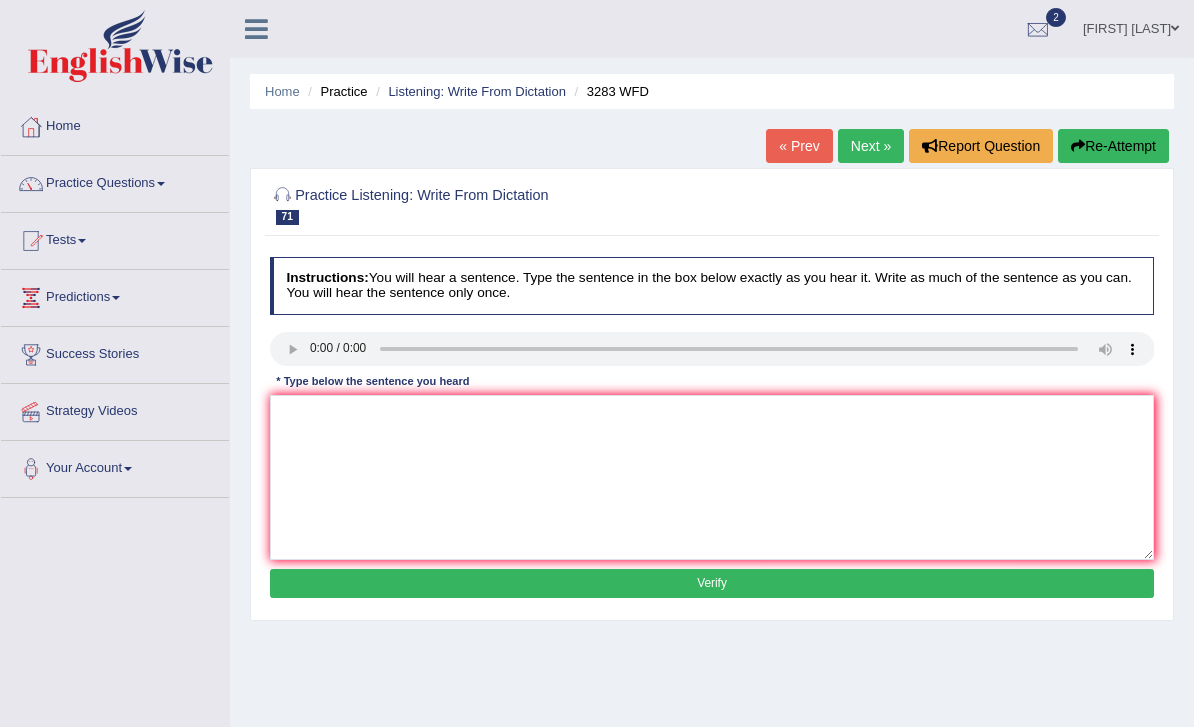 click on "Next »" at bounding box center (871, 146) 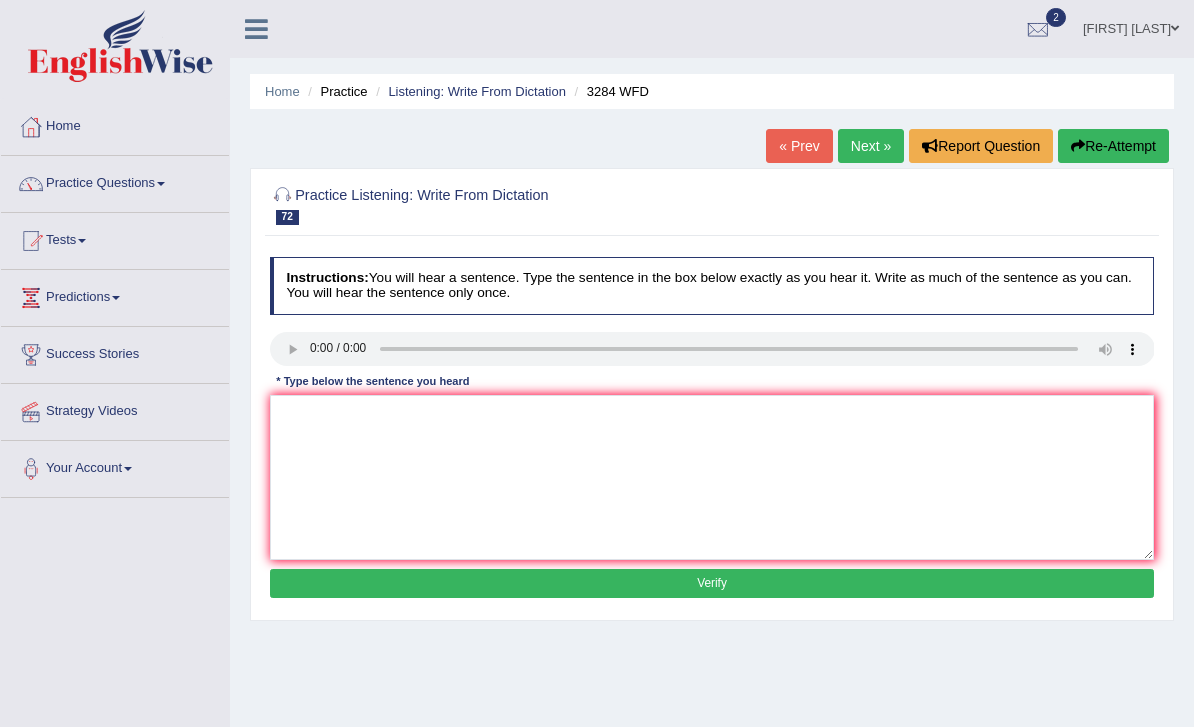 scroll, scrollTop: 0, scrollLeft: 0, axis: both 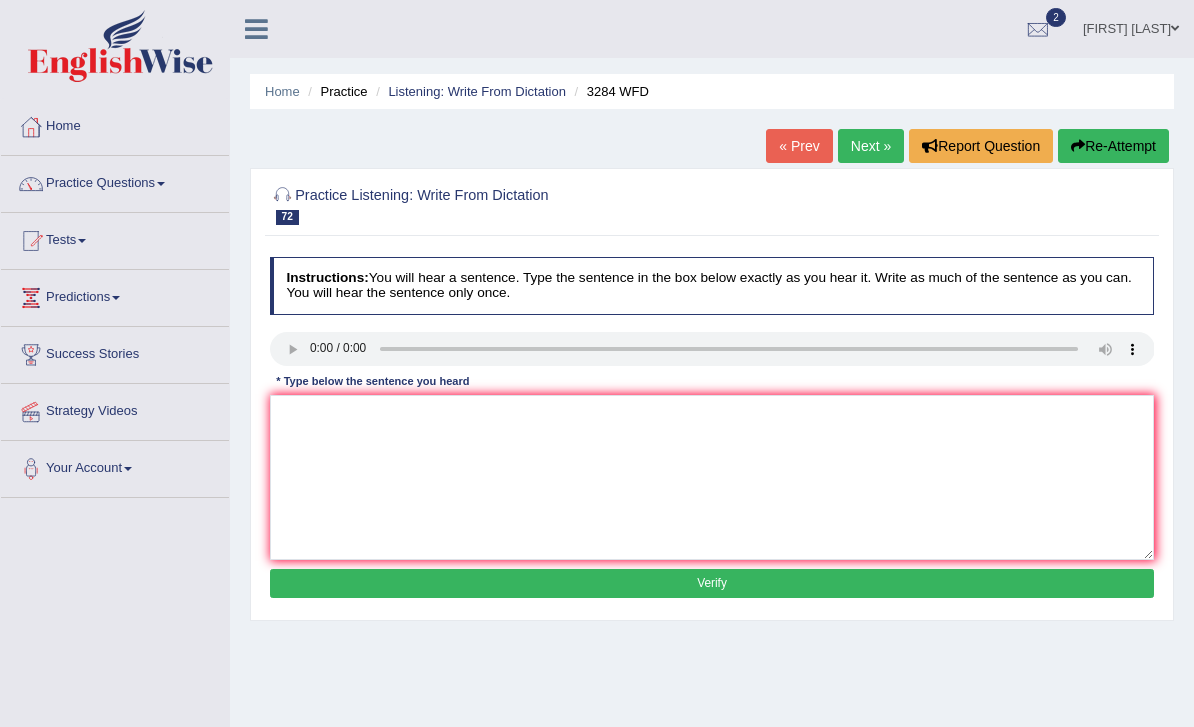 click at bounding box center (712, 349) 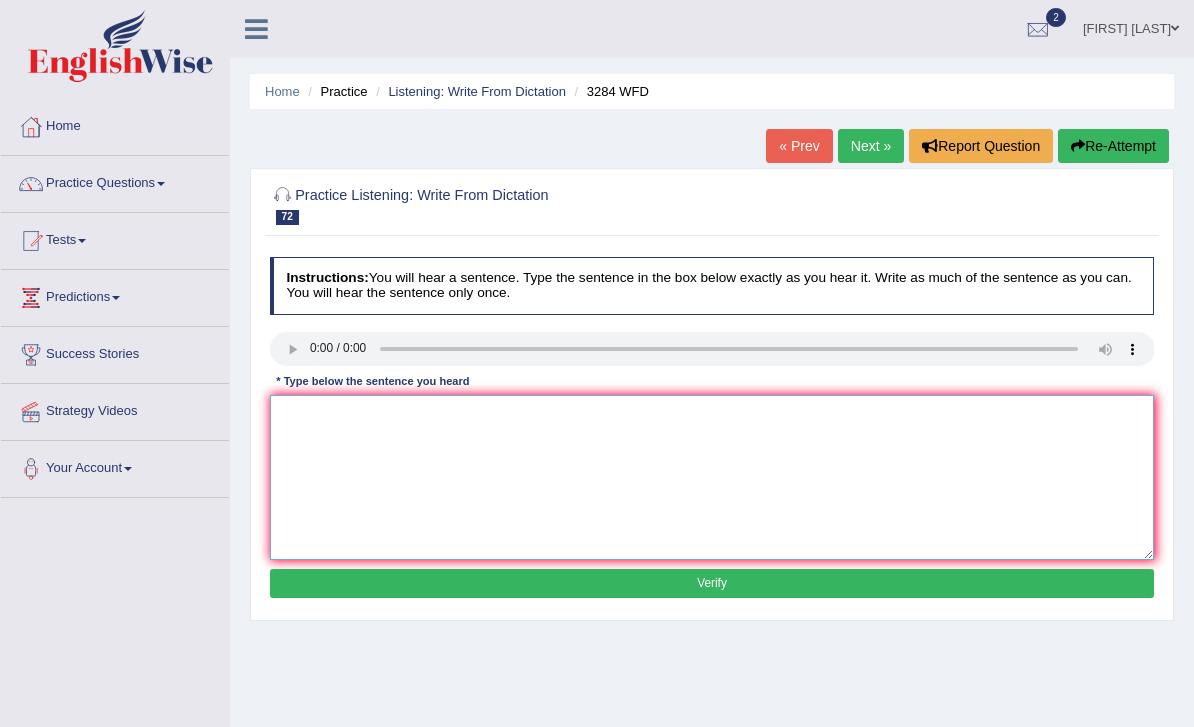 click at bounding box center [712, 477] 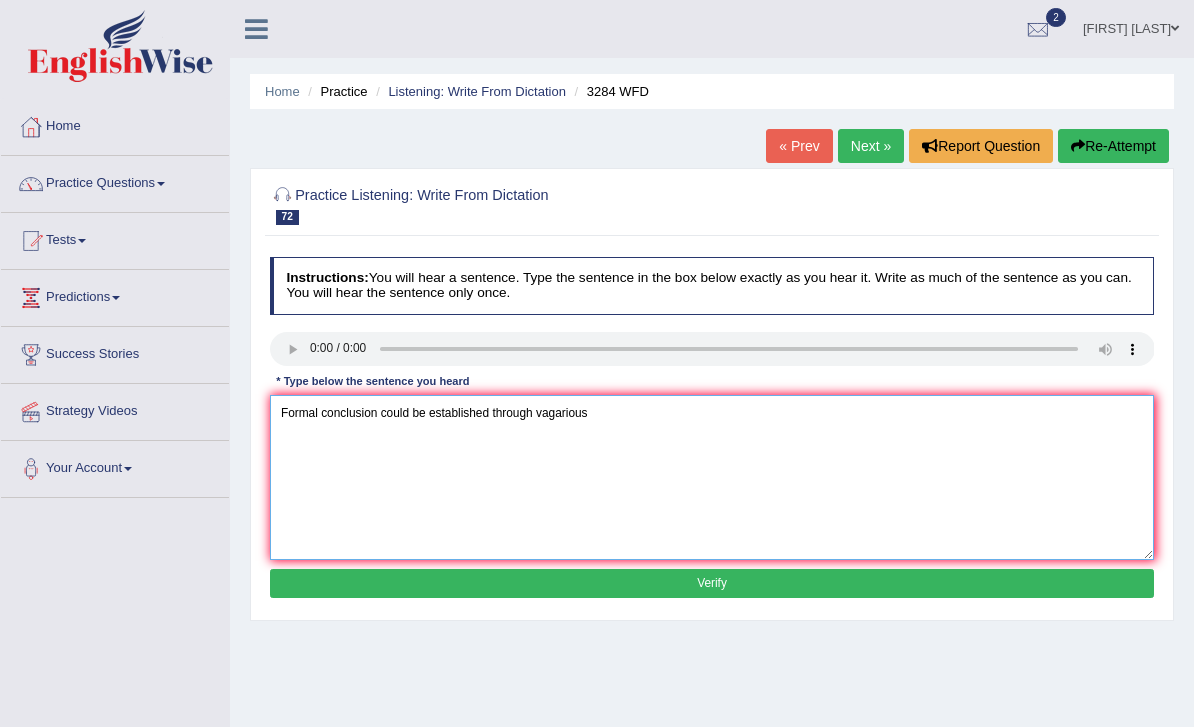 click on "Formal conclusion could be established through vagarious" at bounding box center [712, 477] 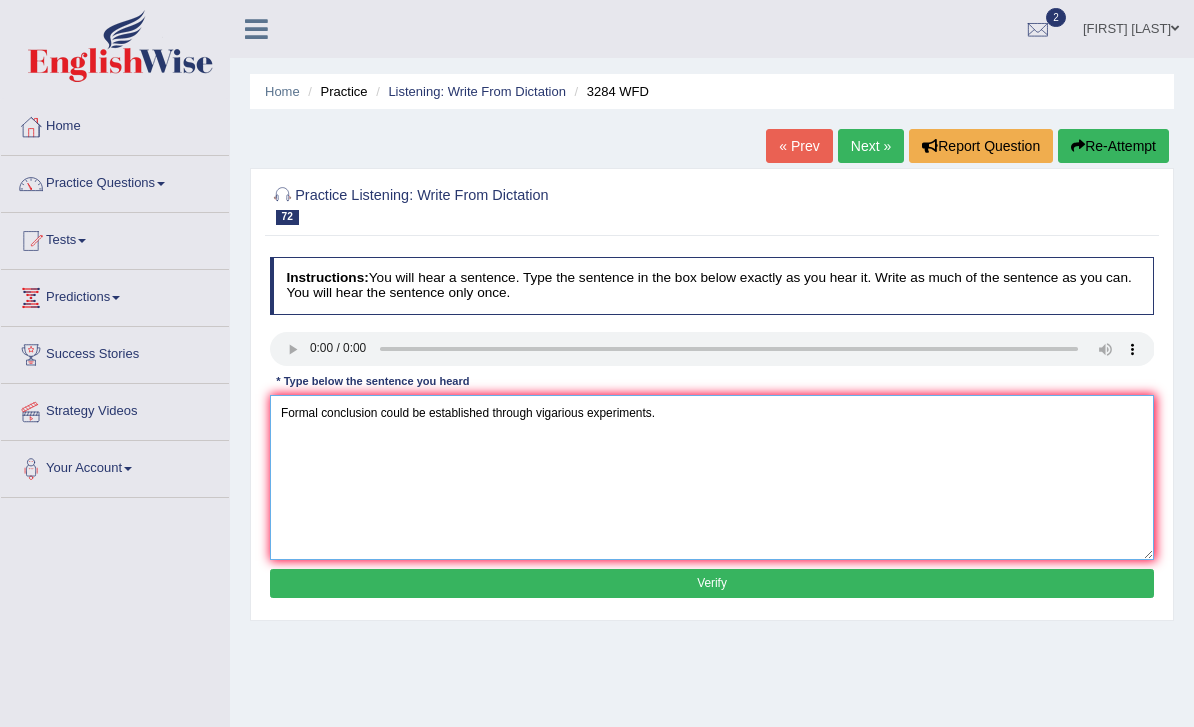 type on "Formal conclusion could be established through vigarious experiments." 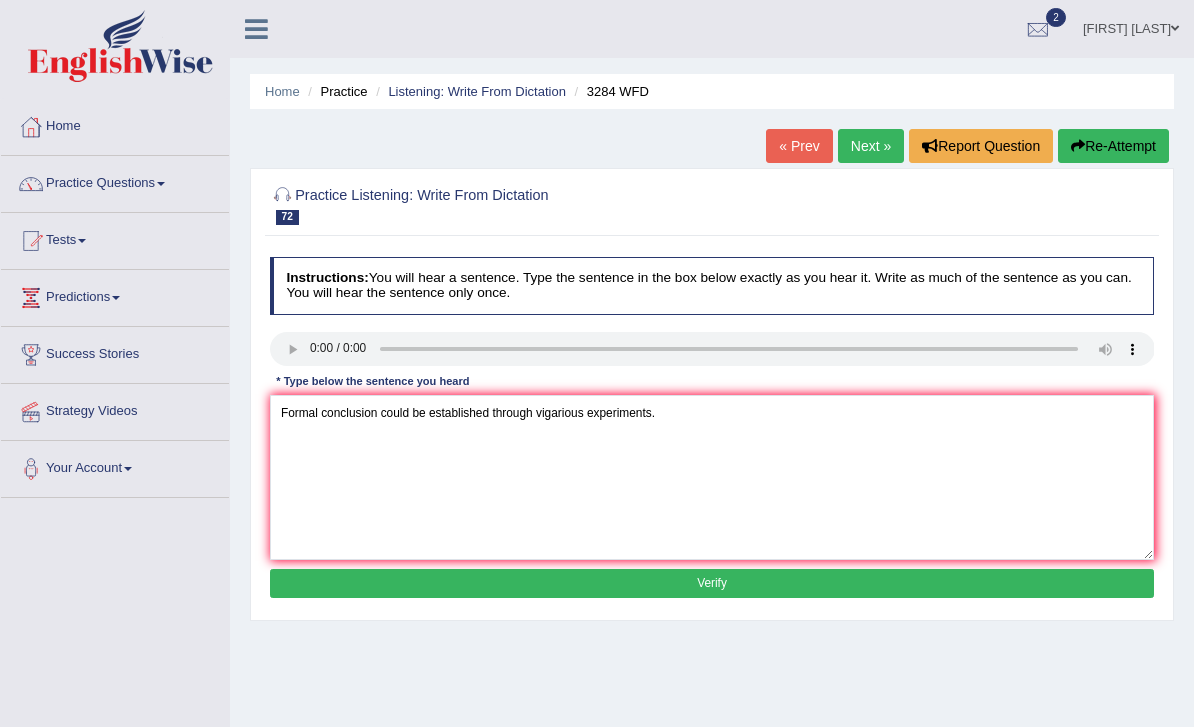 click on "Verify" at bounding box center (712, 583) 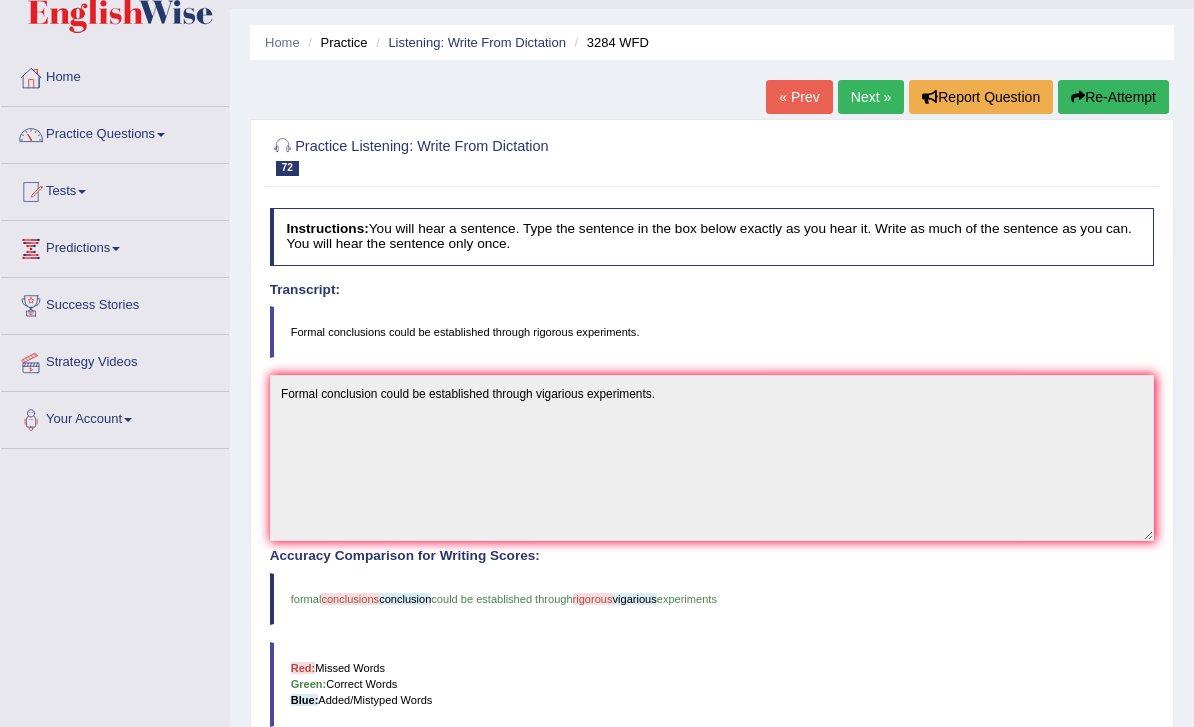 scroll, scrollTop: 0, scrollLeft: 0, axis: both 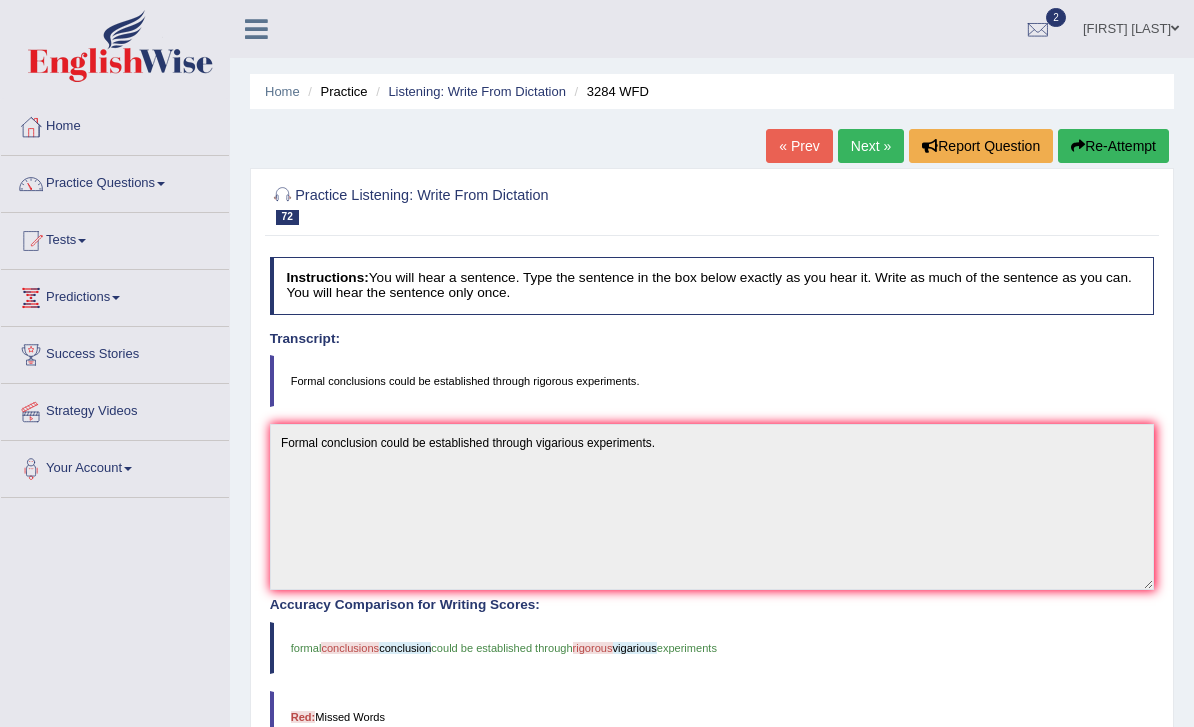 click on "Next »" at bounding box center (871, 146) 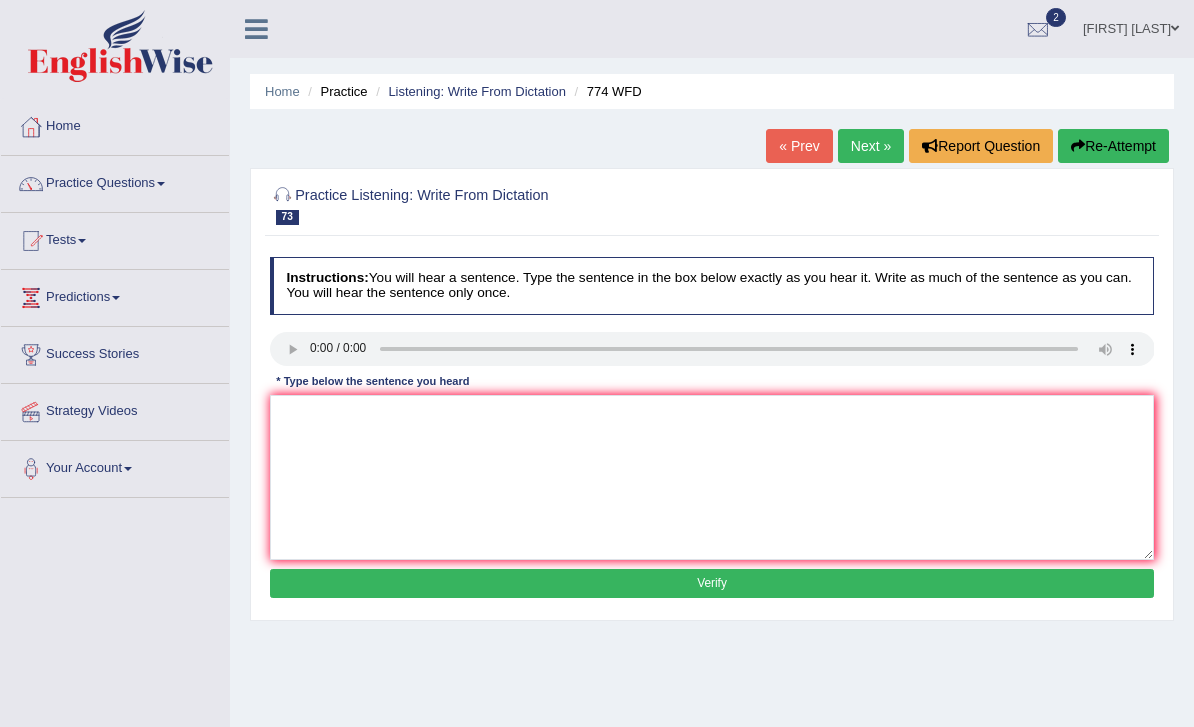 scroll, scrollTop: 0, scrollLeft: 0, axis: both 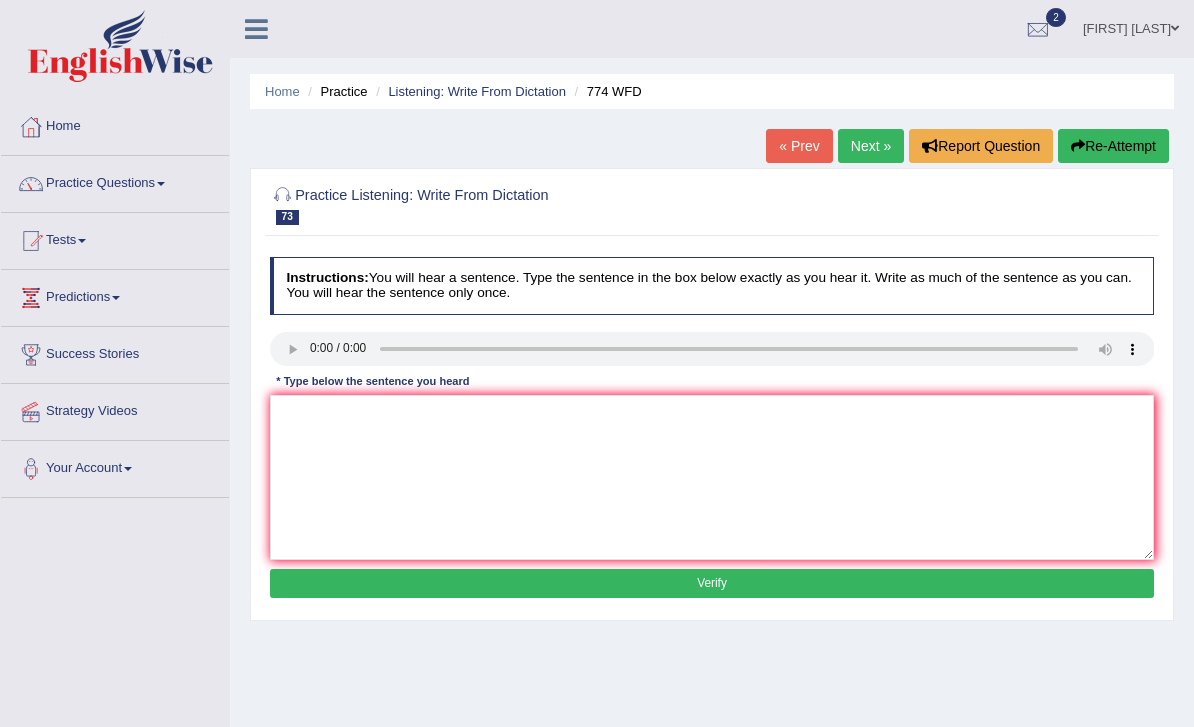 click on "Next »" at bounding box center (871, 146) 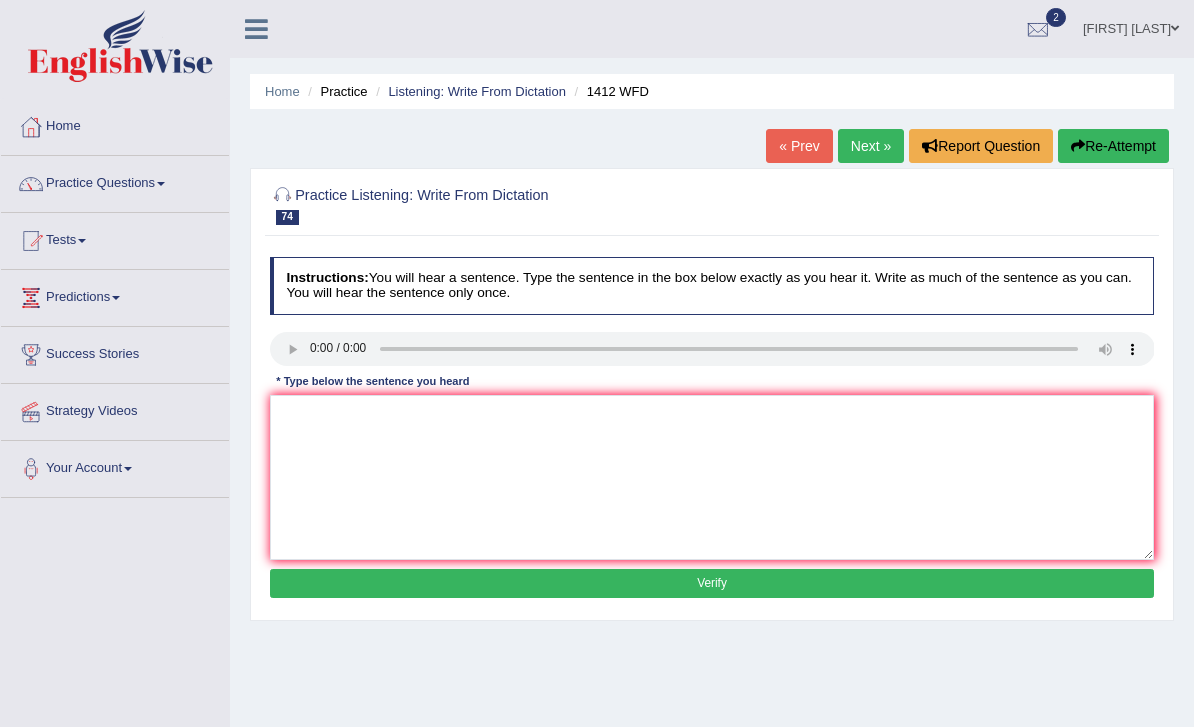 scroll, scrollTop: 0, scrollLeft: 0, axis: both 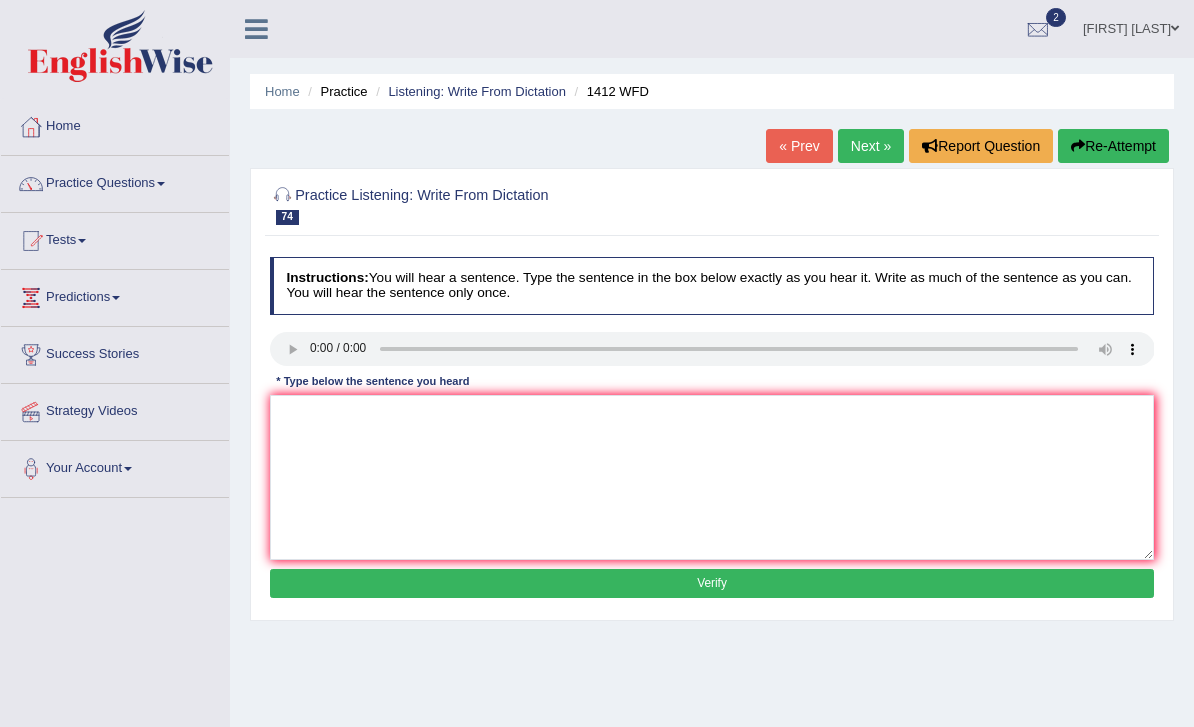 click on "« Prev" at bounding box center (799, 146) 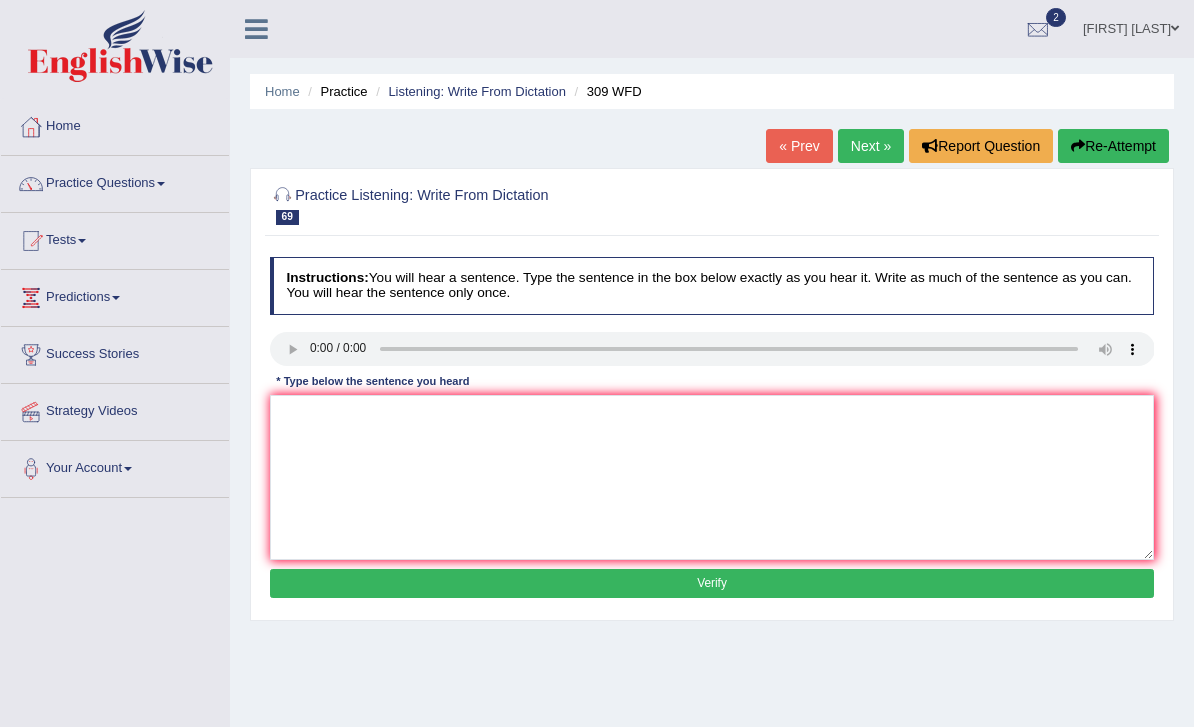 scroll, scrollTop: 0, scrollLeft: 0, axis: both 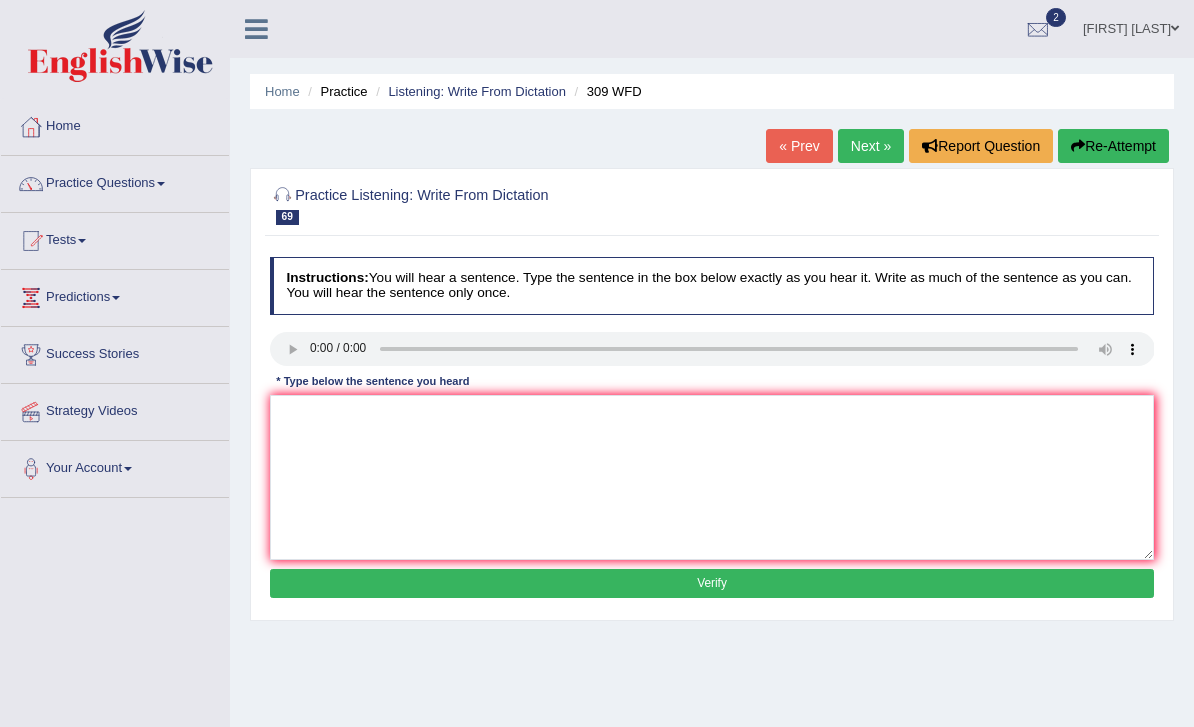 click on "Practice" at bounding box center [335, 91] 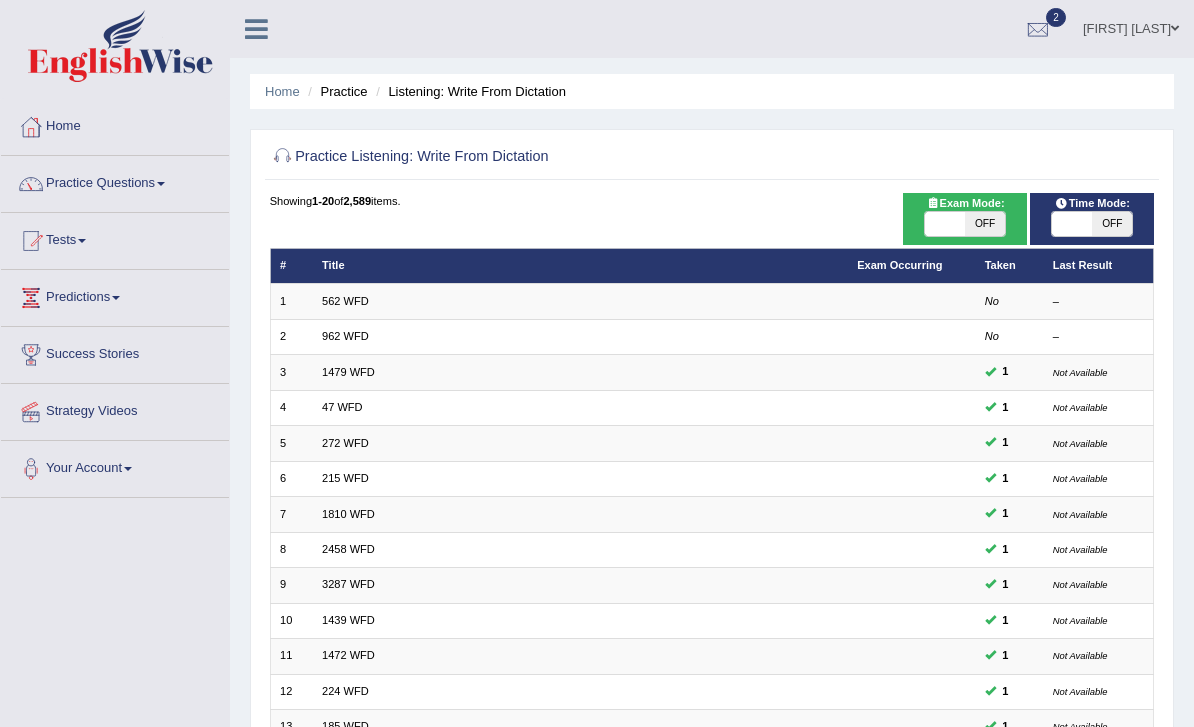 scroll, scrollTop: 0, scrollLeft: 0, axis: both 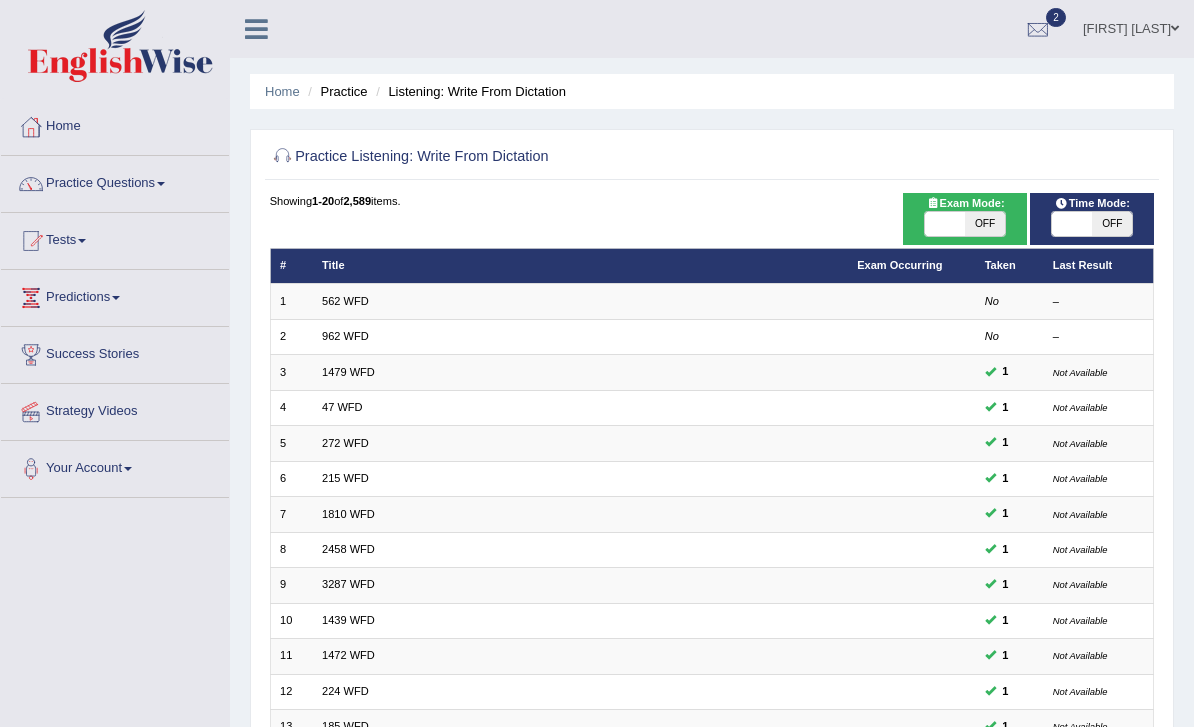 click on "562 WFD" at bounding box center (345, 301) 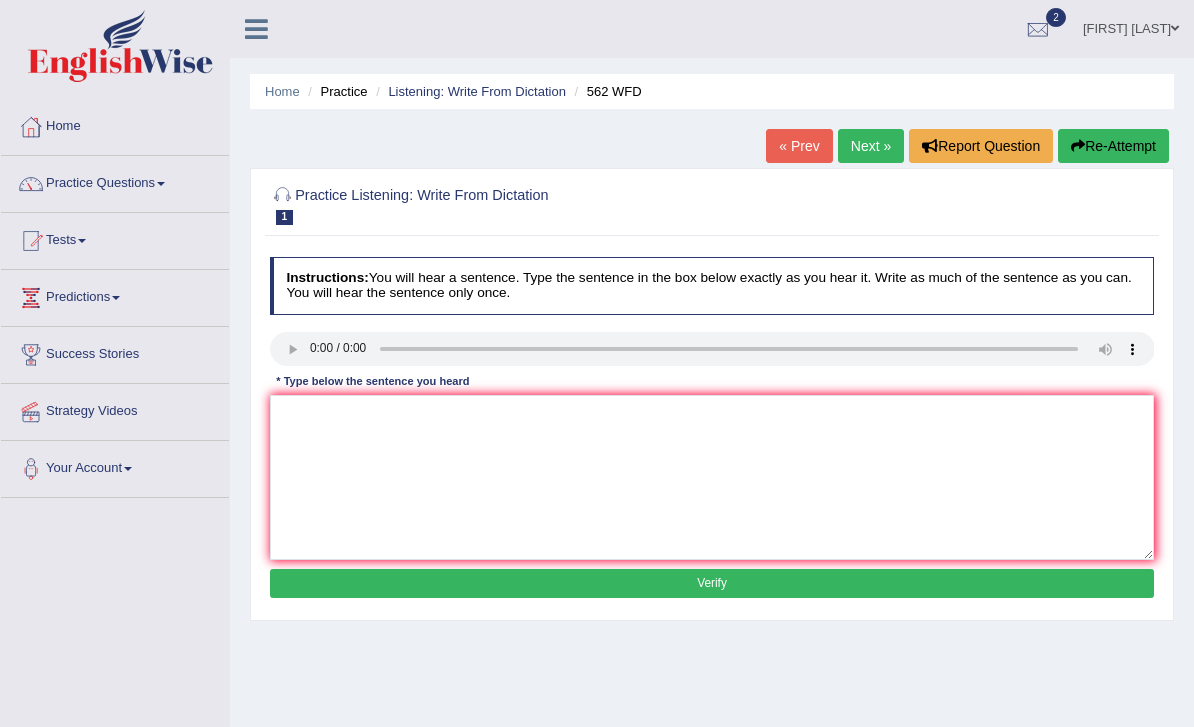 scroll, scrollTop: 0, scrollLeft: 0, axis: both 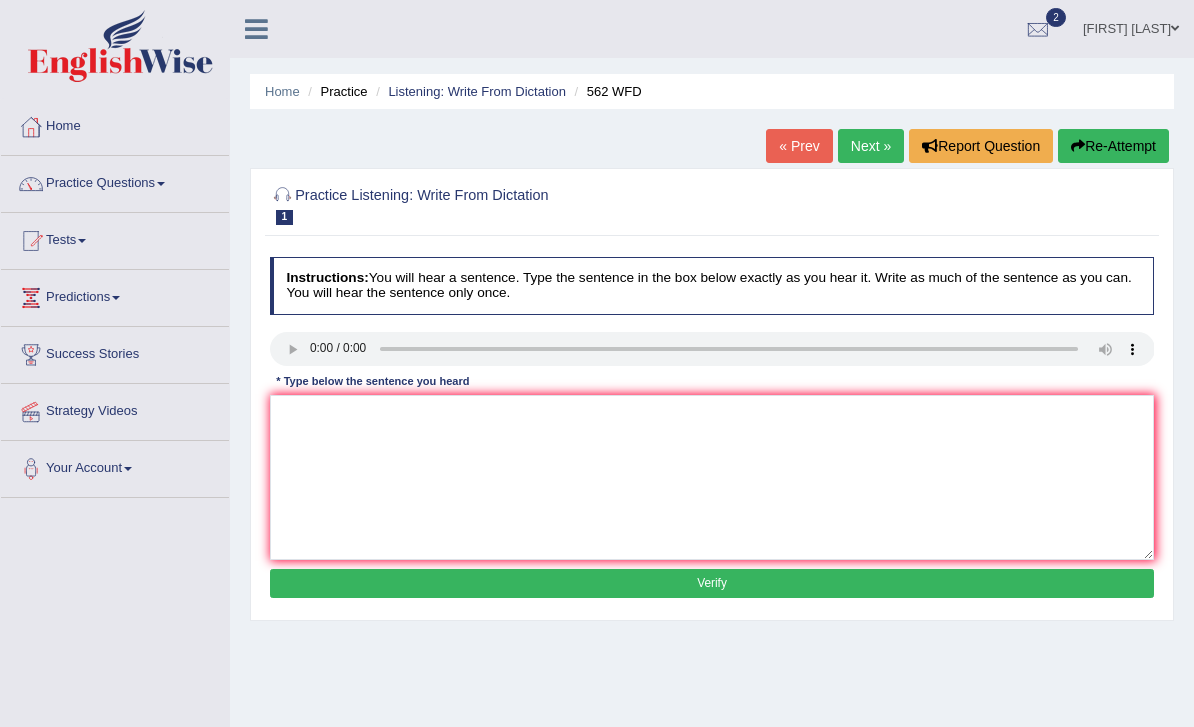 click on "Next »" at bounding box center (871, 146) 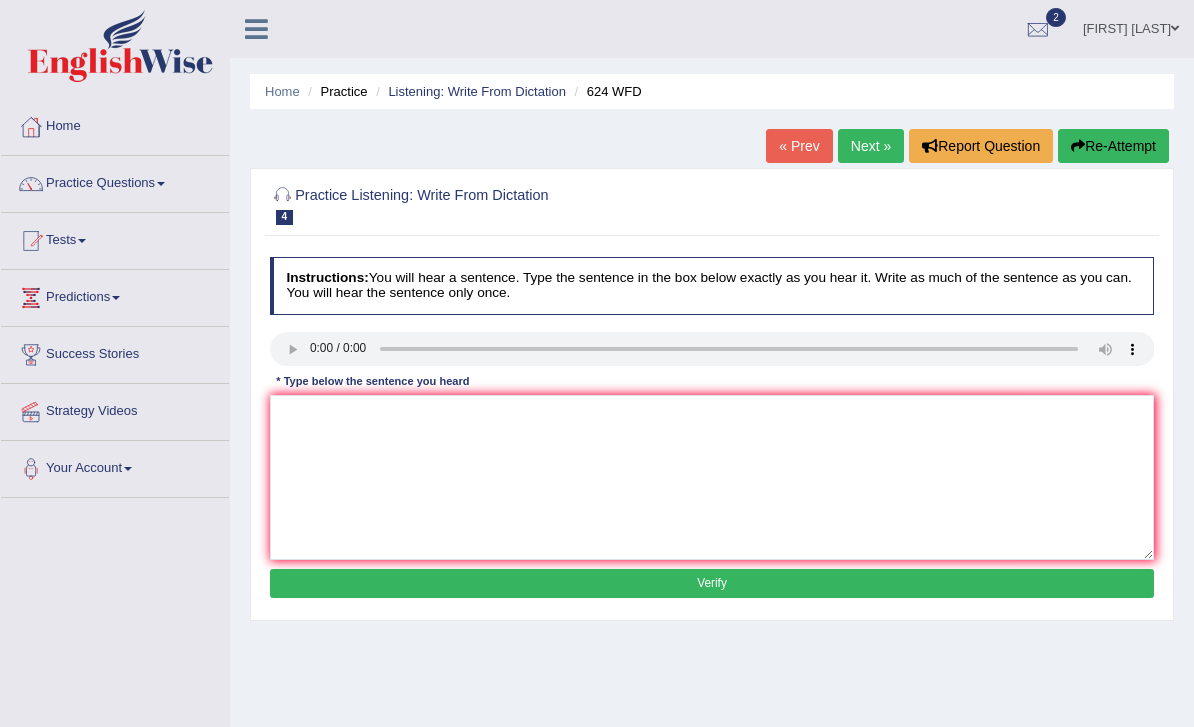 scroll, scrollTop: 0, scrollLeft: 0, axis: both 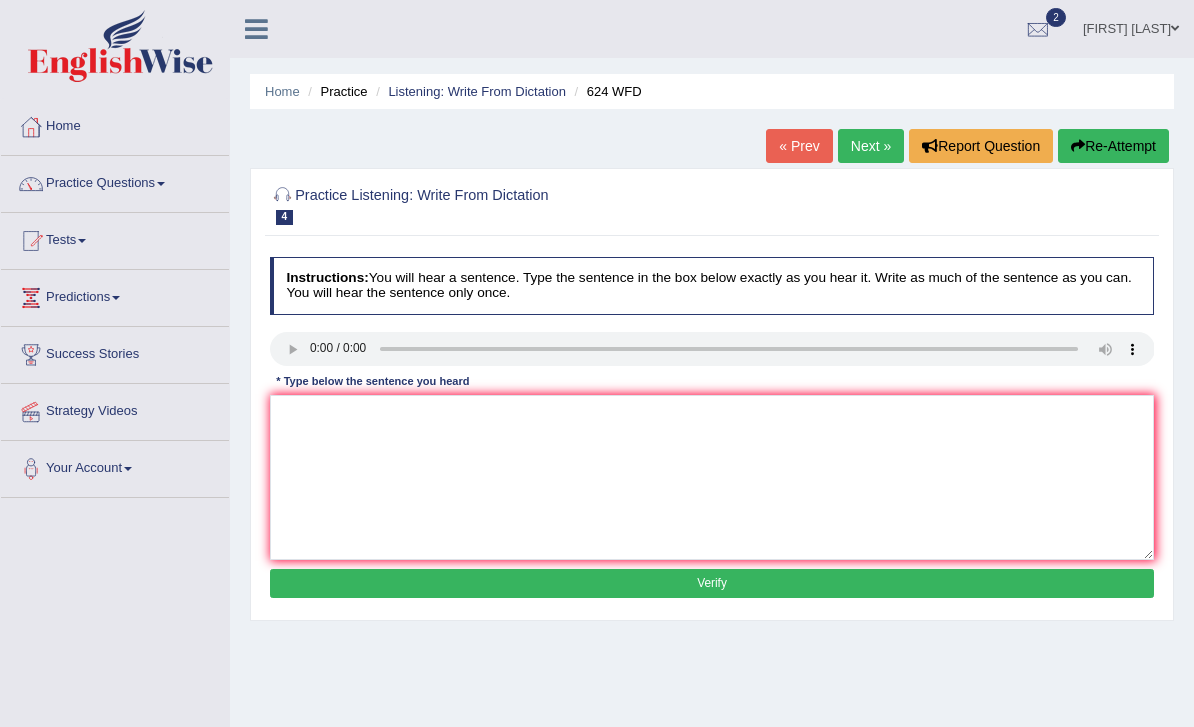 click on "Next »" at bounding box center [871, 146] 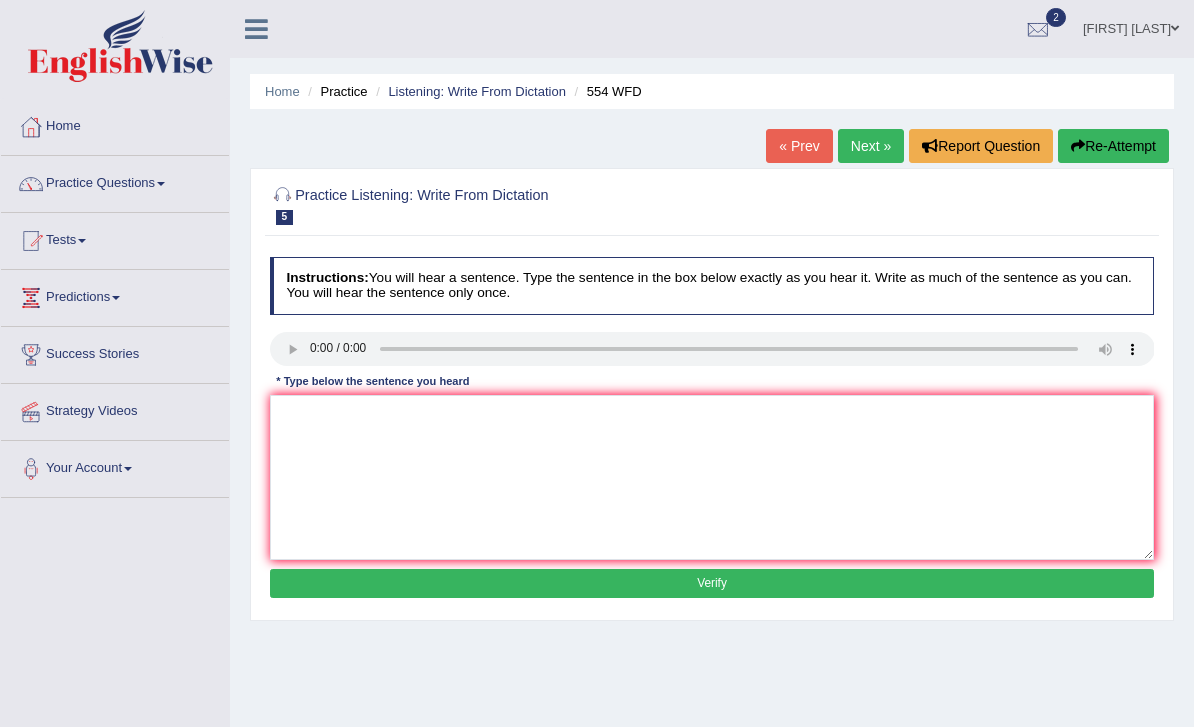 scroll, scrollTop: 0, scrollLeft: 0, axis: both 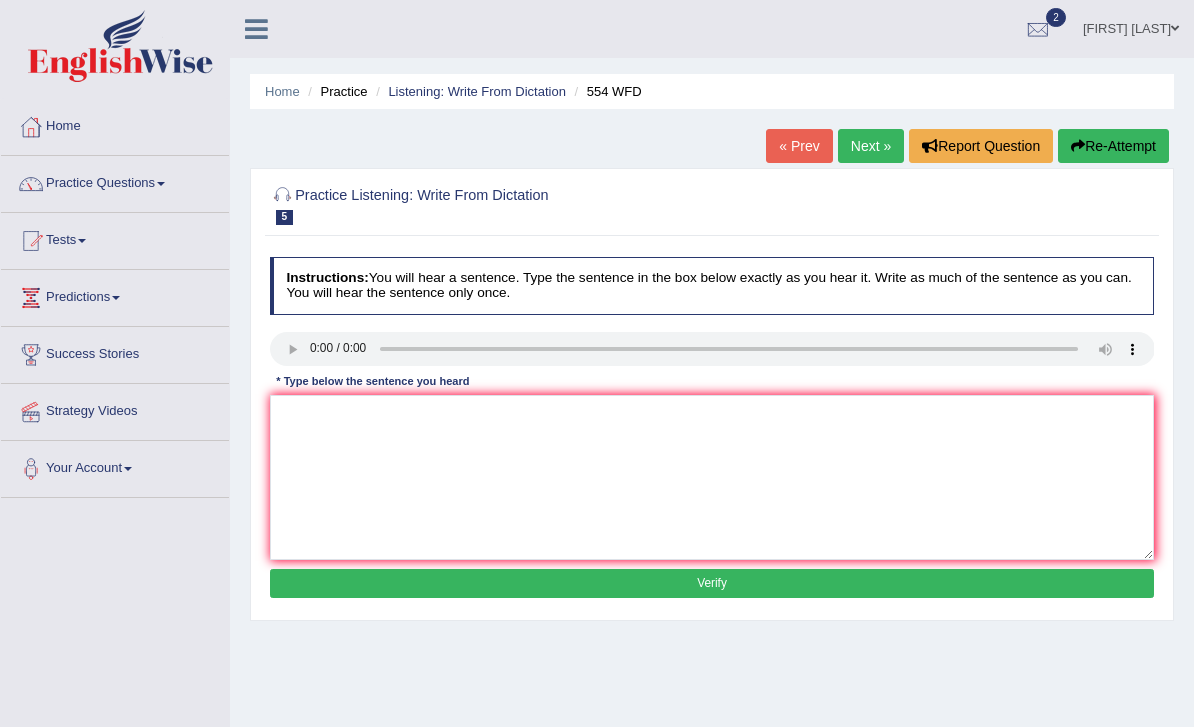 click at bounding box center [712, 349] 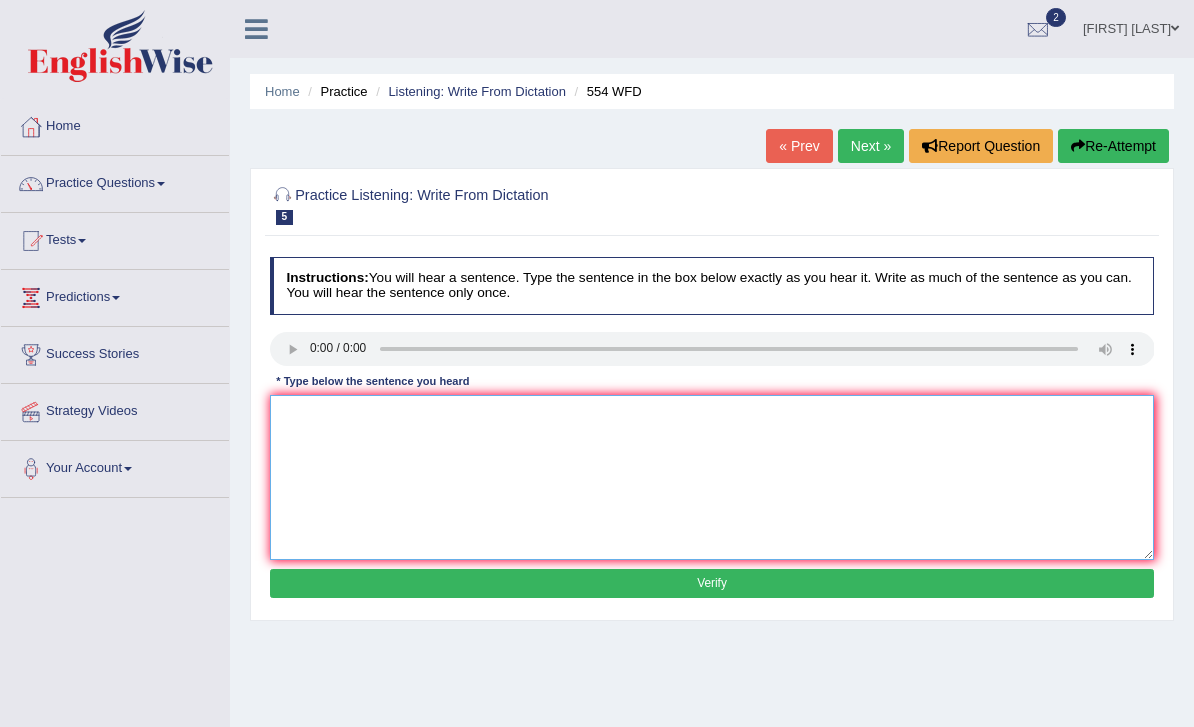 click at bounding box center [712, 477] 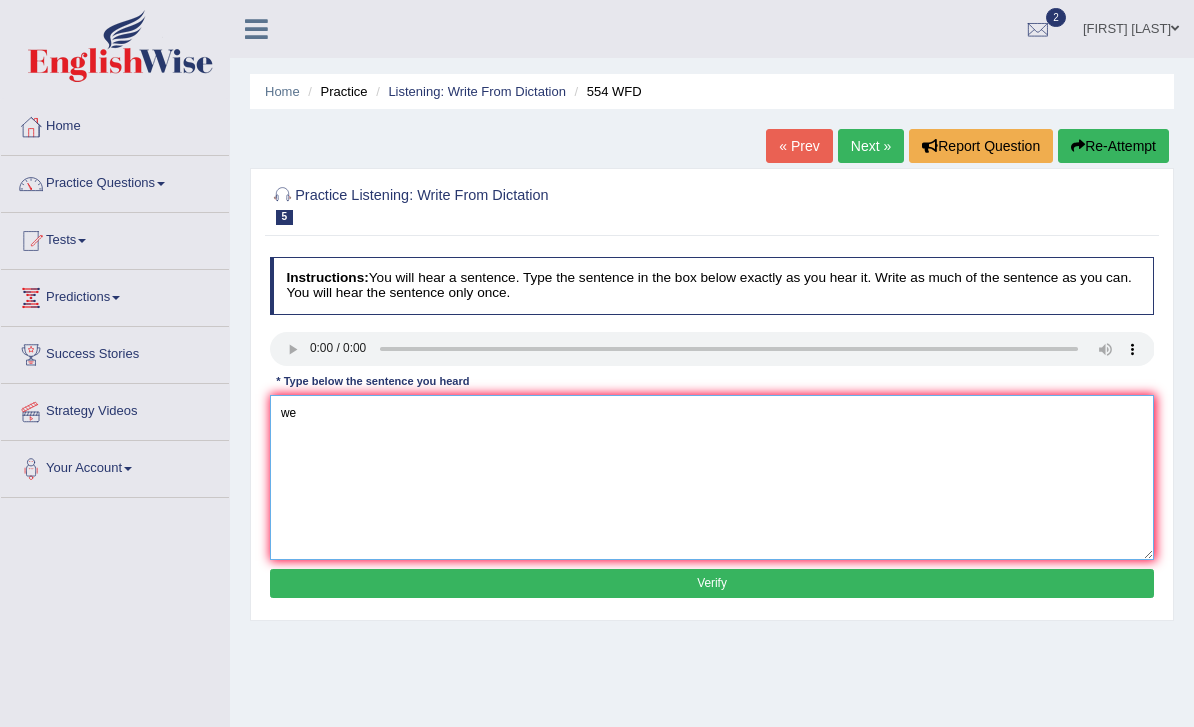 type on "w" 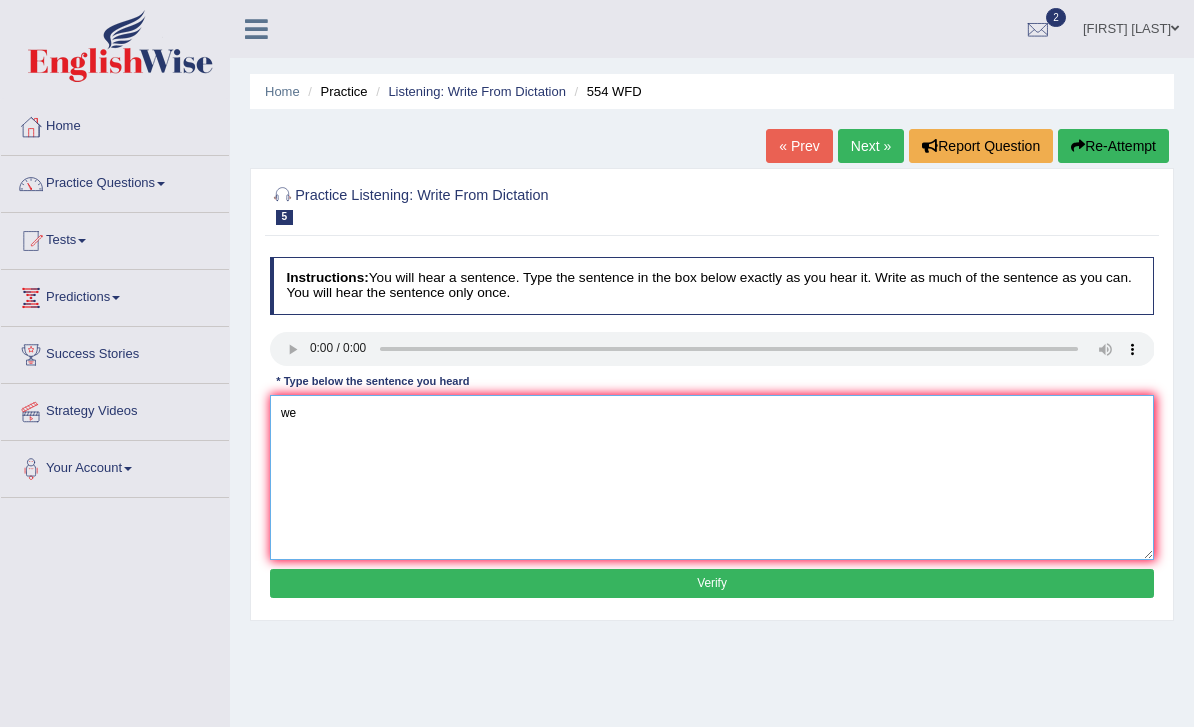 type on "w" 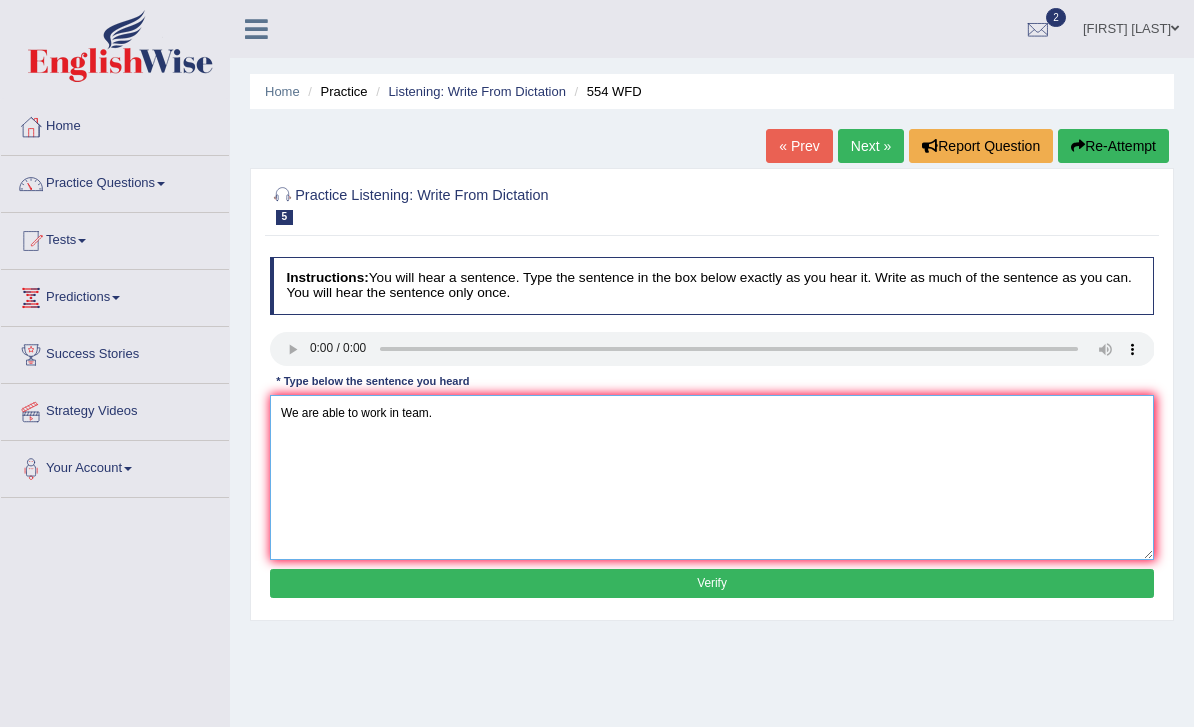 type on "We are able to work in team." 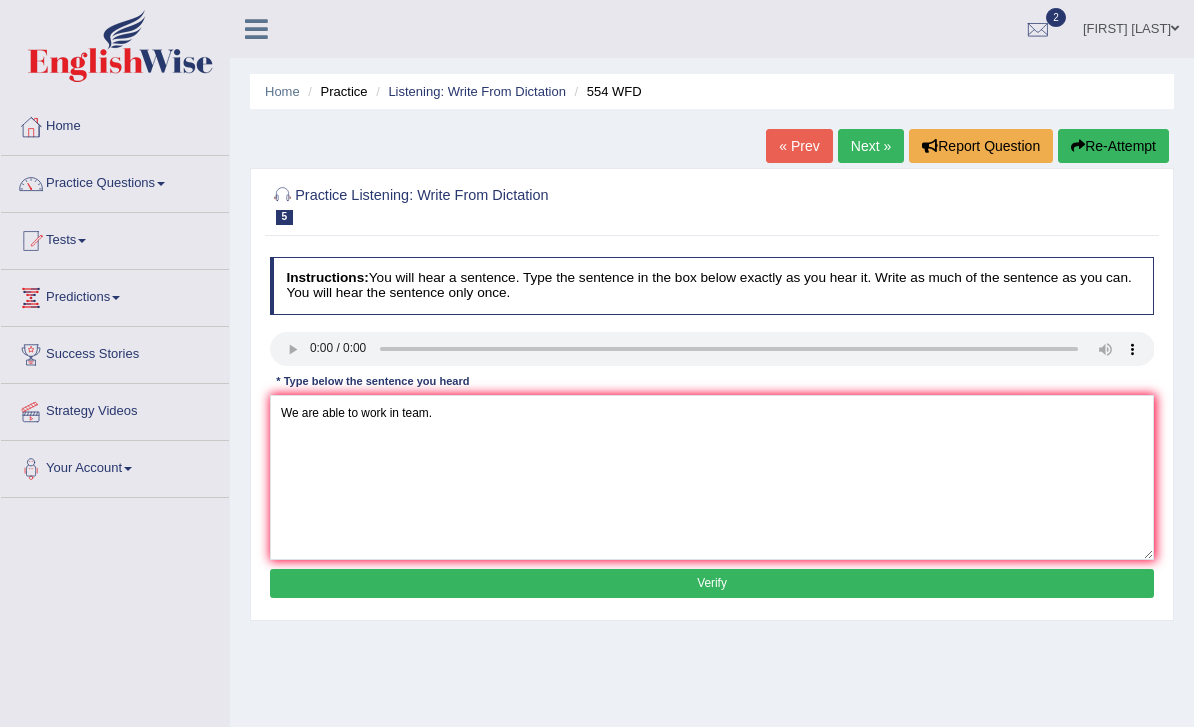 click on "Verify" at bounding box center (712, 583) 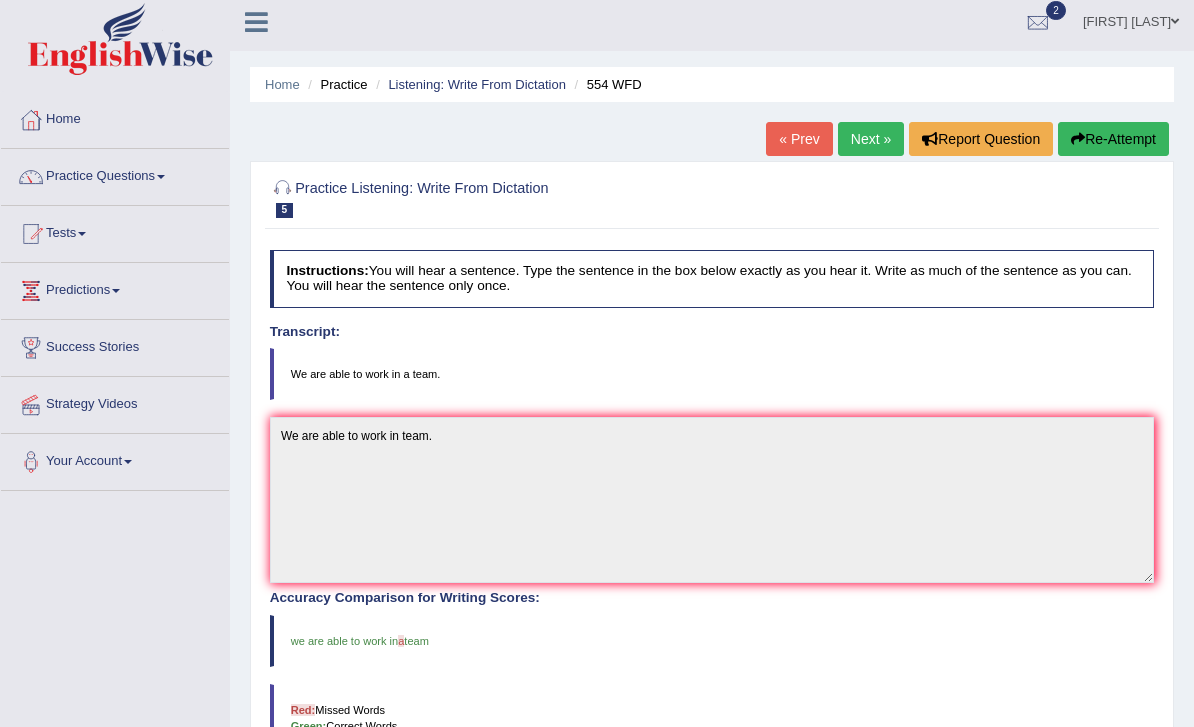 scroll, scrollTop: 0, scrollLeft: 0, axis: both 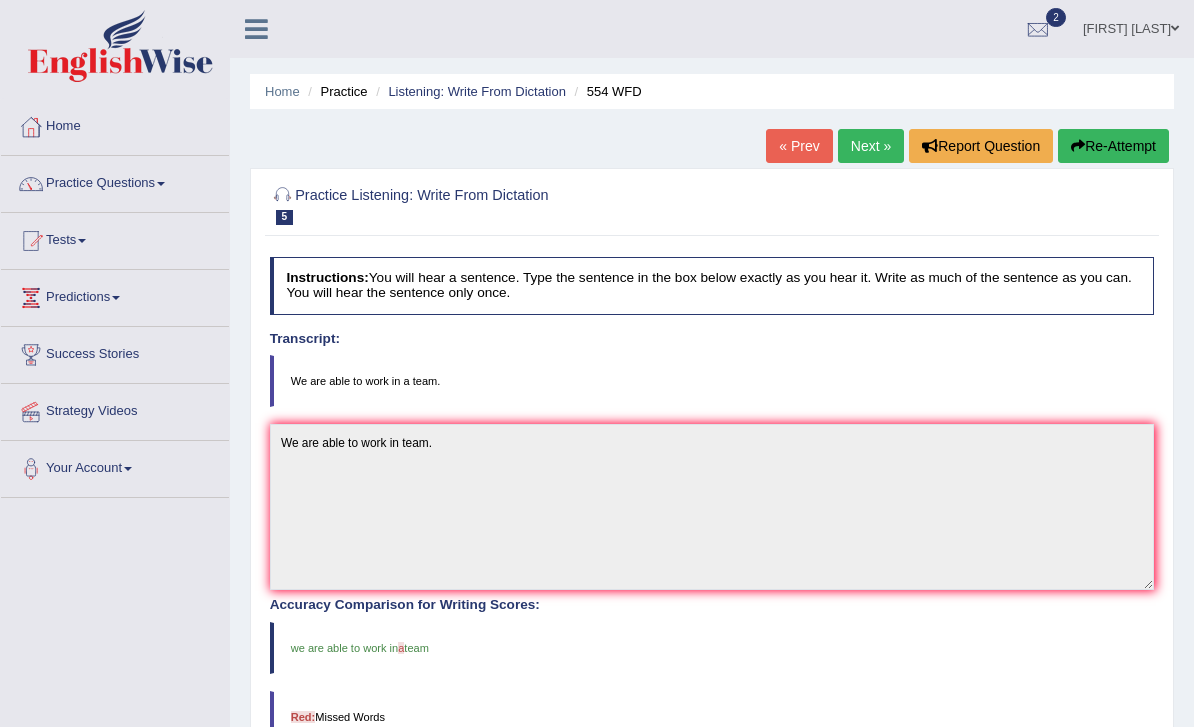 click on "Next »" at bounding box center [871, 146] 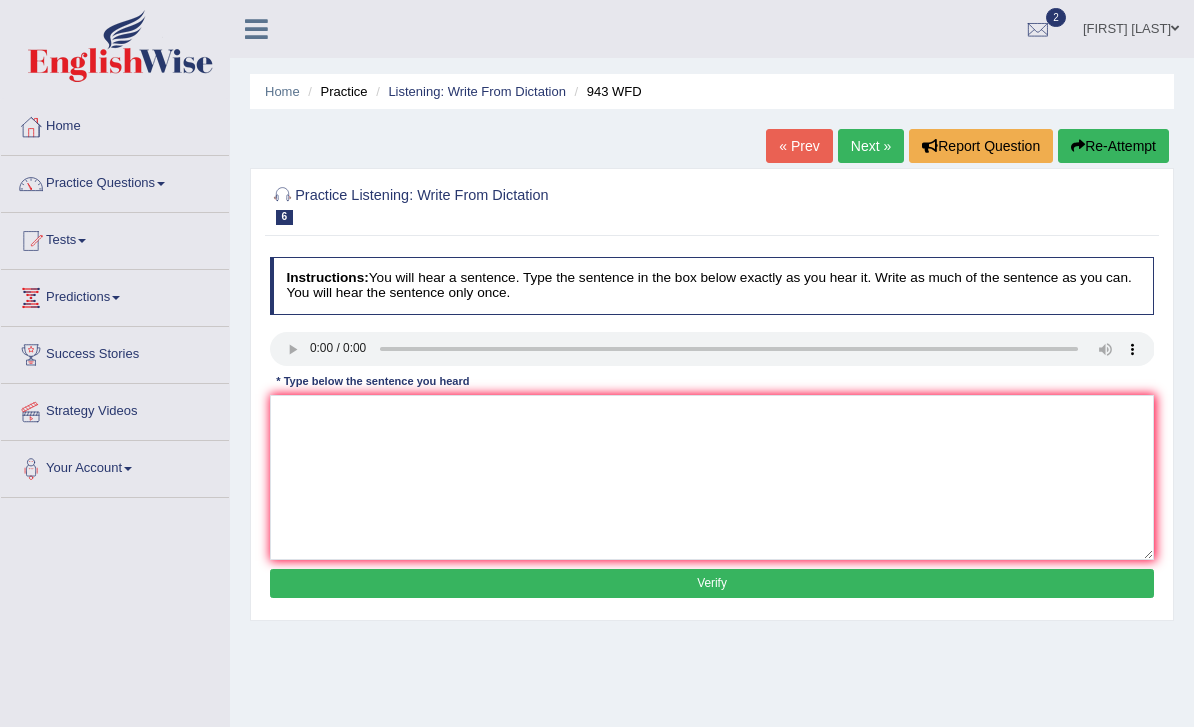 scroll, scrollTop: 0, scrollLeft: 0, axis: both 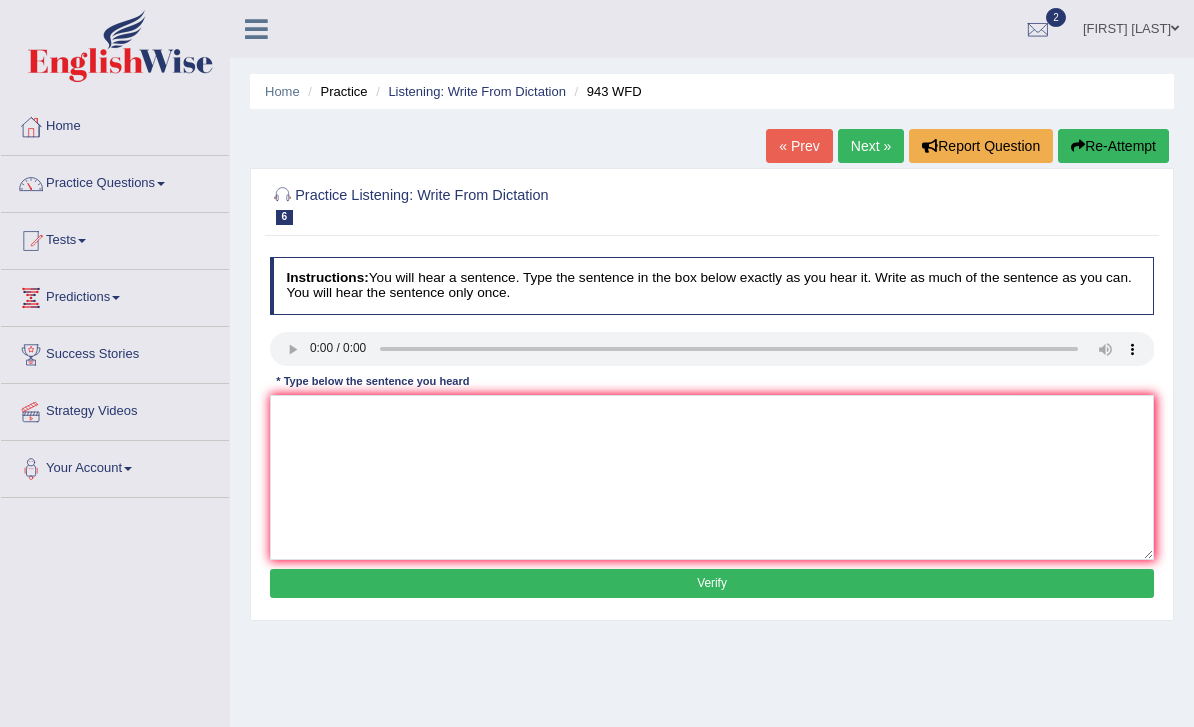 click on "Next »" at bounding box center [871, 146] 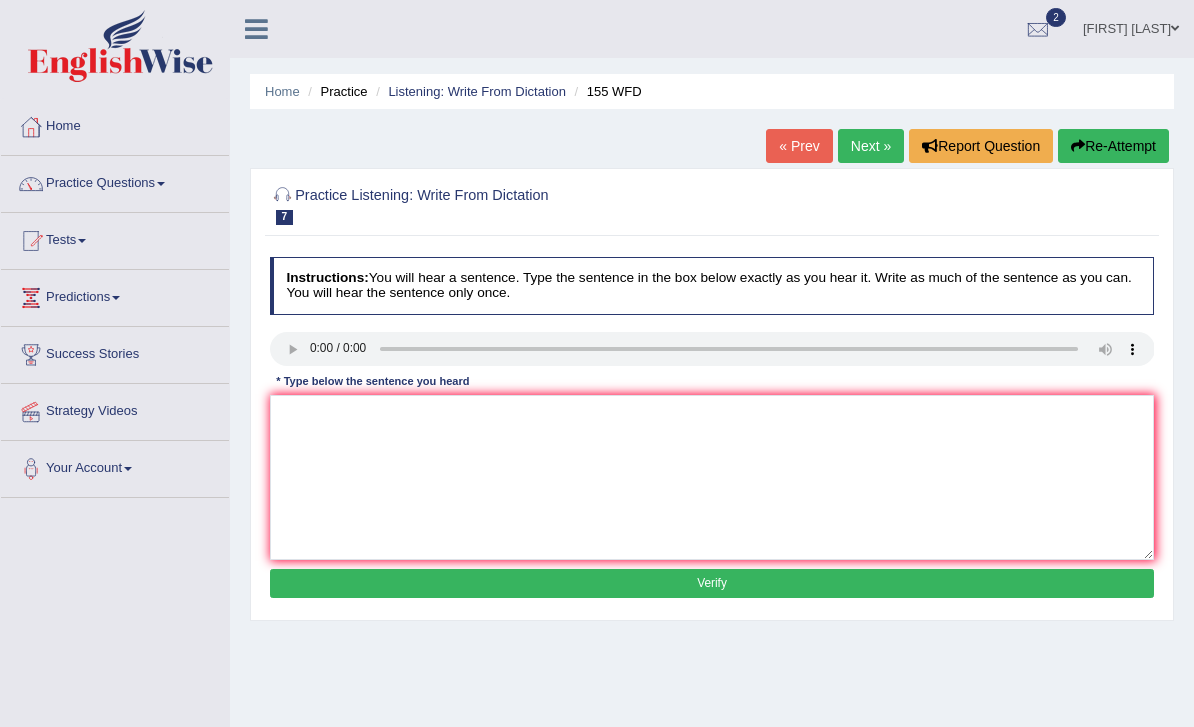 scroll, scrollTop: 0, scrollLeft: 0, axis: both 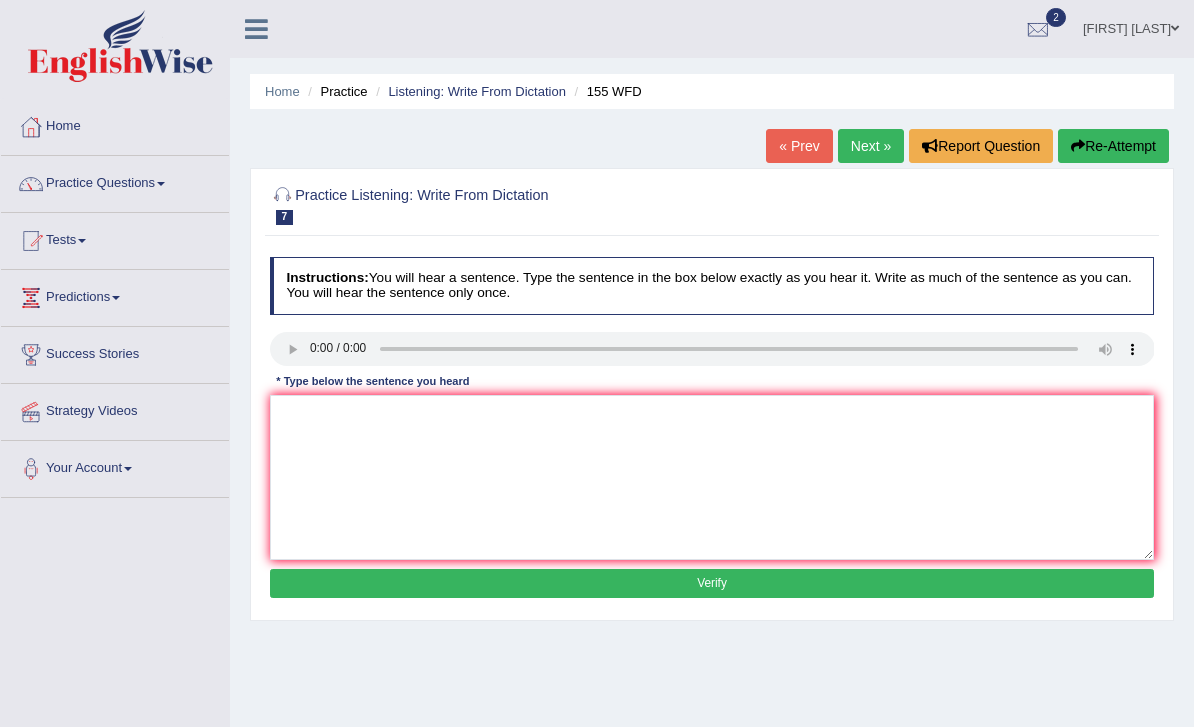 click at bounding box center (712, 349) 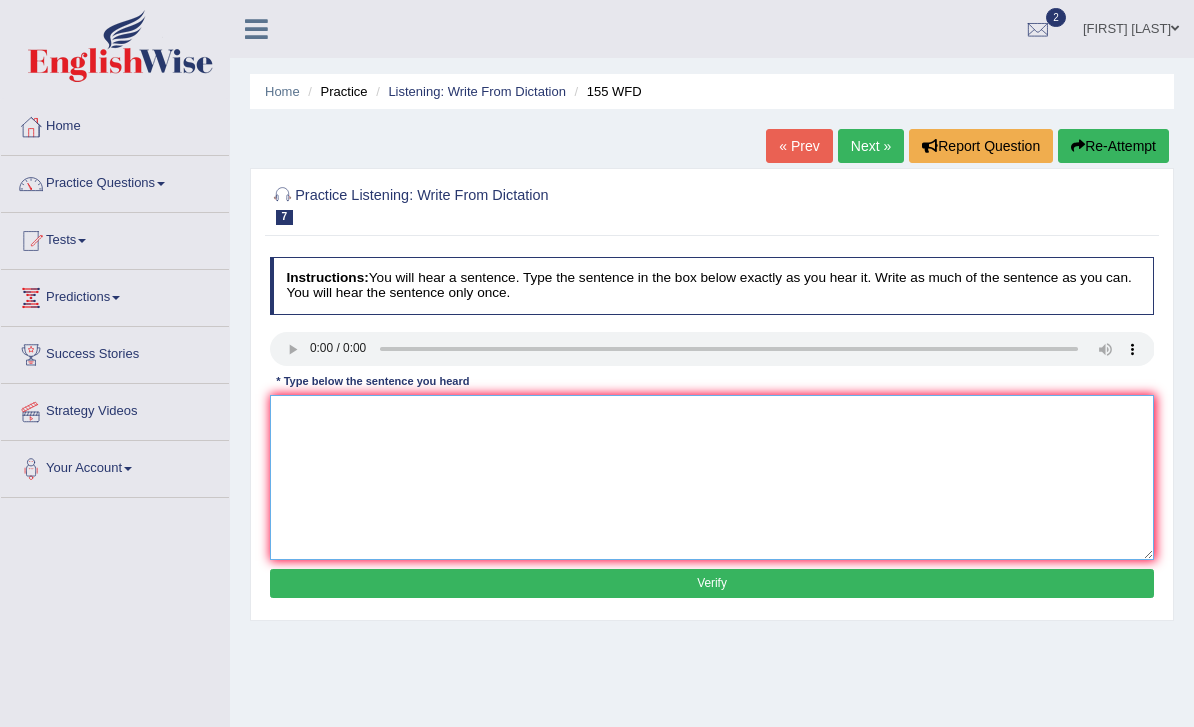 click at bounding box center [712, 477] 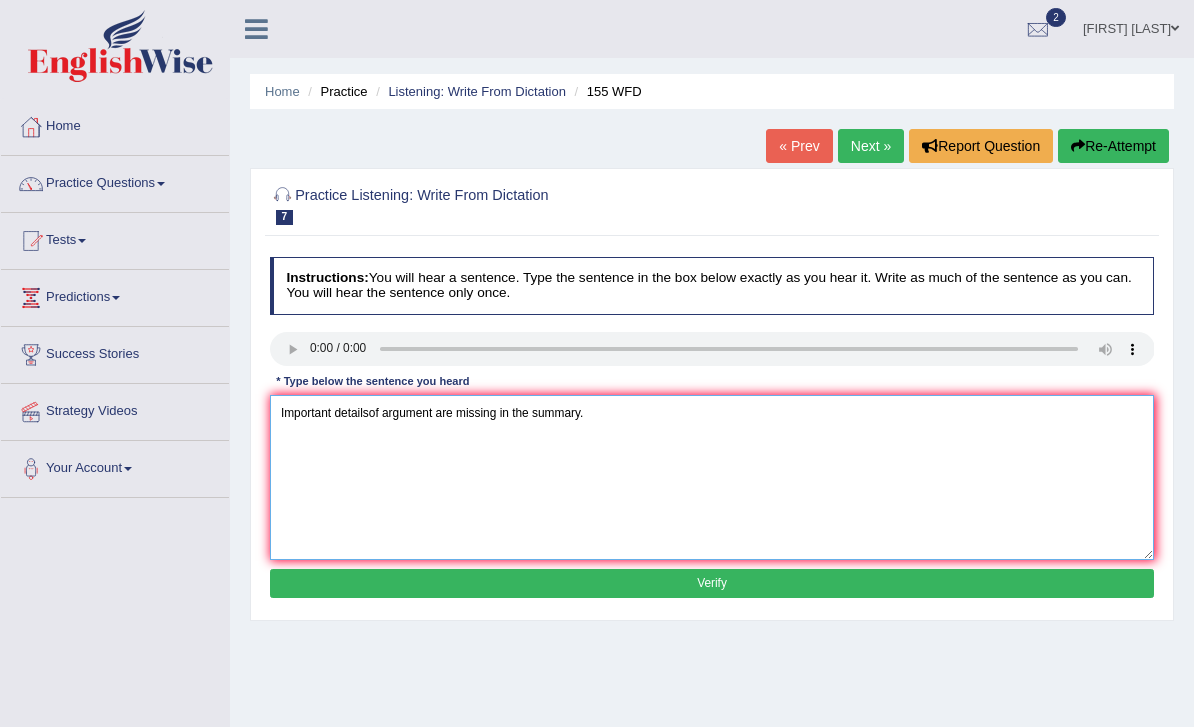 click on "Important detailsof argument are missing in the summary." at bounding box center [712, 477] 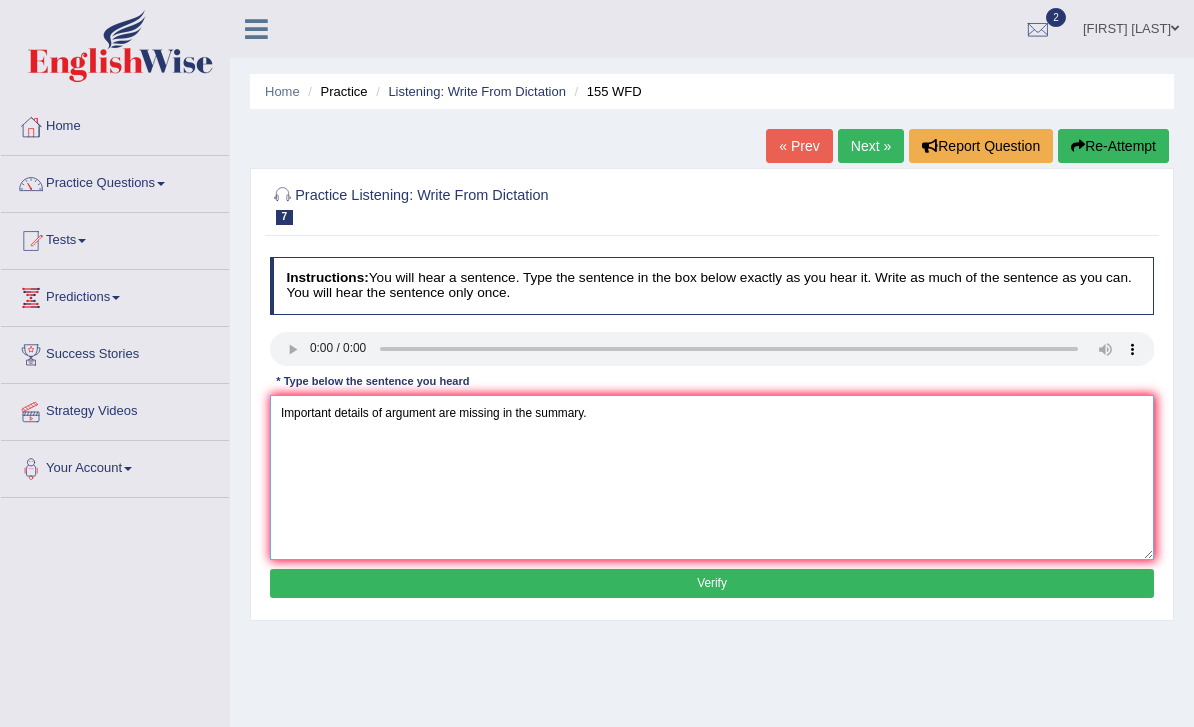 click on "Important details of argument are missing in the summary." at bounding box center [712, 477] 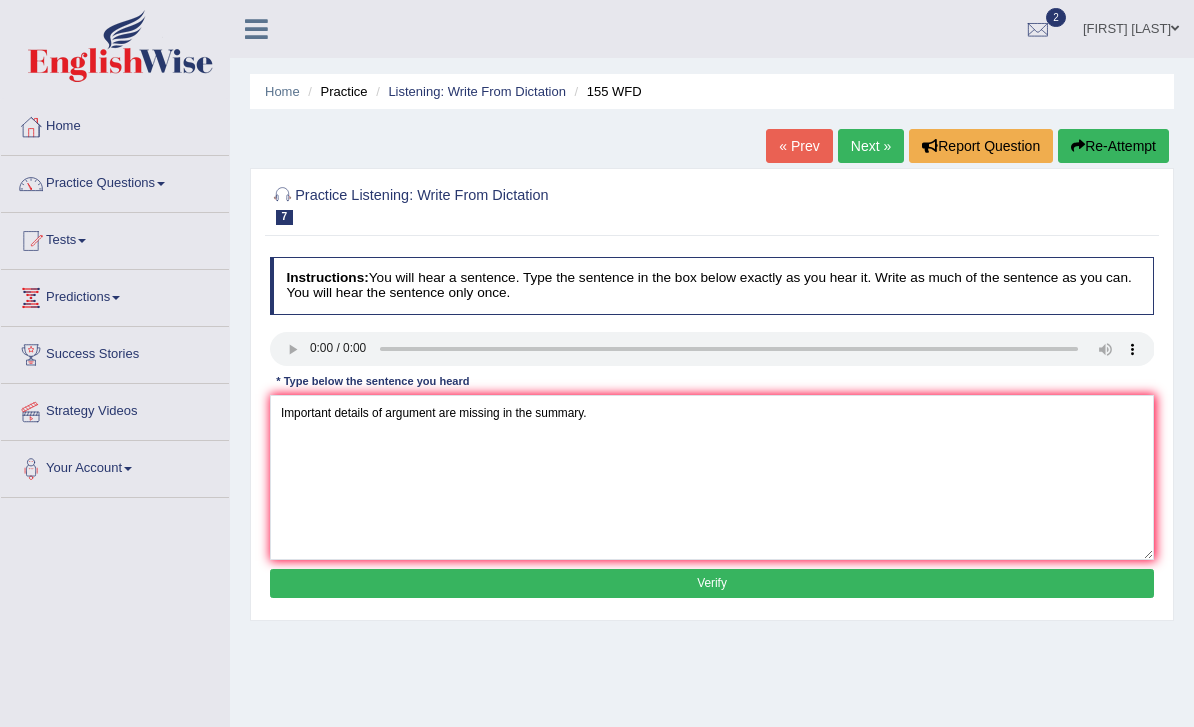click on "Verify" at bounding box center (712, 583) 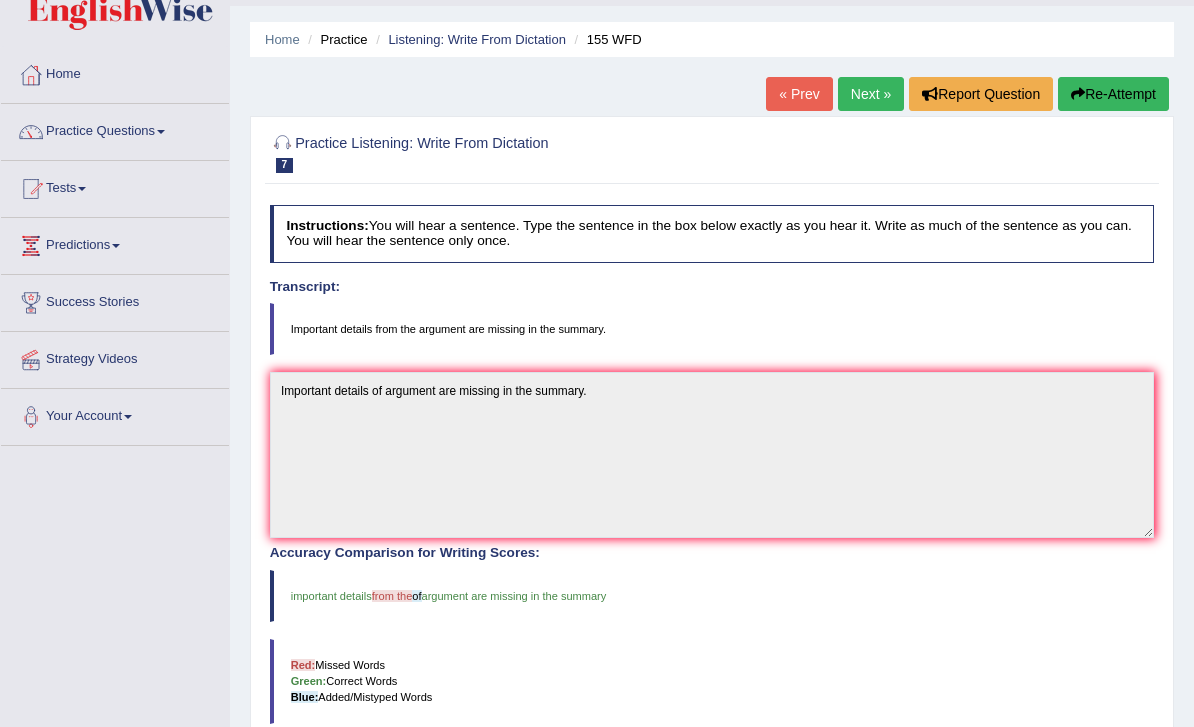 scroll, scrollTop: 52, scrollLeft: 0, axis: vertical 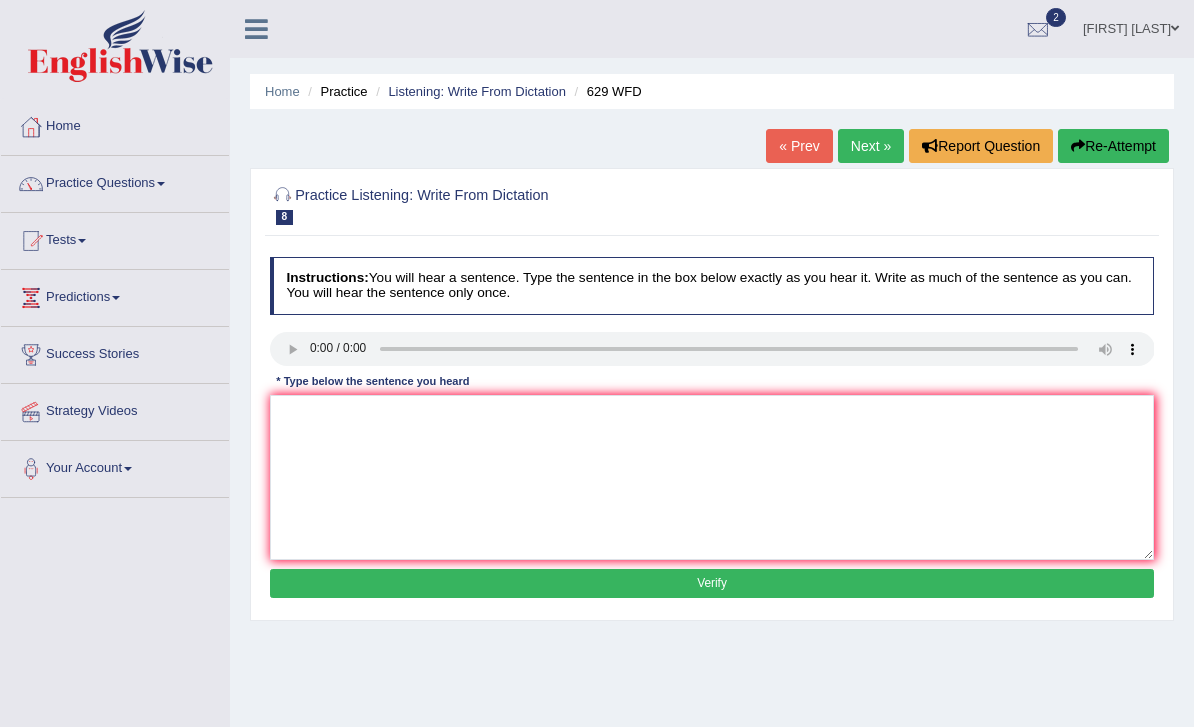 click at bounding box center (712, 349) 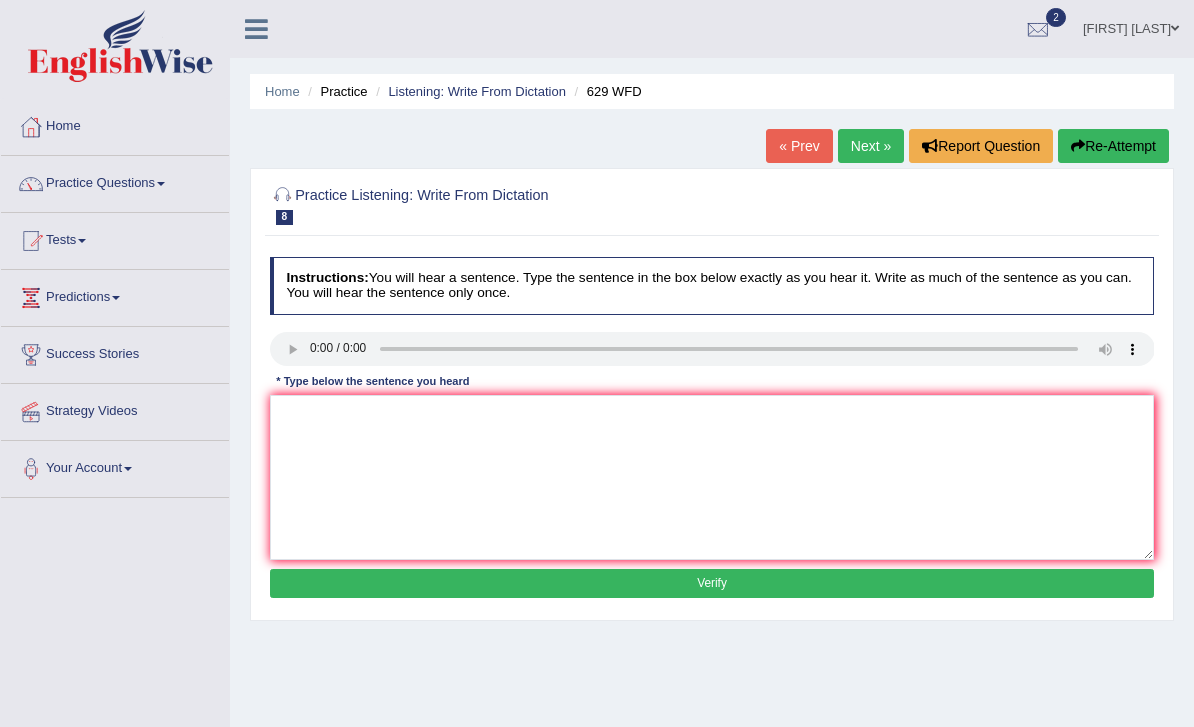 click at bounding box center [712, 349] 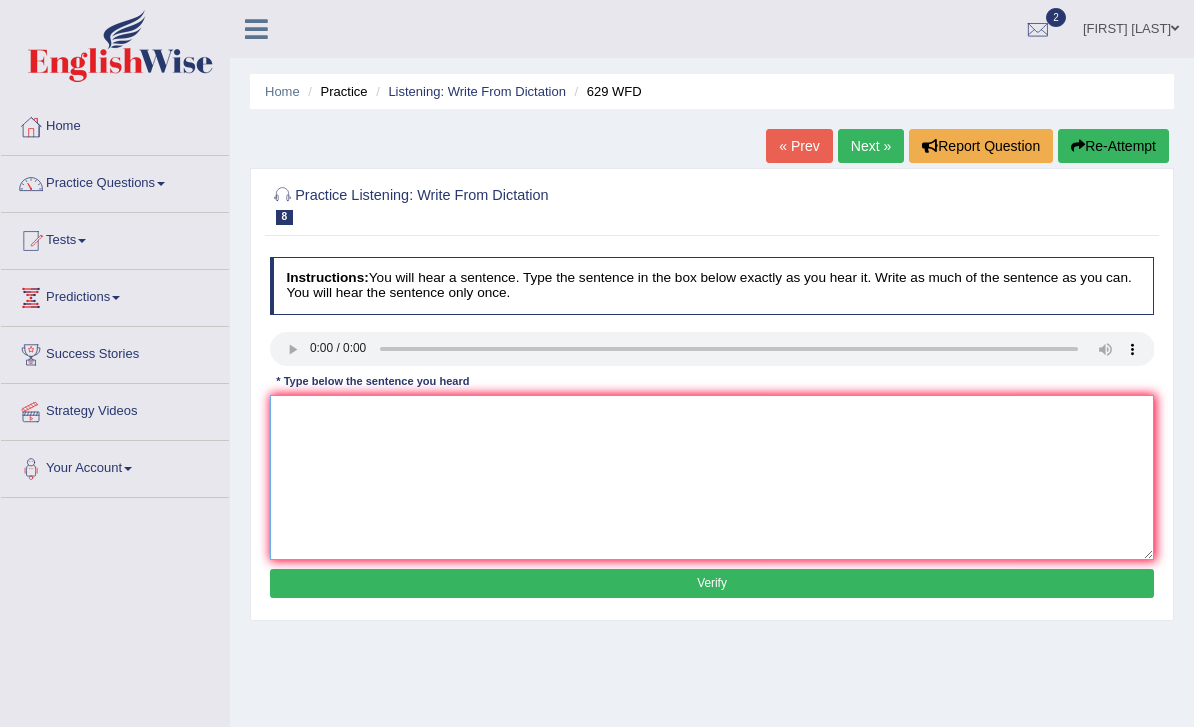 click at bounding box center [712, 477] 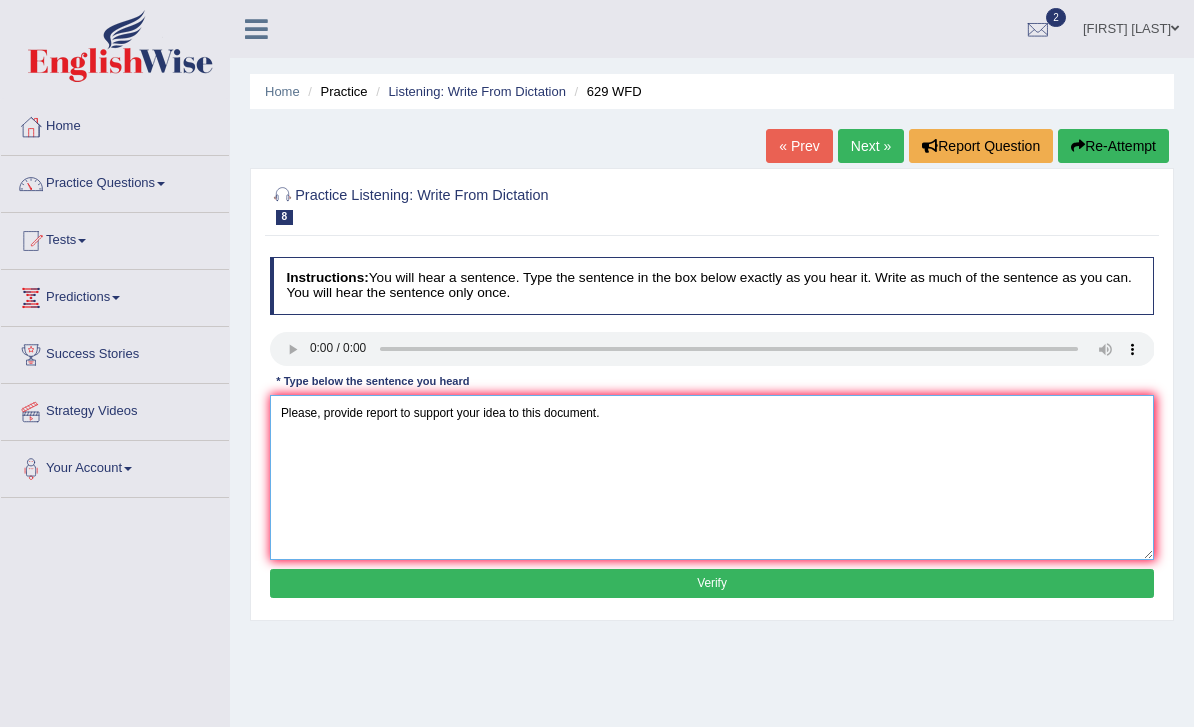 type on "Please, provide report to support your idea to this document." 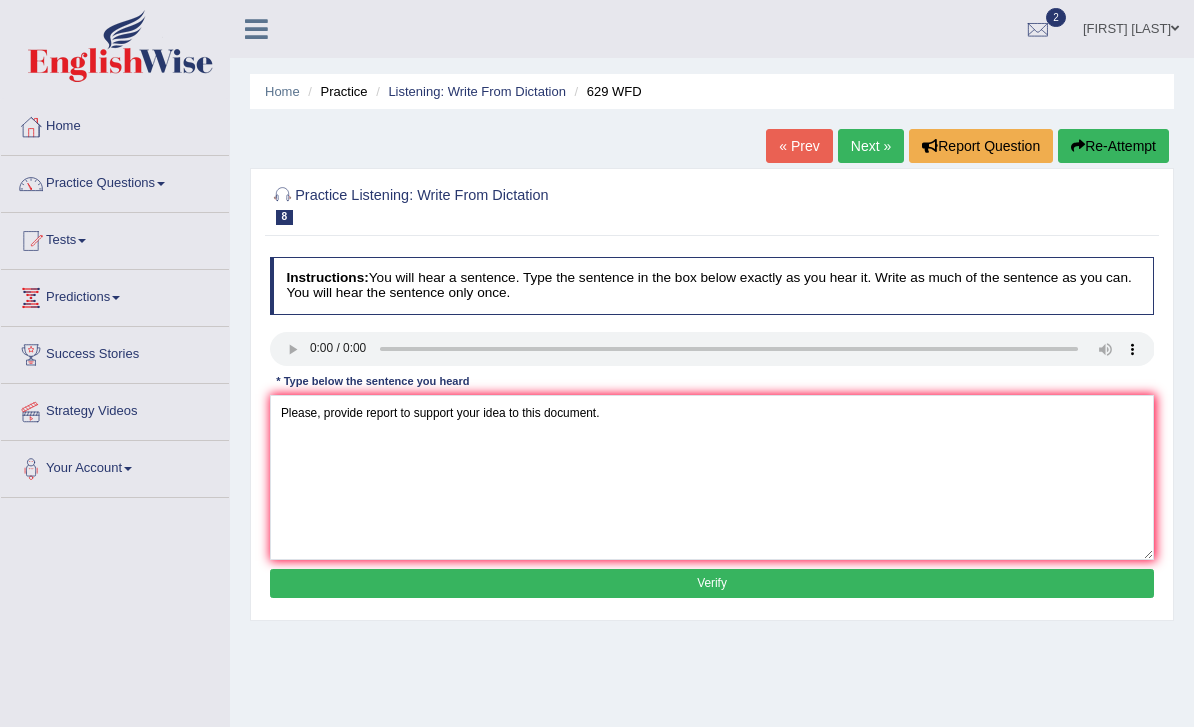 click on "Verify" at bounding box center (712, 583) 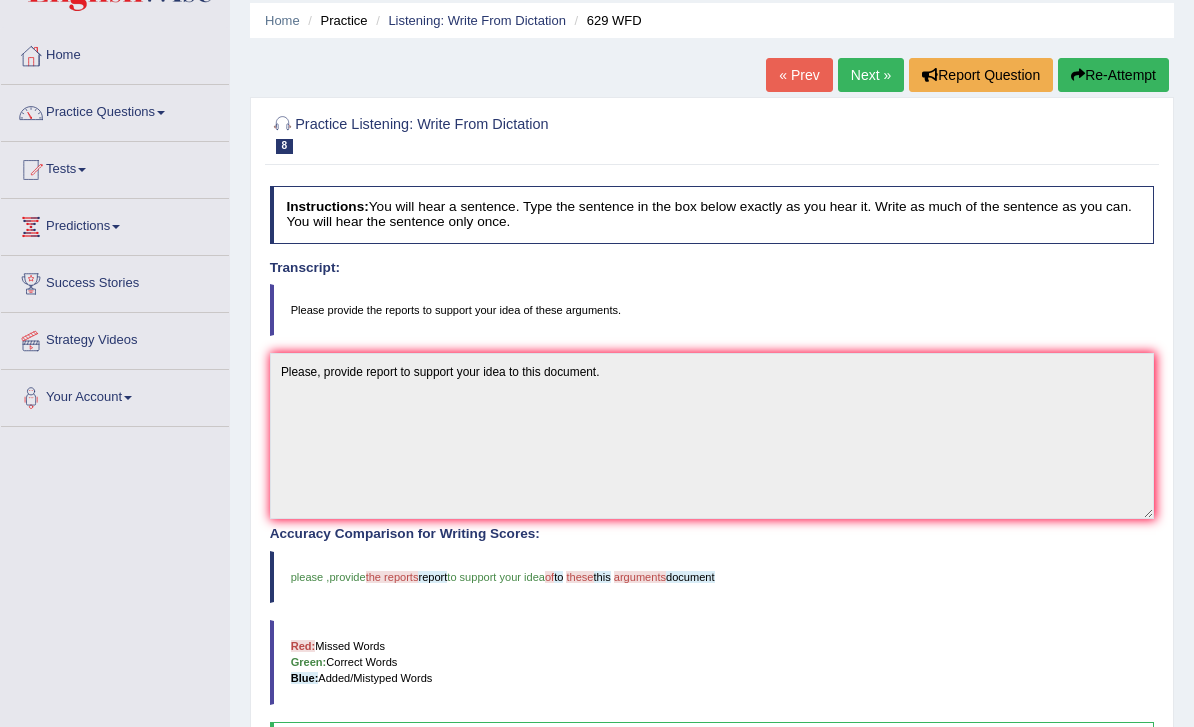 scroll, scrollTop: 0, scrollLeft: 0, axis: both 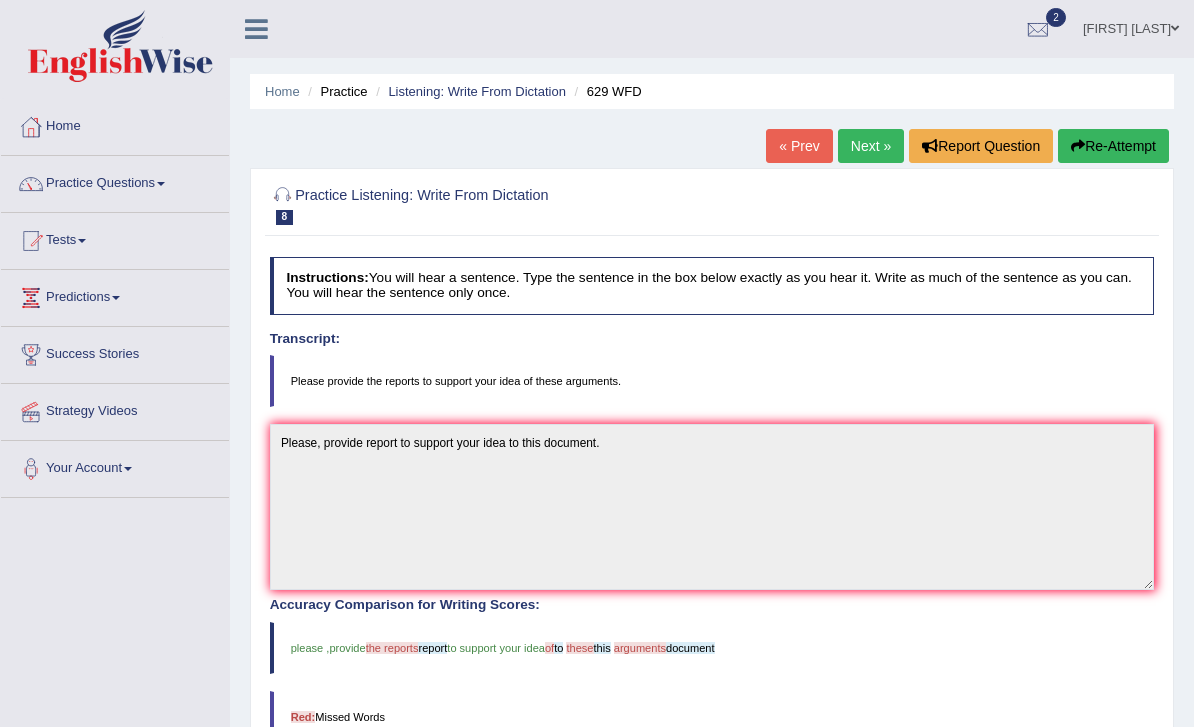 click on "Next »" at bounding box center [871, 146] 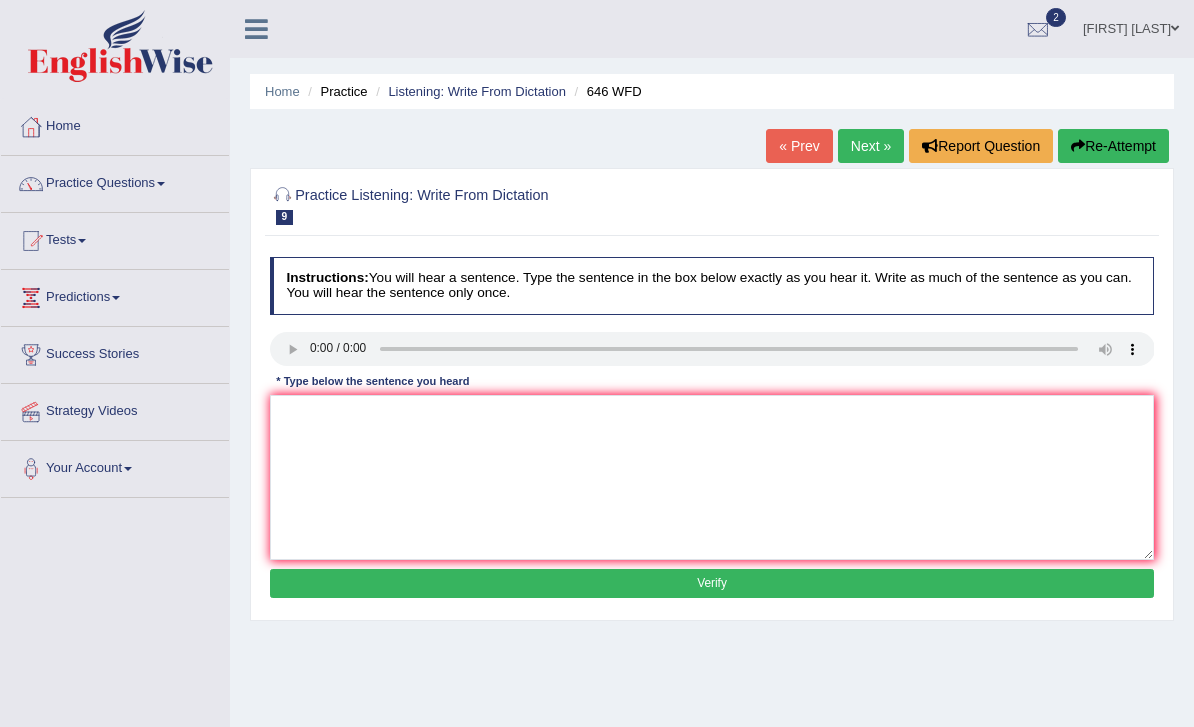 scroll, scrollTop: 0, scrollLeft: 0, axis: both 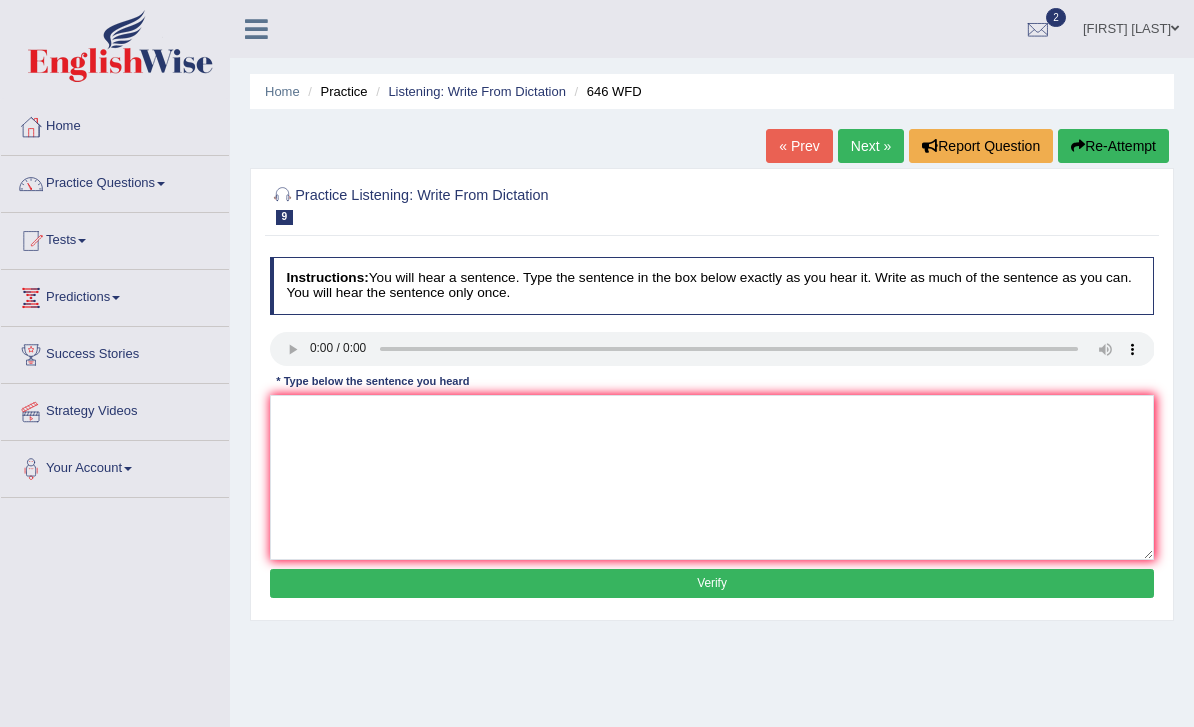 click at bounding box center [712, 349] 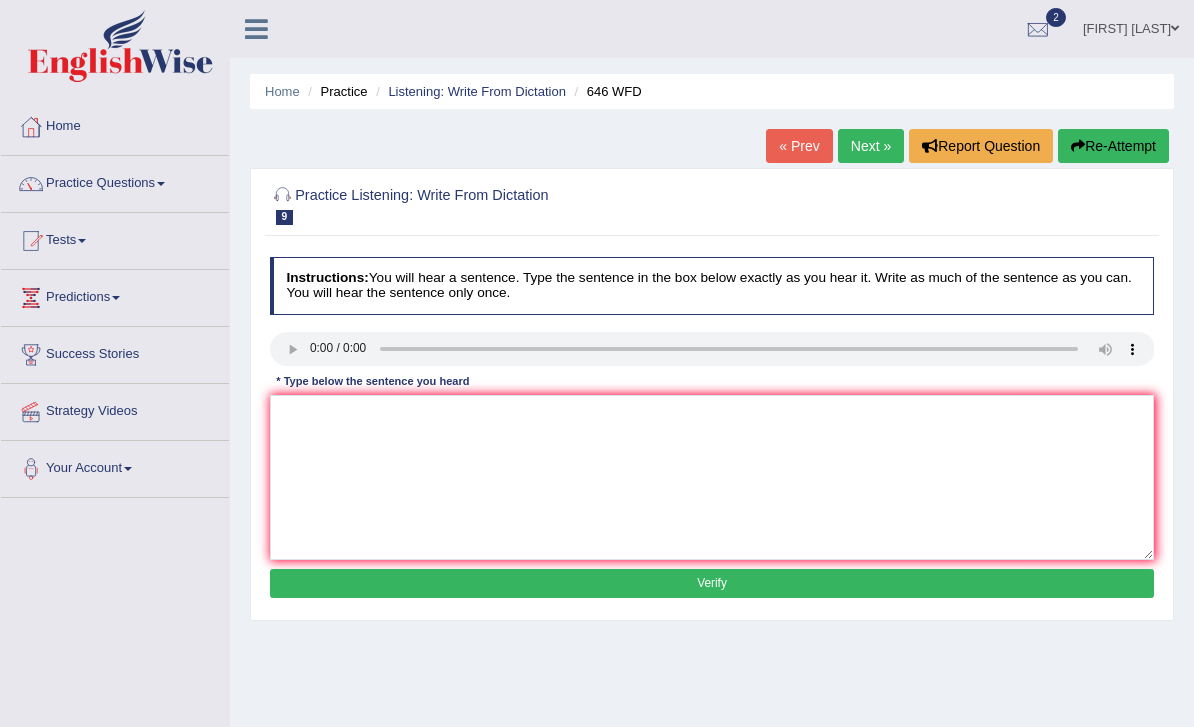 click at bounding box center (712, 349) 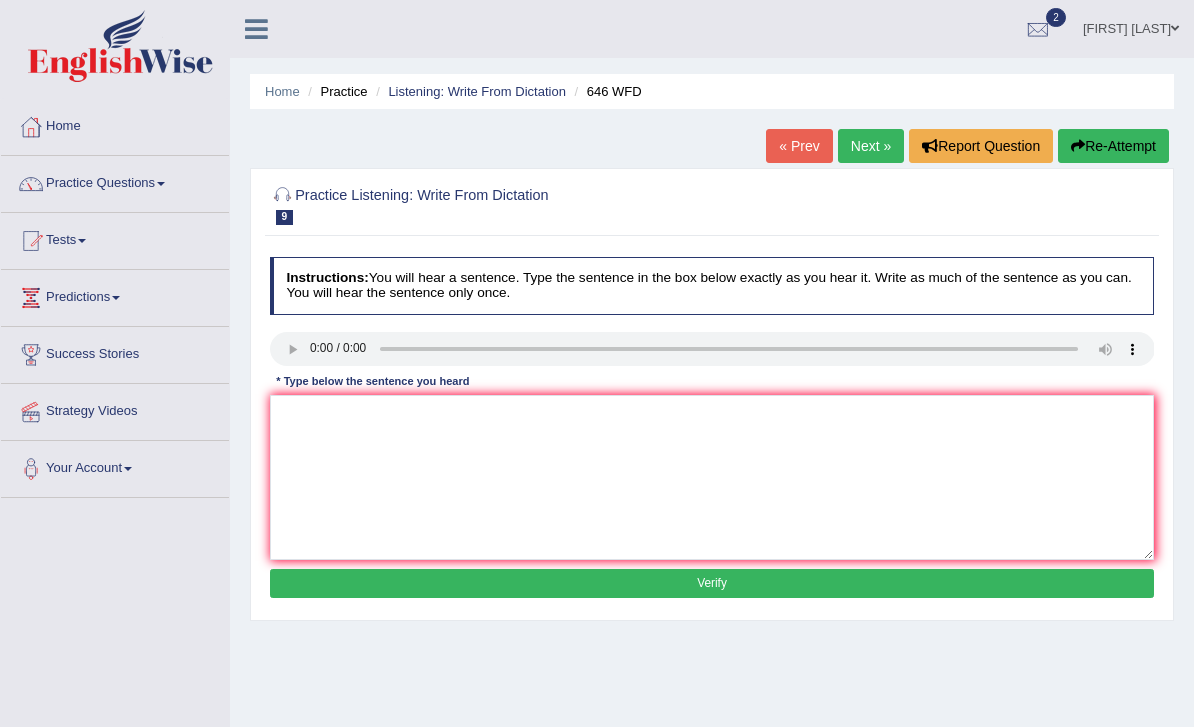 click at bounding box center (712, 349) 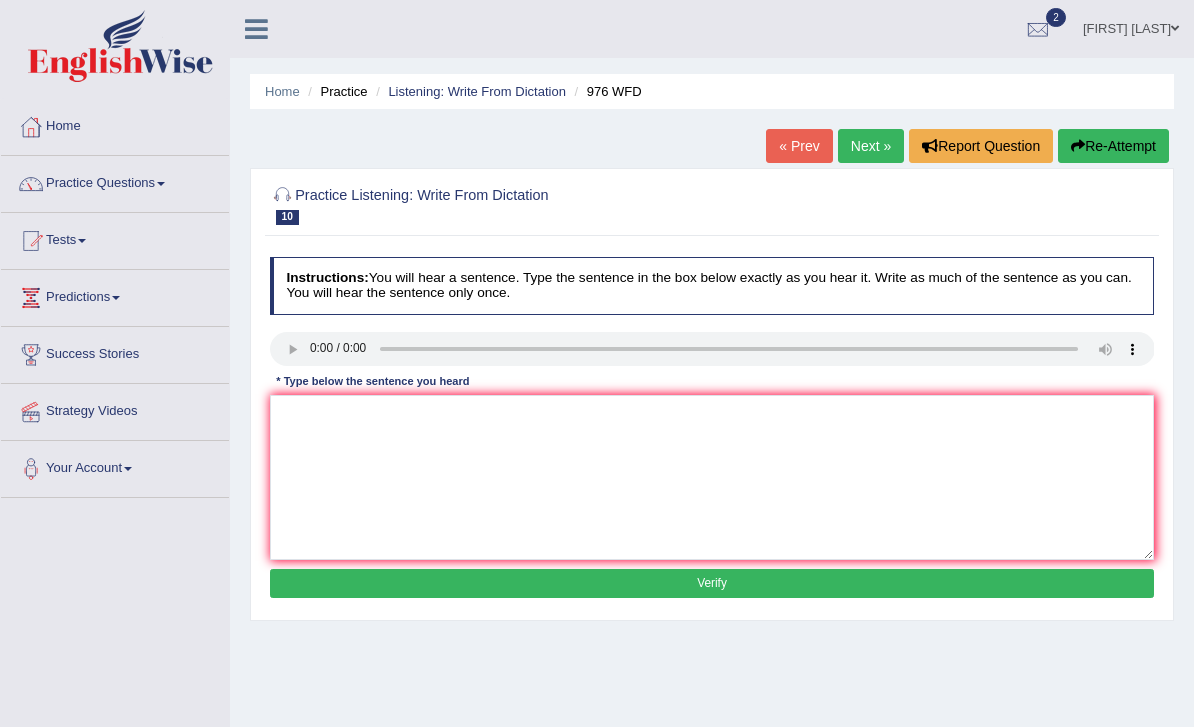 scroll, scrollTop: 0, scrollLeft: 0, axis: both 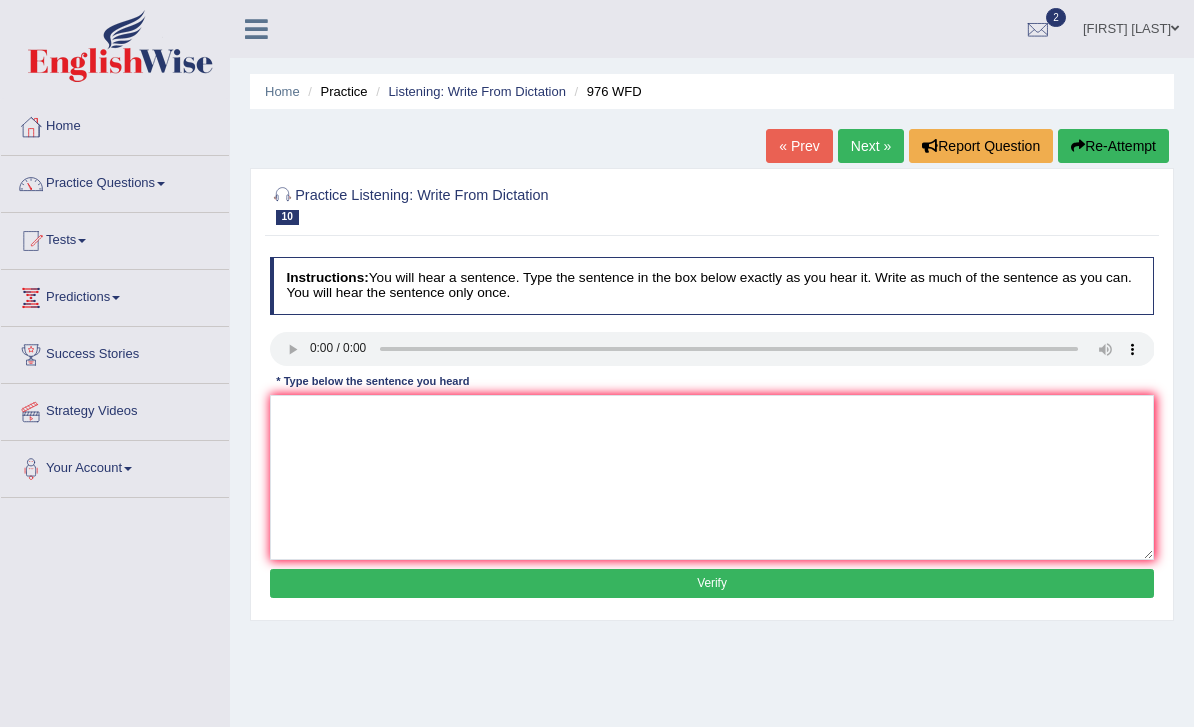 click on "« Prev" at bounding box center (799, 146) 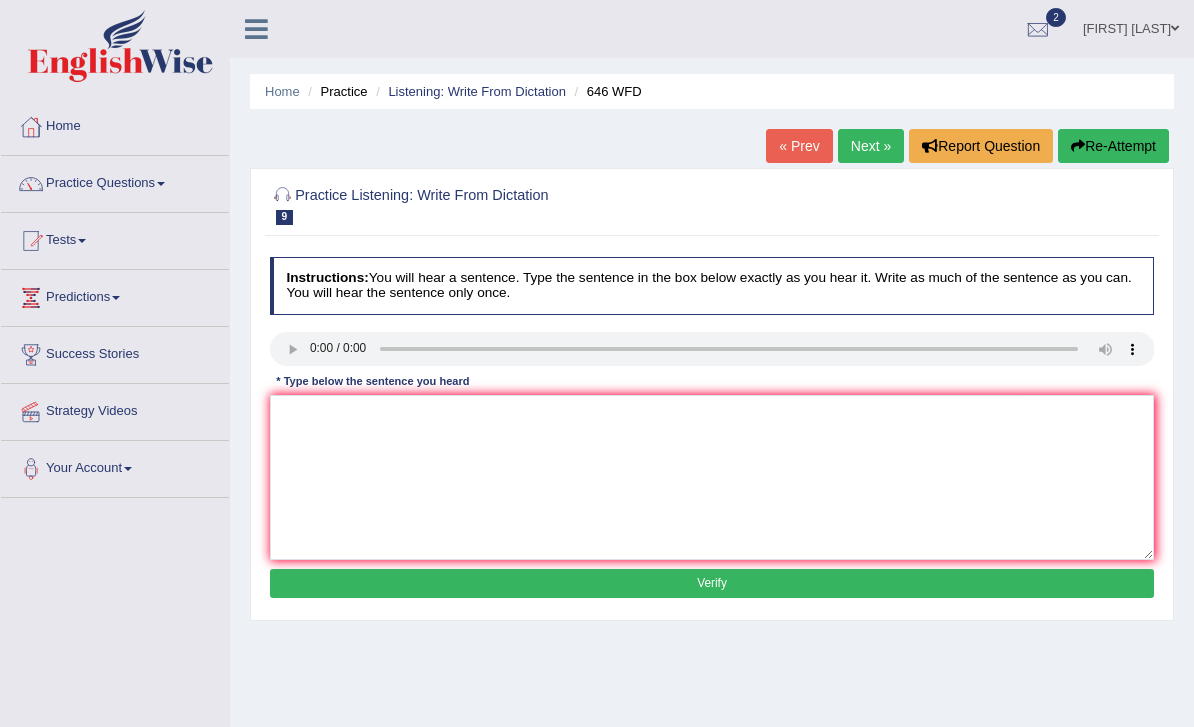 scroll, scrollTop: 0, scrollLeft: 0, axis: both 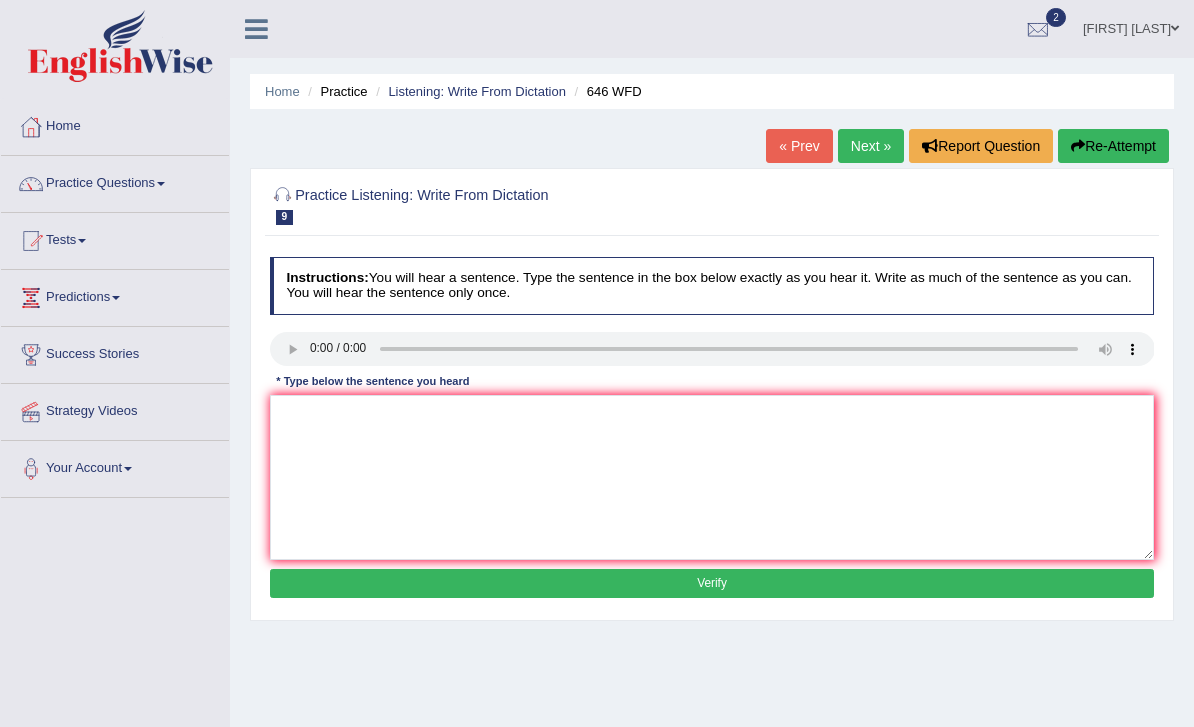 click at bounding box center (712, 349) 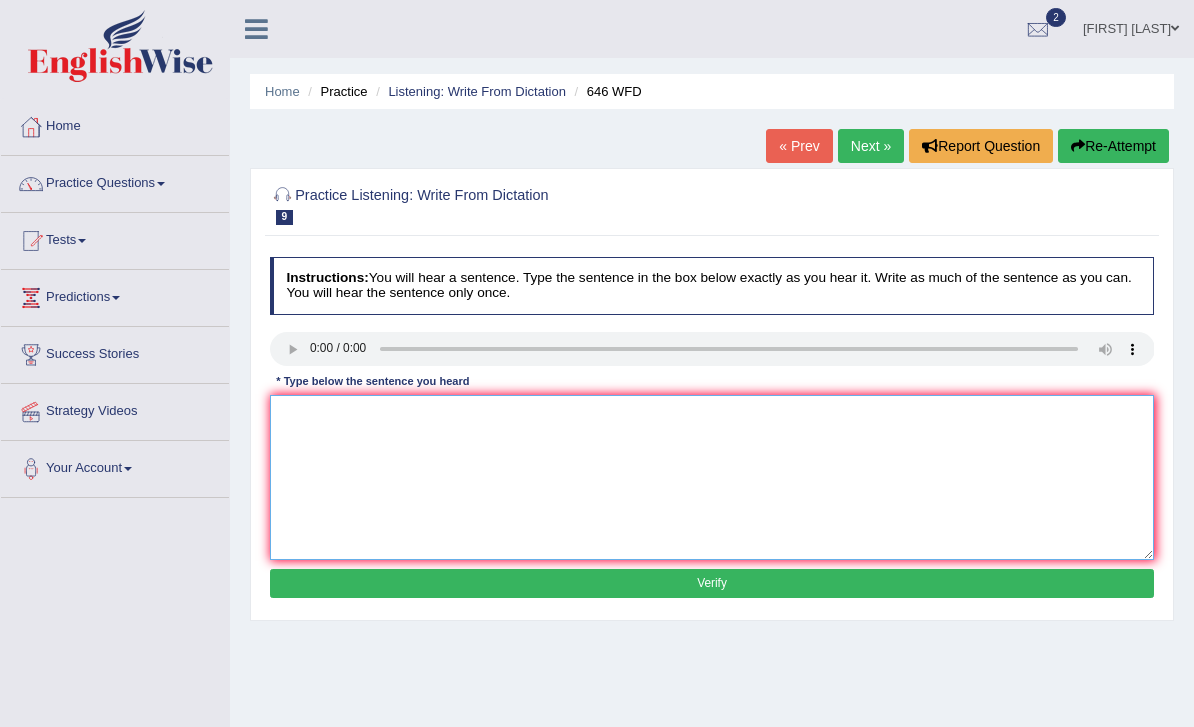 click at bounding box center [712, 477] 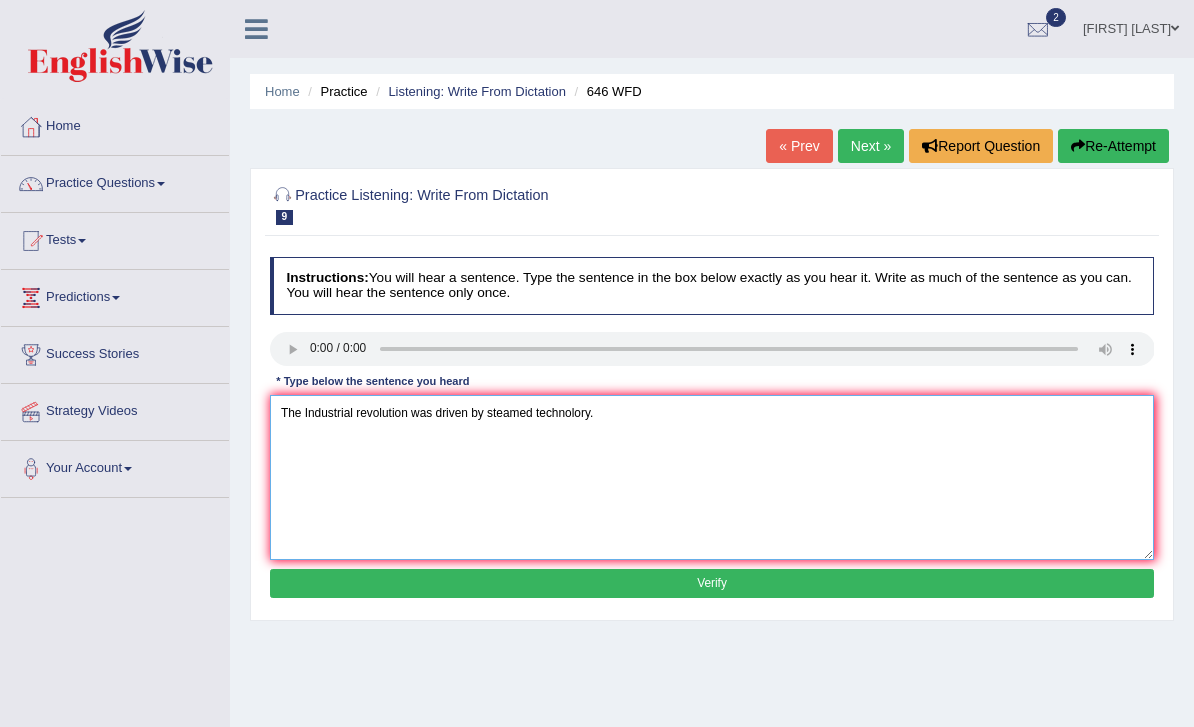 click on "The Industrial revolution was driven by steamed technolory." at bounding box center (712, 477) 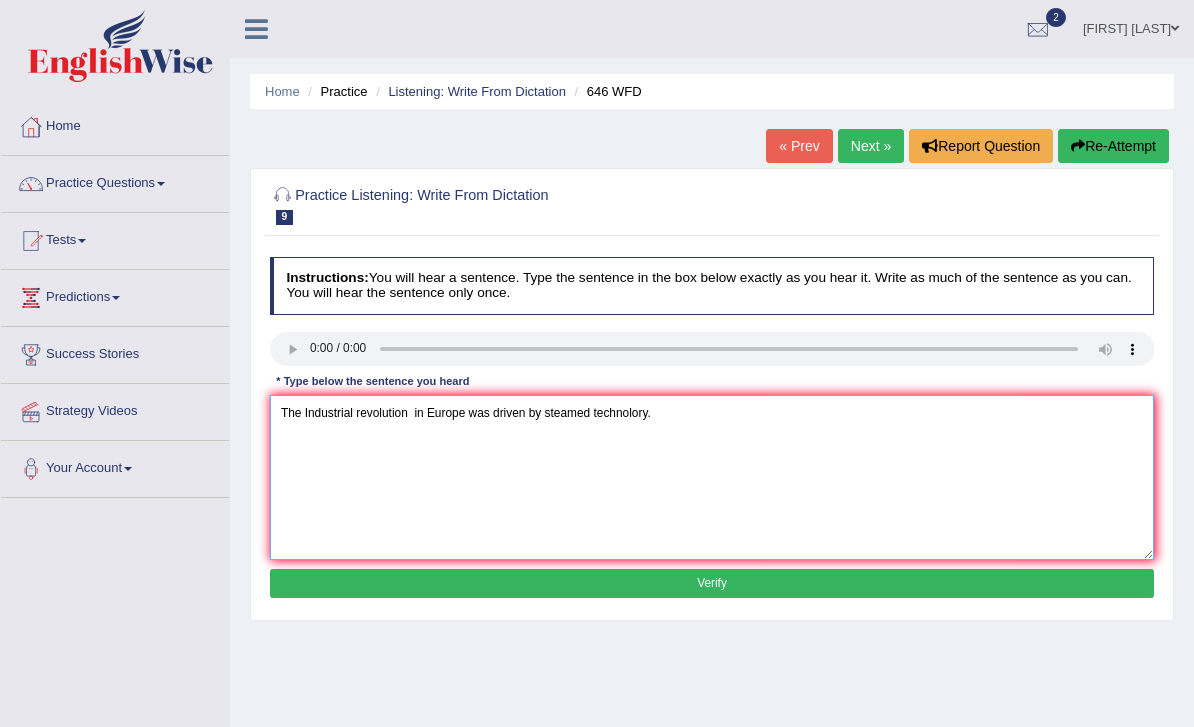 type on "The Industrial revolution  in Europe was driven by steamed technolory." 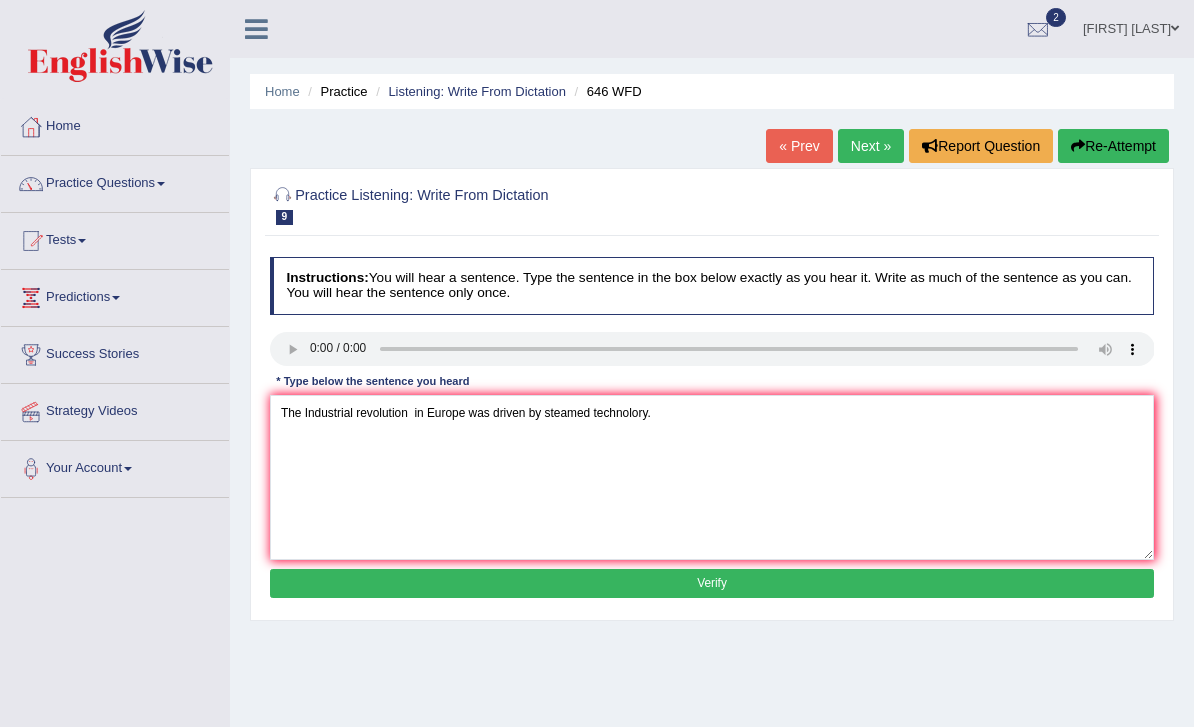 click on "Verify" at bounding box center [712, 583] 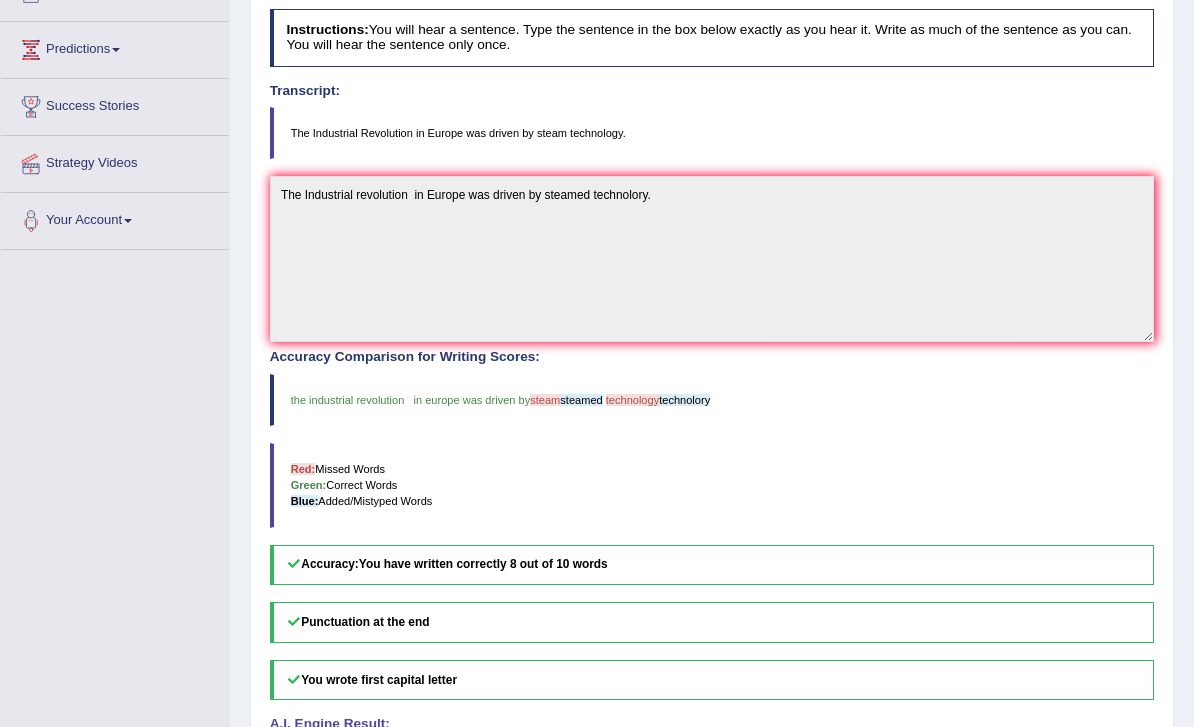 scroll, scrollTop: 0, scrollLeft: 0, axis: both 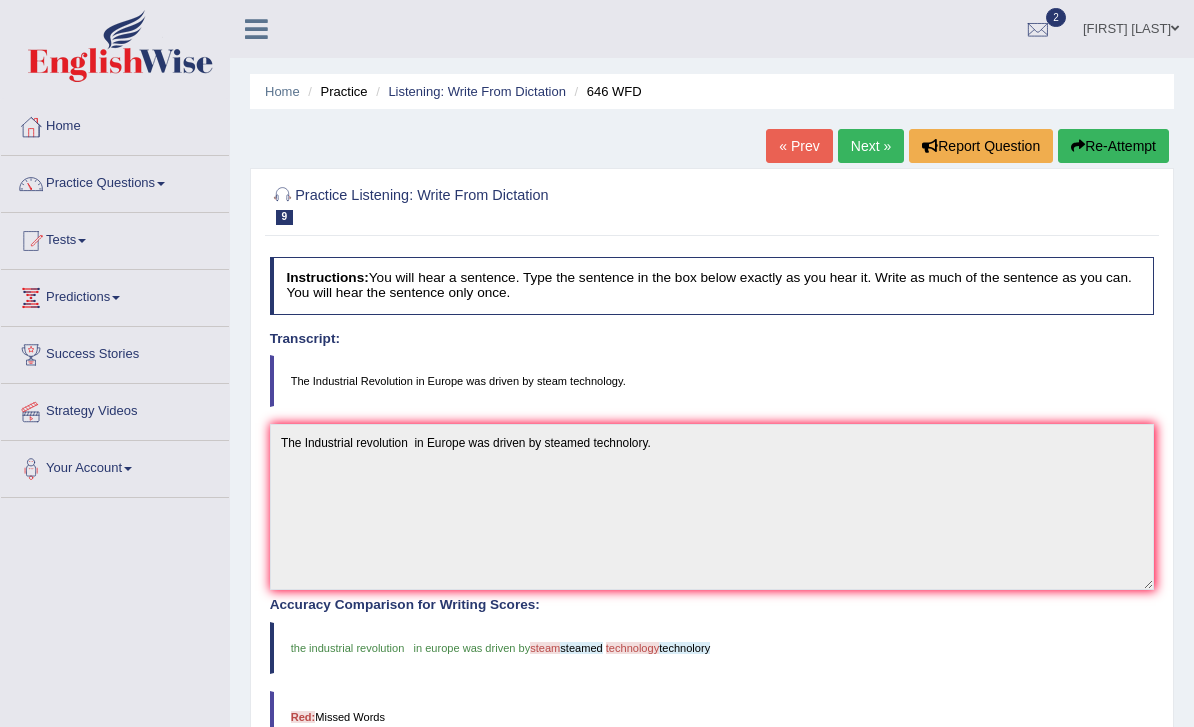 click on "Next »" at bounding box center (871, 146) 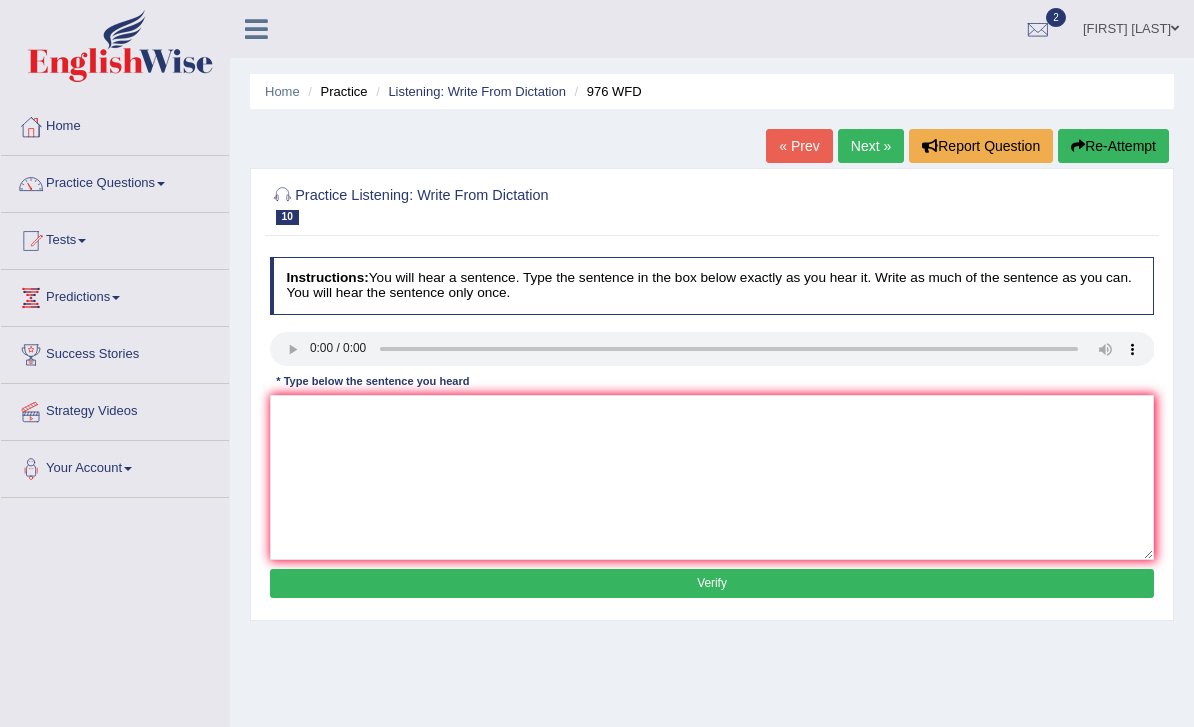 scroll, scrollTop: 0, scrollLeft: 0, axis: both 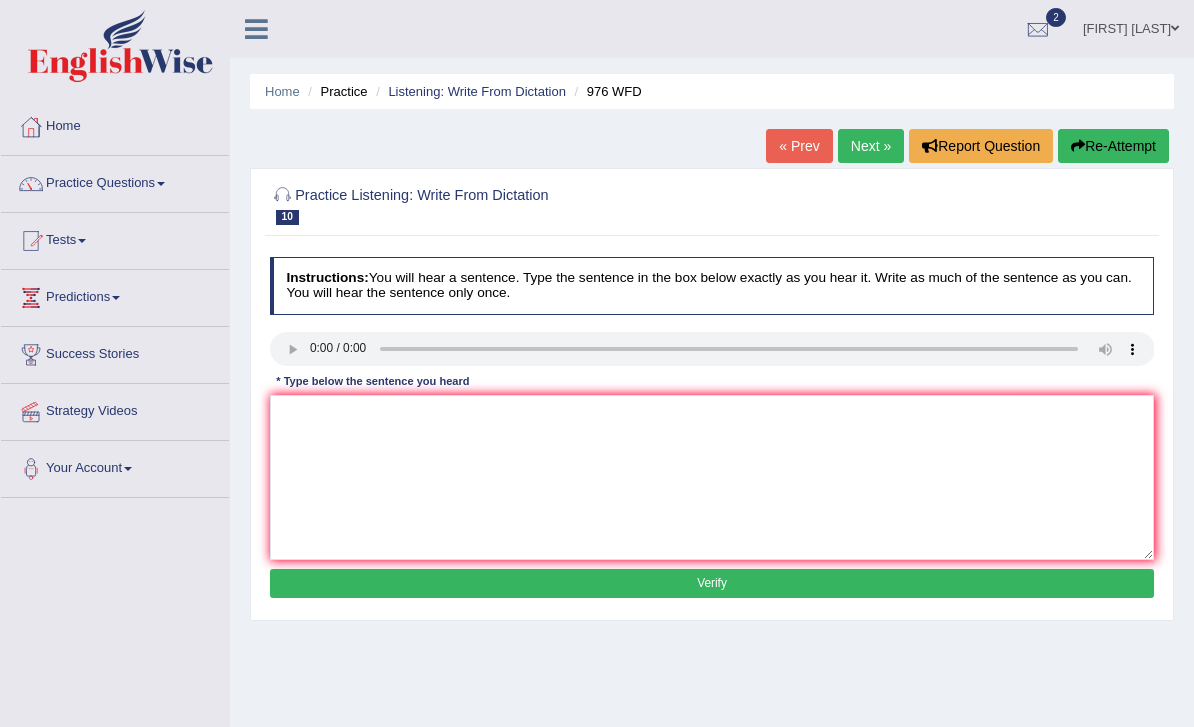 click on "Next »" at bounding box center (871, 146) 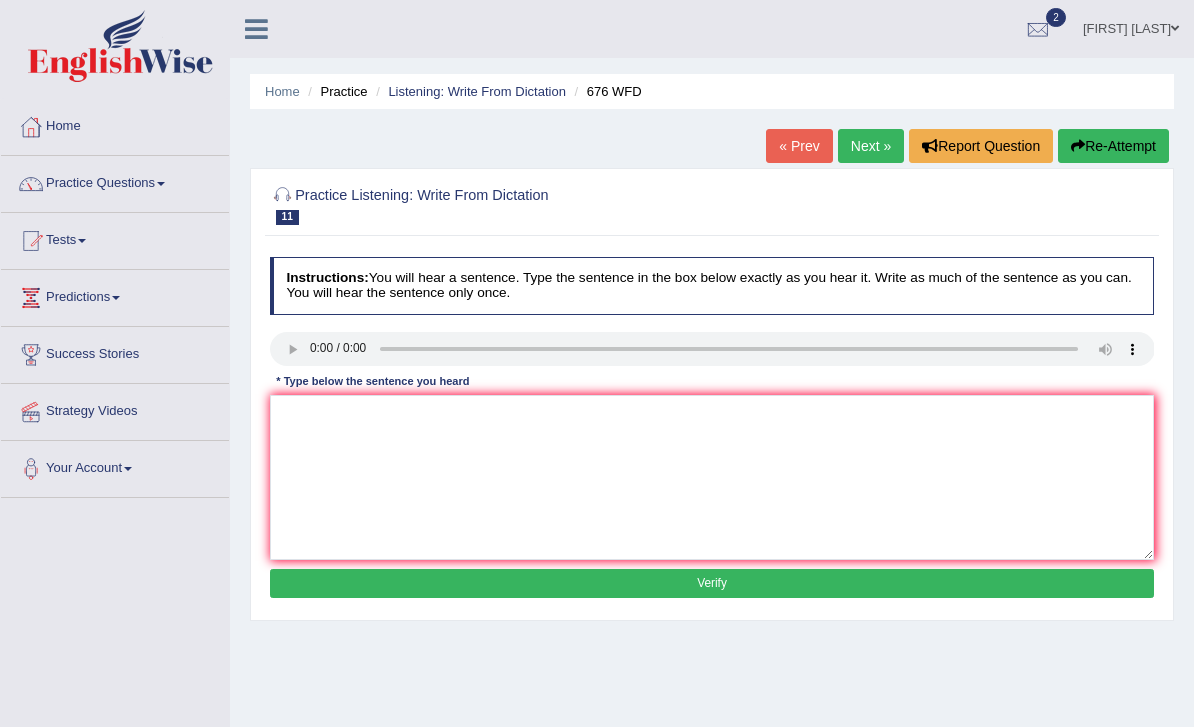 scroll, scrollTop: 0, scrollLeft: 0, axis: both 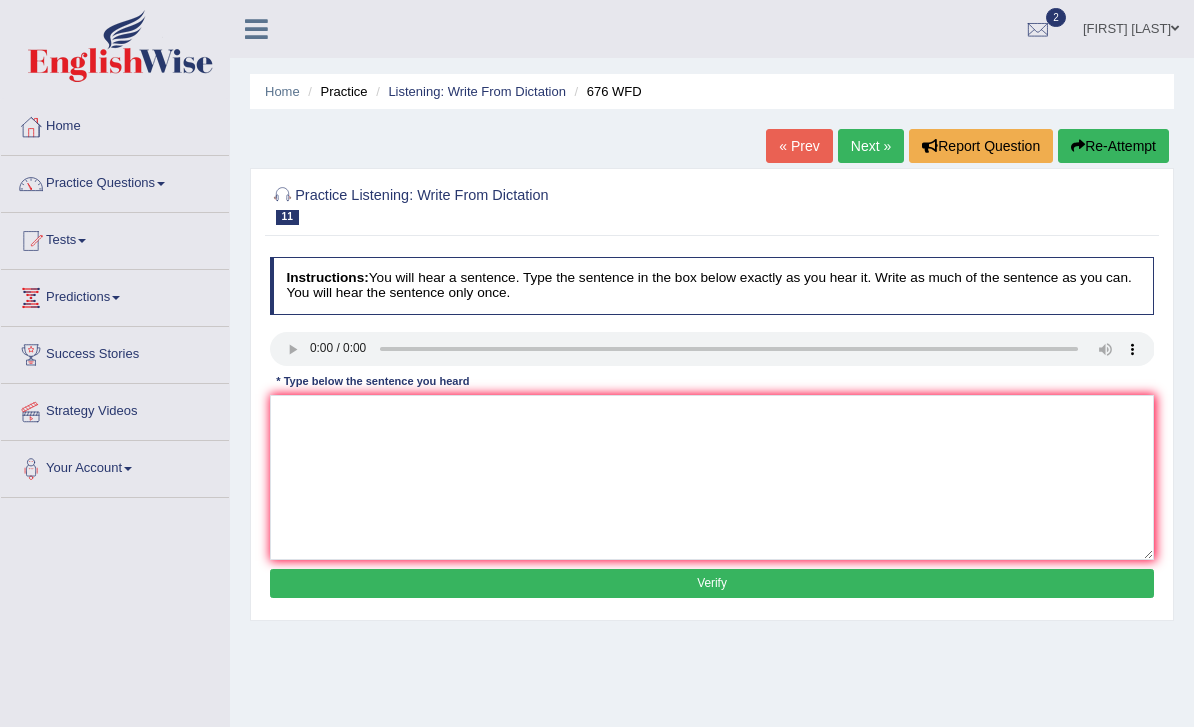 click on "Next »" at bounding box center [871, 146] 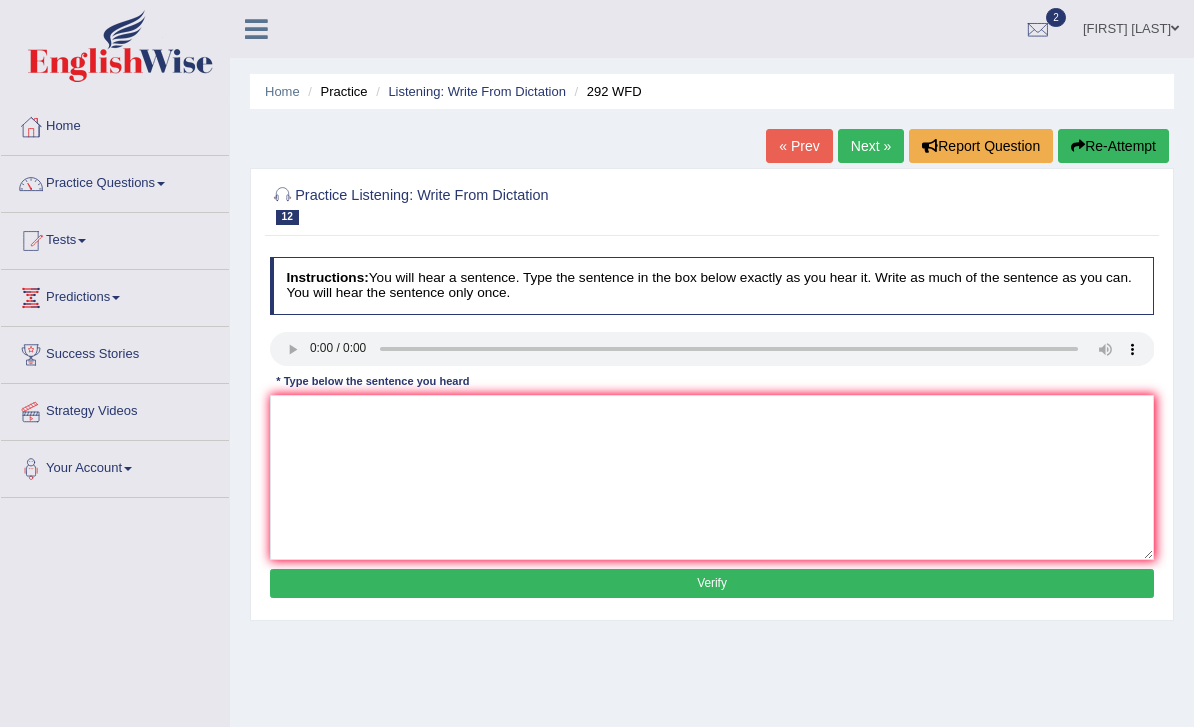 scroll, scrollTop: 0, scrollLeft: 0, axis: both 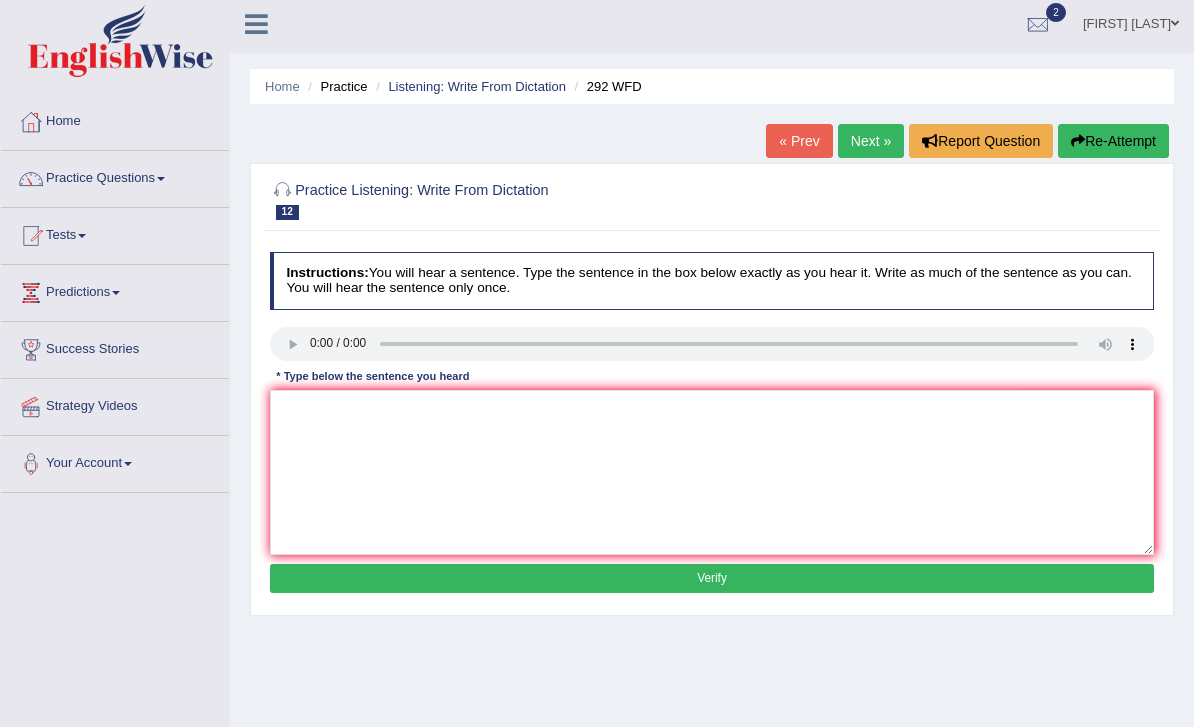click at bounding box center (712, 344) 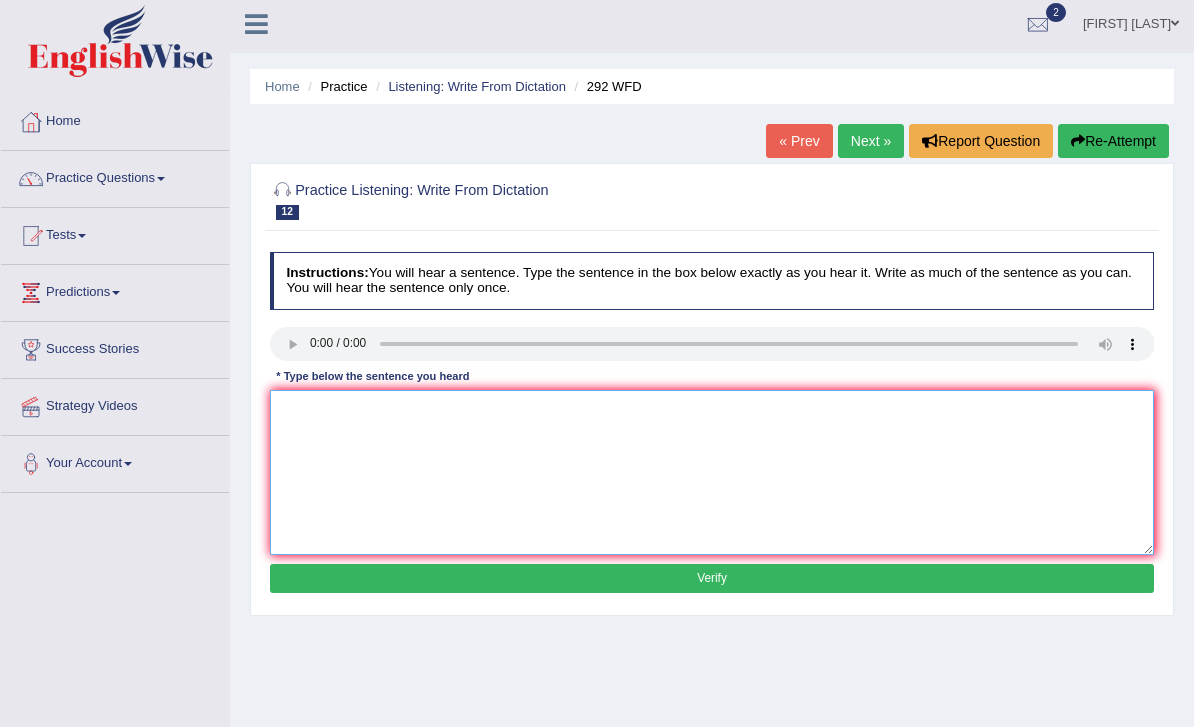 click at bounding box center [712, 472] 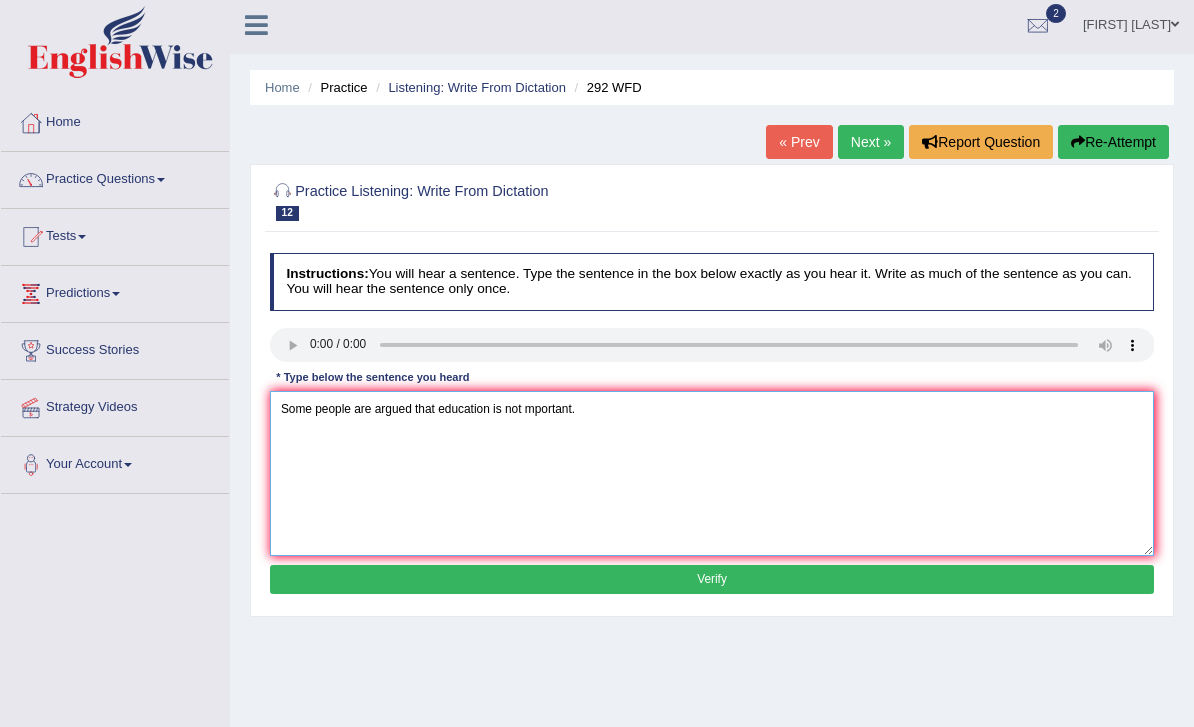 type on "Some people are argued that education is not mportant." 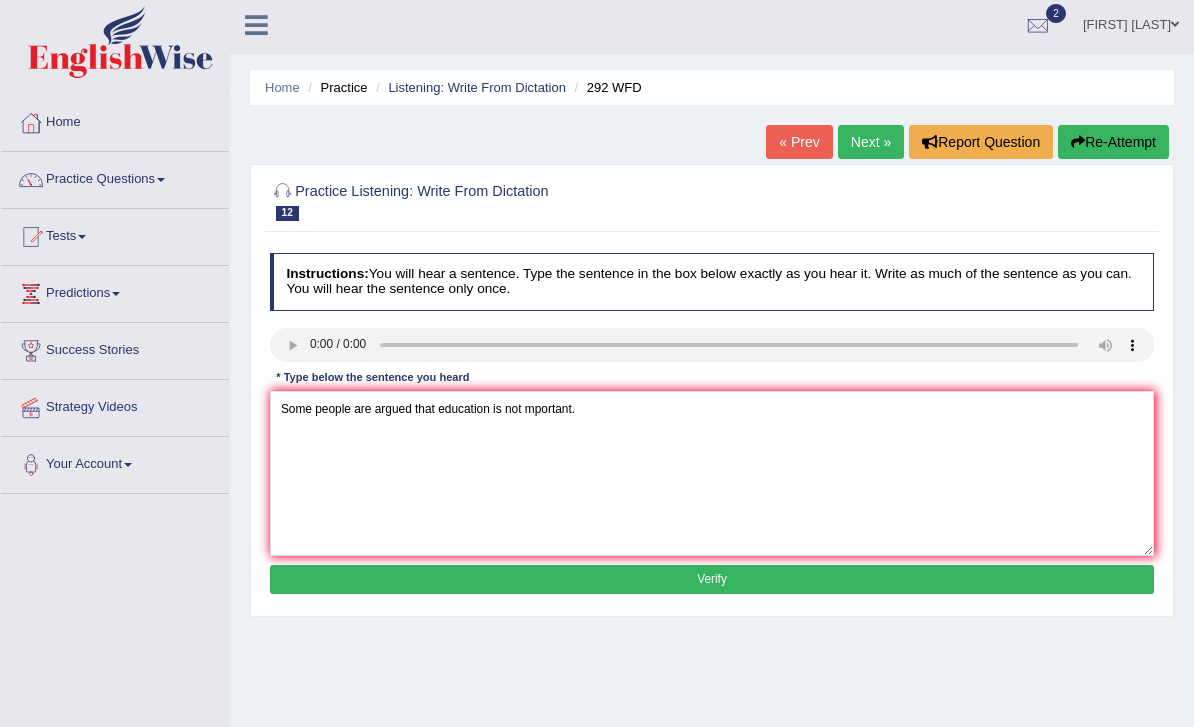 click on "Verify" at bounding box center [712, 579] 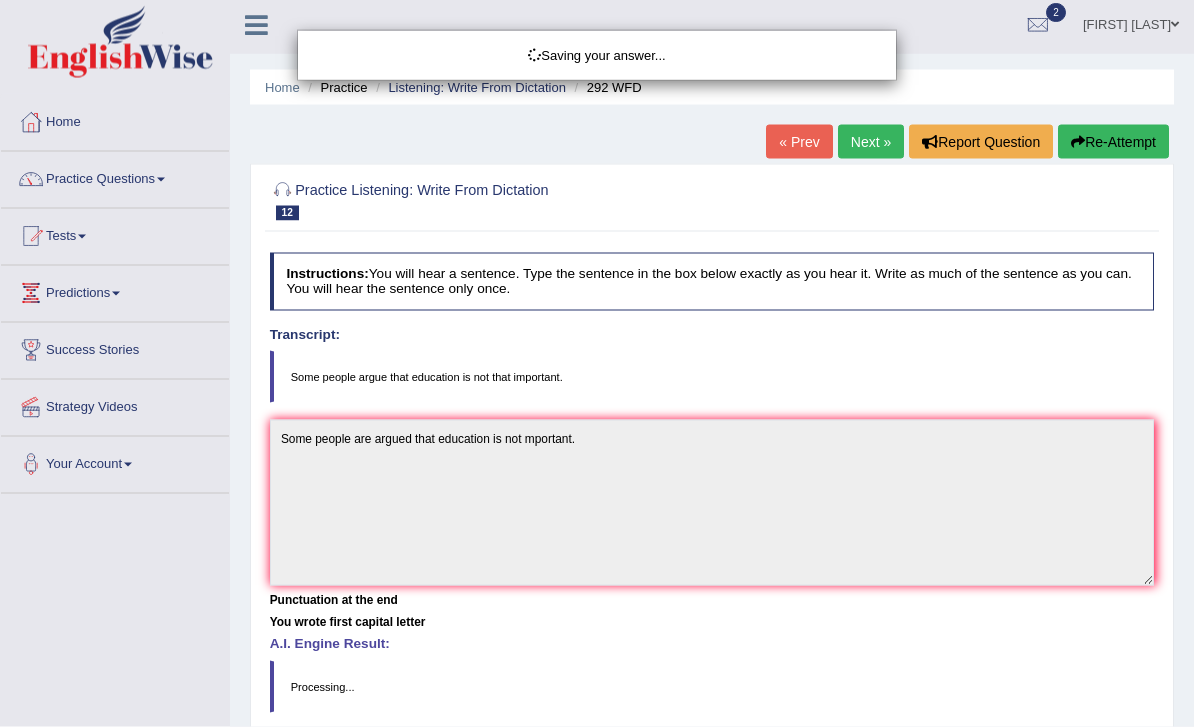scroll, scrollTop: 5, scrollLeft: 0, axis: vertical 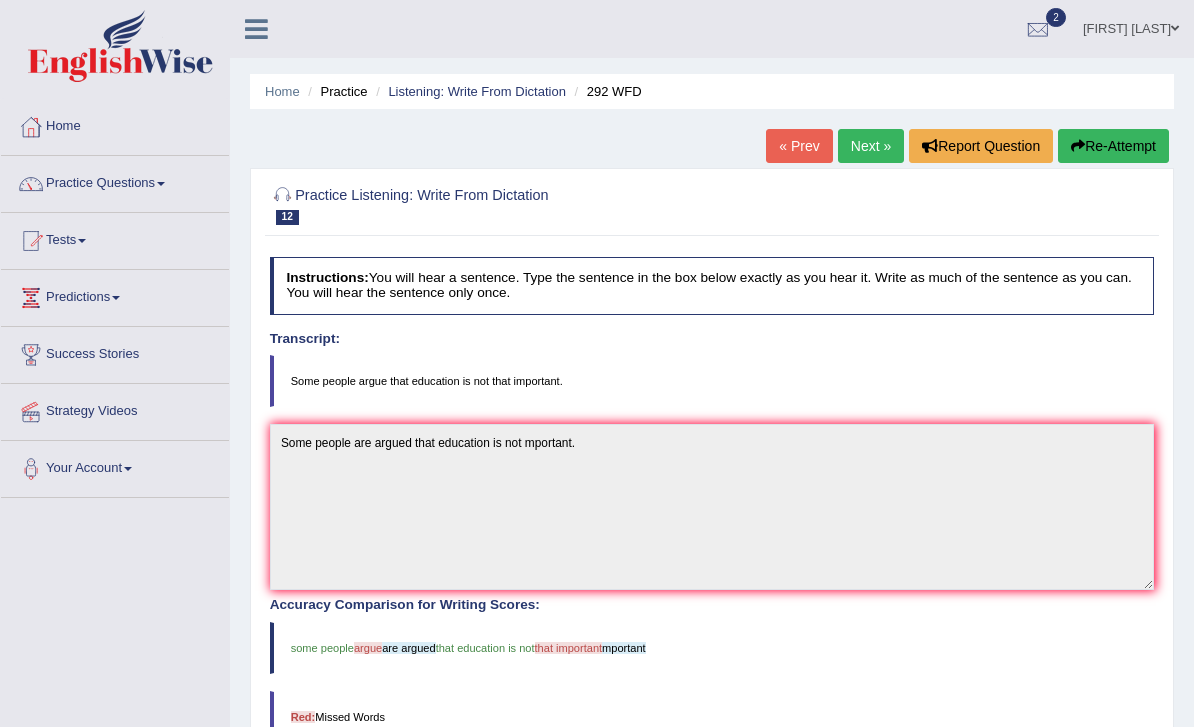 click on "Next »" at bounding box center [871, 146] 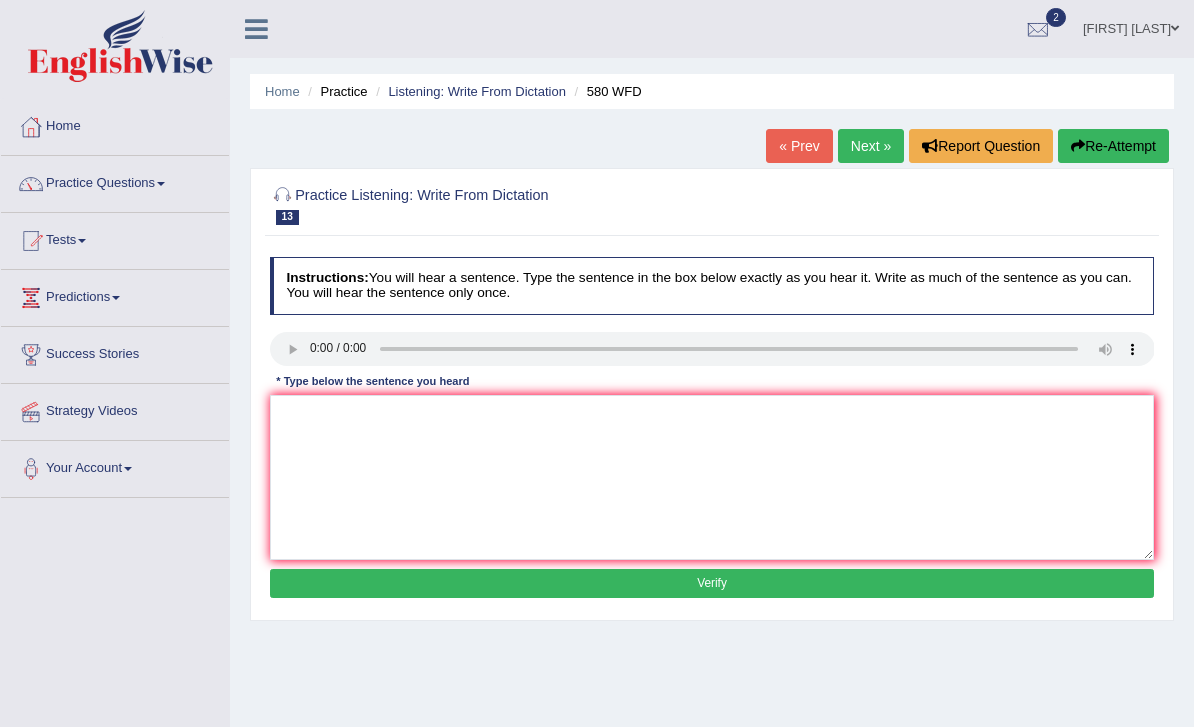 scroll, scrollTop: 0, scrollLeft: 0, axis: both 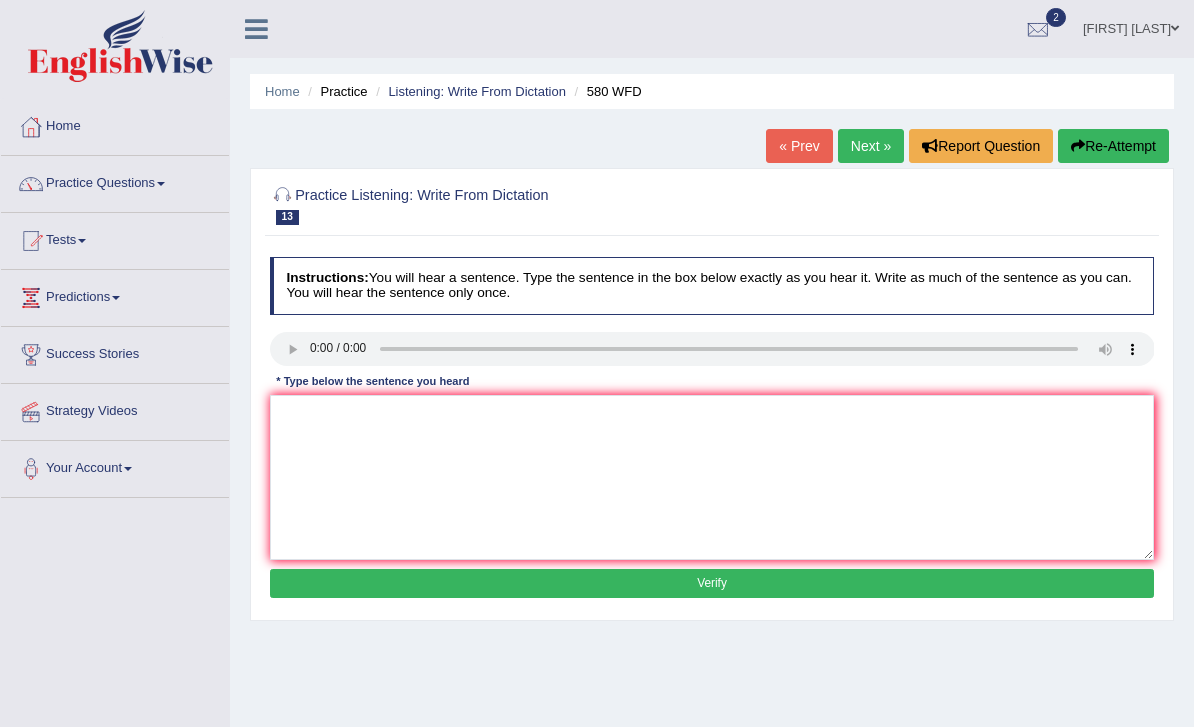 click on "Next »" at bounding box center (871, 146) 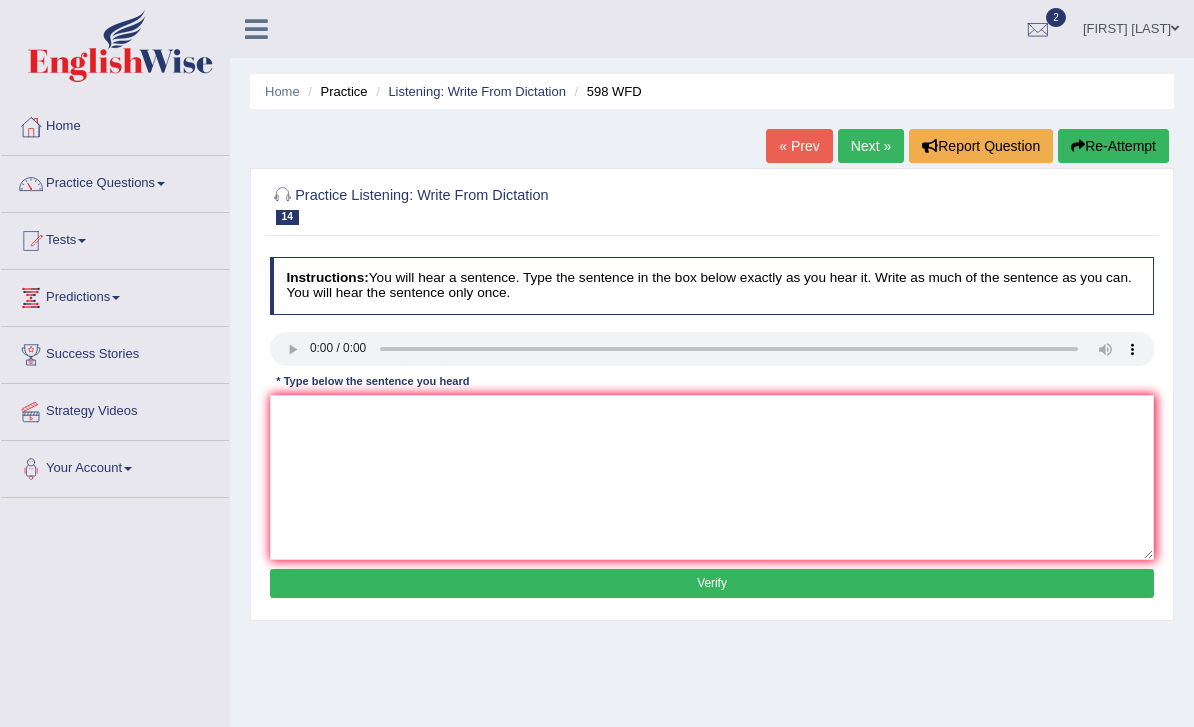 scroll, scrollTop: 0, scrollLeft: 0, axis: both 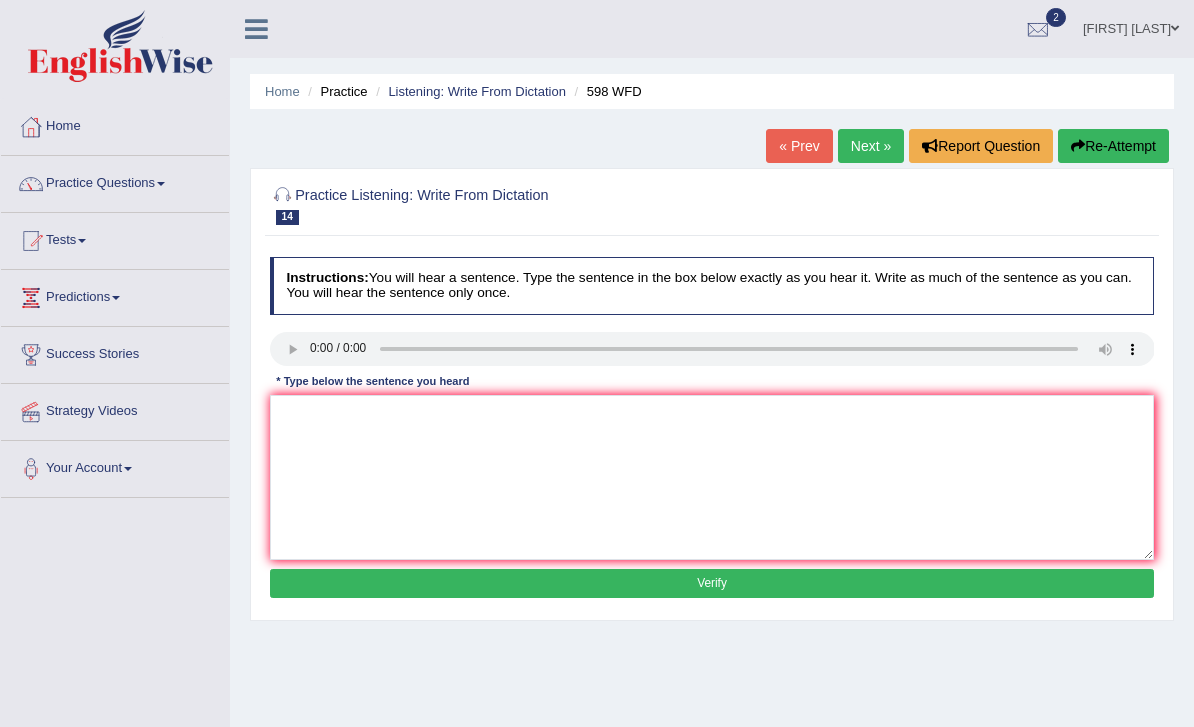 click at bounding box center [712, 349] 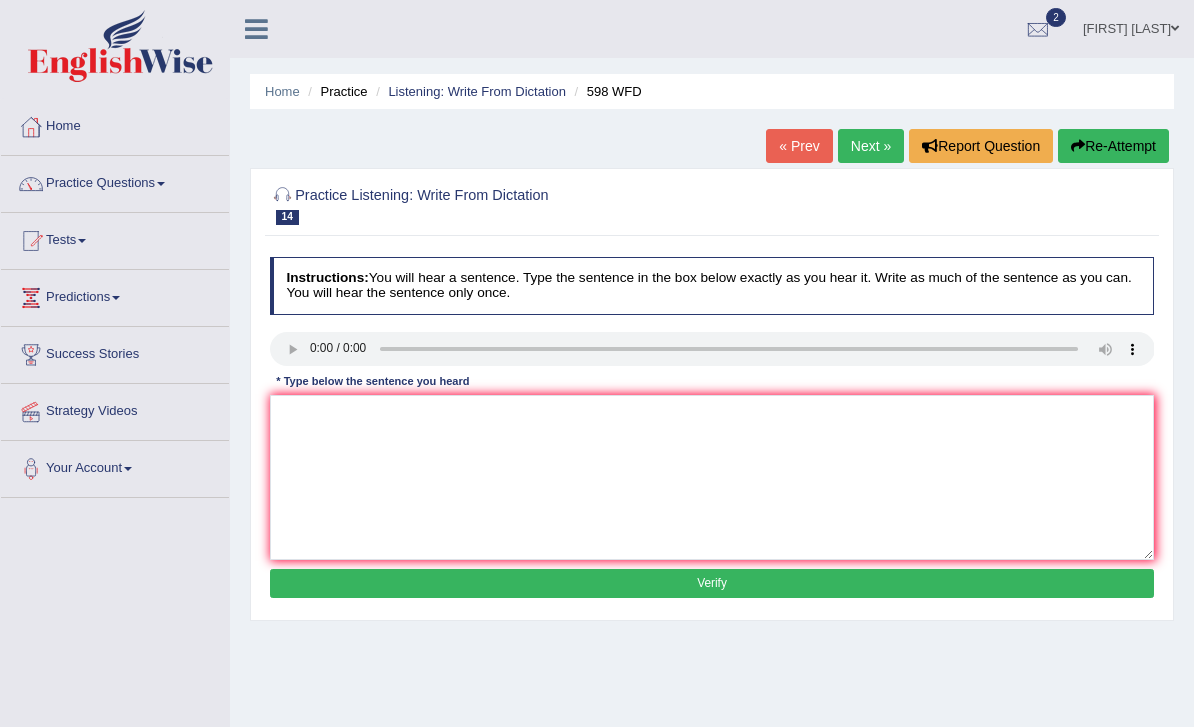 click at bounding box center (712, 477) 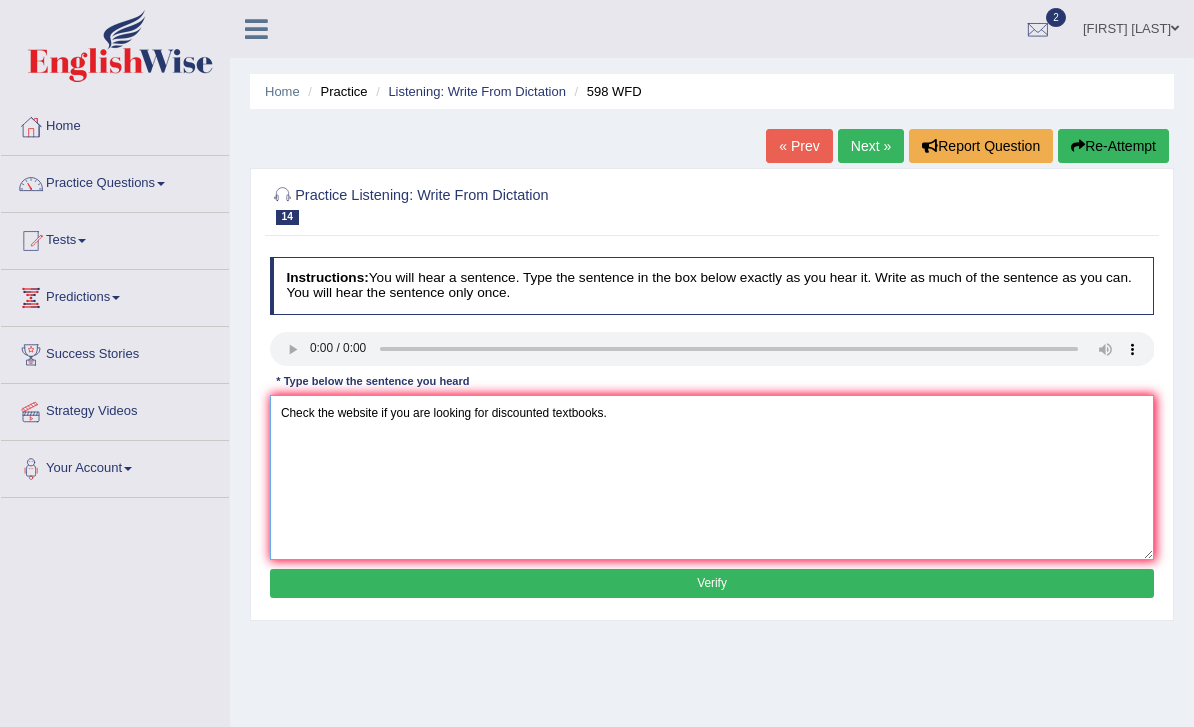type on "Check the website if you are looking for discounted textbooks." 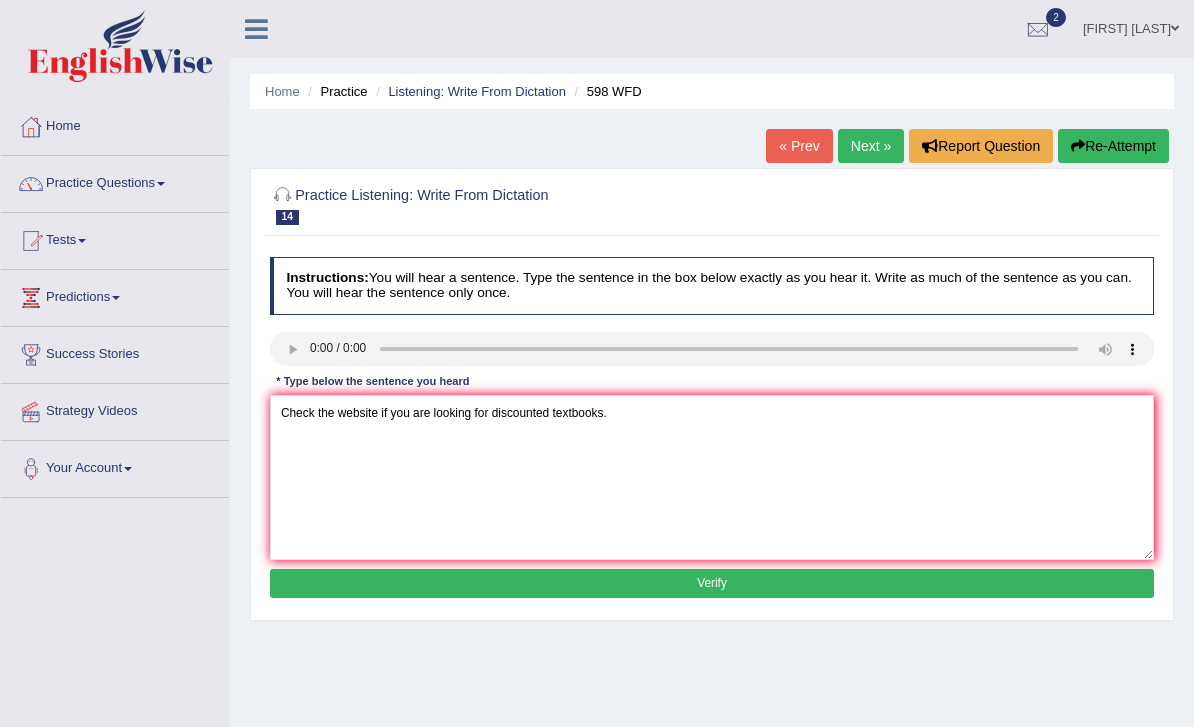 click on "Verify" at bounding box center [712, 583] 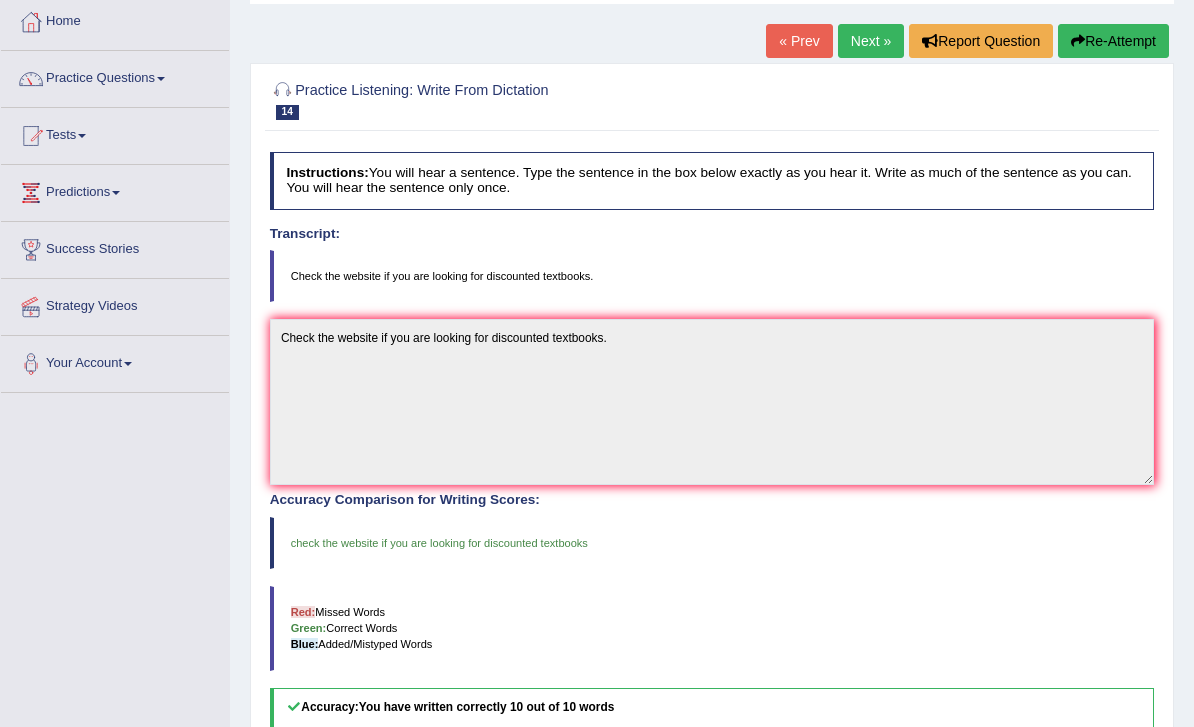 scroll, scrollTop: 105, scrollLeft: 0, axis: vertical 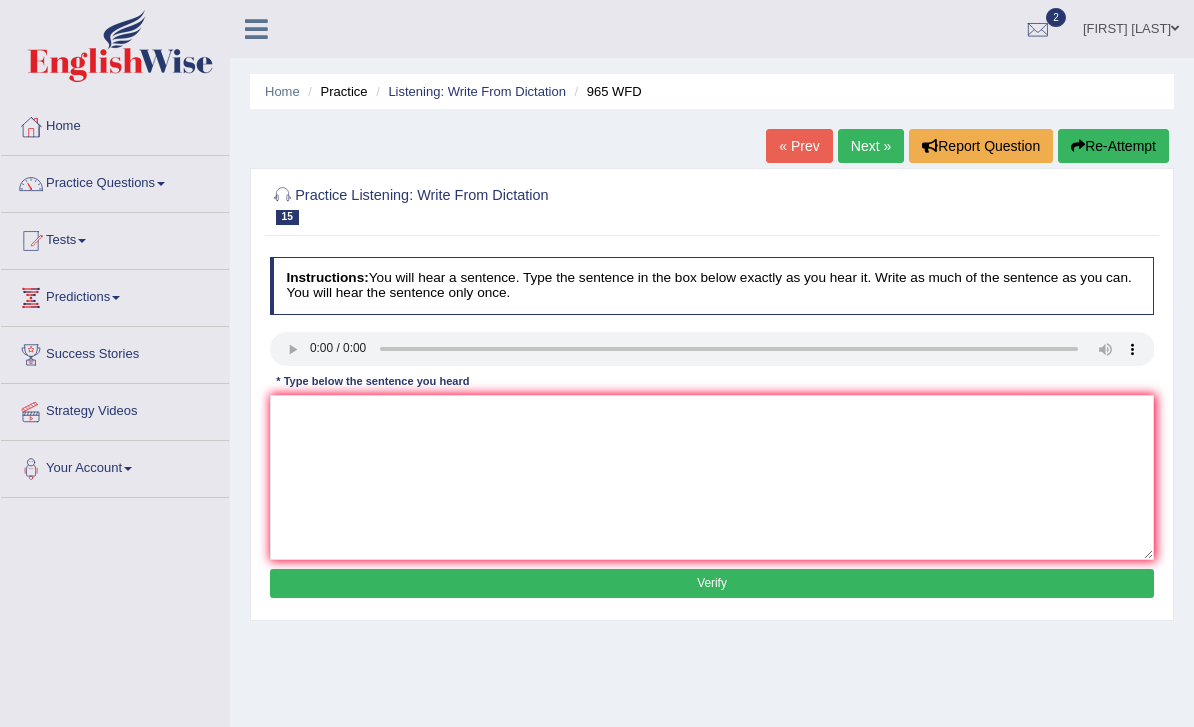click on "Next »" at bounding box center (871, 146) 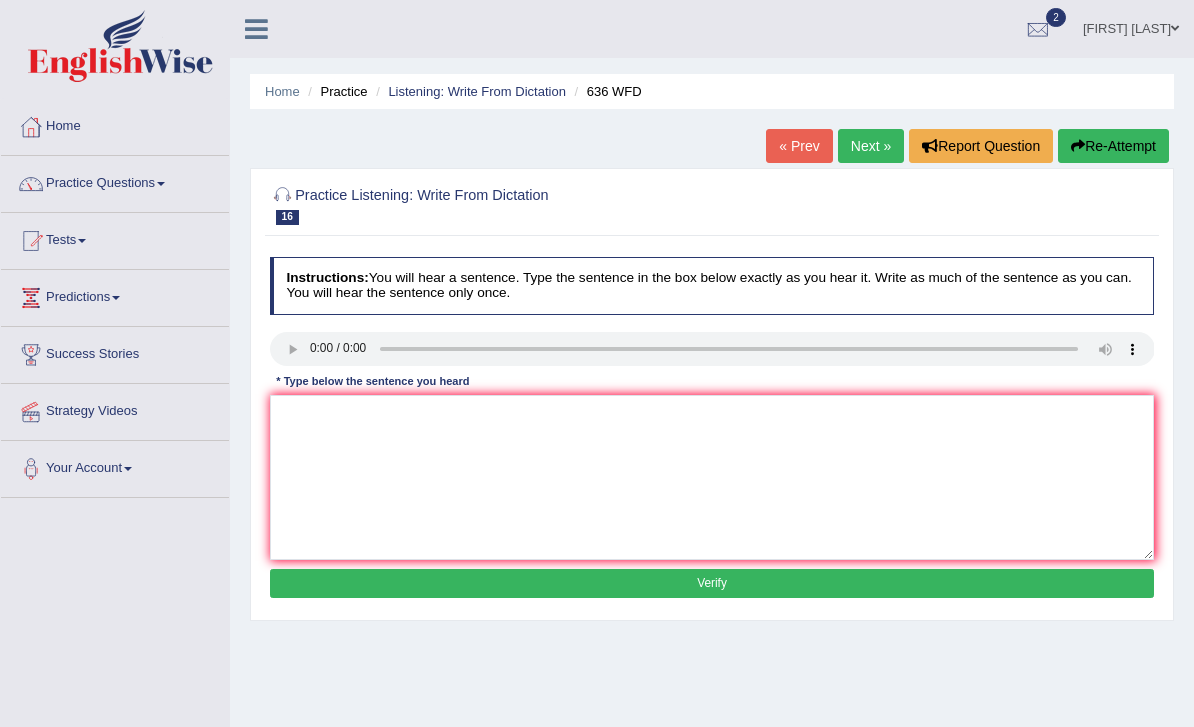 scroll, scrollTop: 0, scrollLeft: 0, axis: both 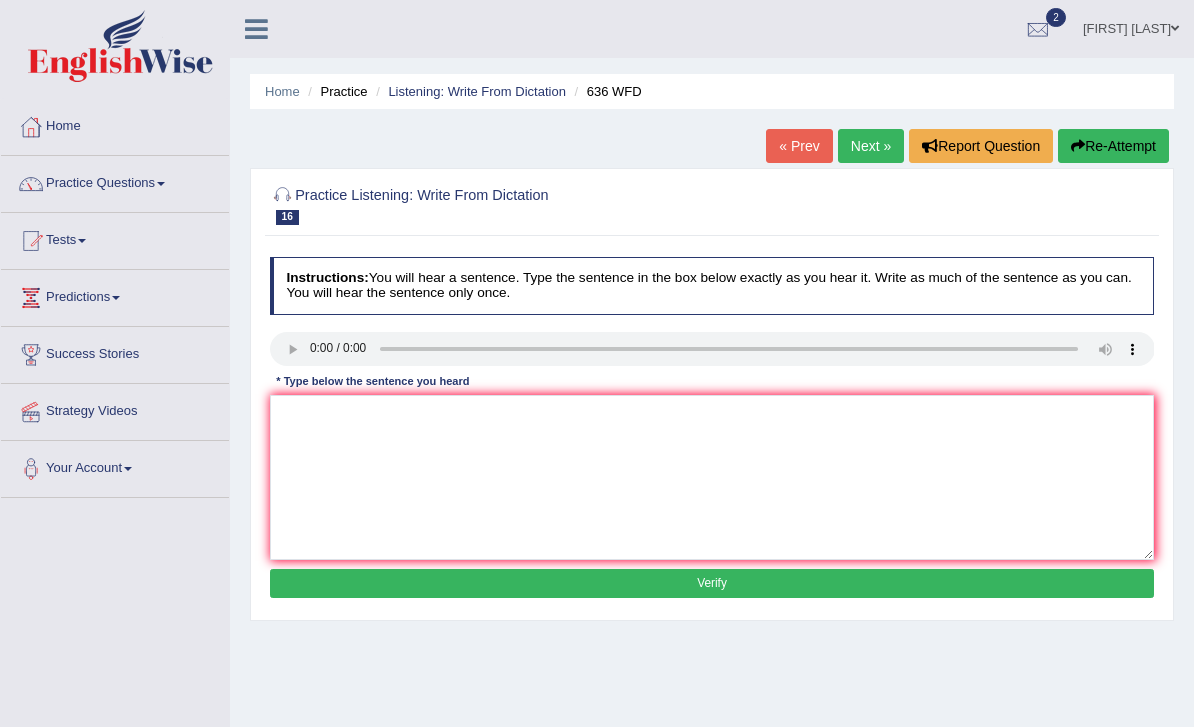 click on "Next »" at bounding box center (871, 146) 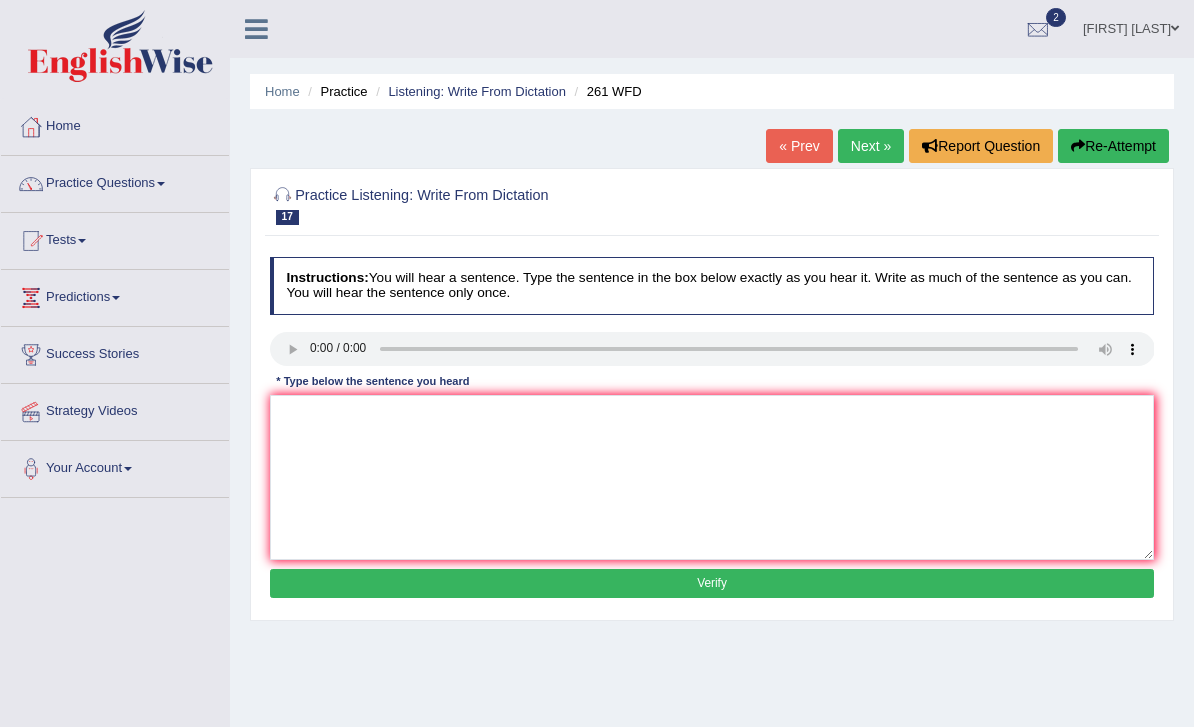 scroll, scrollTop: 0, scrollLeft: 0, axis: both 